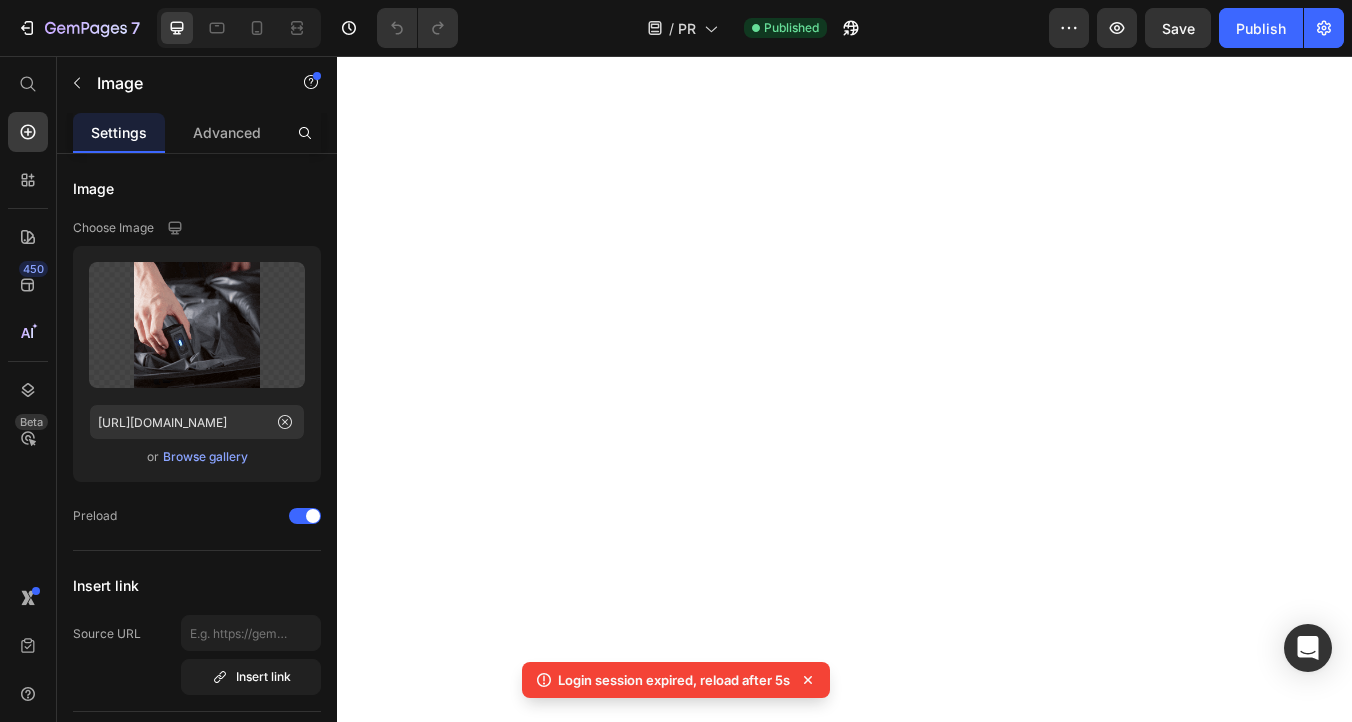 scroll, scrollTop: 0, scrollLeft: 0, axis: both 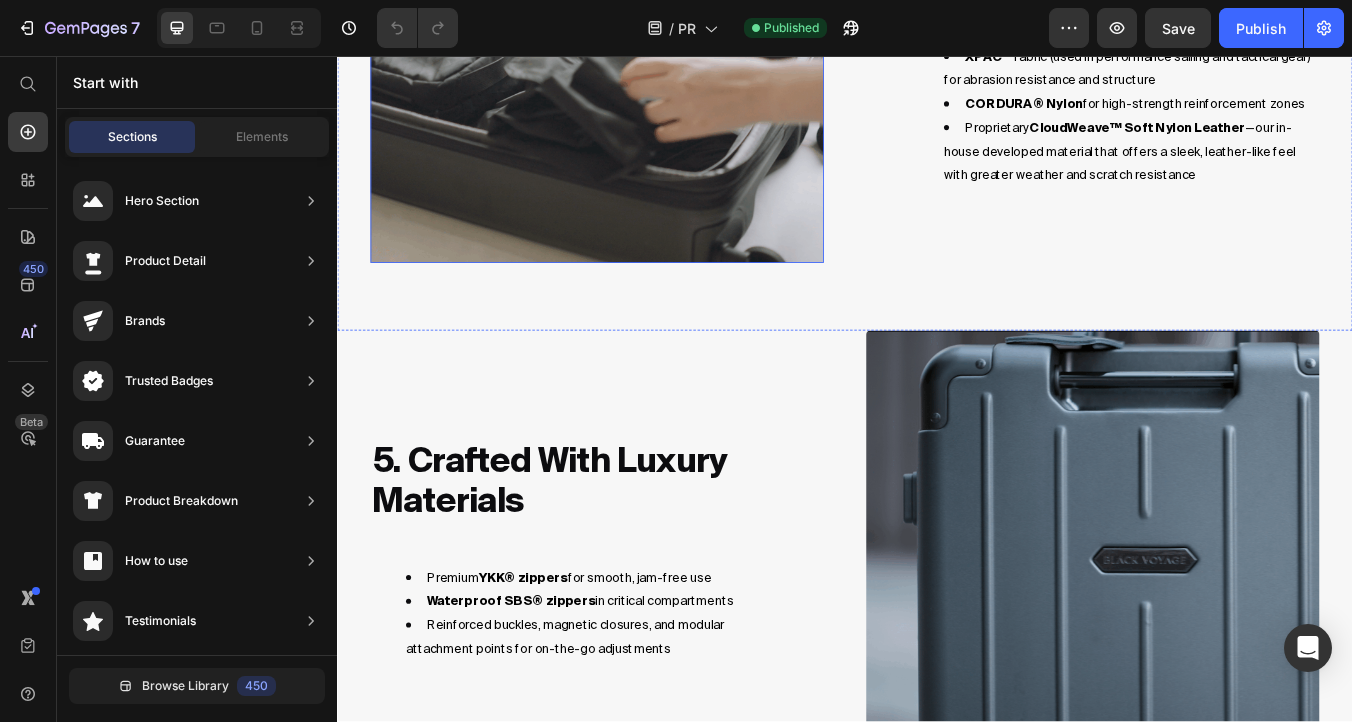 click at bounding box center [644, 33] 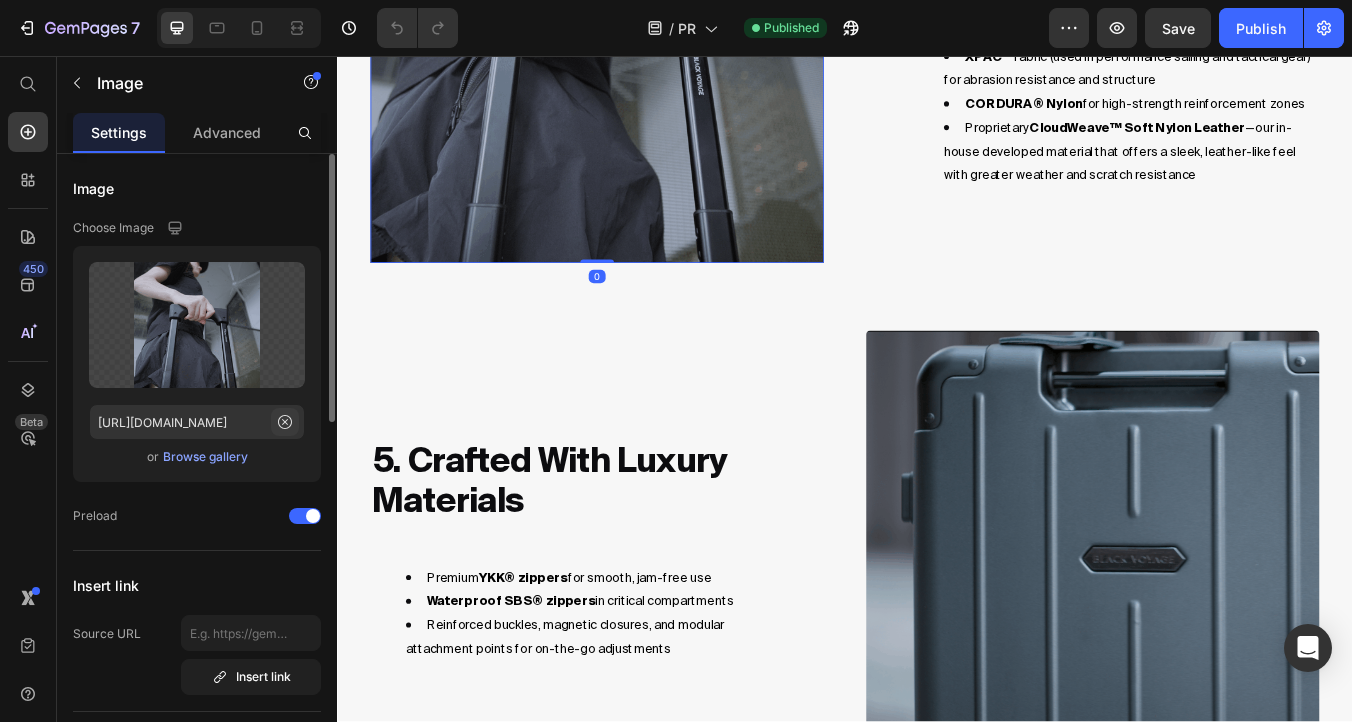 click 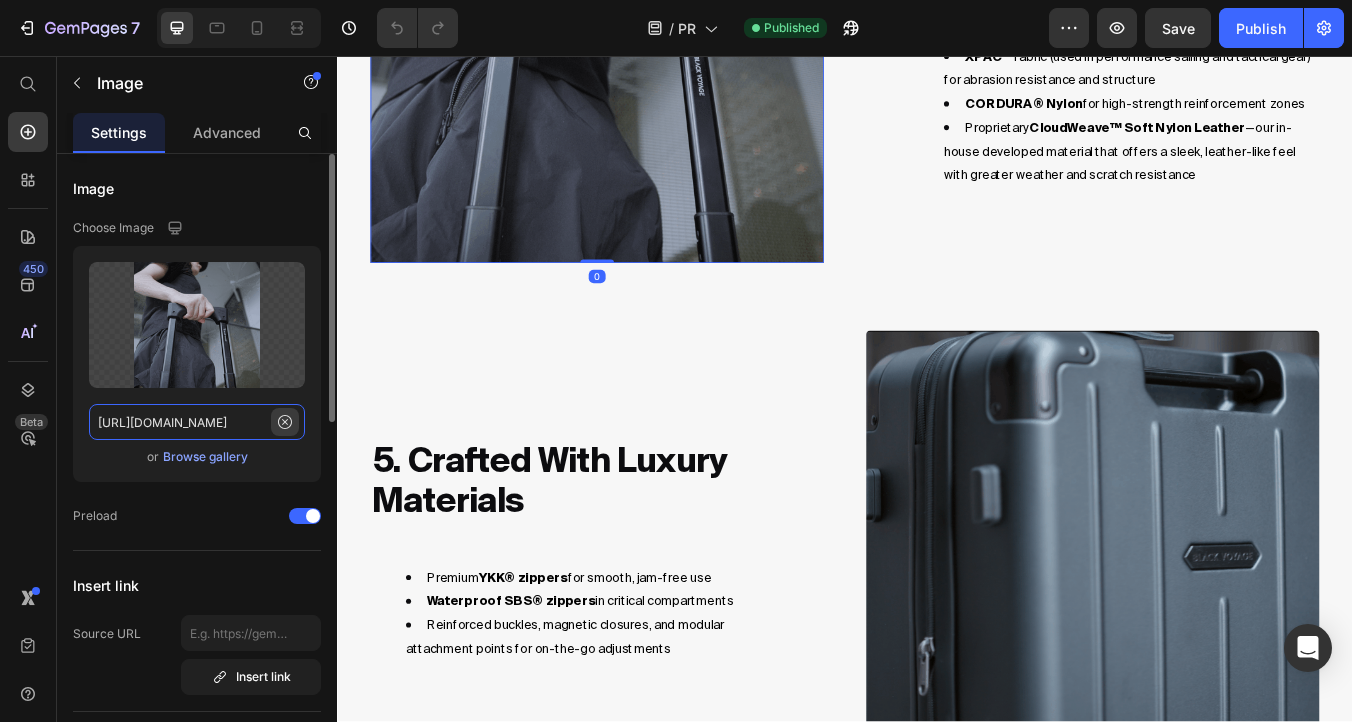 type 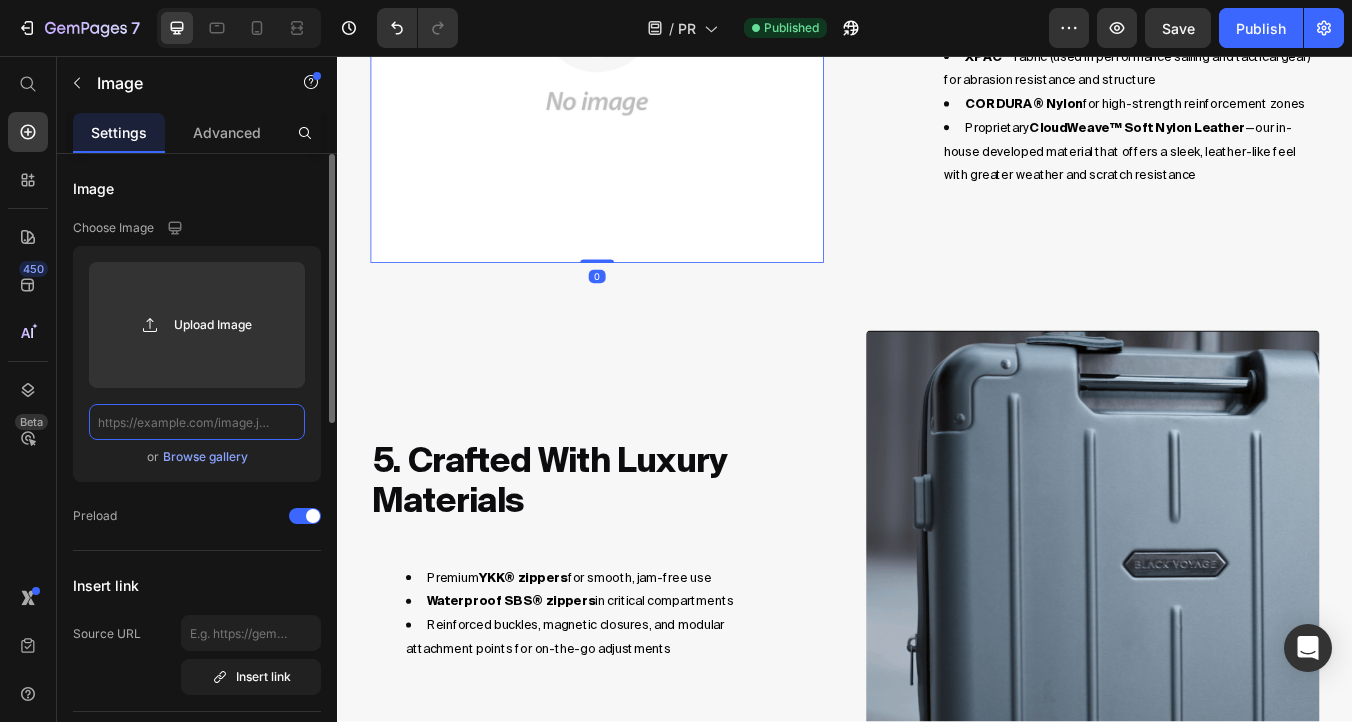 scroll, scrollTop: 0, scrollLeft: 0, axis: both 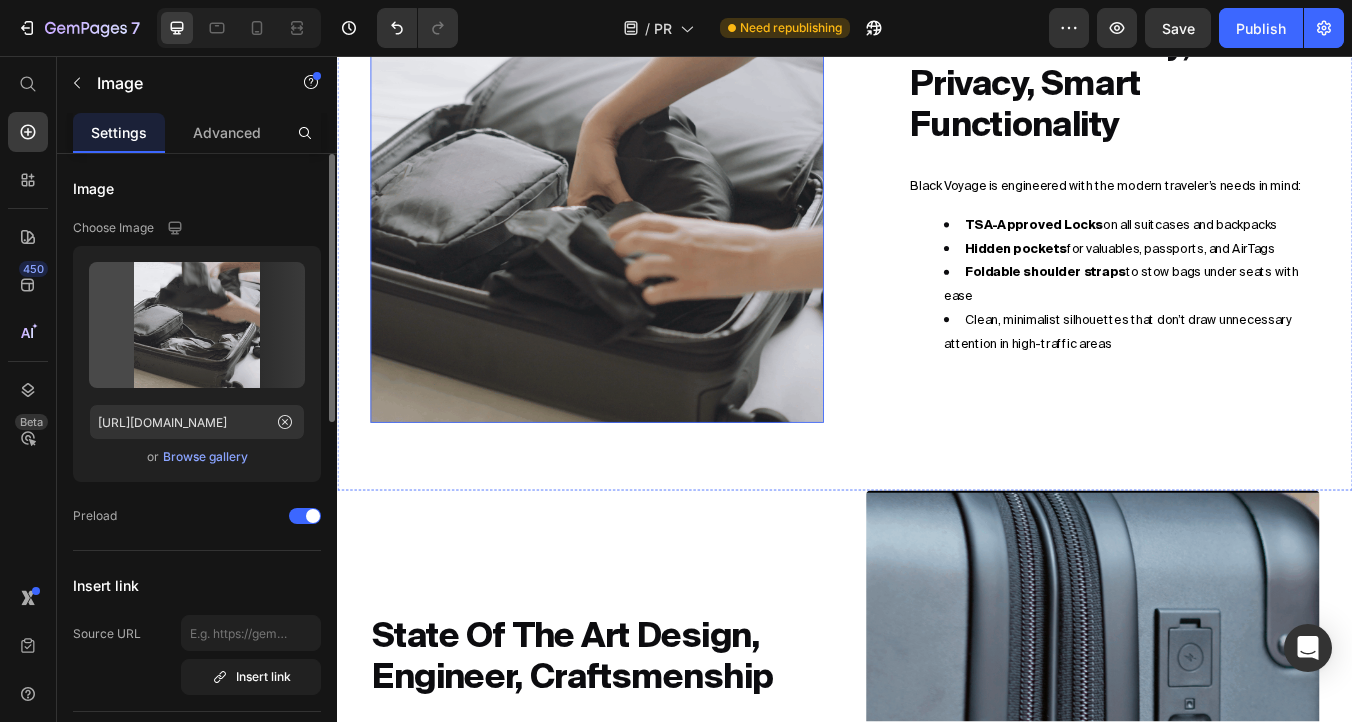click at bounding box center (644, 222) 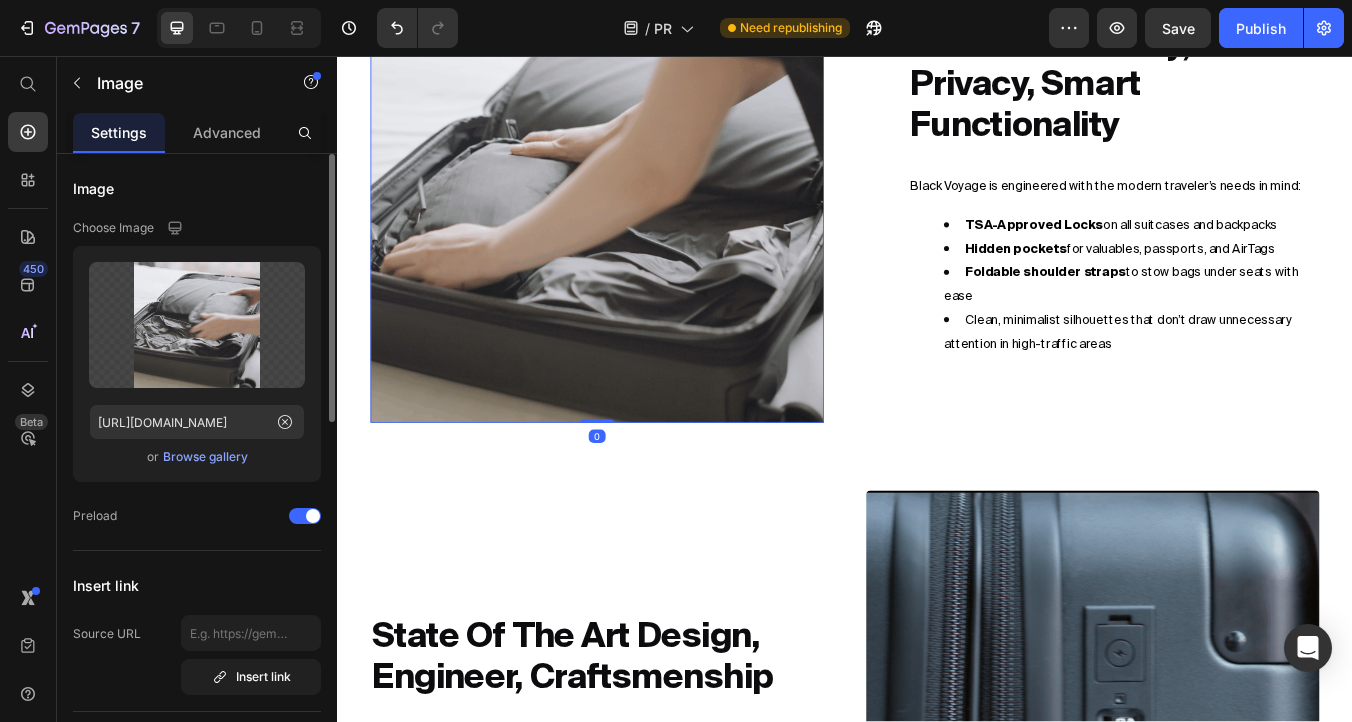 click at bounding box center (509, -65) 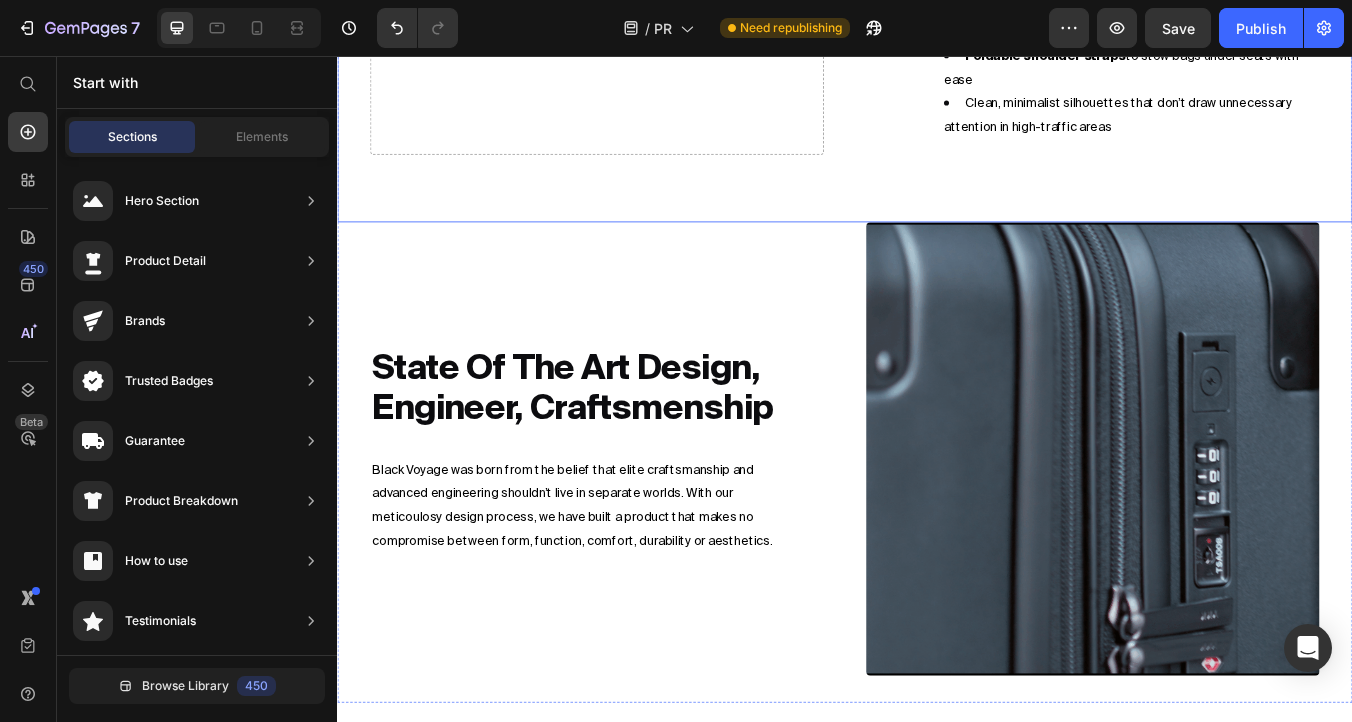 scroll, scrollTop: 4616, scrollLeft: 0, axis: vertical 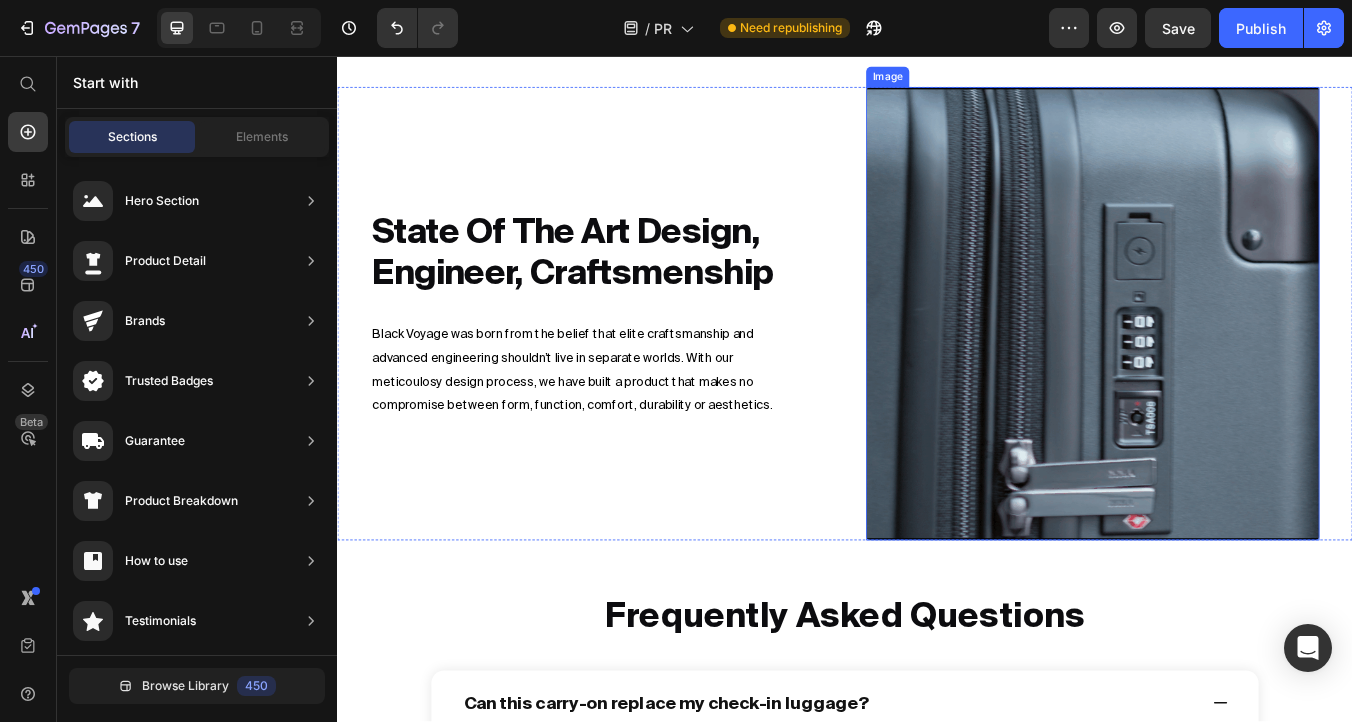 click at bounding box center [1230, 361] 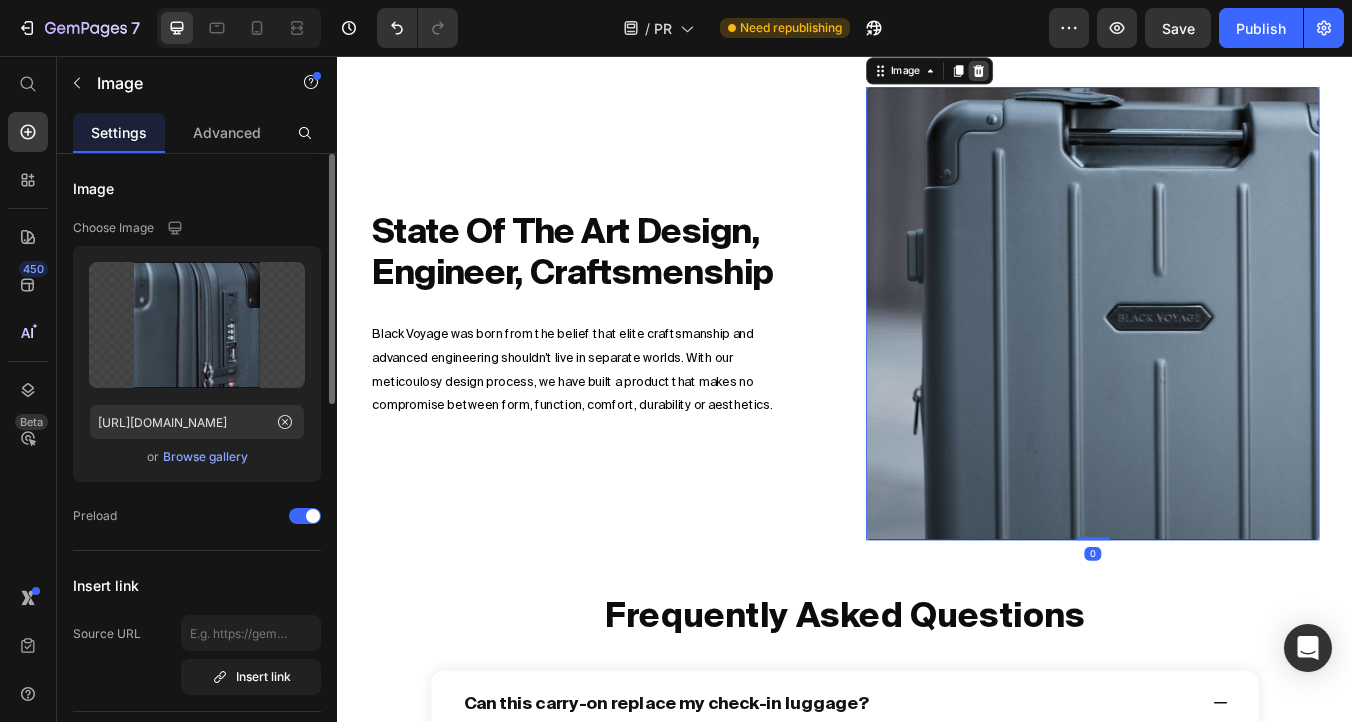 click 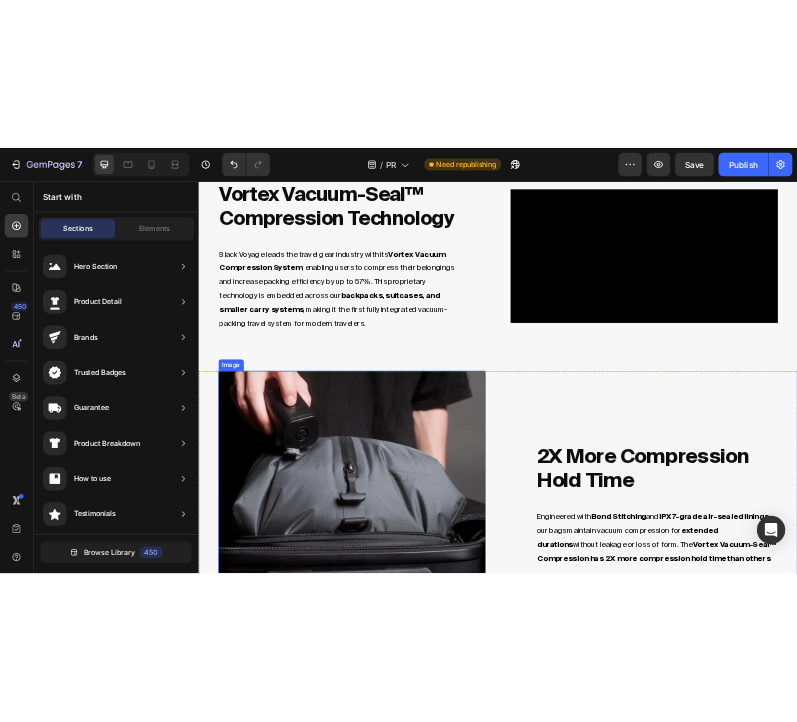 scroll, scrollTop: 1248, scrollLeft: 0, axis: vertical 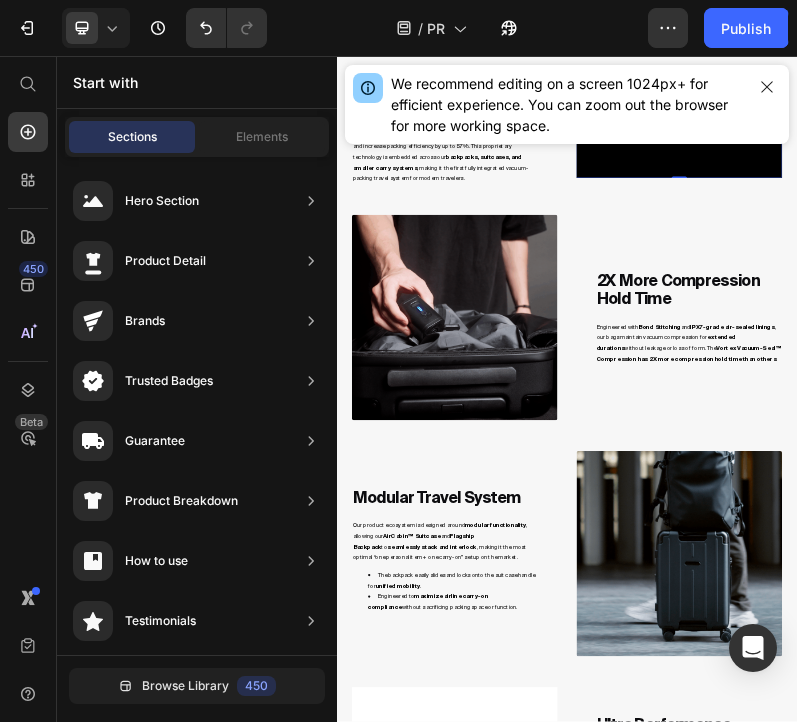click at bounding box center (1230, 241) 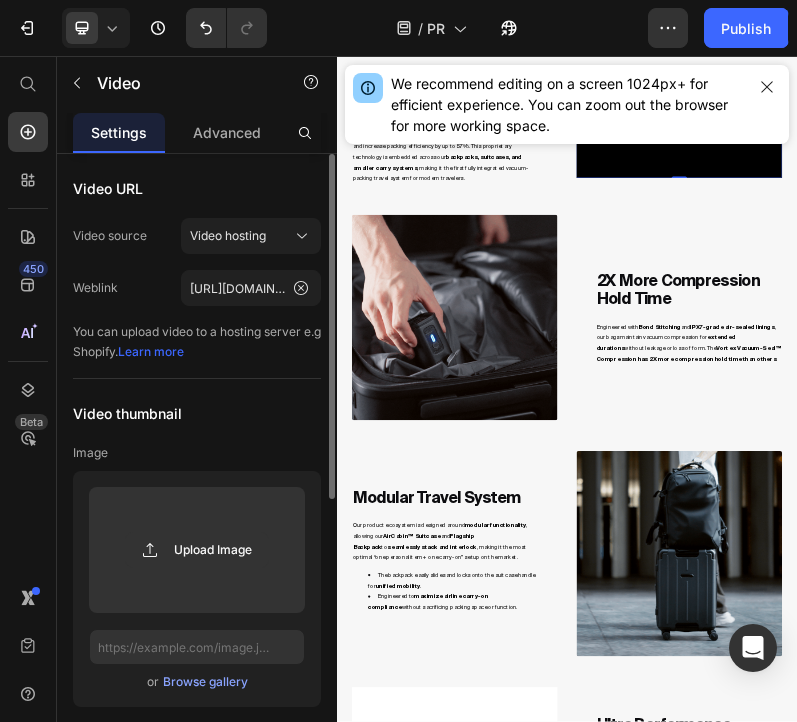 click at bounding box center [1230, 241] 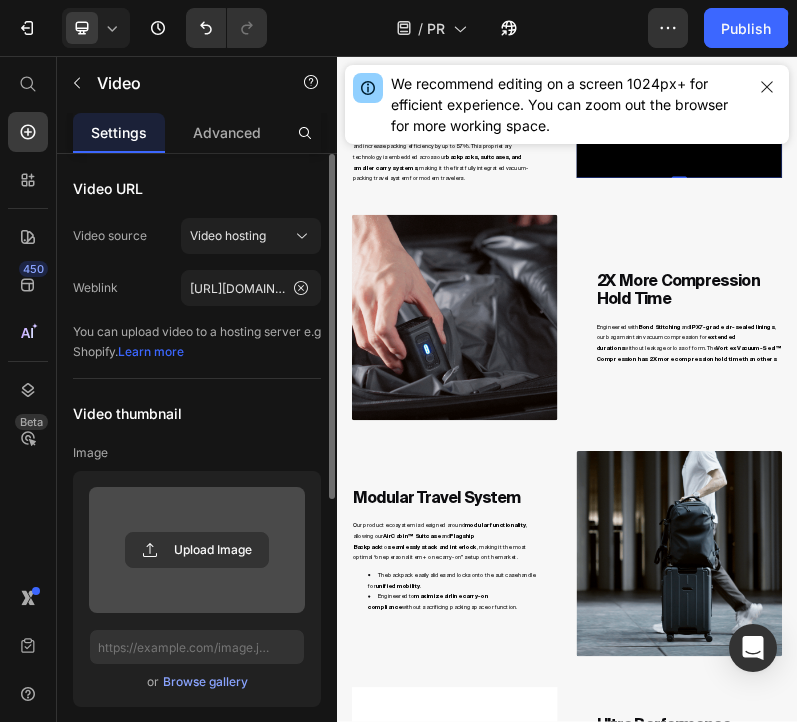 type on "C:\fakepath\PR PDP EXPORt.gif" 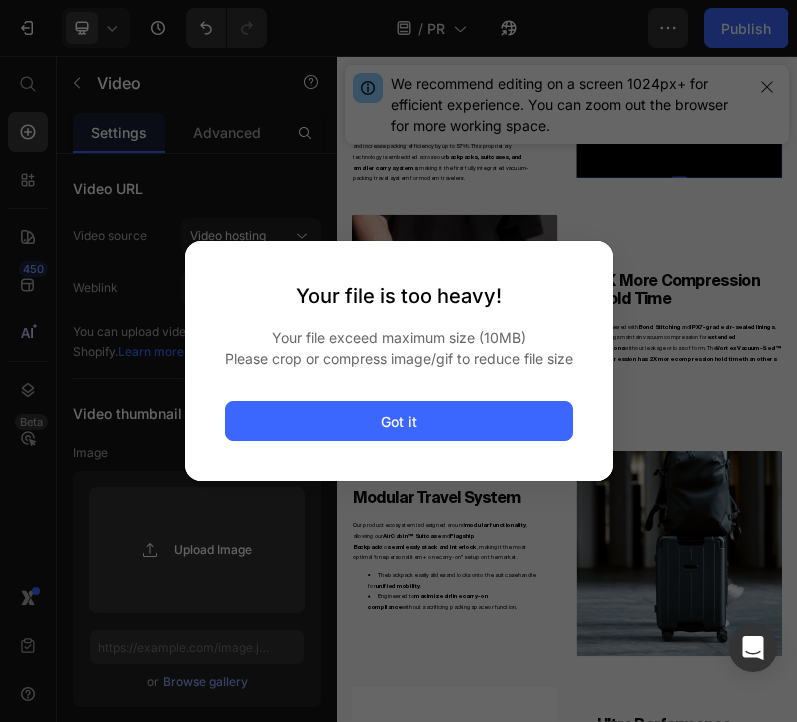 click on "Your file is too heavy! Your file exceed maximum size (10MB) Please crop or compress image/gif to reduce file size Got it" 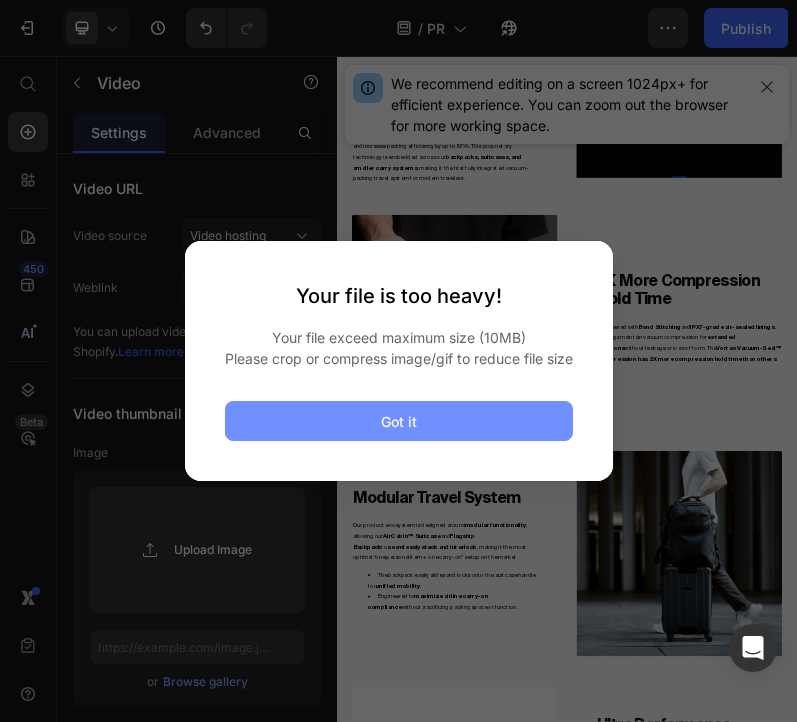 click on "Got it" at bounding box center [399, 421] 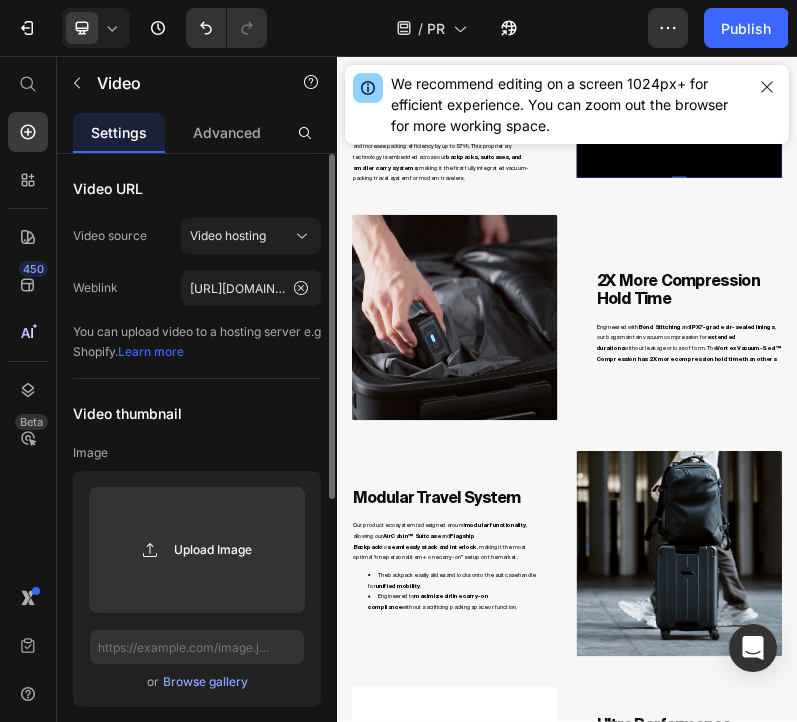 click on "Image" at bounding box center [197, 453] 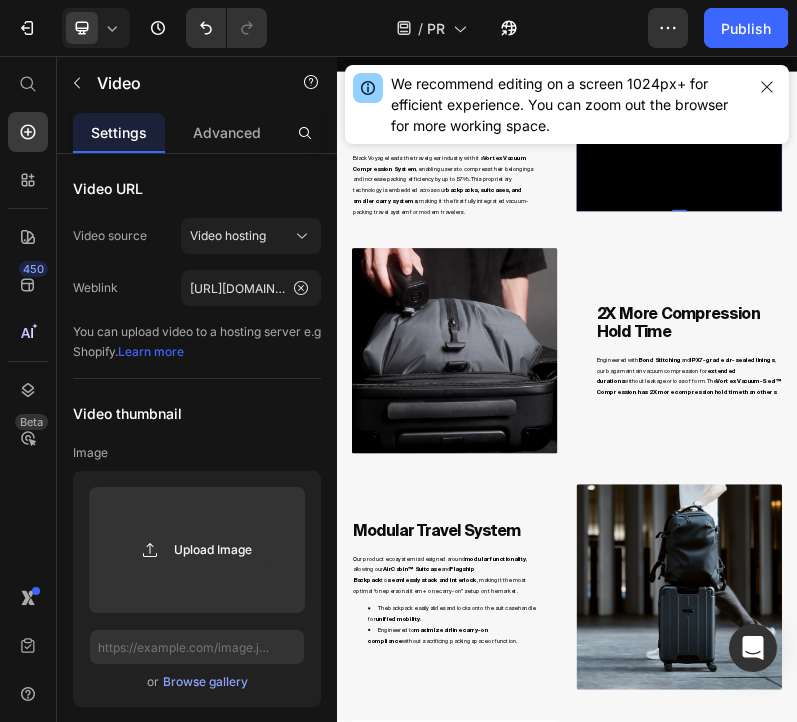 click at bounding box center [1230, 328] 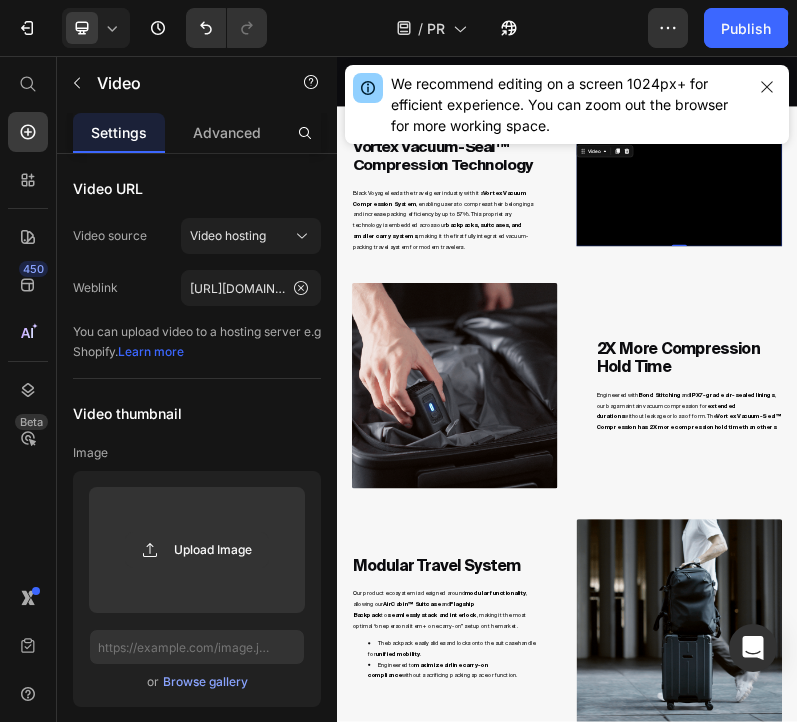 scroll, scrollTop: 1040, scrollLeft: 0, axis: vertical 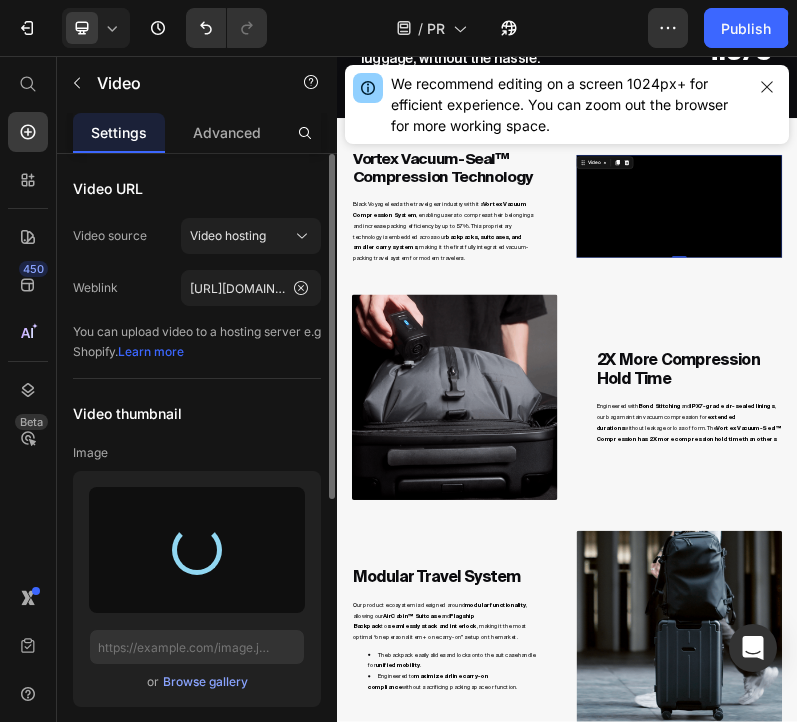 type on "[URL][DOMAIN_NAME]" 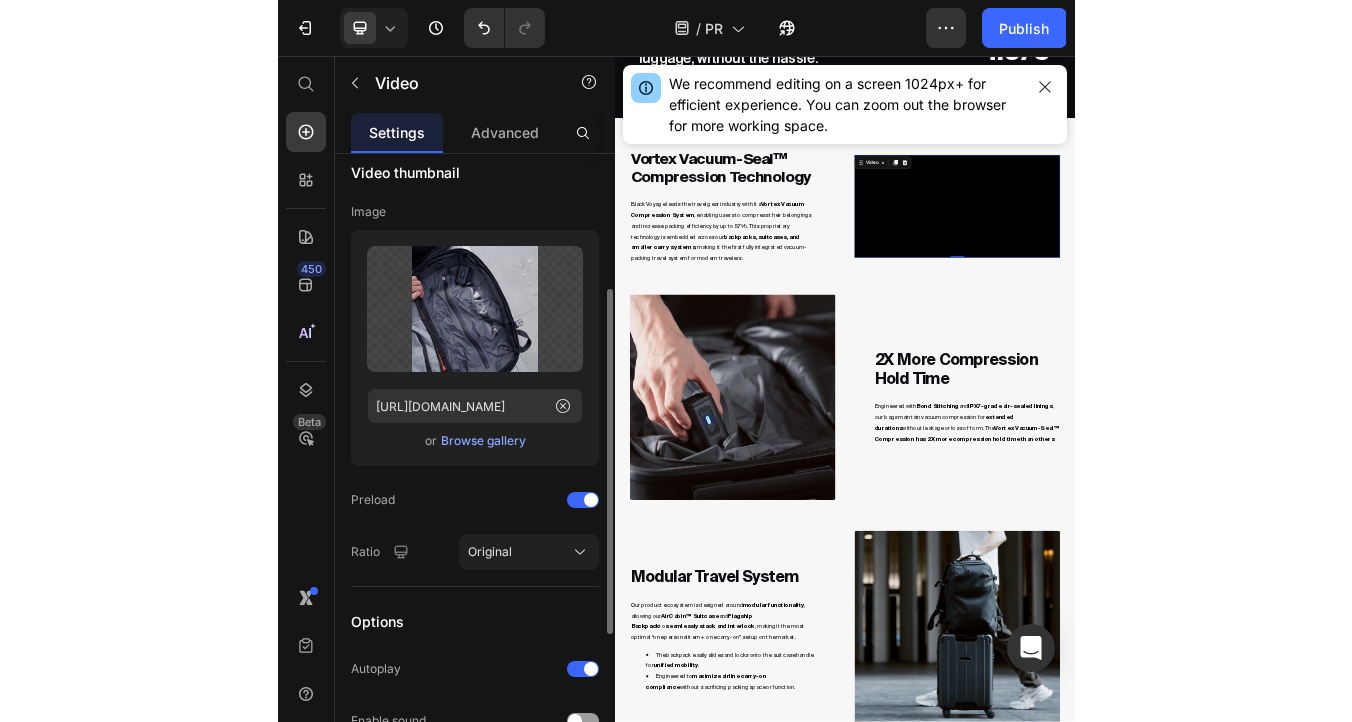 scroll, scrollTop: 245, scrollLeft: 0, axis: vertical 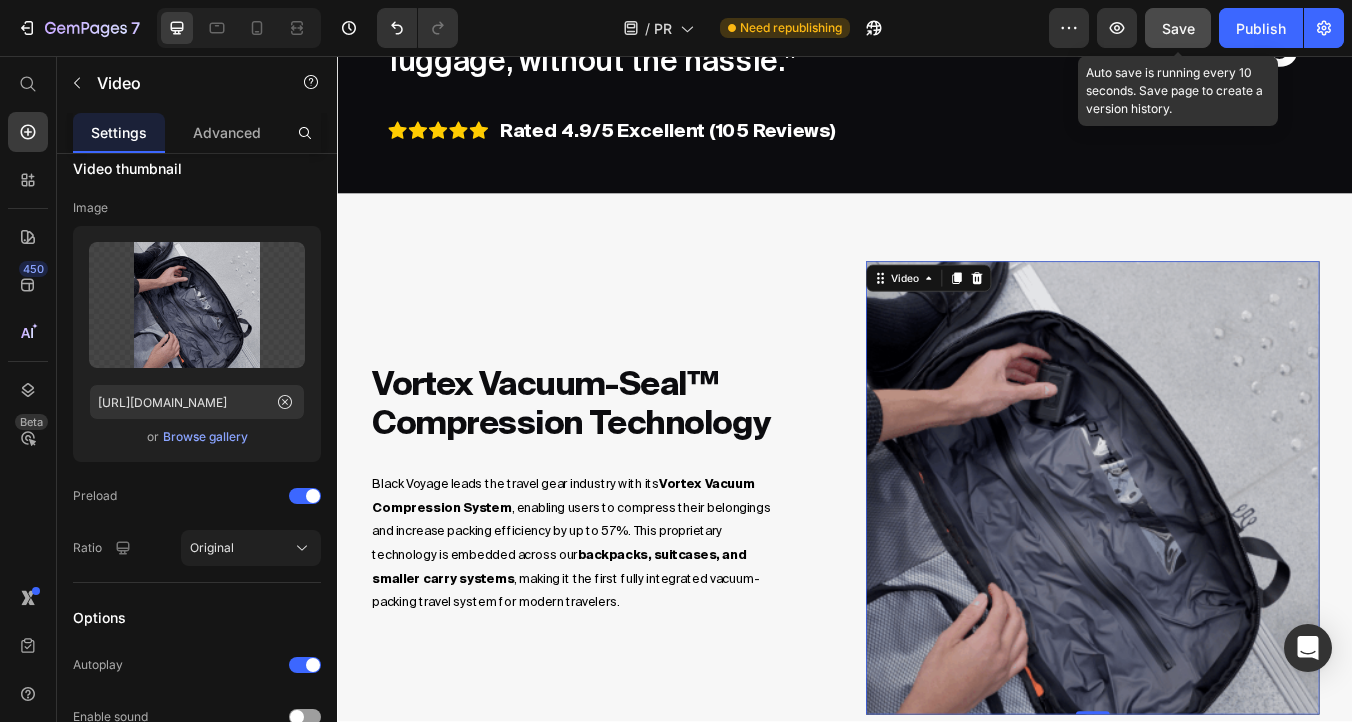 click on "Save" 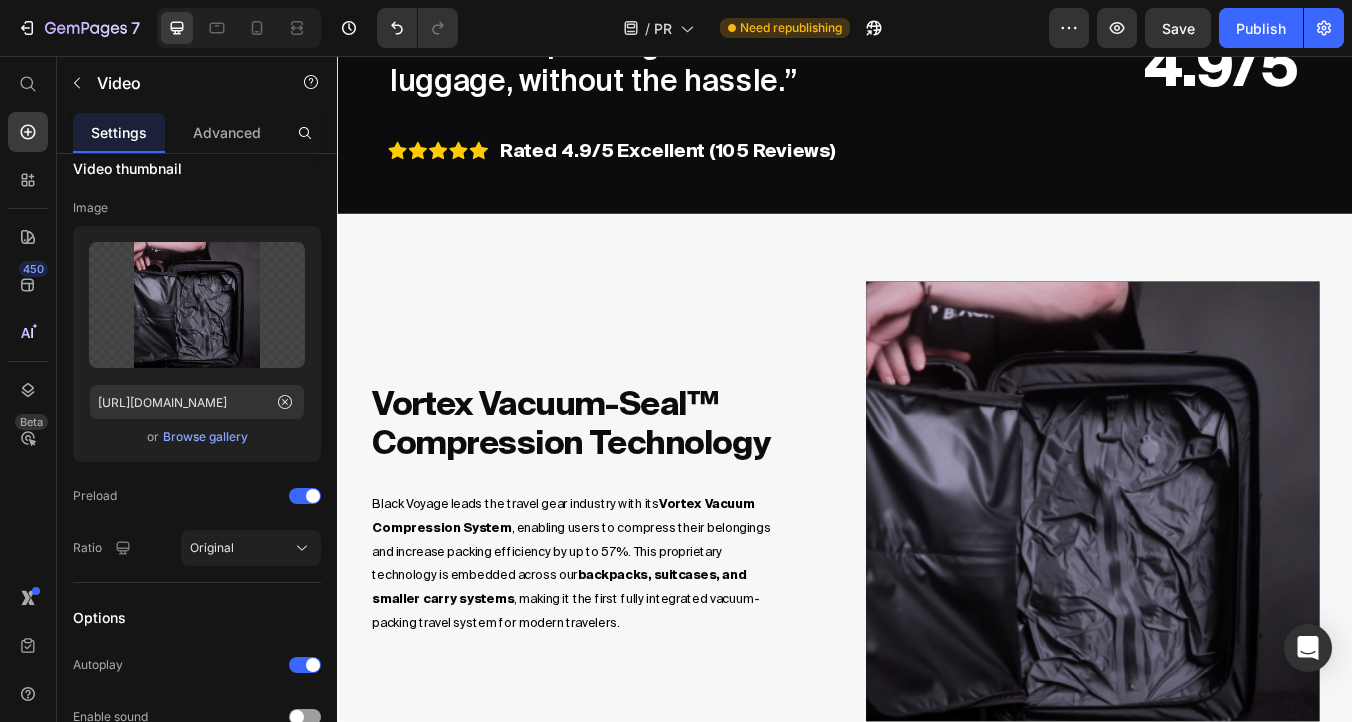 scroll, scrollTop: 1054, scrollLeft: 0, axis: vertical 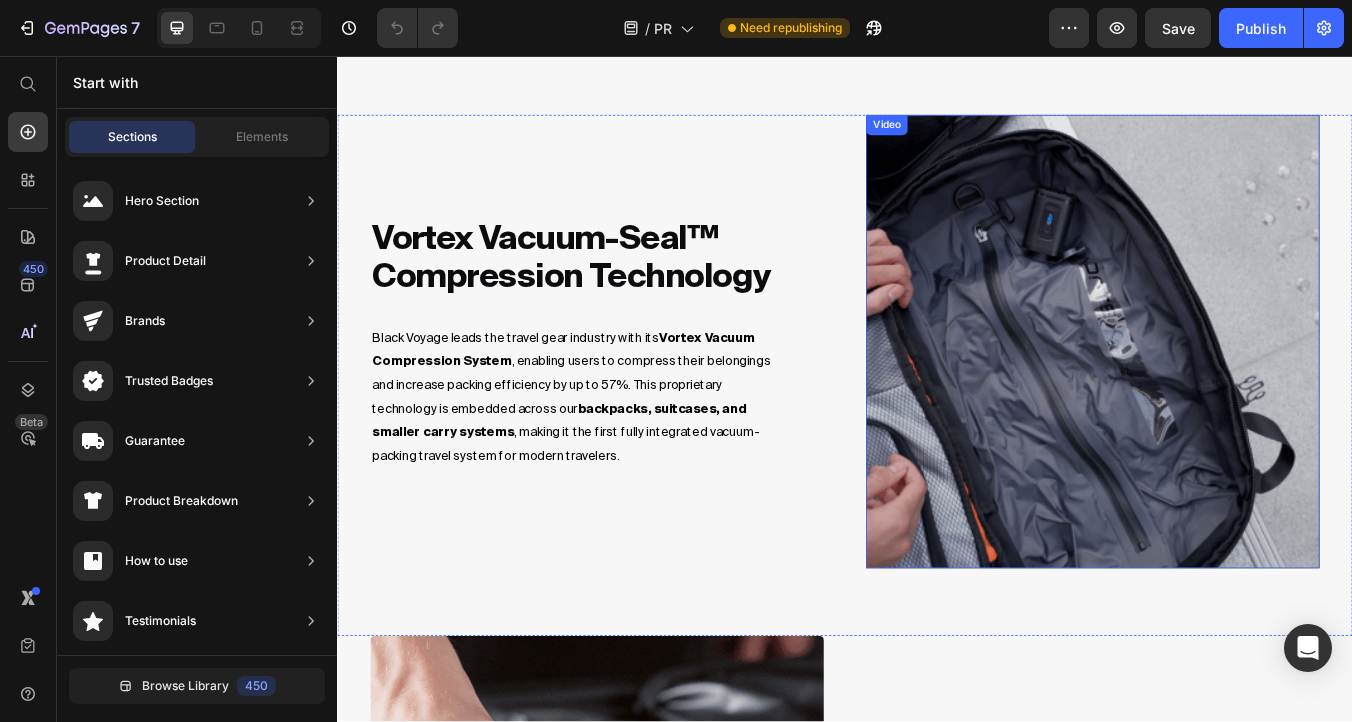 click at bounding box center (1230, 394) 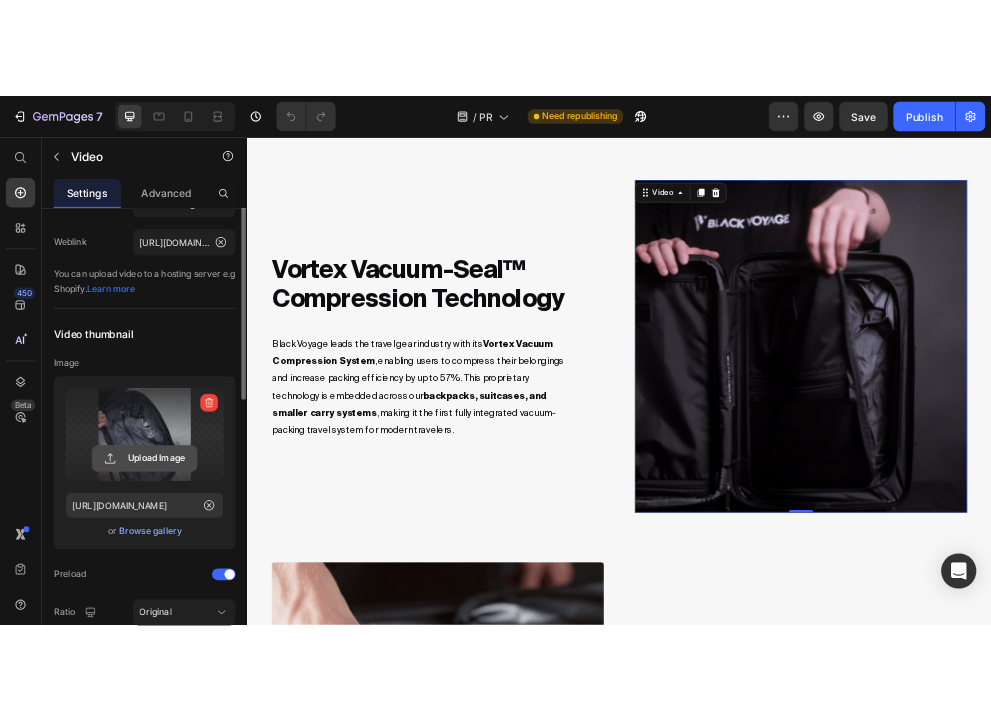 scroll, scrollTop: 139, scrollLeft: 0, axis: vertical 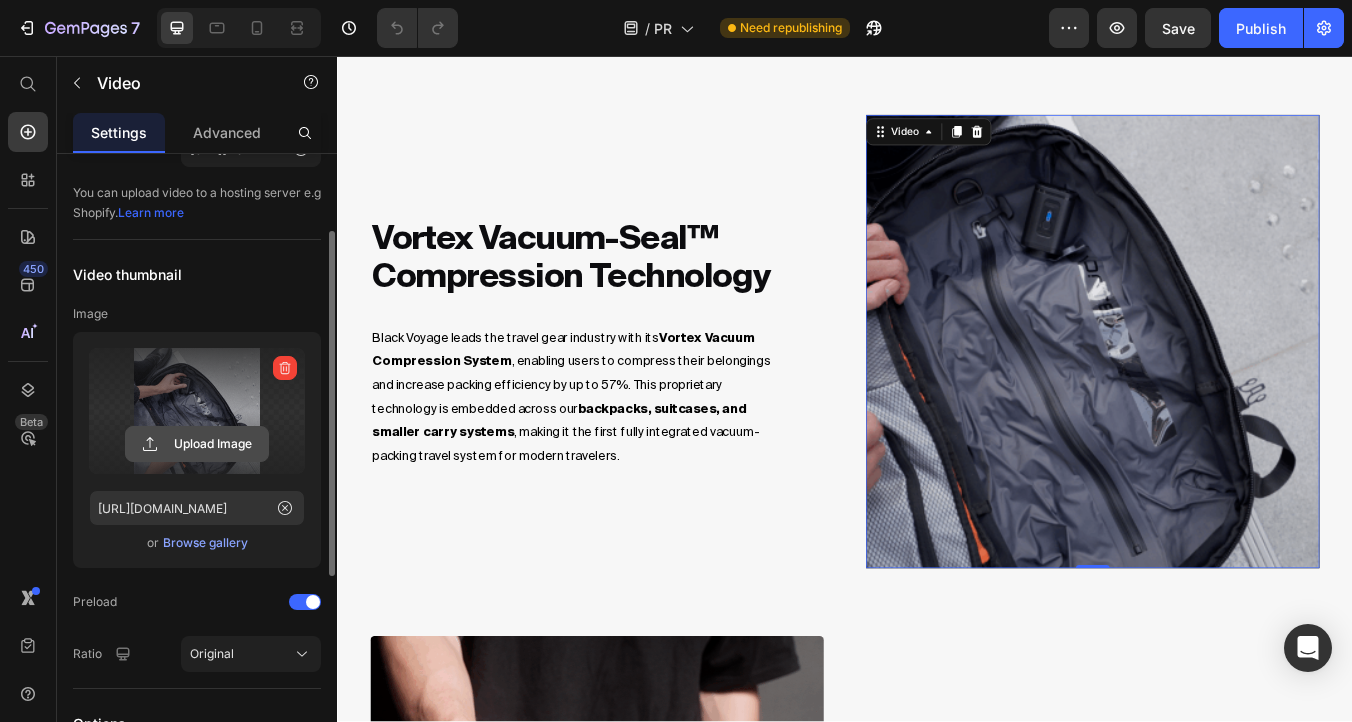 click 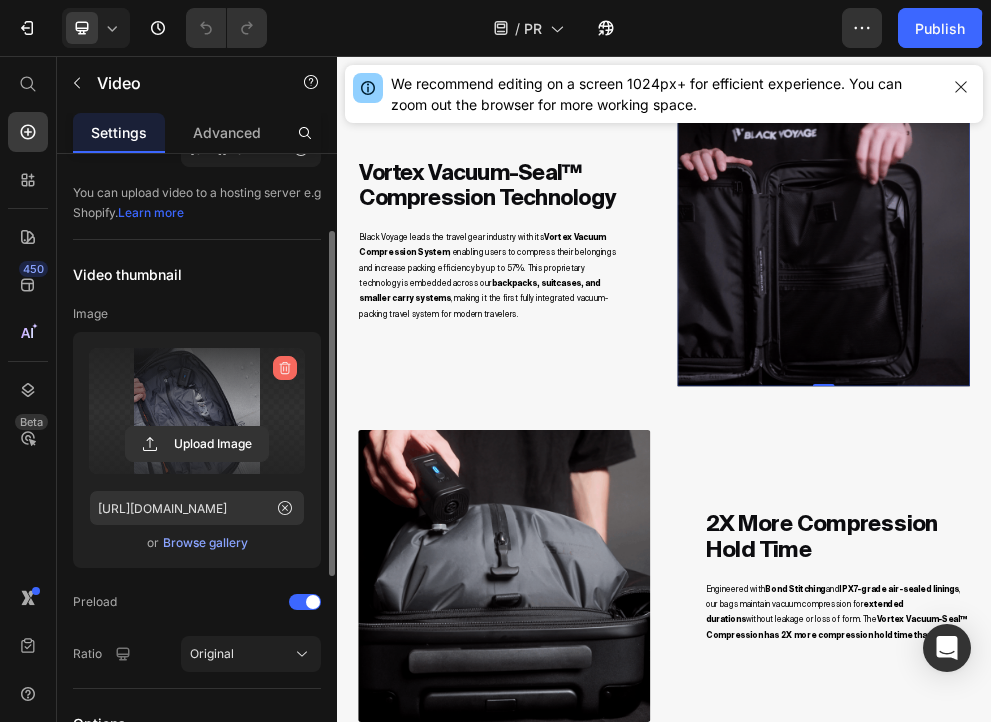 click 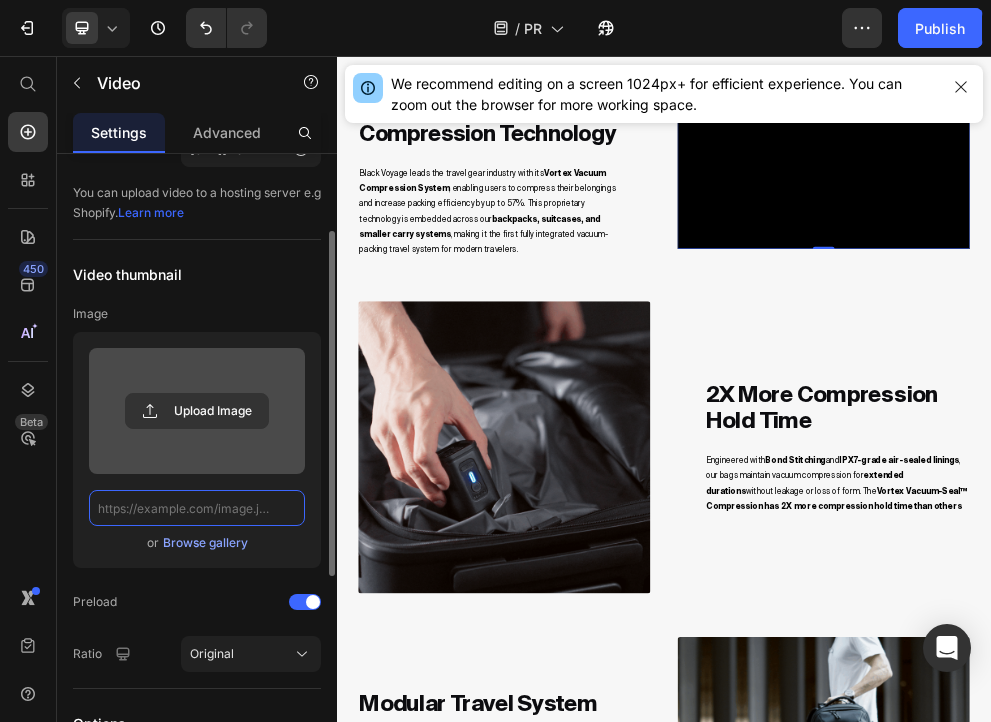 scroll, scrollTop: 0, scrollLeft: 0, axis: both 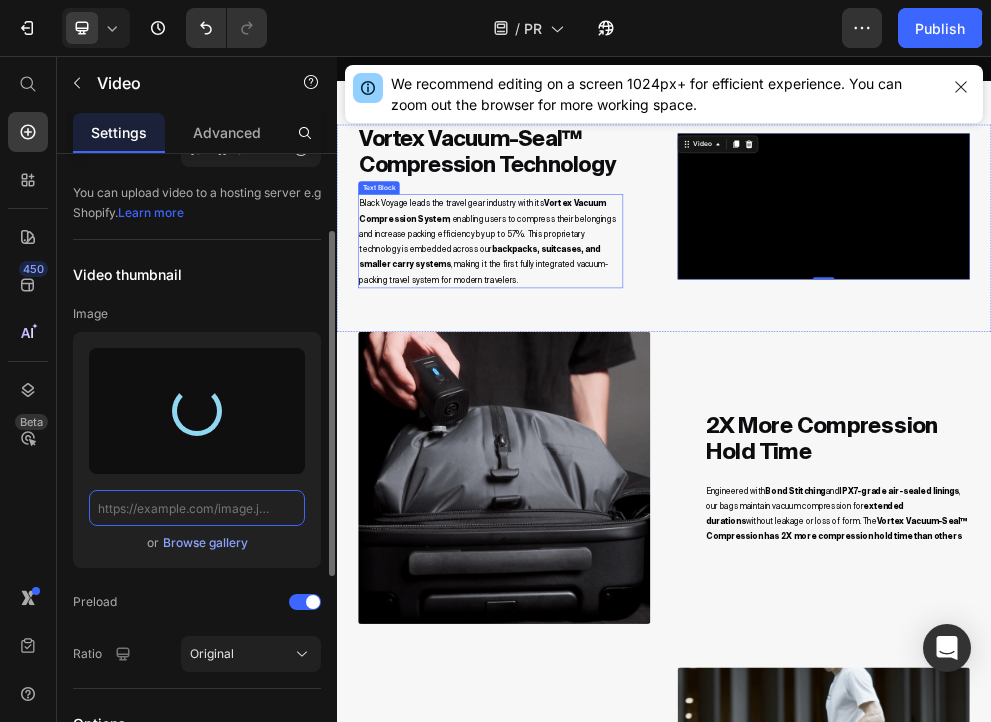 type on "[URL][DOMAIN_NAME]" 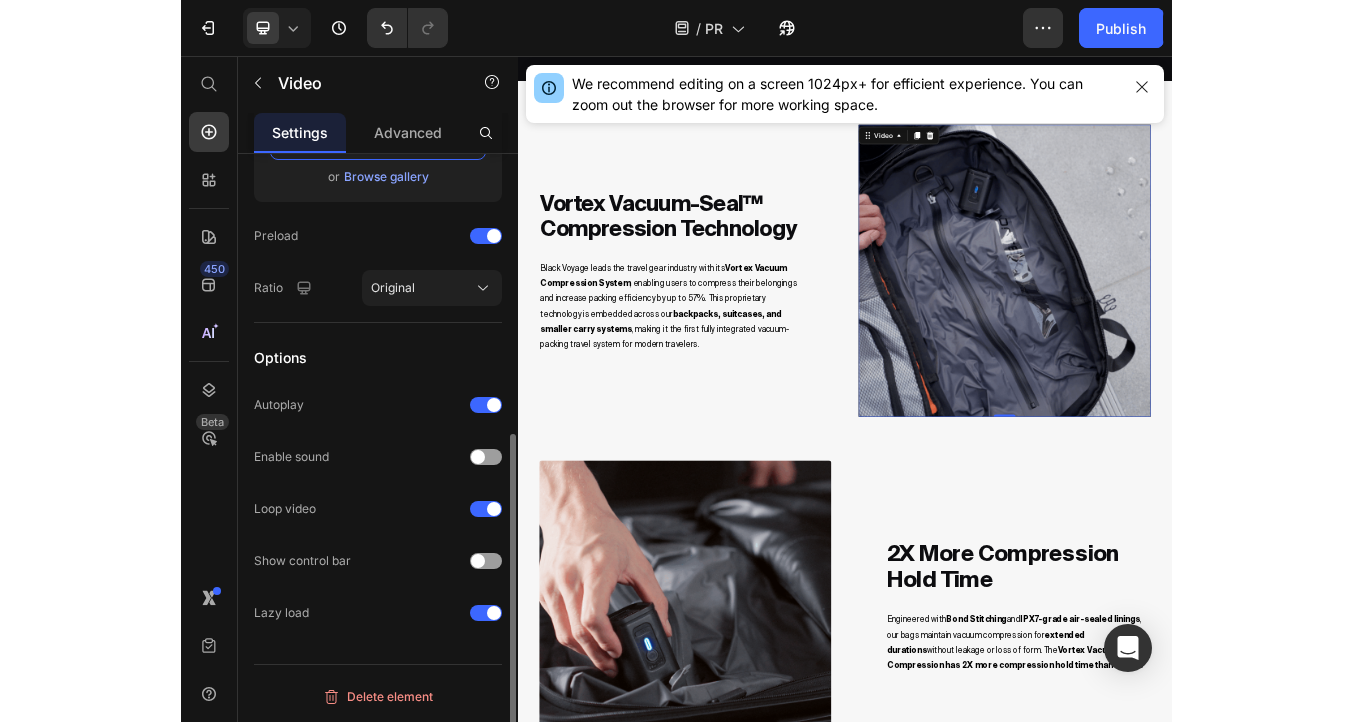 scroll, scrollTop: 0, scrollLeft: 0, axis: both 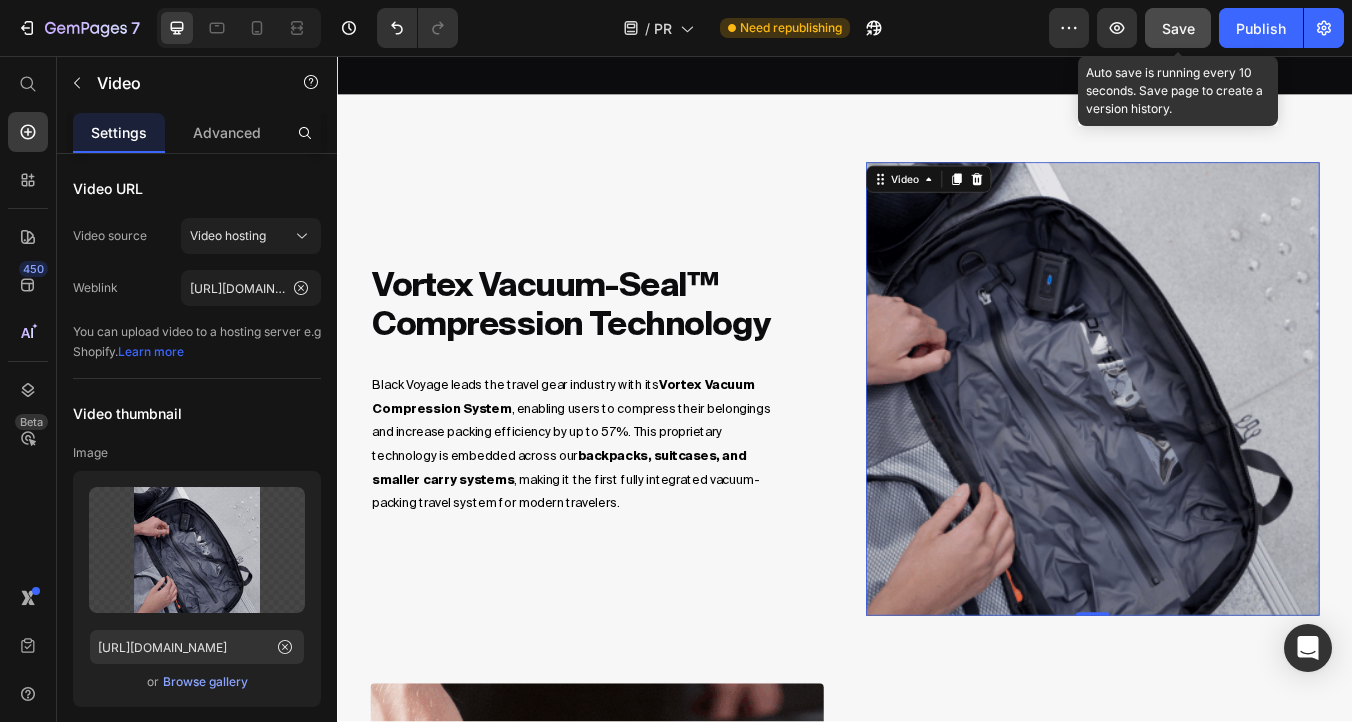 click on "Save" at bounding box center [1178, 28] 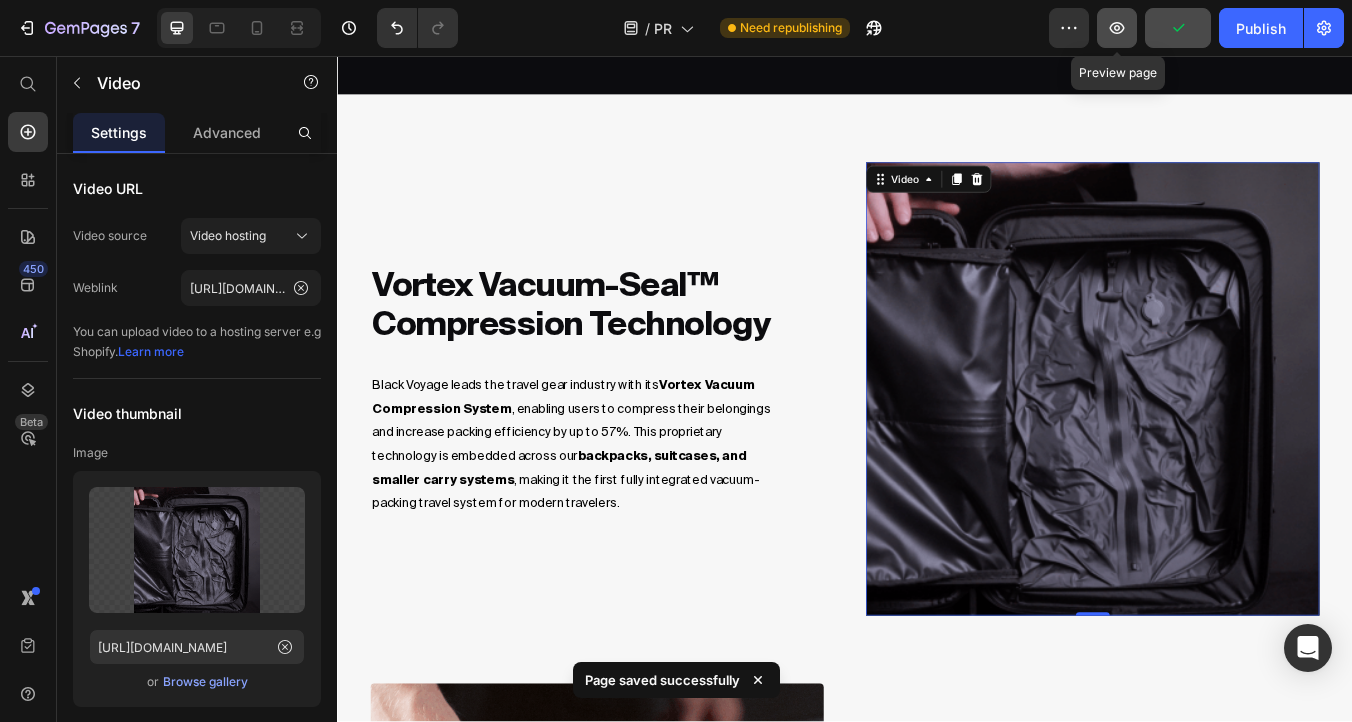 click 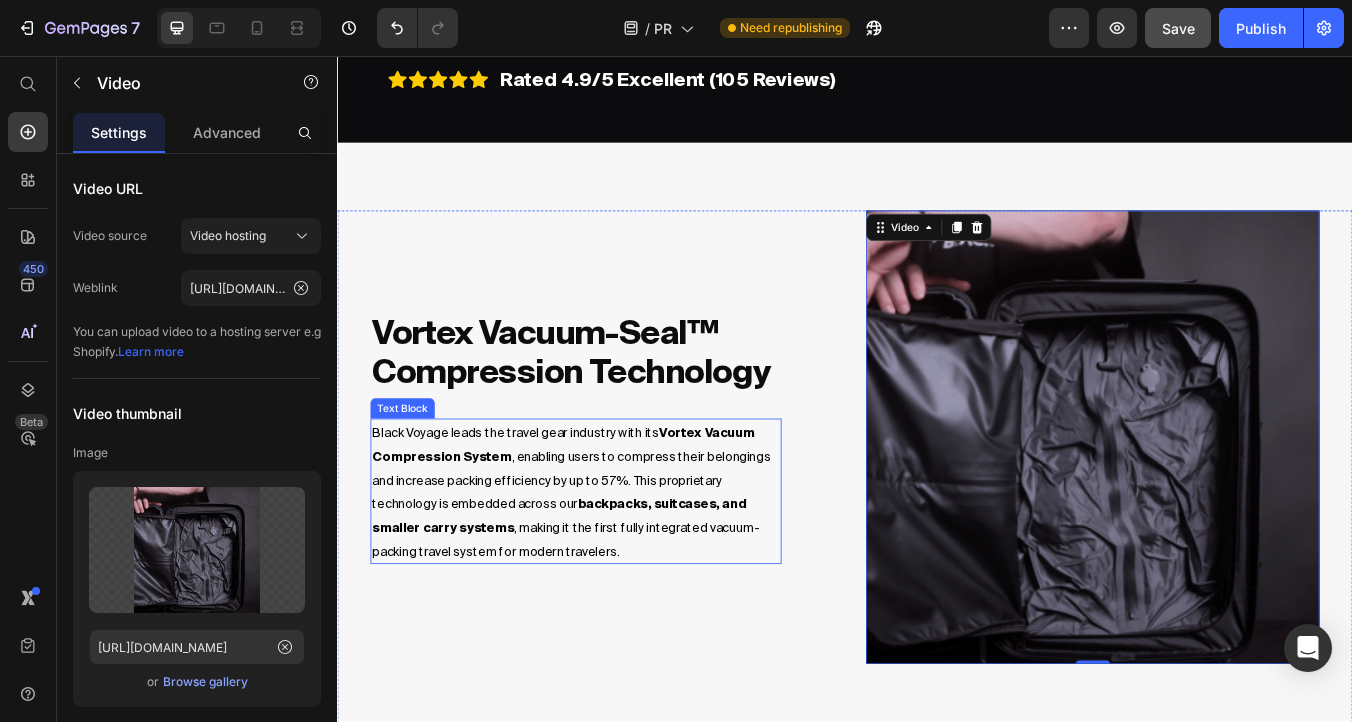 scroll, scrollTop: 1094, scrollLeft: 0, axis: vertical 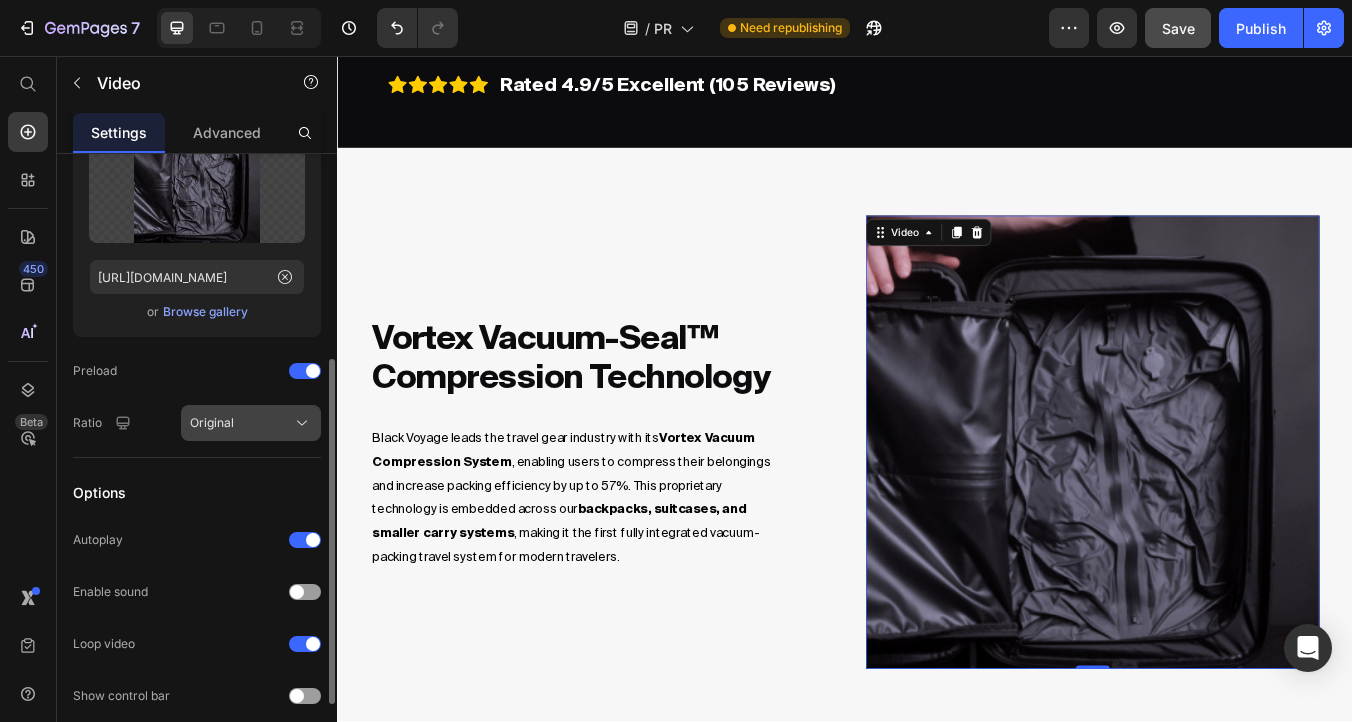 click on "Original" at bounding box center [251, 423] 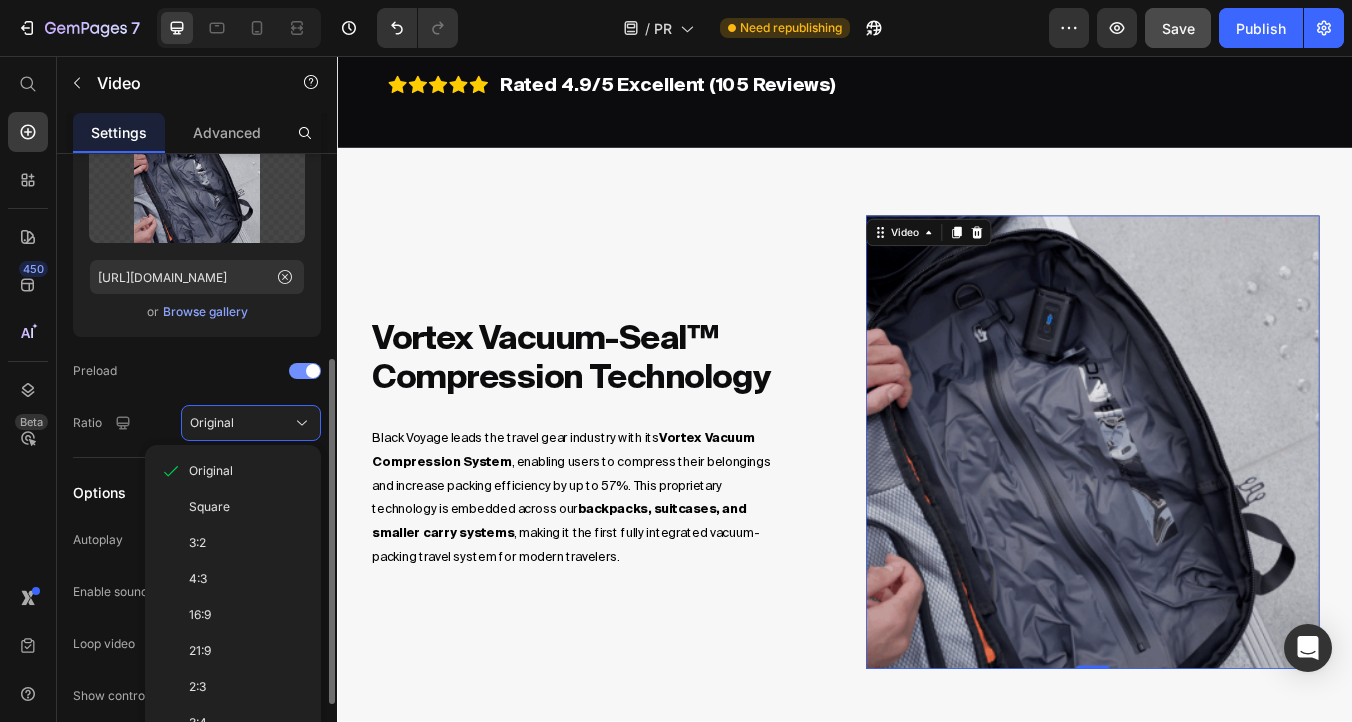click on "Preload" 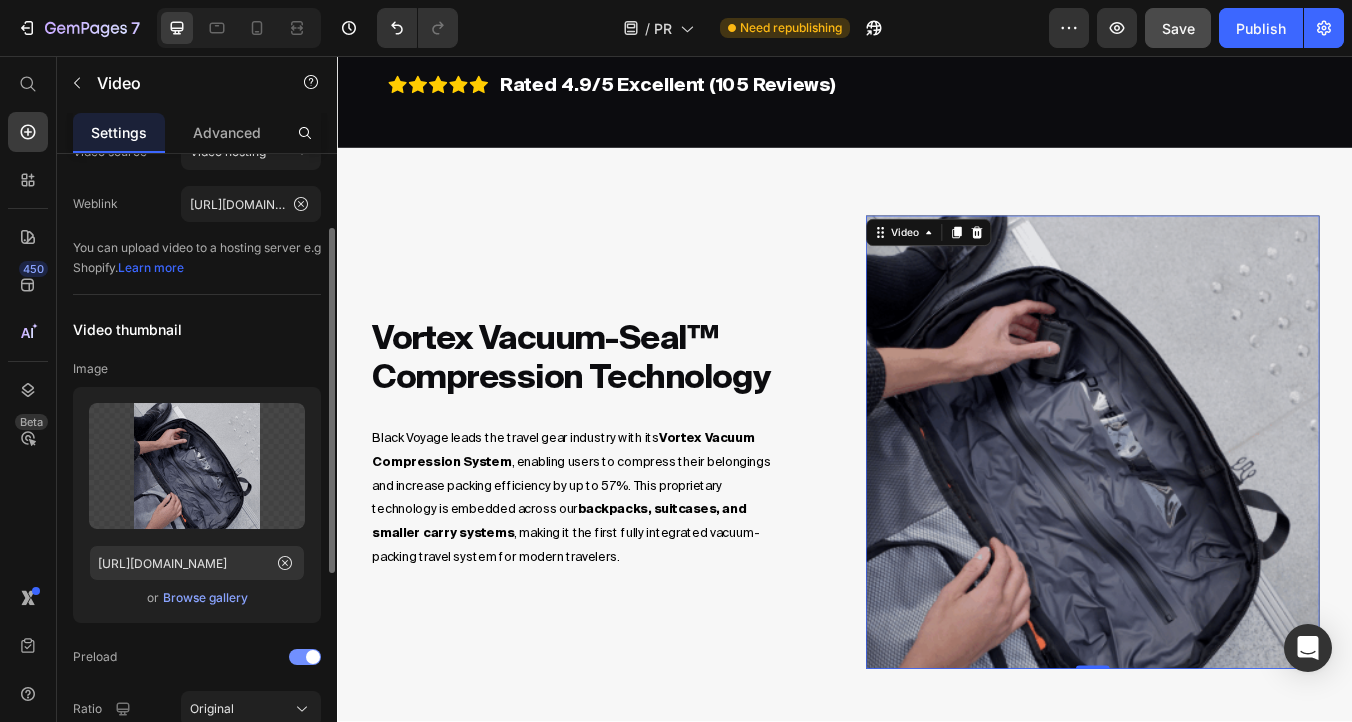 scroll, scrollTop: 0, scrollLeft: 0, axis: both 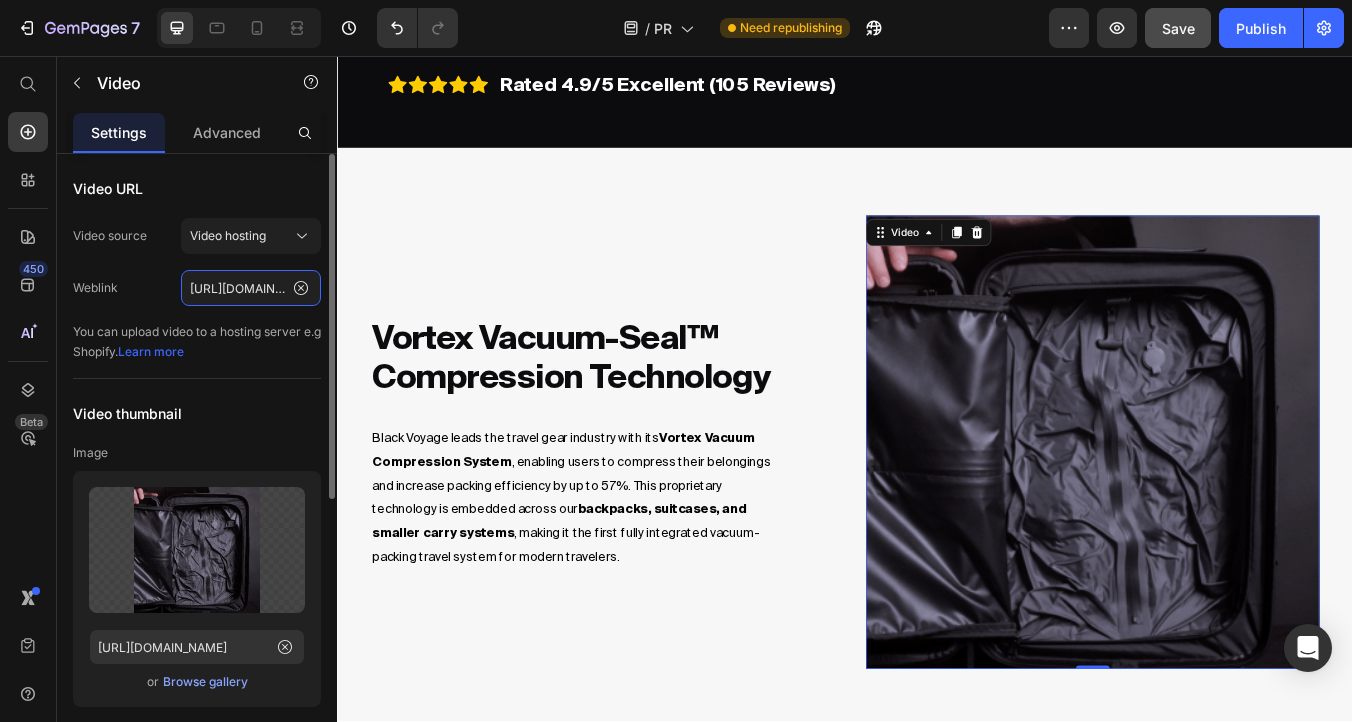 click on "[URL][DOMAIN_NAME]" 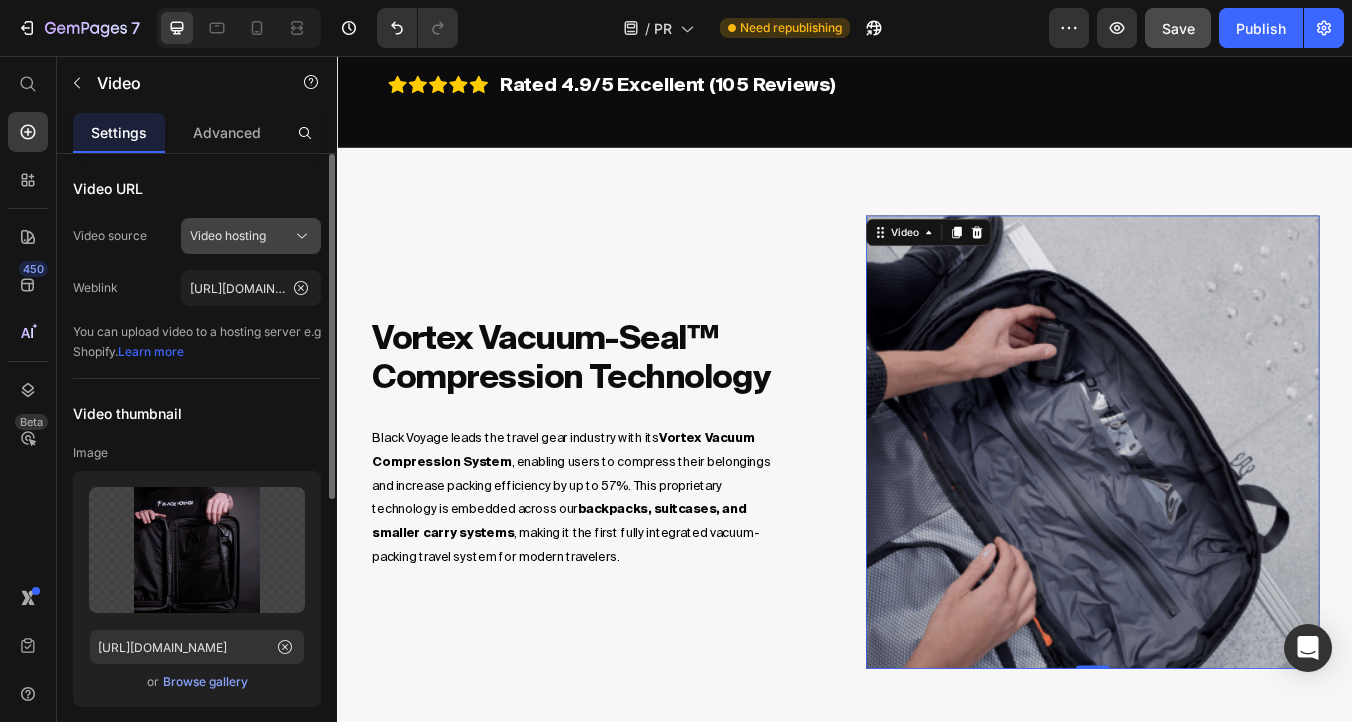 click on "Video hosting" at bounding box center [228, 236] 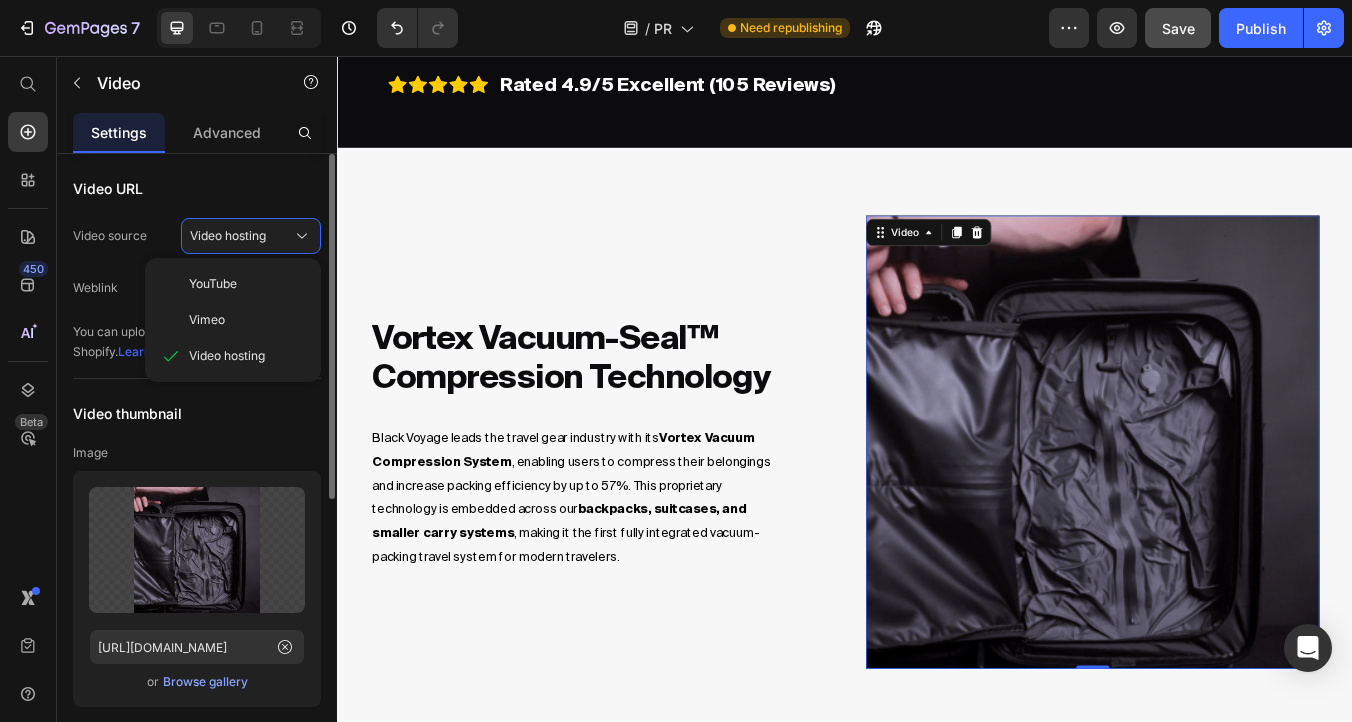 click on "Video URL" at bounding box center [197, 188] 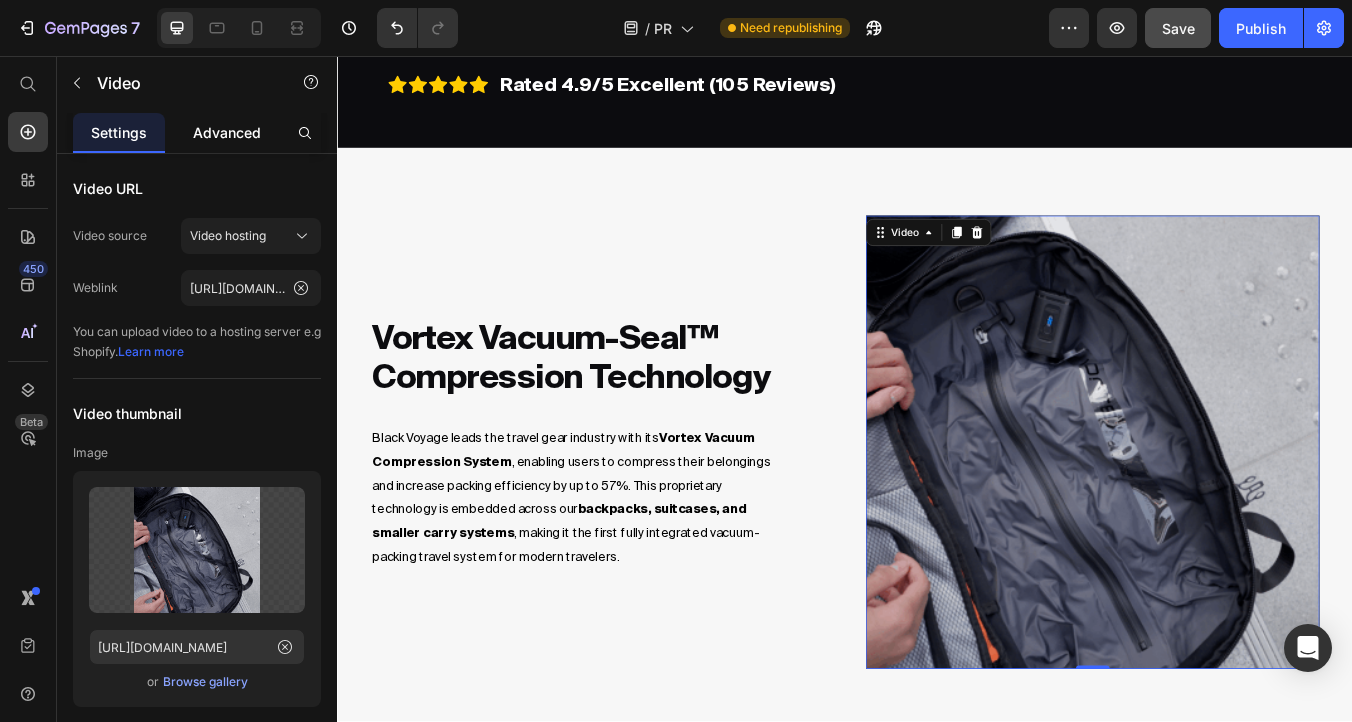 click on "Advanced" at bounding box center [227, 132] 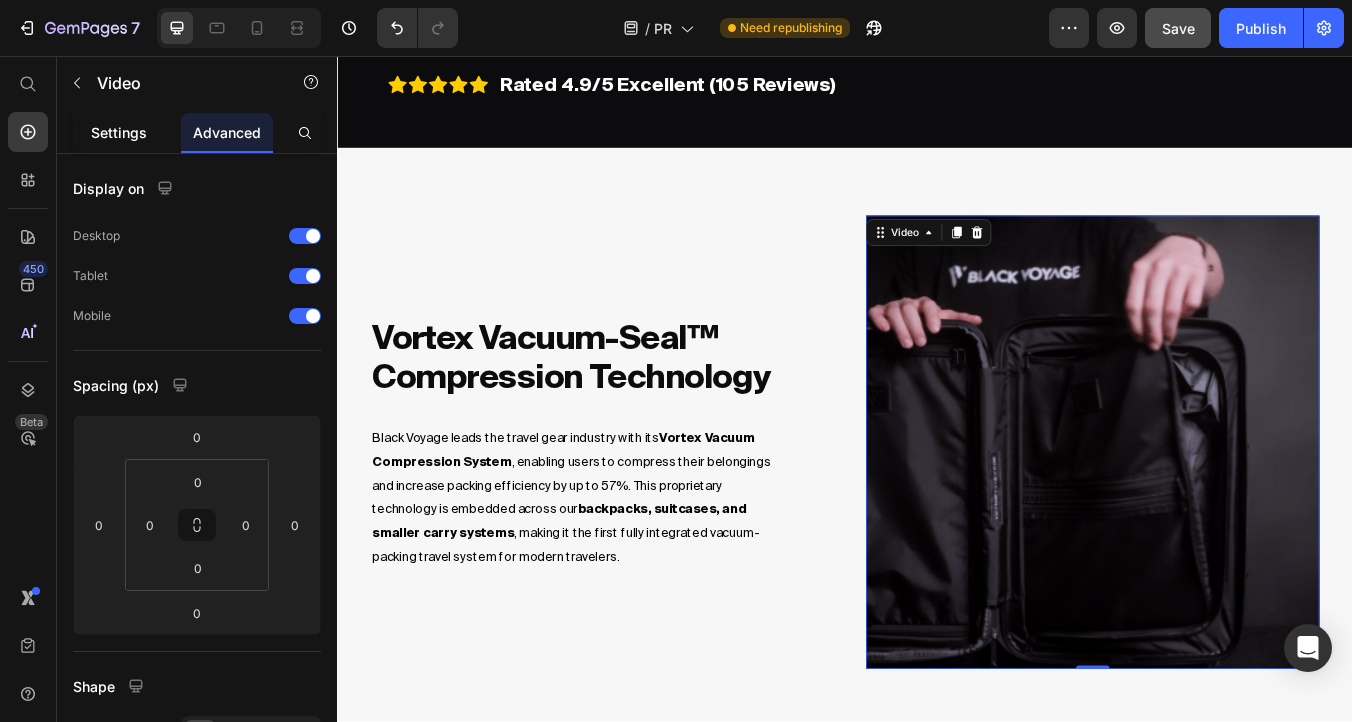 click on "Settings" 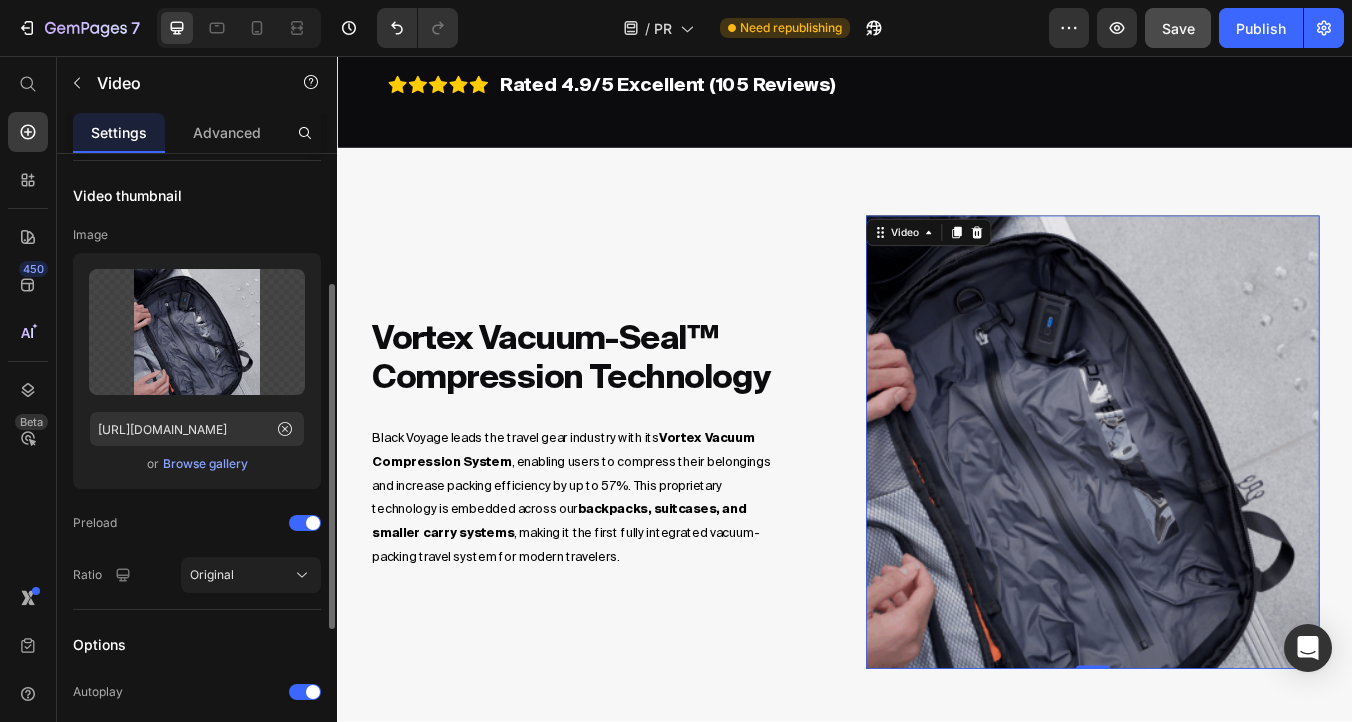 scroll, scrollTop: 248, scrollLeft: 0, axis: vertical 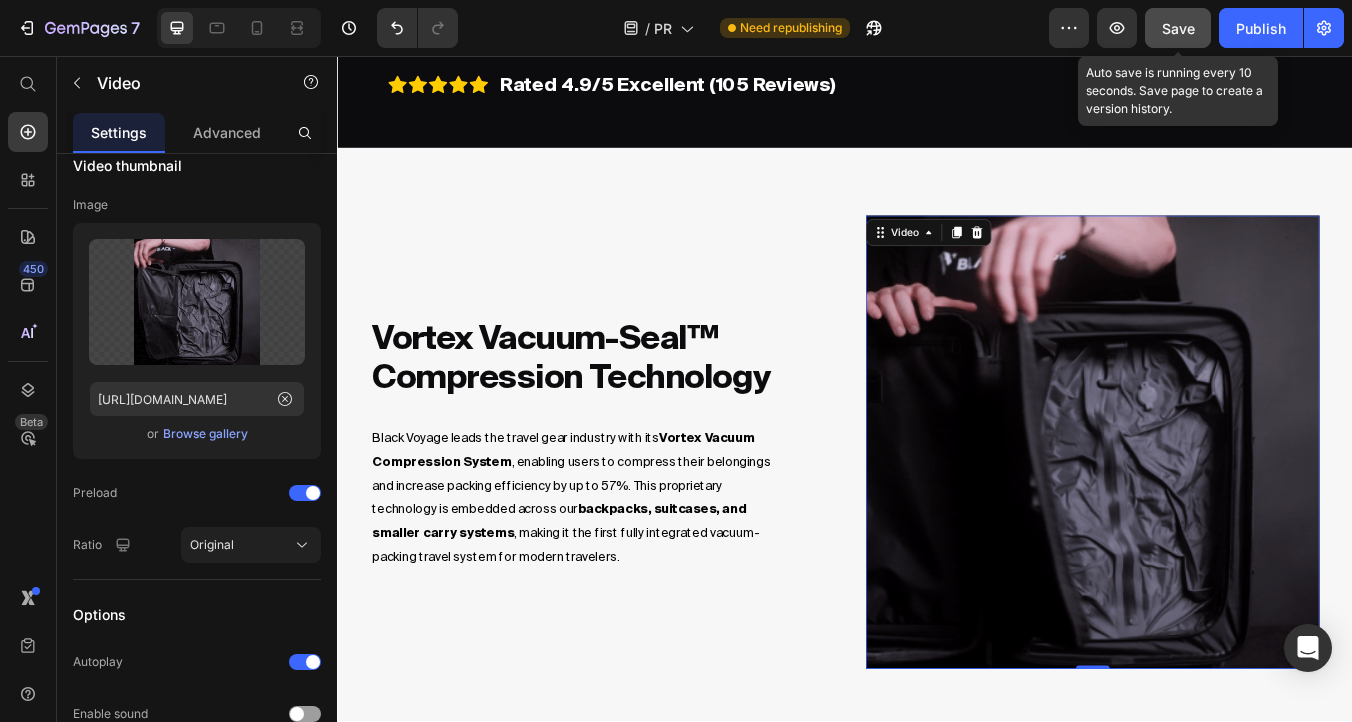 click on "Save" 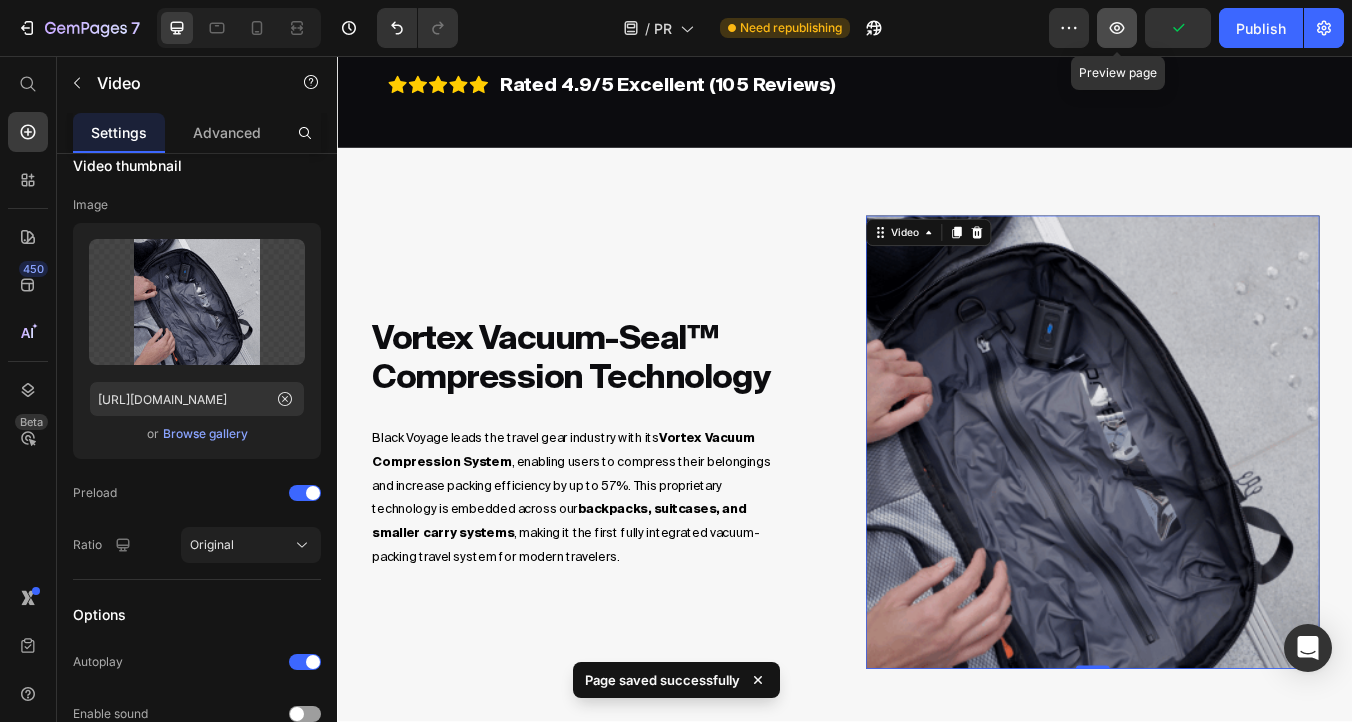 click 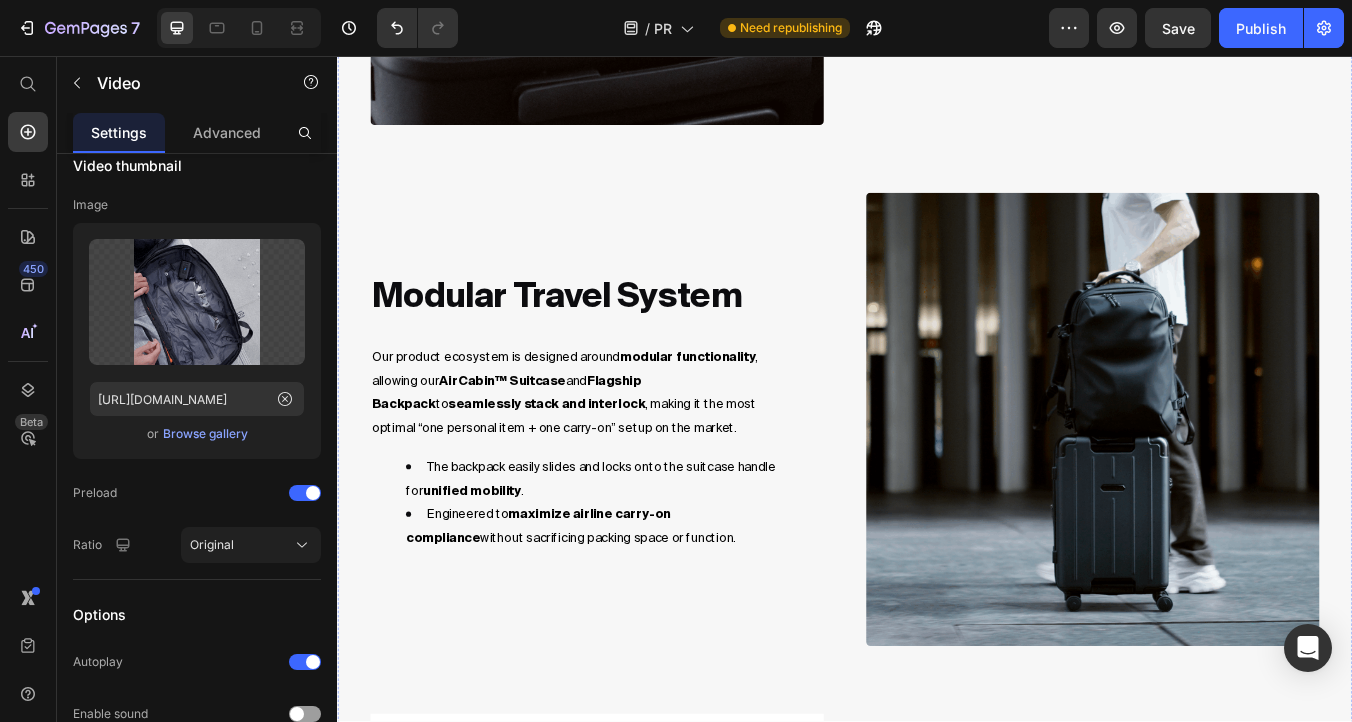scroll, scrollTop: 2458, scrollLeft: 0, axis: vertical 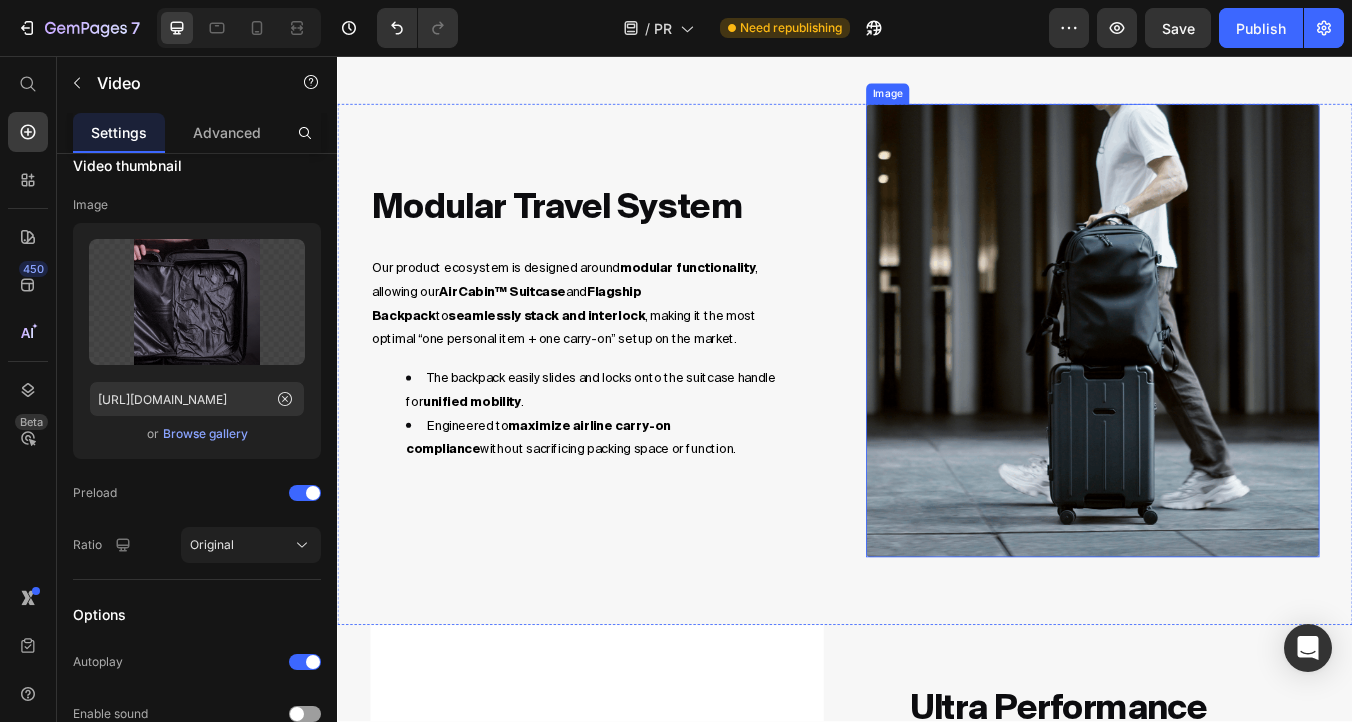 click at bounding box center [1230, 381] 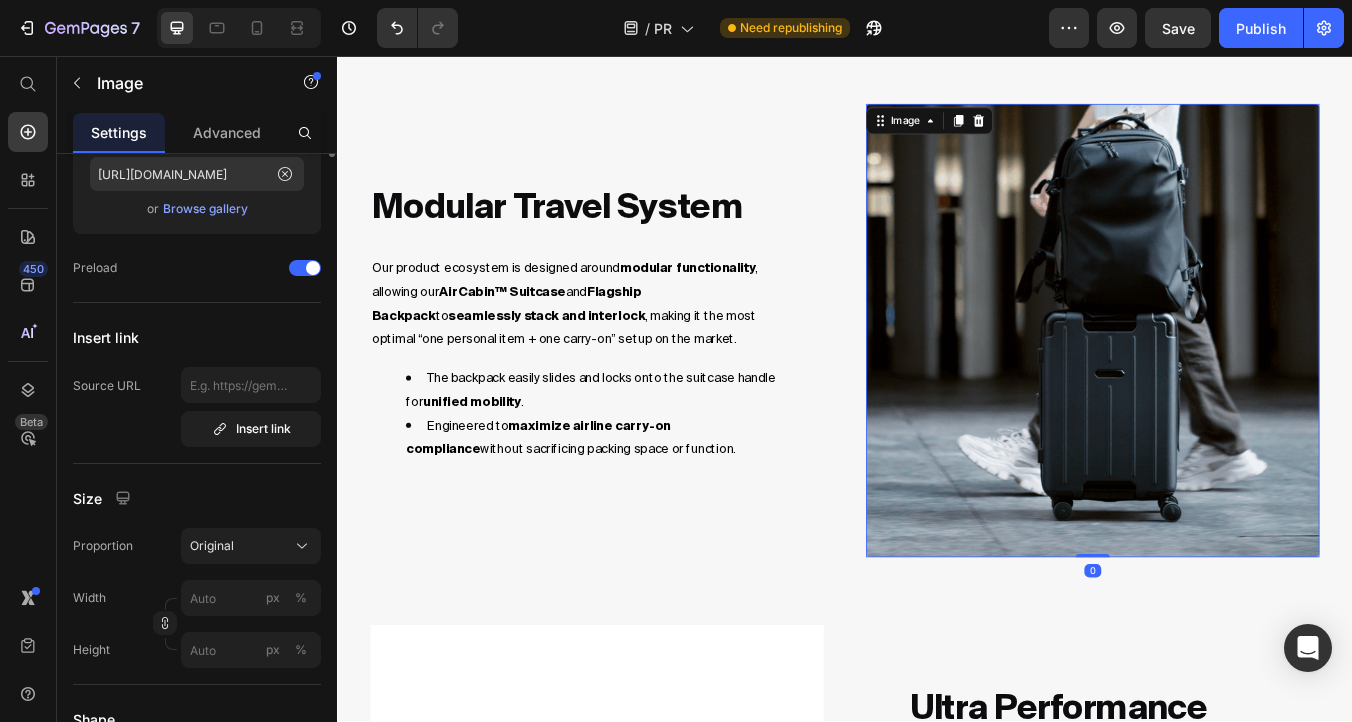 scroll, scrollTop: 0, scrollLeft: 0, axis: both 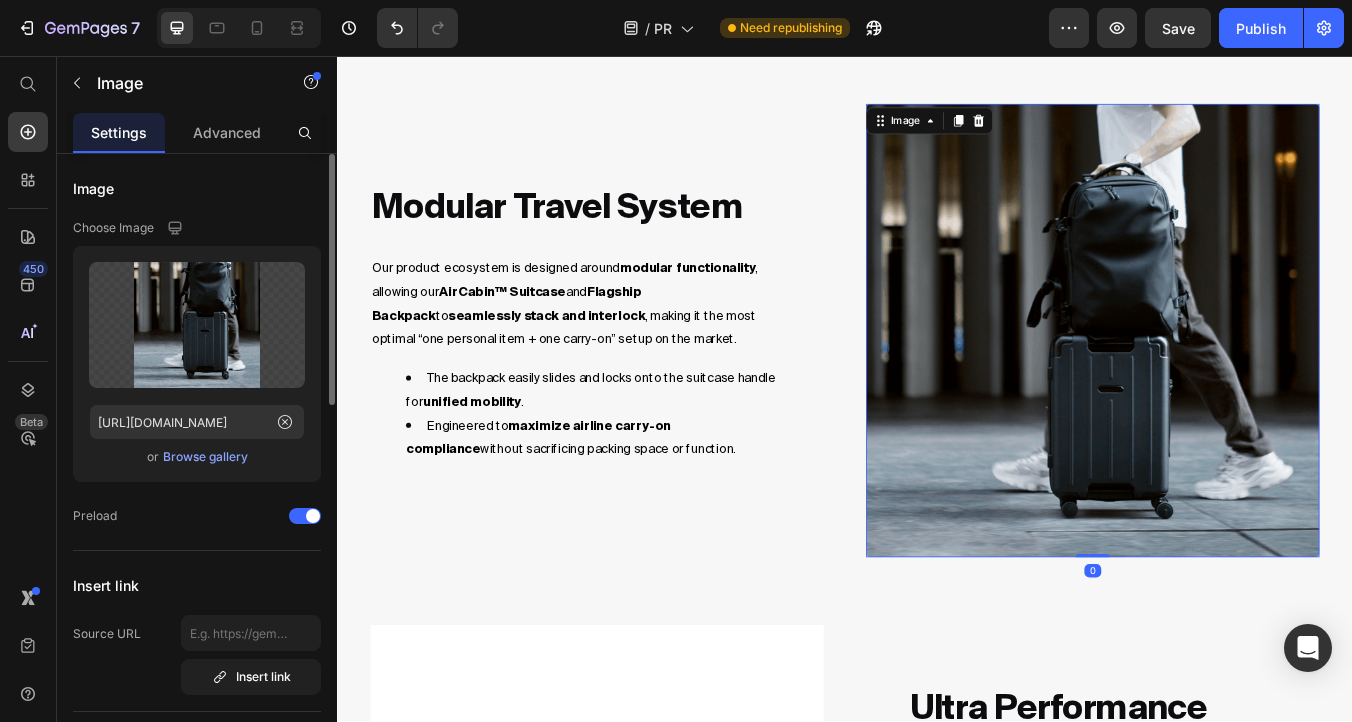 click at bounding box center [1230, 381] 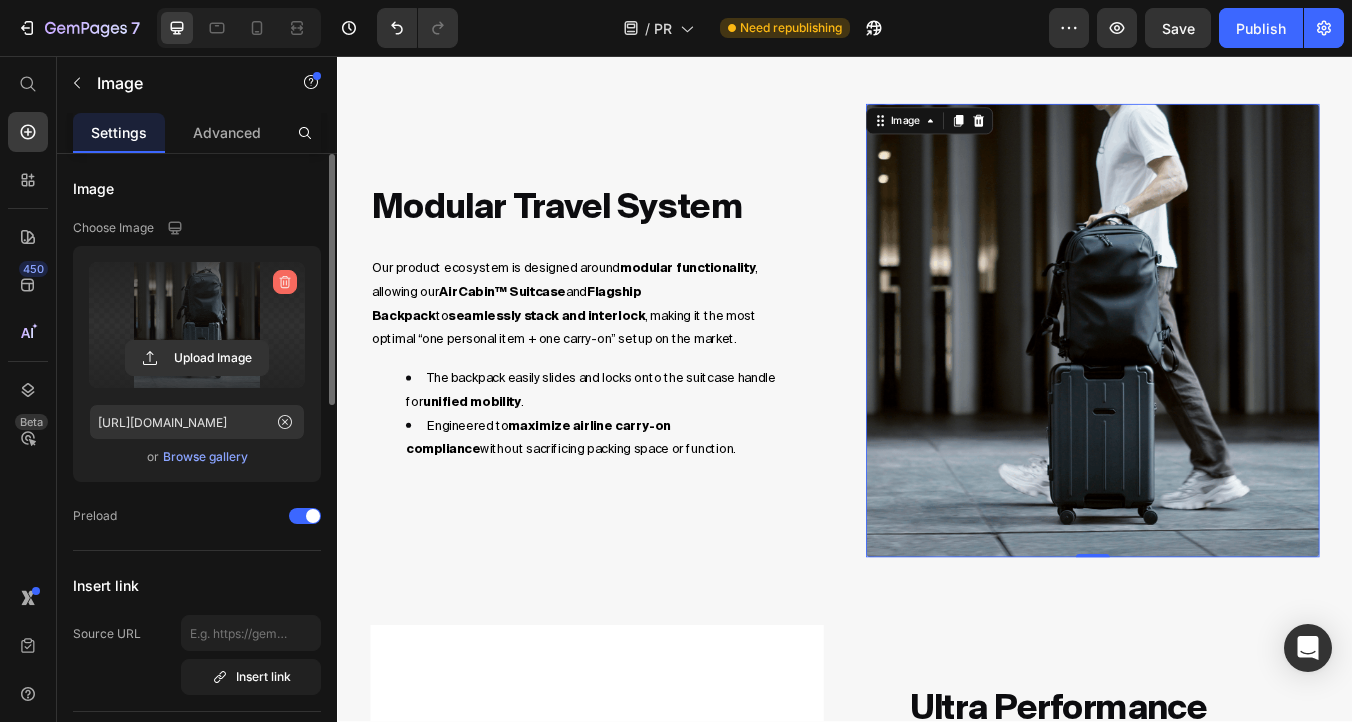 click 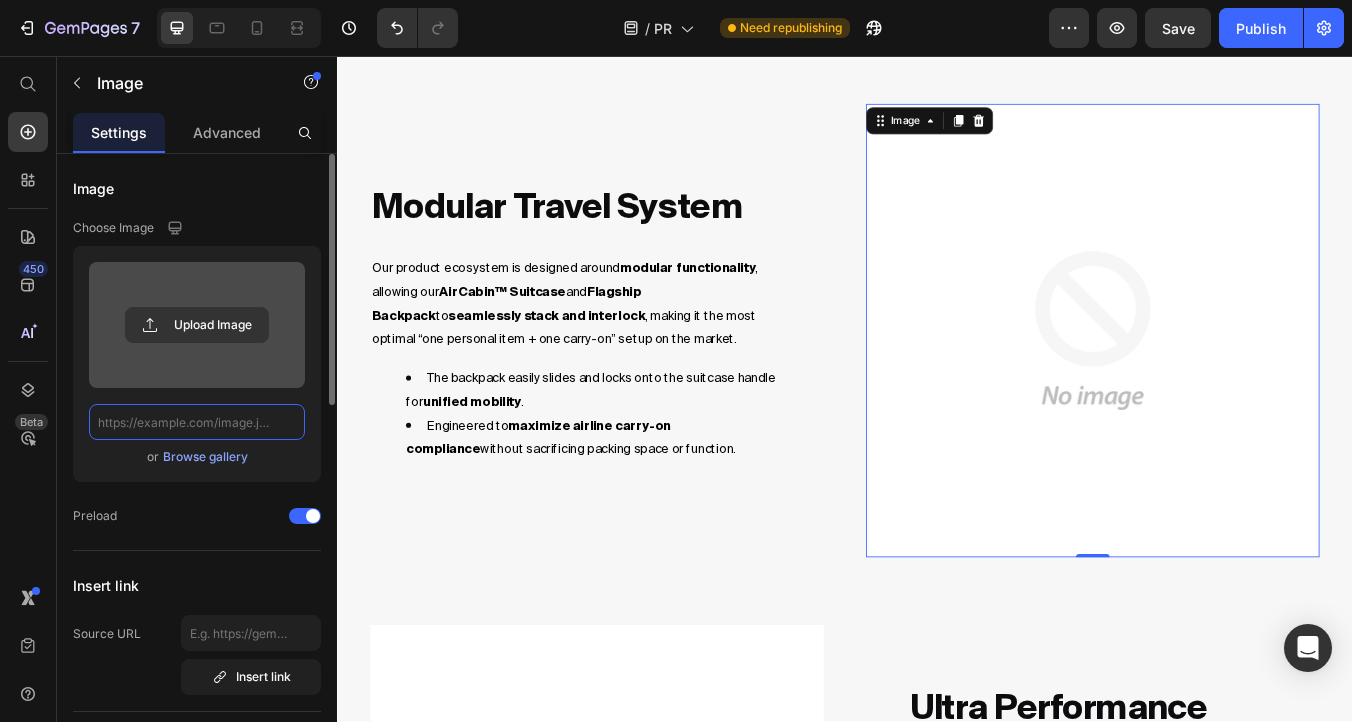 scroll, scrollTop: 0, scrollLeft: 0, axis: both 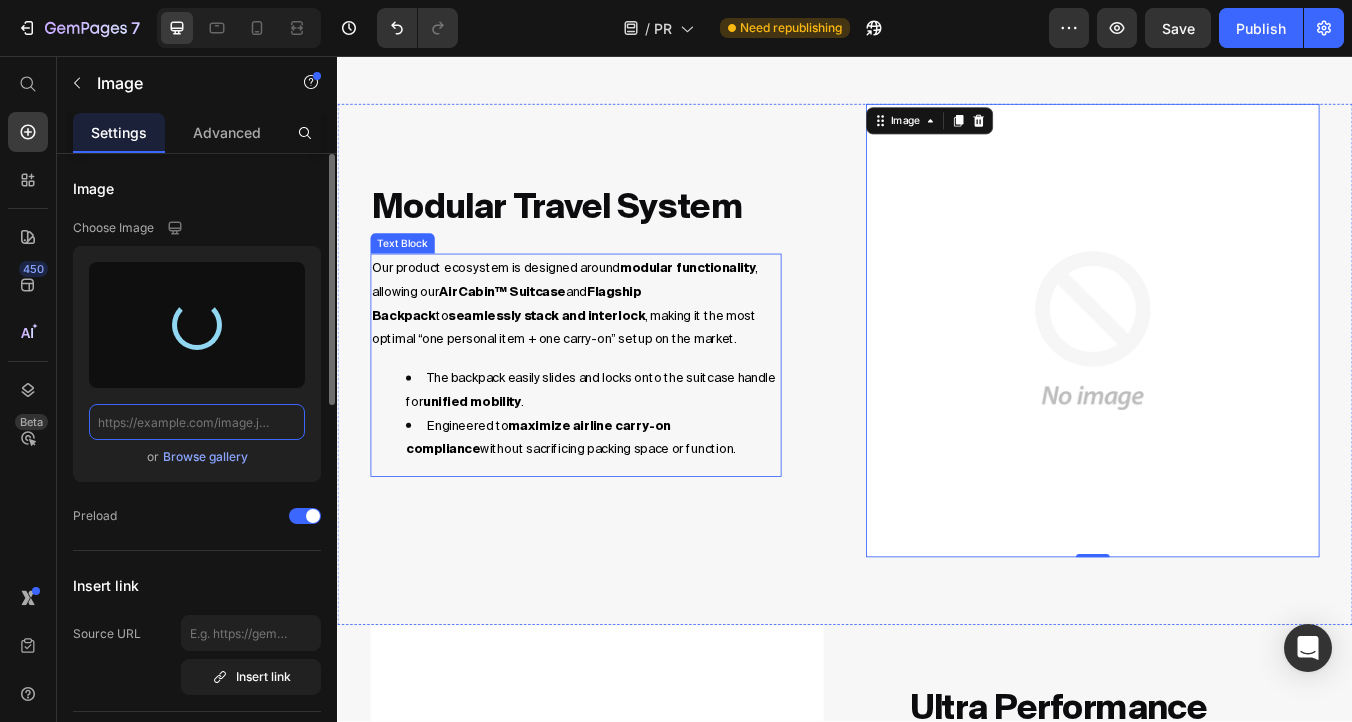 type on "https://cdn.shopify.com/s/files/1/0647/8325/3713/files/gempages_546256961746765024-66cbd97c-4461-4fa0-961d-5106f28d3a30.gif" 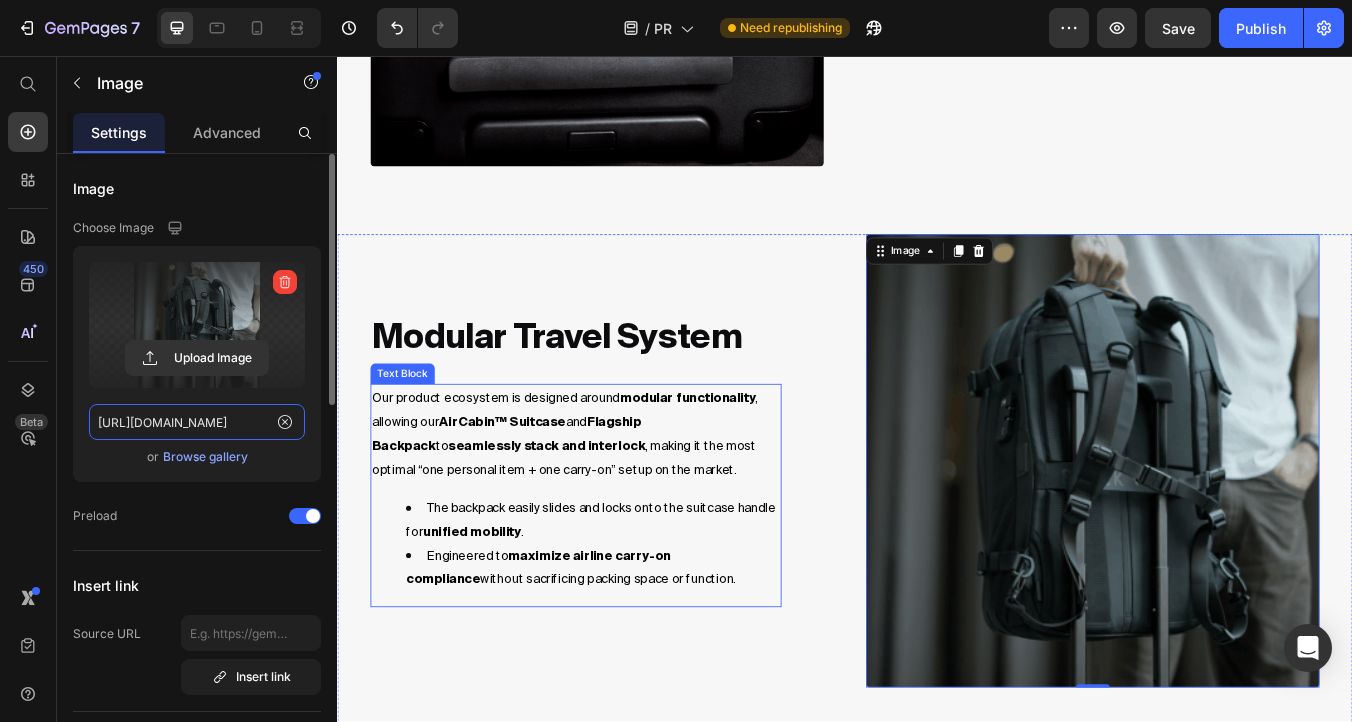 scroll, scrollTop: 2307, scrollLeft: 0, axis: vertical 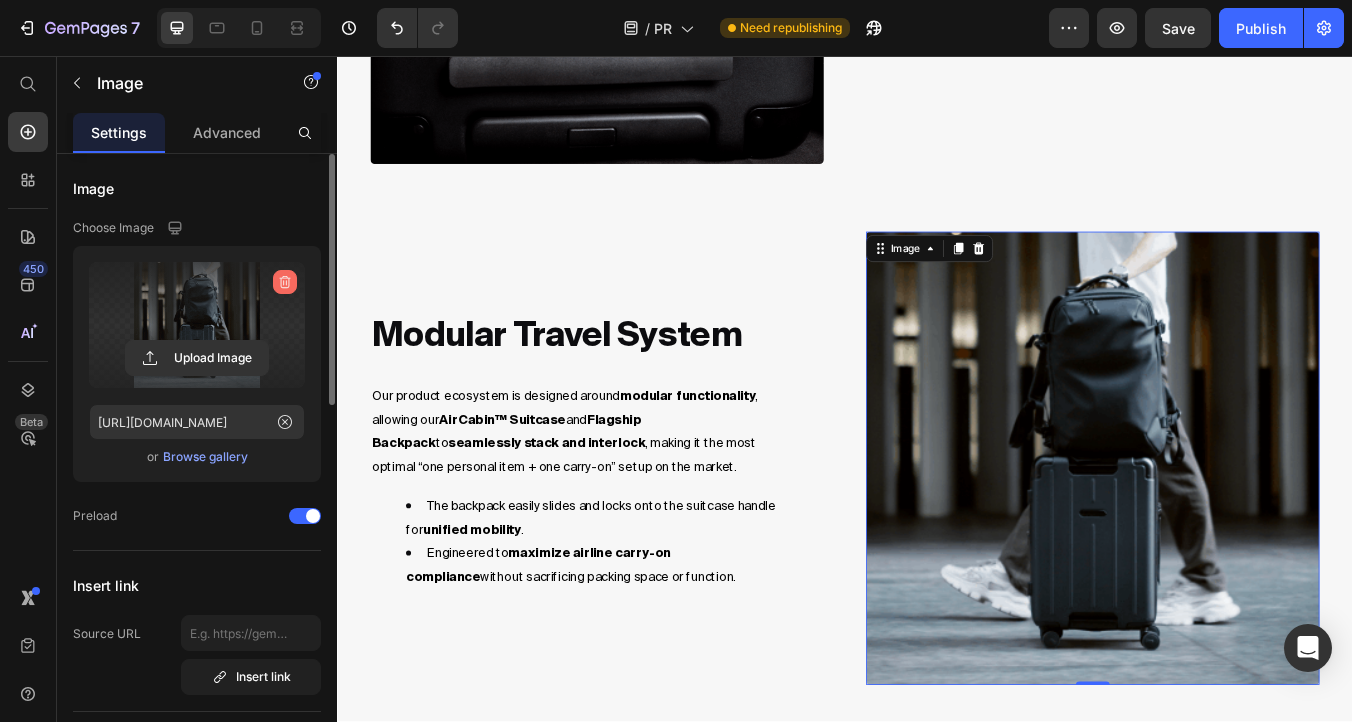 click 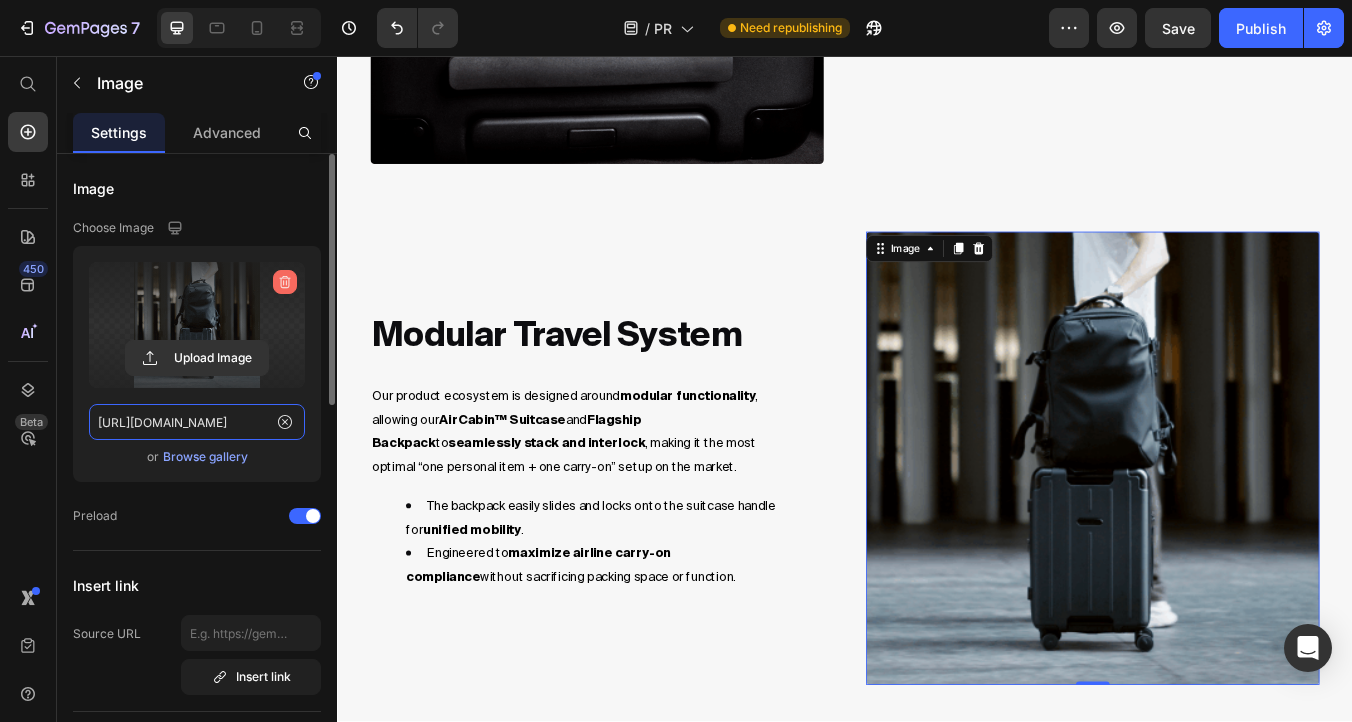 type 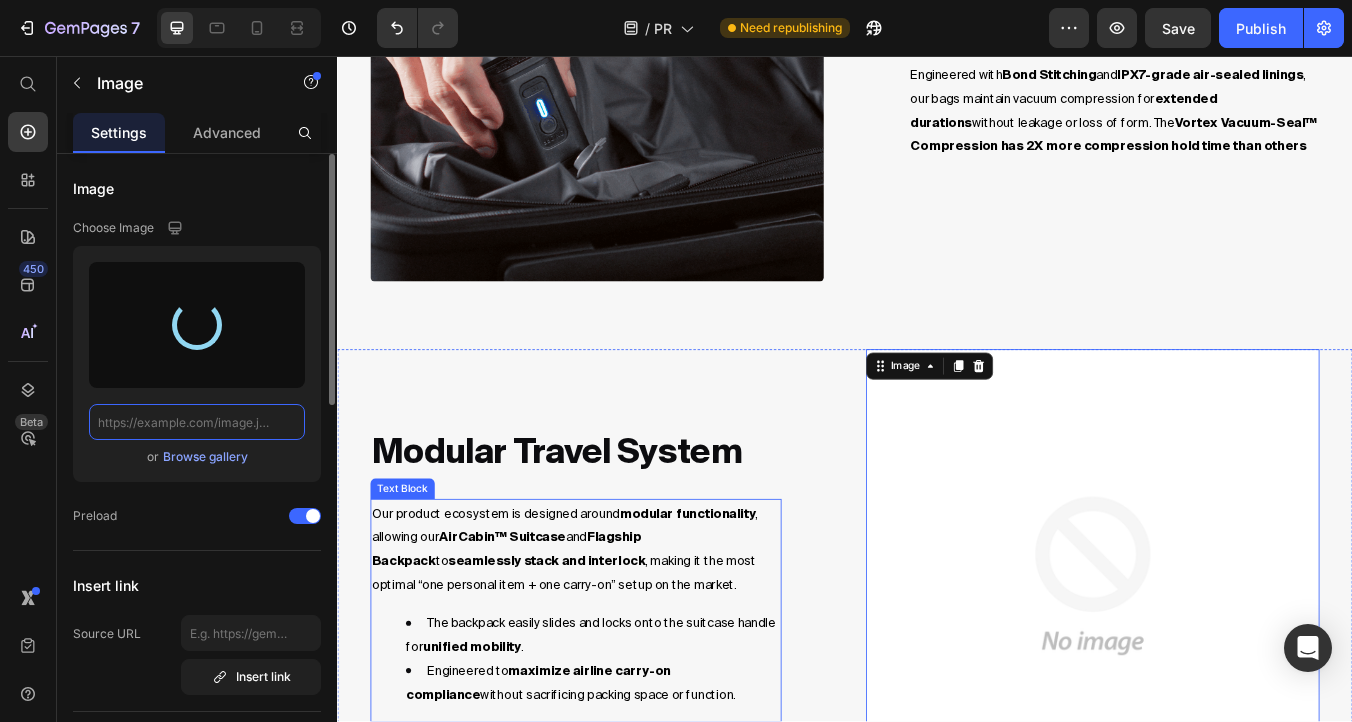 scroll, scrollTop: 2493, scrollLeft: 0, axis: vertical 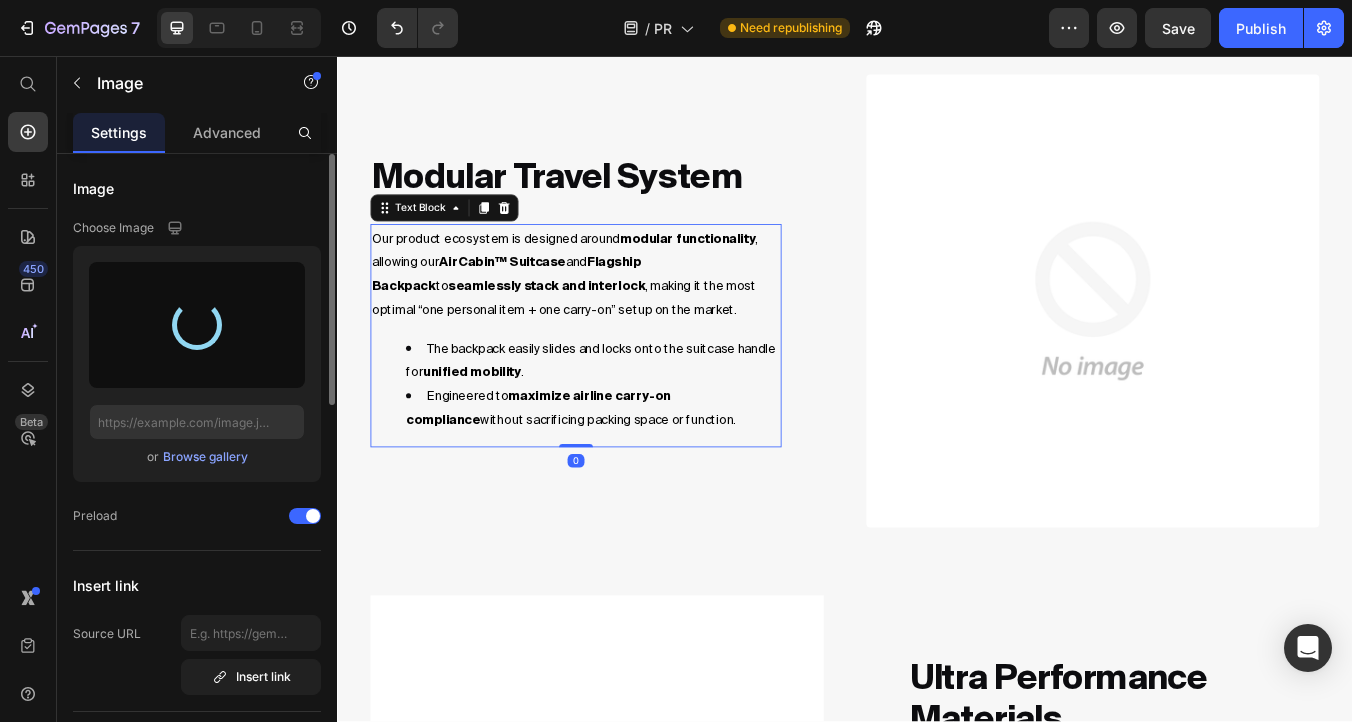 click on "Flagship Backpack" at bounding box center (537, 313) 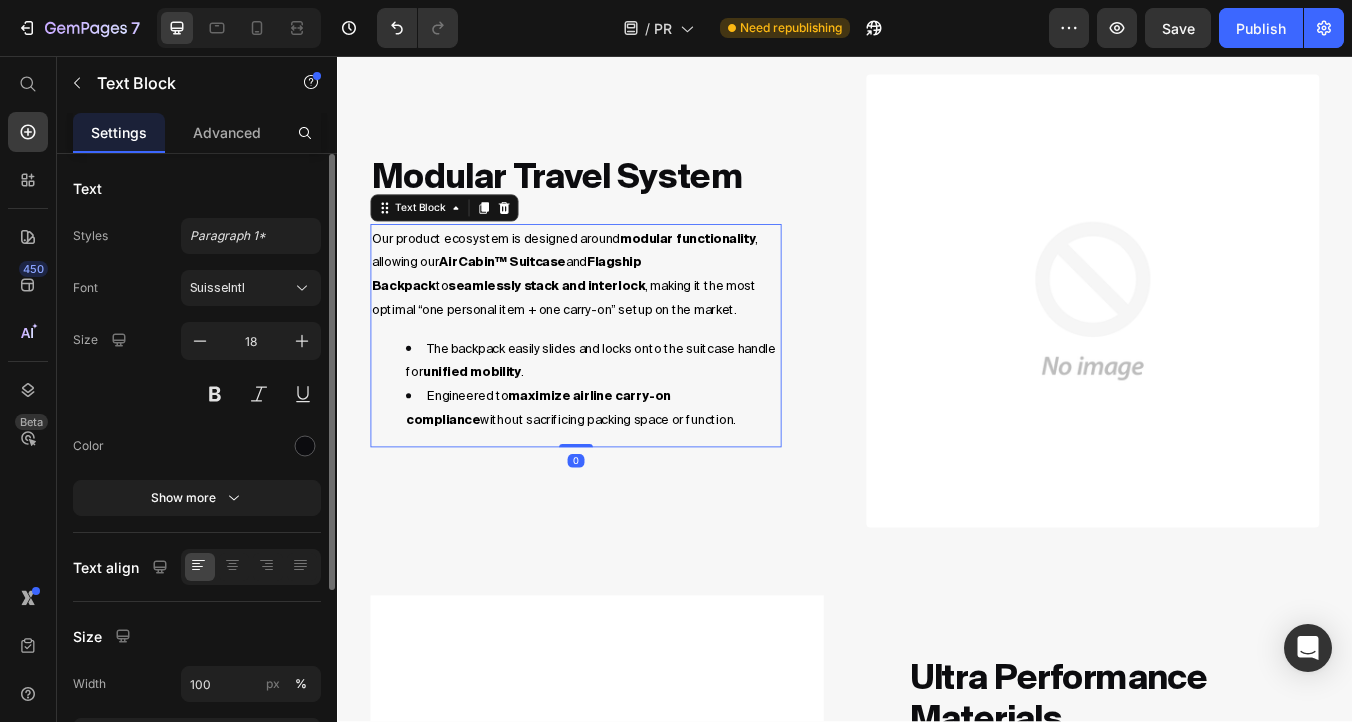 click on "Flagship Backpack" at bounding box center [537, 313] 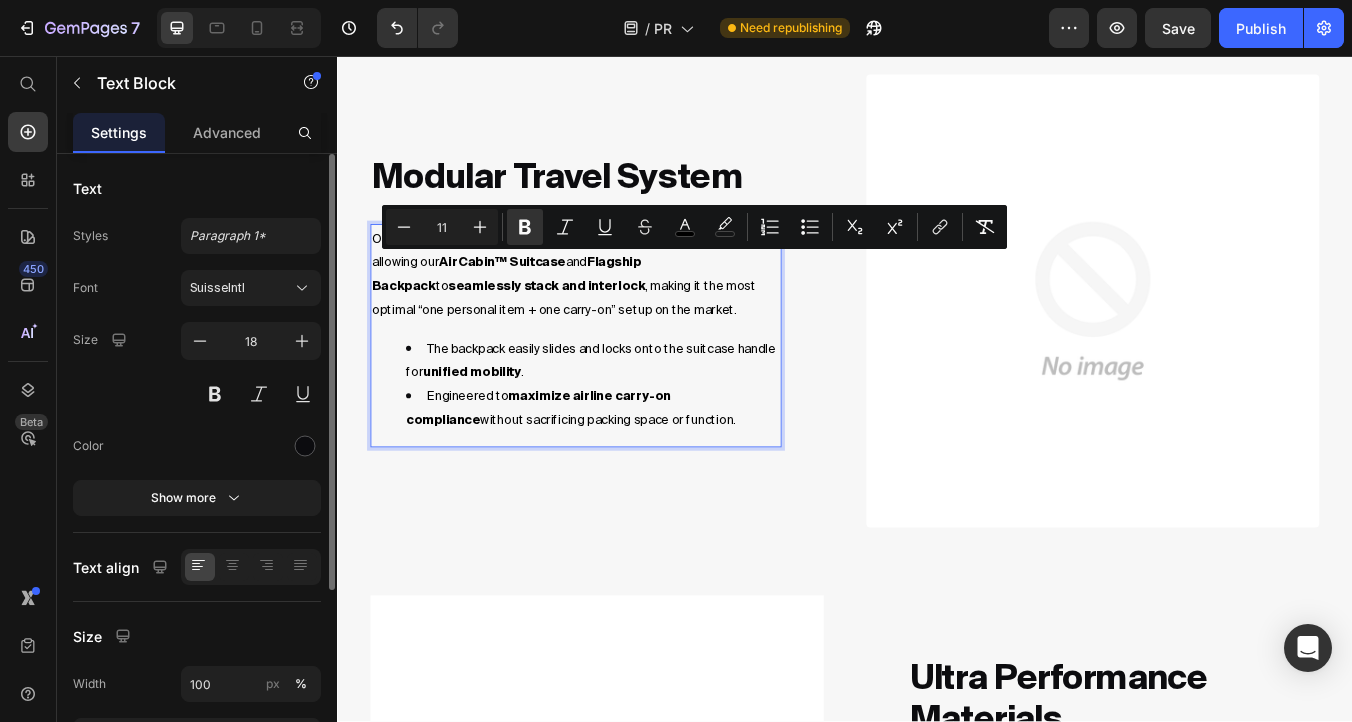 click on "Flagship Backpack" at bounding box center (537, 313) 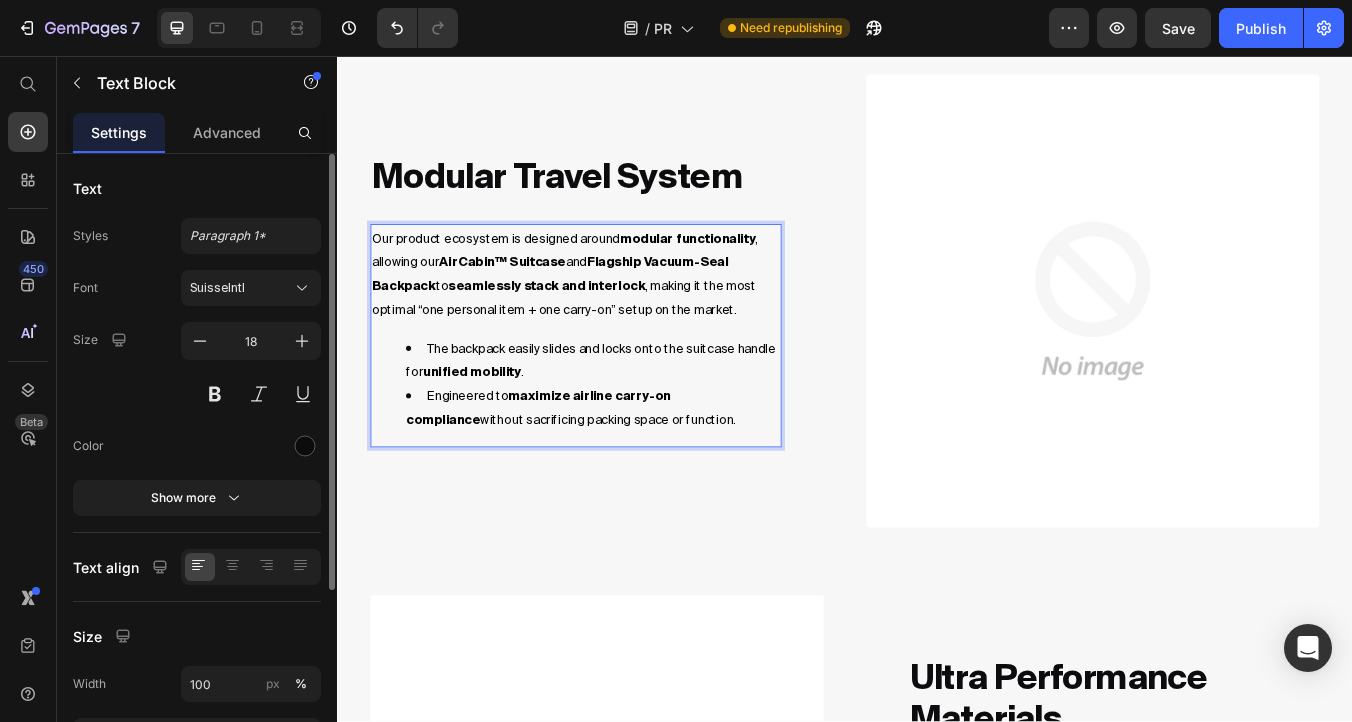 click on "Flagship Vacuum-Seal Backpack" at bounding box center [588, 313] 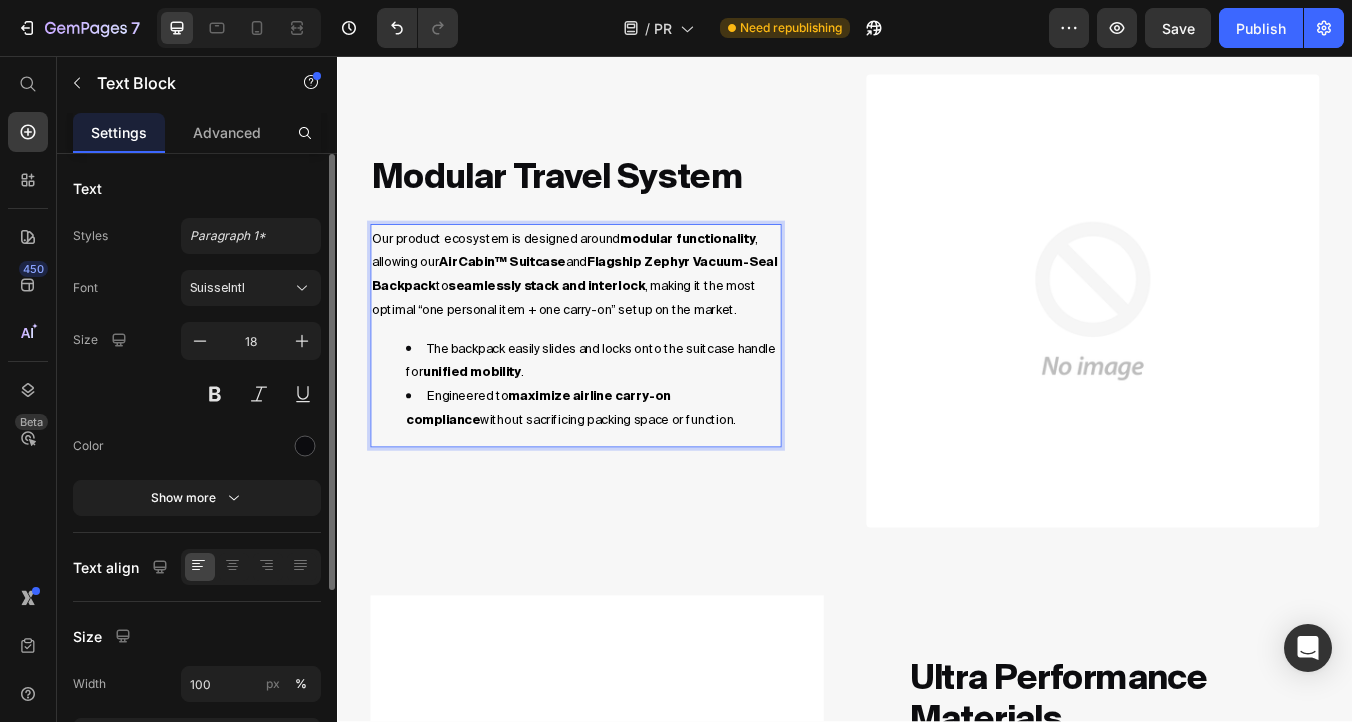 click on "seamlessly stack and interlock" at bounding box center (584, 327) 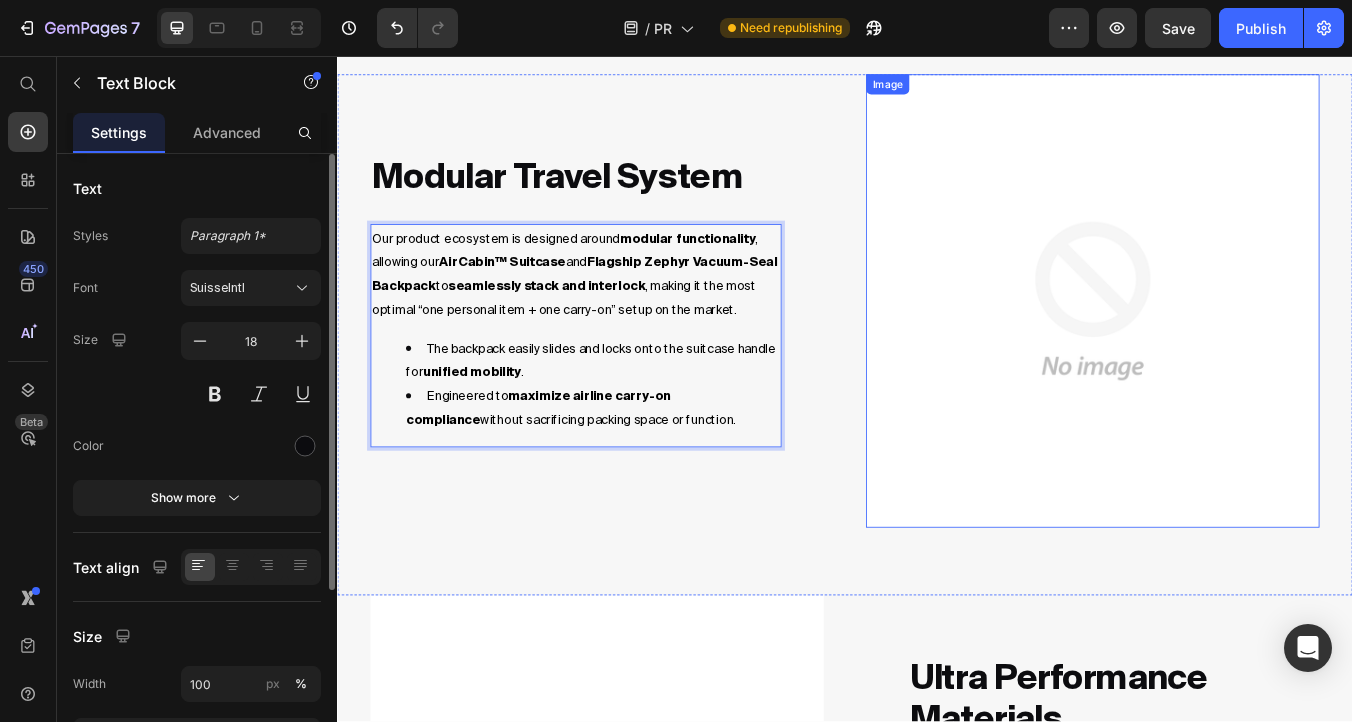 click at bounding box center (1230, 346) 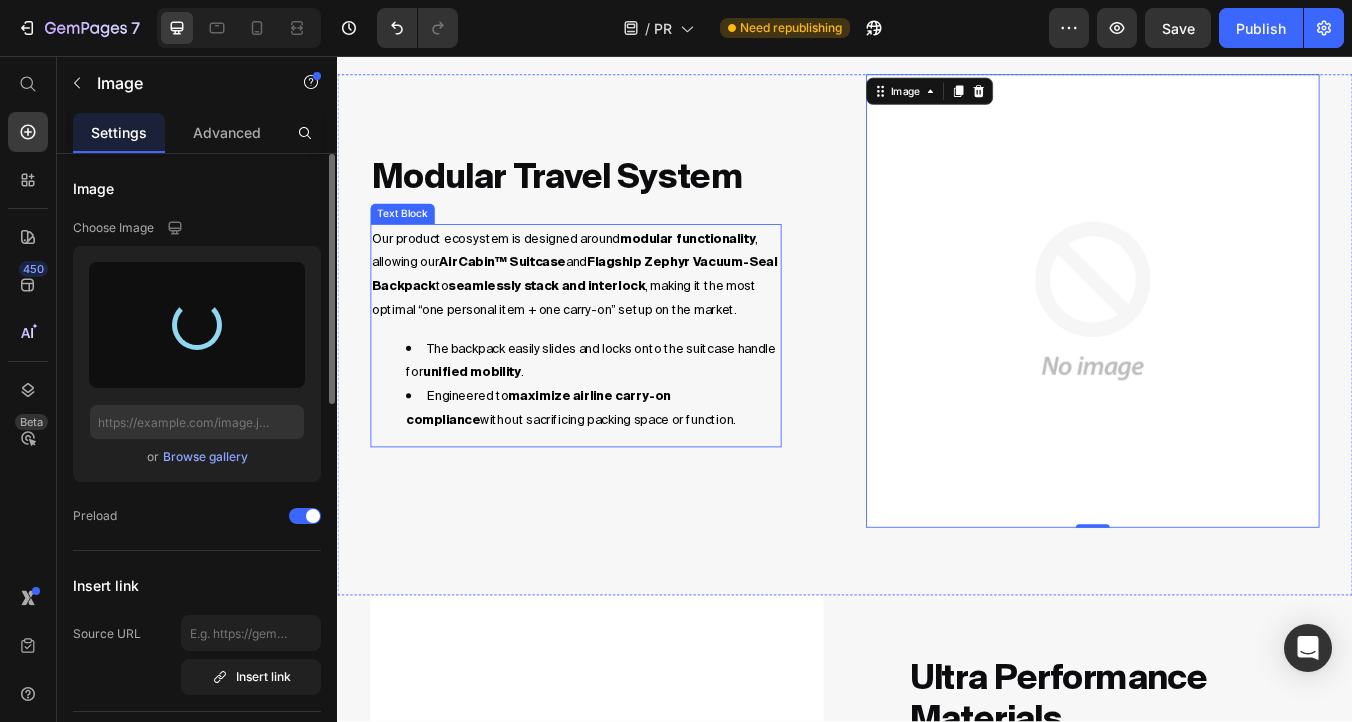 scroll, scrollTop: 2515, scrollLeft: 0, axis: vertical 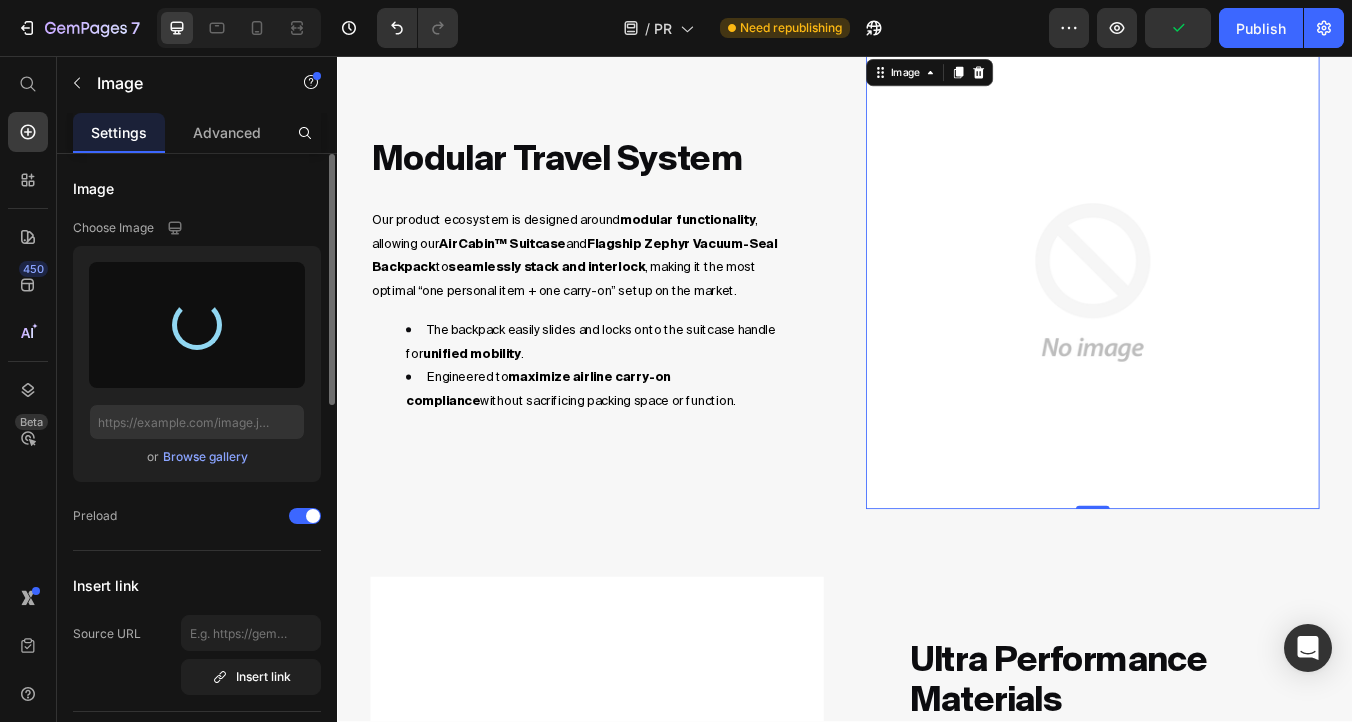 type on "https://cdn.shopify.com/s/files/1/0647/8325/3713/files/gempages_546256961746765024-19394d47-4e59-4b7c-bee8-5c086689f890.gif" 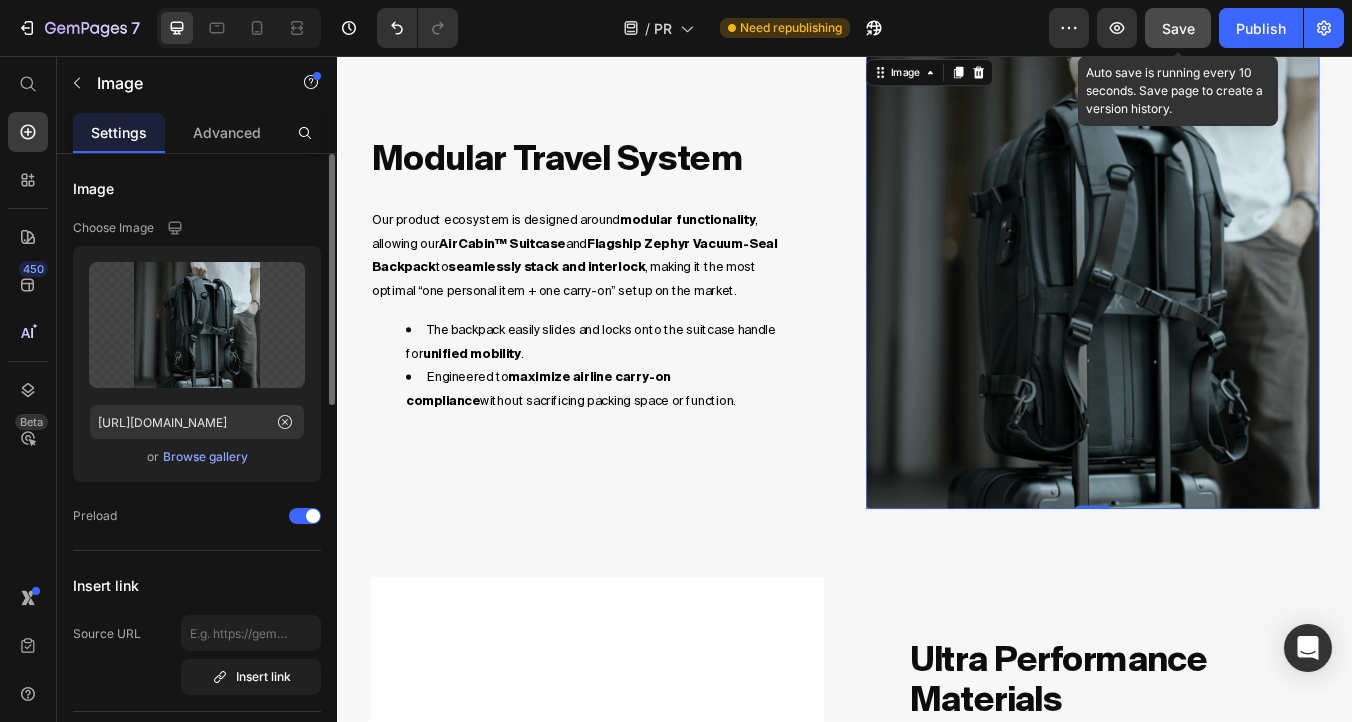 click on "Save" at bounding box center (1178, 28) 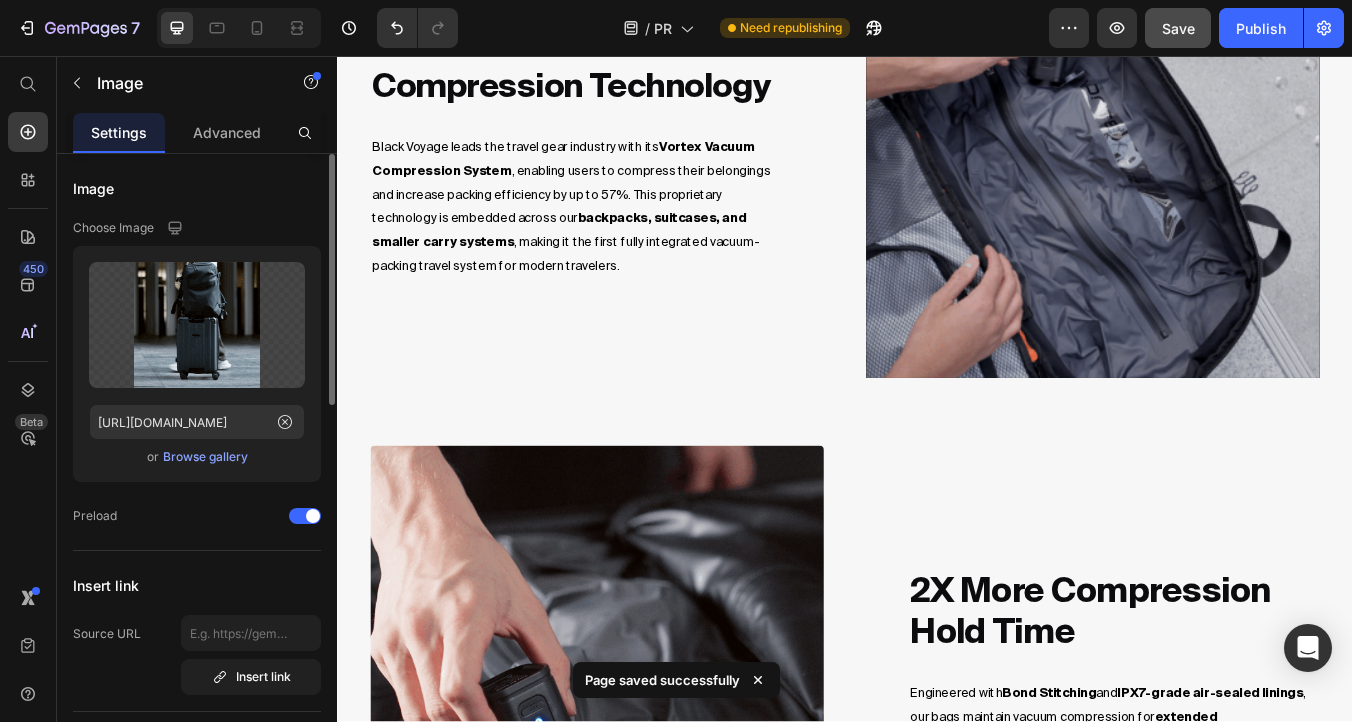 scroll, scrollTop: 1368, scrollLeft: 0, axis: vertical 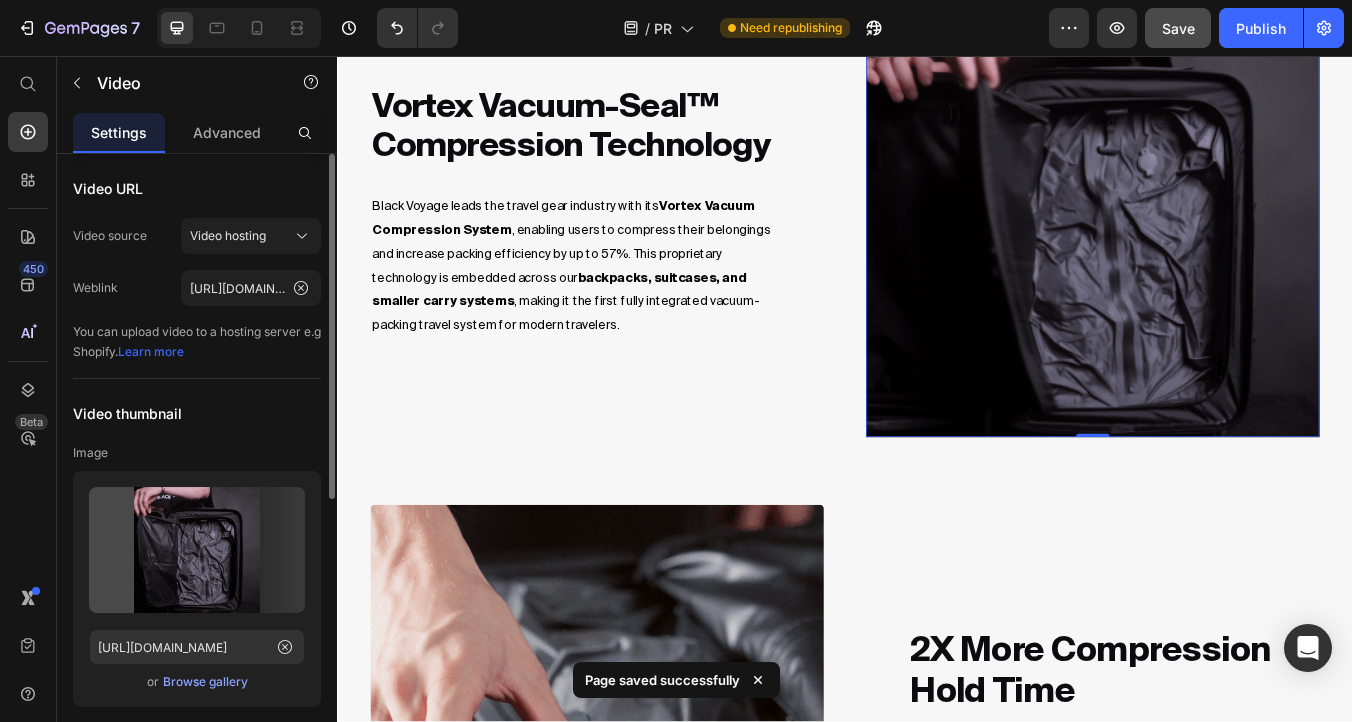 click at bounding box center [1230, 239] 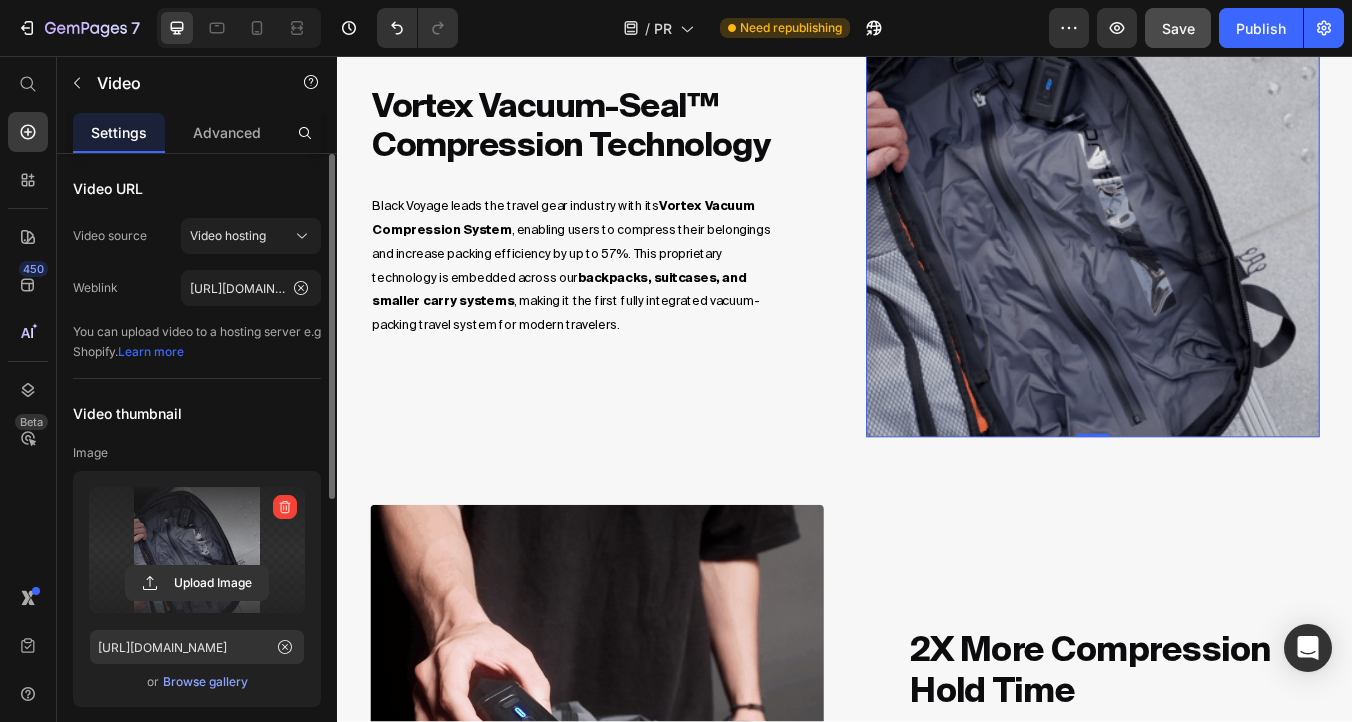 click at bounding box center (197, 550) 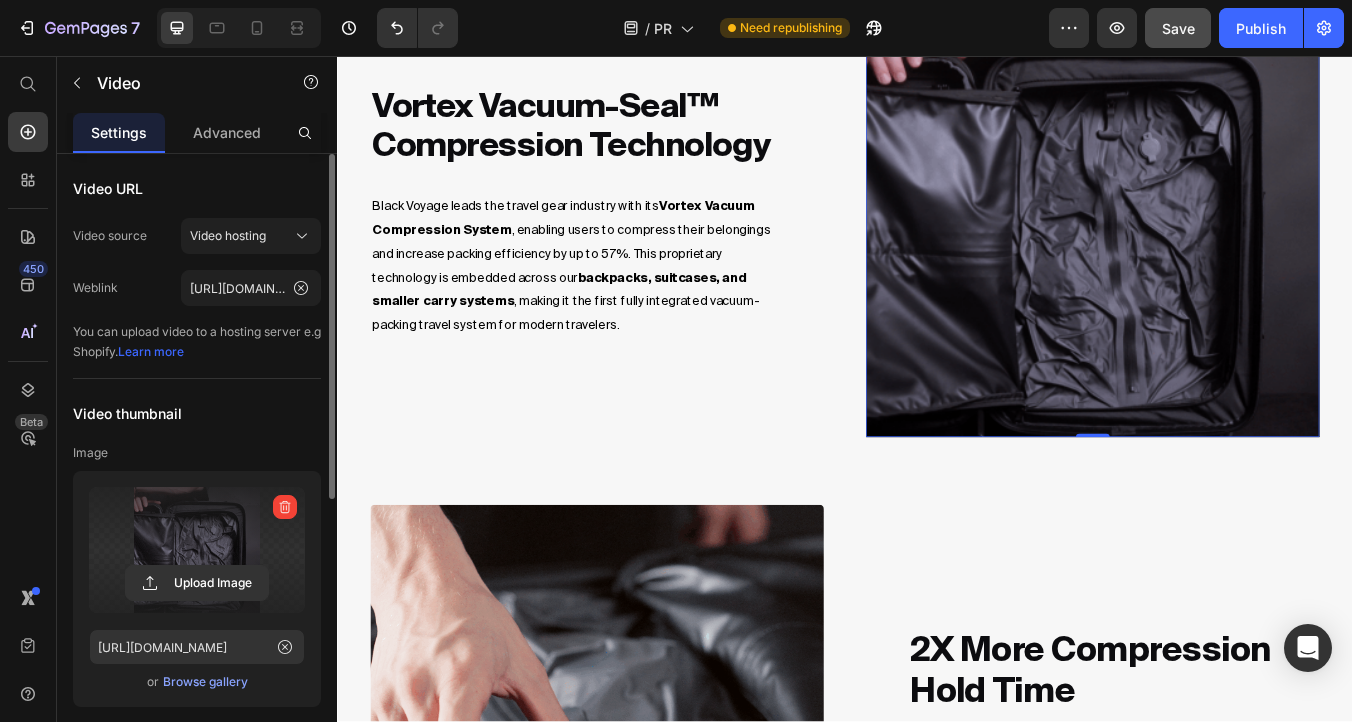 click 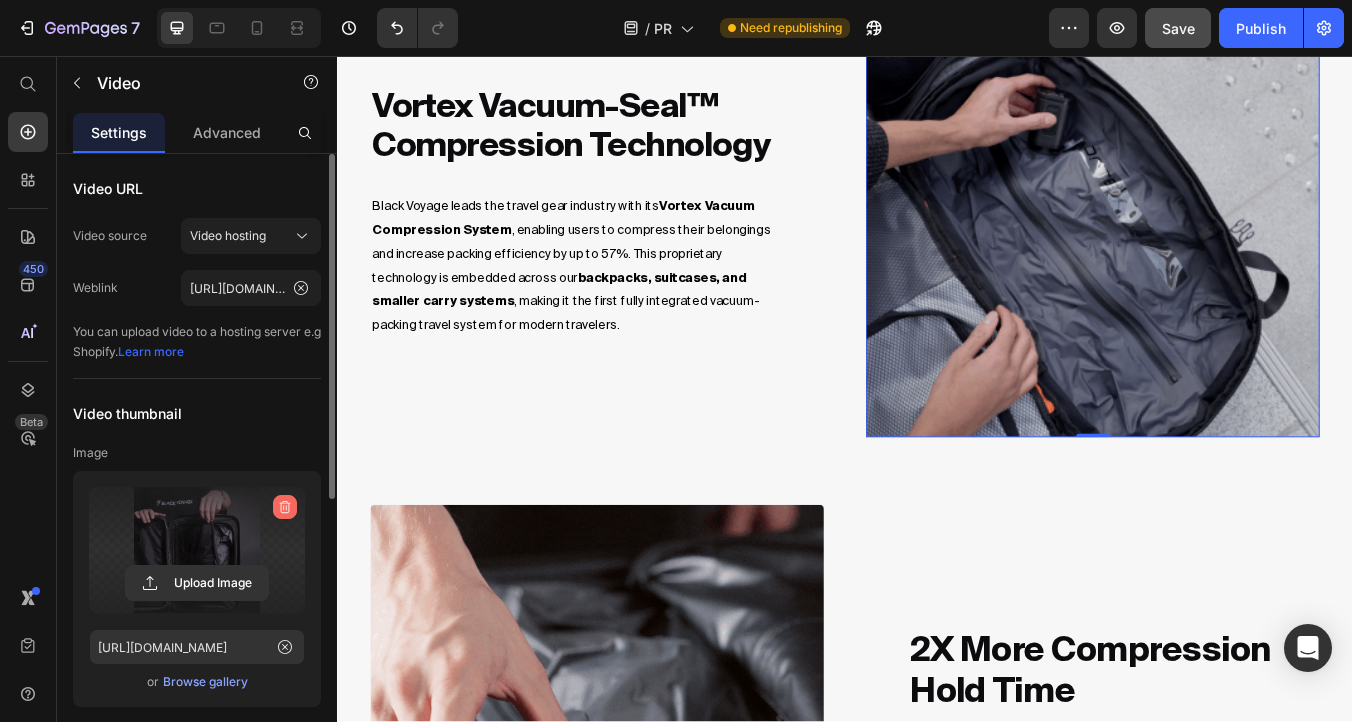 click 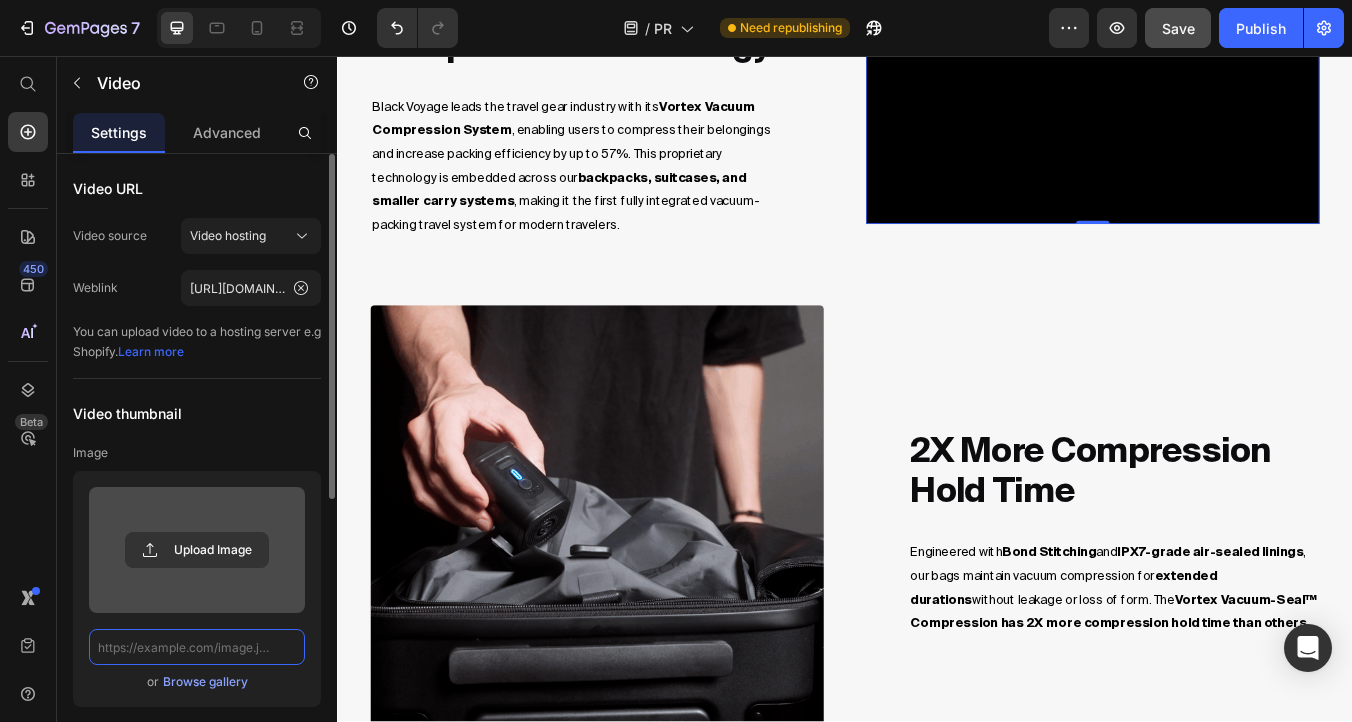 scroll, scrollTop: 0, scrollLeft: 0, axis: both 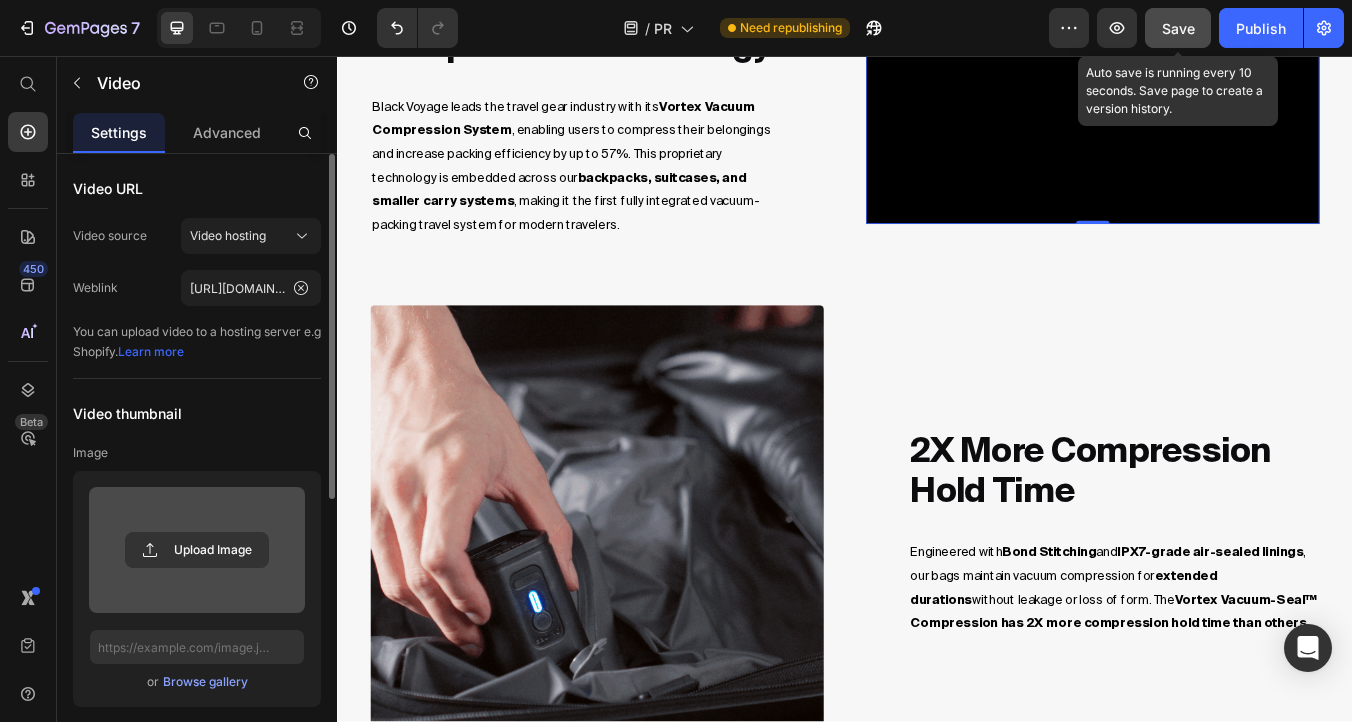 click on "Save" at bounding box center (1178, 28) 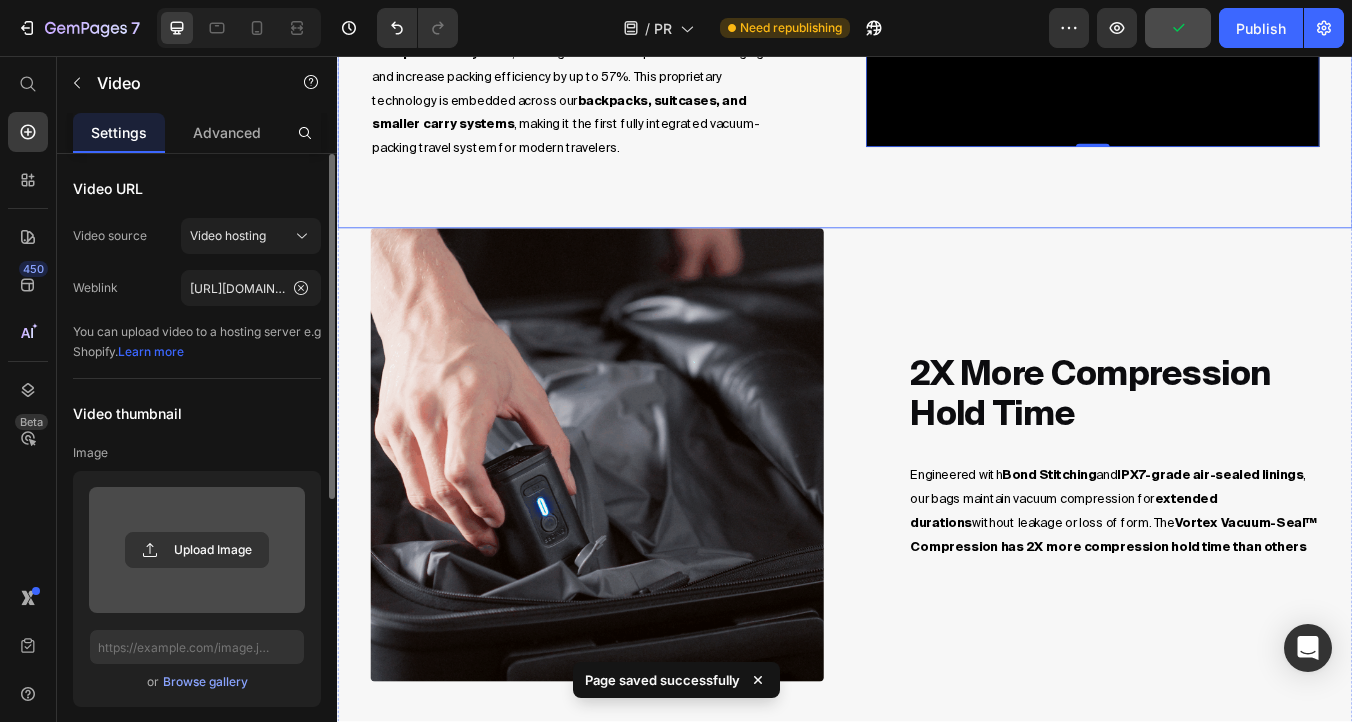 scroll, scrollTop: 1466, scrollLeft: 0, axis: vertical 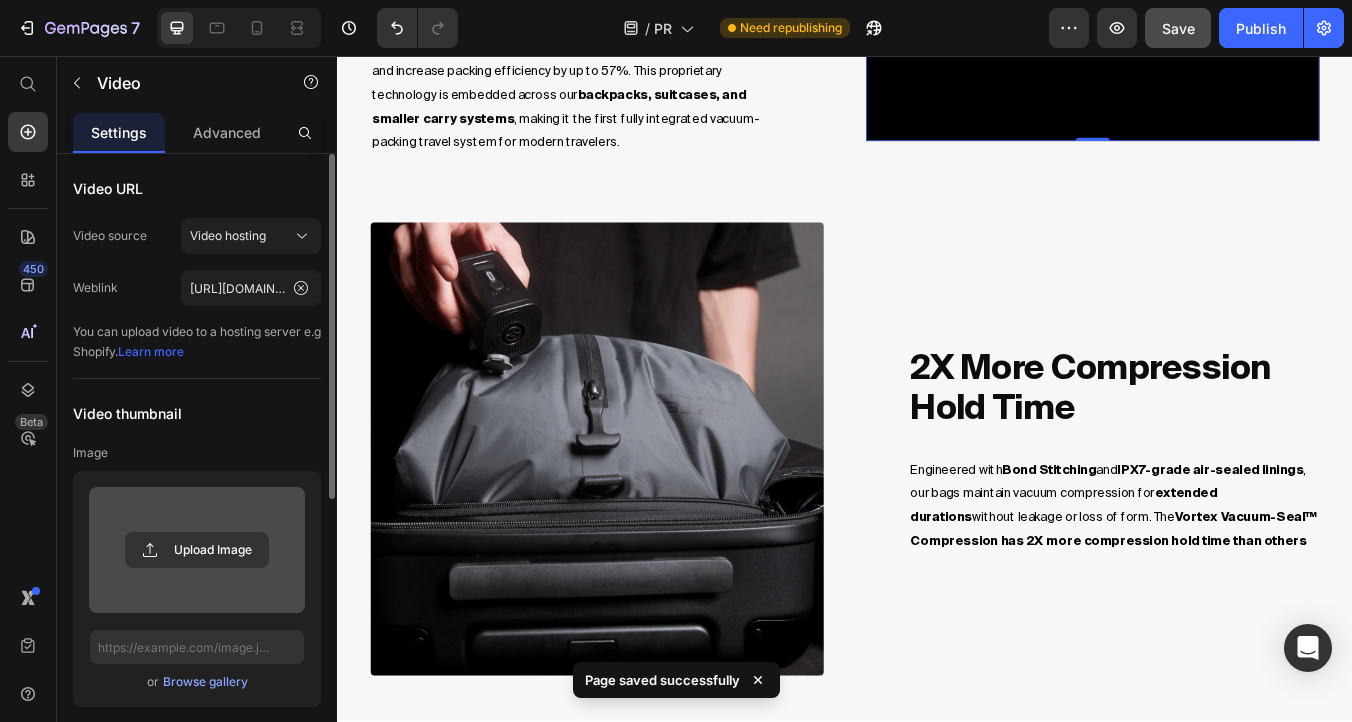 click on "Browse gallery" at bounding box center (205, 682) 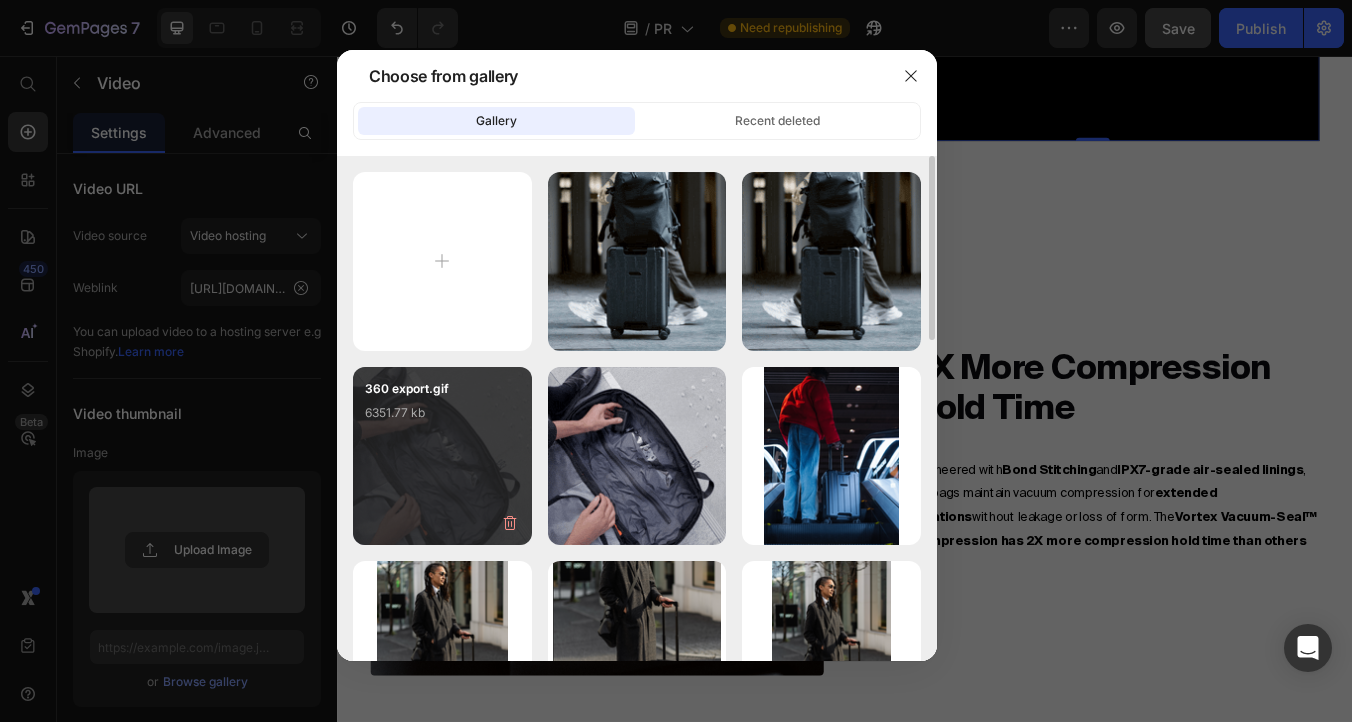 click on "360 export.gif 6351.77 kb" at bounding box center [442, 456] 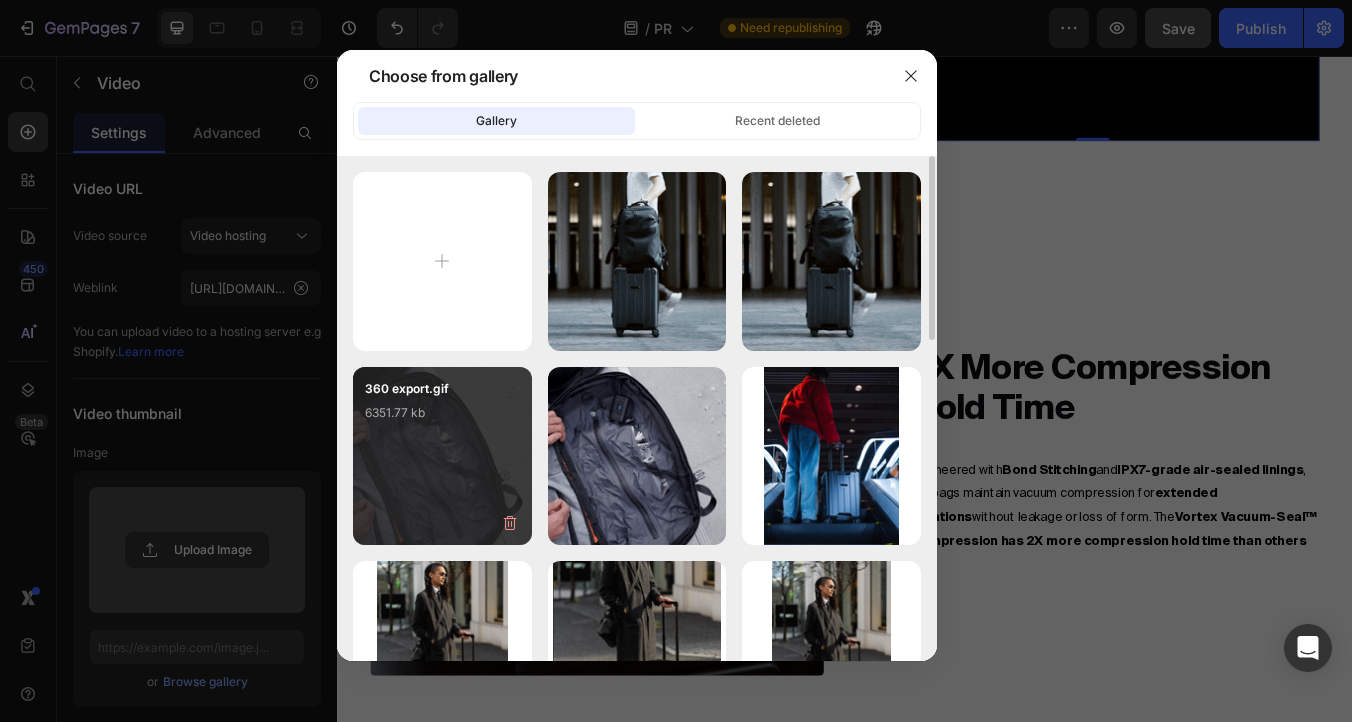 type on "[URL][DOMAIN_NAME]" 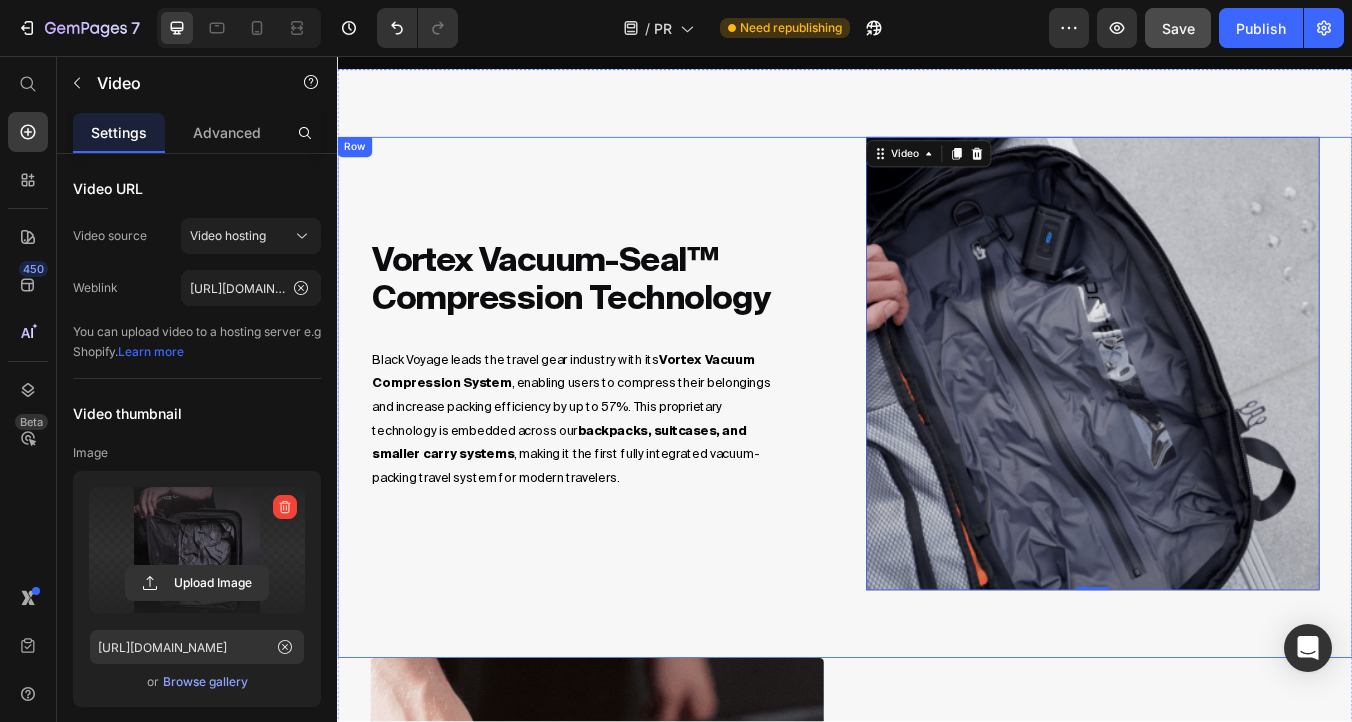 scroll, scrollTop: 1180, scrollLeft: 0, axis: vertical 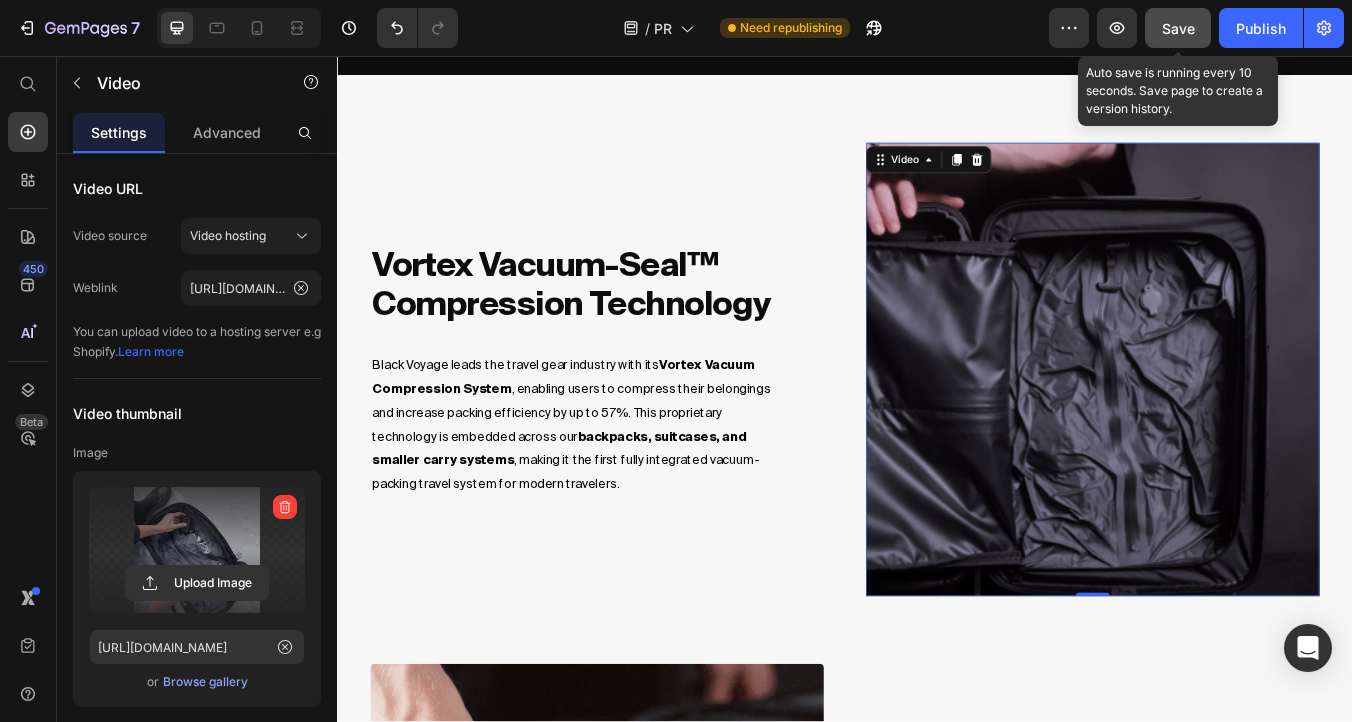 click on "Save" at bounding box center (1178, 28) 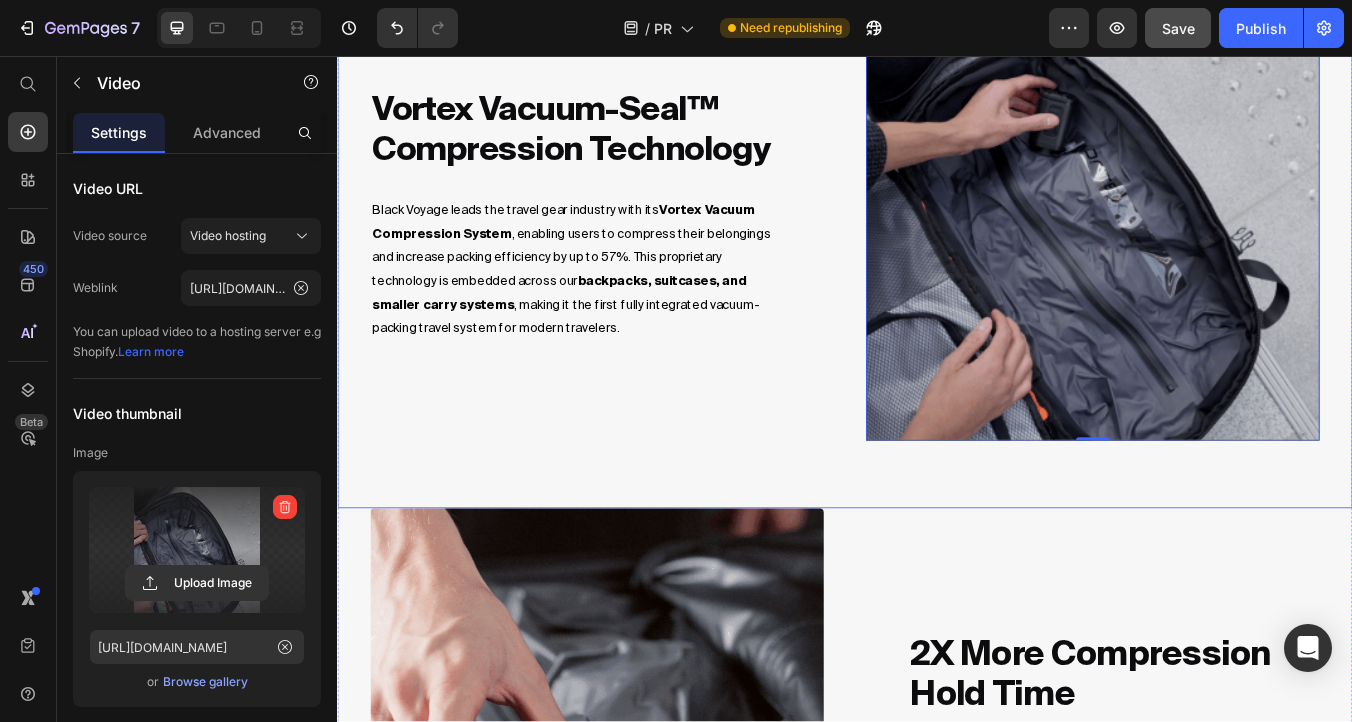 scroll, scrollTop: 1351, scrollLeft: 0, axis: vertical 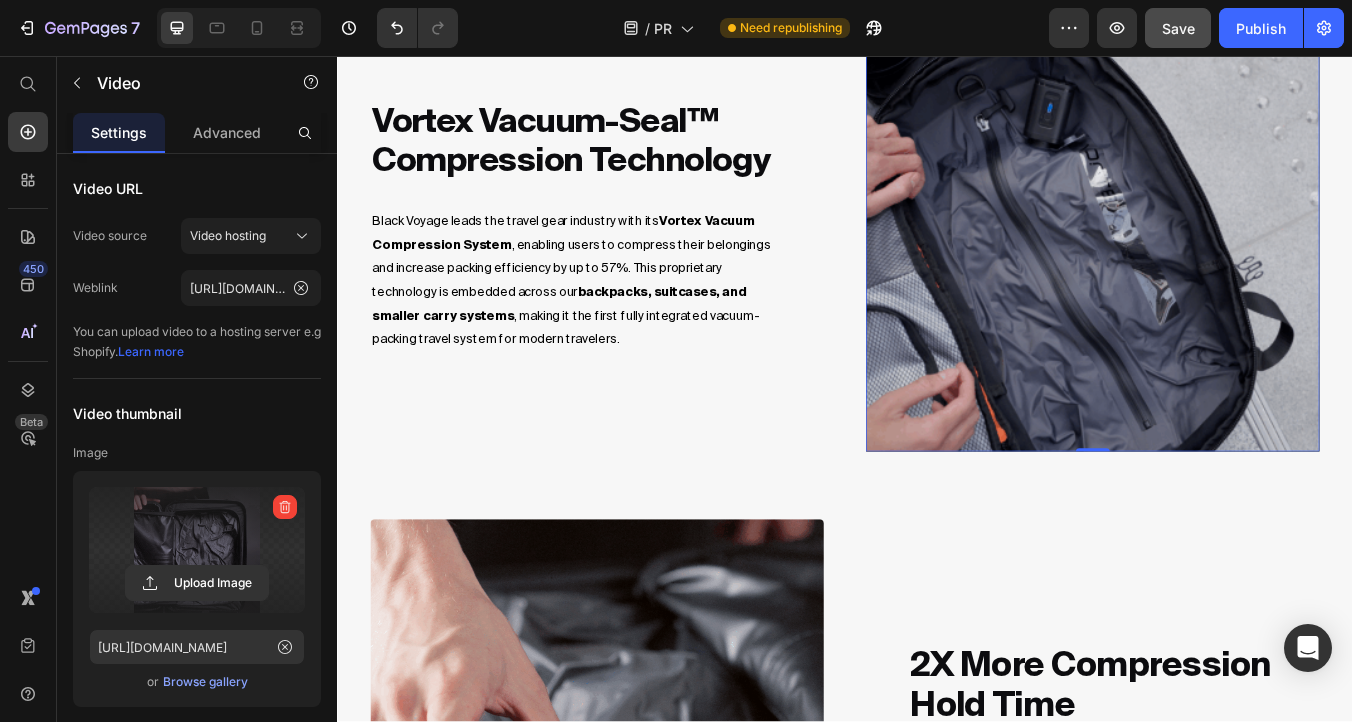 click at bounding box center (1230, 256) 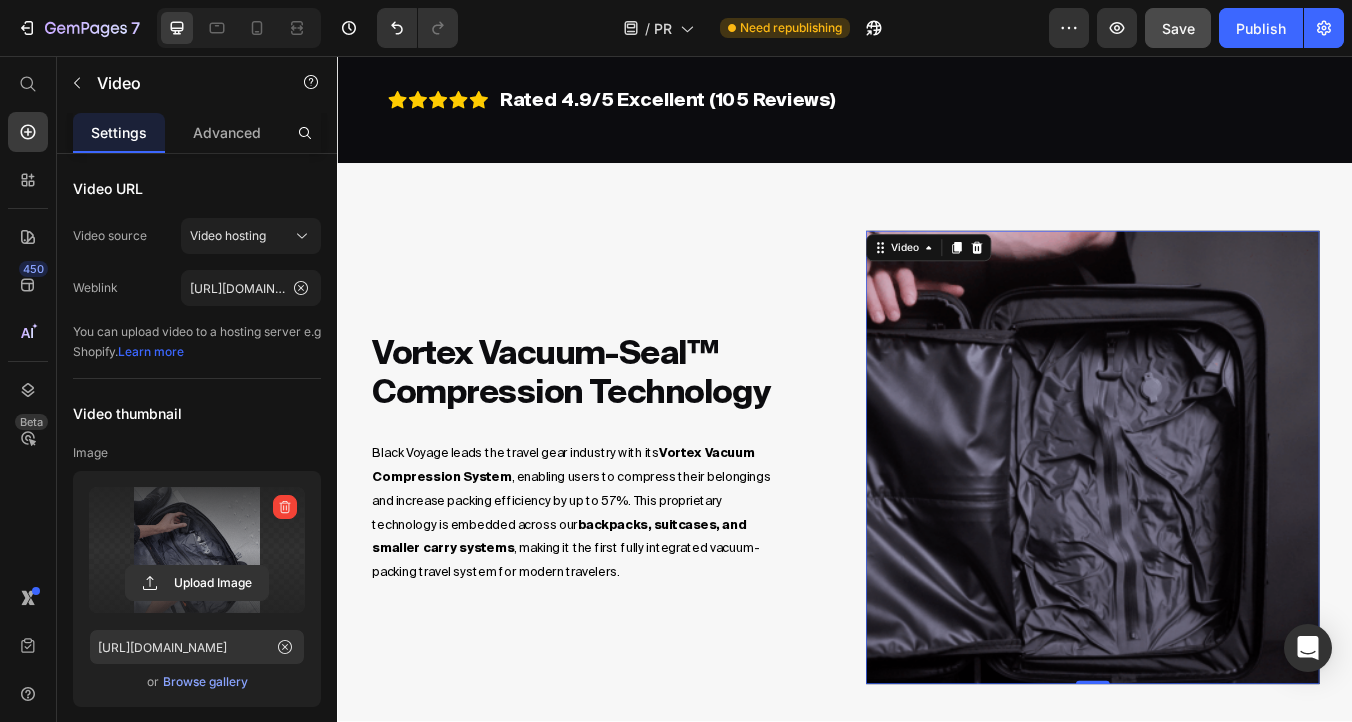 scroll, scrollTop: 1039, scrollLeft: 0, axis: vertical 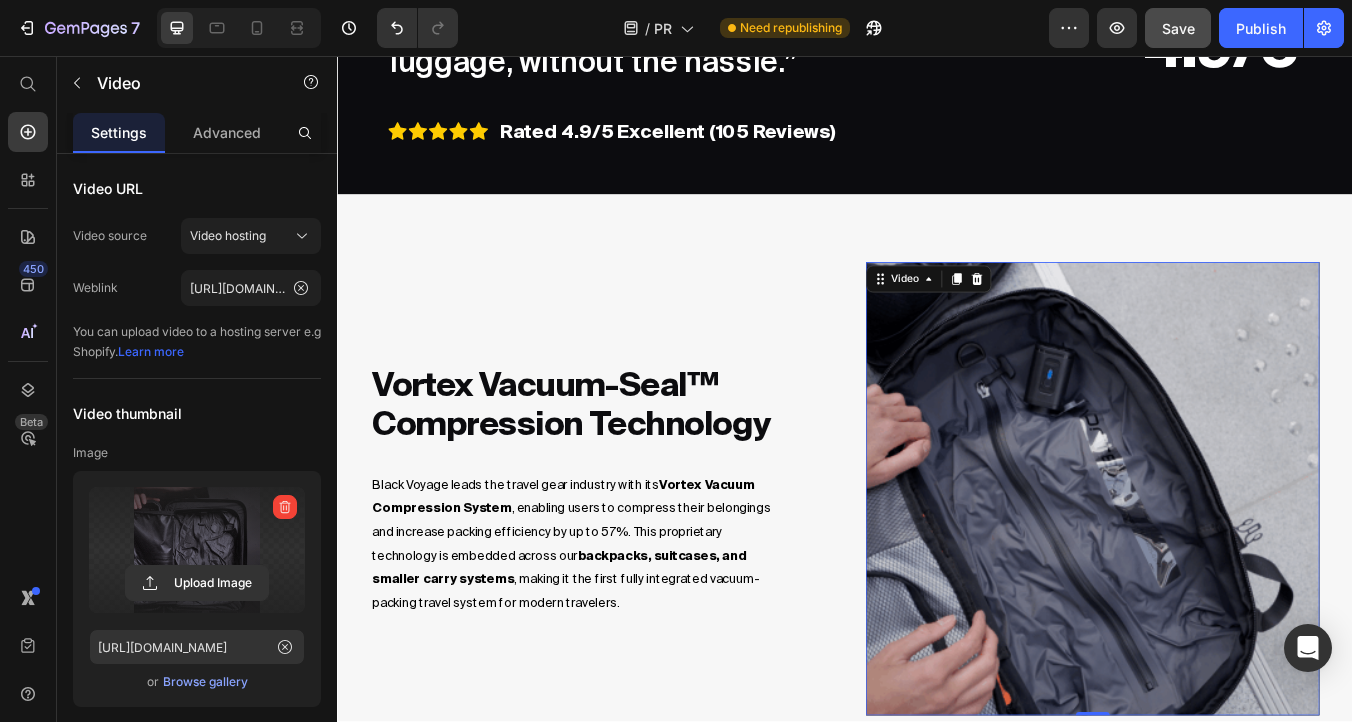 click at bounding box center (1230, 568) 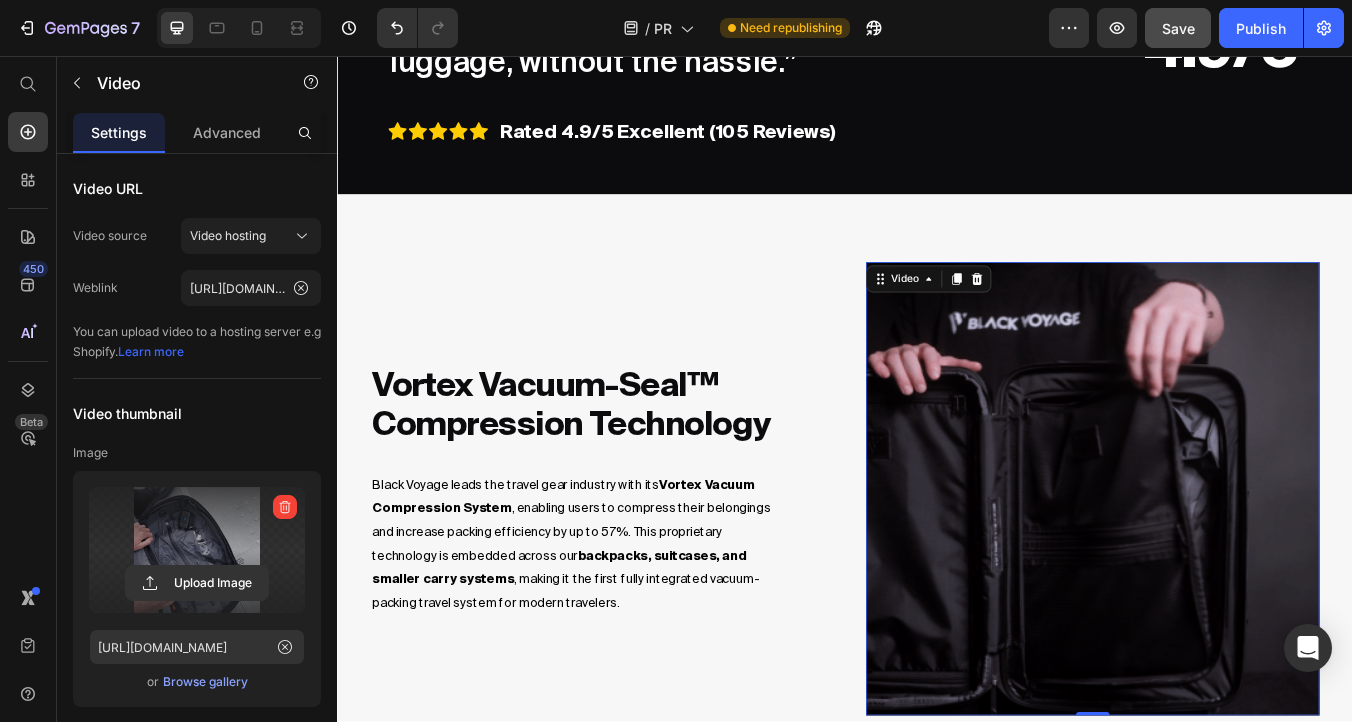 click at bounding box center (197, 550) 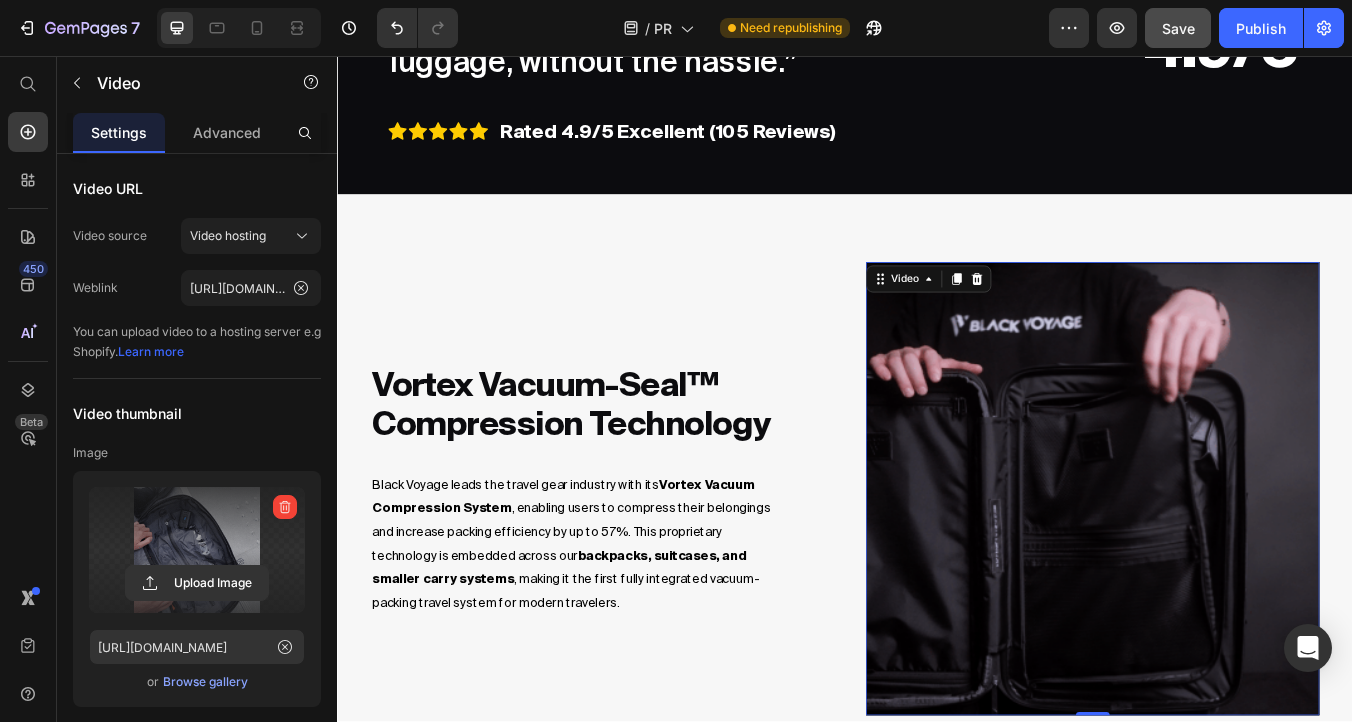 click 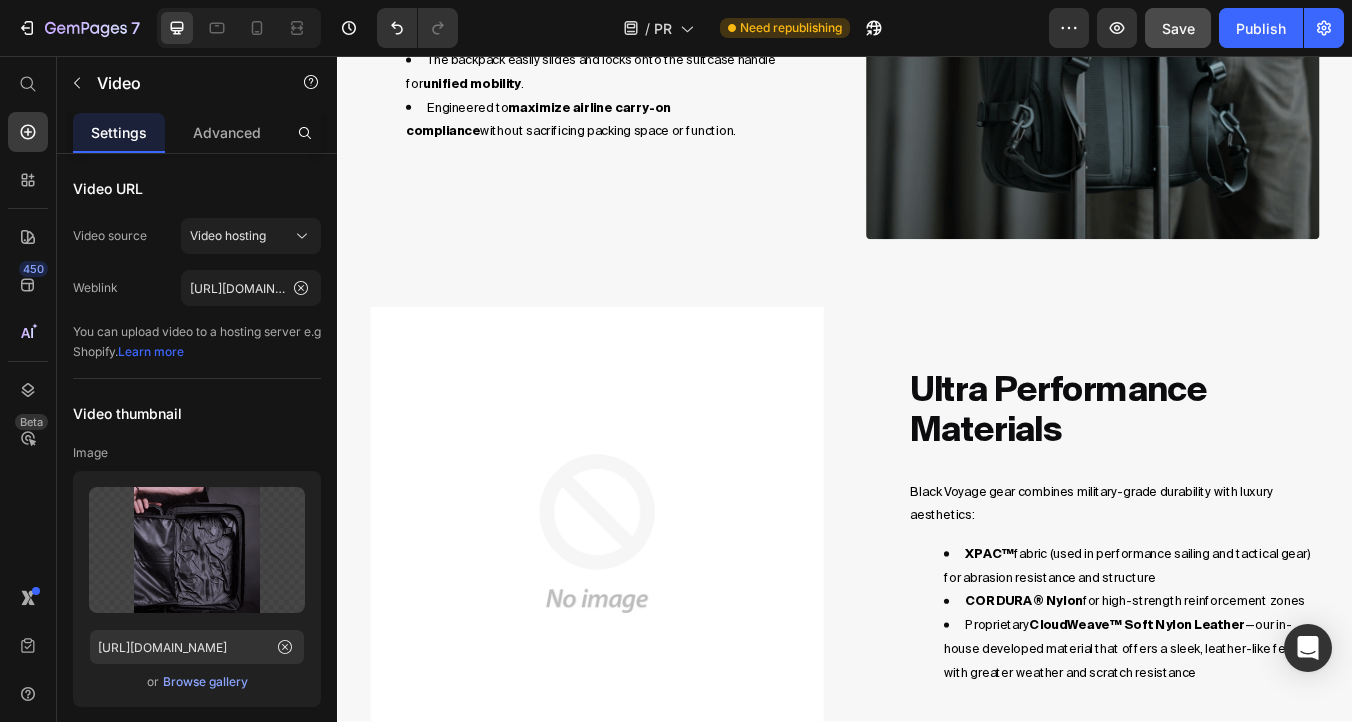 scroll, scrollTop: 2899, scrollLeft: 0, axis: vertical 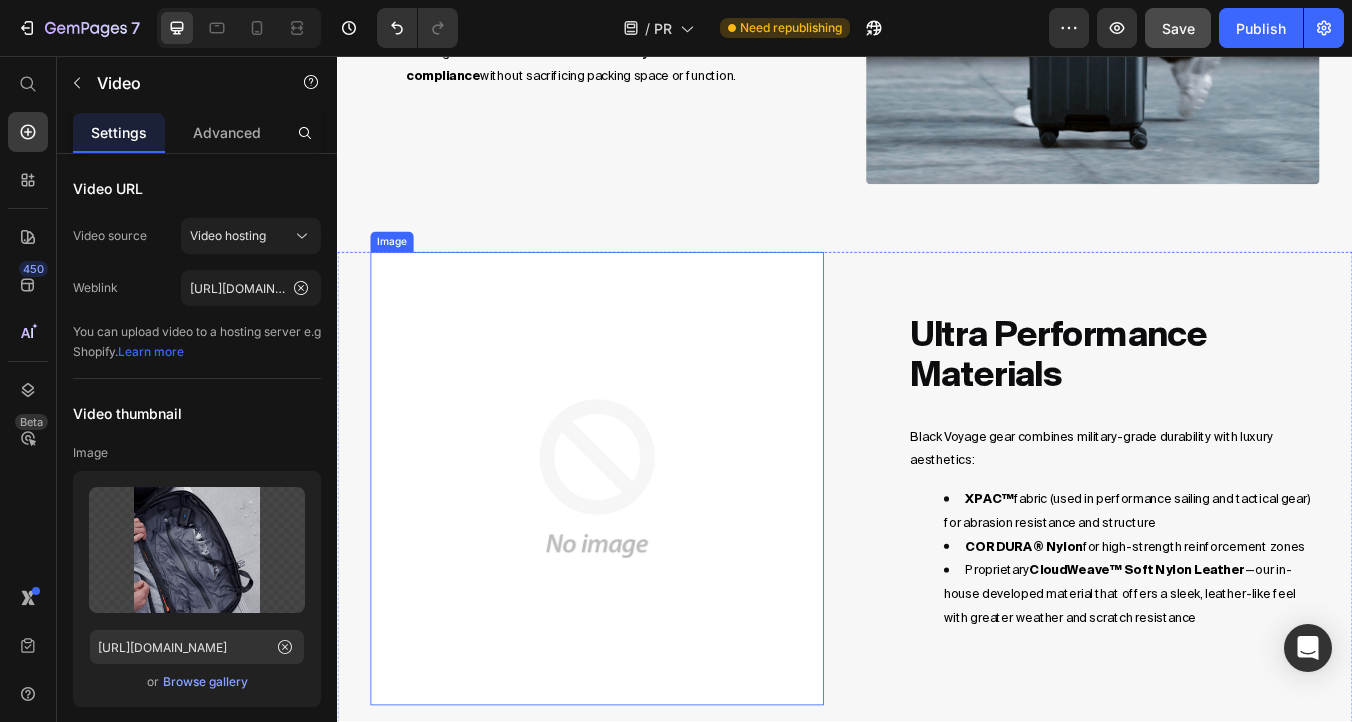 click at bounding box center (644, 556) 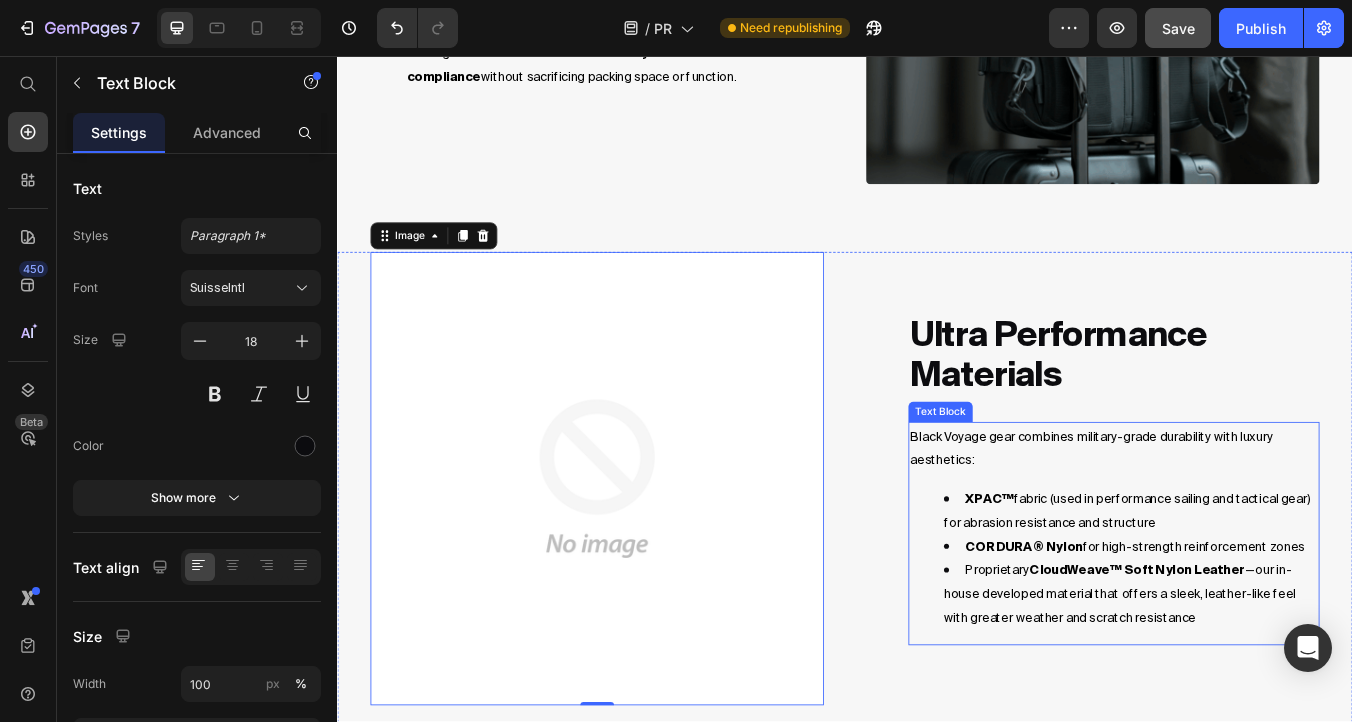 click on "CORDURA® Nylon  for high-strength reinforcement zones" at bounding box center (1280, 635) 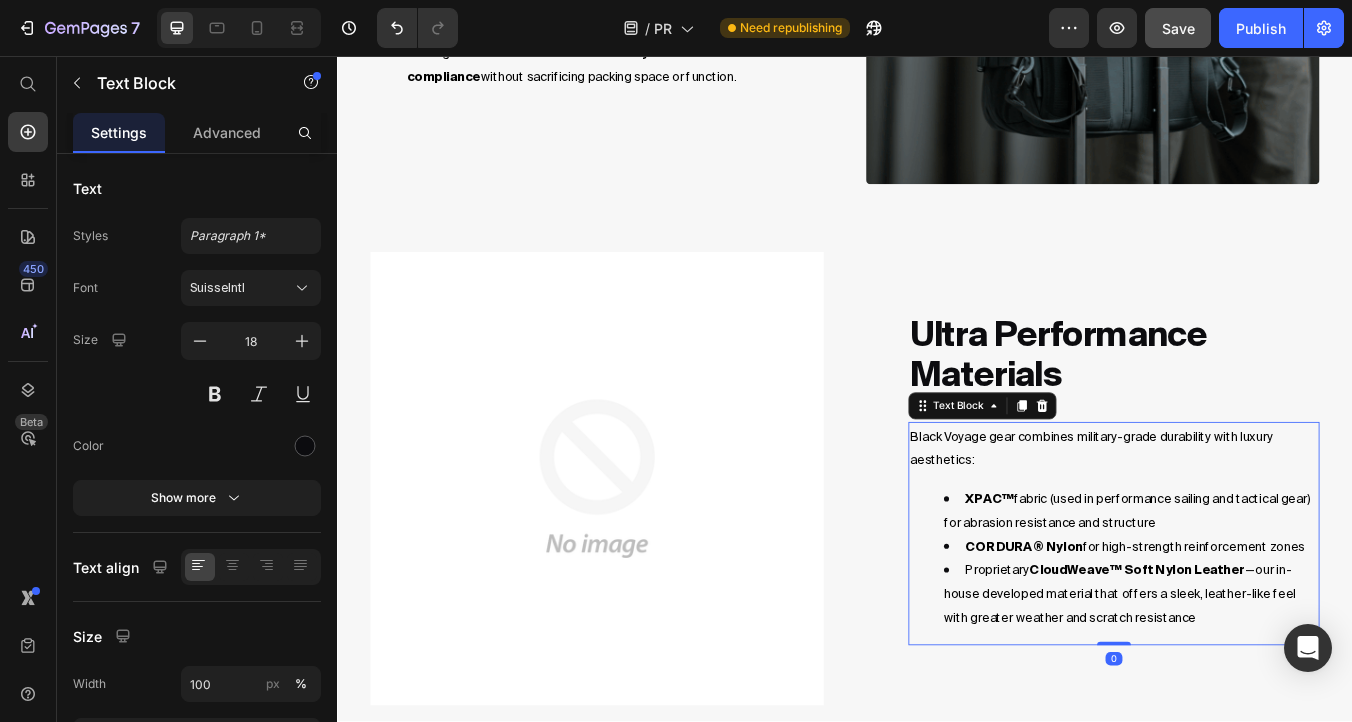 click on "CORDURA® Nylon  for high-strength reinforcement zones" at bounding box center (1280, 635) 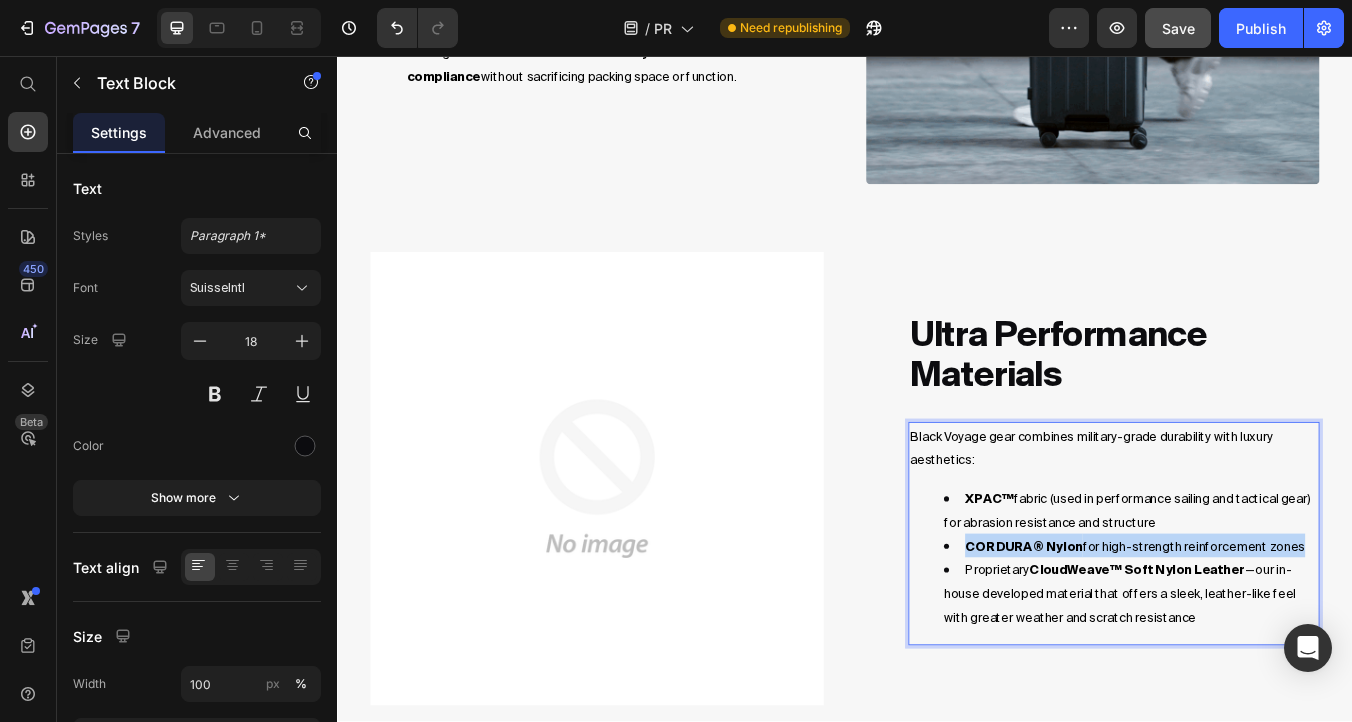 click on "CORDURA® Nylon  for high-strength reinforcement zones" at bounding box center (1280, 635) 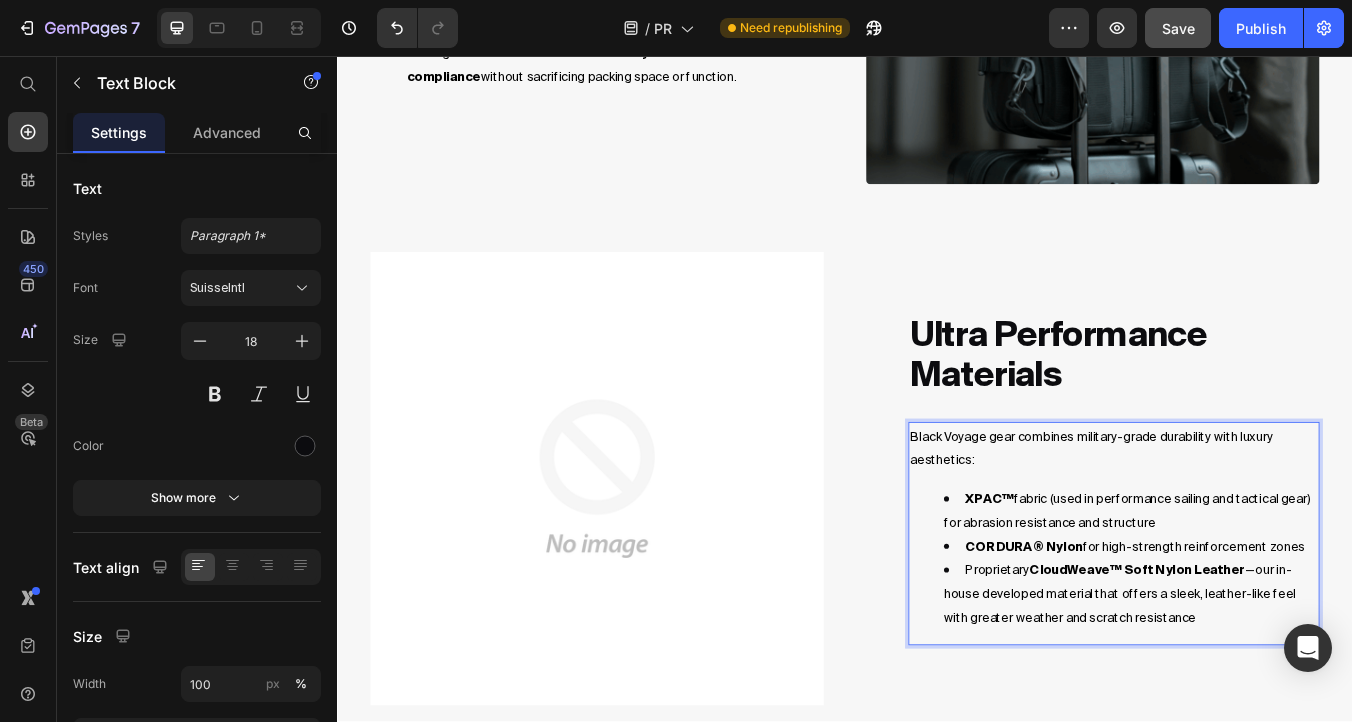click on "Proprietary  CloudWeave™ Soft Nylon Leather —our in-house developed material that offers a sleek, leather-like feel with greater weather and scratch resistance" at bounding box center [1262, 691] 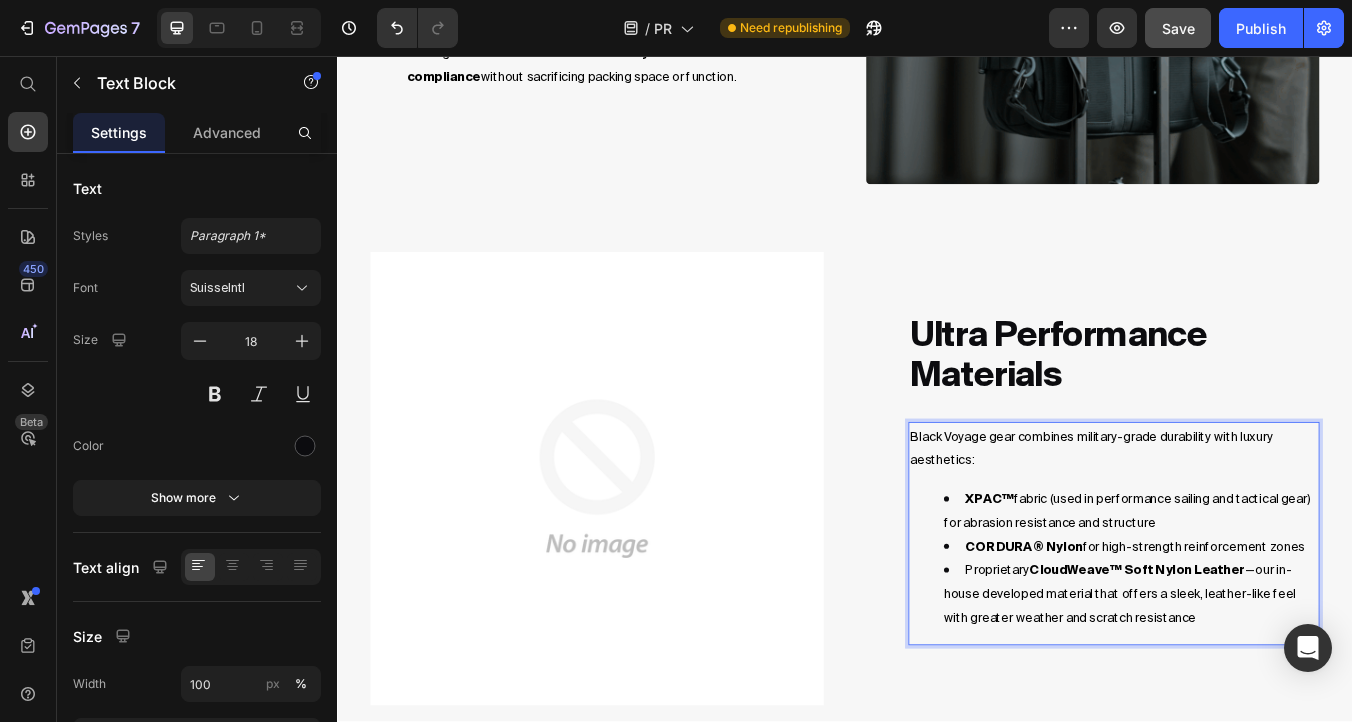 click on "Proprietary  CloudWeave™ Soft Nylon Leather —our in-house developed material that offers a sleek, leather-like feel with greater weather and scratch resistance" at bounding box center (1275, 691) 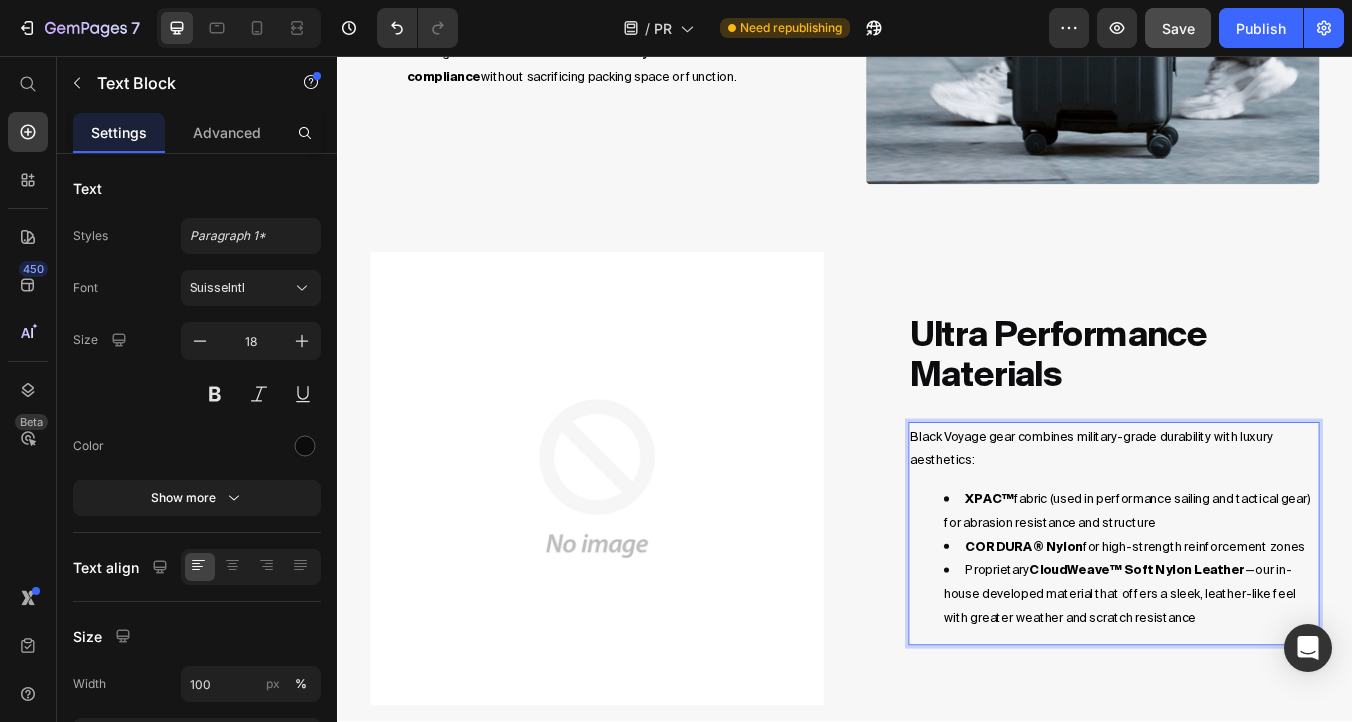 click on "Proprietary  CloudWeave™ Soft Nylon Leather —our in-house developed material that offers a sleek, leather-like feel with greater weather and scratch resistance" at bounding box center [1275, 691] 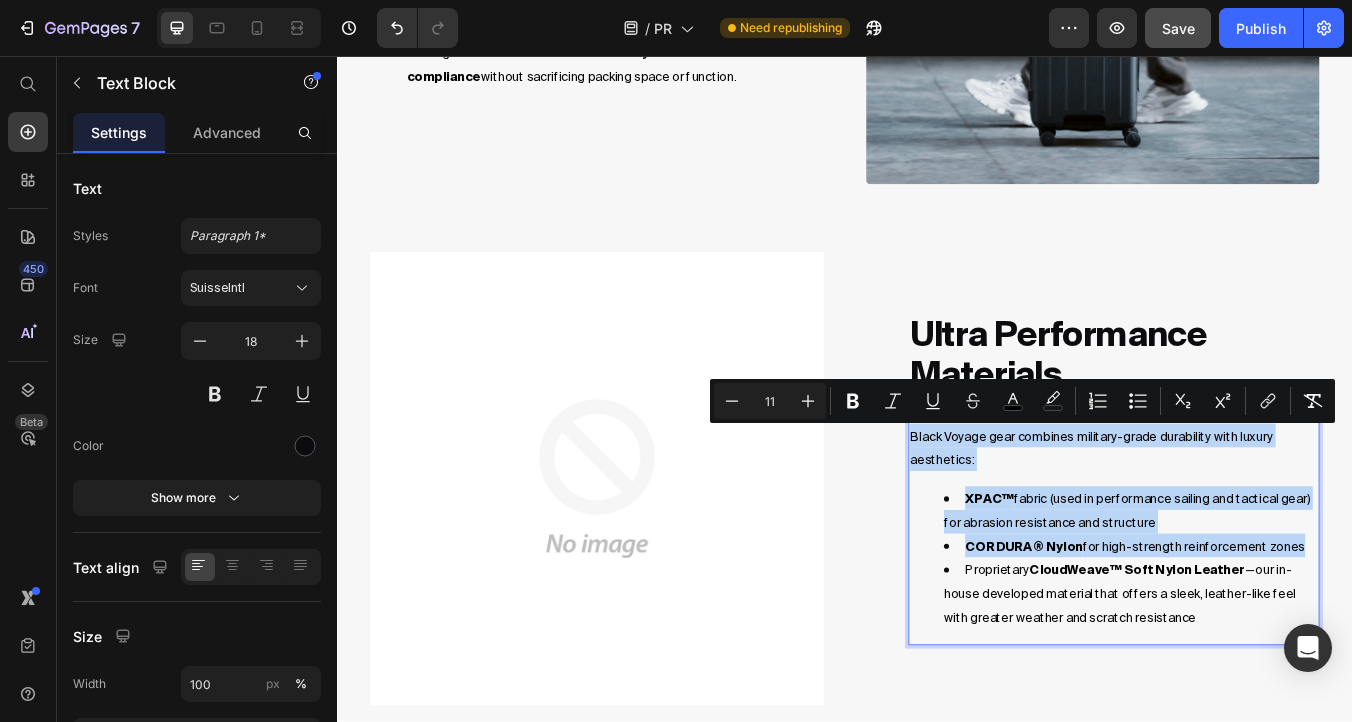 copy on "Black Voyage gear combines military-grade durability with luxury aesthetics: XPAC™  fabric (used in performance sailing and tactical gear) for abrasion resistance and structure CORDURA® Nylon  for high-strength reinforcement zones" 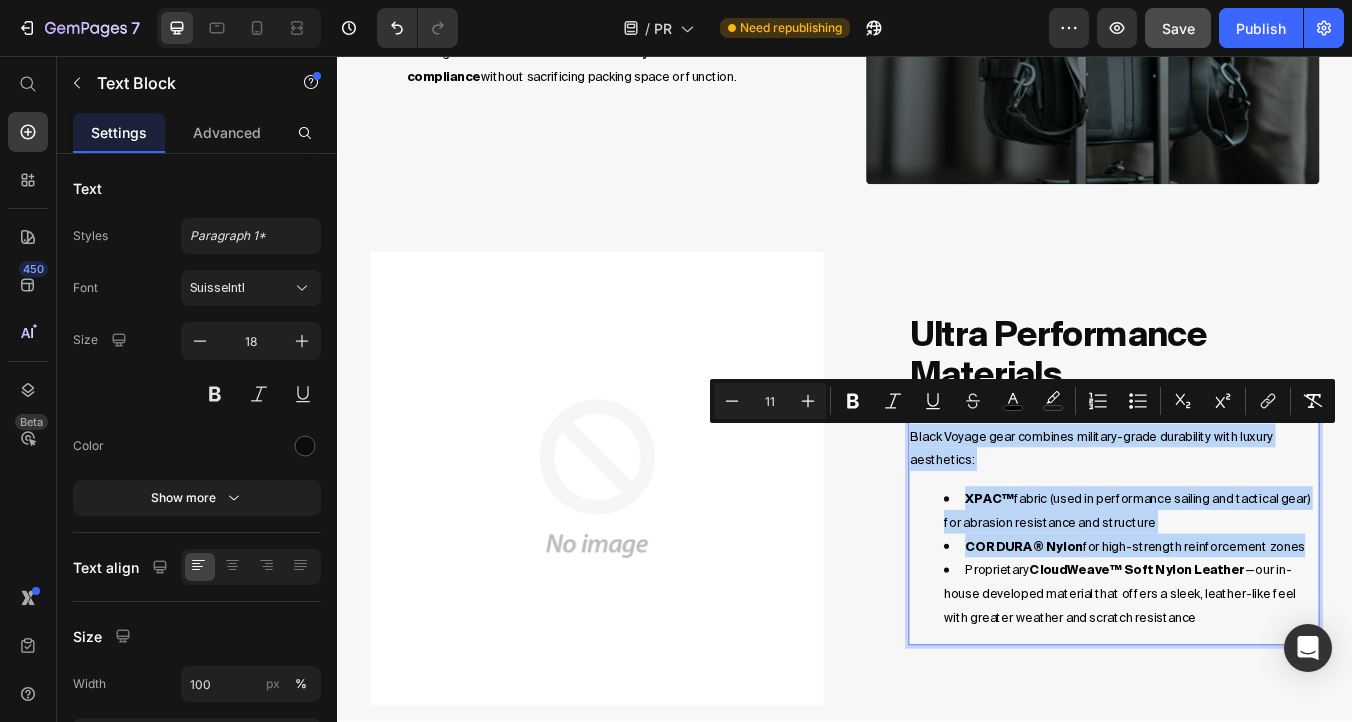 click on "Proprietary  CloudWeave™ Soft Nylon Leather —our in-house developed material that offers a sleek, leather-like feel with greater weather and scratch resistance" at bounding box center [1275, 691] 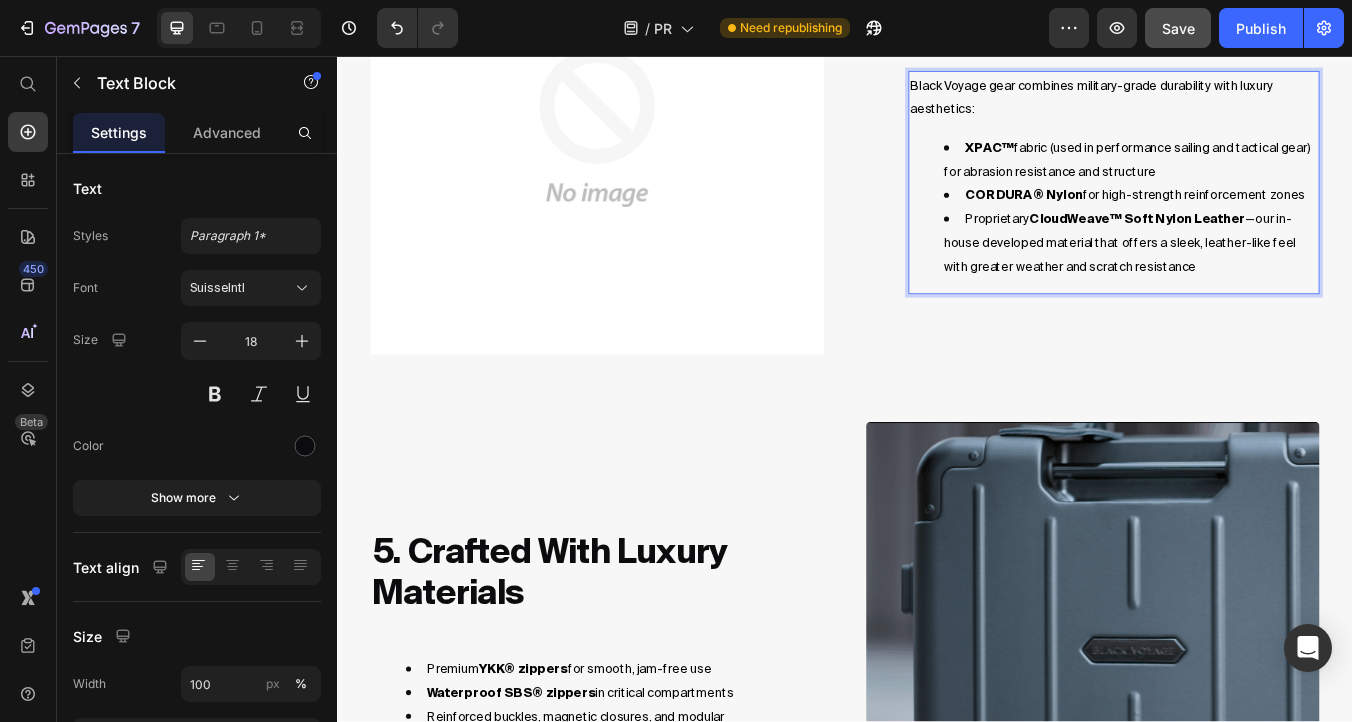 scroll, scrollTop: 3391, scrollLeft: 0, axis: vertical 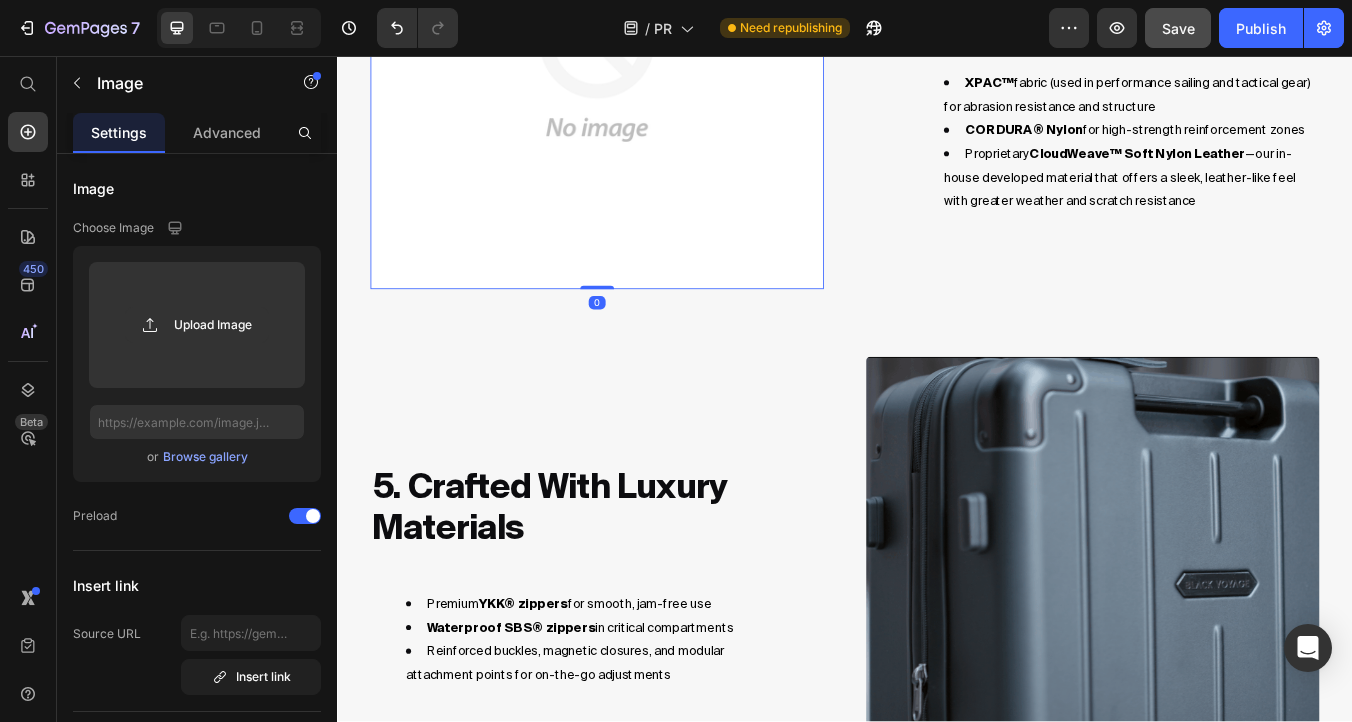 click at bounding box center [644, 64] 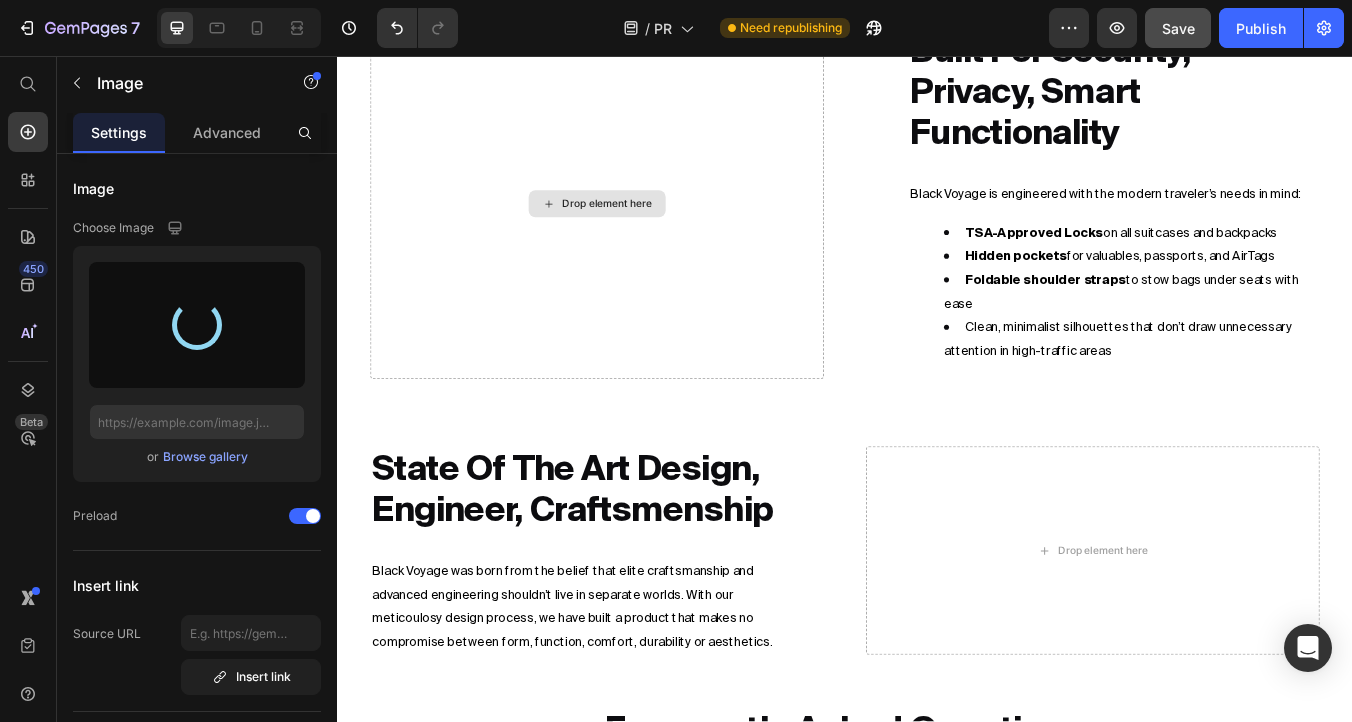 scroll, scrollTop: 4610, scrollLeft: 0, axis: vertical 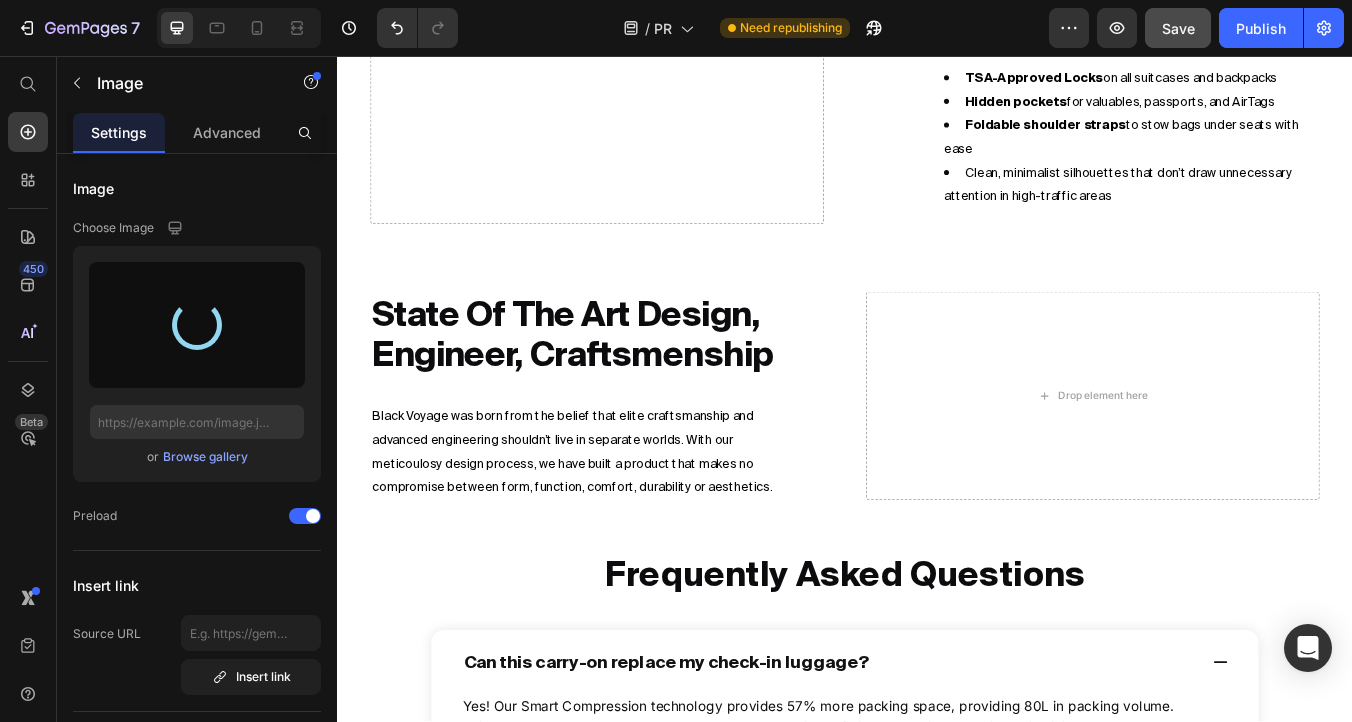 type on "https://cdn.shopify.com/s/files/1/0647/8325/3713/files/gempages_546256961746765024-32fbc0d9-a4b8-4153-bea5-27fa086a18d3.gif" 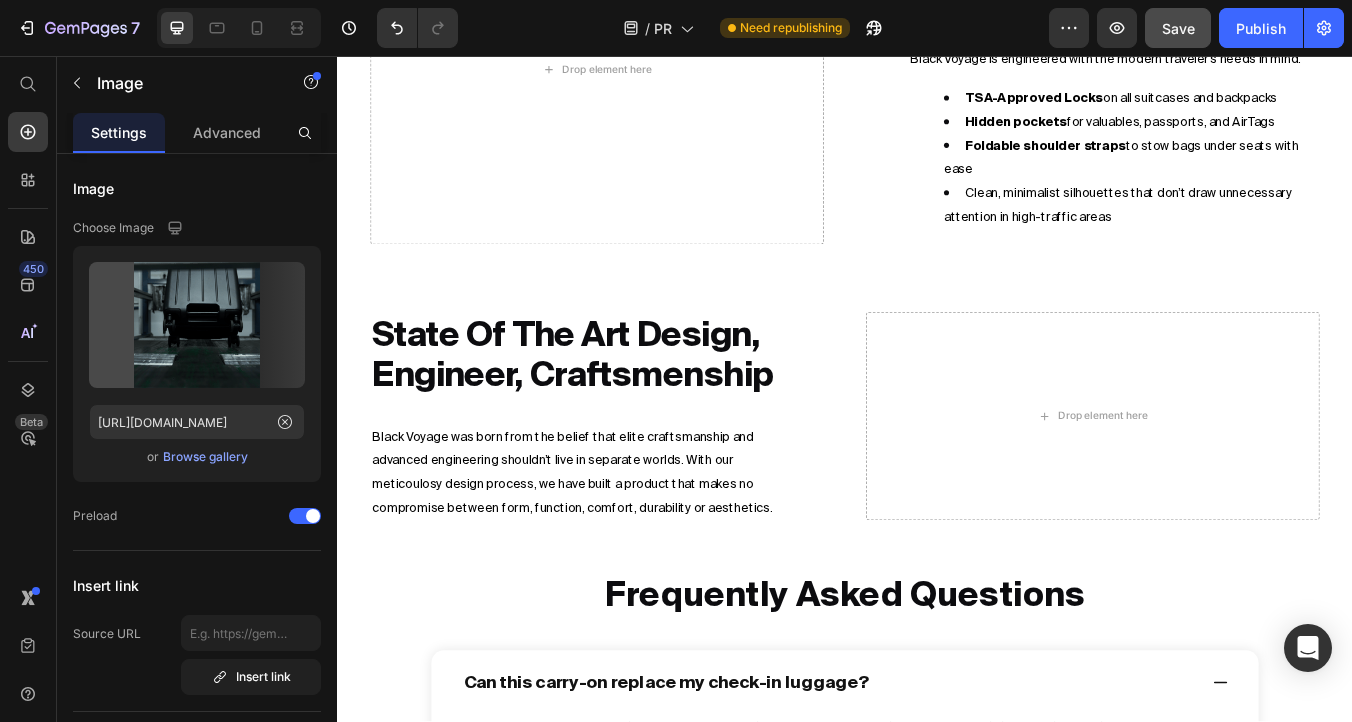 scroll, scrollTop: 4493, scrollLeft: 0, axis: vertical 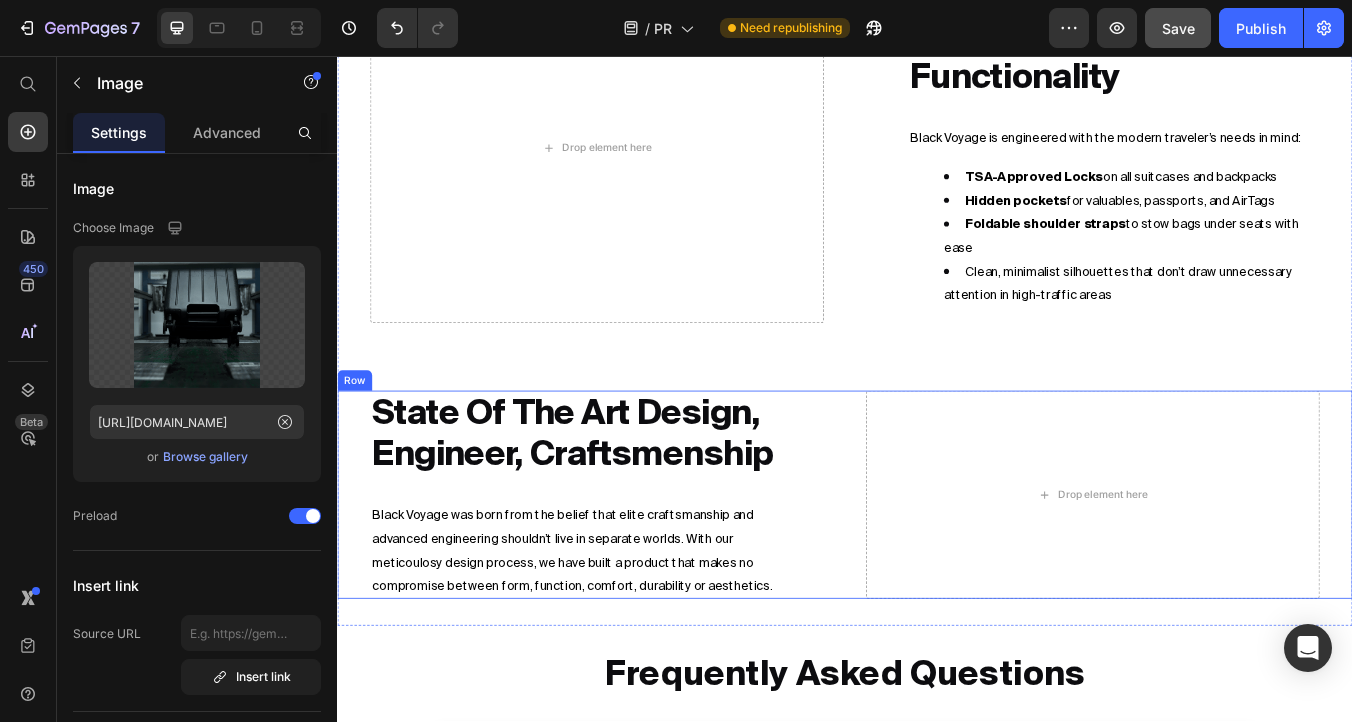 click on "State of the Art Design, Engineer, craftsmenship Heading Black Voyage was born from the belief that elite craftsmanship and advanced engineering shouldn’t live in separate worlds. With our meticoulosy design process, we have built a product that makes no compromise between form, function, comfort, durability or aesthetics.  Text Block" at bounding box center [644, 575] 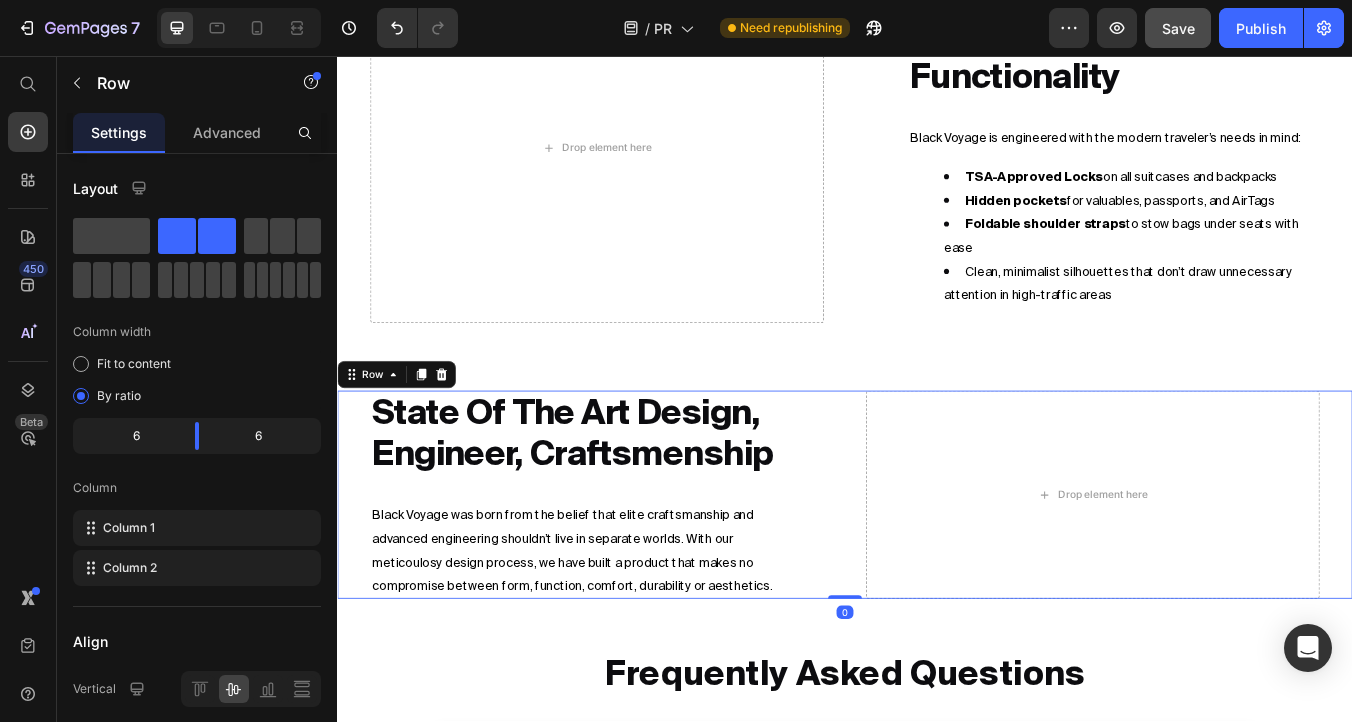 scroll, scrollTop: 4631, scrollLeft: 0, axis: vertical 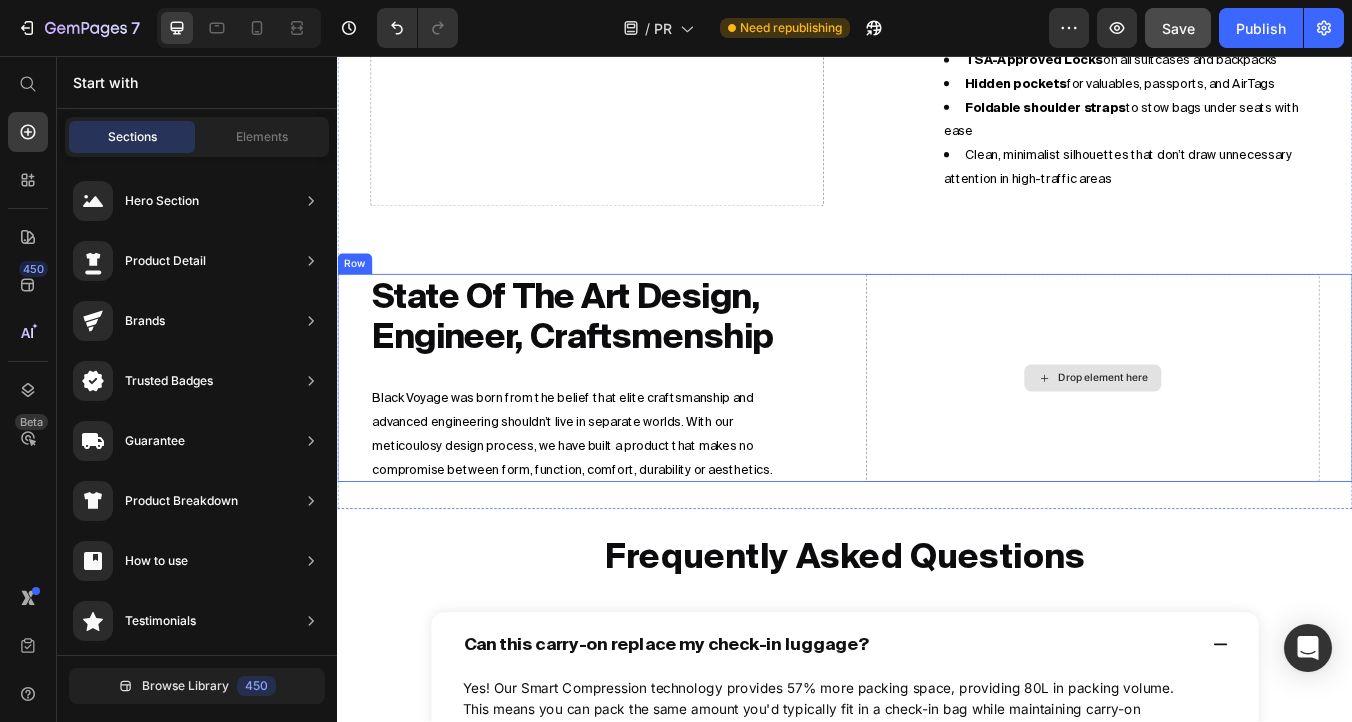 click 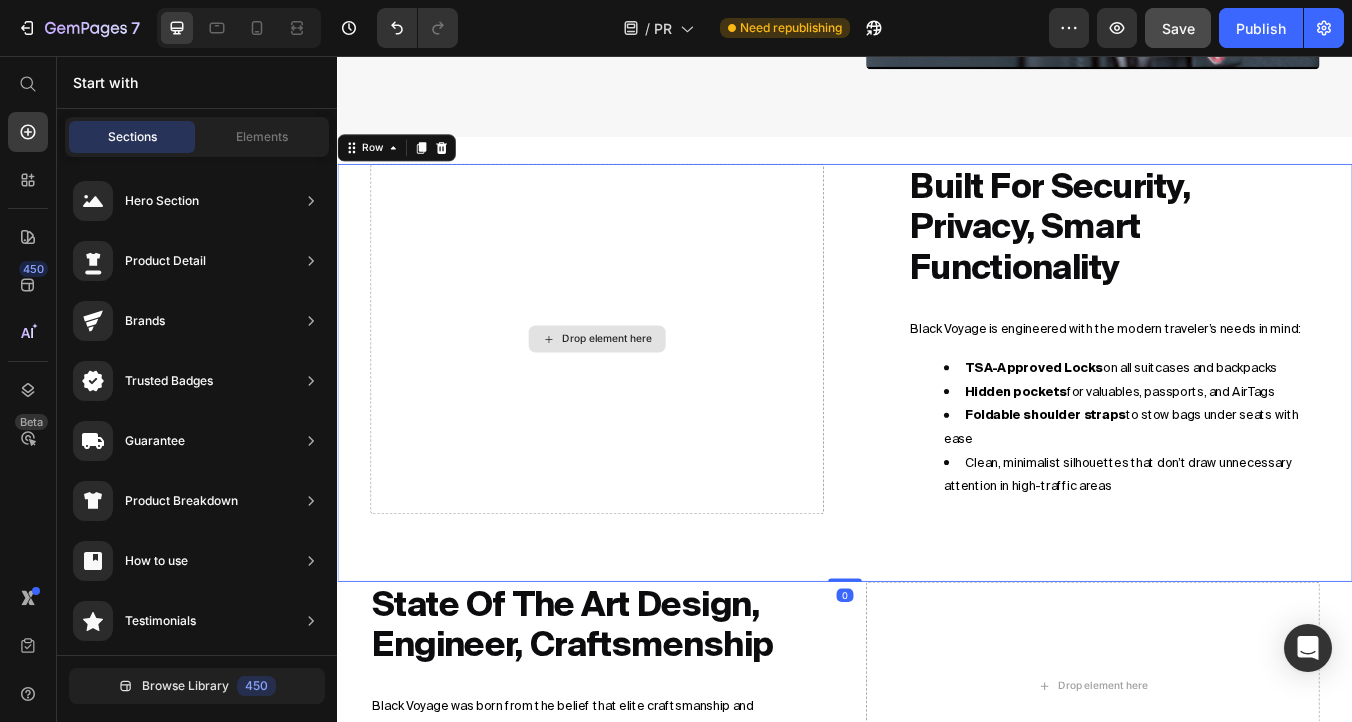 click on "Drop element here" at bounding box center (644, 391) 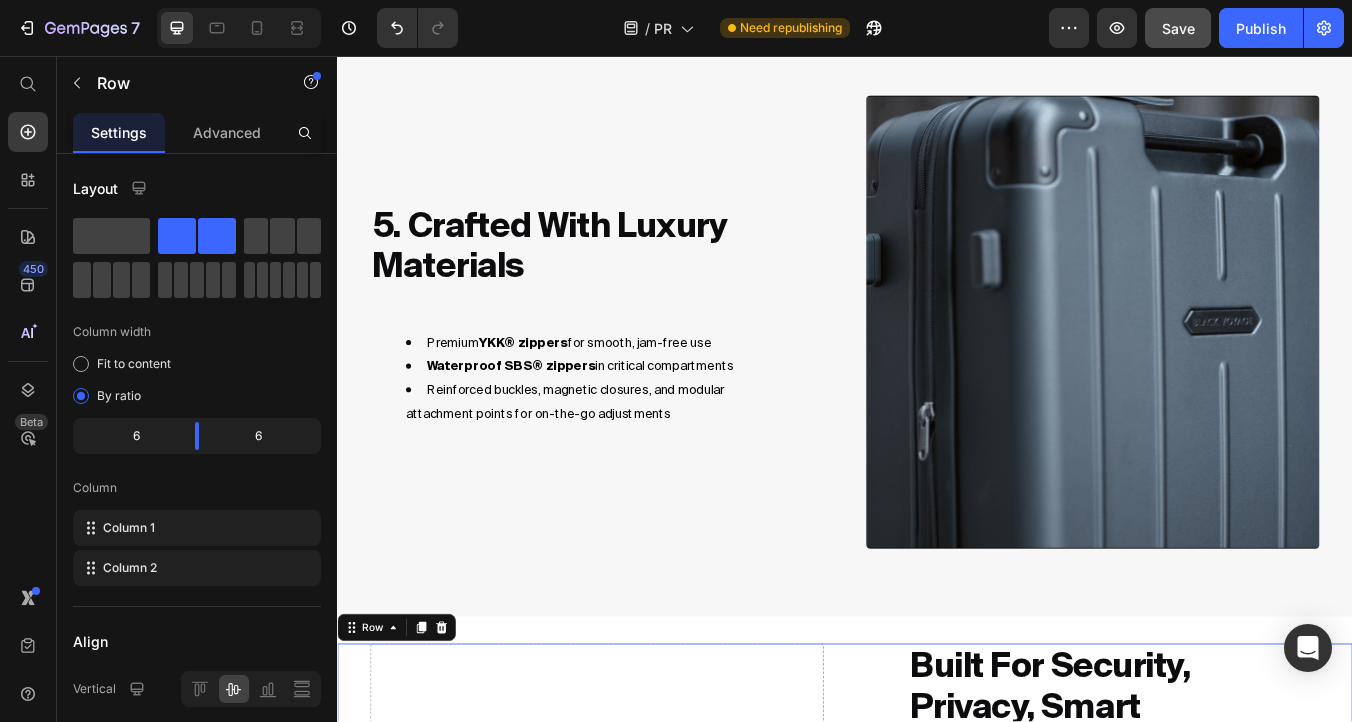 scroll, scrollTop: 3667, scrollLeft: 0, axis: vertical 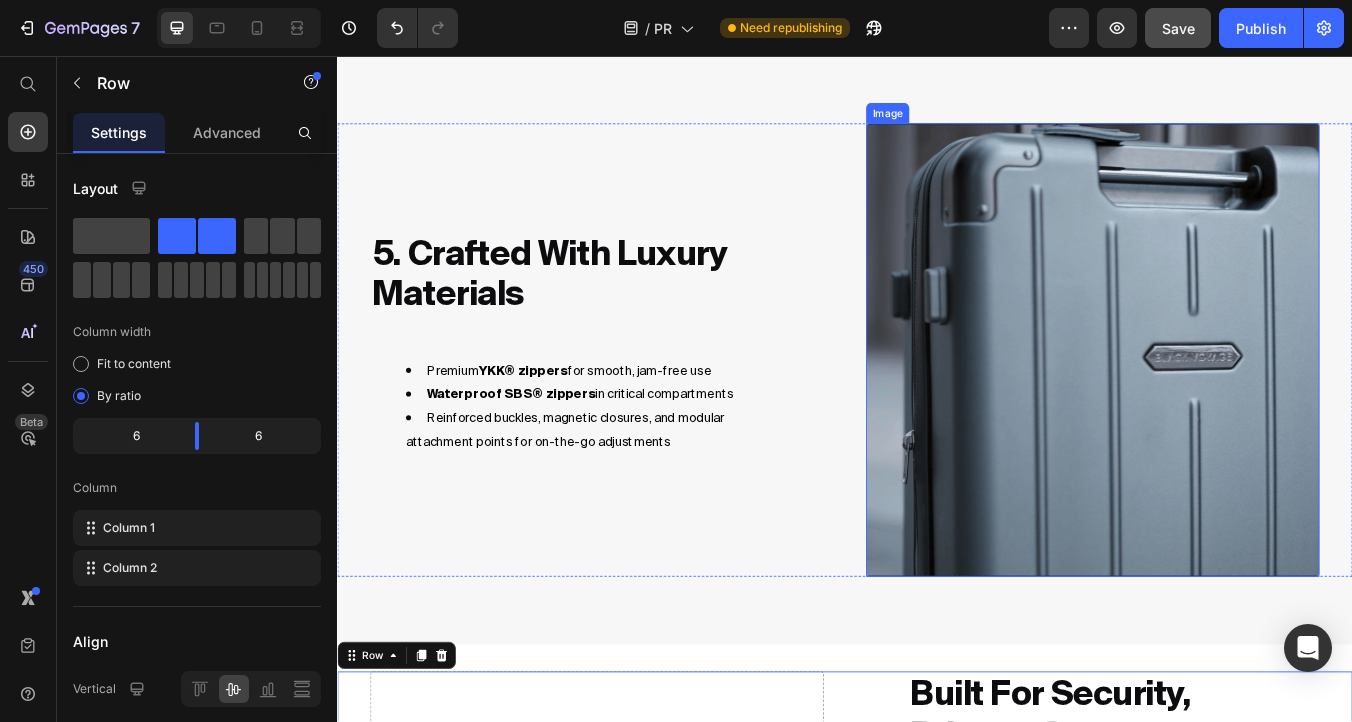 click at bounding box center (1230, 404) 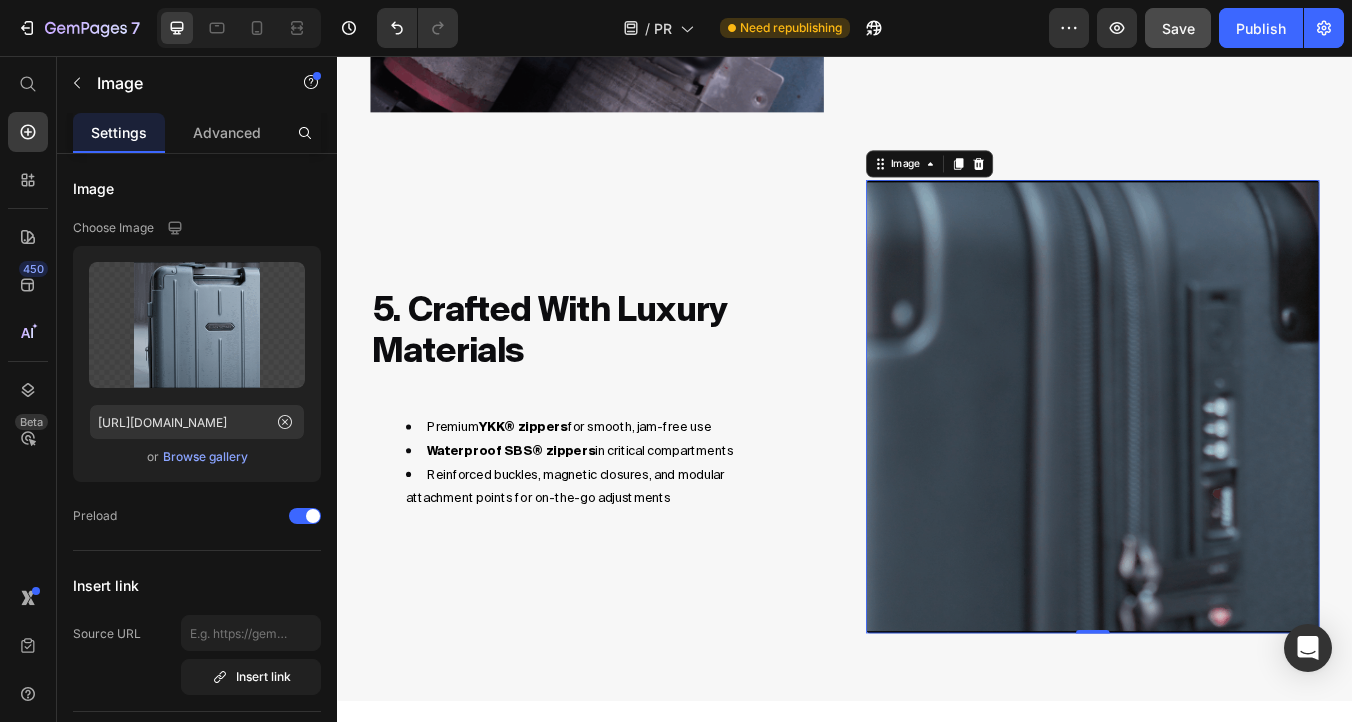 scroll, scrollTop: 3563, scrollLeft: 0, axis: vertical 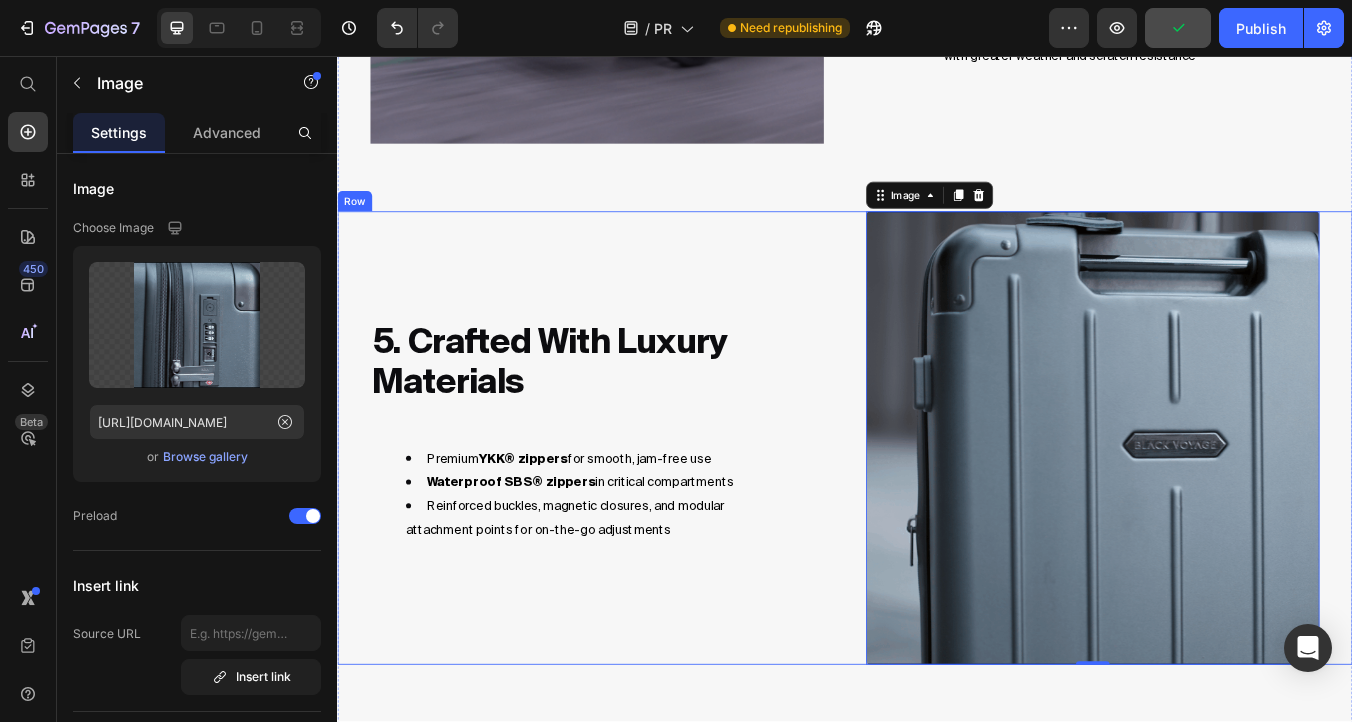 click on "5. Crafted With Luxury Materials Heading Premium  YKK® zippers  for smooth, jam-free use Waterproof SBS® zippers  in critical compartments Reinforced buckles, magnetic closures, and modular attachment points for on-the-go adjustments Text Block" at bounding box center (644, 508) 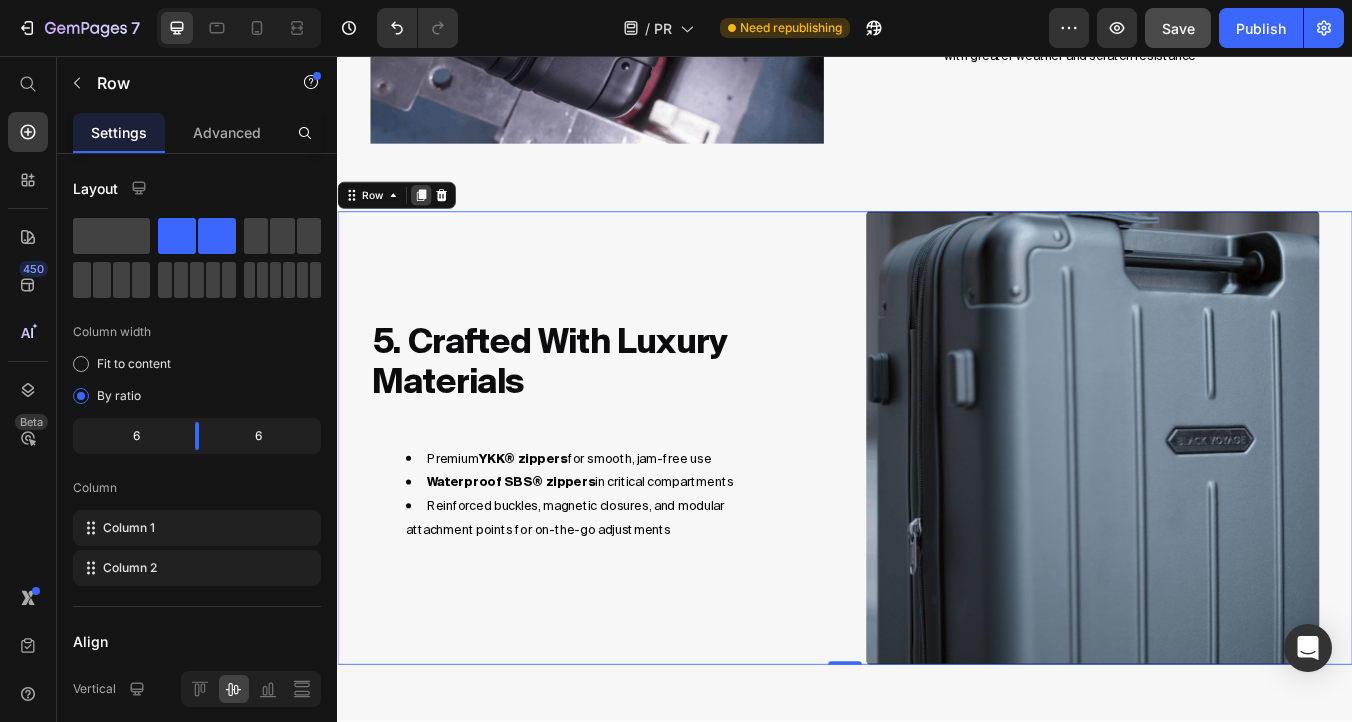 click 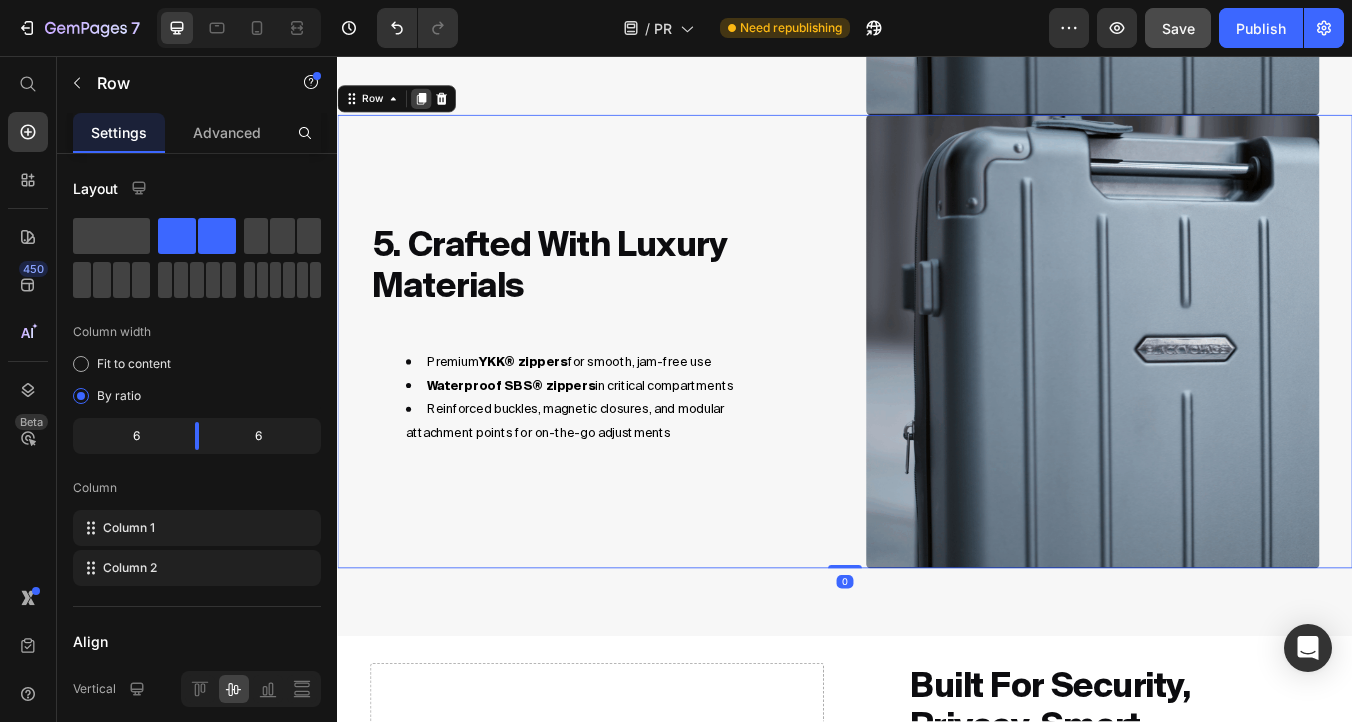 click 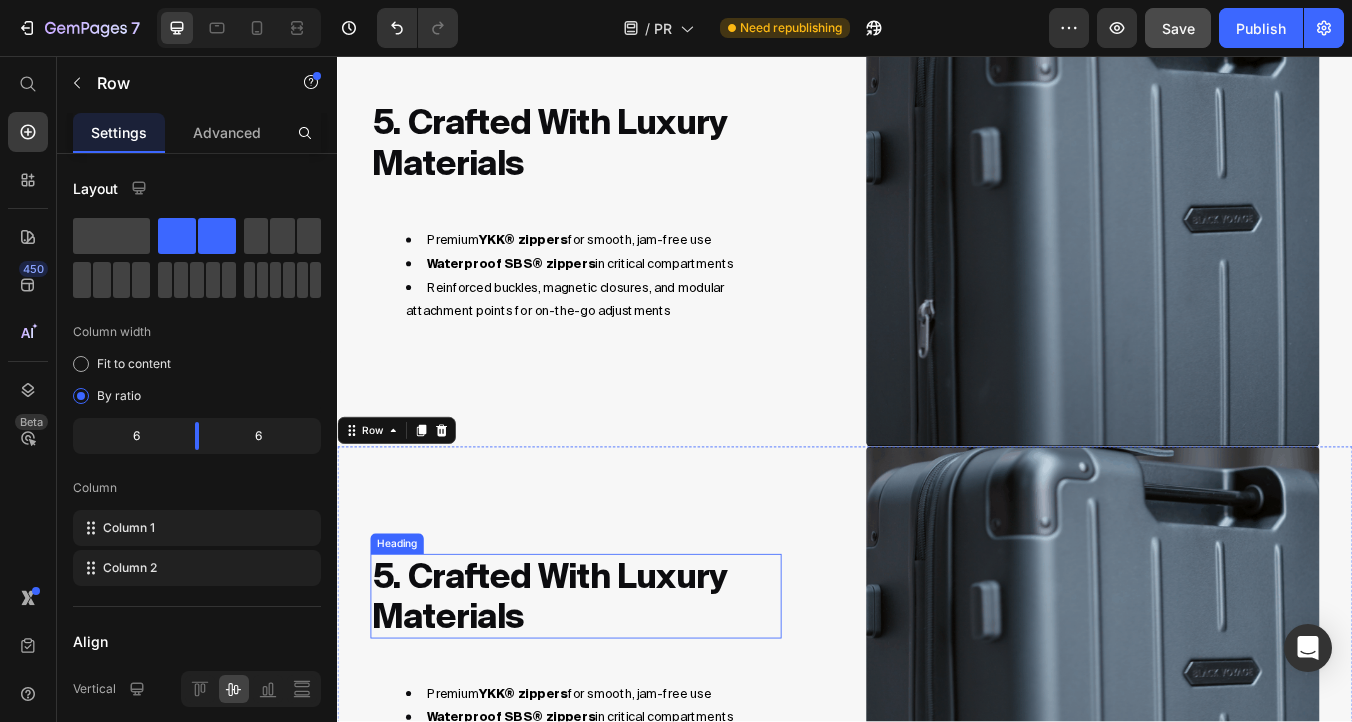 scroll, scrollTop: 4138, scrollLeft: 0, axis: vertical 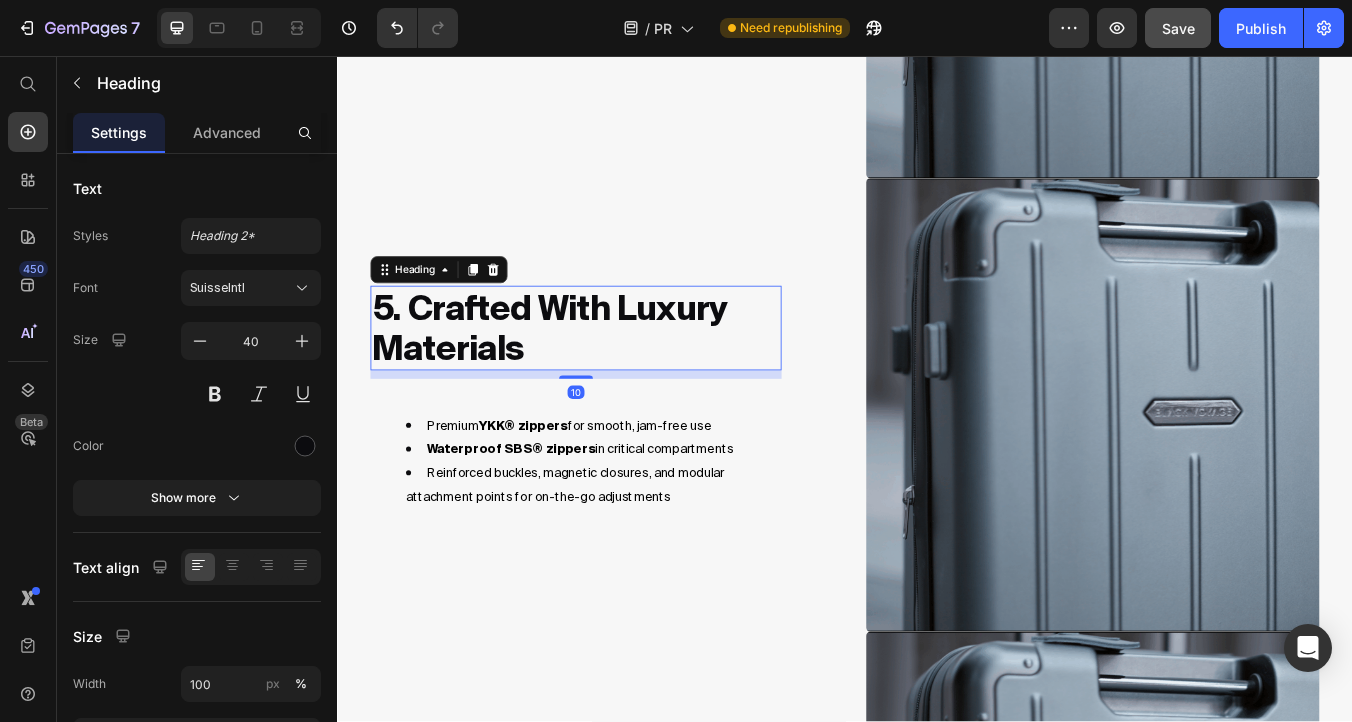 click on "5. Crafted With Luxury Materials" at bounding box center [619, 378] 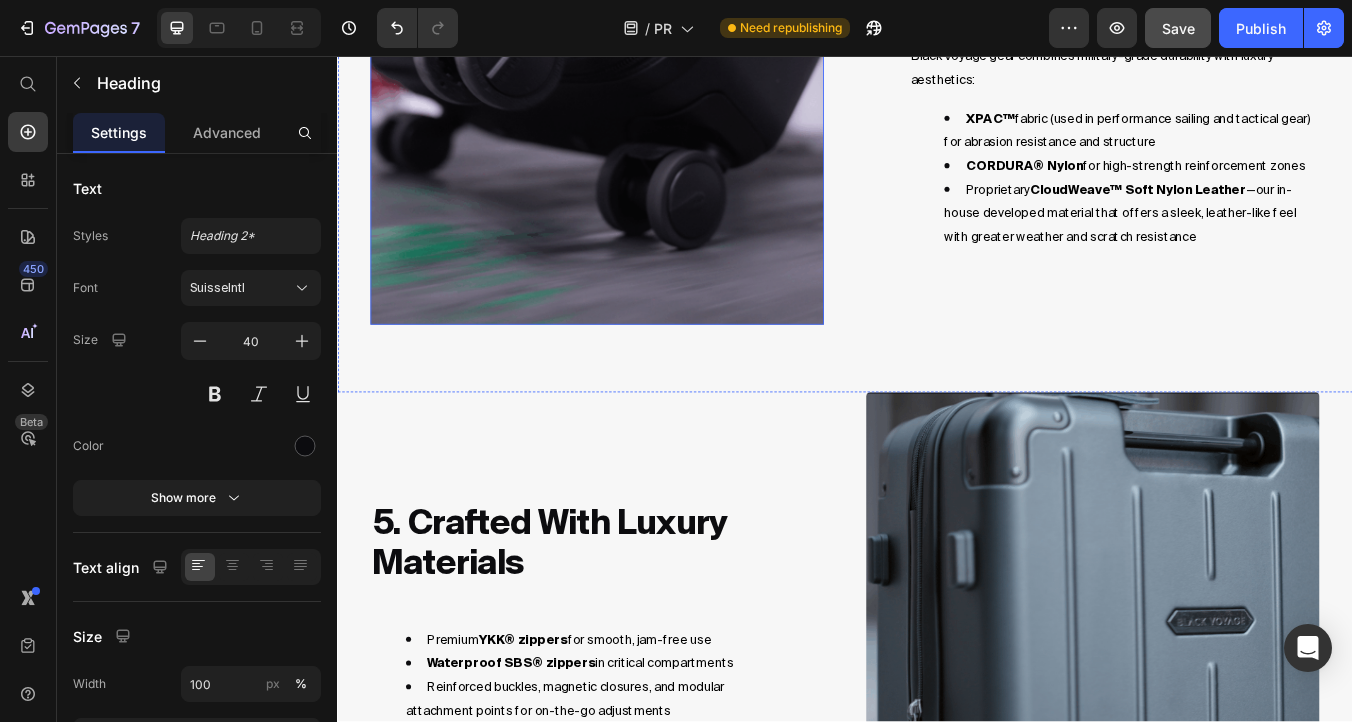 click at bounding box center (644, 106) 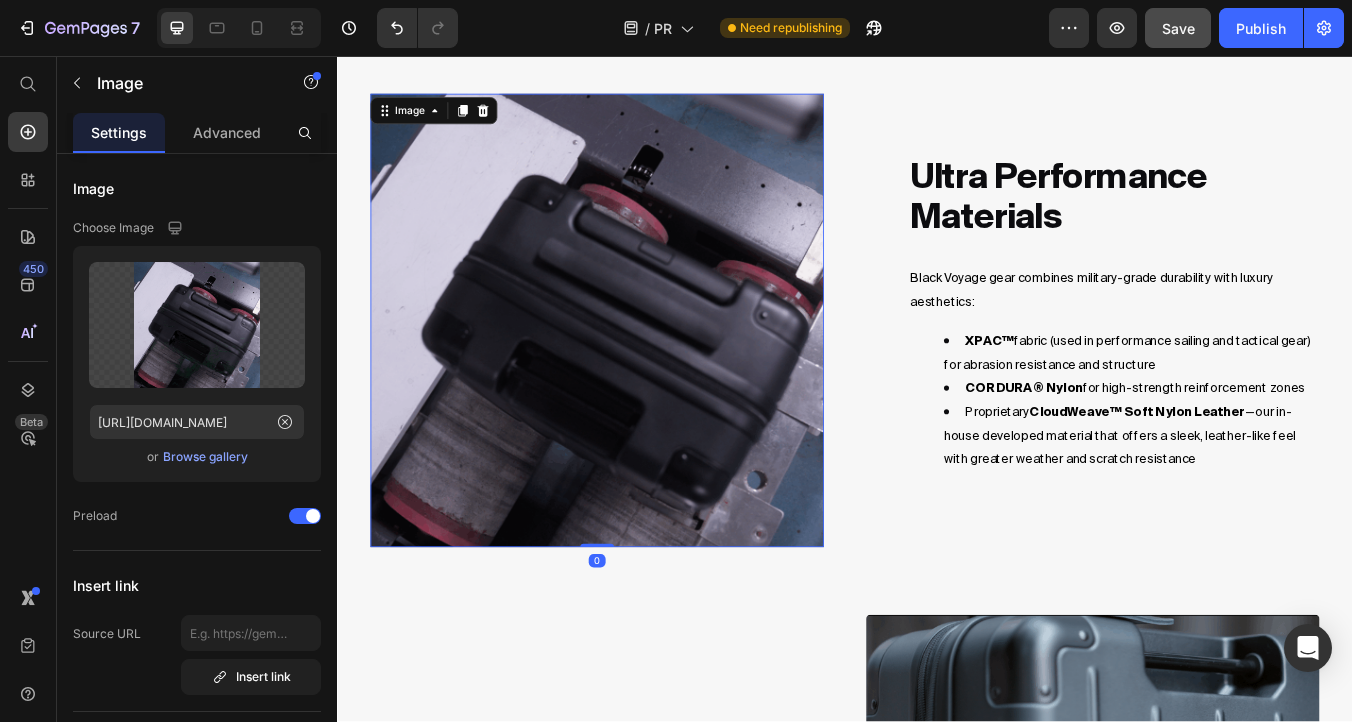 scroll, scrollTop: 3006, scrollLeft: 0, axis: vertical 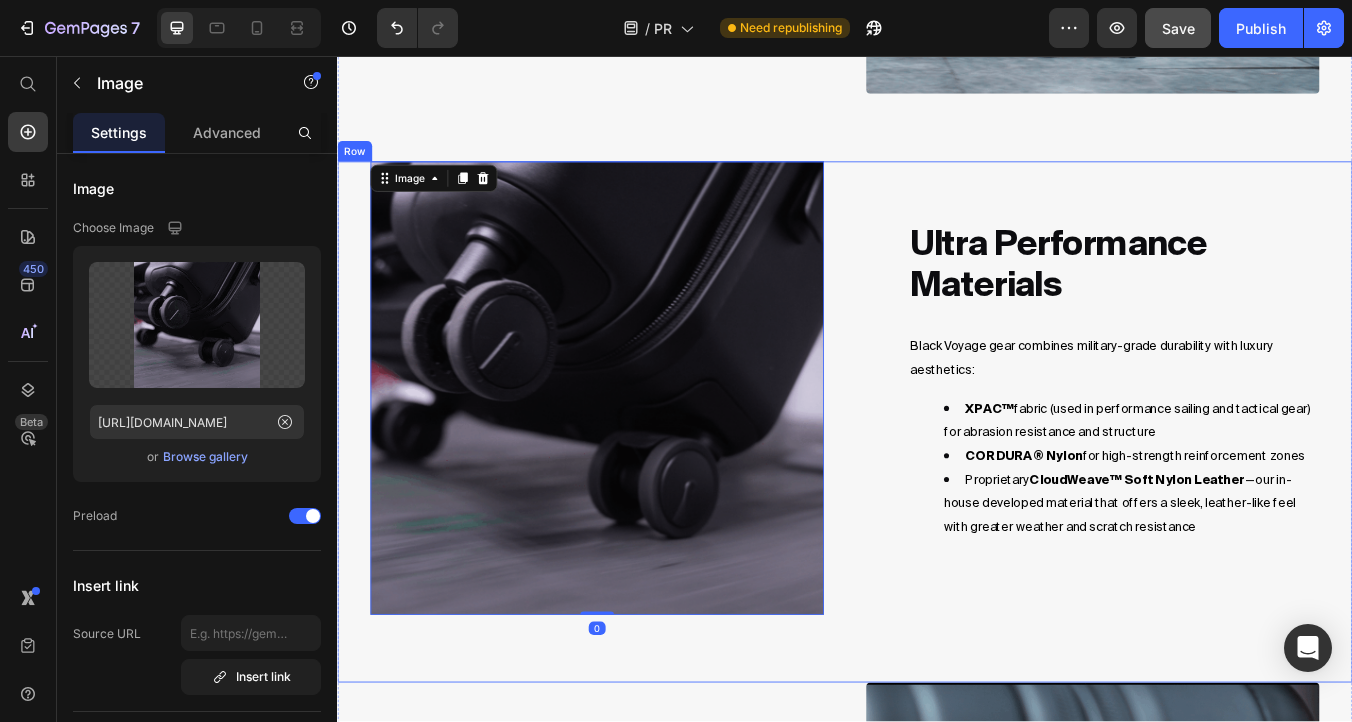 click on "Ultra Performance Materials Heading  Black Voyage gear combines military-grade durability with luxury aesthetics: XPAC™  fabric (used in performance sailing and tactical gear) for abrasion resistance and structure CORDURA® Nylon  for high-strength reinforcement zones Proprietary  CloudWeave™ Soft Nylon Leather —our in-house developed material that offers a sleek, leather-like feel with greater weather and scratch resistance Text Block" at bounding box center [1230, 449] 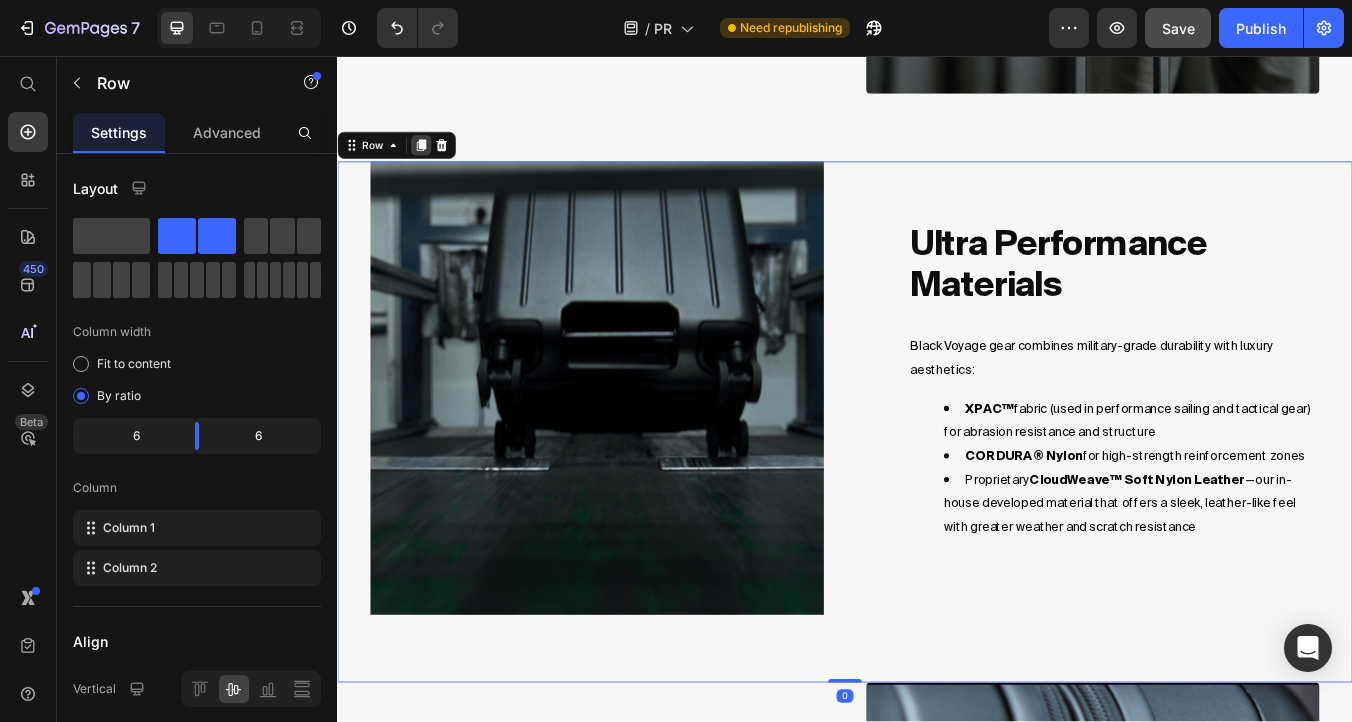 click 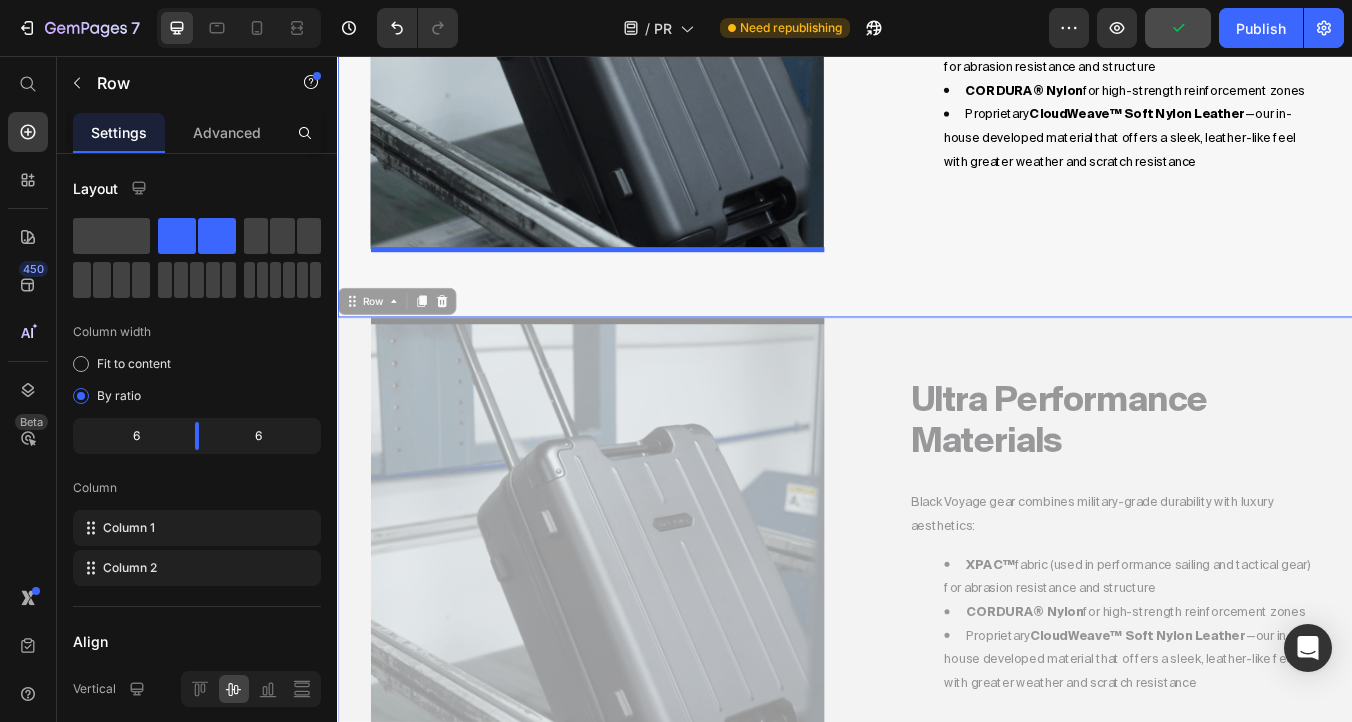 scroll, scrollTop: 3526, scrollLeft: 0, axis: vertical 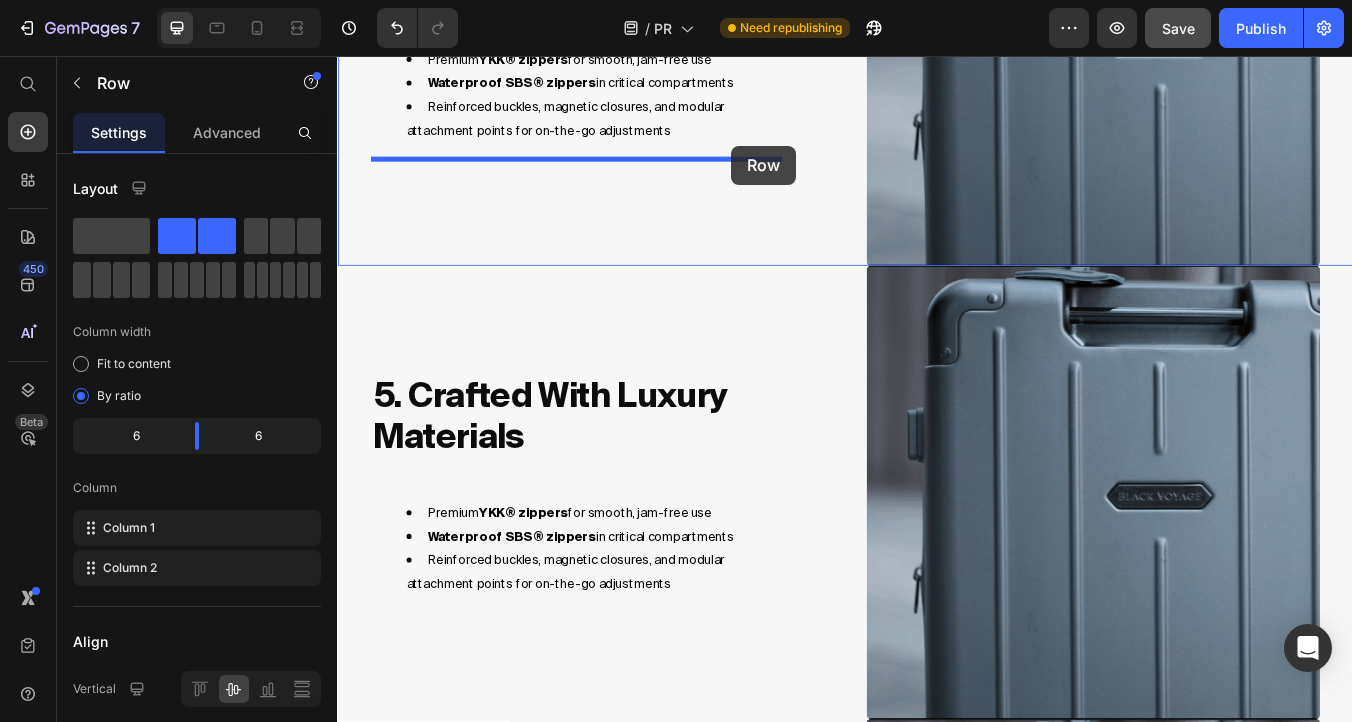 drag, startPoint x: 966, startPoint y: 264, endPoint x: 803, endPoint y: 162, distance: 192.28365 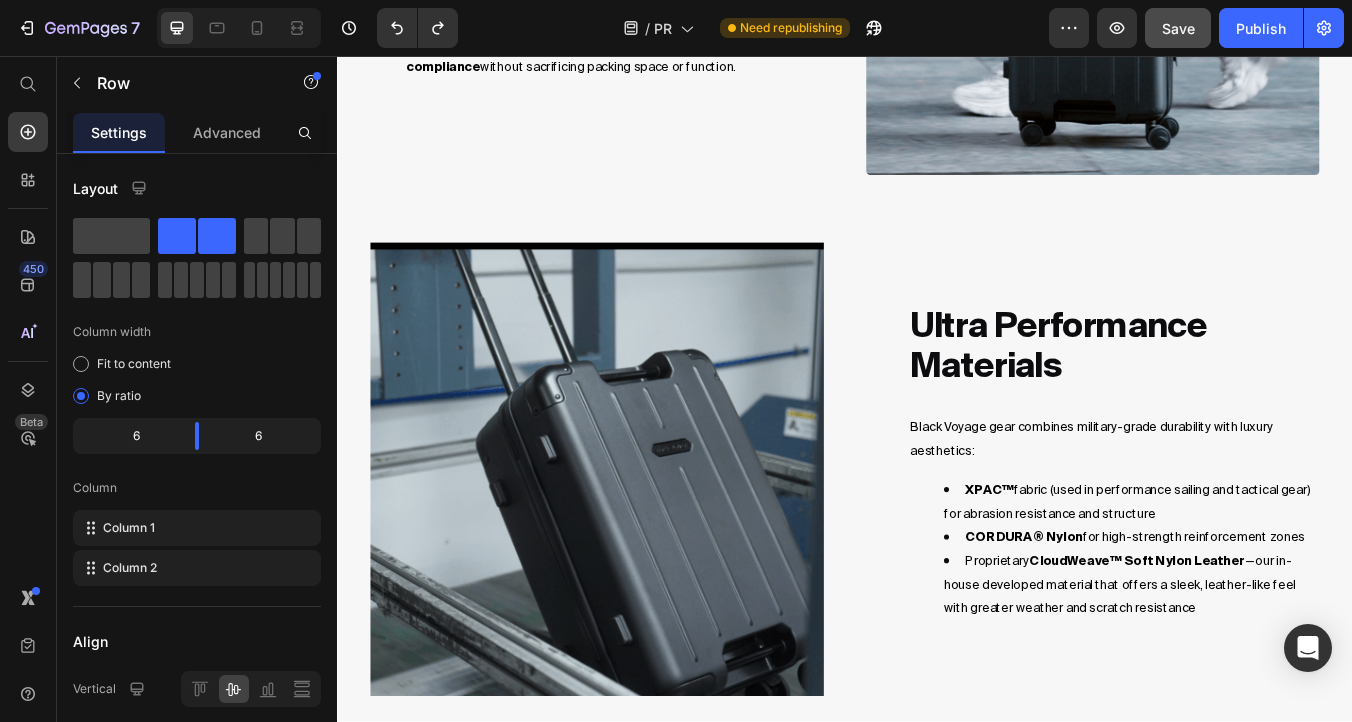 scroll, scrollTop: 2823, scrollLeft: 0, axis: vertical 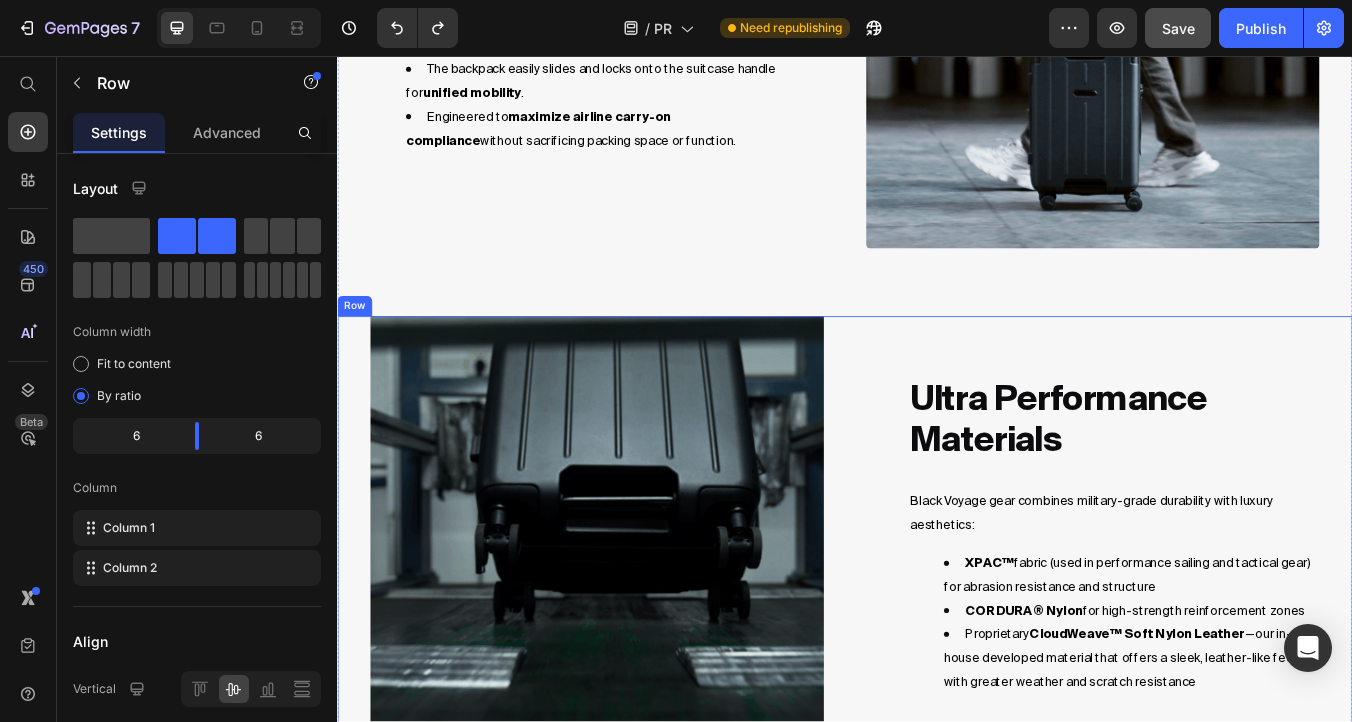 click on "Ultra Performance Materials Heading  Black Voyage gear combines military-grade durability with luxury aesthetics: XPAC™  fabric (used in performance sailing and tactical gear) for abrasion resistance and structure CORDURA® Nylon  for high-strength reinforcement zones Proprietary  CloudWeave™ Soft Nylon Leather —our in-house developed material that offers a sleek, leather-like feel with greater weather and scratch resistance Text Block" at bounding box center [1230, 632] 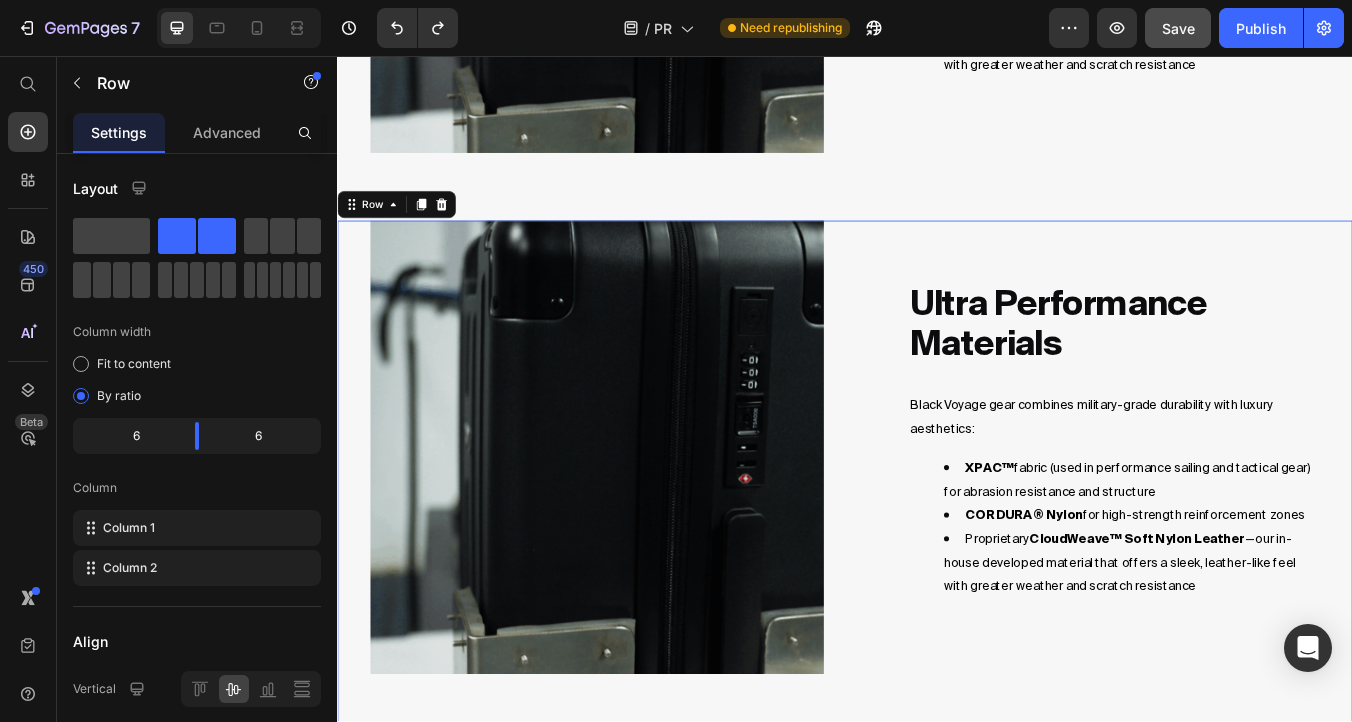 click on "Ultra Performance Materials Heading  Black Voyage gear combines military-grade durability with luxury aesthetics: XPAC™  fabric (used in performance sailing and tactical gear) for abrasion resistance and structure CORDURA® Nylon  for high-strength reinforcement zones Proprietary  CloudWeave™ Soft Nylon Leather —our in-house developed material that offers a sleek, leather-like feel with greater weather and scratch resistance Text Block" at bounding box center (1230, 519) 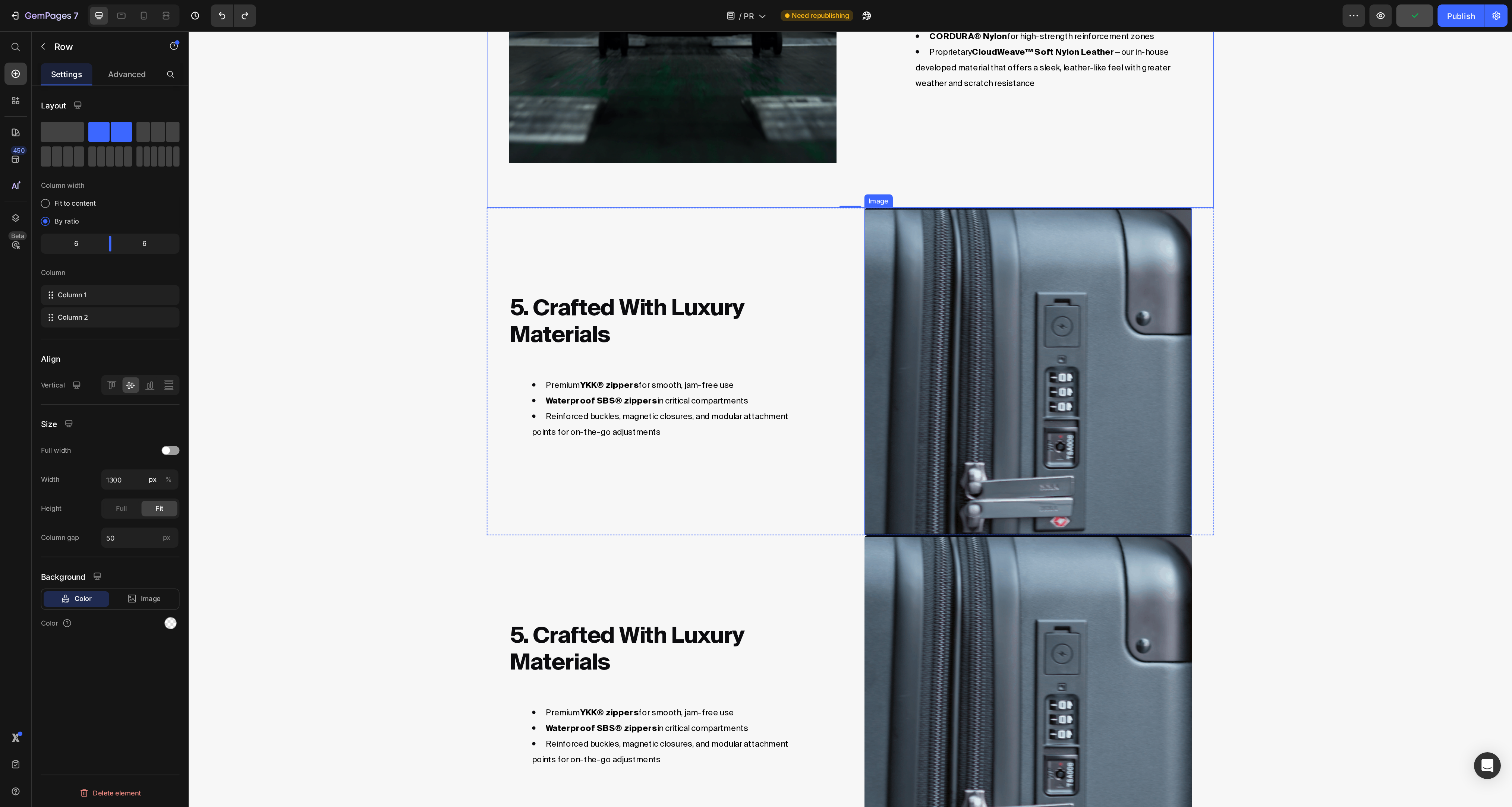 scroll, scrollTop: 1601, scrollLeft: 0, axis: vertical 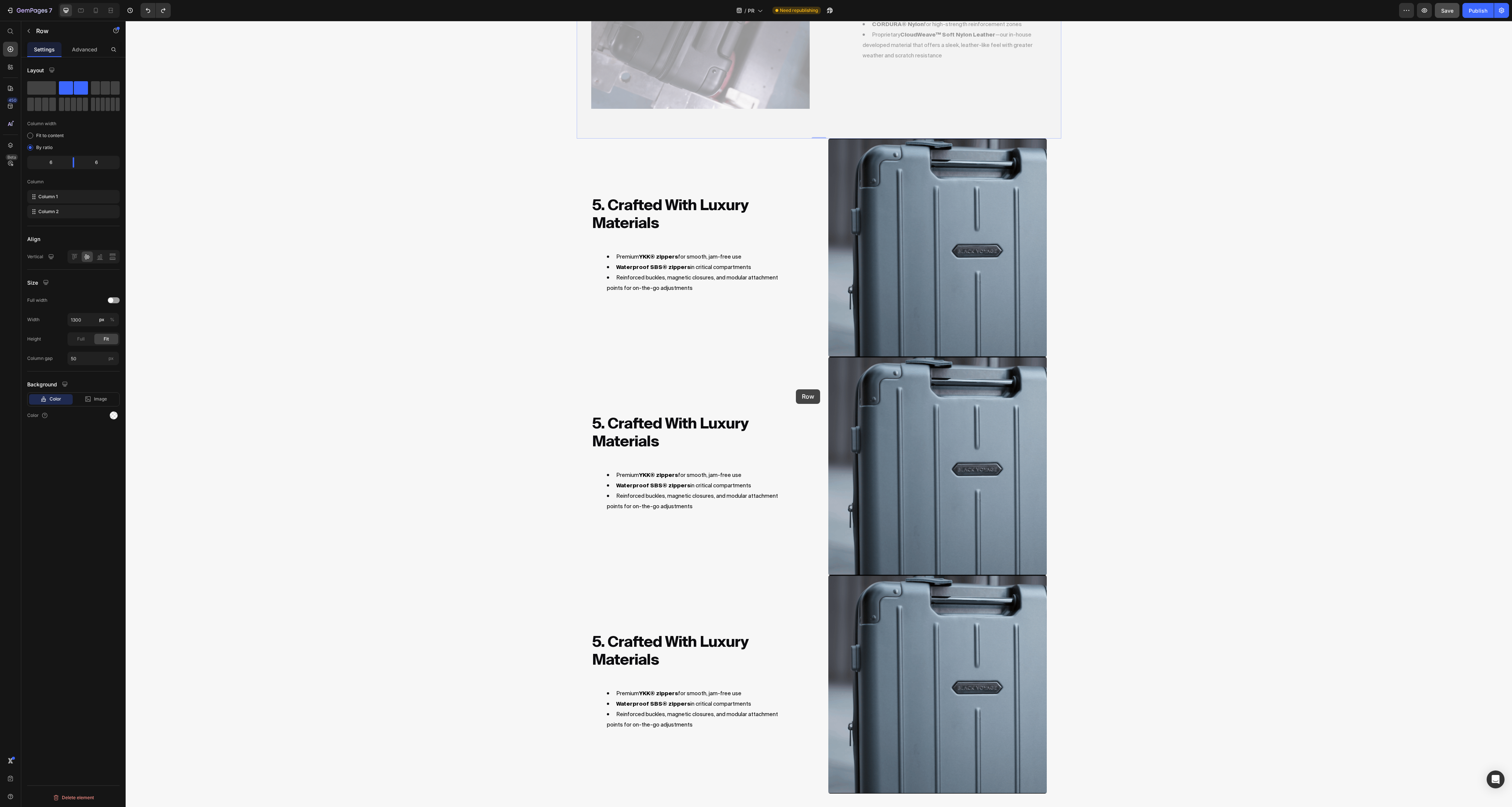 drag, startPoint x: 844, startPoint y: 109, endPoint x: 795, endPoint y: 389, distance: 284.255 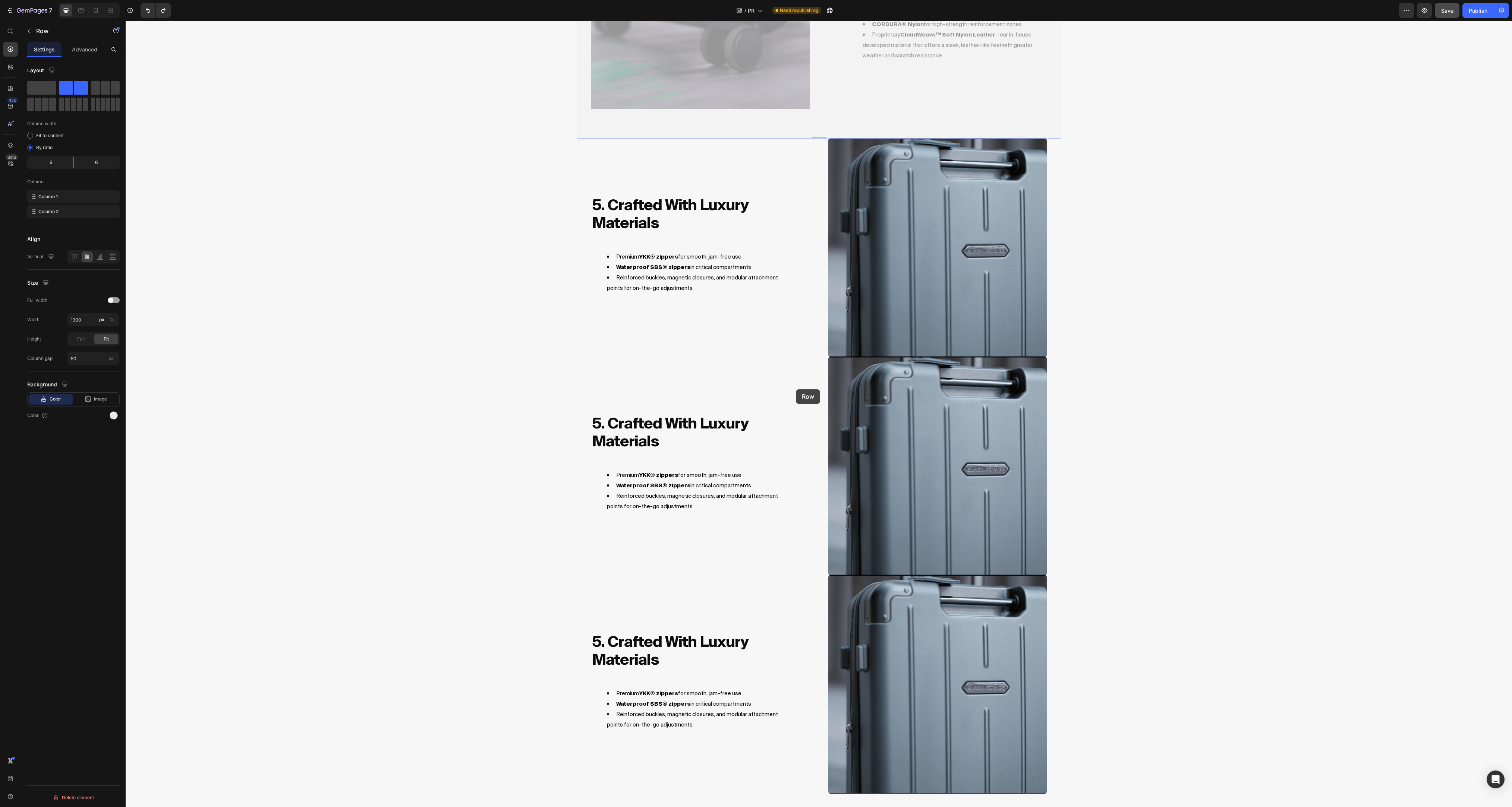scroll, scrollTop: 4800, scrollLeft: 0, axis: vertical 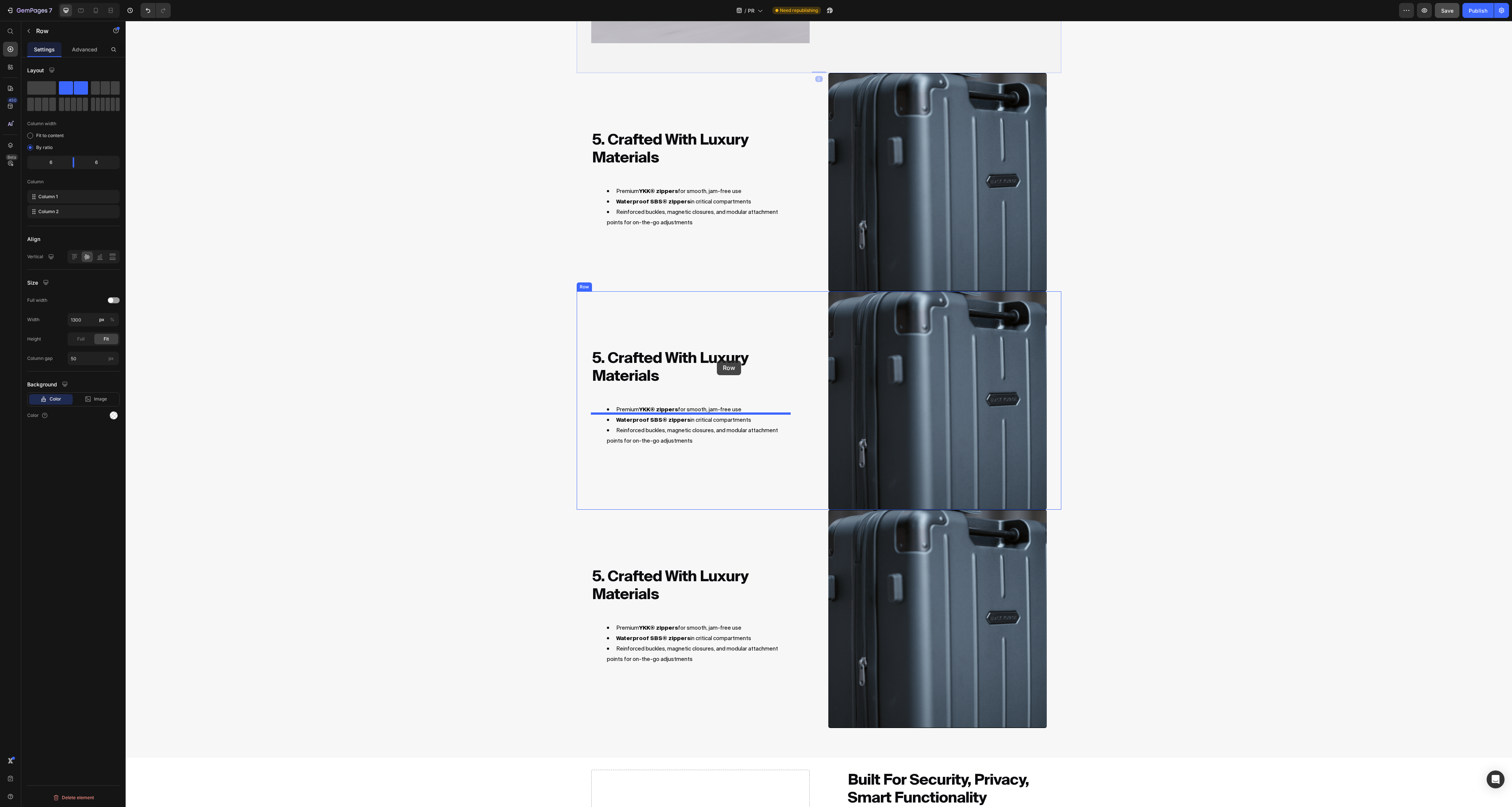drag, startPoint x: 739, startPoint y: 130, endPoint x: 717, endPoint y: 361, distance: 232.0453 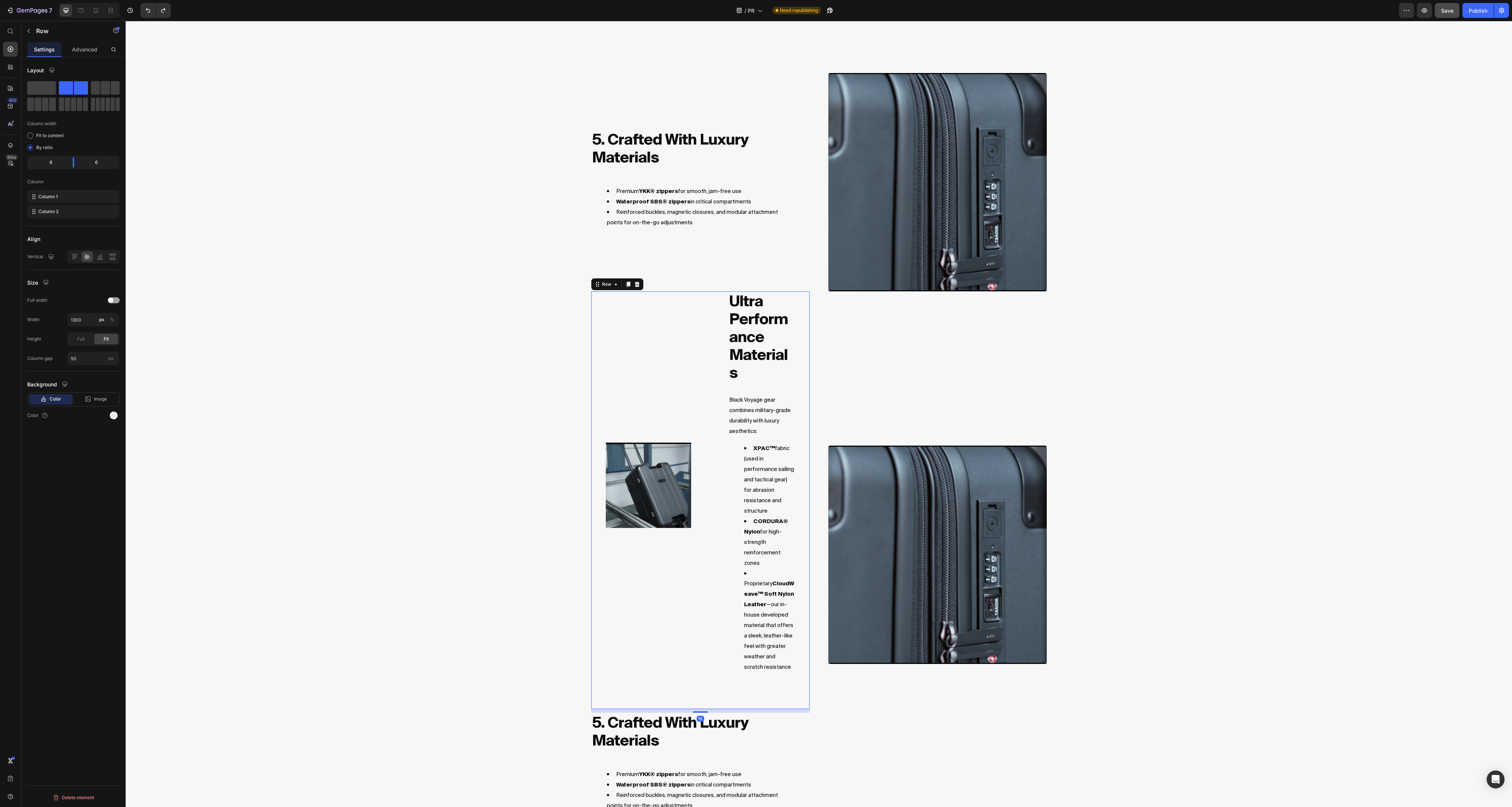 scroll, scrollTop: 4800, scrollLeft: 0, axis: vertical 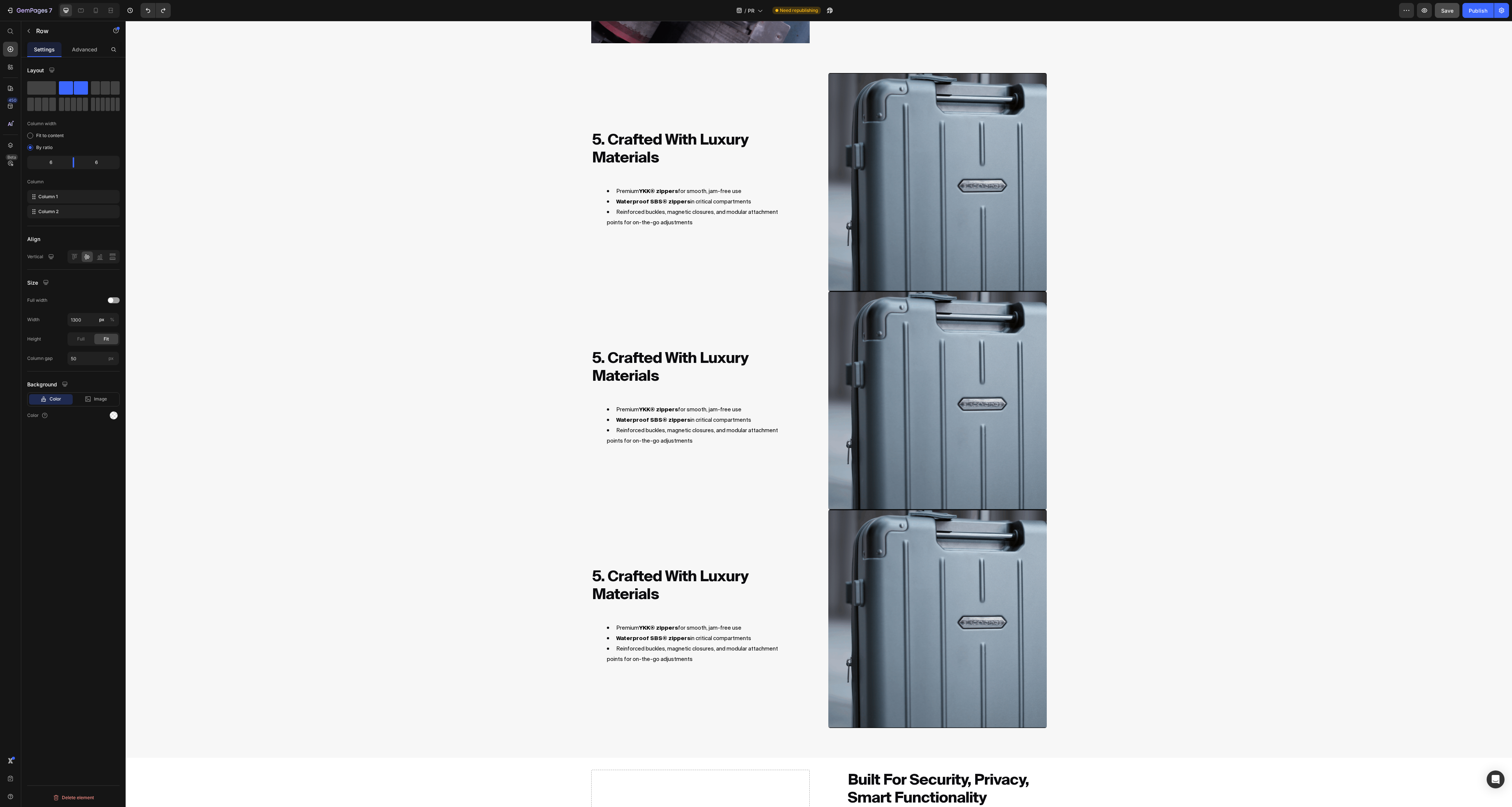 click on "Ultra Performance Materials Heading  Black Voyage gear combines military-grade durability with luxury aesthetics: XPAC™  fabric (used in performance sailing and tactical gear) for abrasion resistance and structure CORDURA® Nylon  for high-strength reinforcement zones Proprietary  CloudWeave™ Soft Nylon Leather —our in-house developed material that offers a sleek, leather-like feel with greater weather and scratch resistance Text Block" at bounding box center (938, -66) 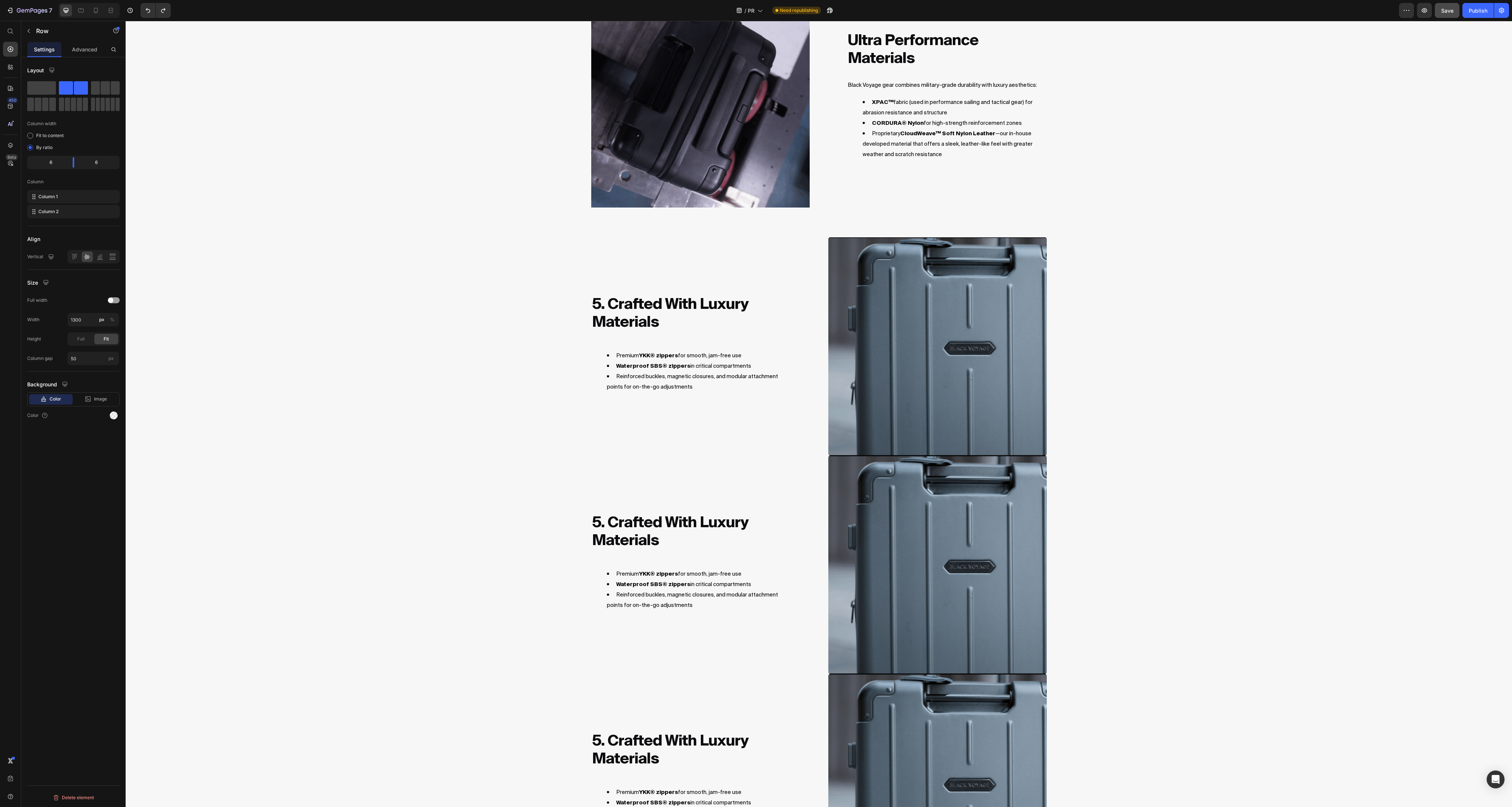 scroll, scrollTop: 4611, scrollLeft: 0, axis: vertical 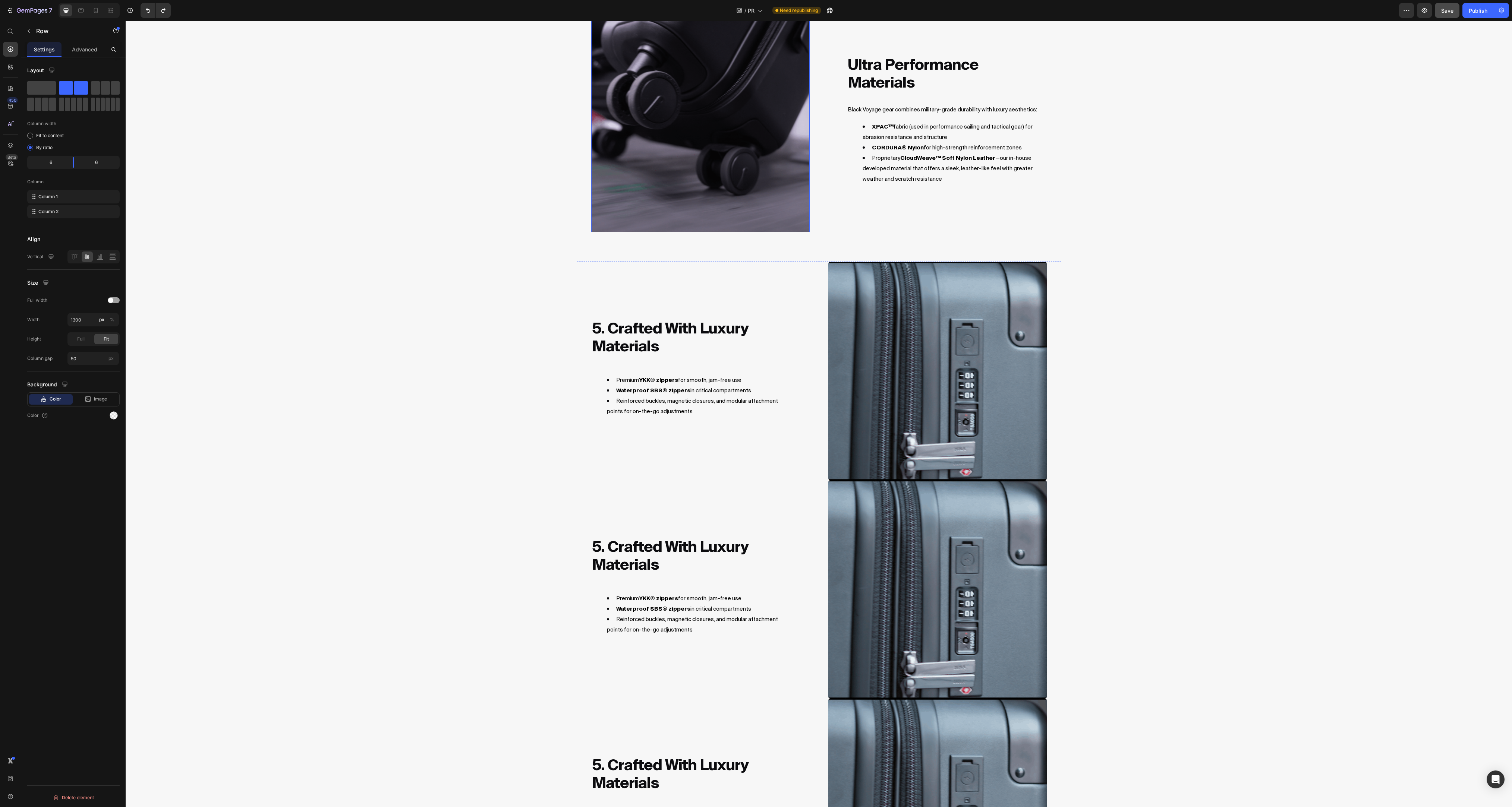 click at bounding box center (700, 123) 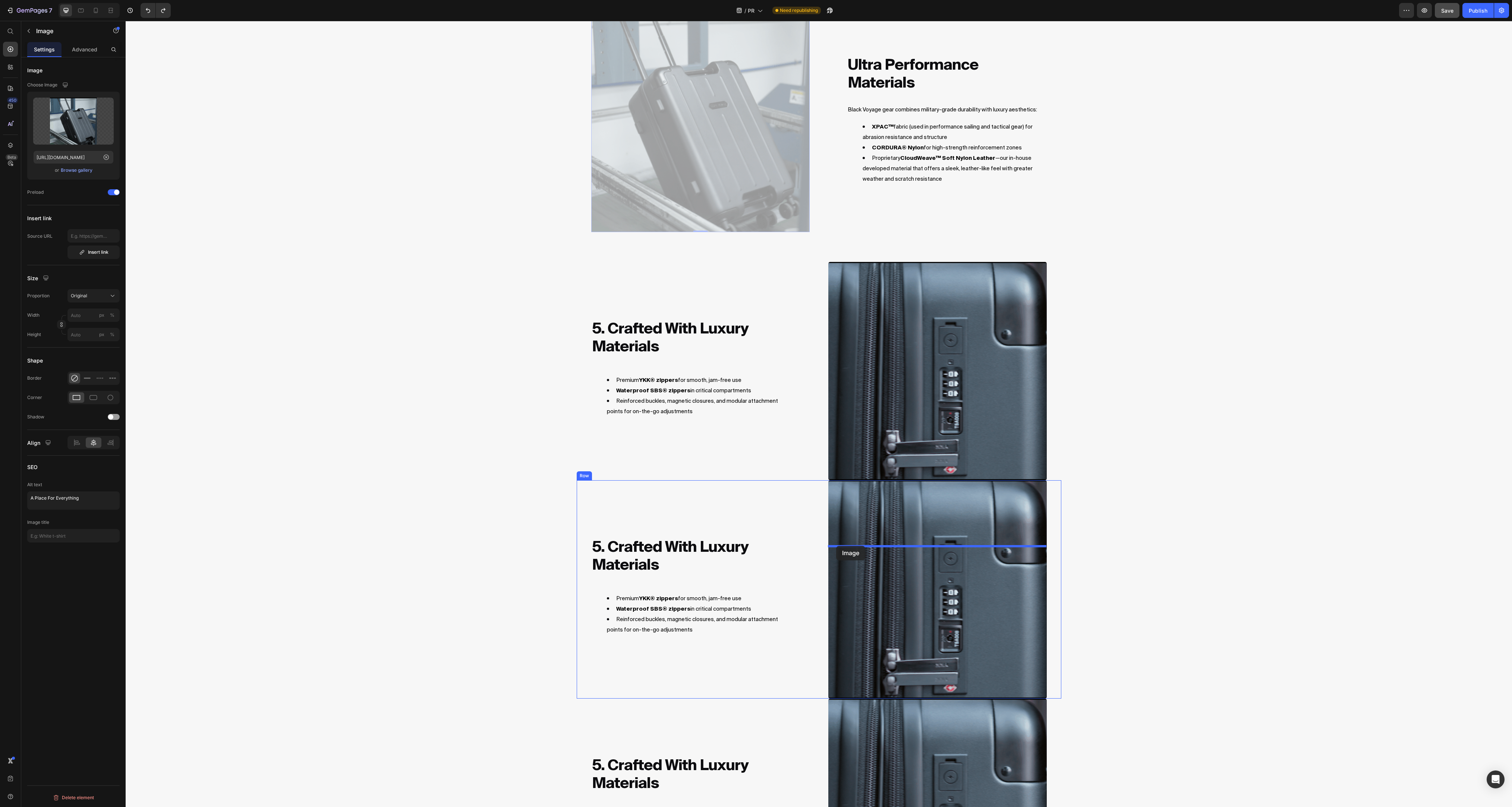 drag, startPoint x: 609, startPoint y: 75, endPoint x: 836, endPoint y: 546, distance: 522.848 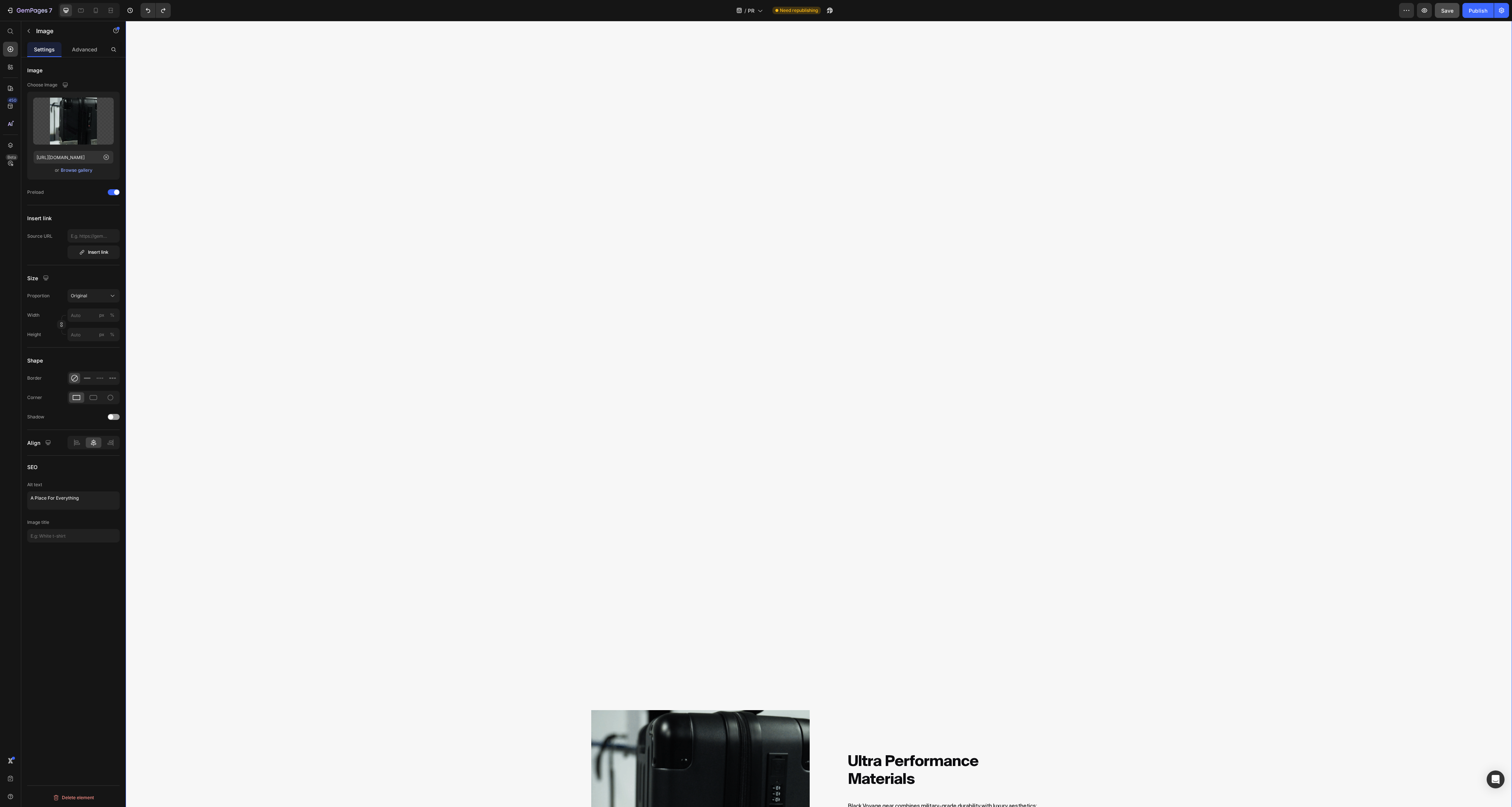 scroll, scrollTop: 3875, scrollLeft: 0, axis: vertical 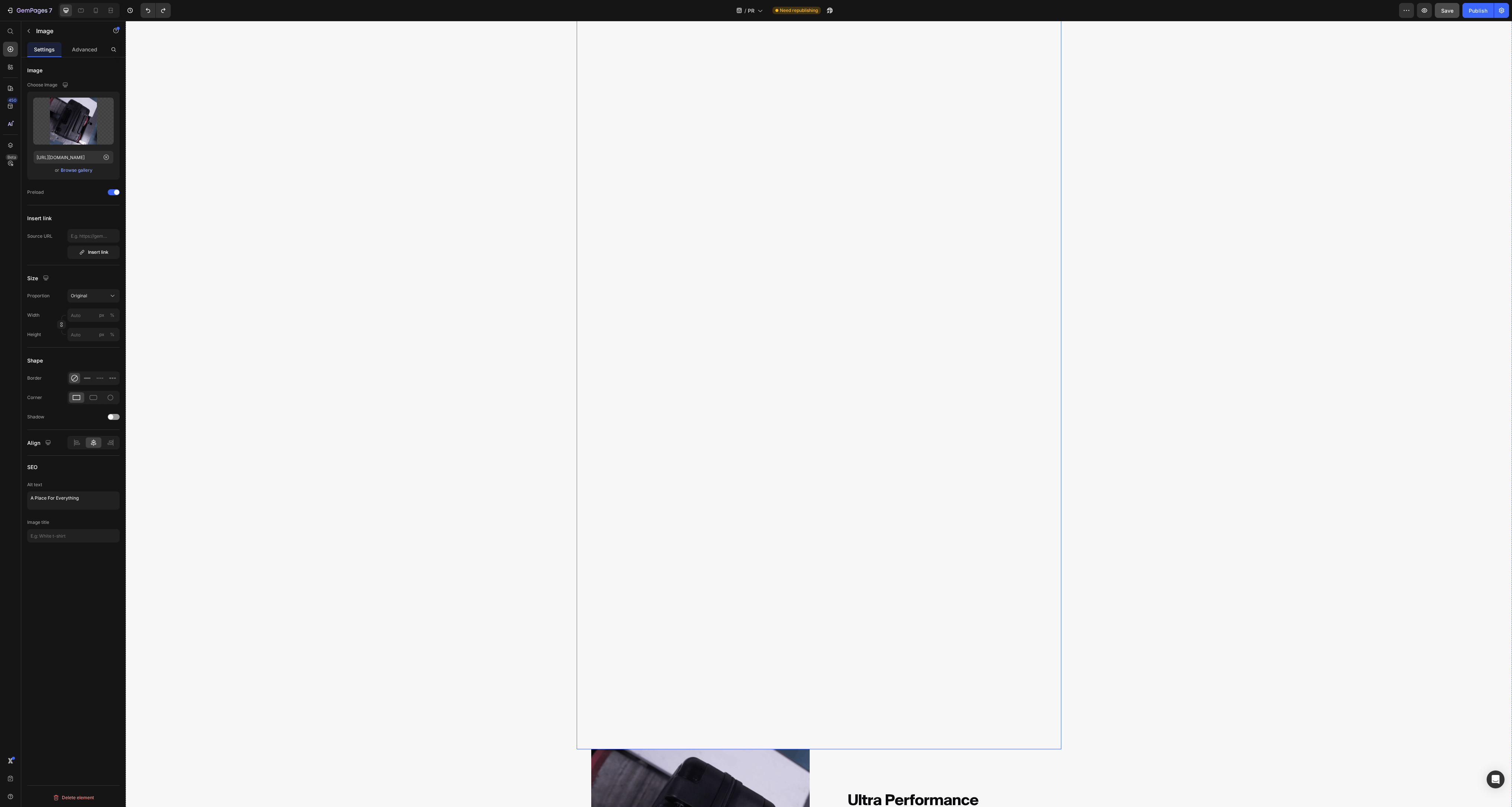 click on "Image" at bounding box center [938, -1080] 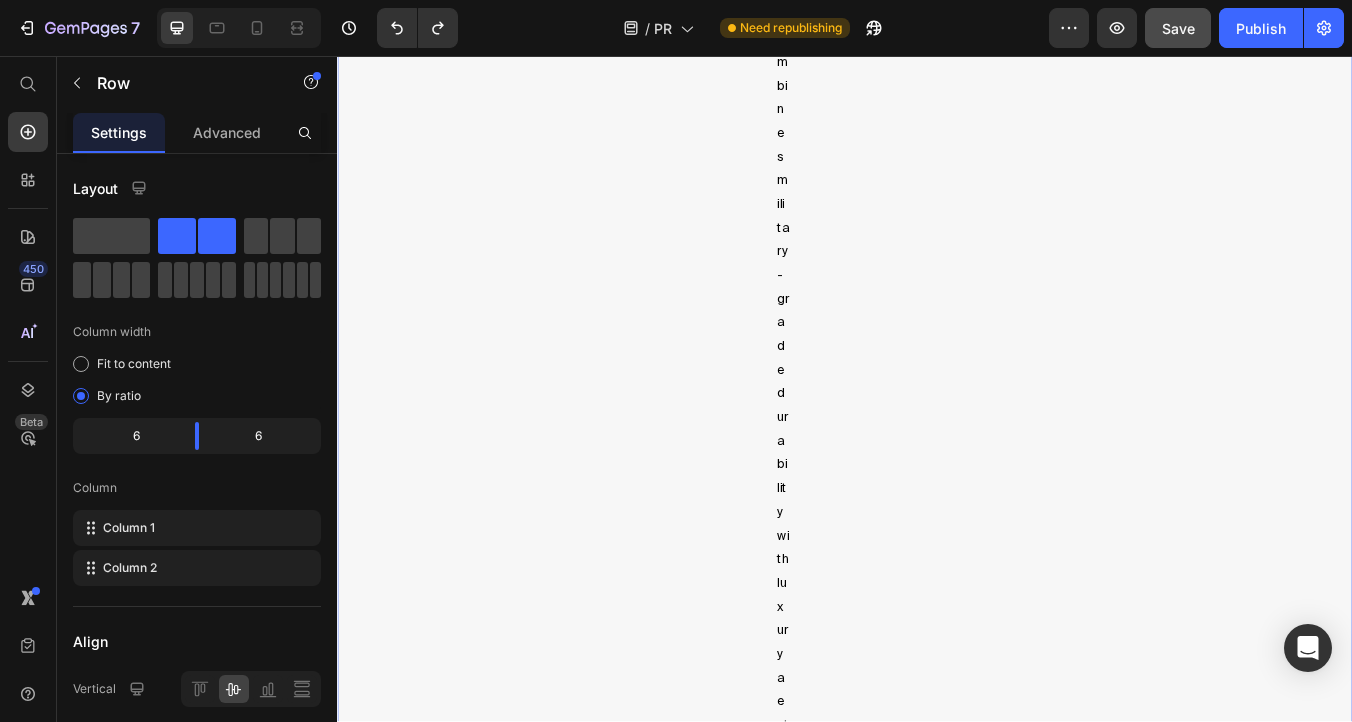scroll, scrollTop: 4196, scrollLeft: 0, axis: vertical 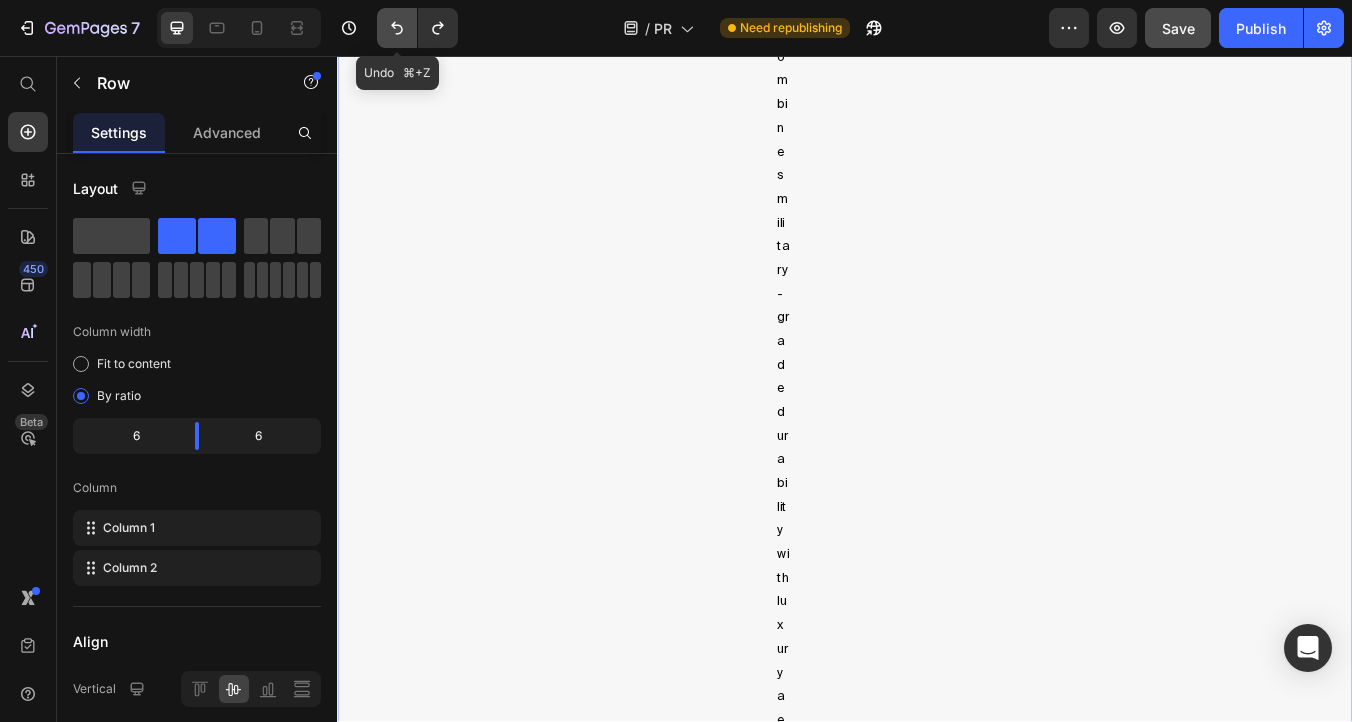 click 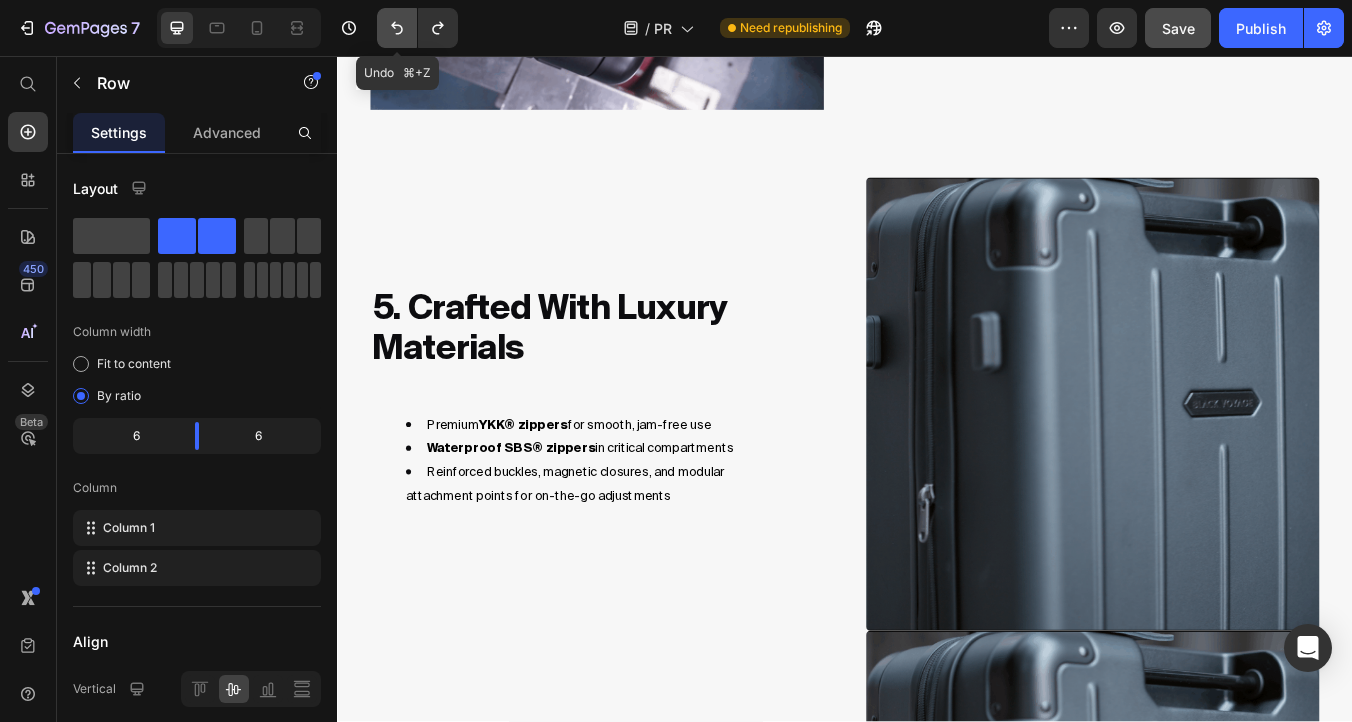 click 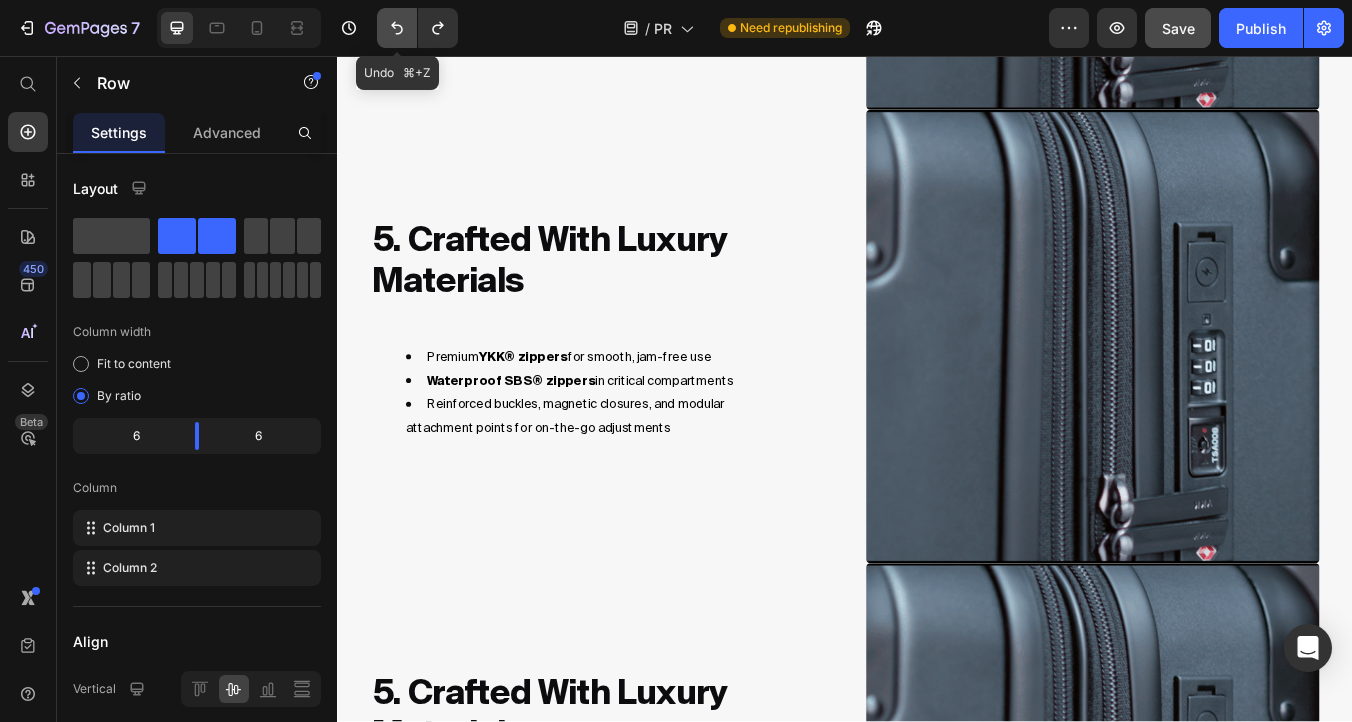 click 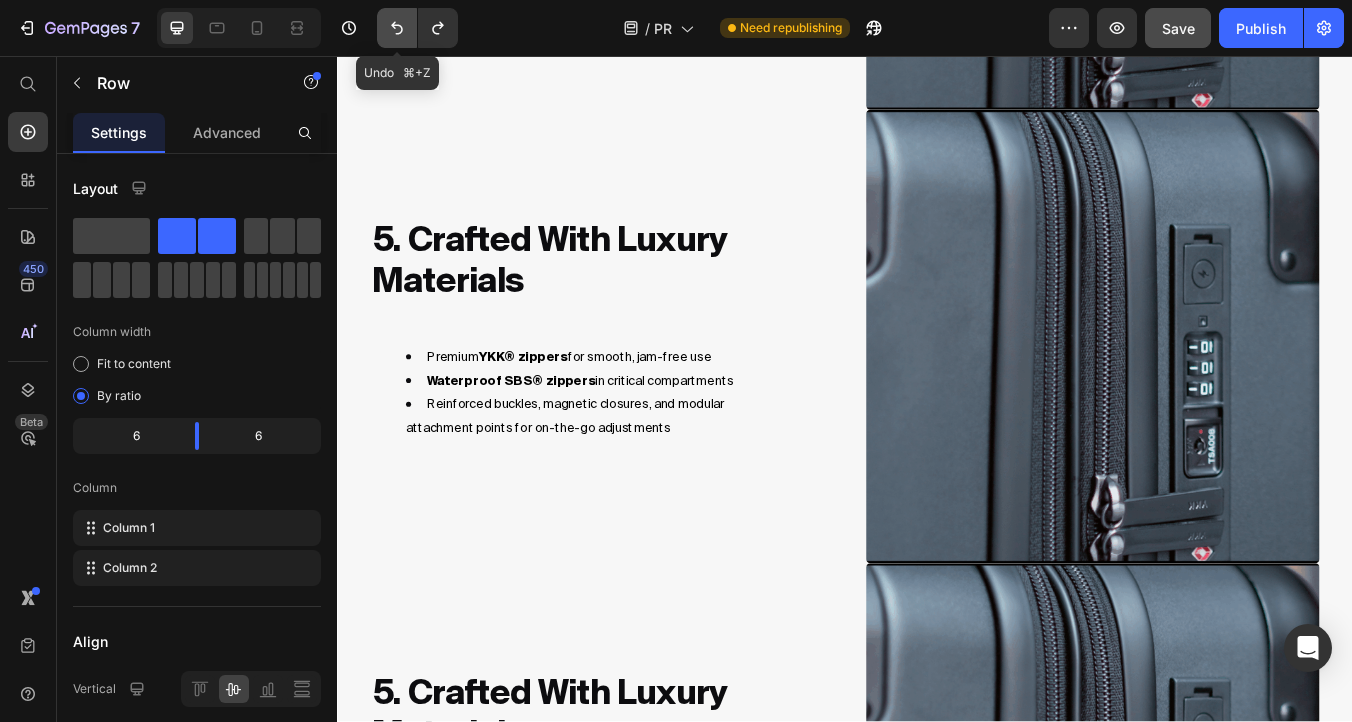 click 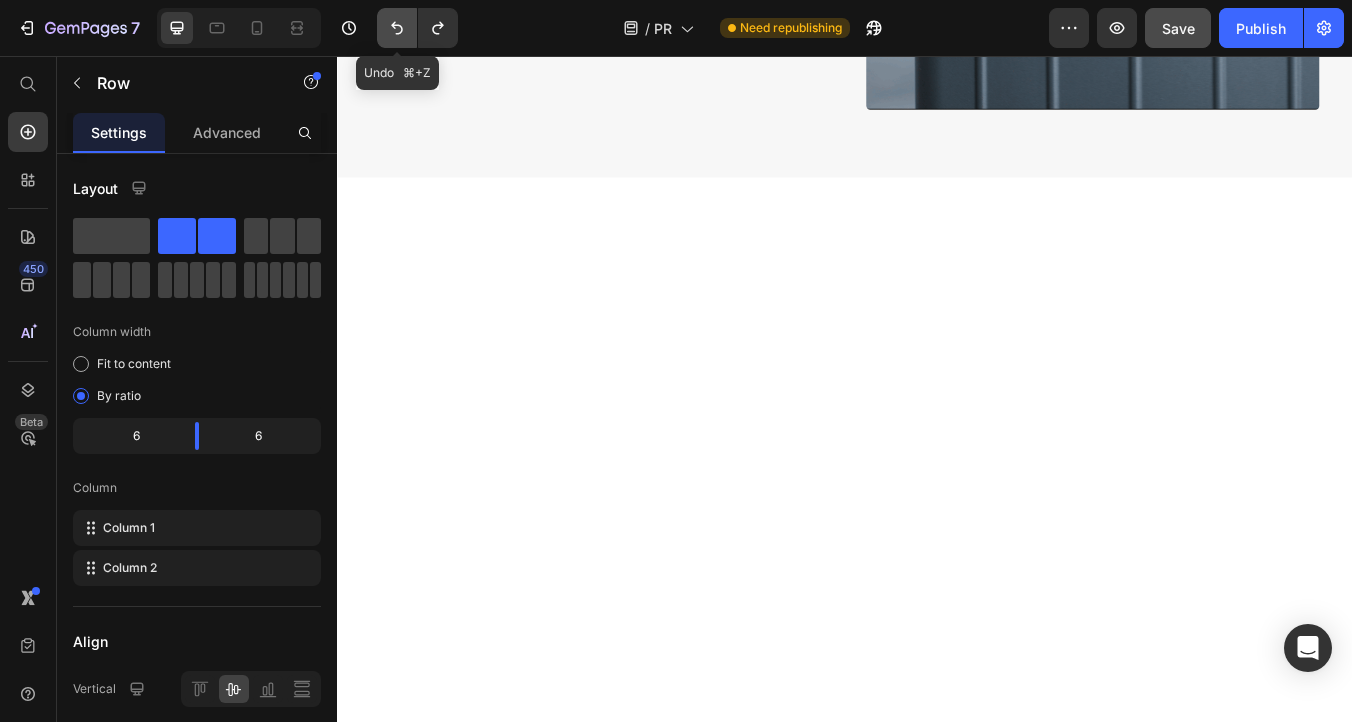 click 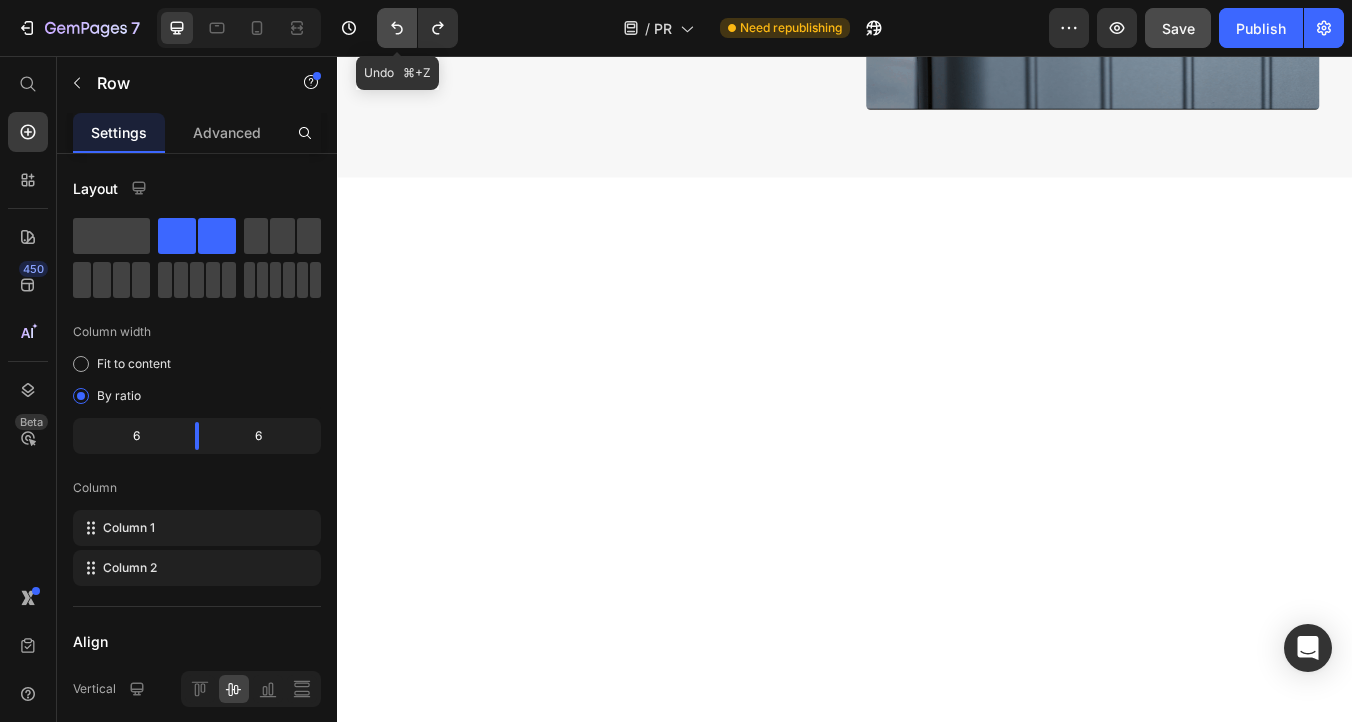 click 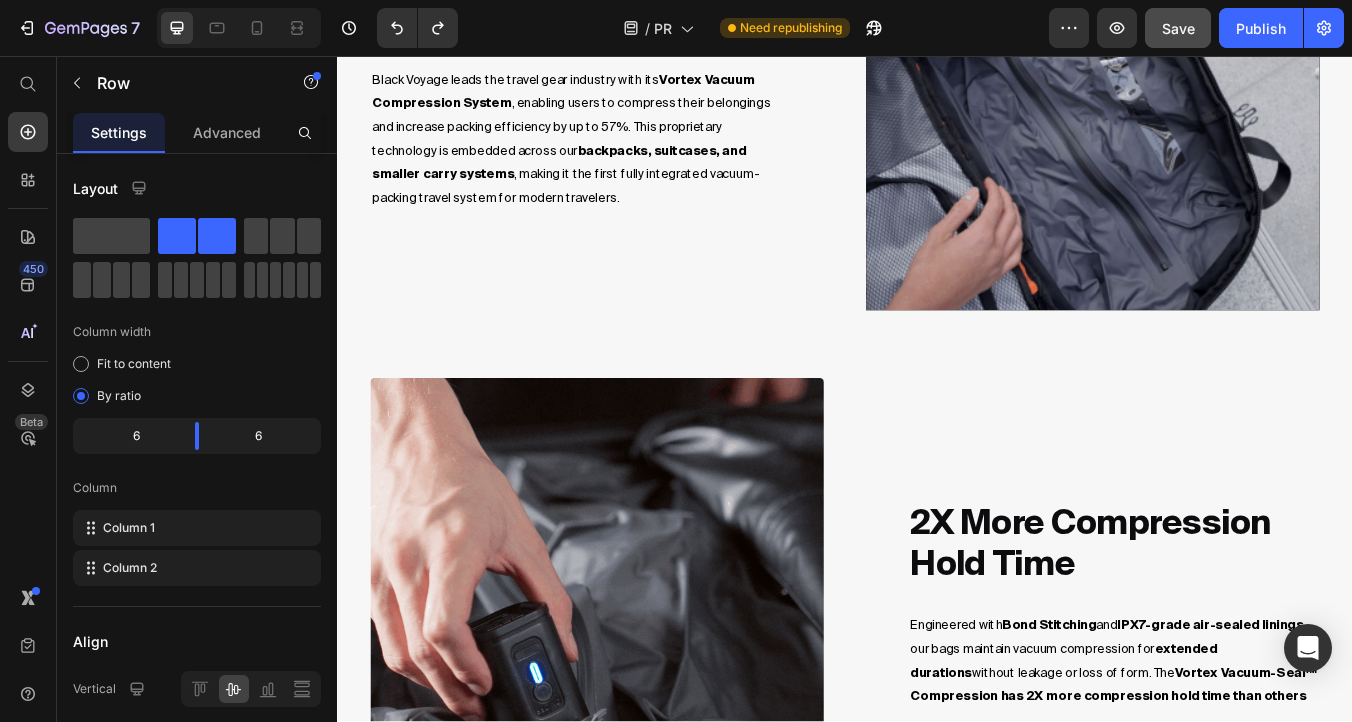 scroll, scrollTop: 1496, scrollLeft: 0, axis: vertical 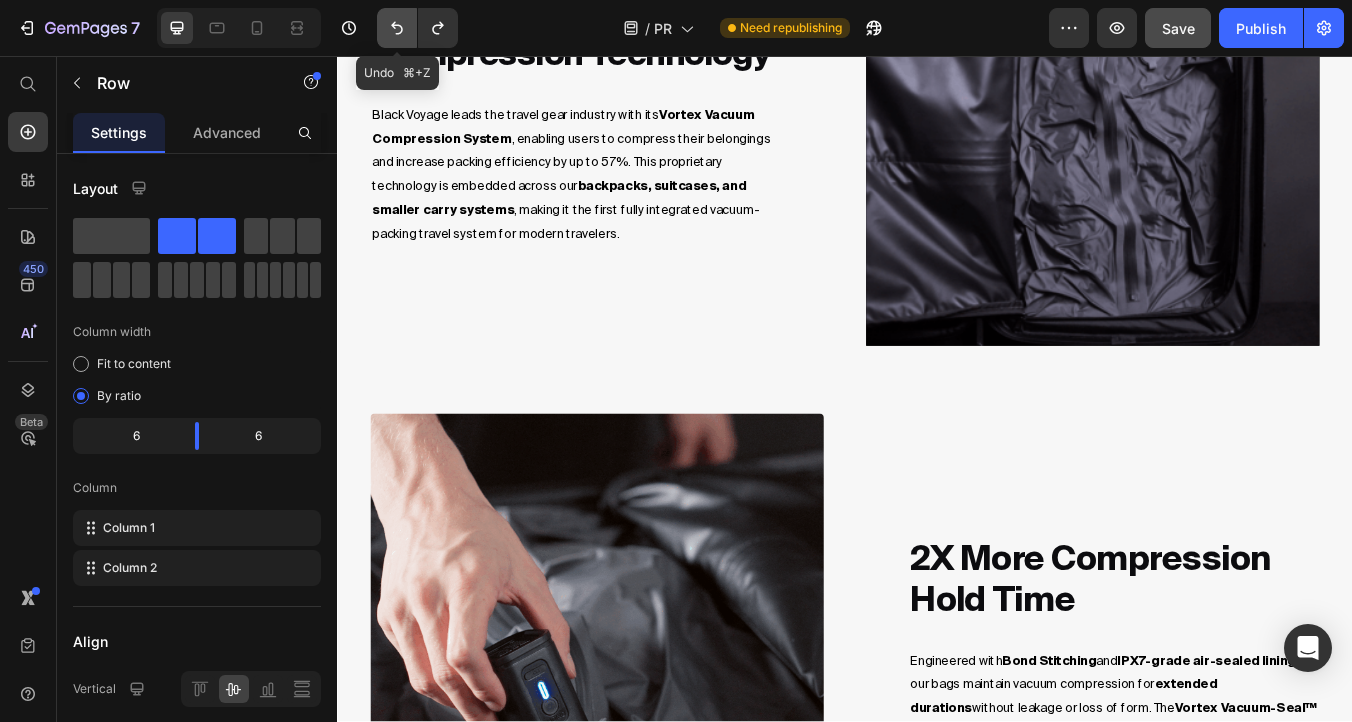 click 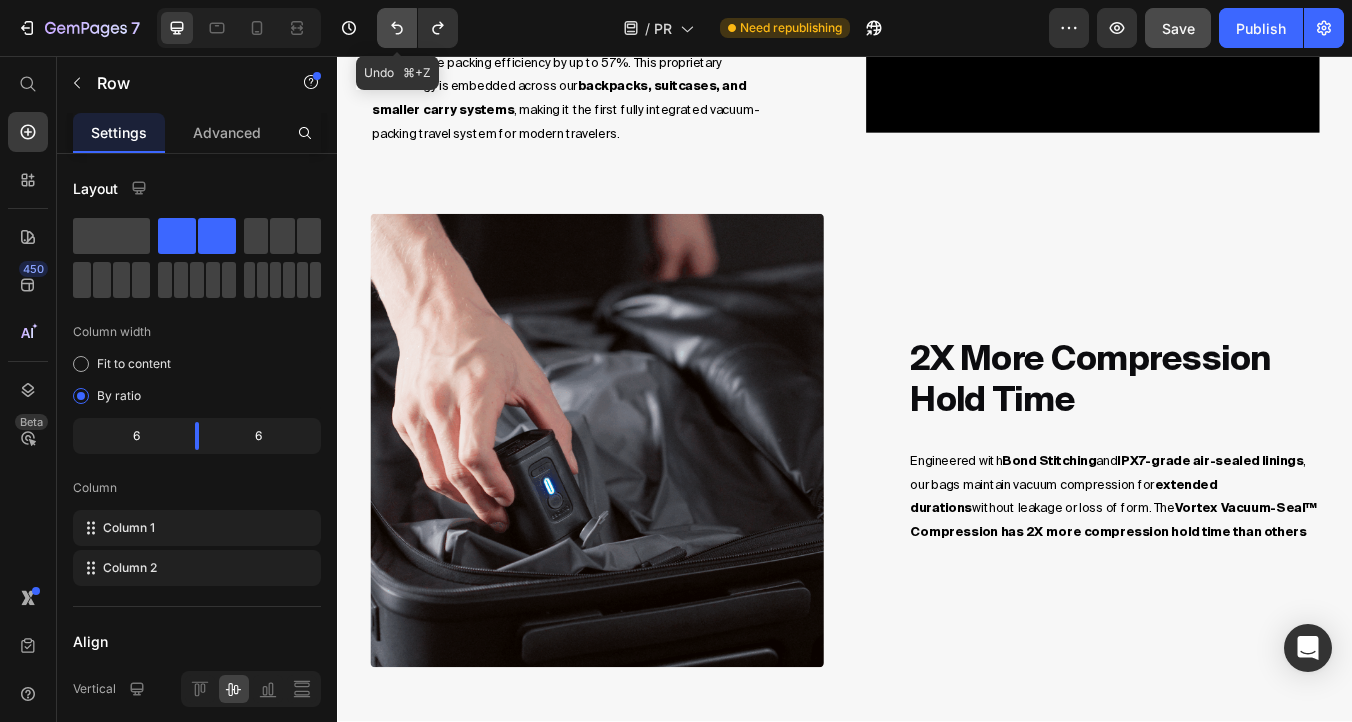 click 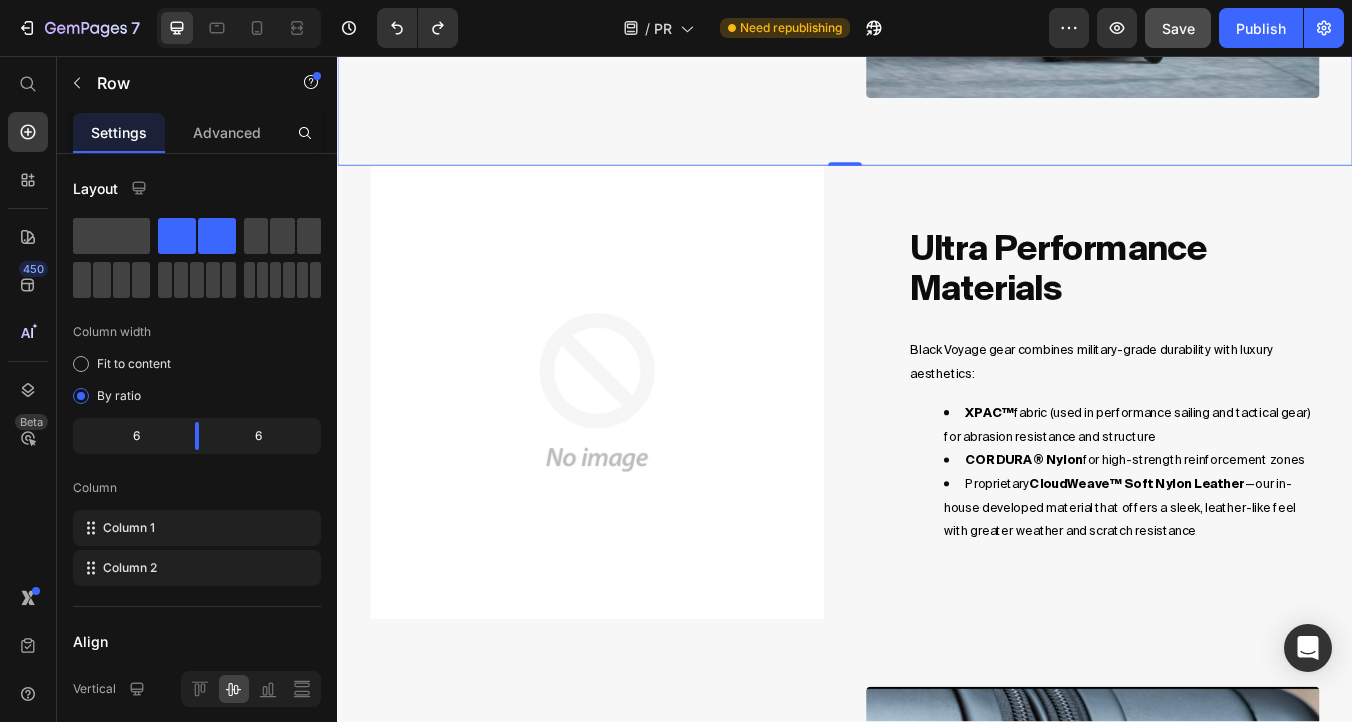scroll, scrollTop: 3013, scrollLeft: 0, axis: vertical 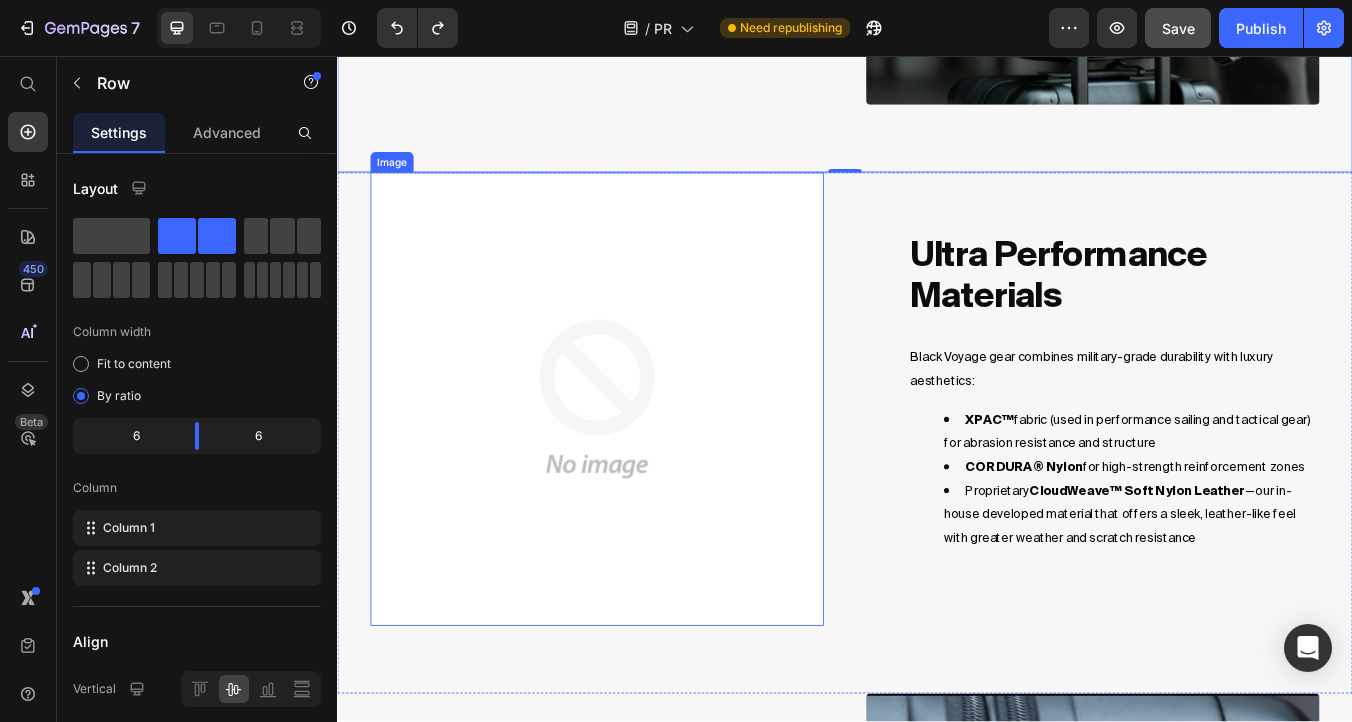 click at bounding box center (644, 462) 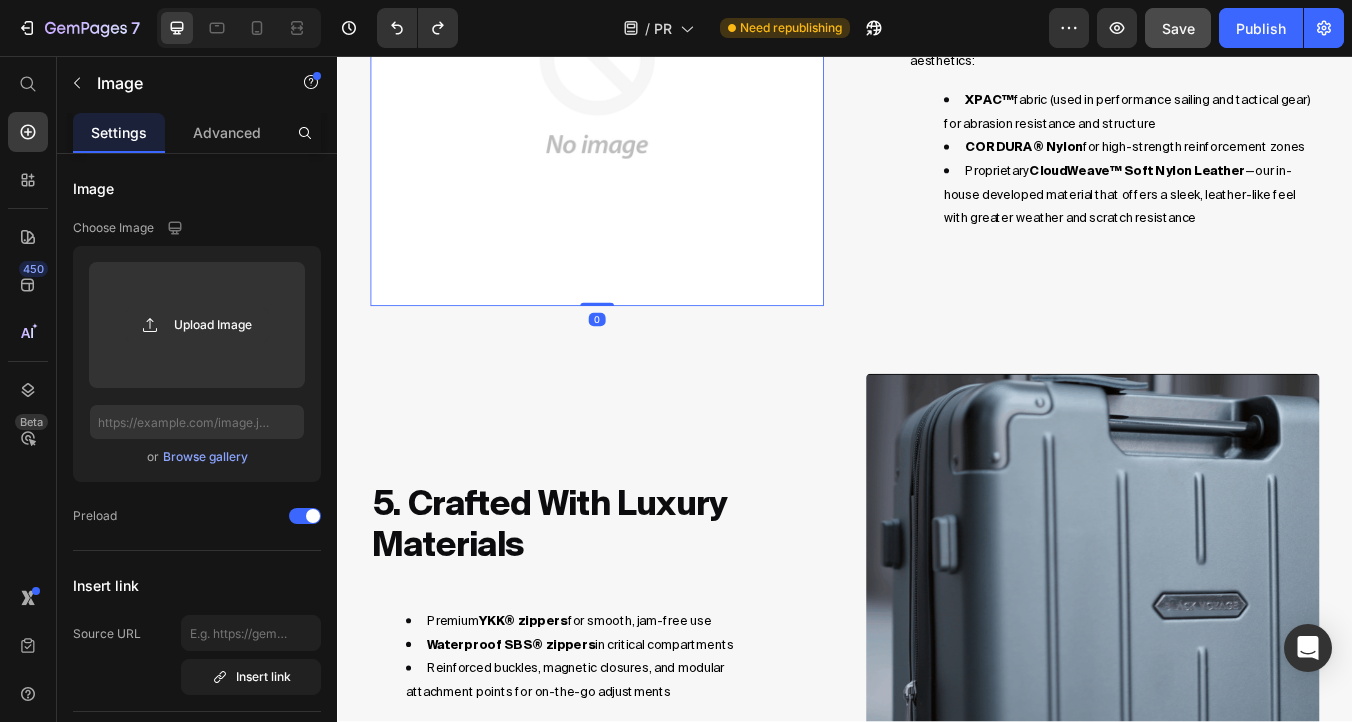 scroll, scrollTop: 3598, scrollLeft: 0, axis: vertical 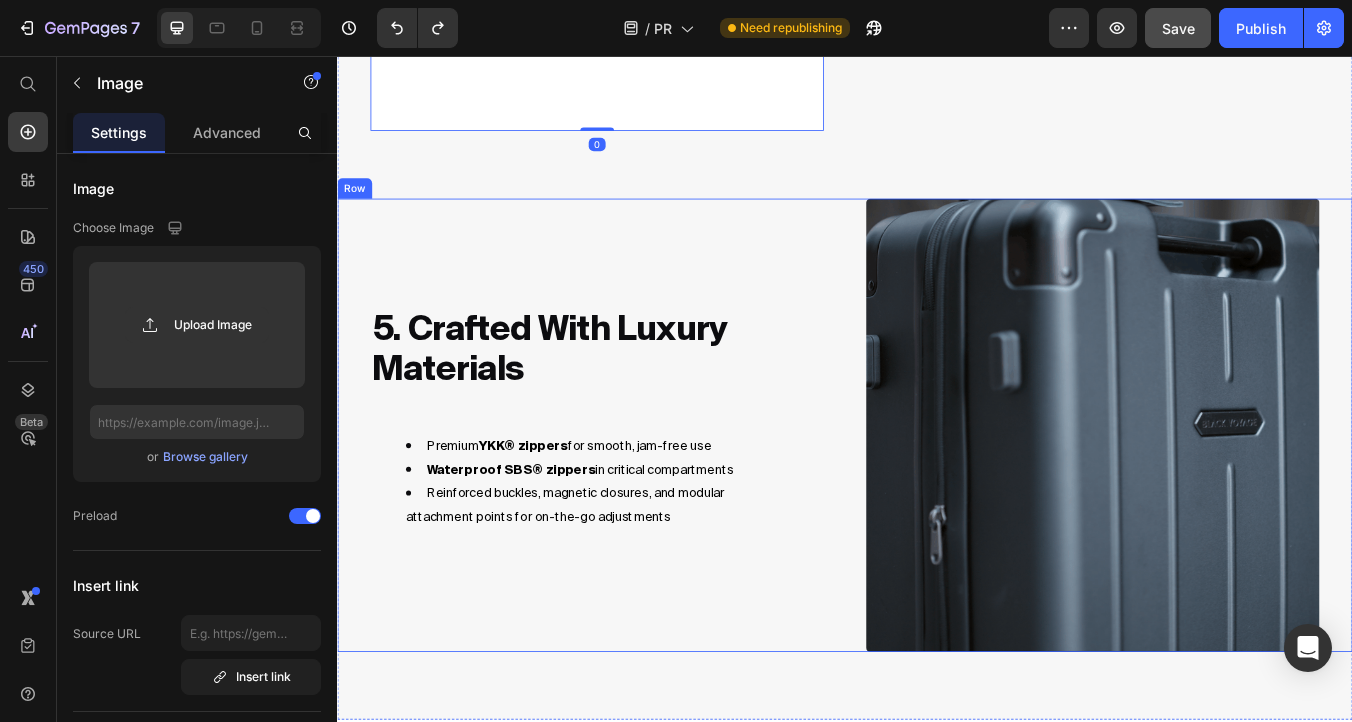 click on "5. Crafted With Luxury Materials Heading Premium  YKK® zippers  for smooth, jam-free use Waterproof SBS® zippers  in critical compartments Reinforced buckles, magnetic closures, and modular attachment points for on-the-go adjustments Text Block" at bounding box center [644, 493] 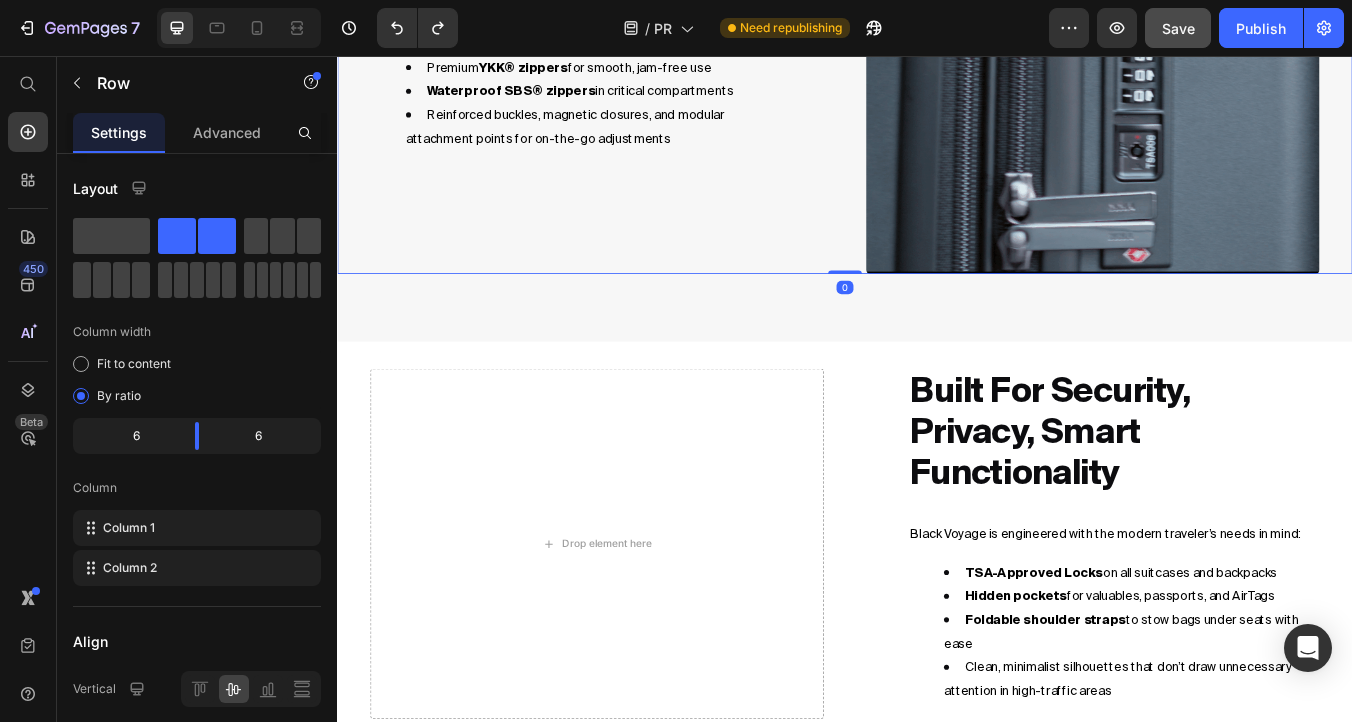 scroll, scrollTop: 4094, scrollLeft: 0, axis: vertical 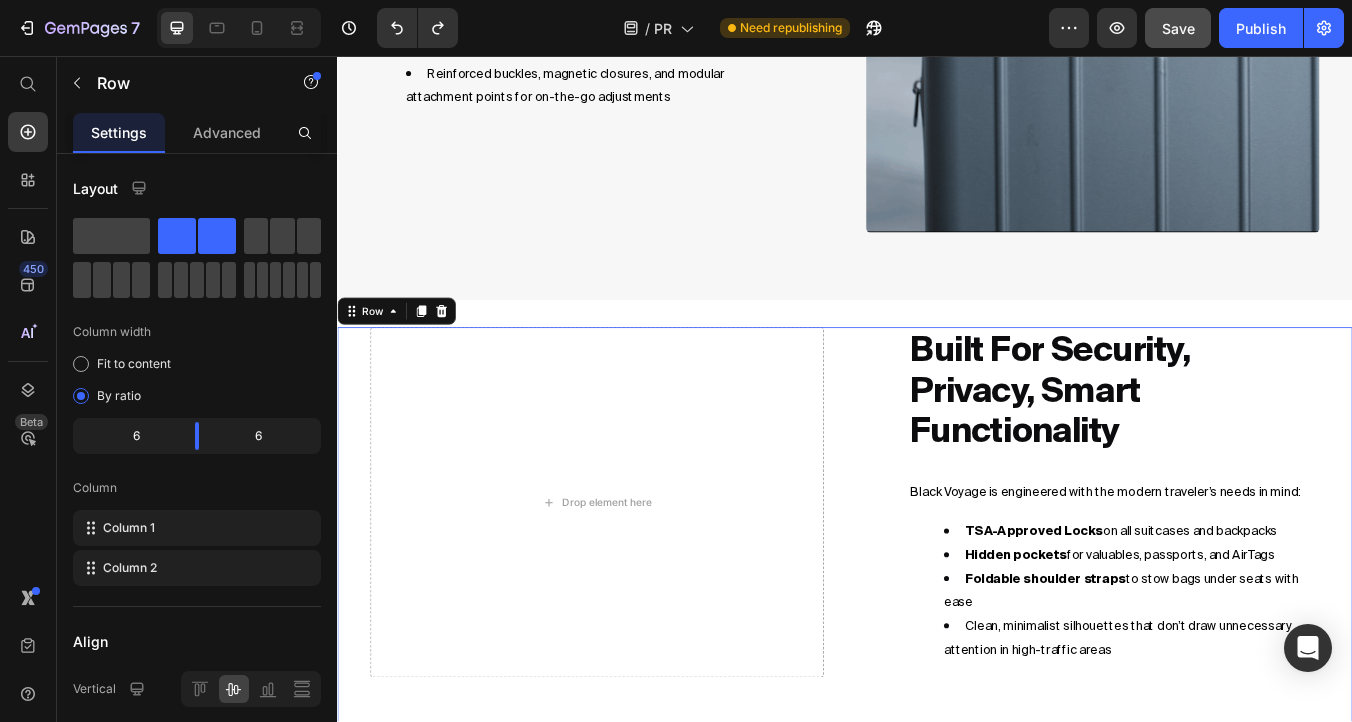click on "Drop element here Built for Security, Privacy, Smart Functionality Heading  Black Voyage is engineered with the modern traveler’s needs in mind: TSA-Approved Locks  on all suitcases and backpacks Hidden pockets  for valuables, passports, and AirTags Foldable shoulder straps  to stow bags under seats with ease Clean, minimalist silhouettes that don’t draw unnecessary attention in high-traffic areas Text Block Row   0" at bounding box center [937, 624] 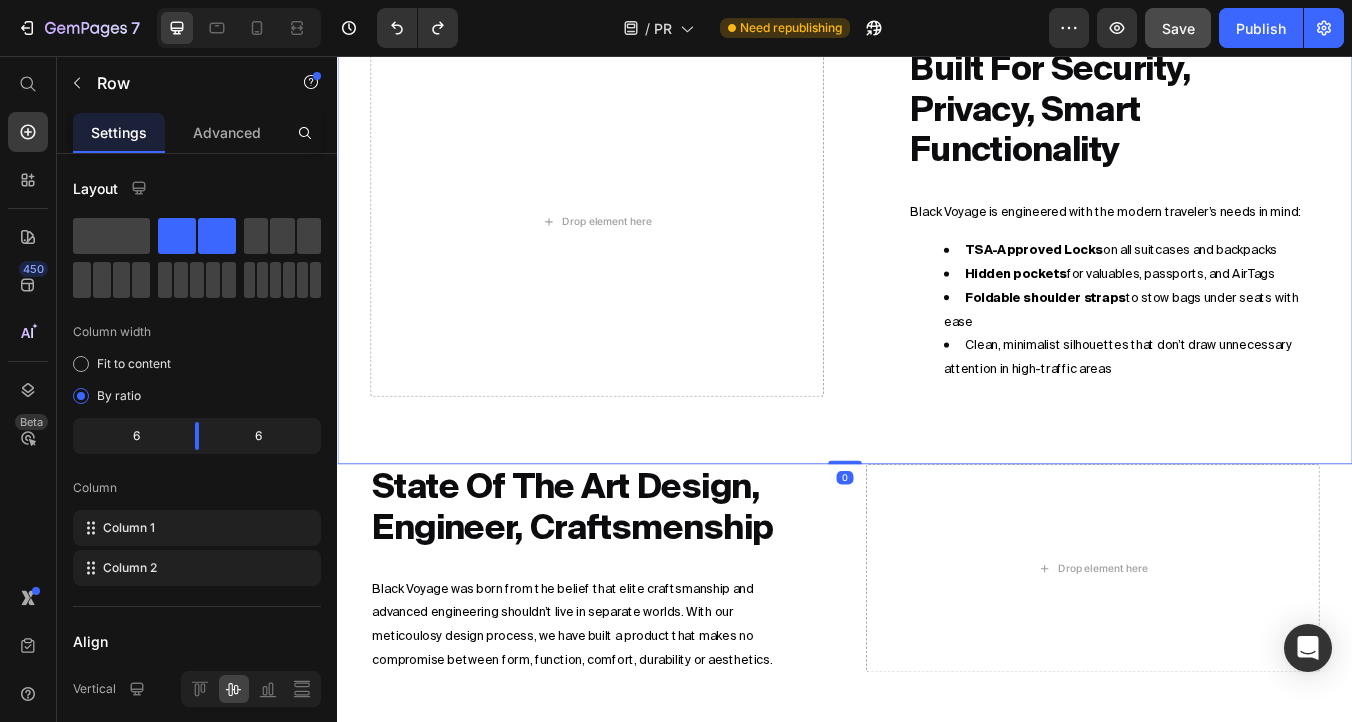 scroll, scrollTop: 4434, scrollLeft: 0, axis: vertical 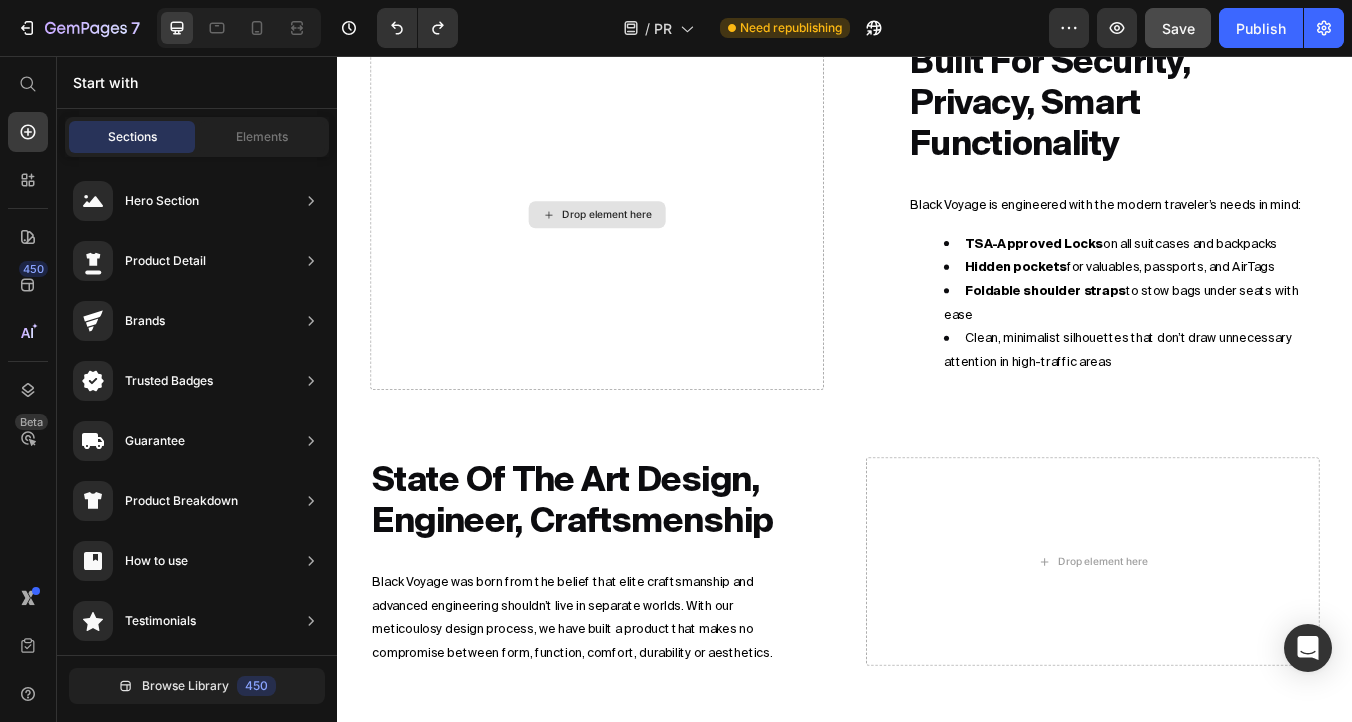 click on "Drop element here" at bounding box center (644, 244) 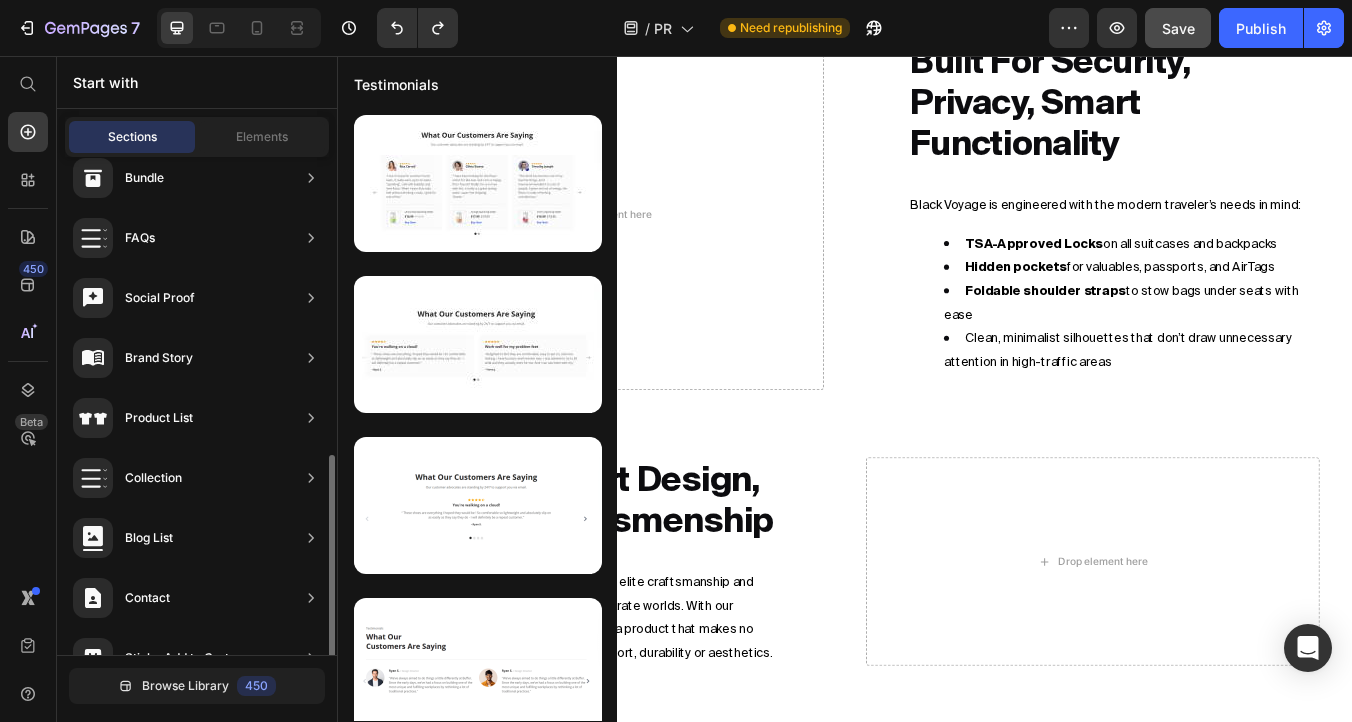 scroll, scrollTop: 610, scrollLeft: 0, axis: vertical 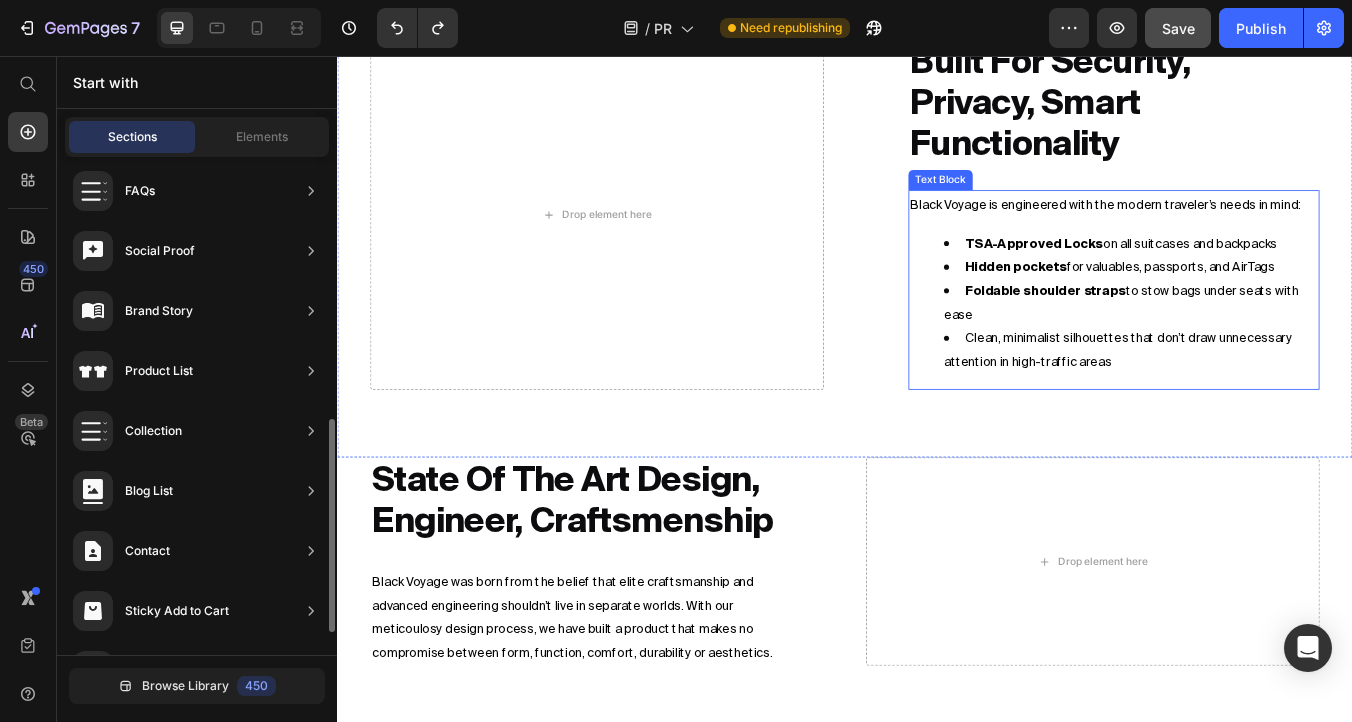 click on "Foldable shoulder straps" at bounding box center (1174, 333) 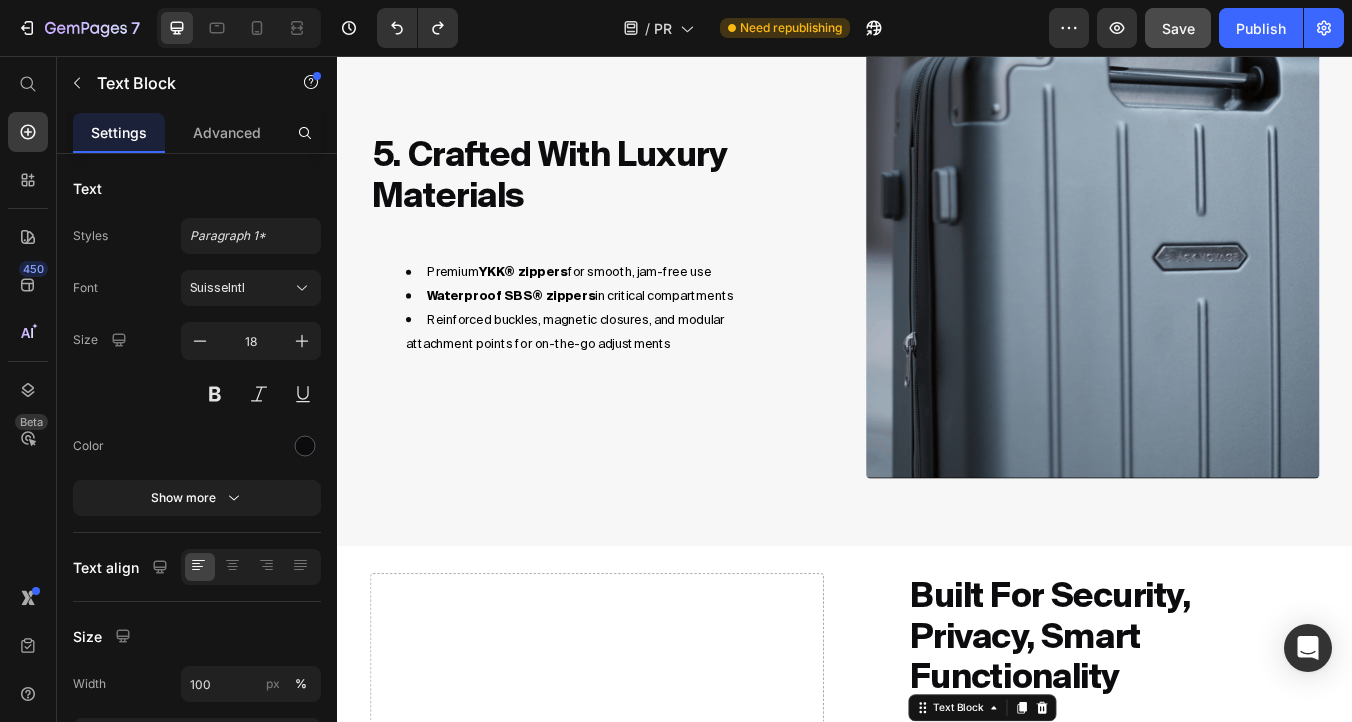 scroll, scrollTop: 3771, scrollLeft: 0, axis: vertical 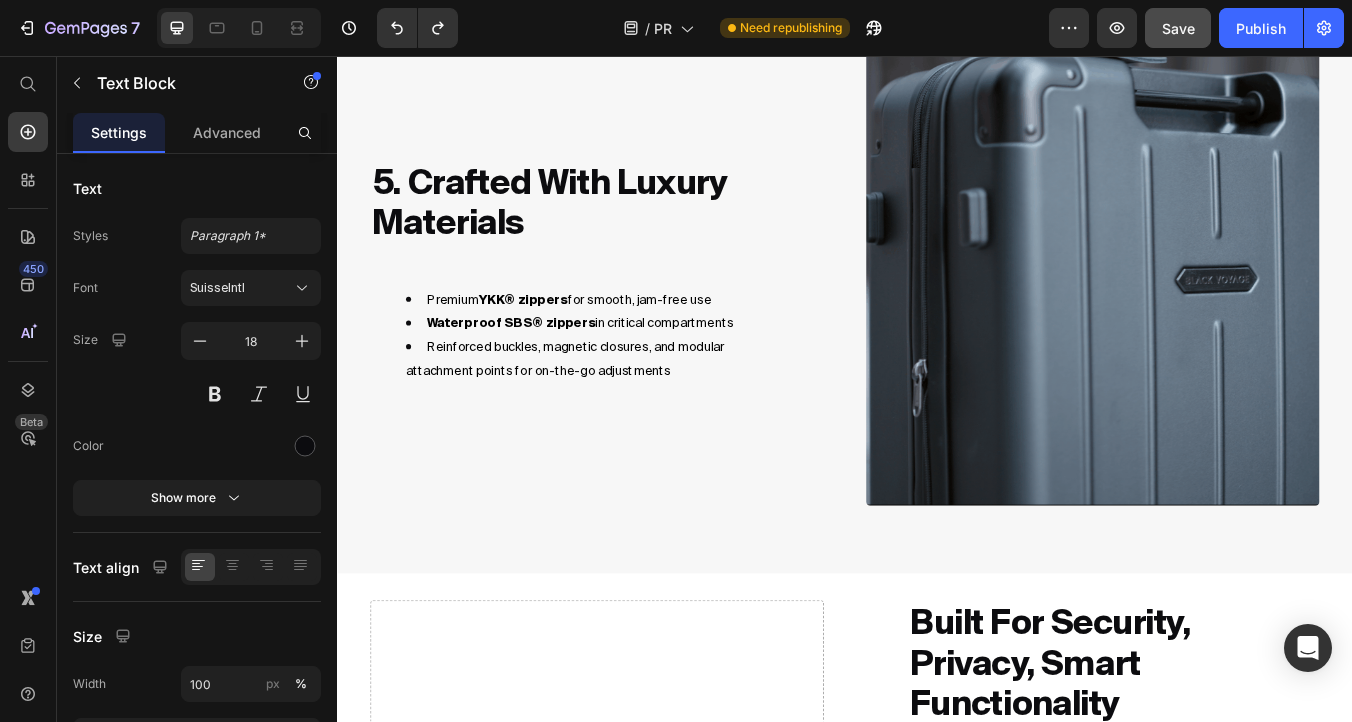 click at bounding box center [1230, 320] 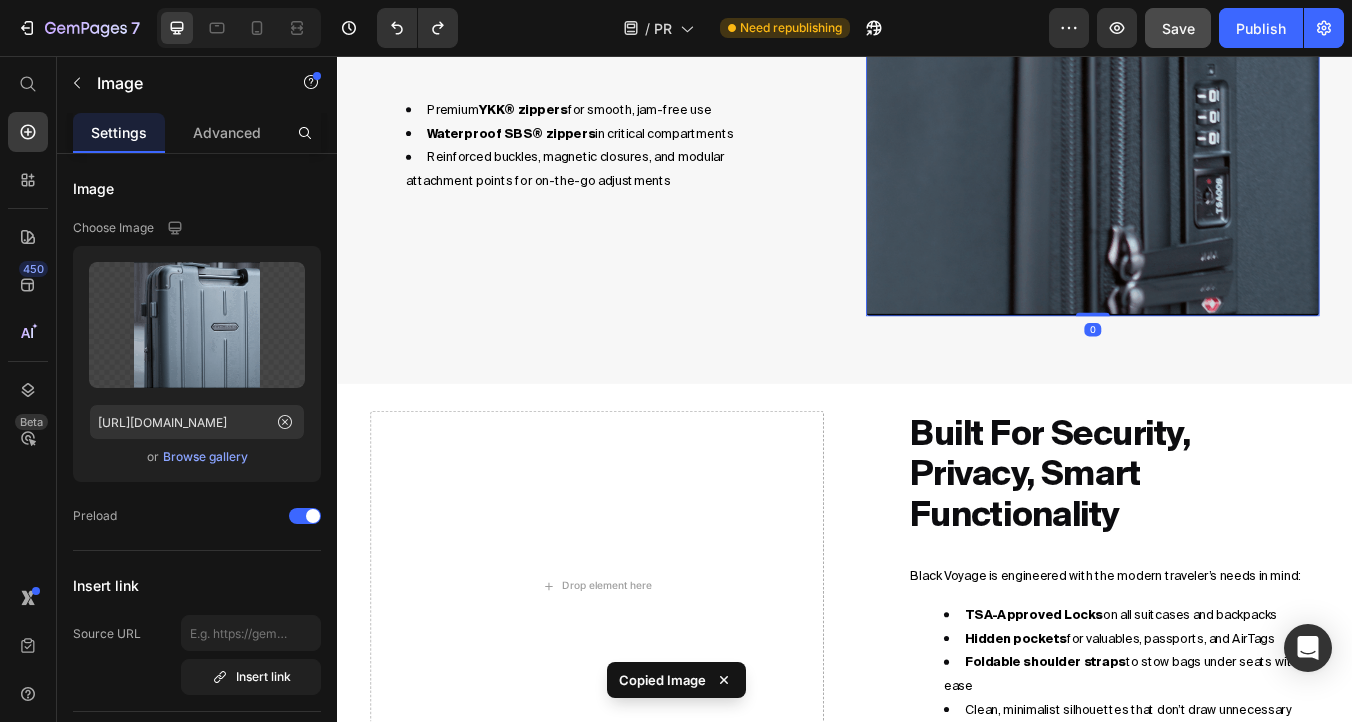 scroll, scrollTop: 4029, scrollLeft: 0, axis: vertical 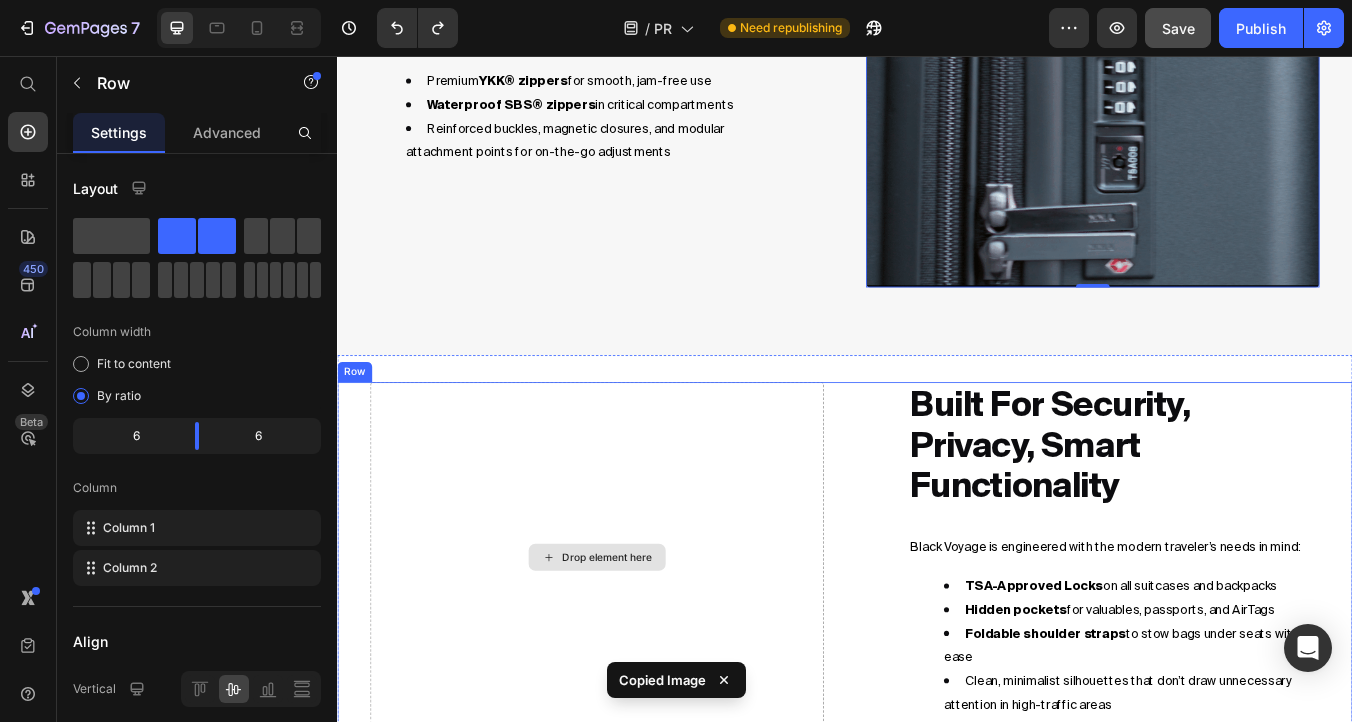click on "Drop element here" at bounding box center (644, 649) 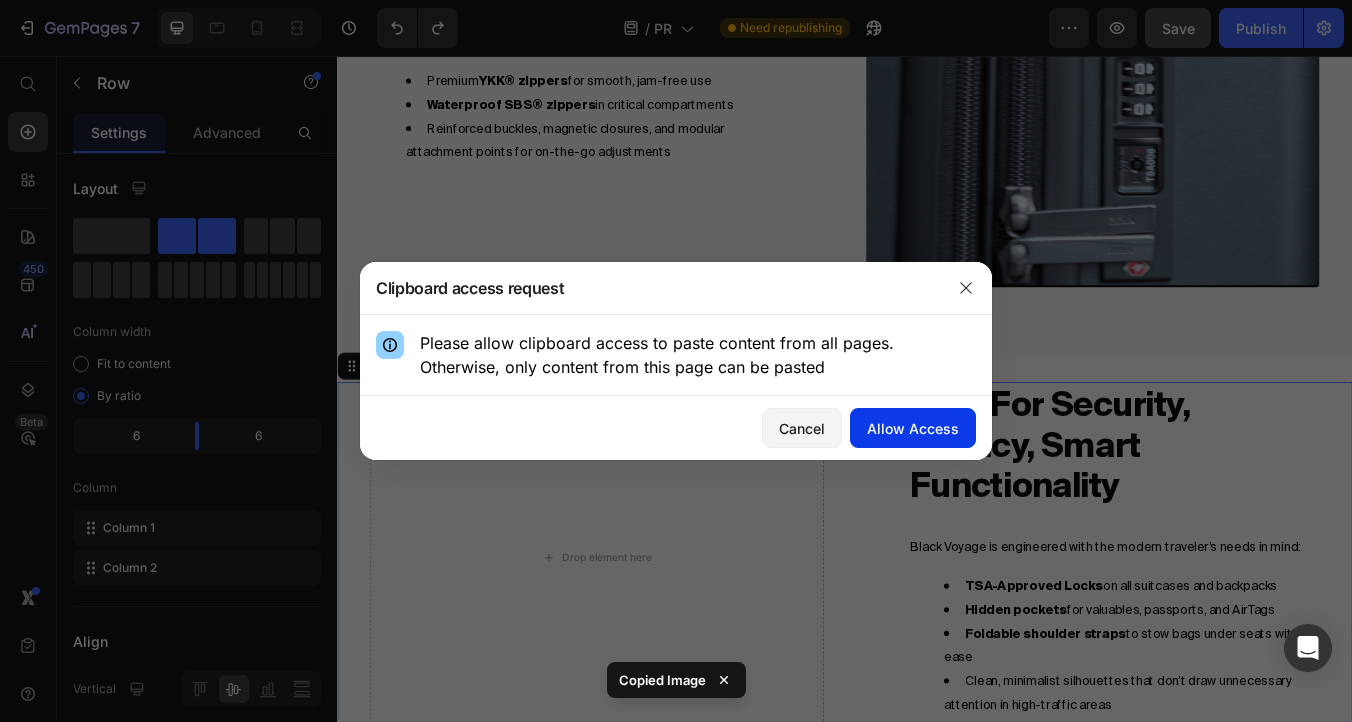 click on "Allow Access" at bounding box center [913, 428] 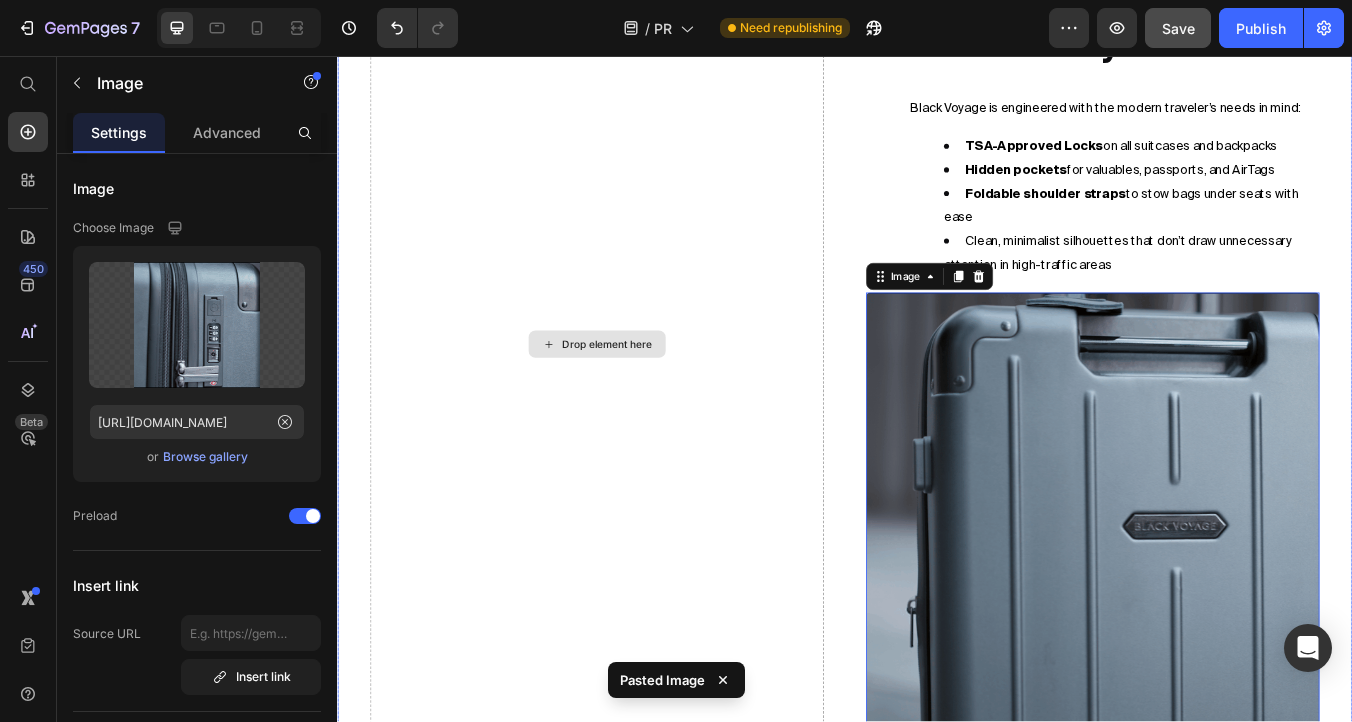 scroll, scrollTop: 4424, scrollLeft: 0, axis: vertical 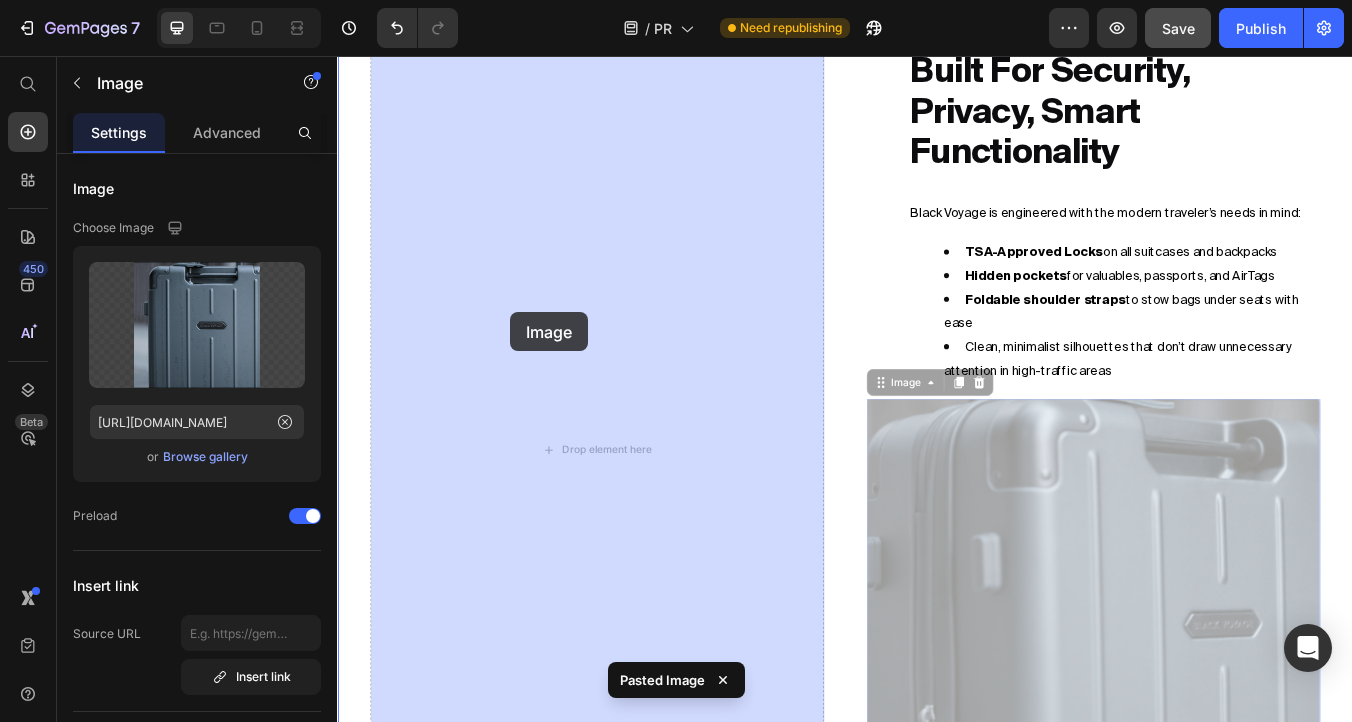 drag, startPoint x: 1038, startPoint y: 537, endPoint x: 541, endPoint y: 359, distance: 527.9138 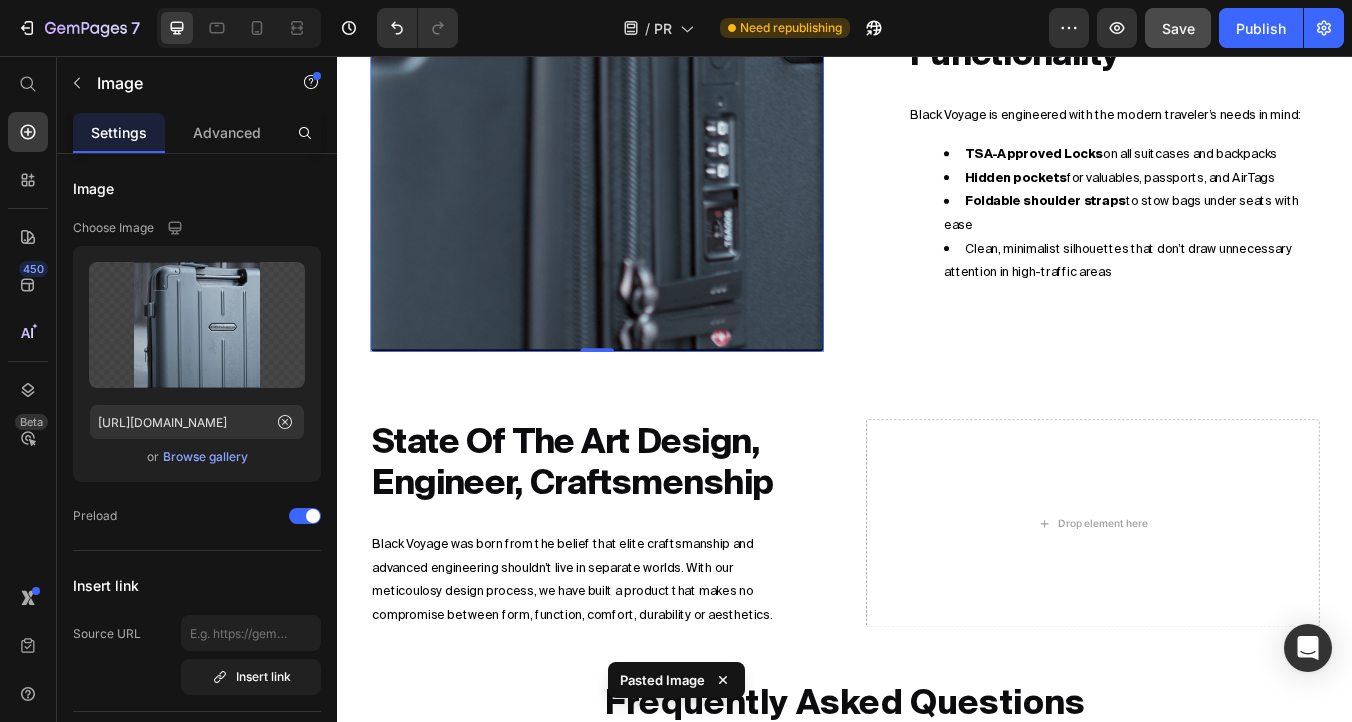 scroll, scrollTop: 4622, scrollLeft: 0, axis: vertical 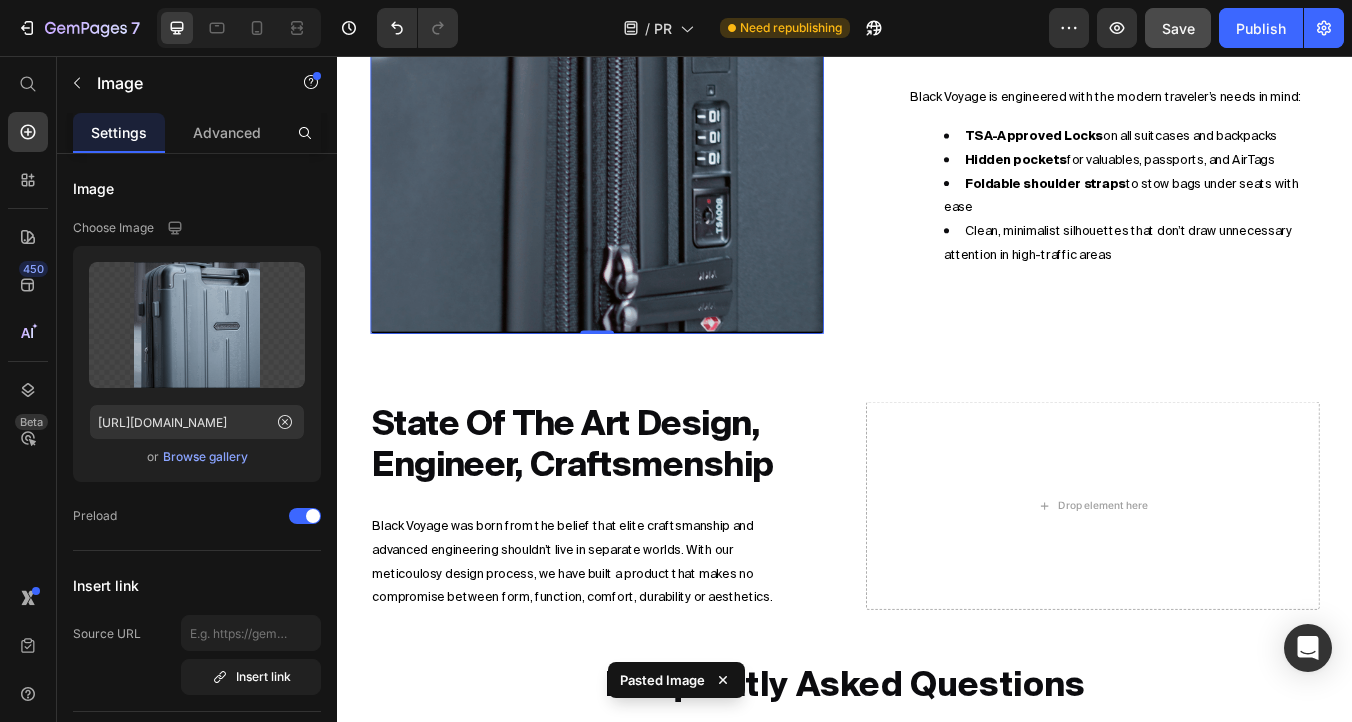 click at bounding box center (644, 117) 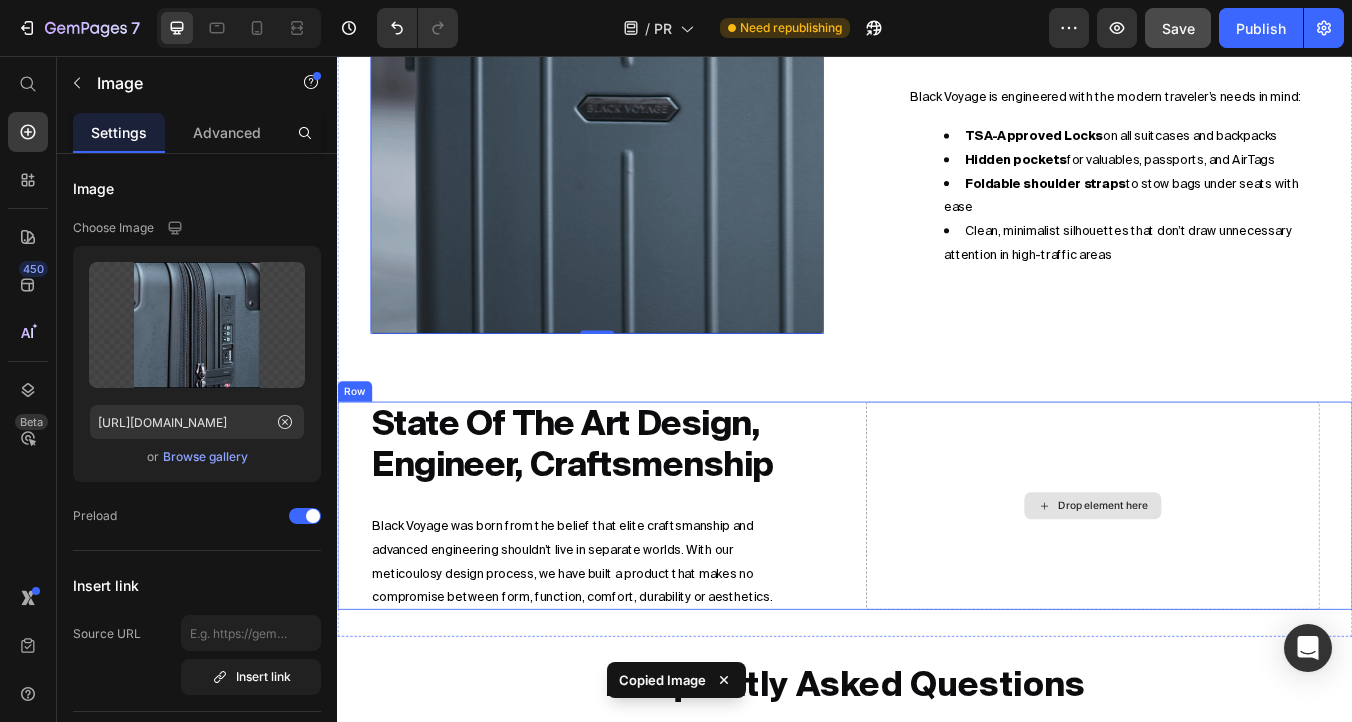 click on "Drop element here" at bounding box center (1230, 588) 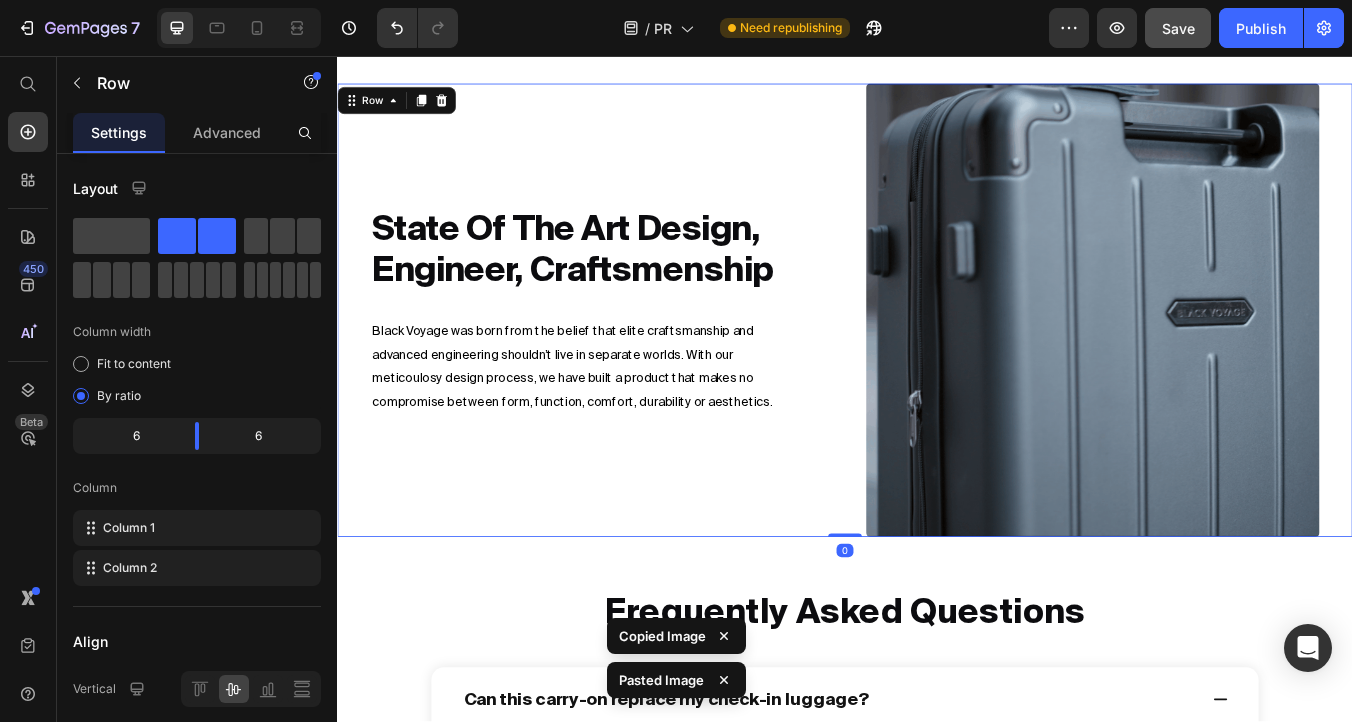click on "State of the Art Design, Engineer, craftsmenship Heading Black Voyage was born from the belief that elite craftsmanship and advanced engineering shouldn’t live in separate worlds. With our meticoulosy design process, we have built a product that makes no compromise between form, function, comfort, durability or aesthetics.  Text Block" at bounding box center [644, 357] 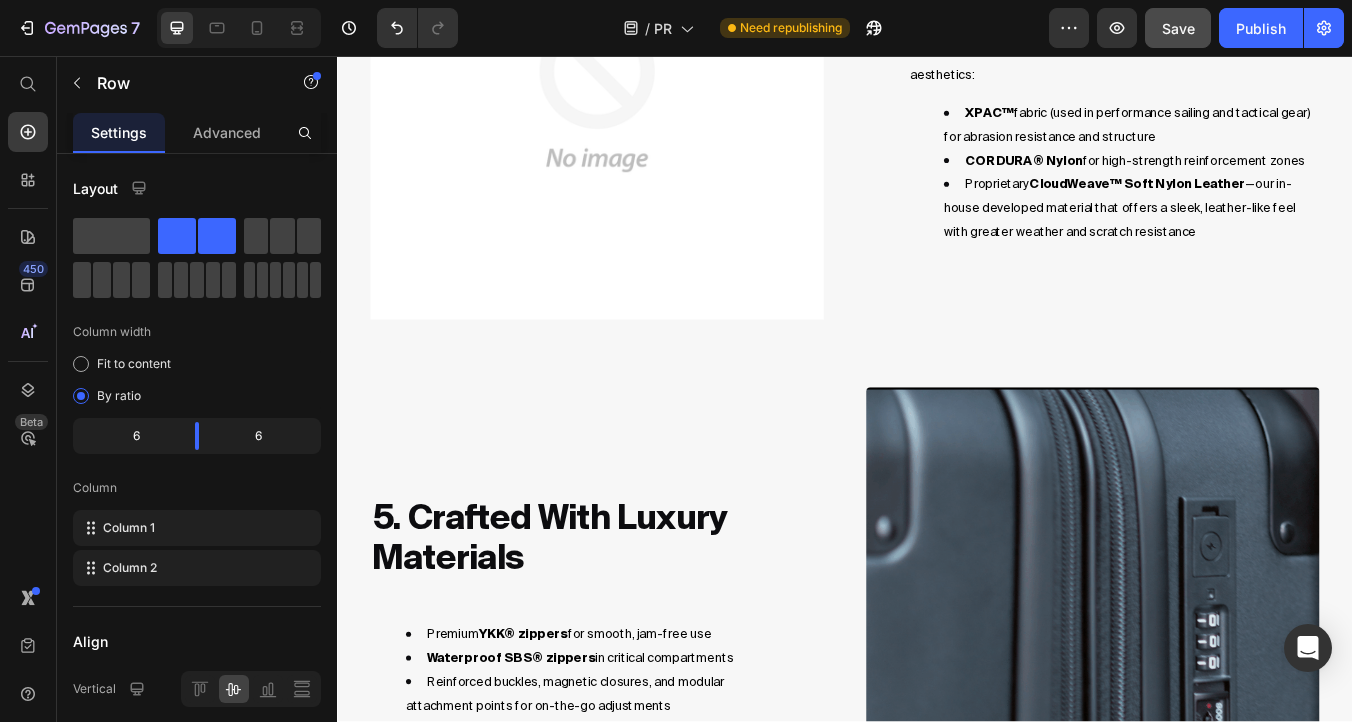 scroll, scrollTop: 3635, scrollLeft: 0, axis: vertical 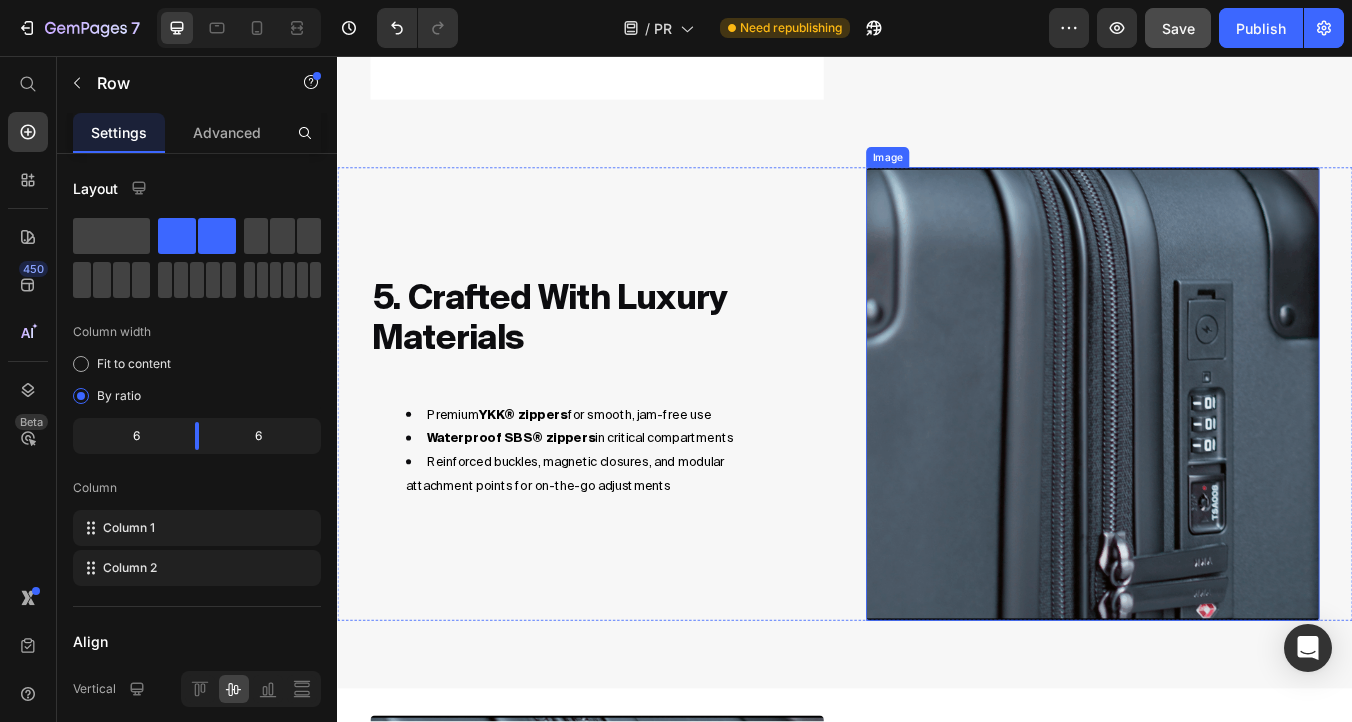 click at bounding box center (1230, 456) 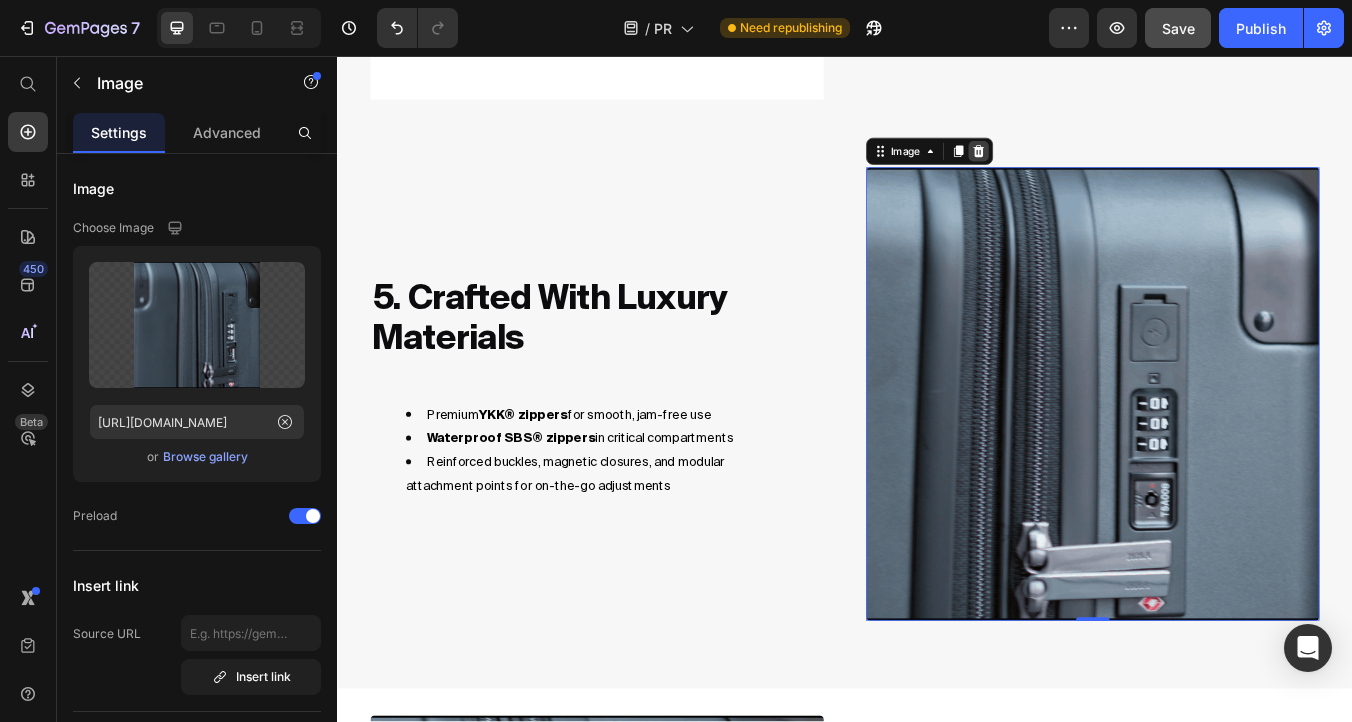 click at bounding box center (1095, 169) 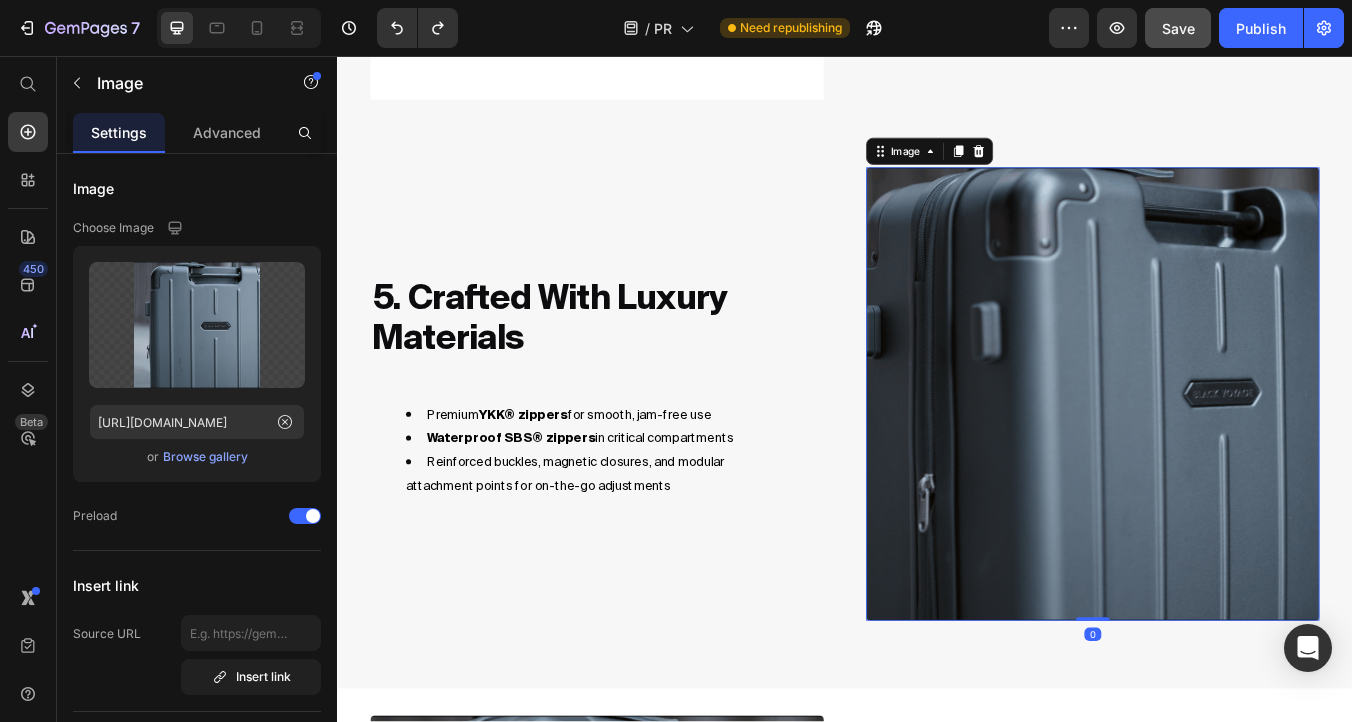 click at bounding box center (1230, 456) 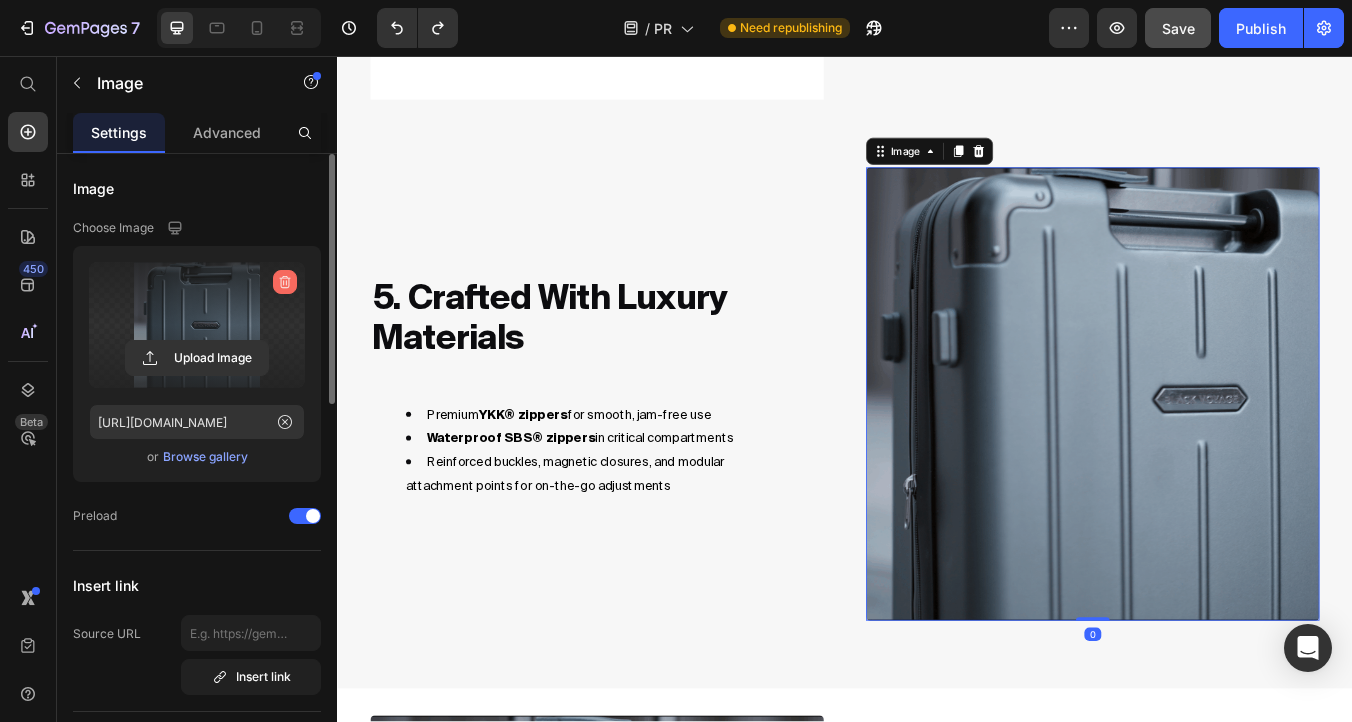 click 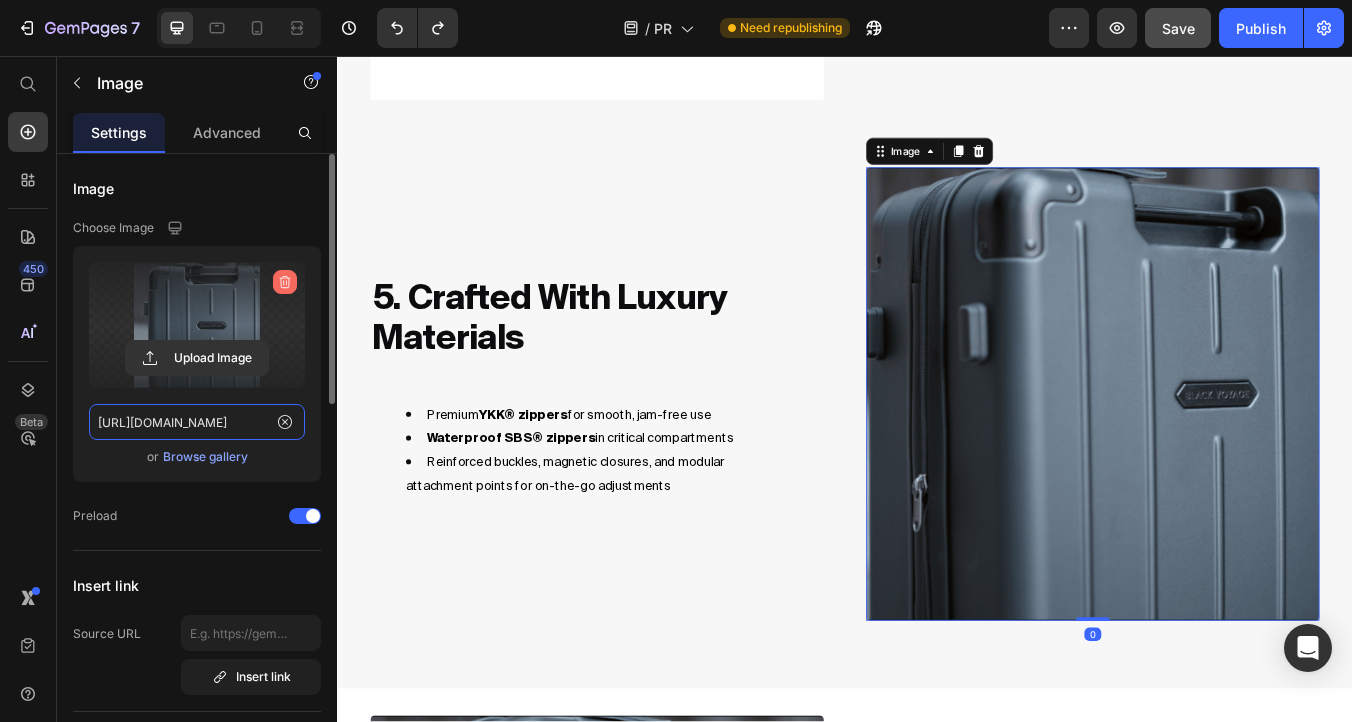 type 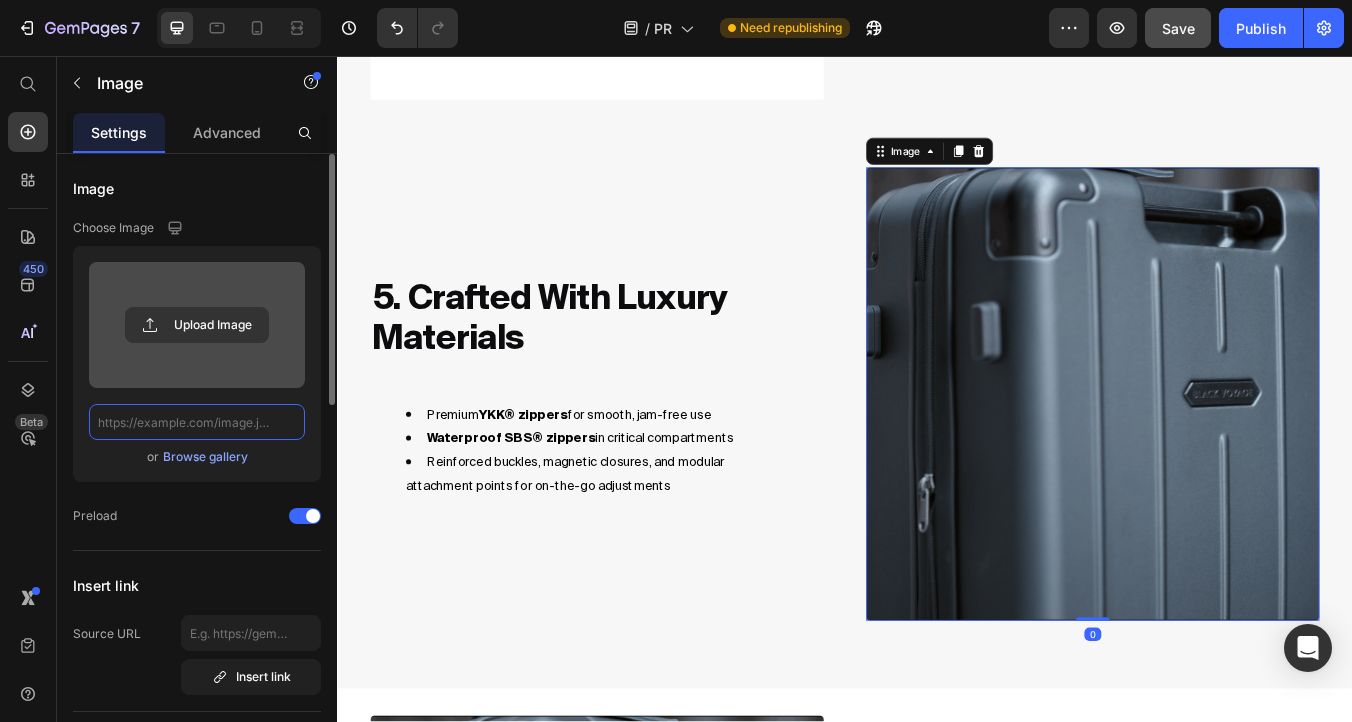 scroll, scrollTop: 0, scrollLeft: 0, axis: both 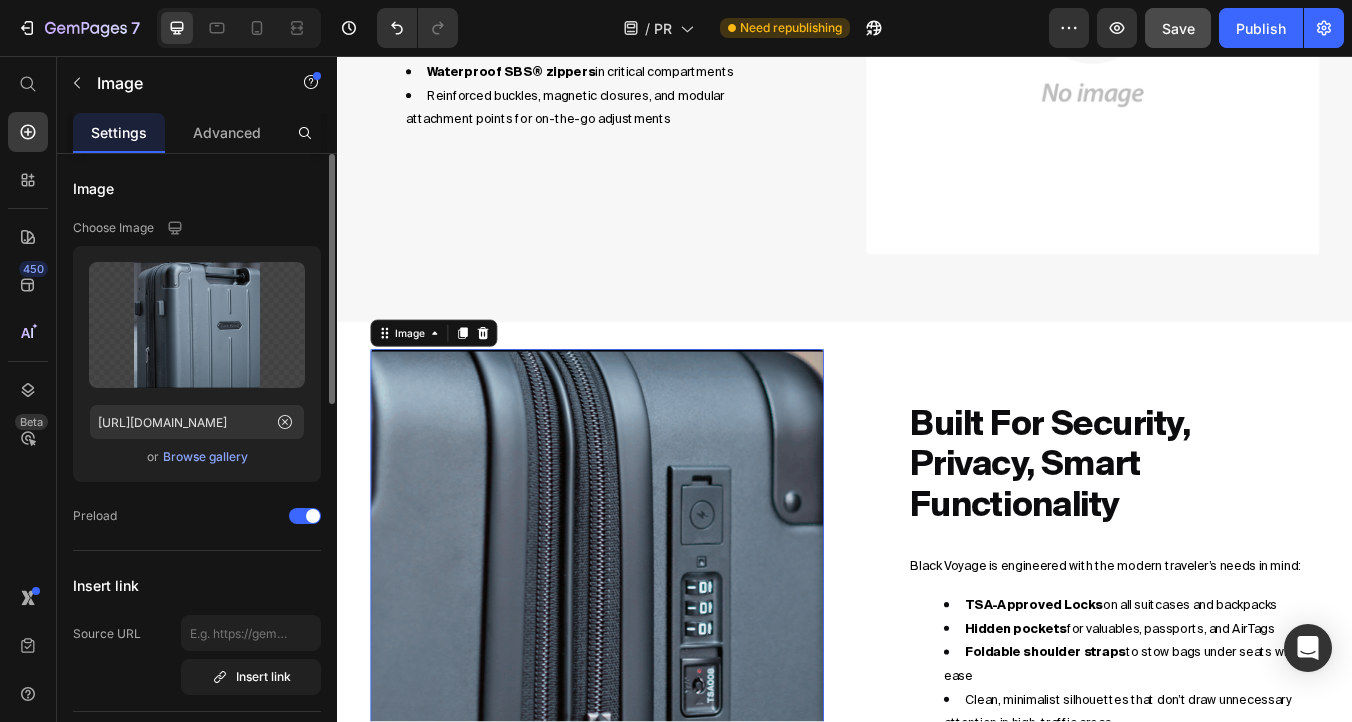 click at bounding box center (644, 671) 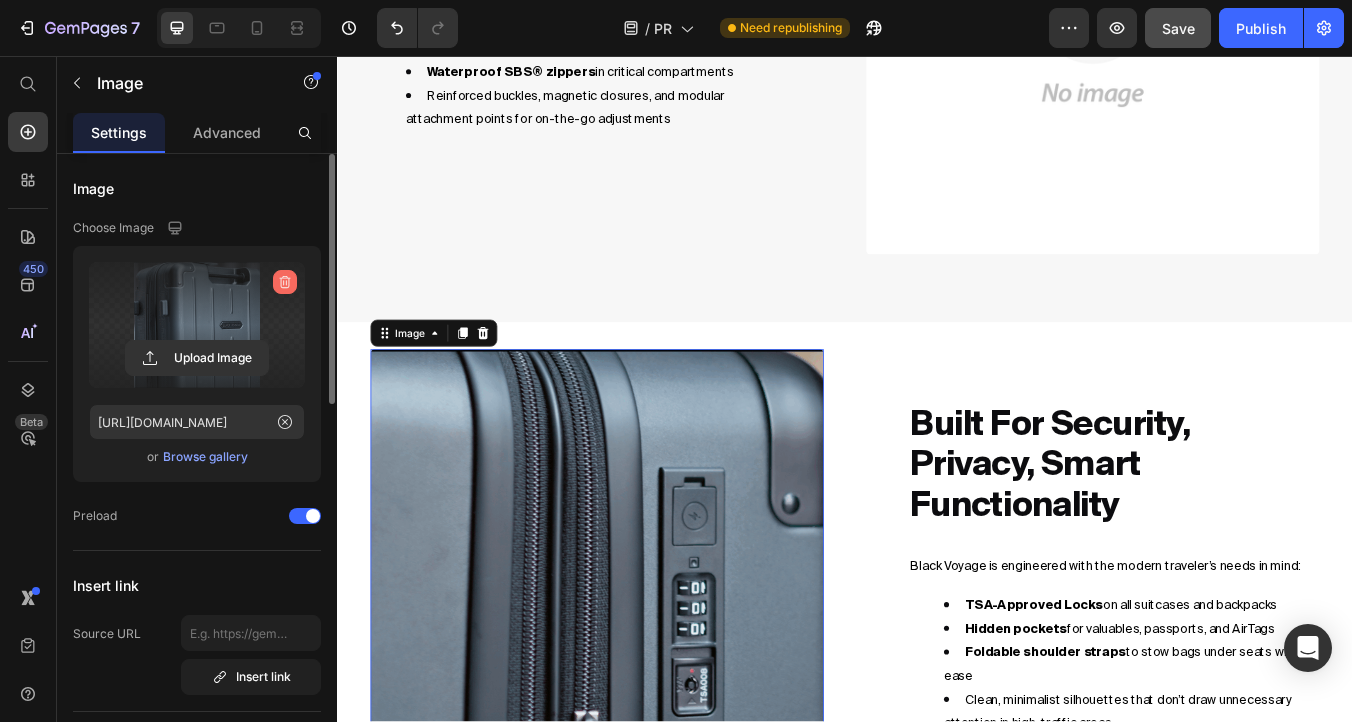 click 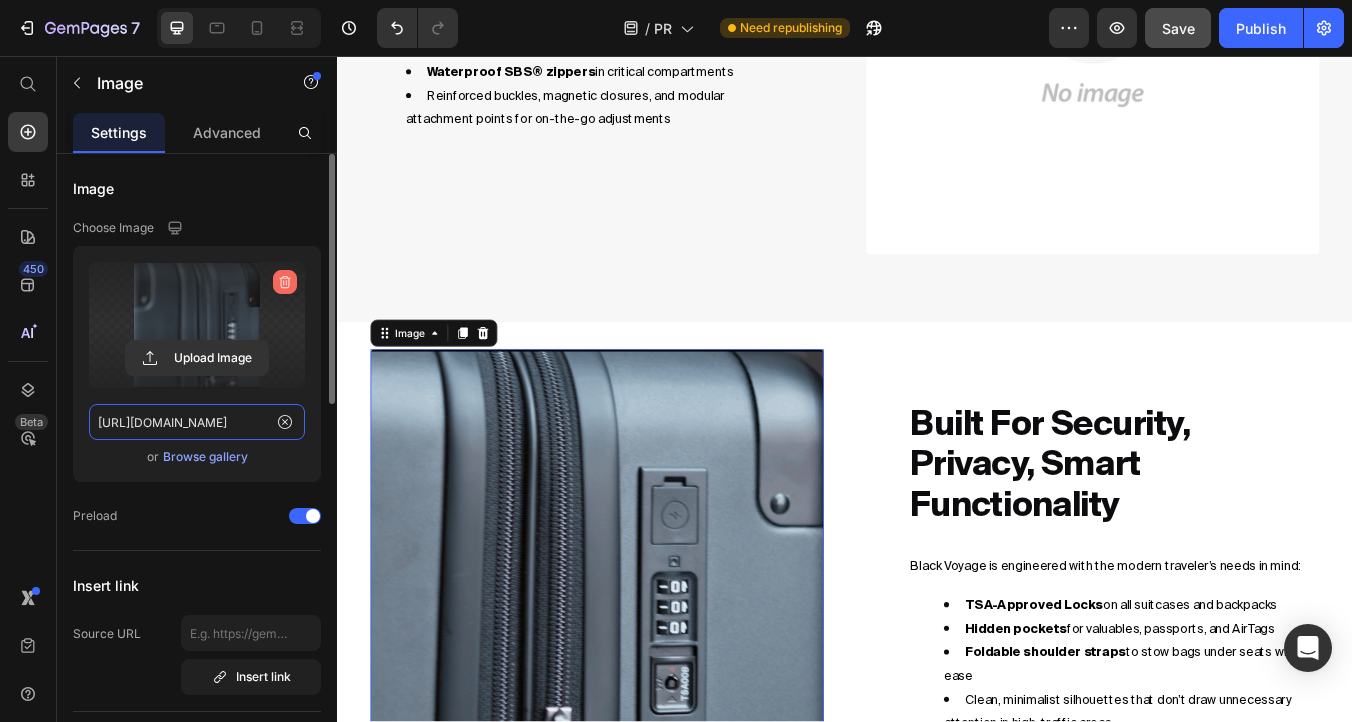 type 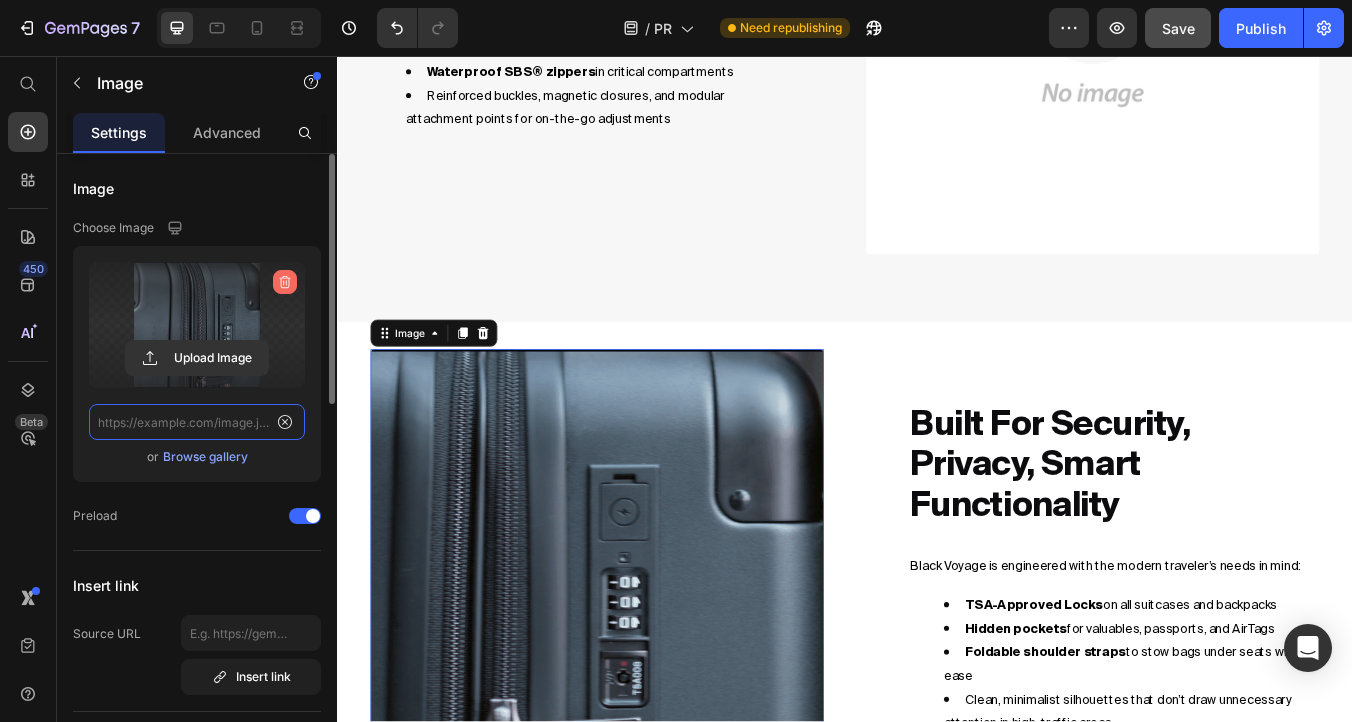 scroll, scrollTop: 0, scrollLeft: 0, axis: both 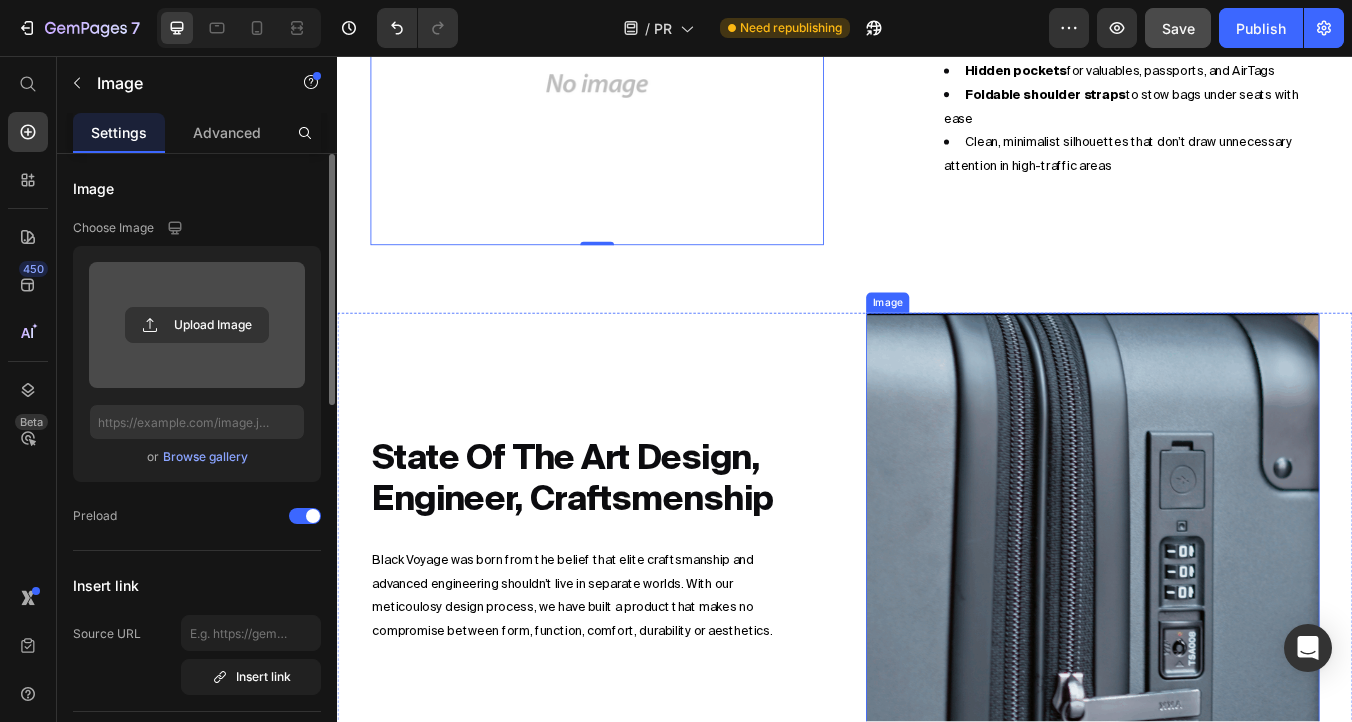 click at bounding box center (1230, 628) 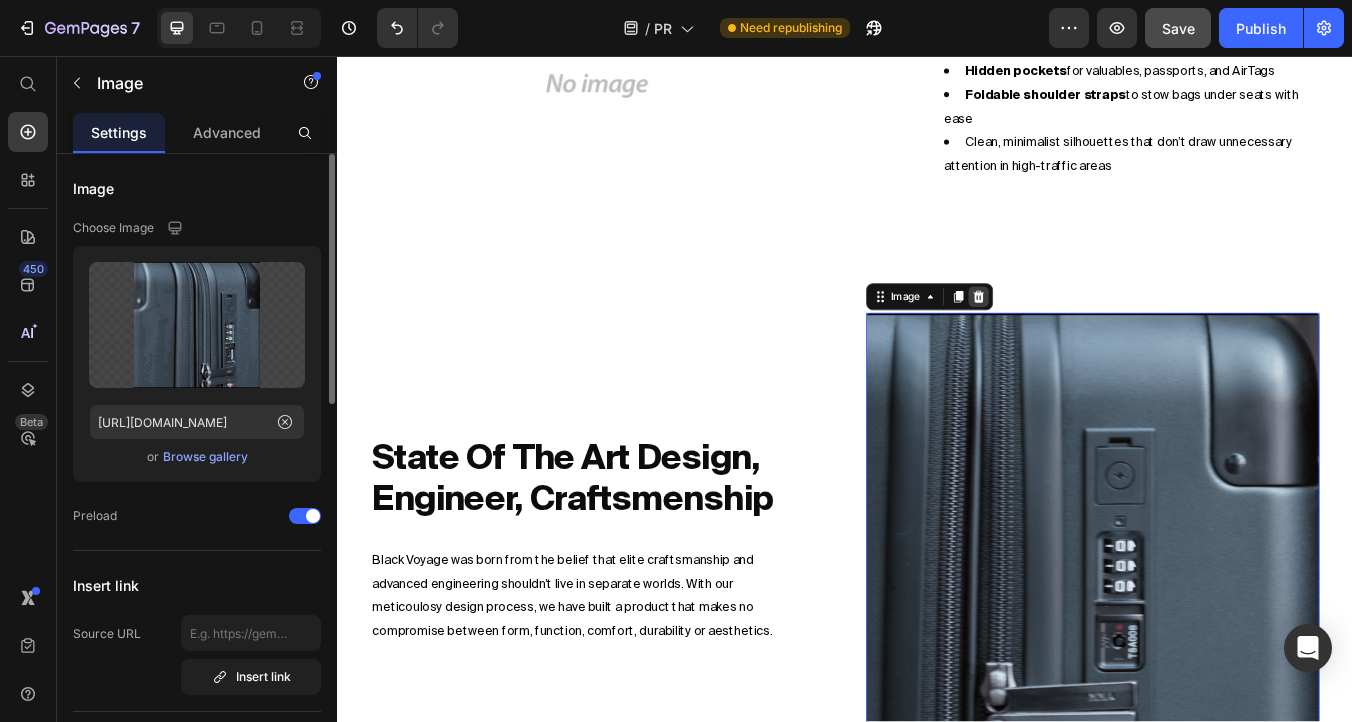 click 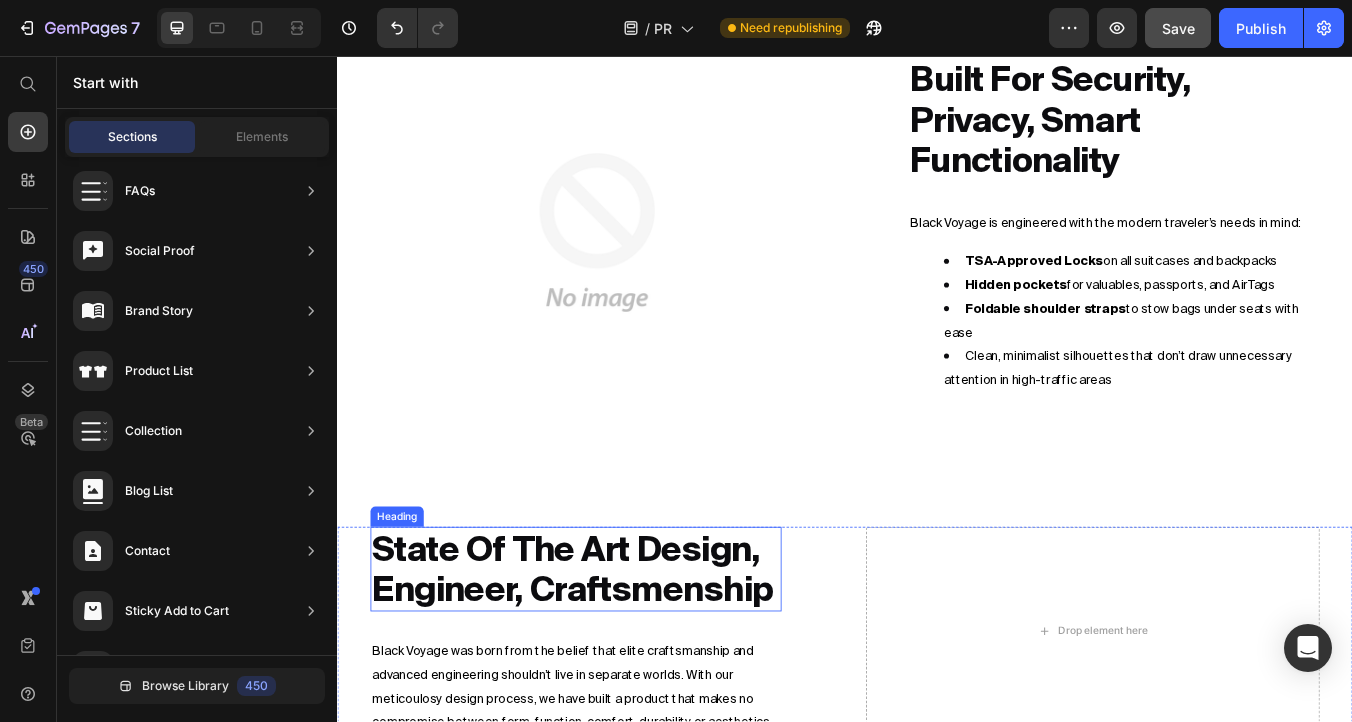 scroll, scrollTop: 4470, scrollLeft: 0, axis: vertical 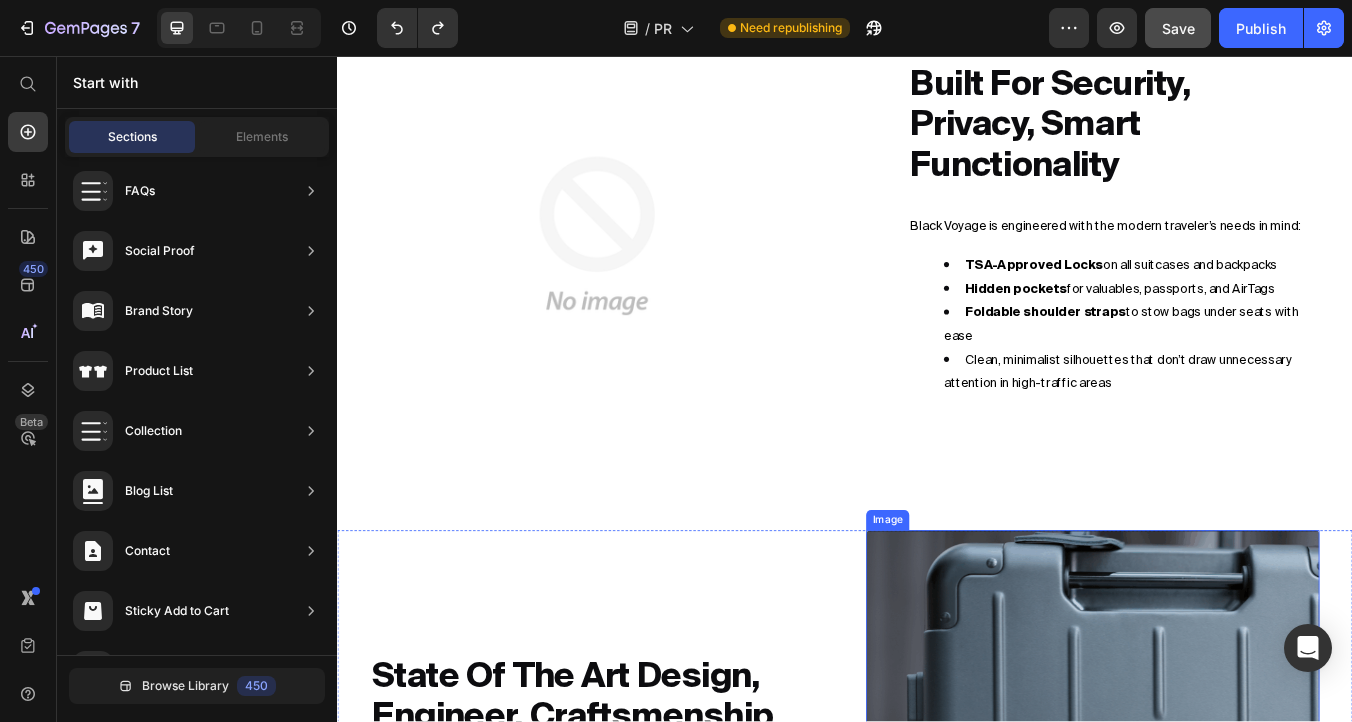 click at bounding box center (1230, 885) 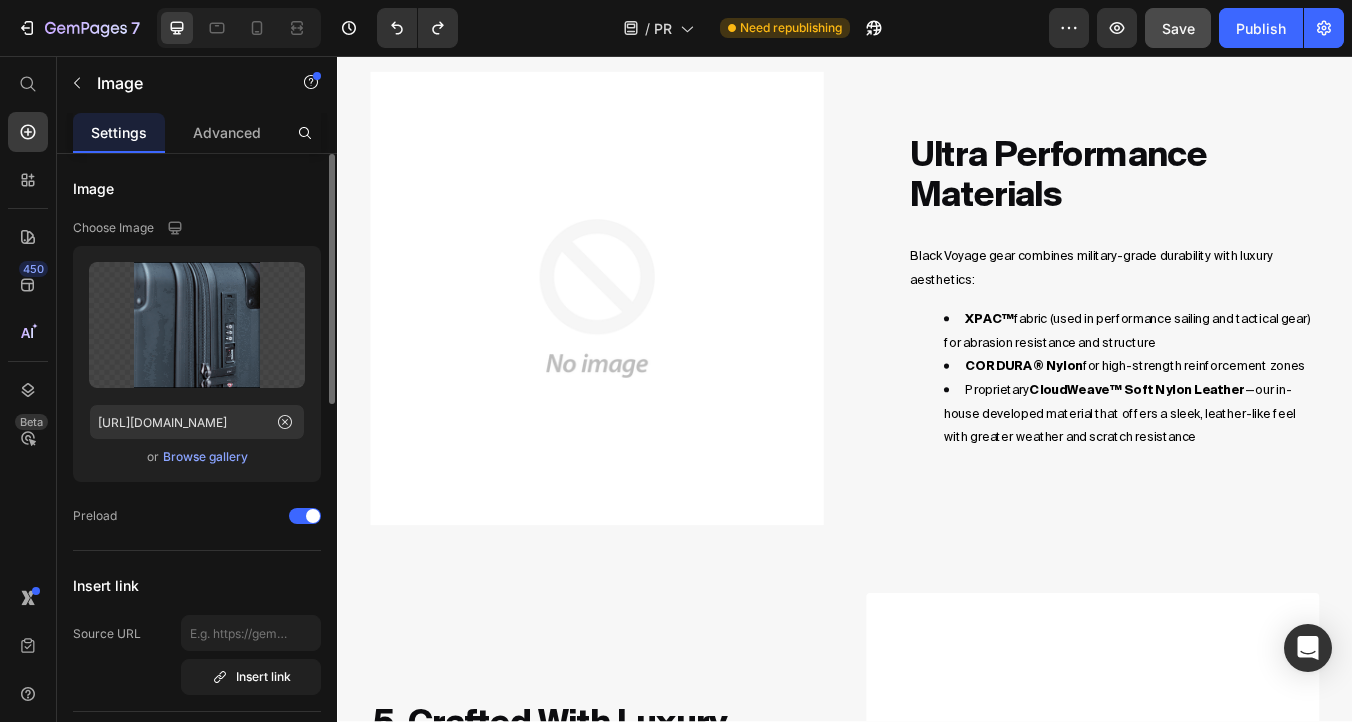 scroll, scrollTop: 3172, scrollLeft: 0, axis: vertical 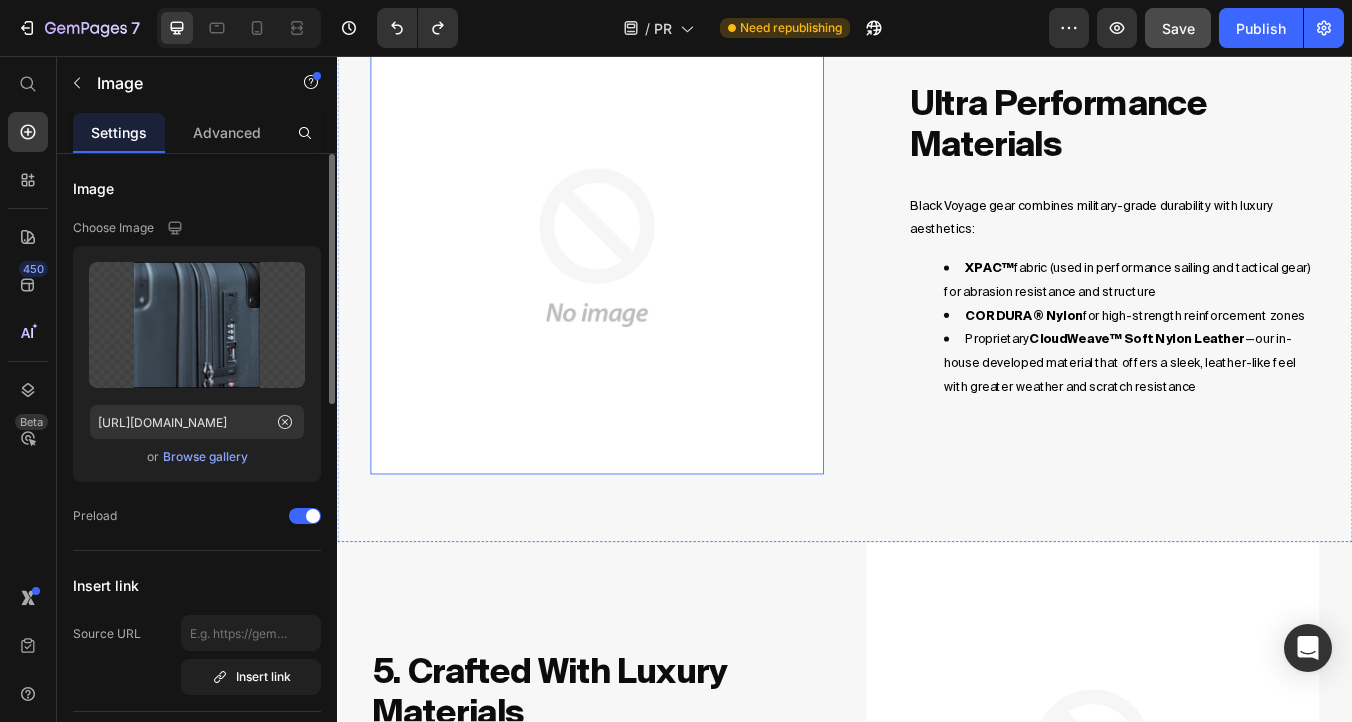 click at bounding box center (644, 283) 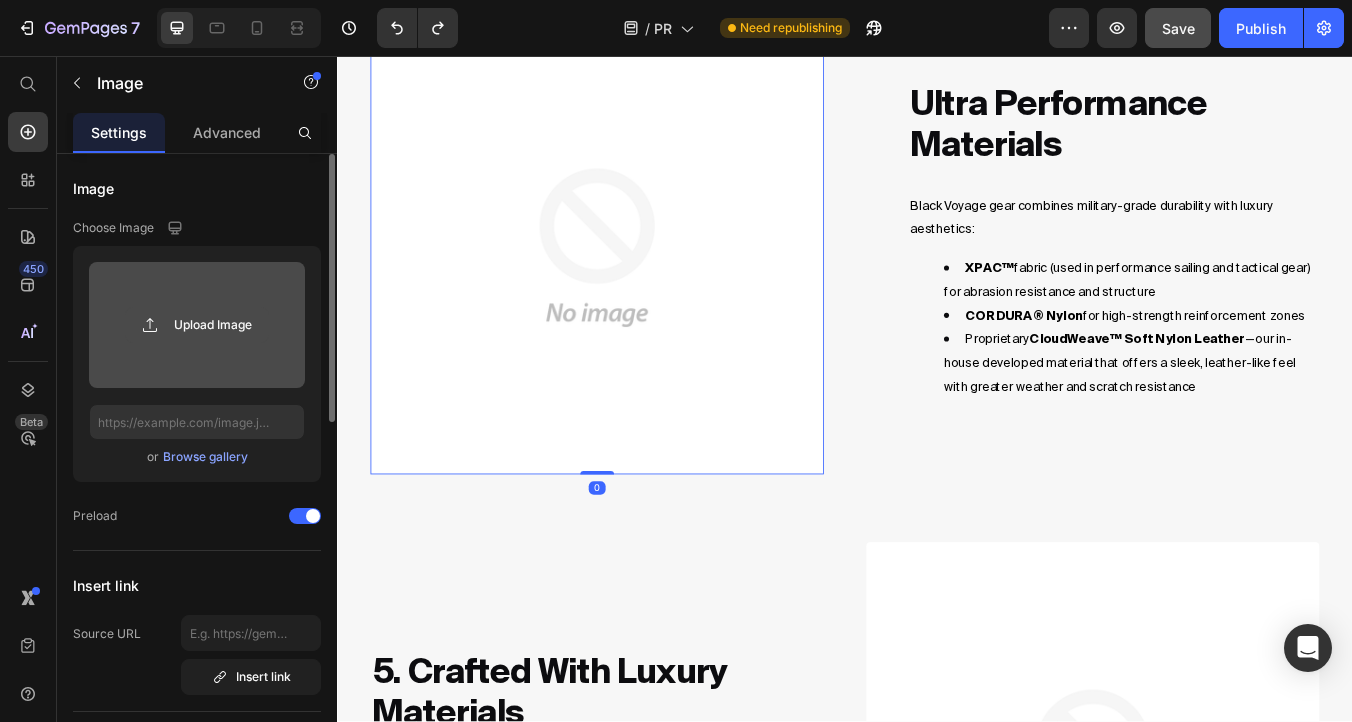 click 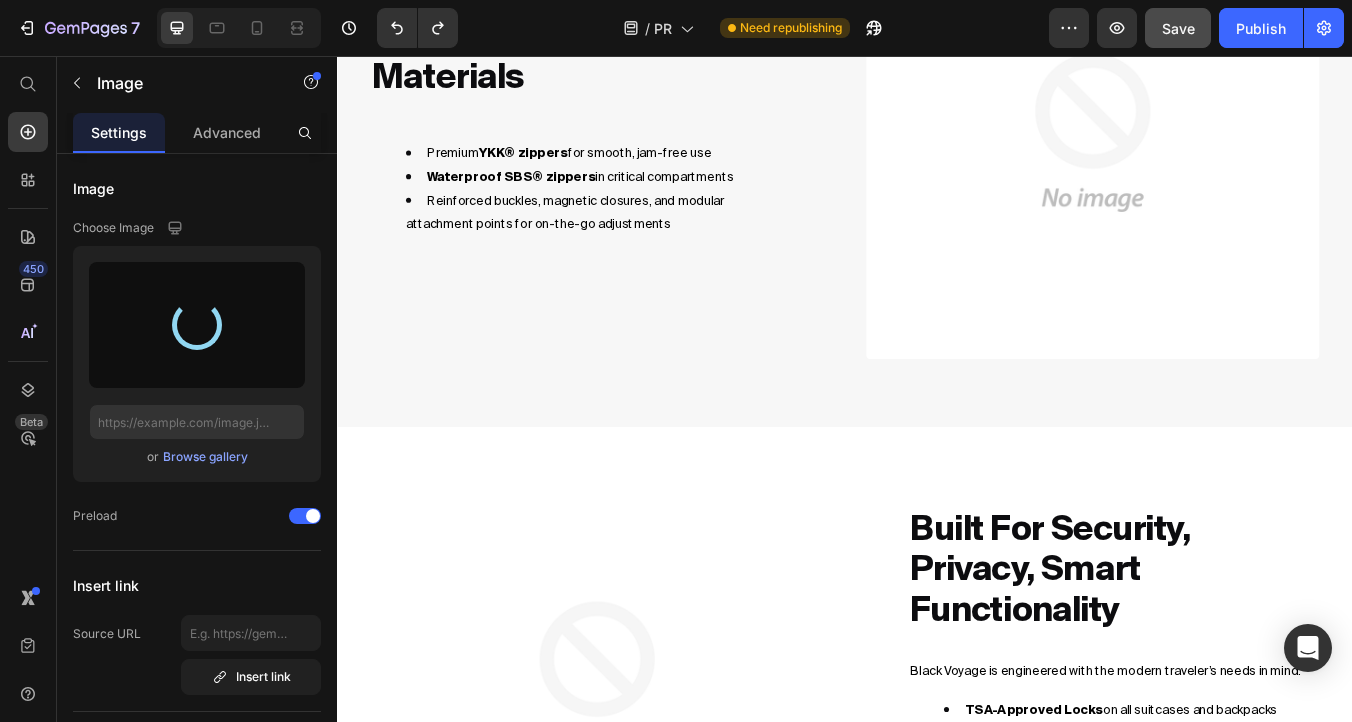 type on "https://cdn.shopify.com/s/files/1/0647/8325/3713/files/gempages_546256961746765024-32fbc0d9-a4b8-4153-bea5-27fa086a18d3.gif" 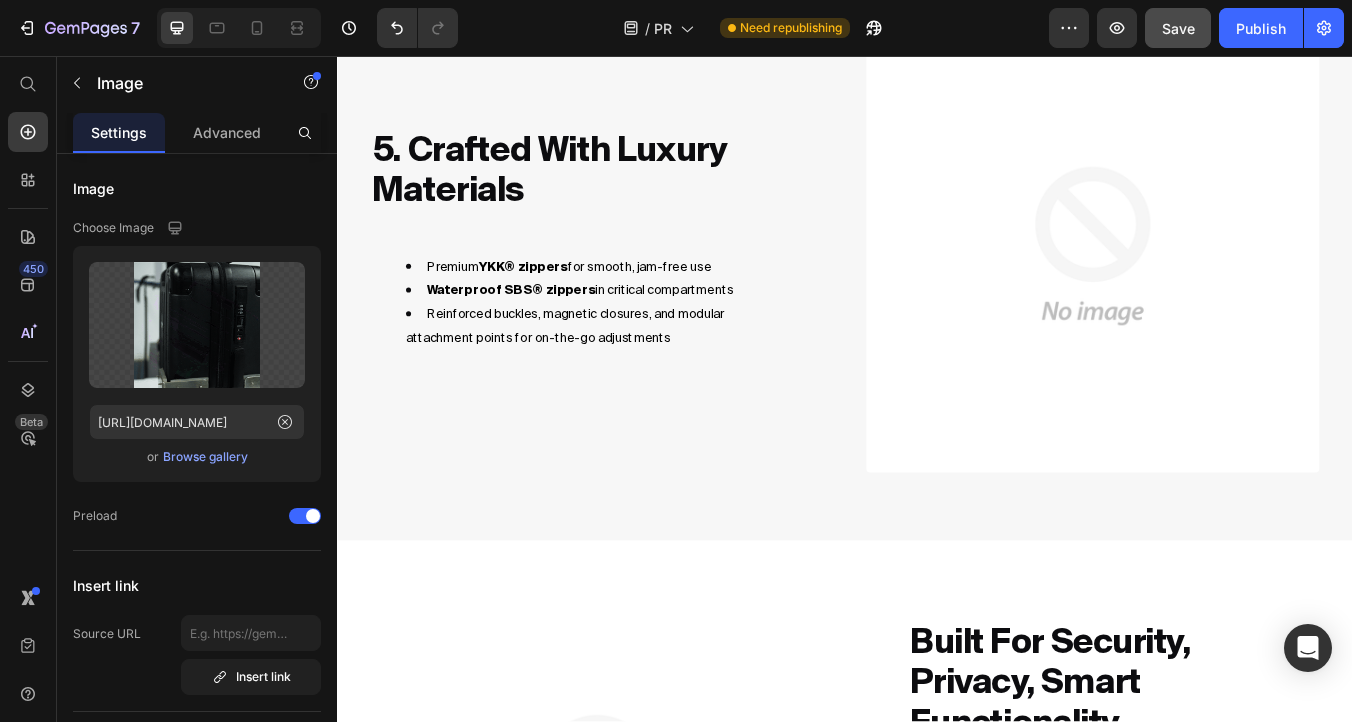 scroll, scrollTop: 3737, scrollLeft: 0, axis: vertical 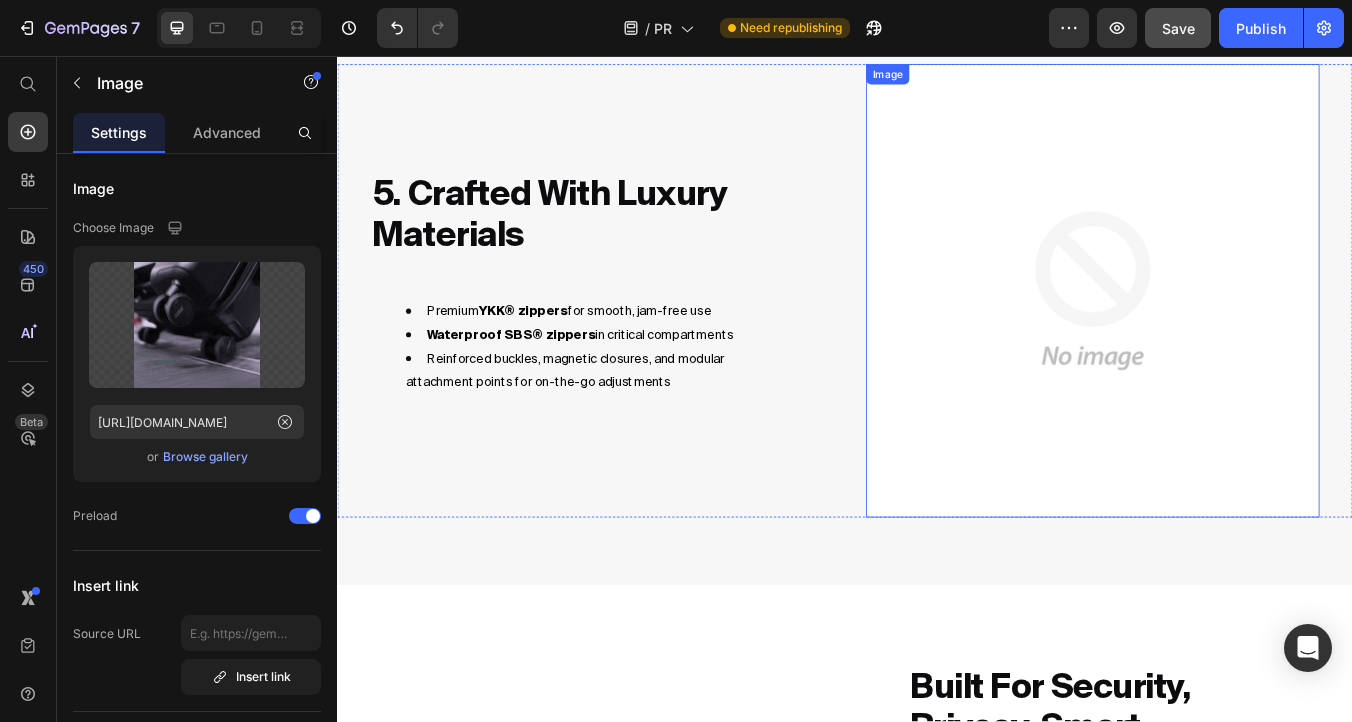 click at bounding box center [1230, 334] 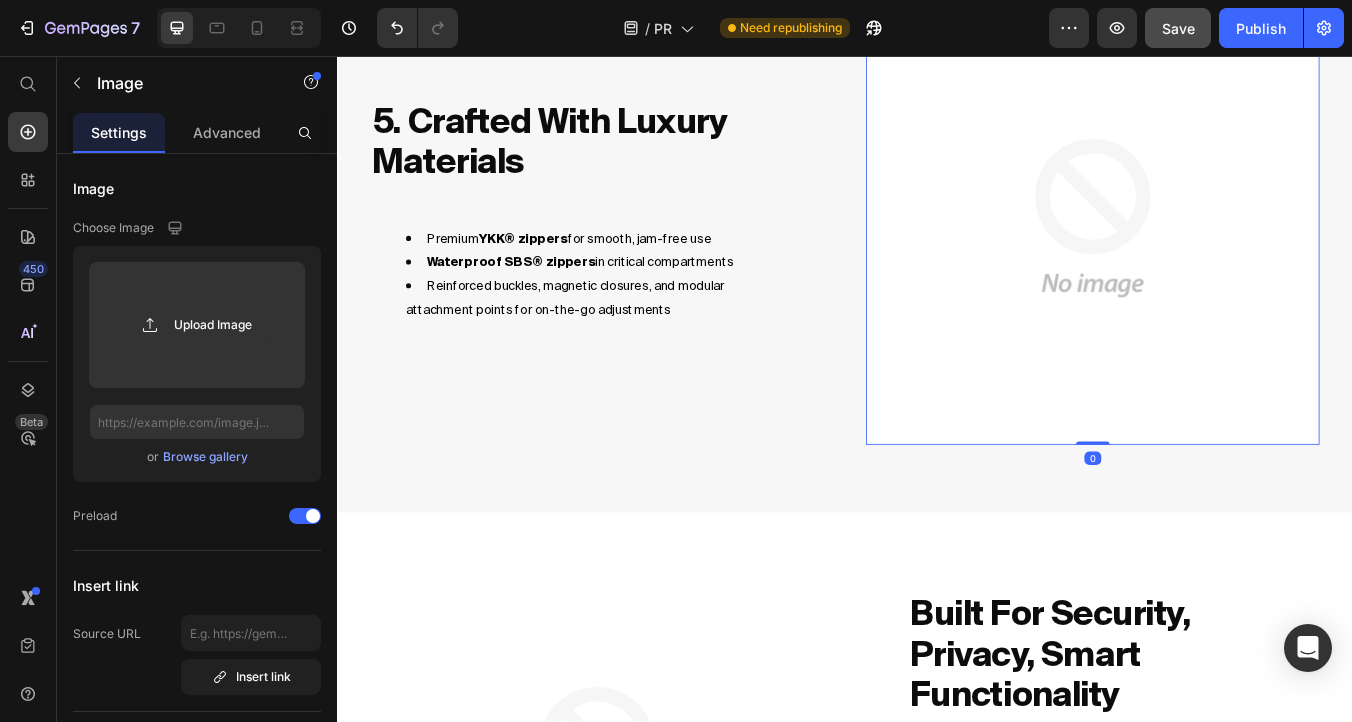 scroll, scrollTop: 4143, scrollLeft: 0, axis: vertical 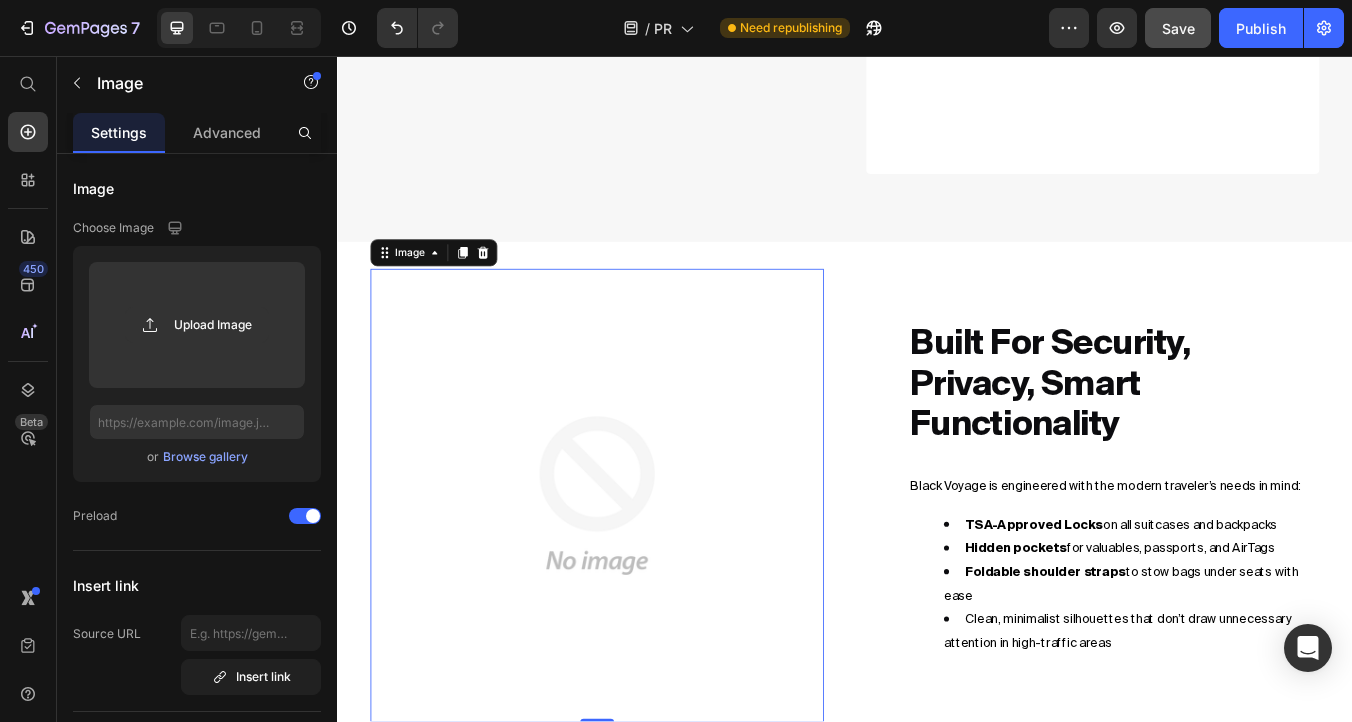 click at bounding box center [644, 576] 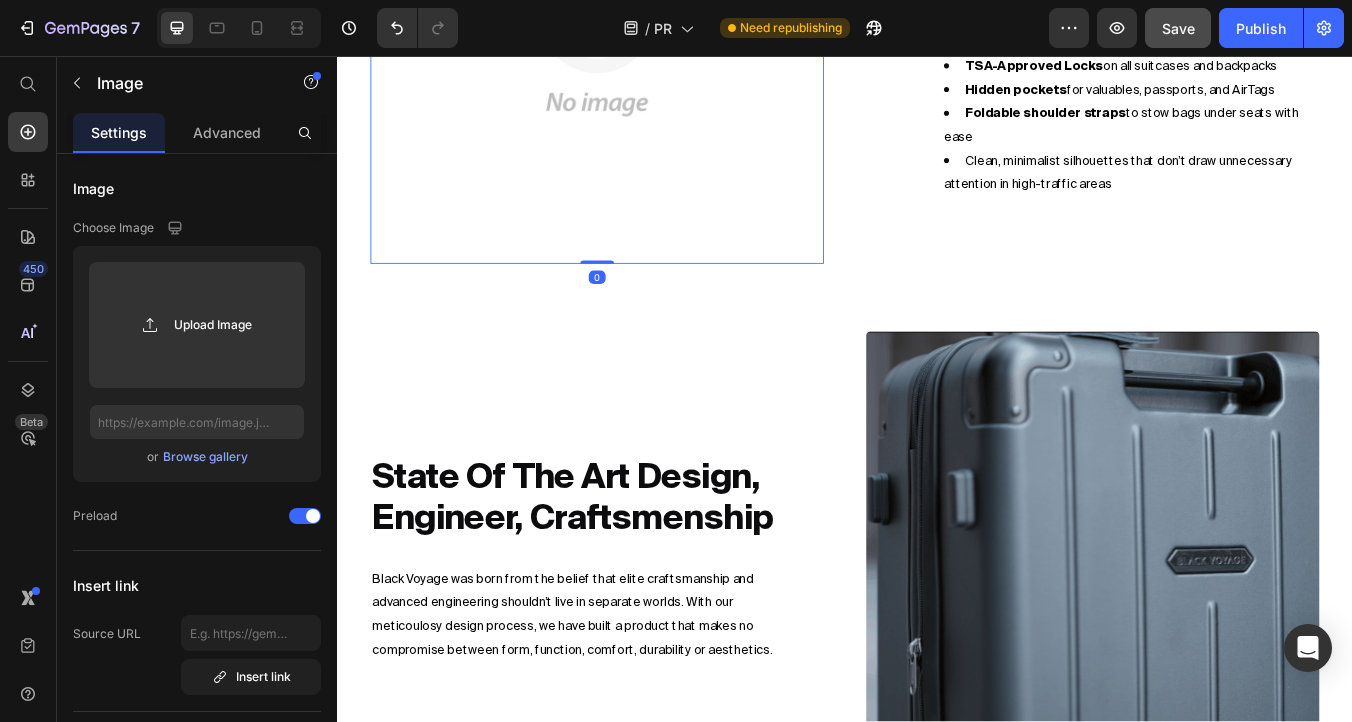 scroll, scrollTop: 4806, scrollLeft: 0, axis: vertical 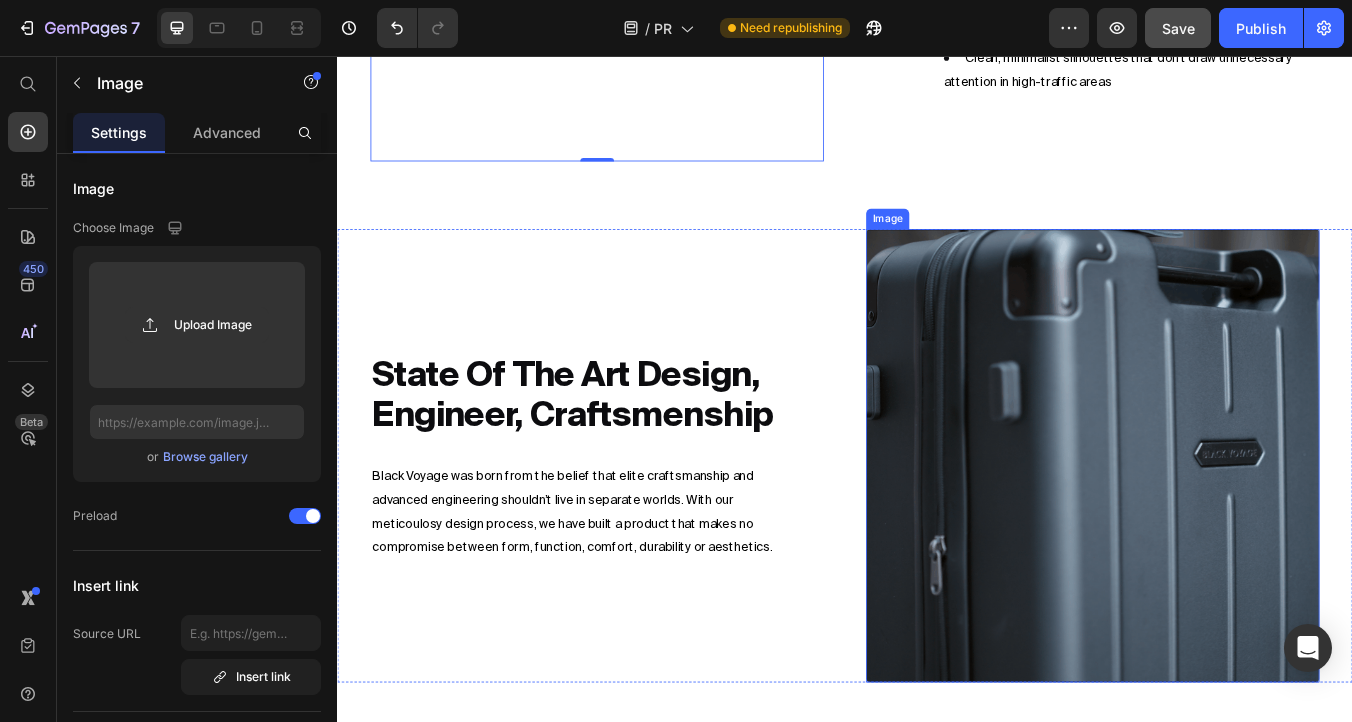 click at bounding box center [1230, 529] 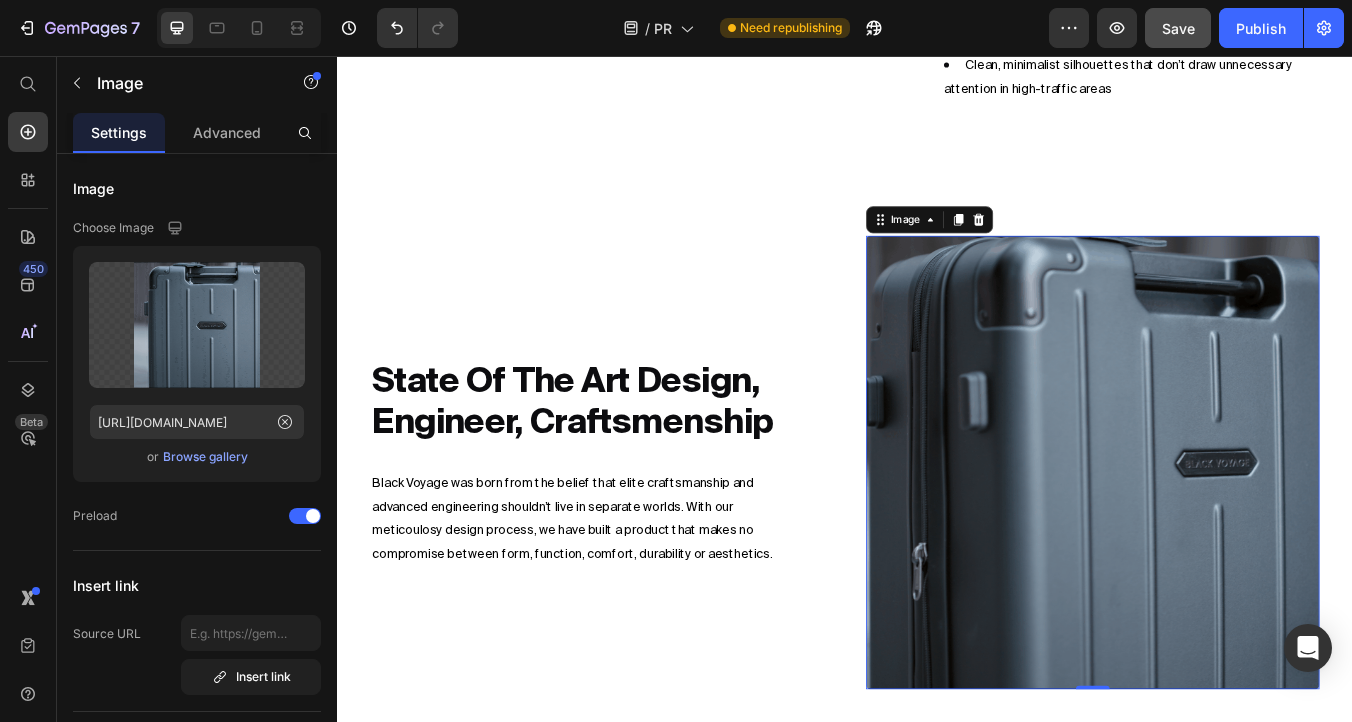 scroll, scrollTop: 4725, scrollLeft: 0, axis: vertical 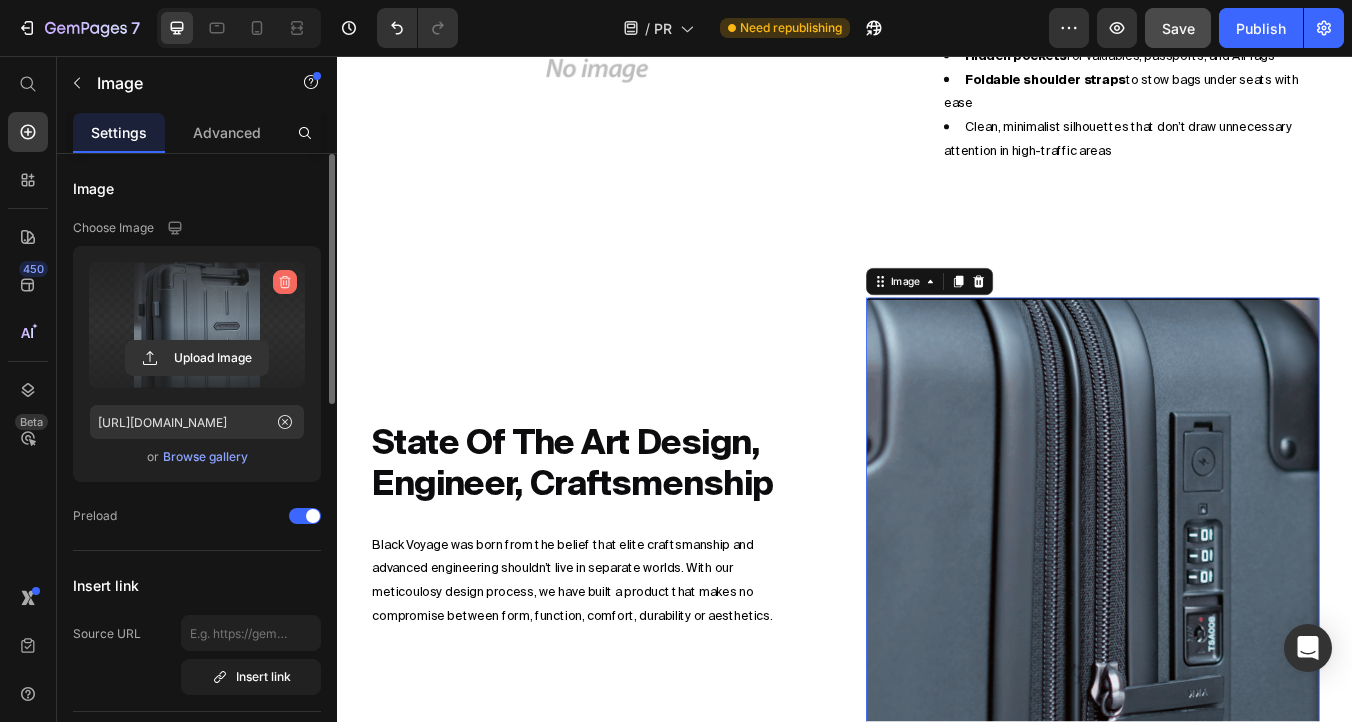 click 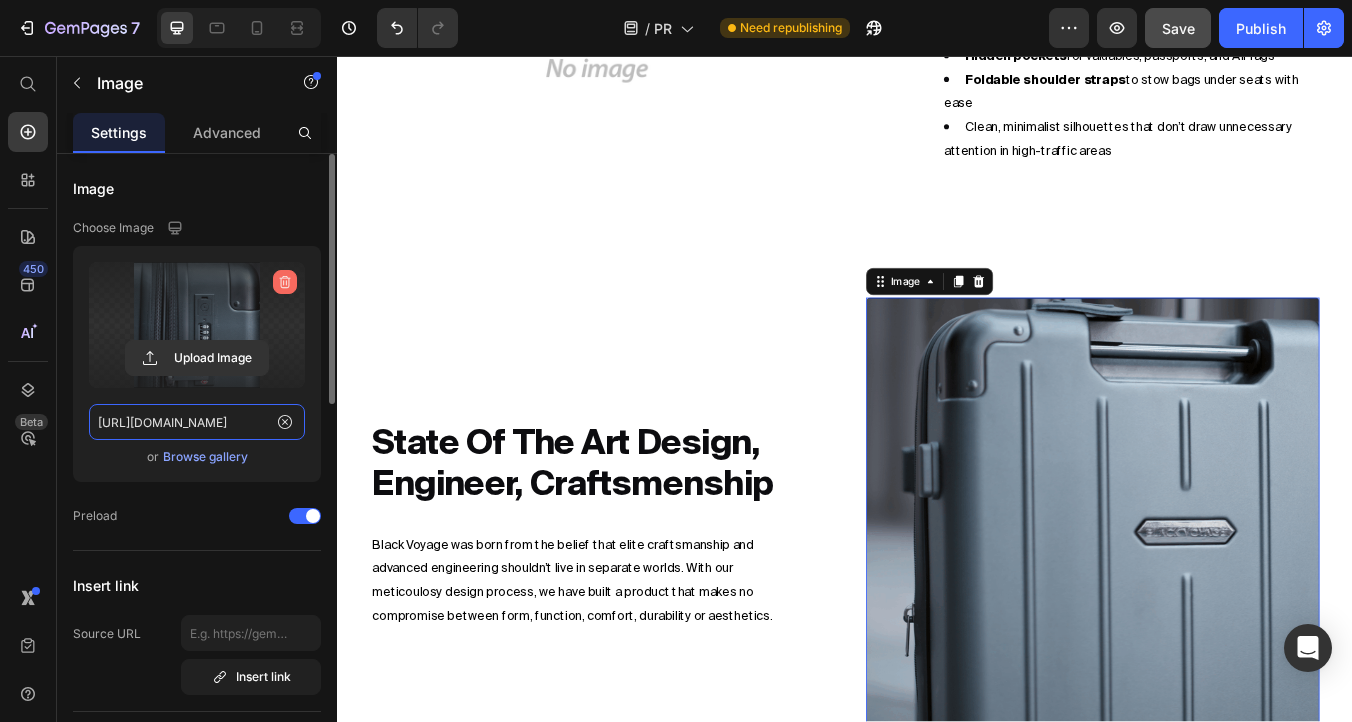 type 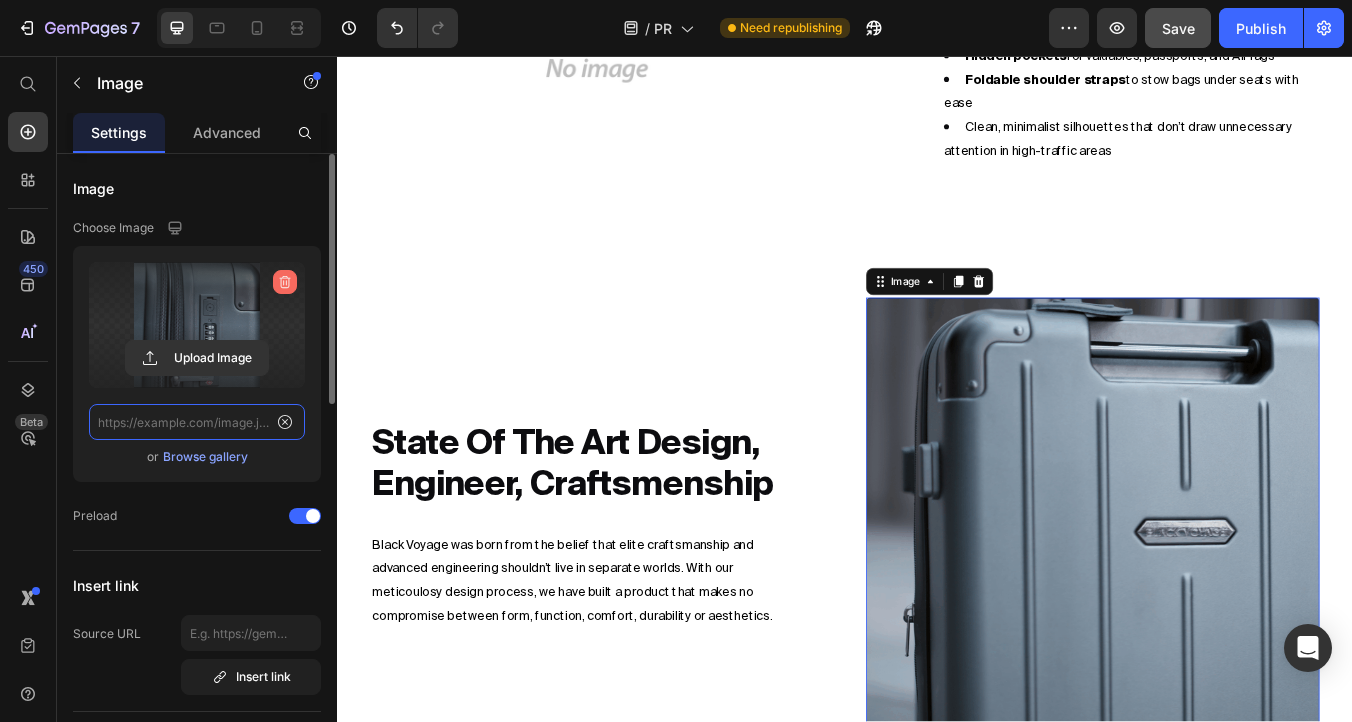 scroll, scrollTop: 0, scrollLeft: 0, axis: both 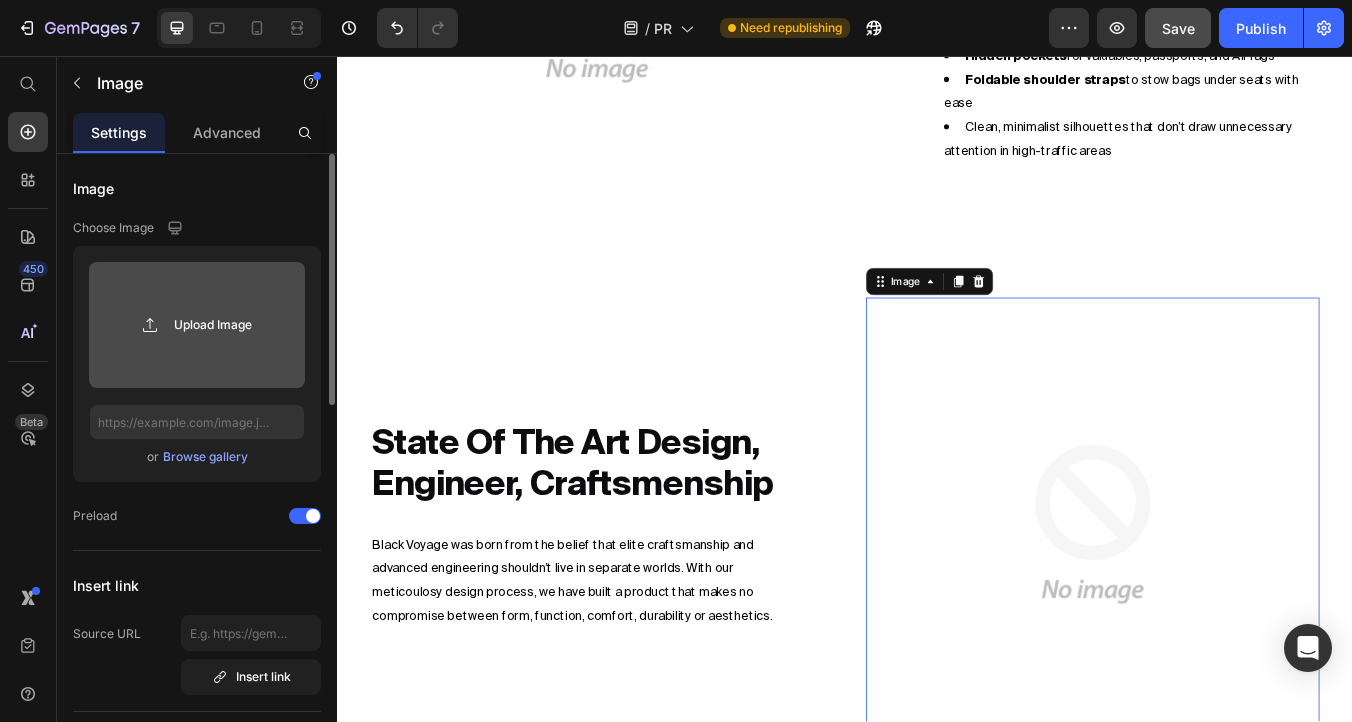 type on "C:\fakepath\4.gif" 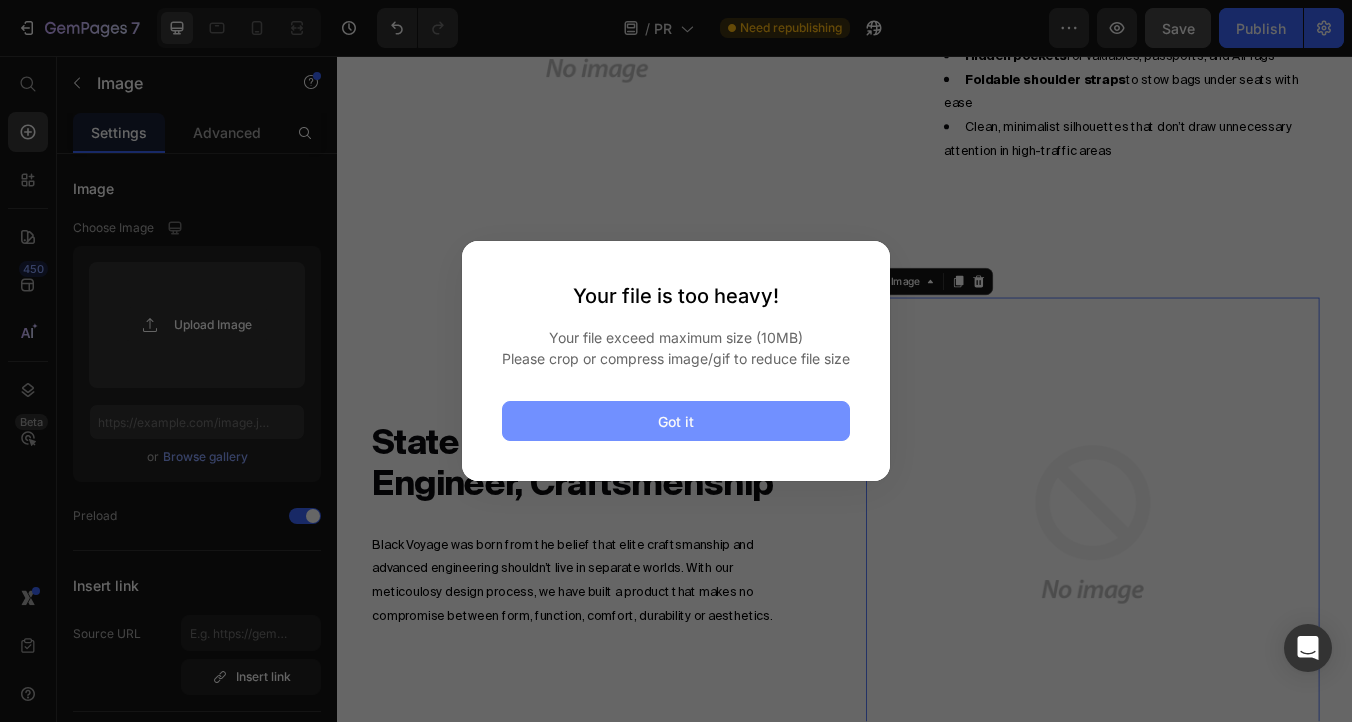 click on "Got it" at bounding box center (676, 421) 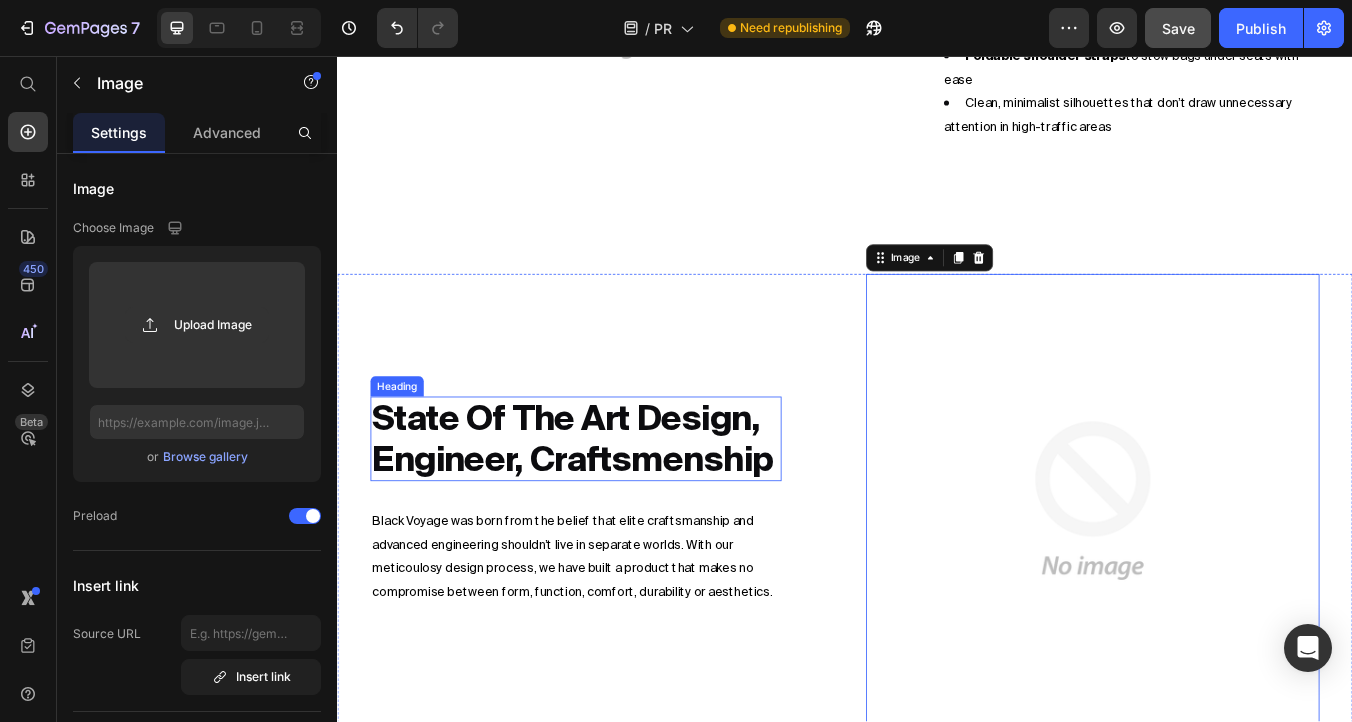 scroll, scrollTop: 4744, scrollLeft: 0, axis: vertical 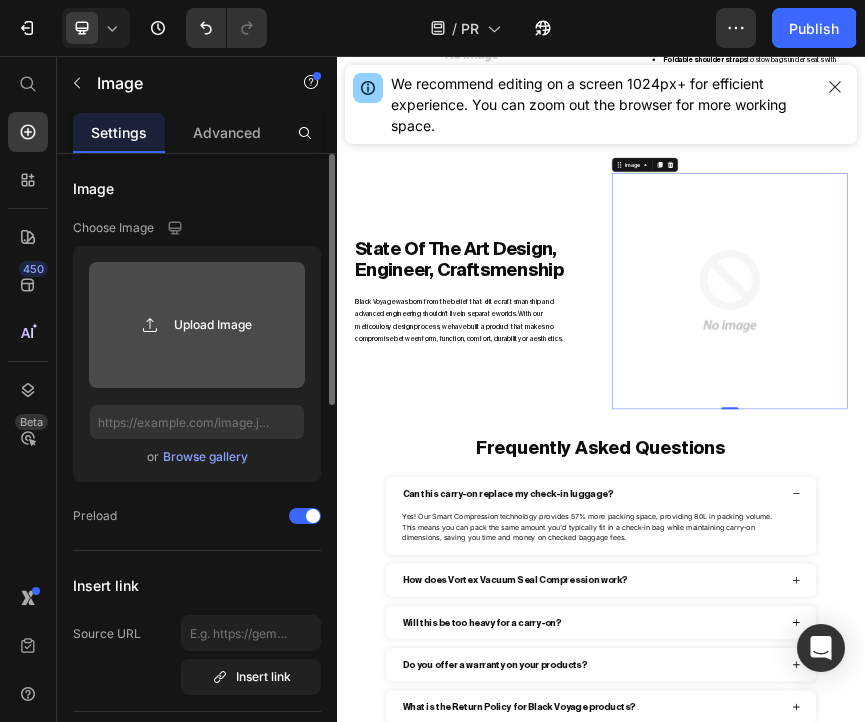 click 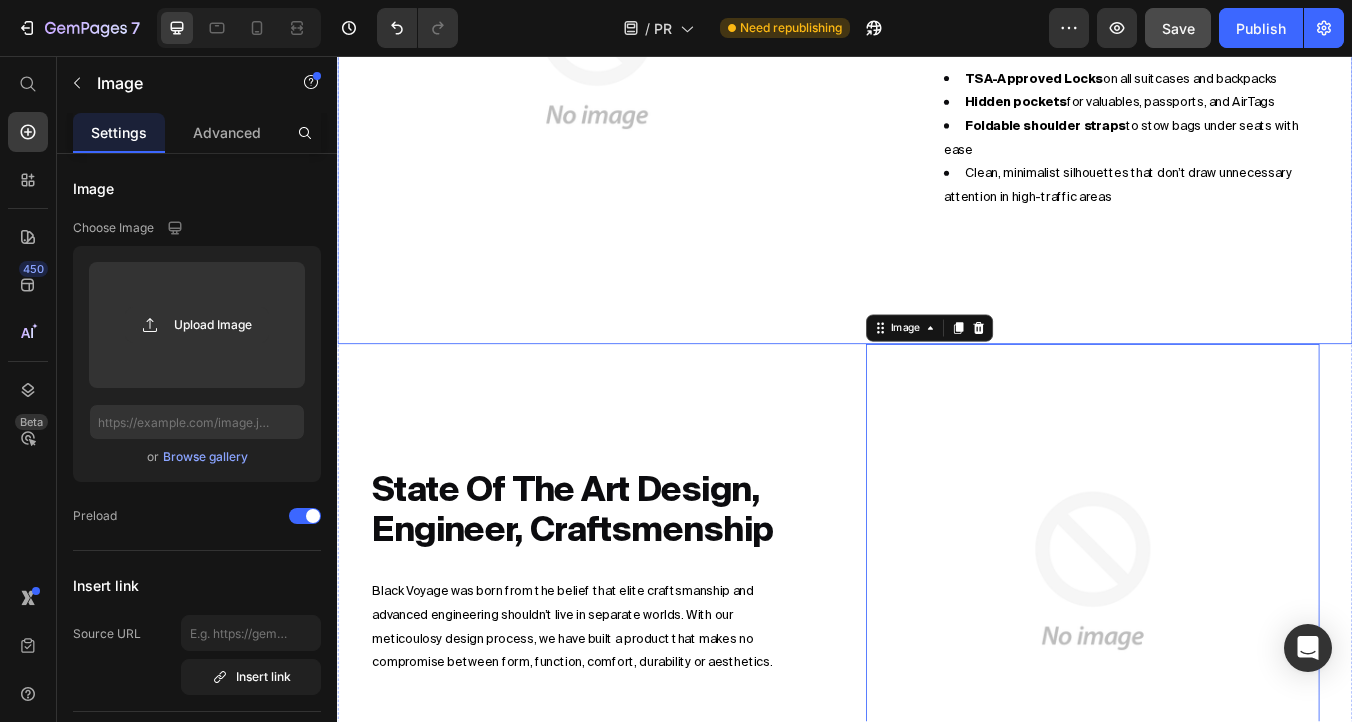 scroll, scrollTop: 4658, scrollLeft: 0, axis: vertical 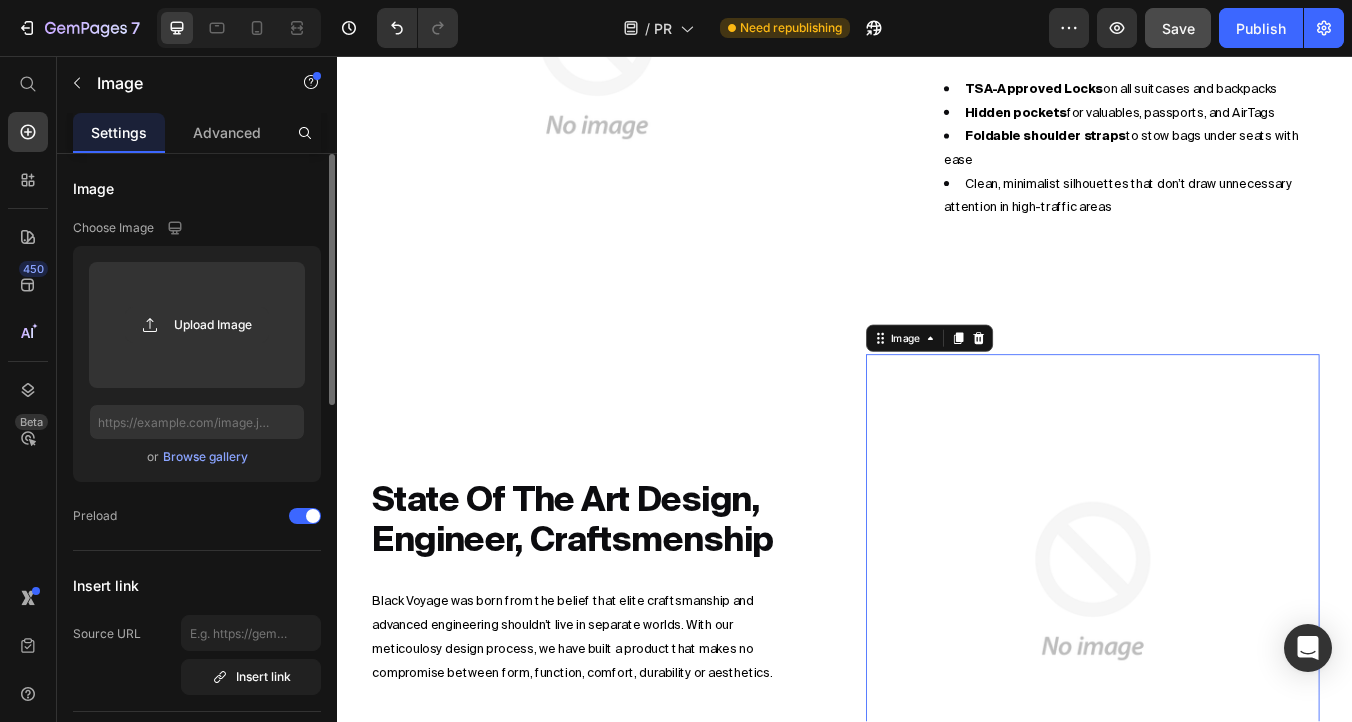 click on "Browse gallery" at bounding box center [205, 457] 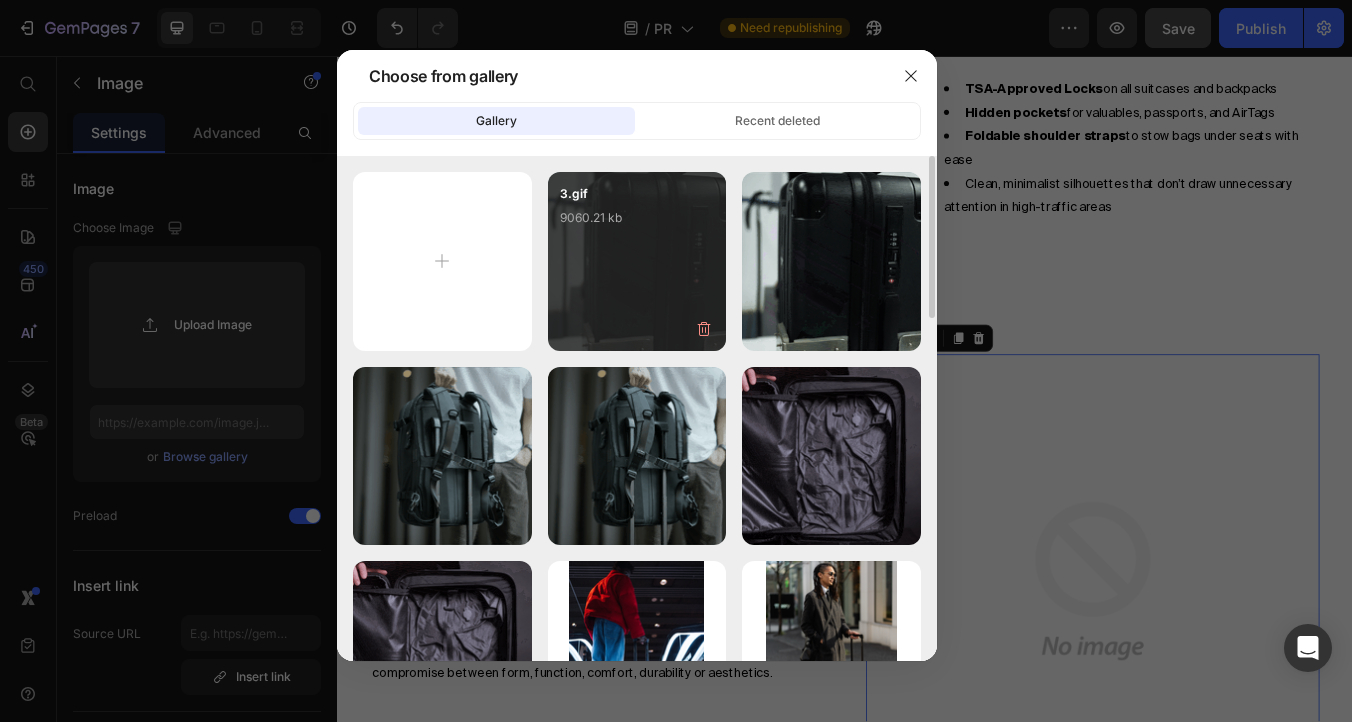 click on "3.gif 9060.21 kb" at bounding box center [637, 224] 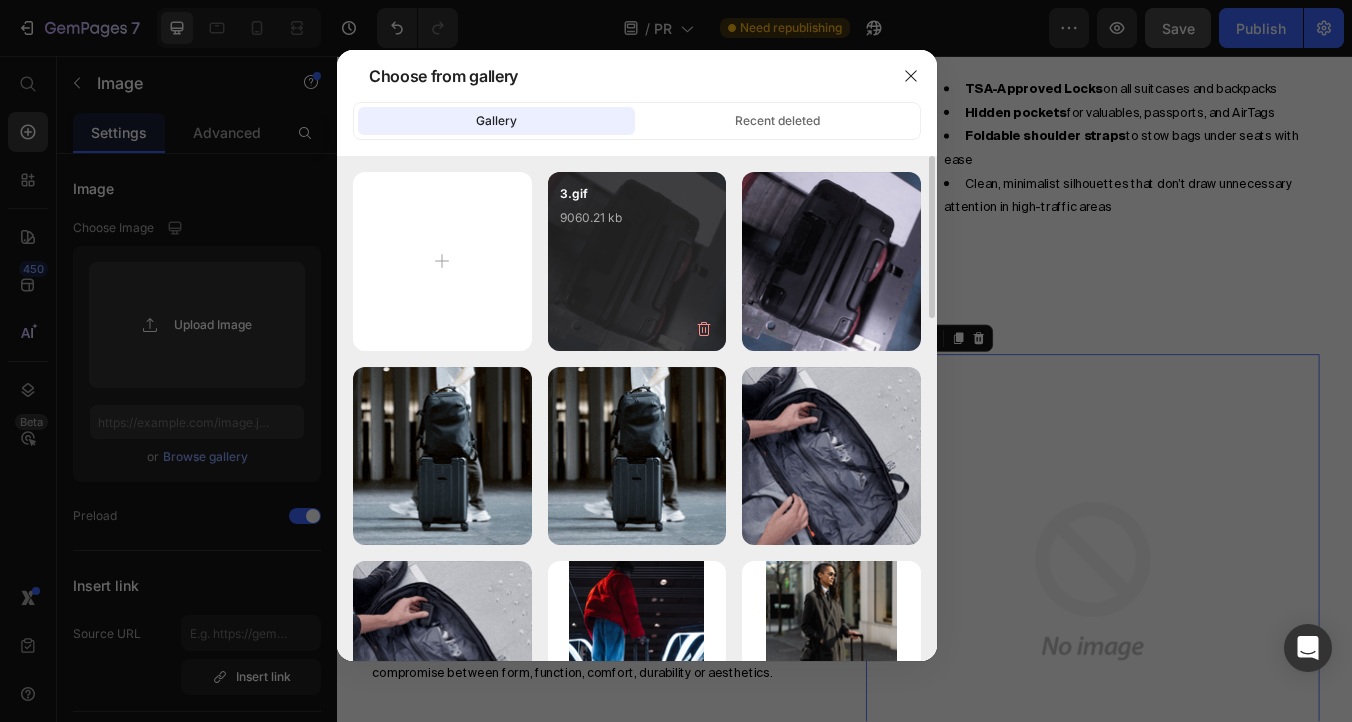 type on "https://cdn.shopify.com/s/files/1/0647/8325/3713/files/gempages_546256961746765024-32fbc0d9-a4b8-4153-bea5-27fa086a18d3.gif" 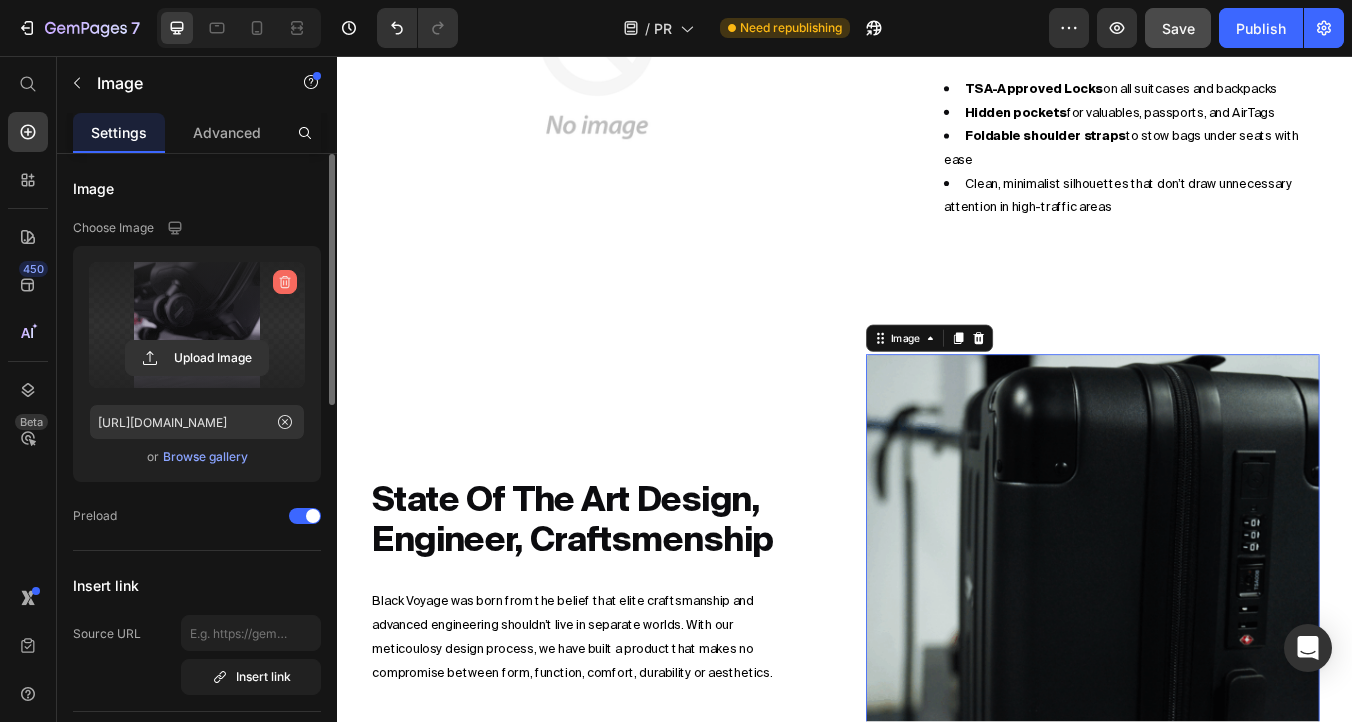 click 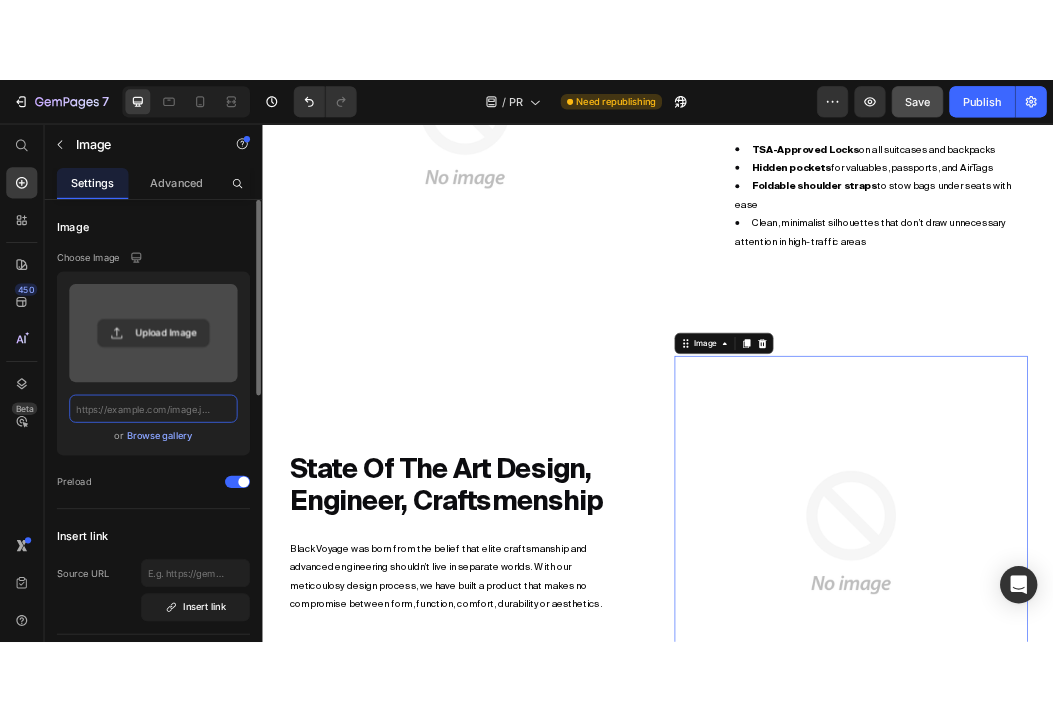 scroll, scrollTop: 0, scrollLeft: 0, axis: both 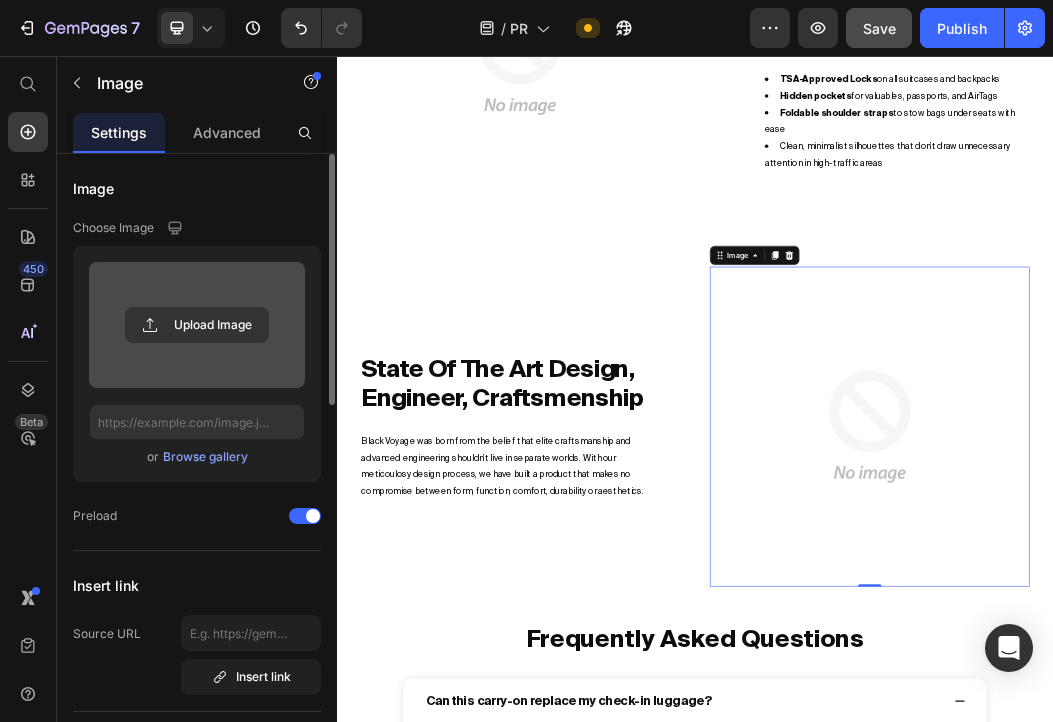 click at bounding box center [197, 325] 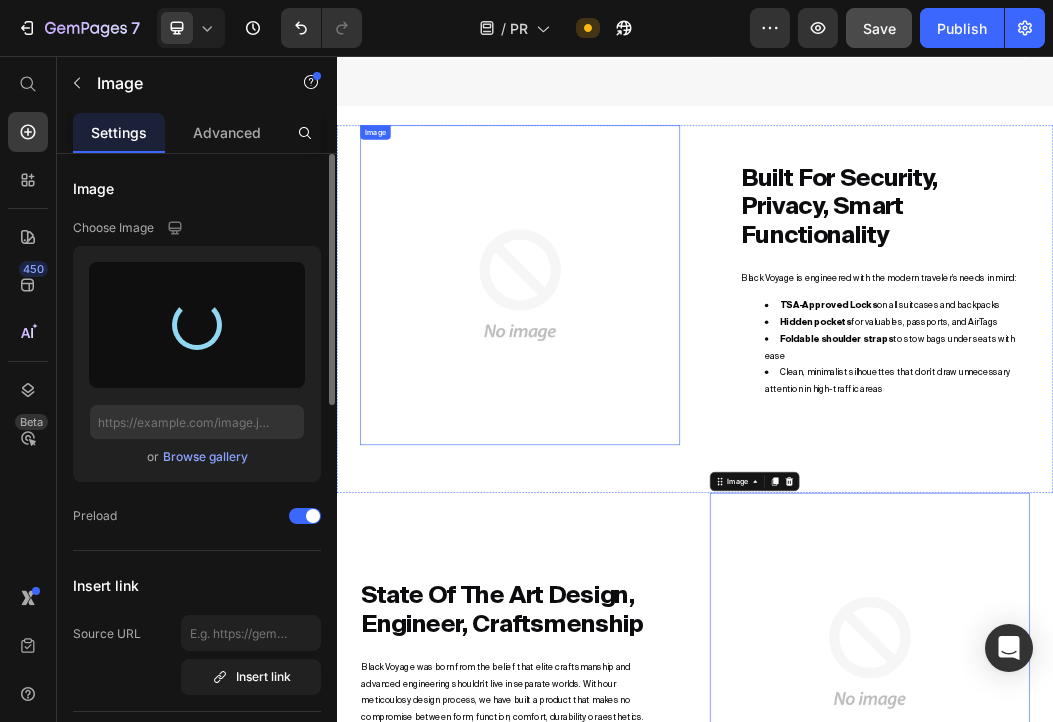 scroll, scrollTop: 4338, scrollLeft: 0, axis: vertical 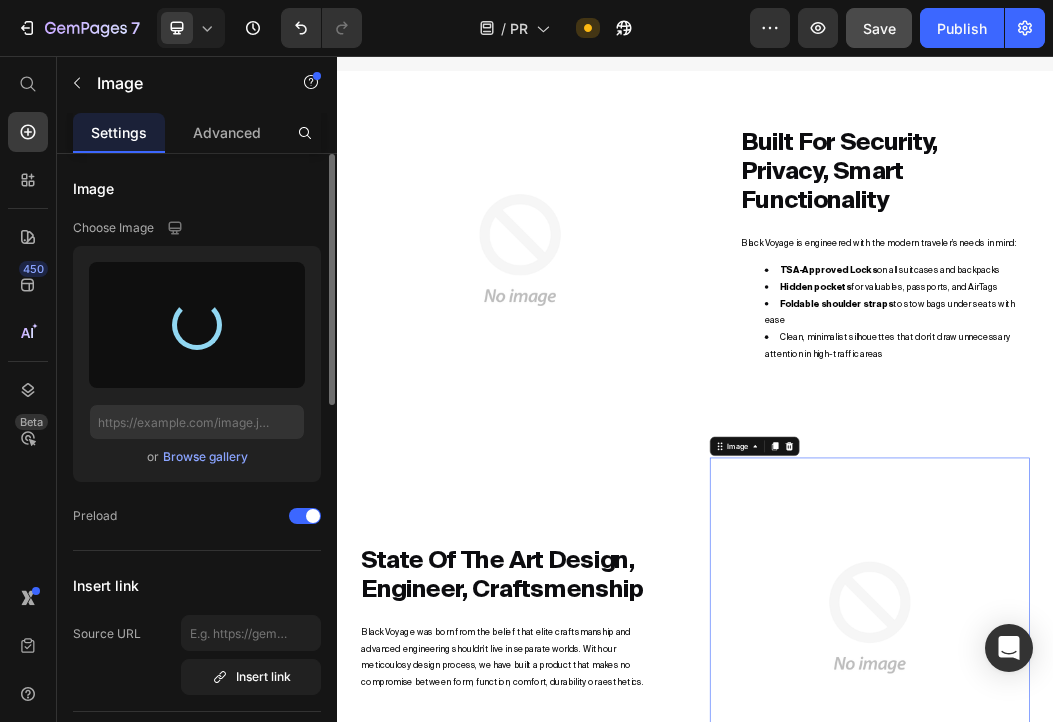 type on "https://cdn.shopify.com/s/files/1/0647/8325/3713/files/gempages_546256961746765024-c67c168d-049f-4b86-9d61-036030072de8.gif" 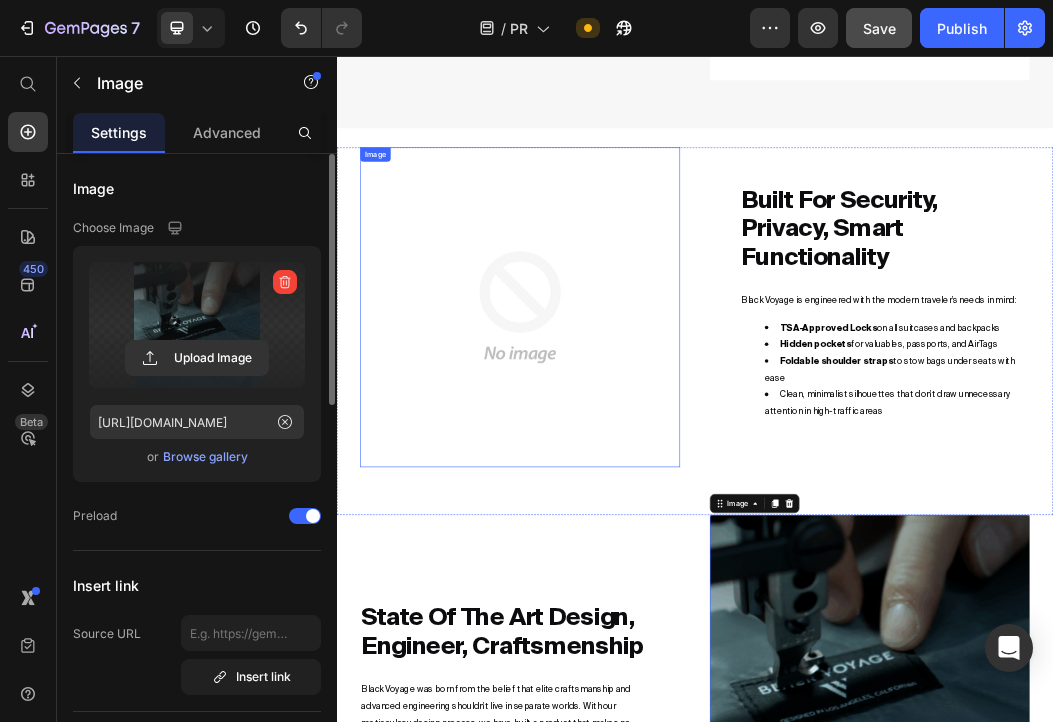 scroll, scrollTop: 4189, scrollLeft: 0, axis: vertical 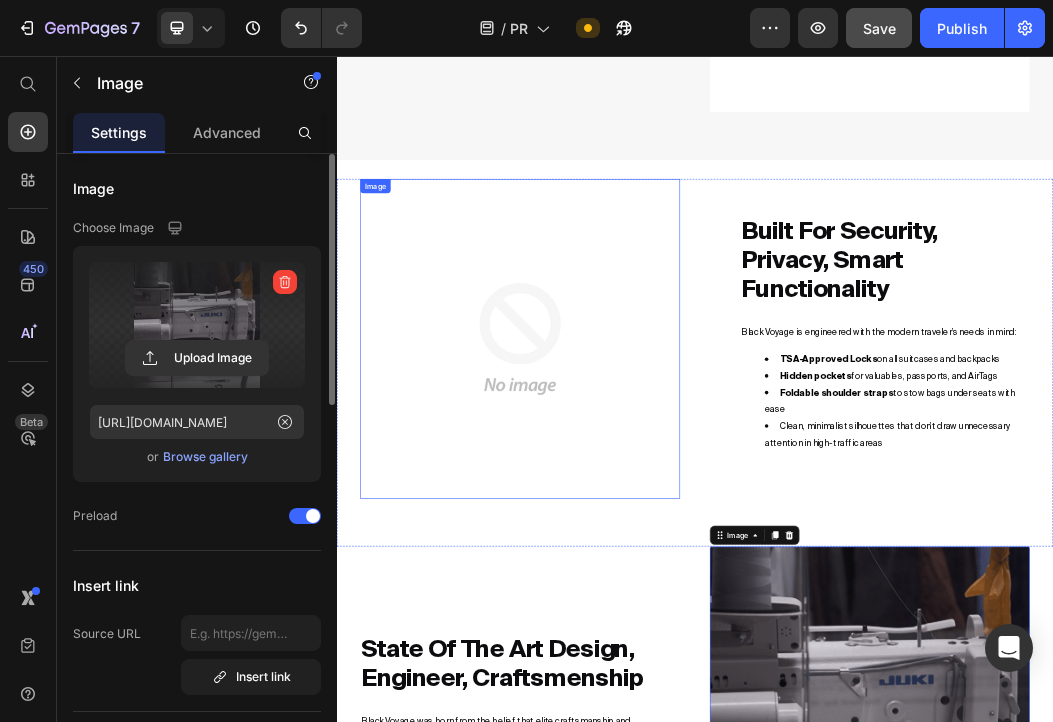 click at bounding box center (644, 530) 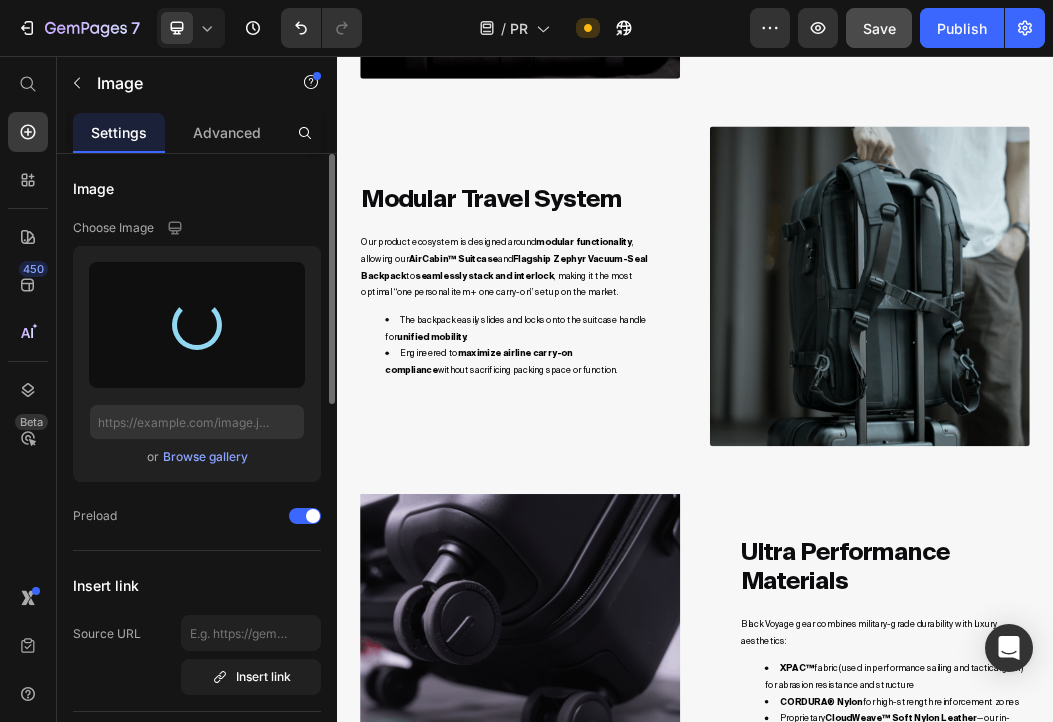 type on "https://cdn.shopify.com/s/files/1/0647/8325/3713/files/gempages_546256961746765024-2824e1ee-ce38-43e9-a46c-79c63a4a1f80.gif" 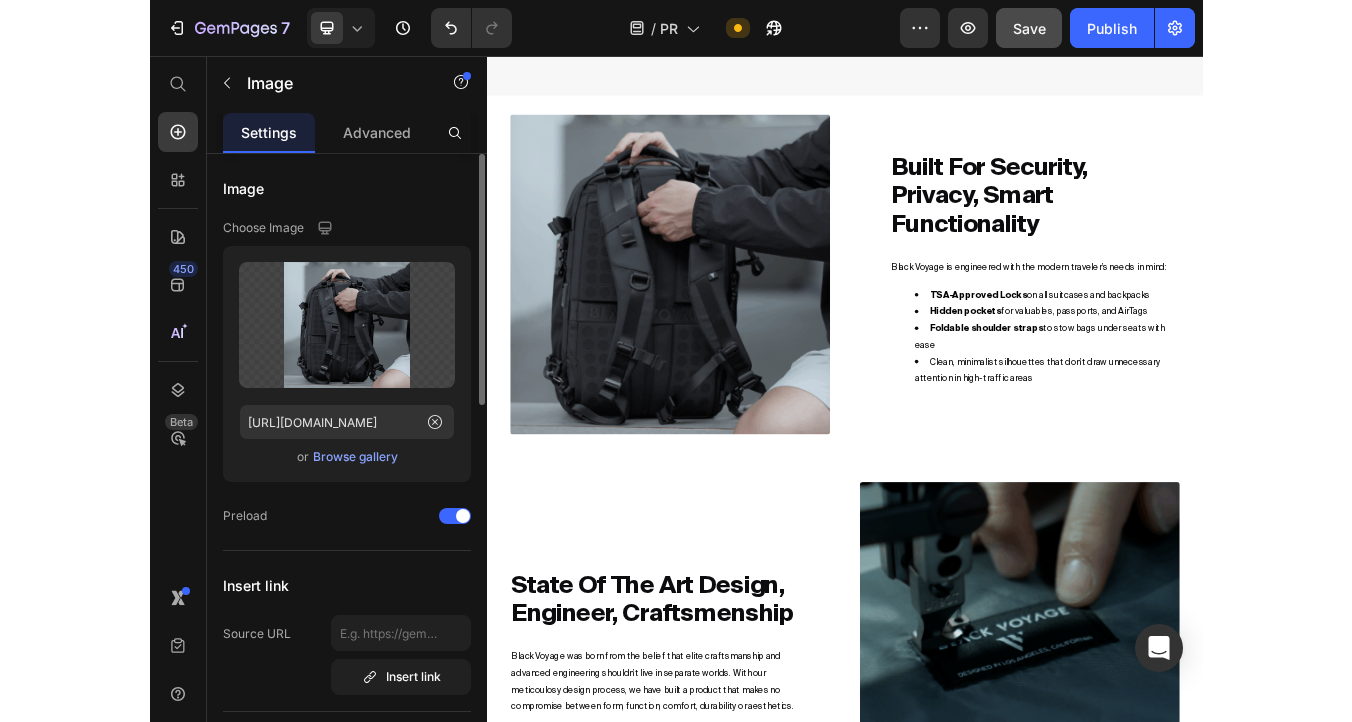 scroll, scrollTop: 4388, scrollLeft: 0, axis: vertical 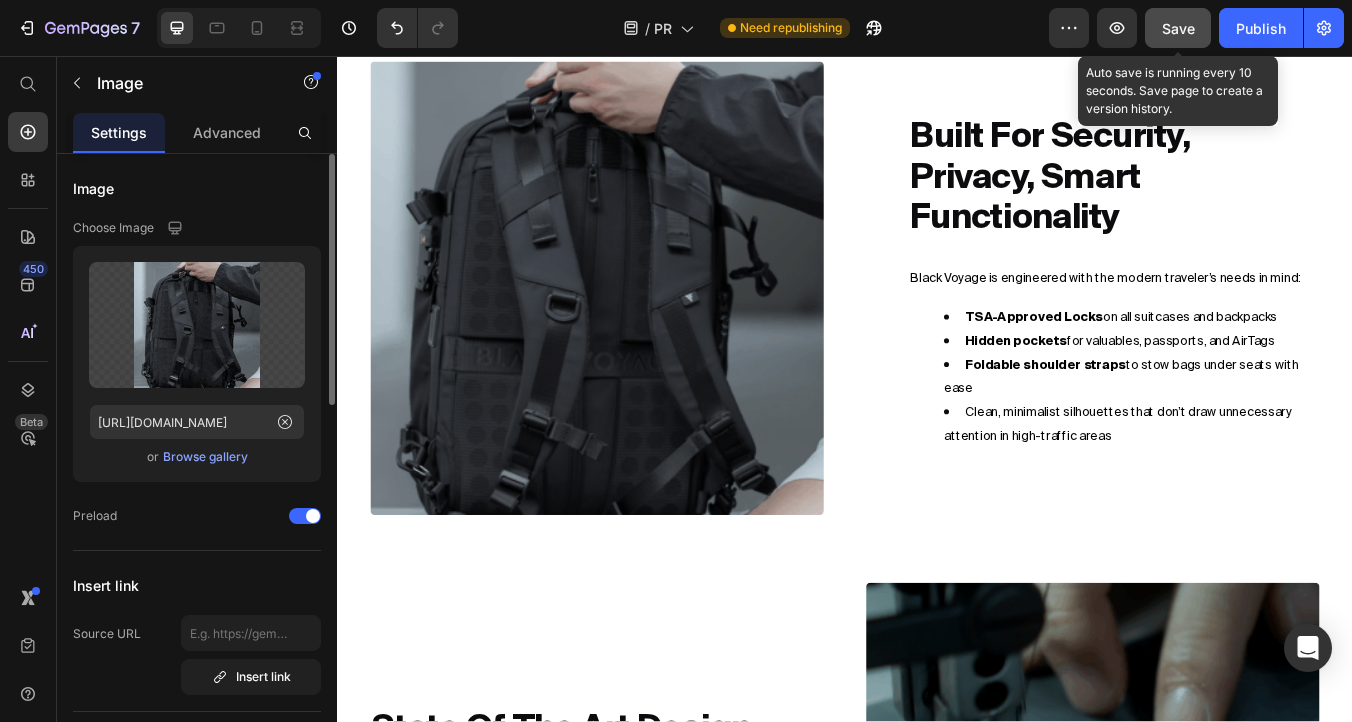 click on "Save" at bounding box center (1178, 28) 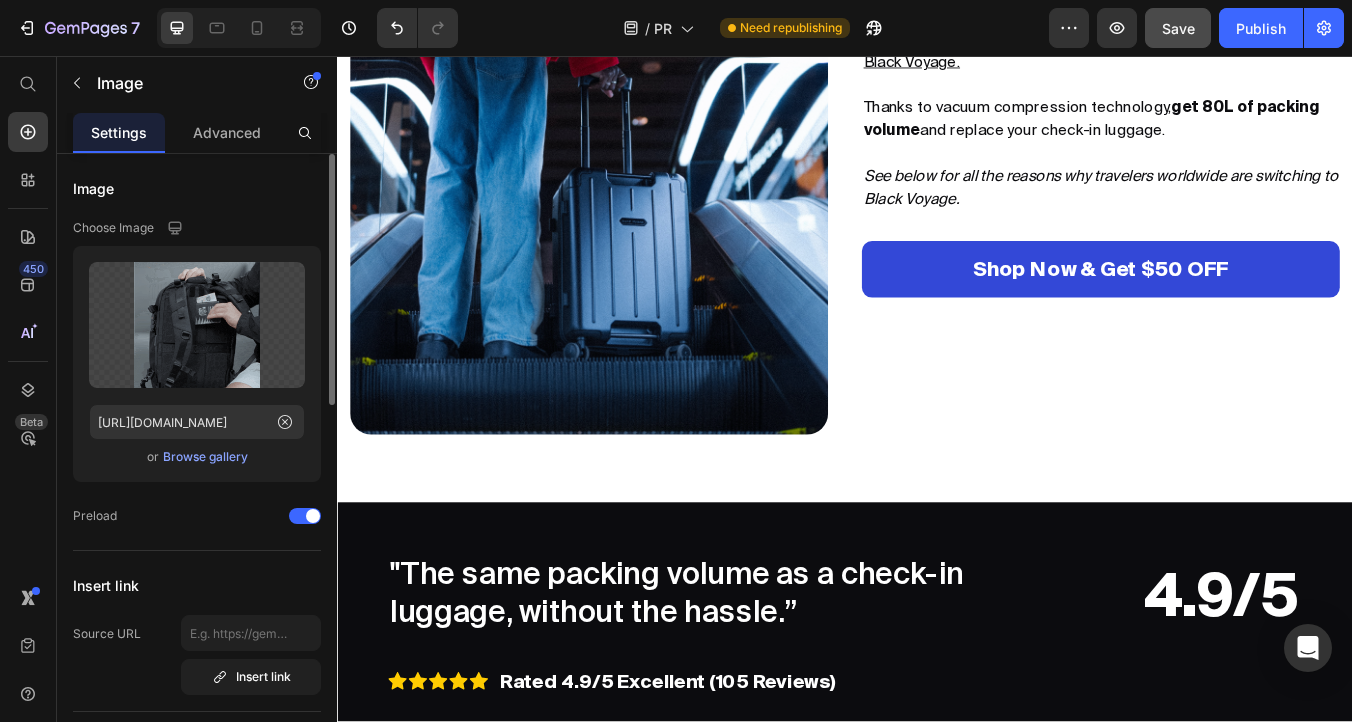 scroll, scrollTop: 376, scrollLeft: 0, axis: vertical 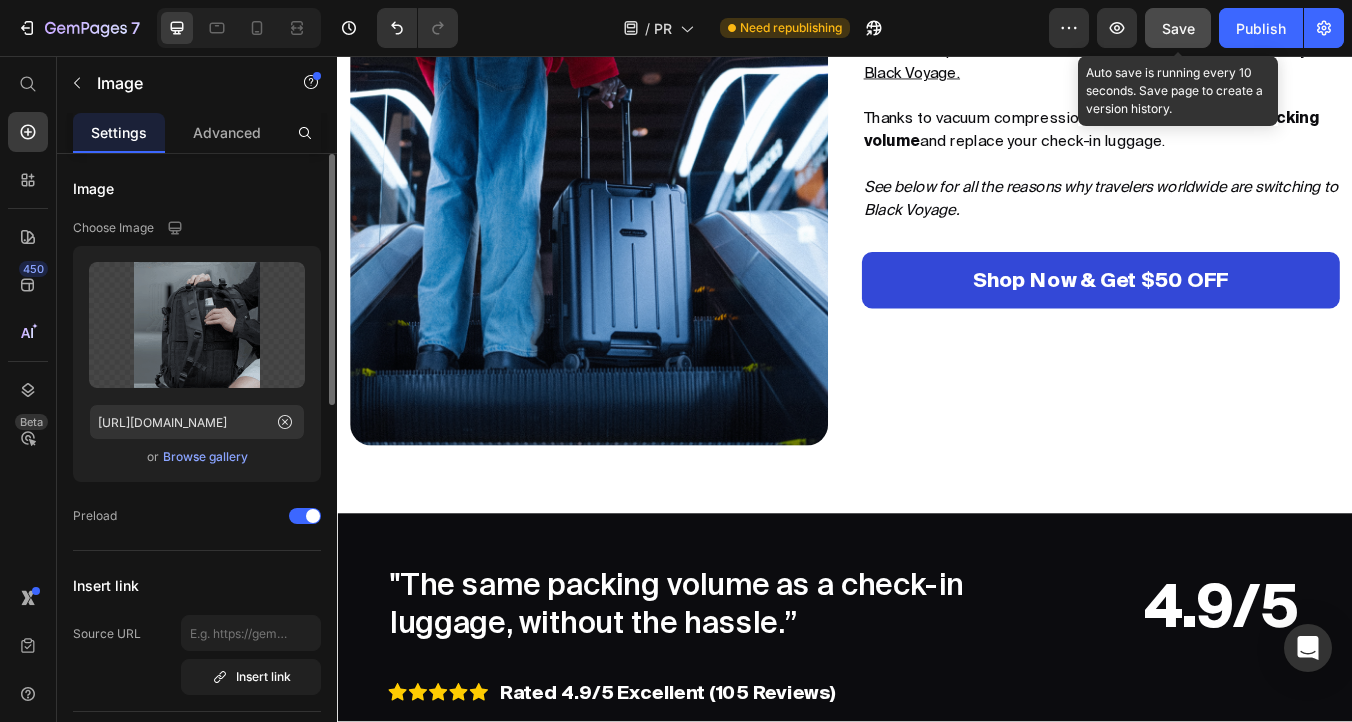 click on "Save" 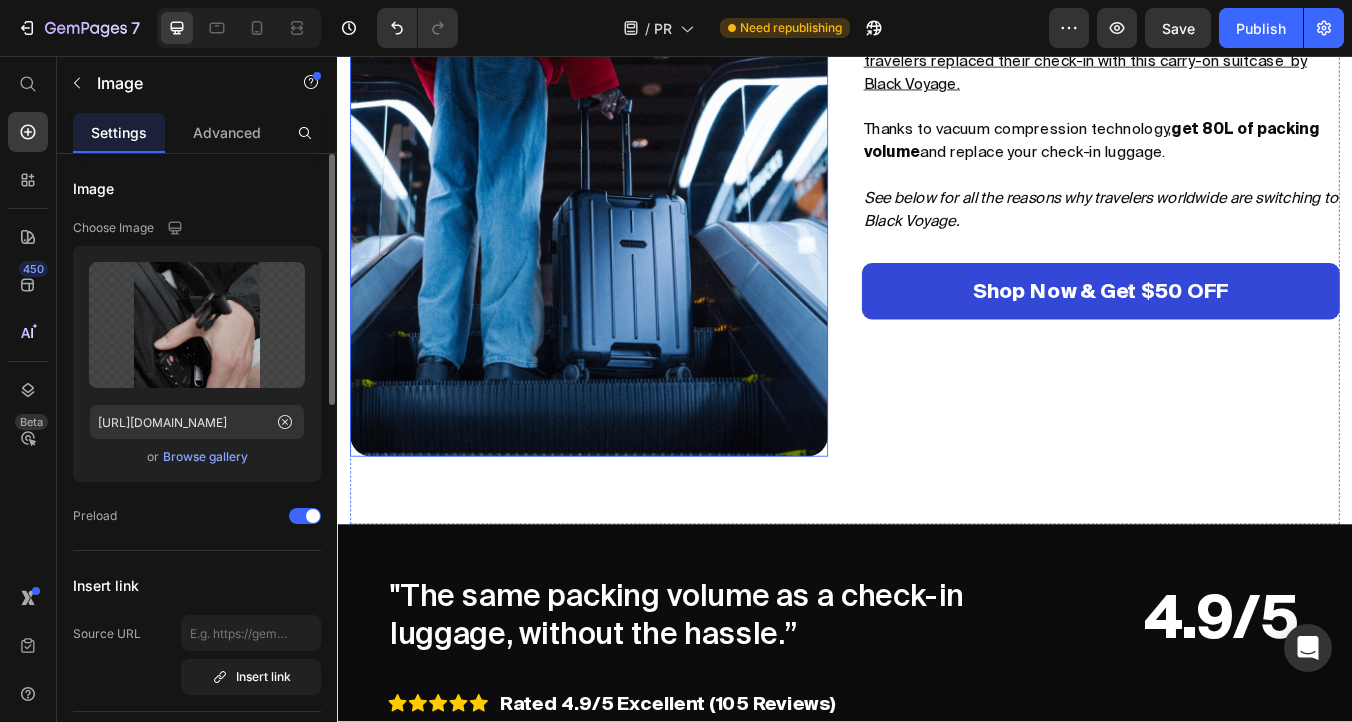 scroll, scrollTop: 318, scrollLeft: 0, axis: vertical 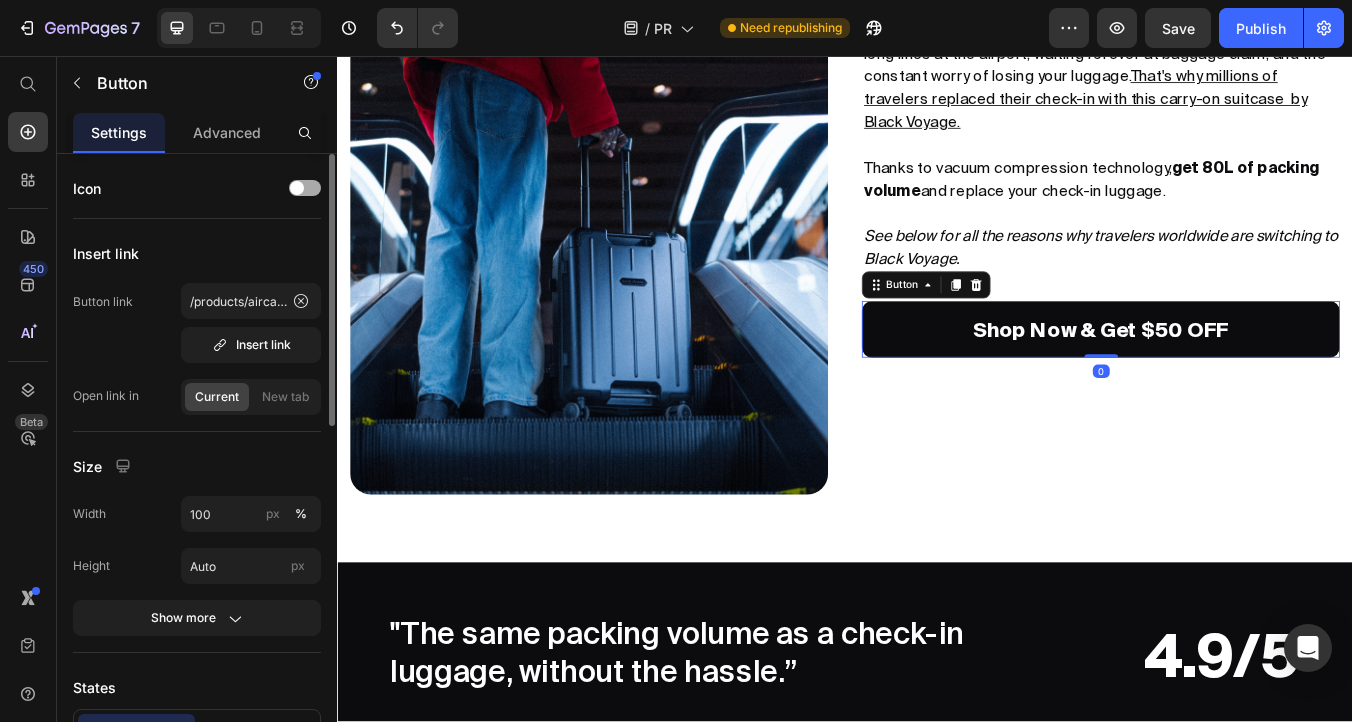 click on "Shop Now & Get $50 OFF" at bounding box center [1239, 379] 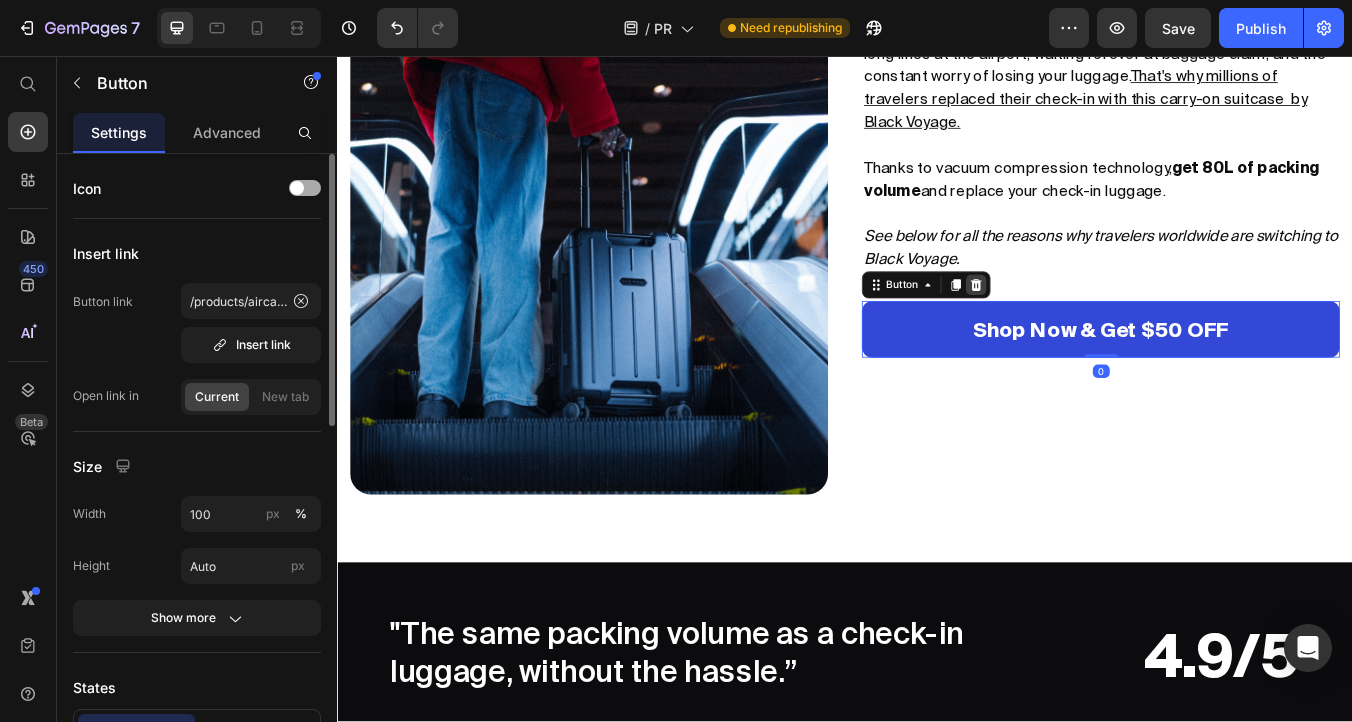 click 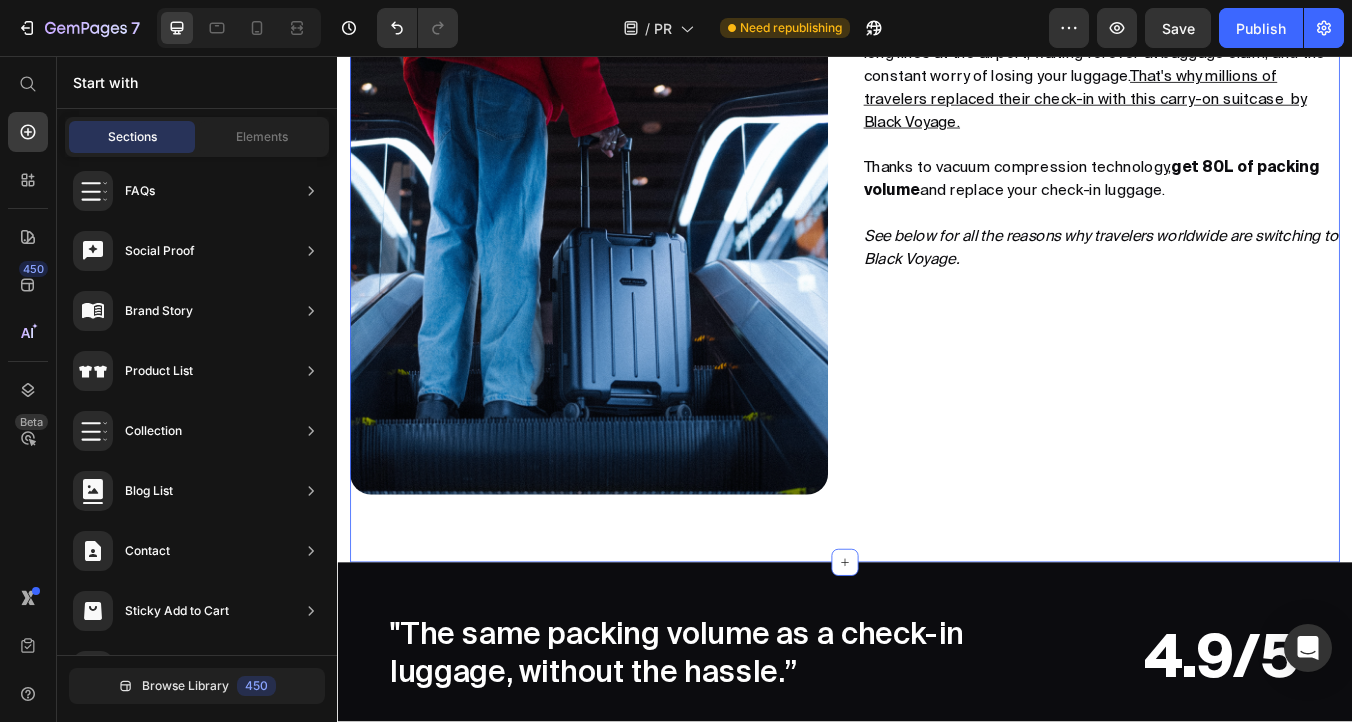 click on "Reasons Why Millions Ditched Their Check-In Luggage For This Carry-On Heading Traveling with bulky, heavy luggage is a nightmare. Expensive fees, long lines at the airport, waiting forever at baggage claim, and the constant worry of losing your luggage.  That's why millions of travelers replaced their check-in with this carry-on suitcase  by Black Voyage.   Thanks to vacuum compression technology,  get 80L of packing volume  and replace your check-in luggage.   See below for all the reasons why travelers worldwide are switching to Black Voyage. Text Block" at bounding box center [1239, 217] 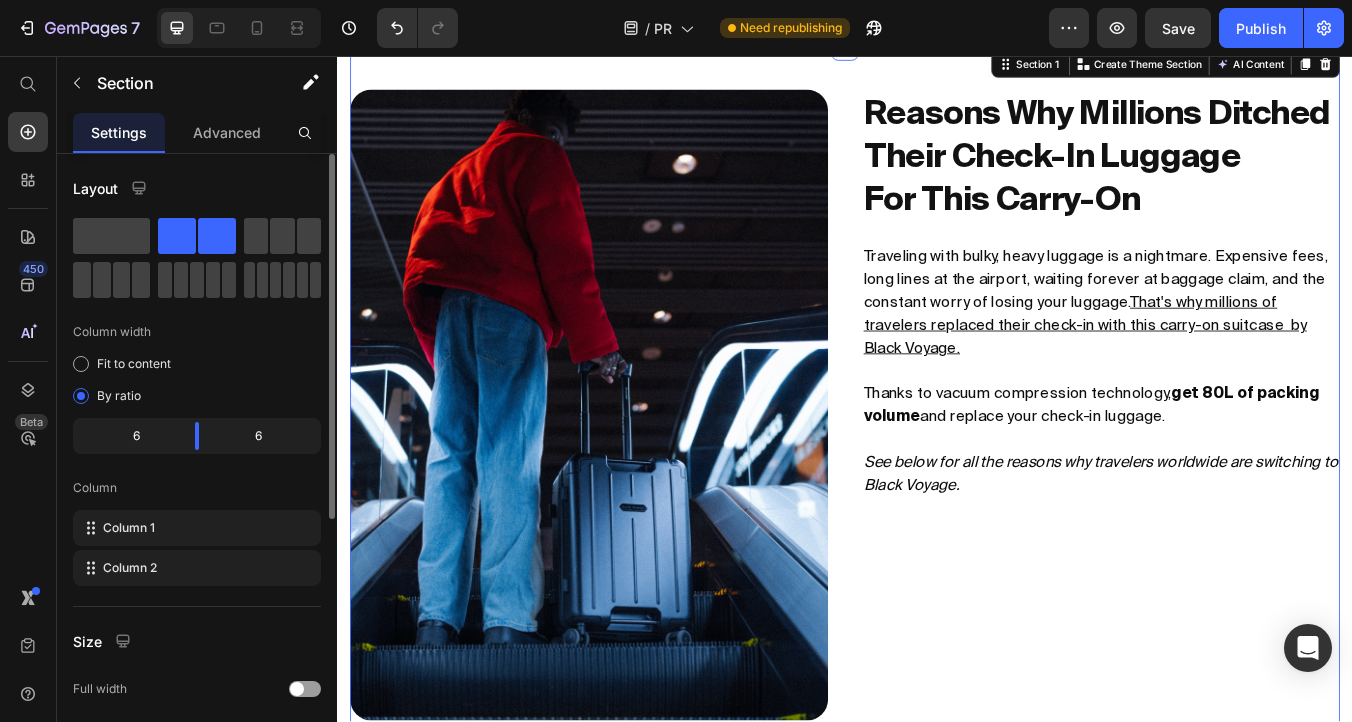scroll, scrollTop: 21, scrollLeft: 0, axis: vertical 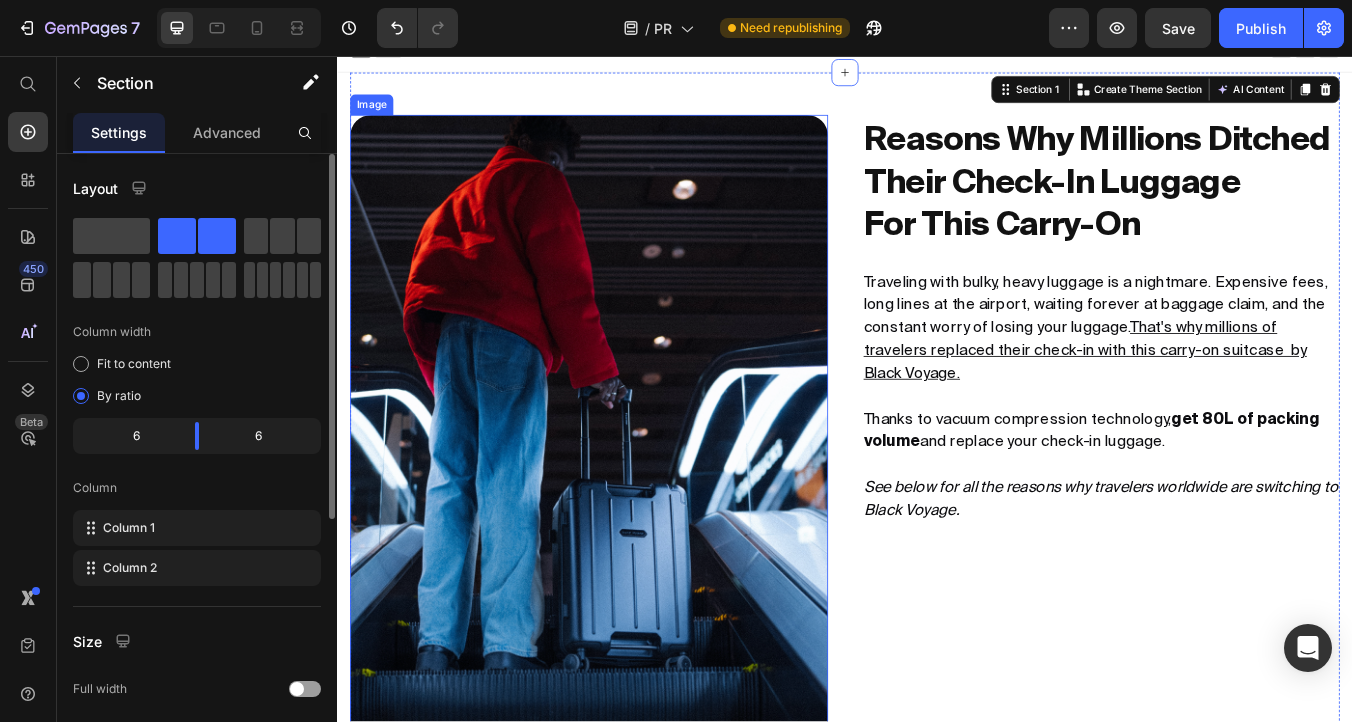 click at bounding box center [634, 499] 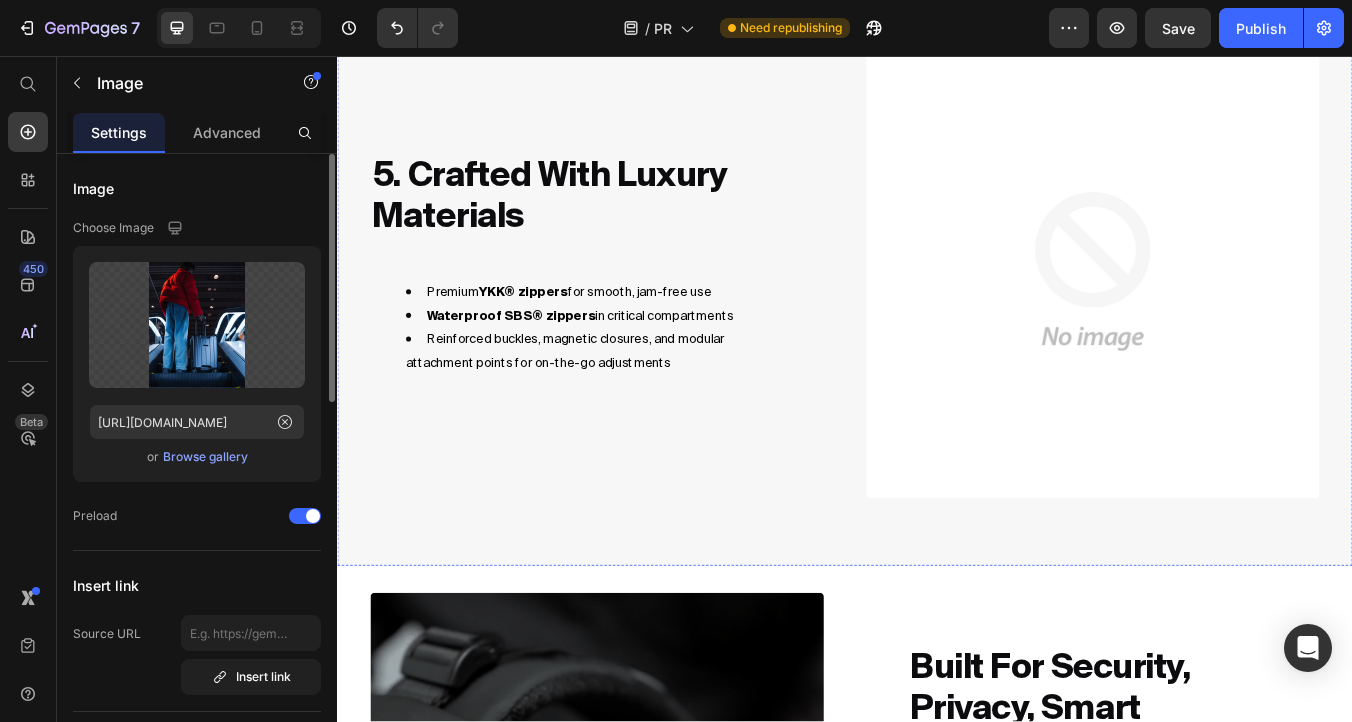 scroll, scrollTop: 3725, scrollLeft: 0, axis: vertical 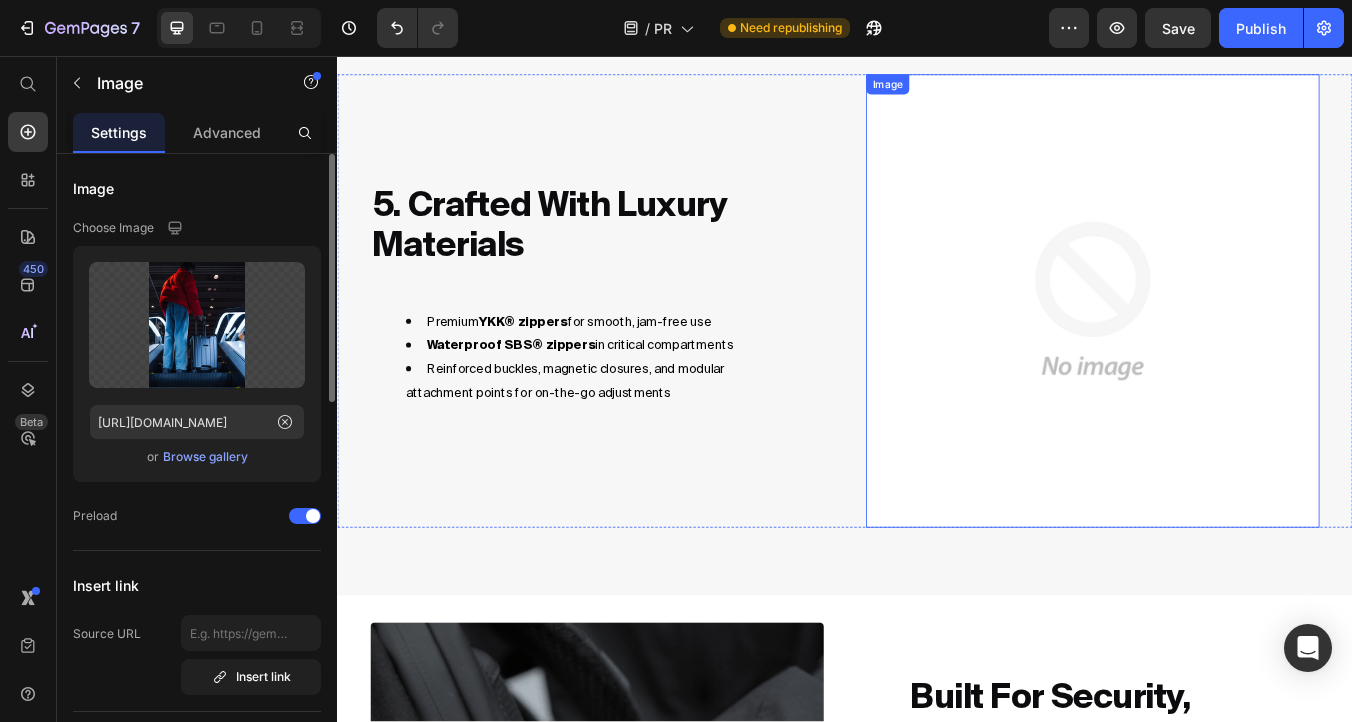 click at bounding box center (1230, 346) 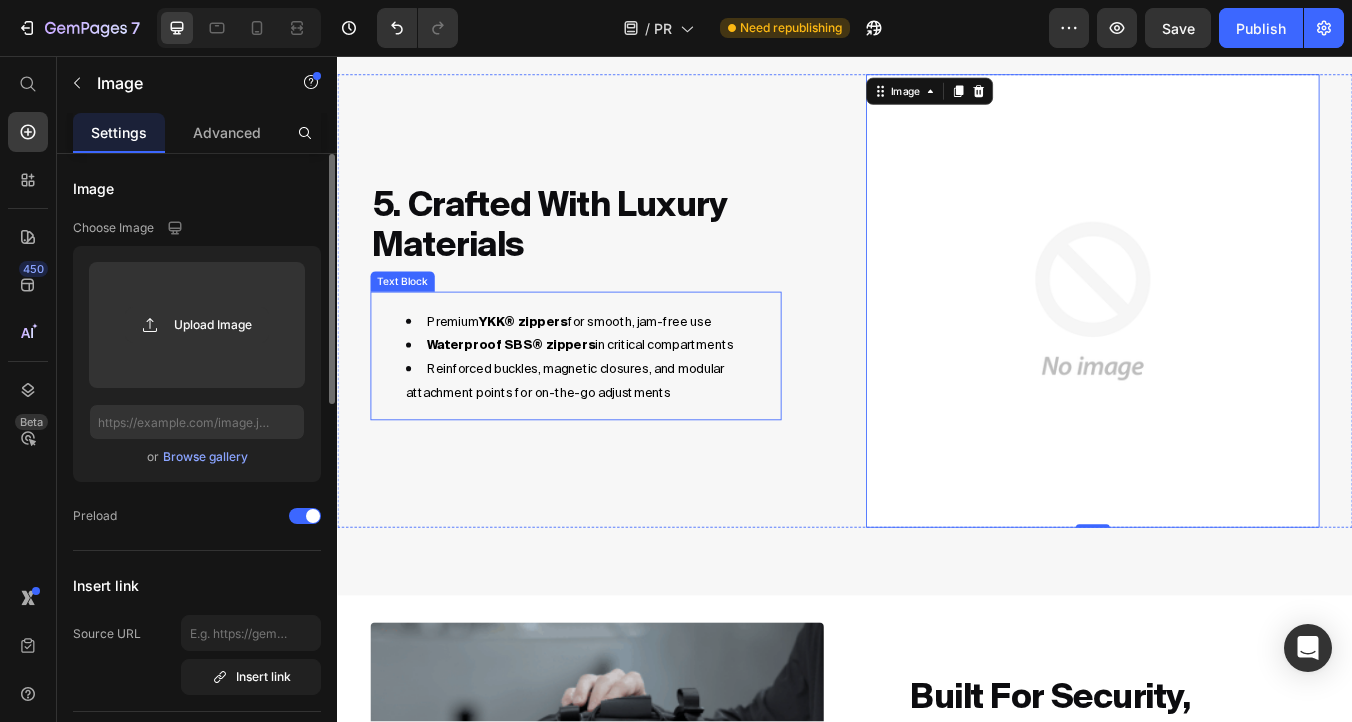 click on "Reinforced buckles, magnetic closures, and modular attachment points for on-the-go adjustments" at bounding box center [639, 439] 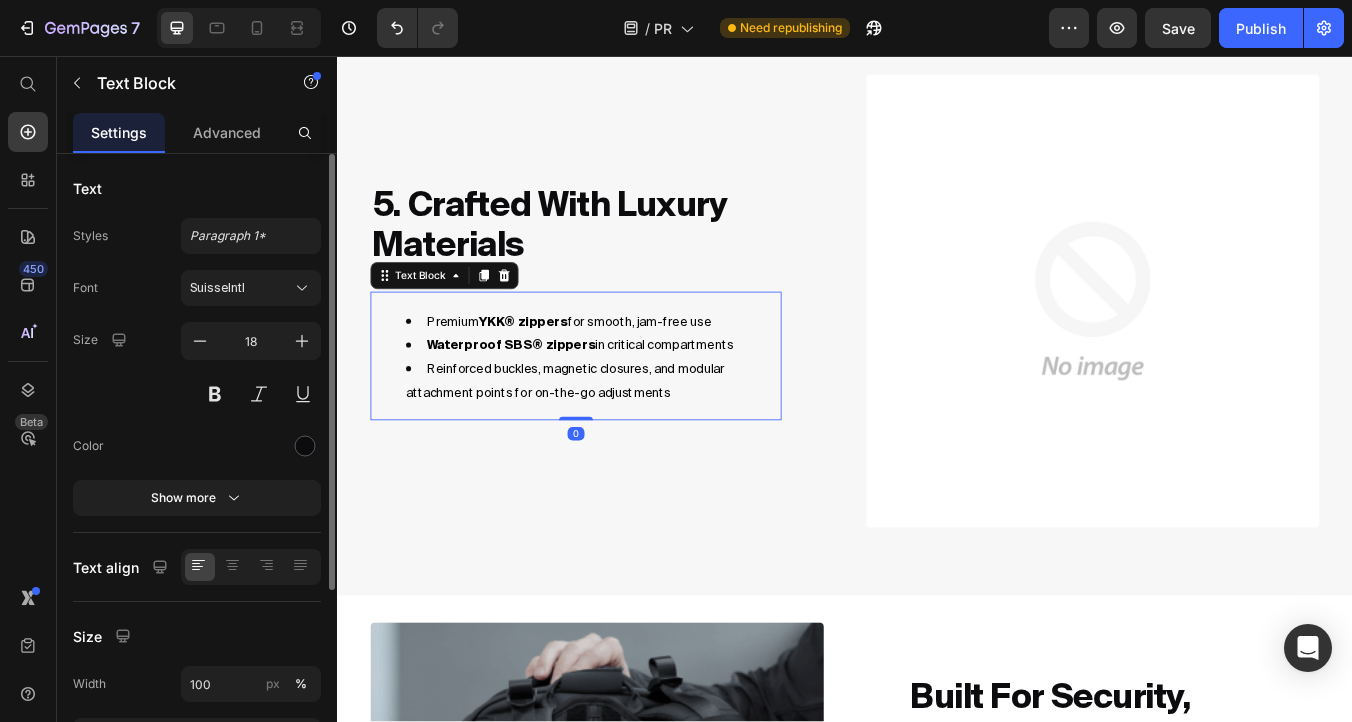 click on "Reinforced buckles, magnetic closures, and modular attachment points for on-the-go adjustments" at bounding box center (639, 439) 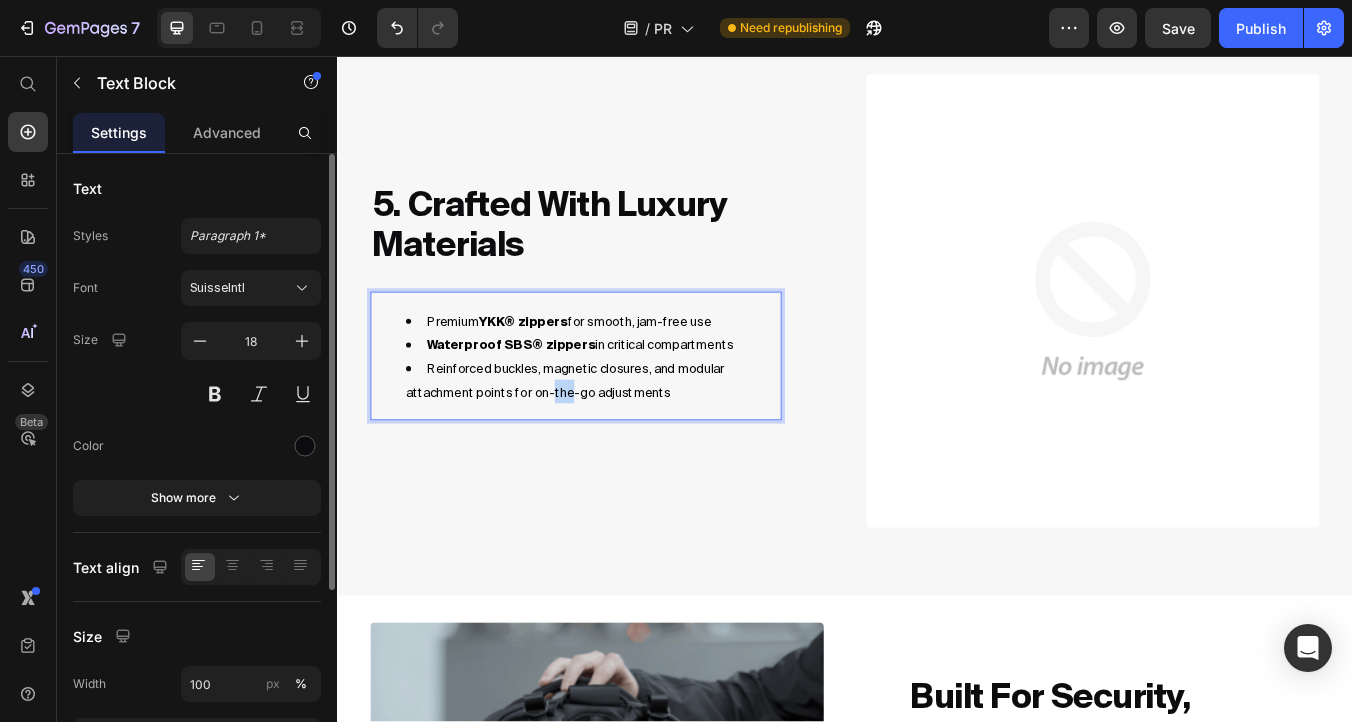 click on "Reinforced buckles, magnetic closures, and modular attachment points for on-the-go adjustments" at bounding box center [639, 439] 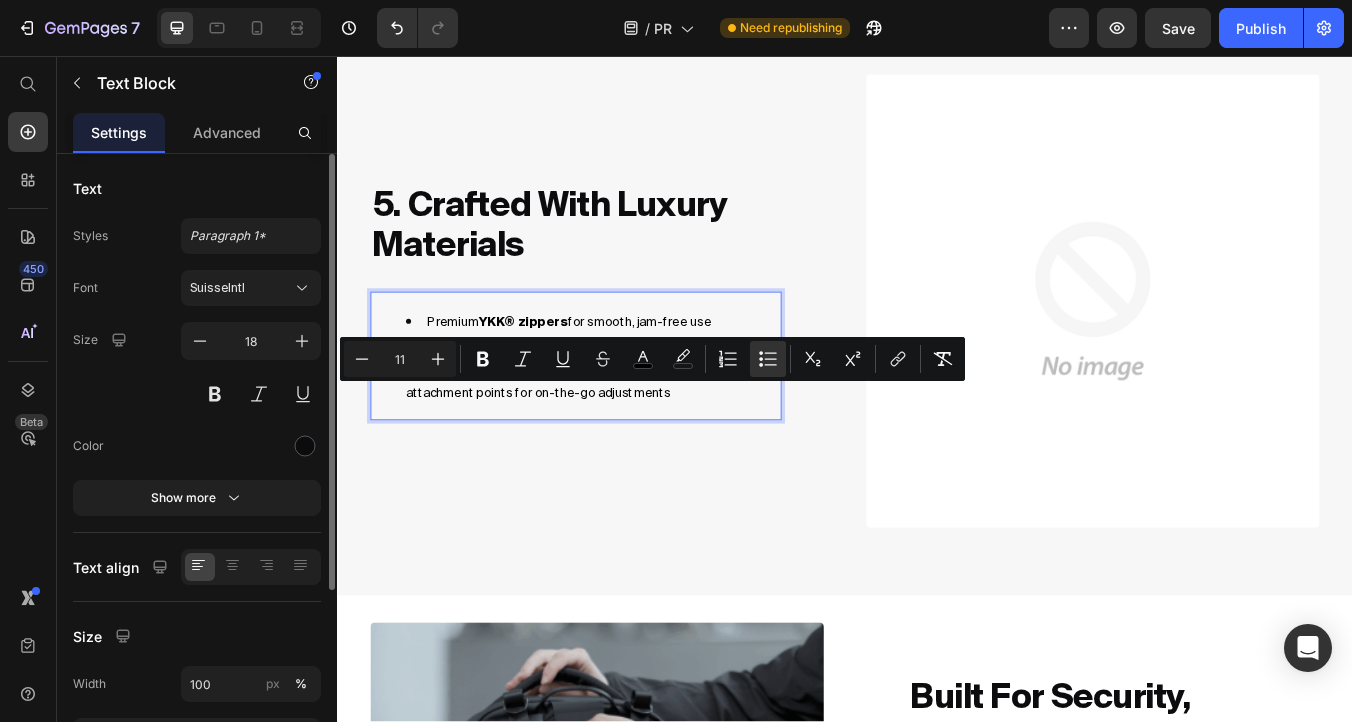 click on "Reinforced buckles, magnetic closures, and modular attachment points for on-the-go adjustments" at bounding box center [606, 439] 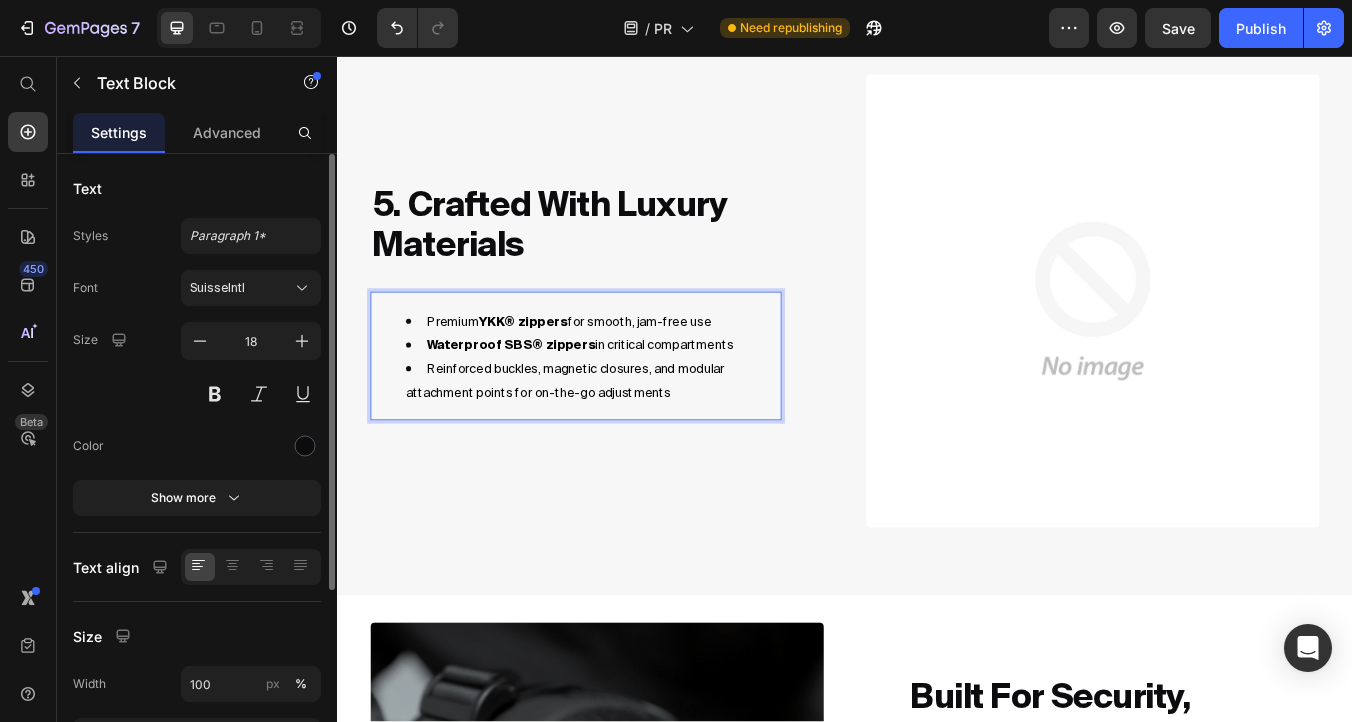 click on "Waterproof SBS® zippers  in critical compartments" at bounding box center (639, 397) 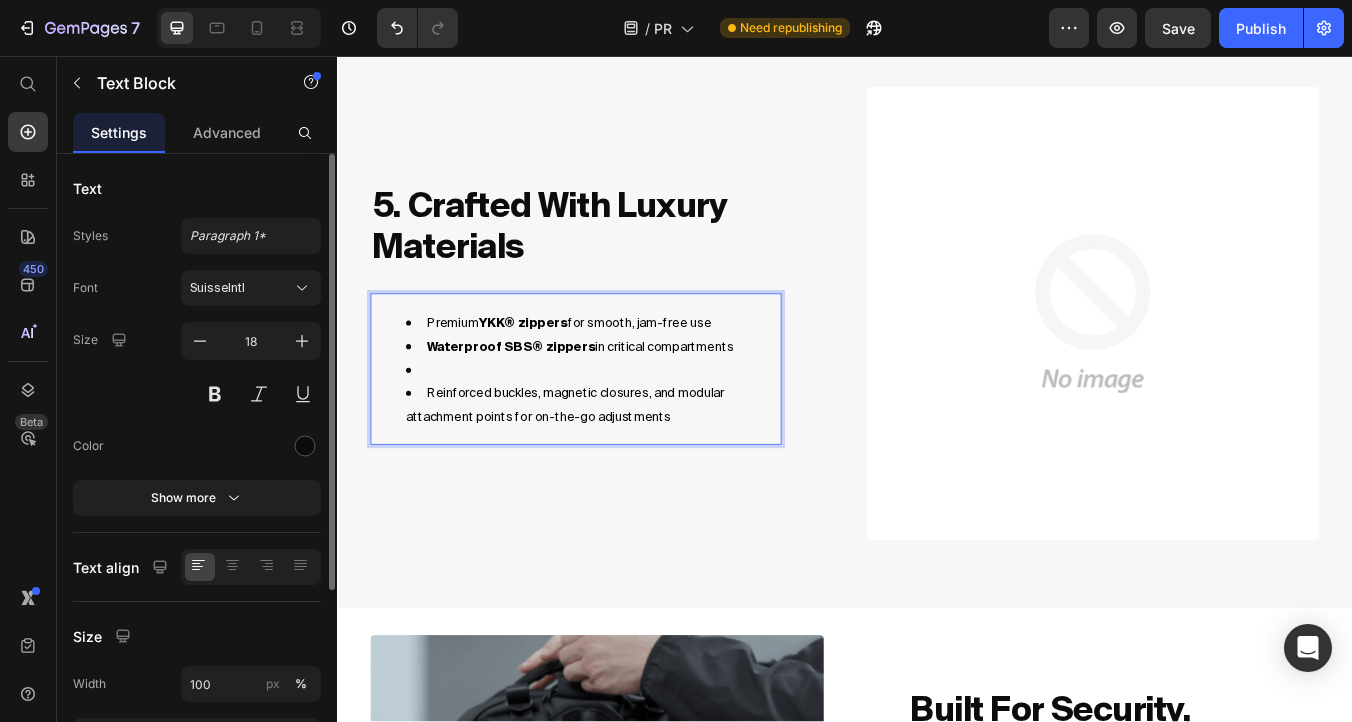 scroll, scrollTop: 3711, scrollLeft: 0, axis: vertical 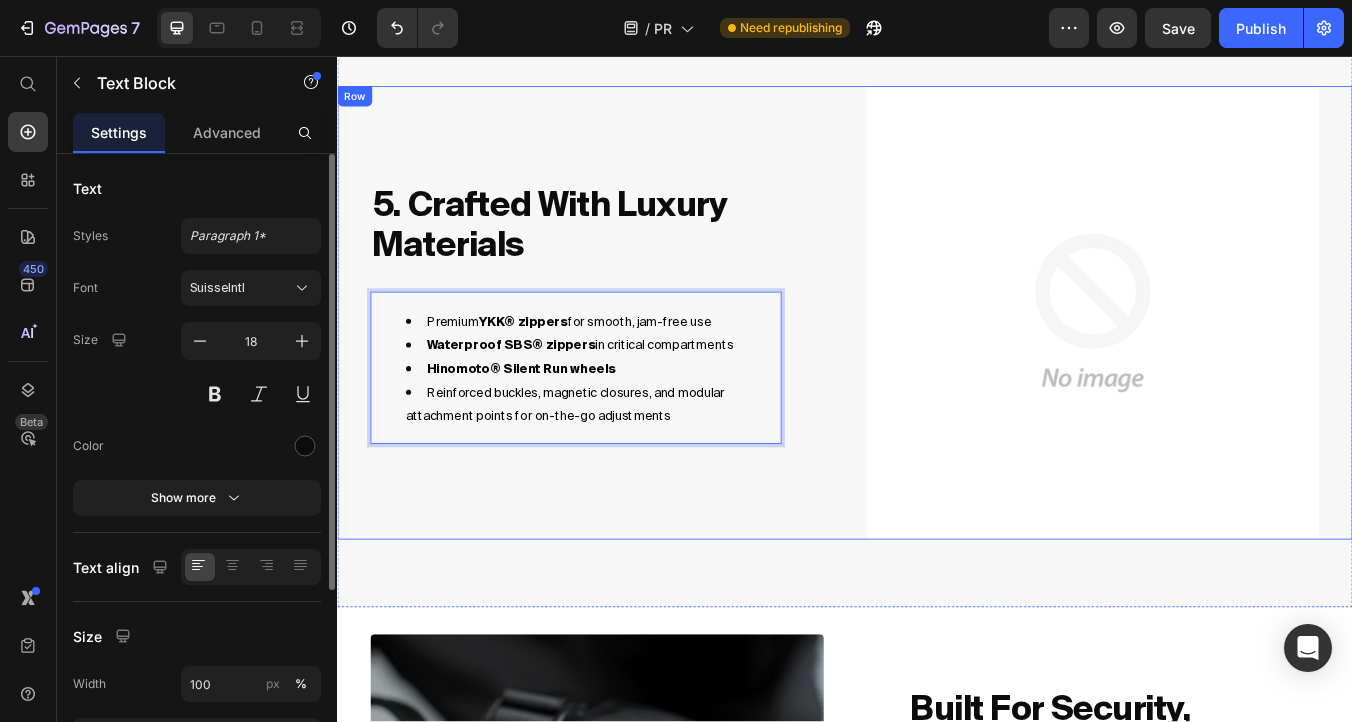 drag, startPoint x: 631, startPoint y: 394, endPoint x: 873, endPoint y: 394, distance: 242 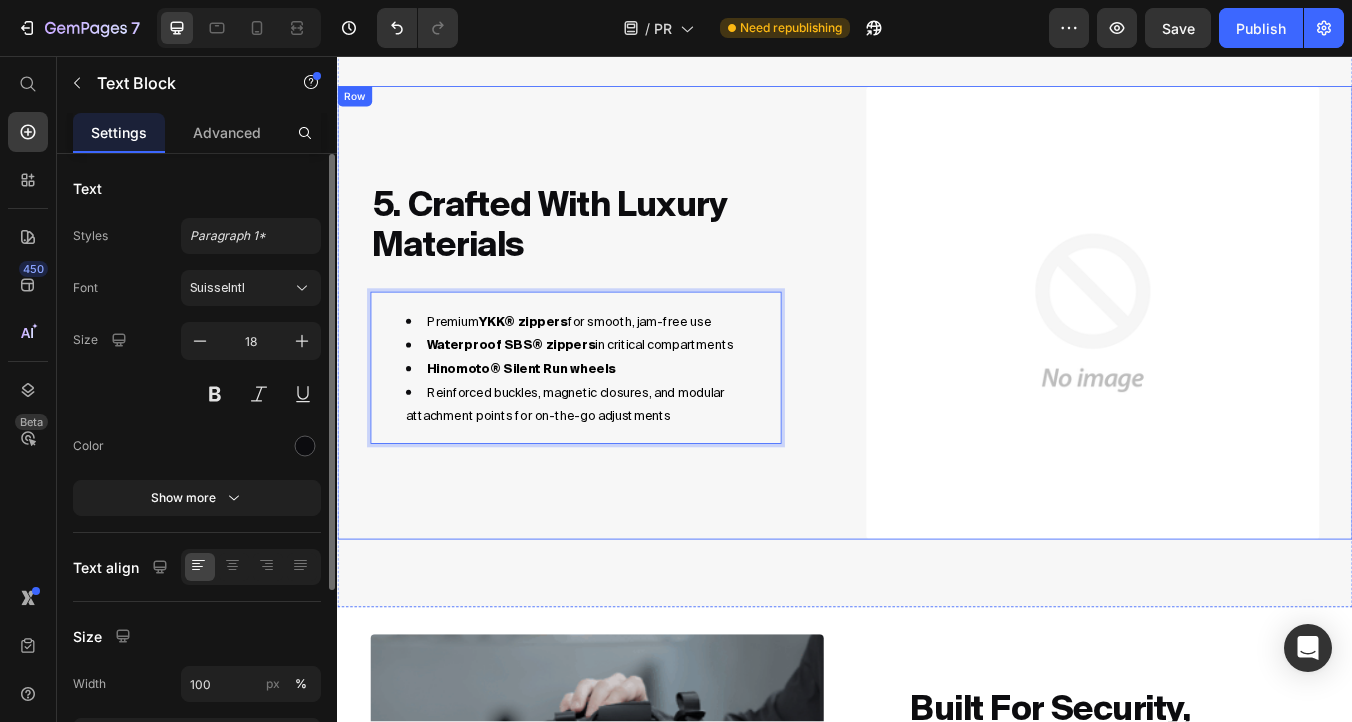 click on "5. Crafted With Luxury Materials Heading Premium  YKK® zippers  for smooth, jam-free use Waterproof SBS® zippers  in critical compartments Hinomoto® Silent Run wheels Reinforced buckles, magnetic closures, and modular attachment points for on-the-go adjustments Text Block   0" at bounding box center [644, 360] 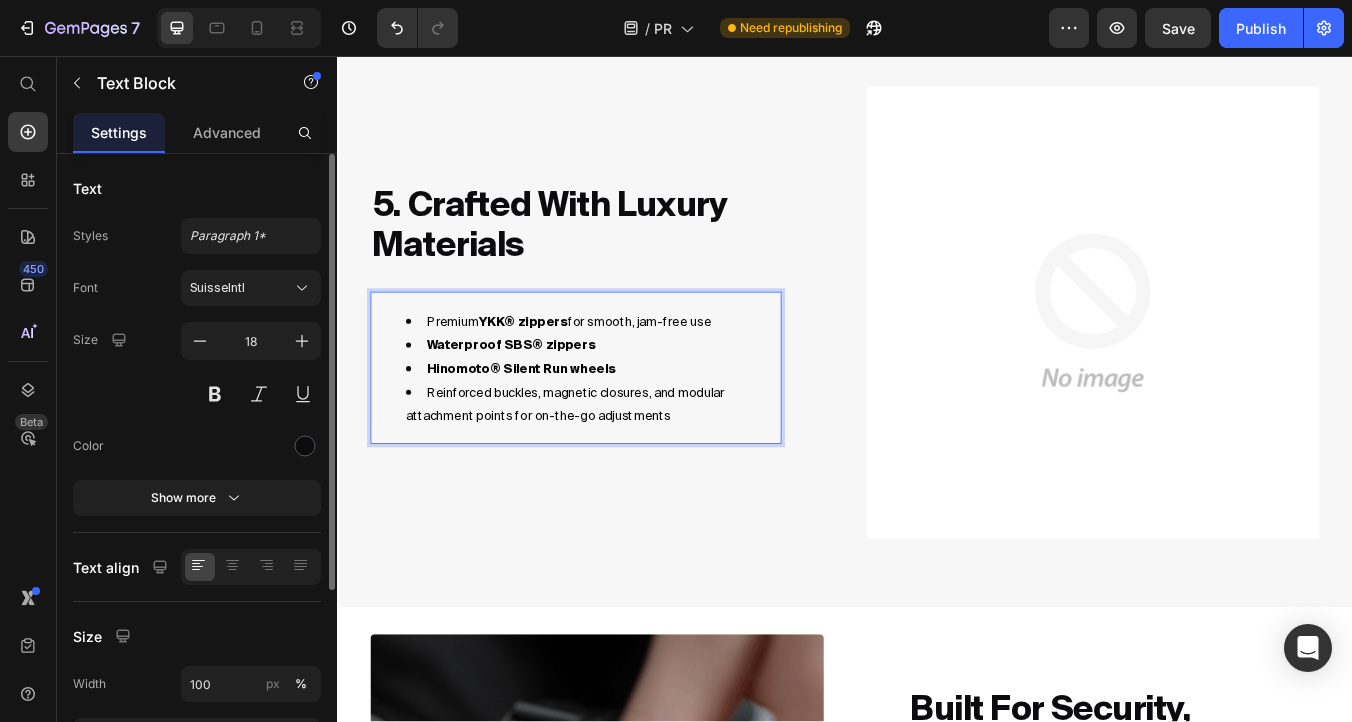 drag, startPoint x: 789, startPoint y: 369, endPoint x: 611, endPoint y: 366, distance: 178.02528 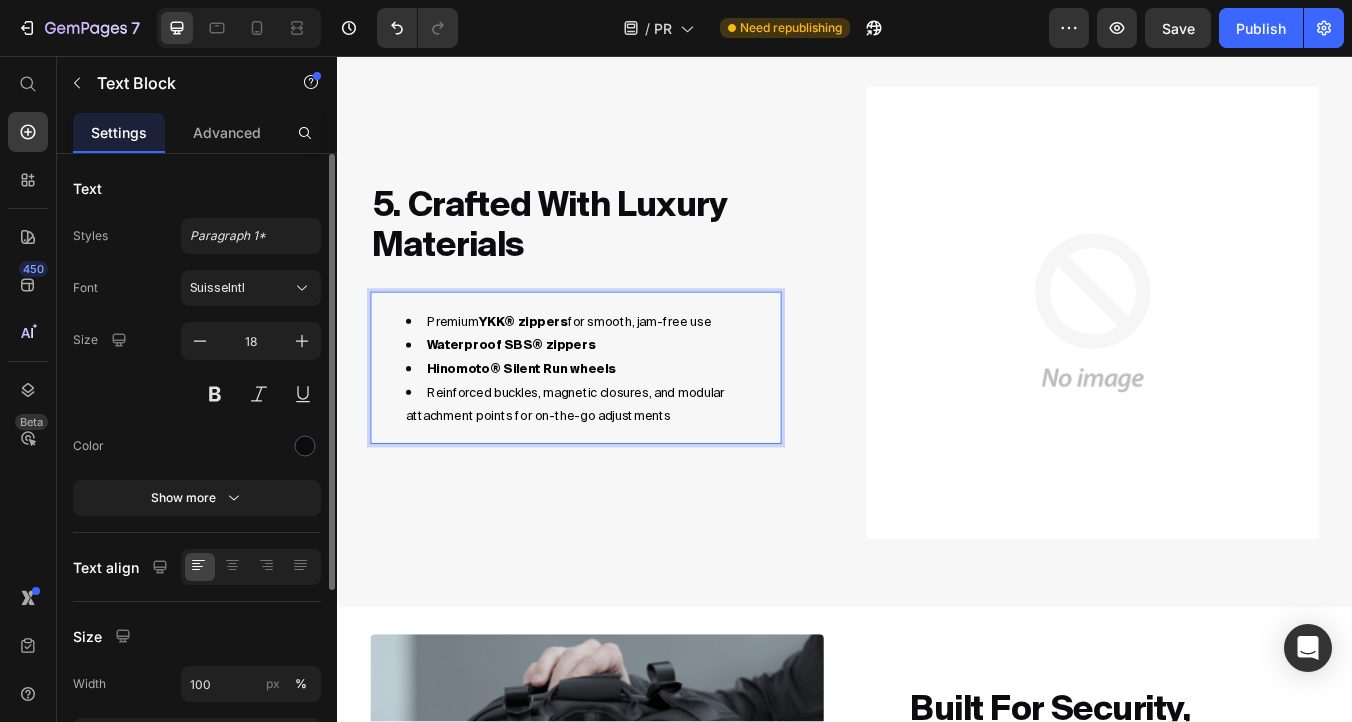 click on "Premium  YKK® zippers  for smooth, jam-free use" at bounding box center (639, 369) 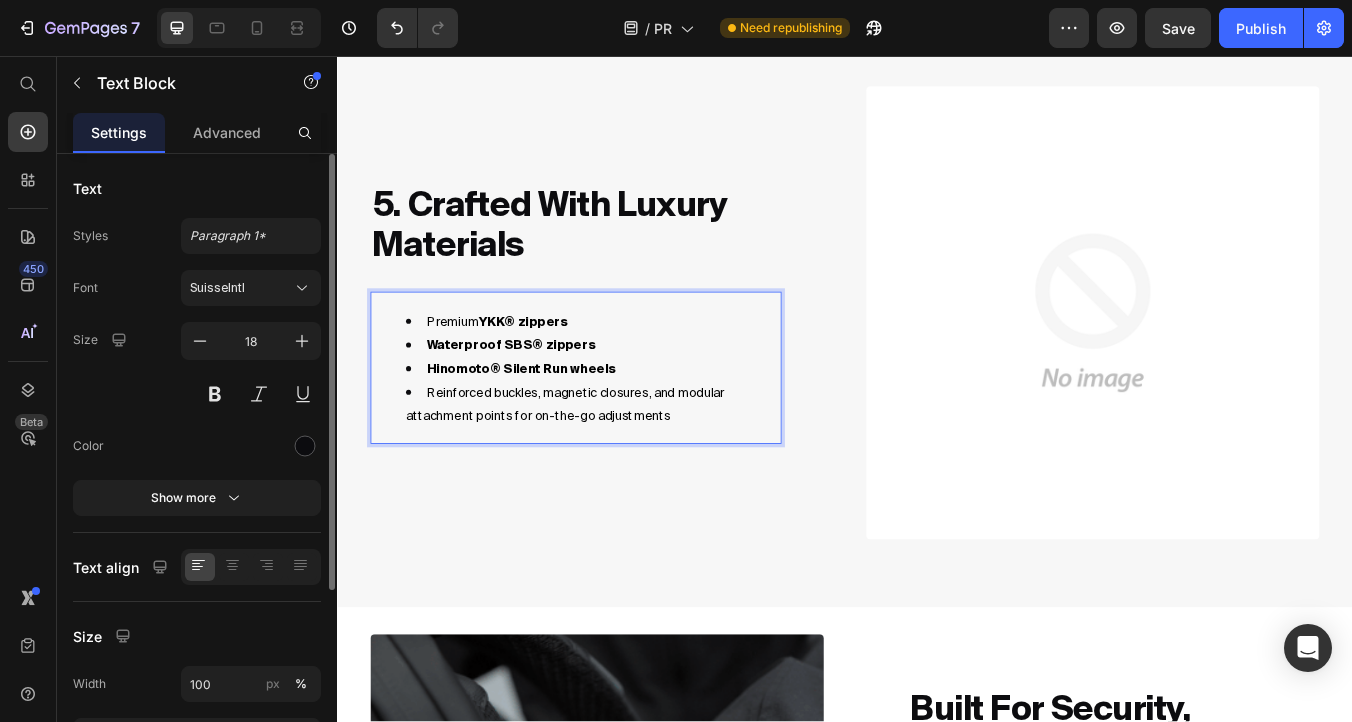 click on "Hinomoto® Silent Run wheels" at bounding box center [554, 425] 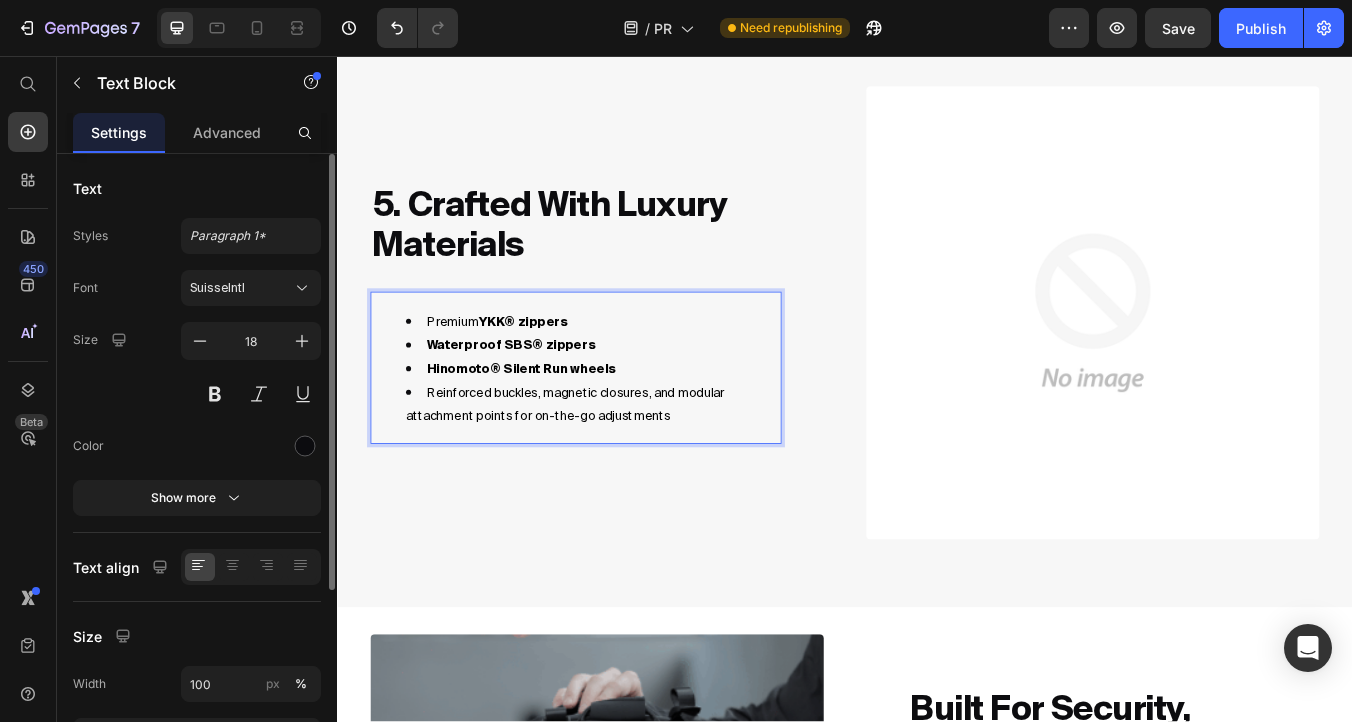 click on "Reinforced buckles, magnetic closures, and modular attachment points for on-the-go adjustments" at bounding box center [639, 467] 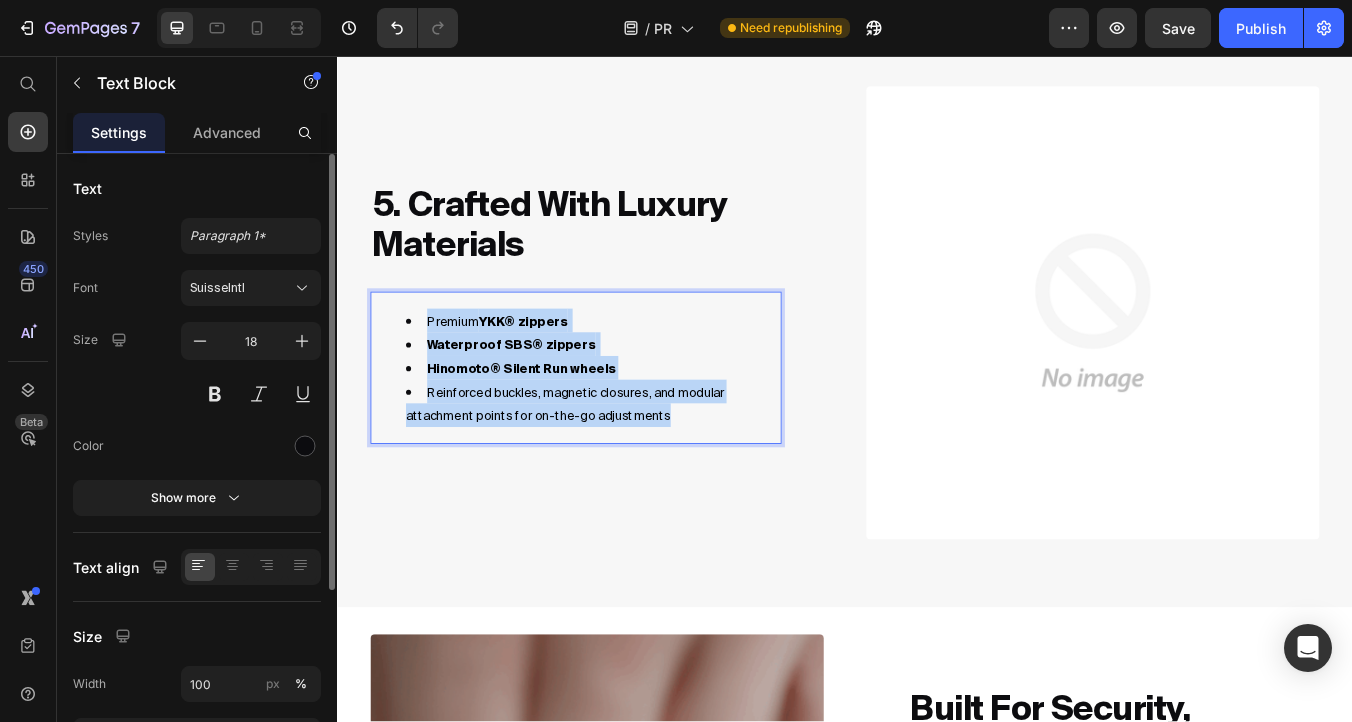 drag, startPoint x: 731, startPoint y: 479, endPoint x: 441, endPoint y: 370, distance: 309.808 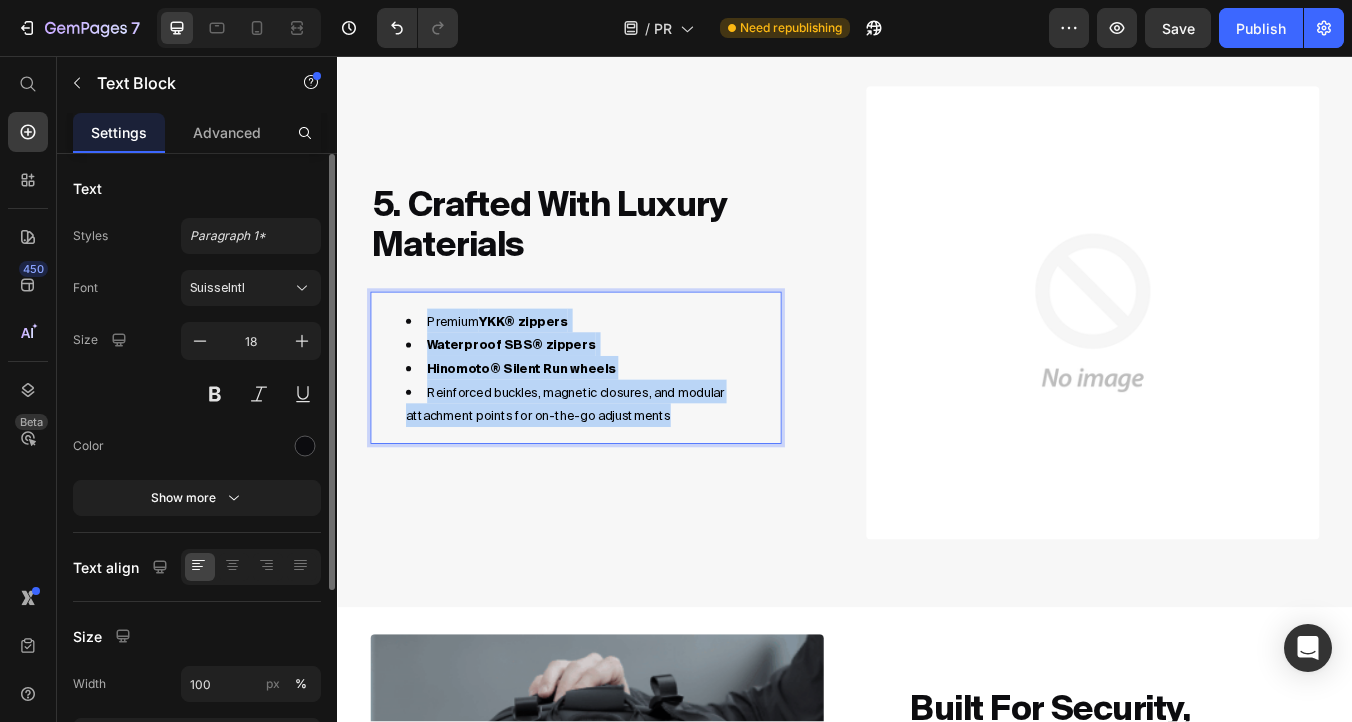 click on "Premium  YKK® zippers   Waterproof SBS® zippers   Hinomoto® Silent Run wheels Reinforced buckles, magnetic closures, and modular attachment points for on-the-go adjustments" at bounding box center [619, 425] 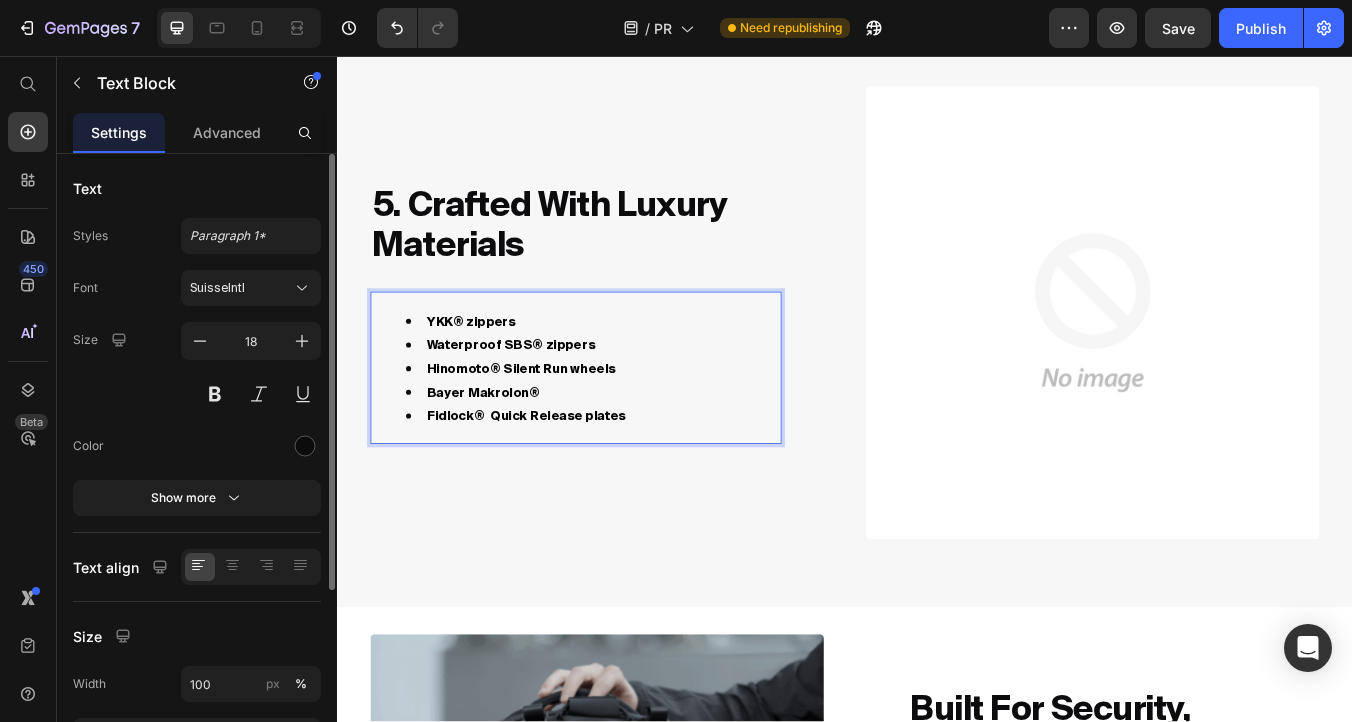 click on "Waterproof SBS® zippers" at bounding box center (639, 397) 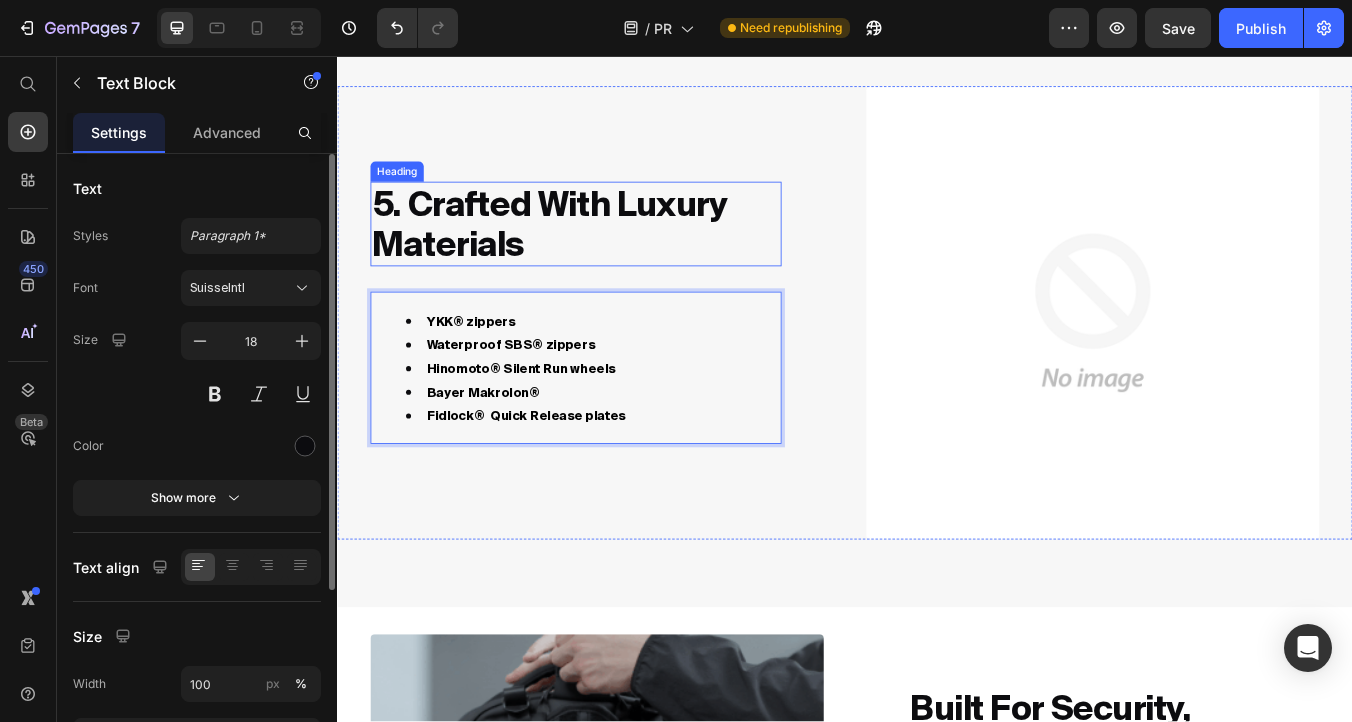 click on "5. Crafted With Luxury Materials" at bounding box center [619, 255] 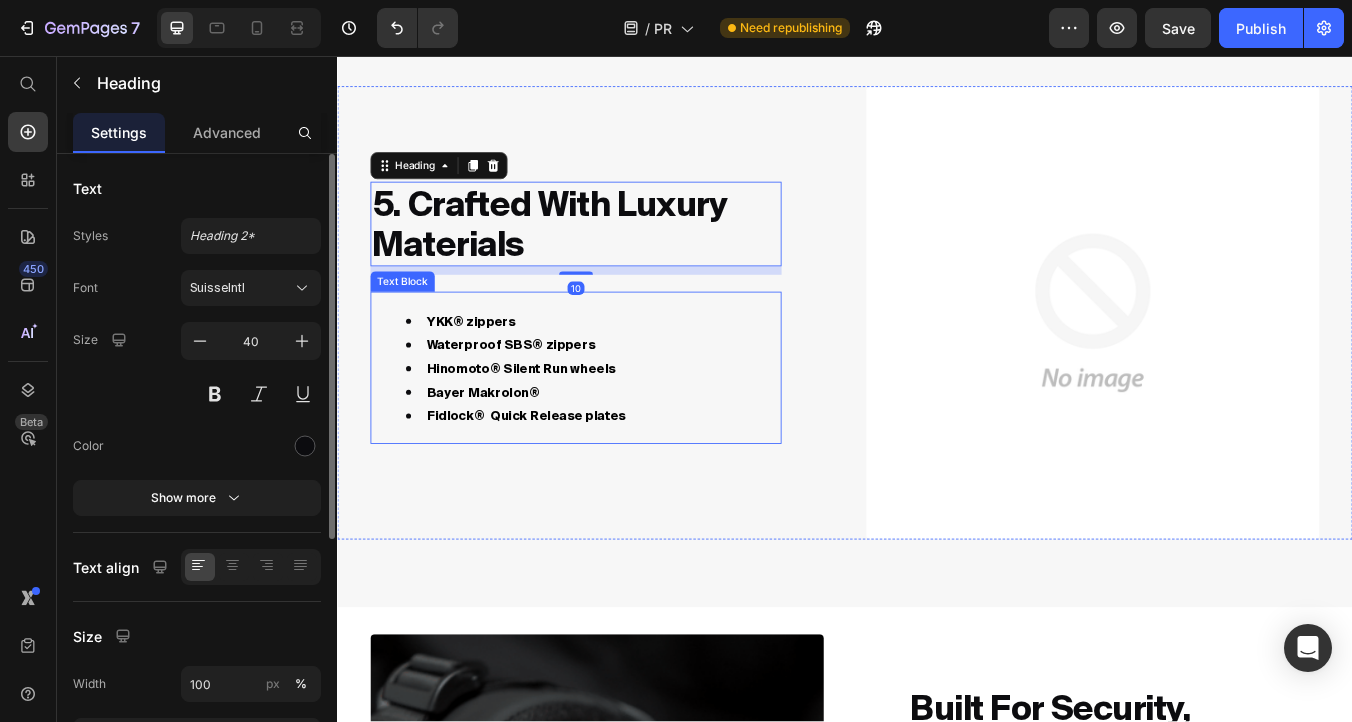 click on "Hinomoto® Silent Run wheels" at bounding box center [639, 425] 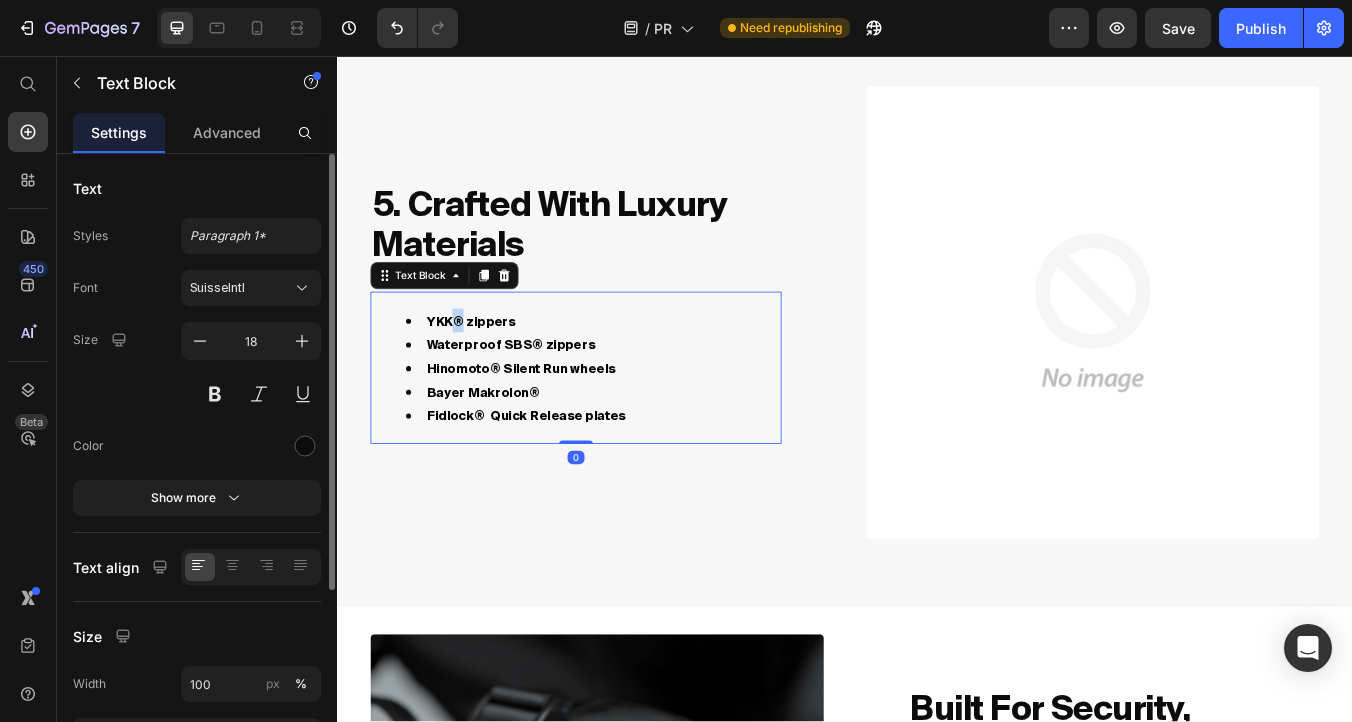 click on "YKK® zippers" at bounding box center (639, 369) 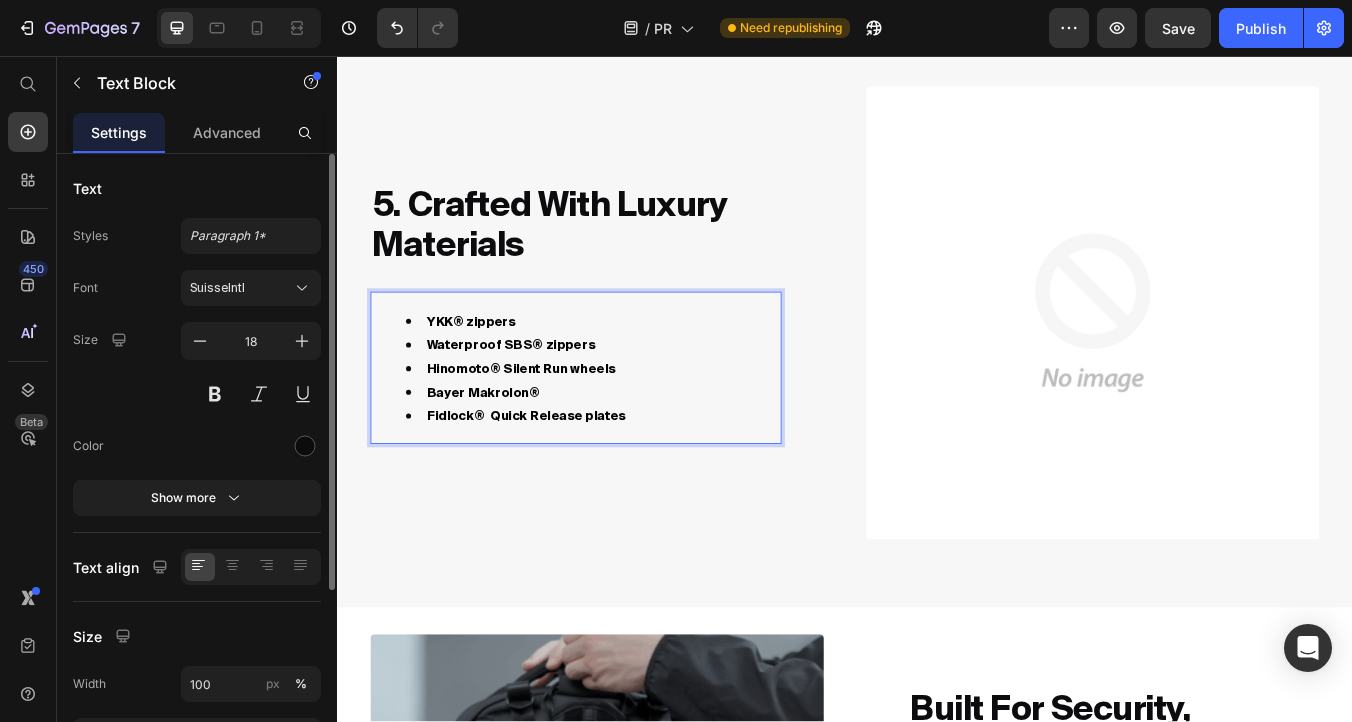 scroll, scrollTop: 3698, scrollLeft: 0, axis: vertical 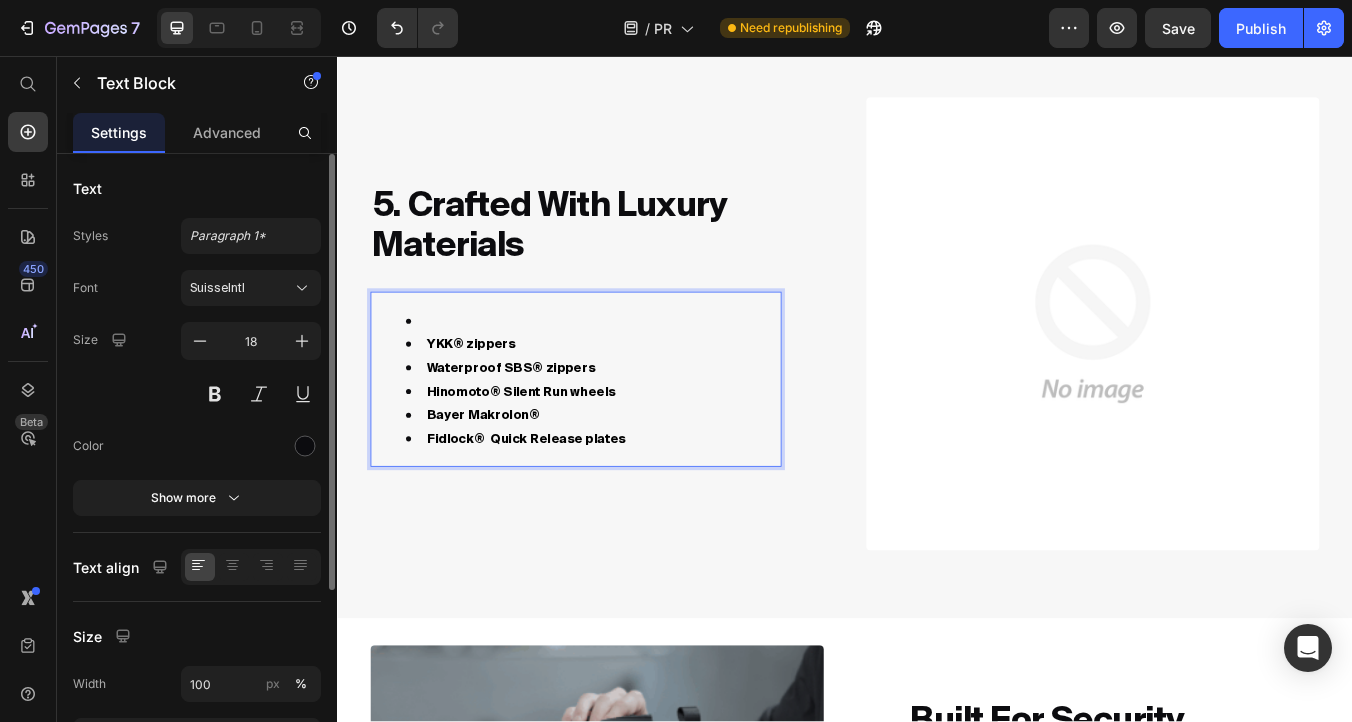 click on "YKK® zippers" at bounding box center (495, 396) 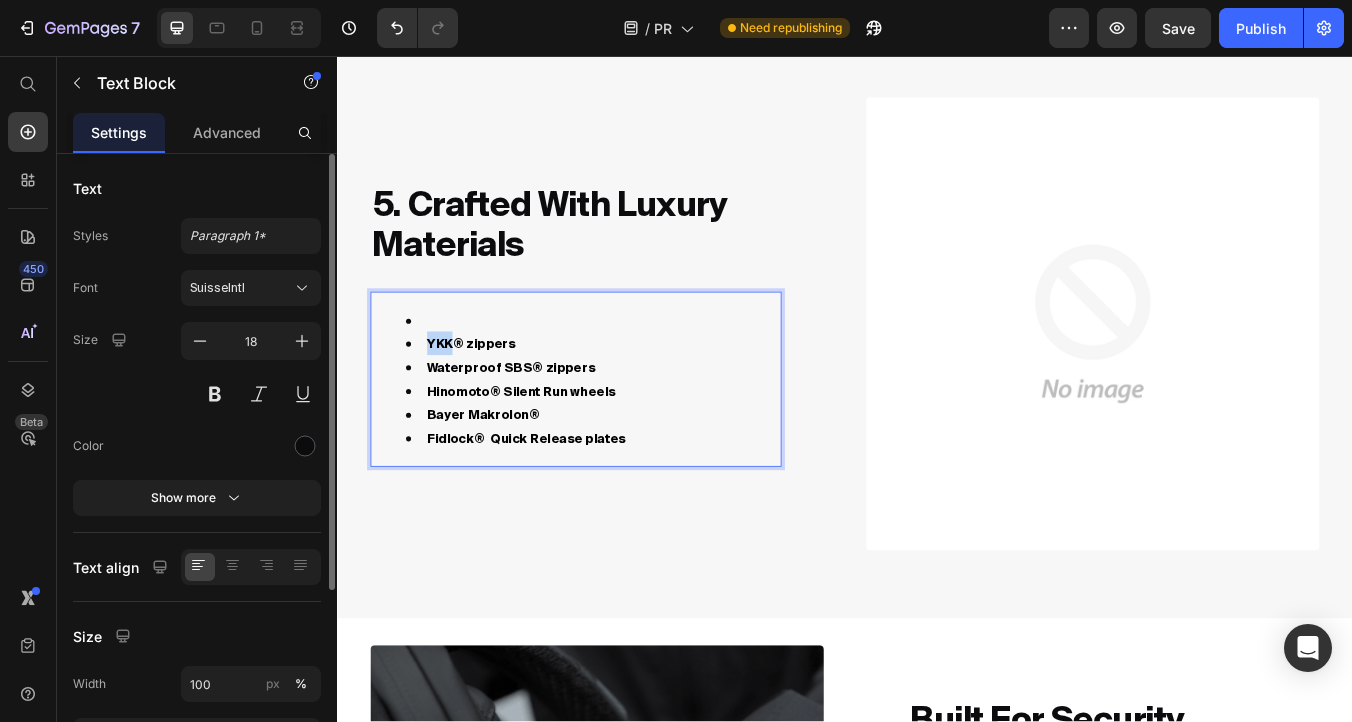 click on "YKK® zippers" at bounding box center (495, 396) 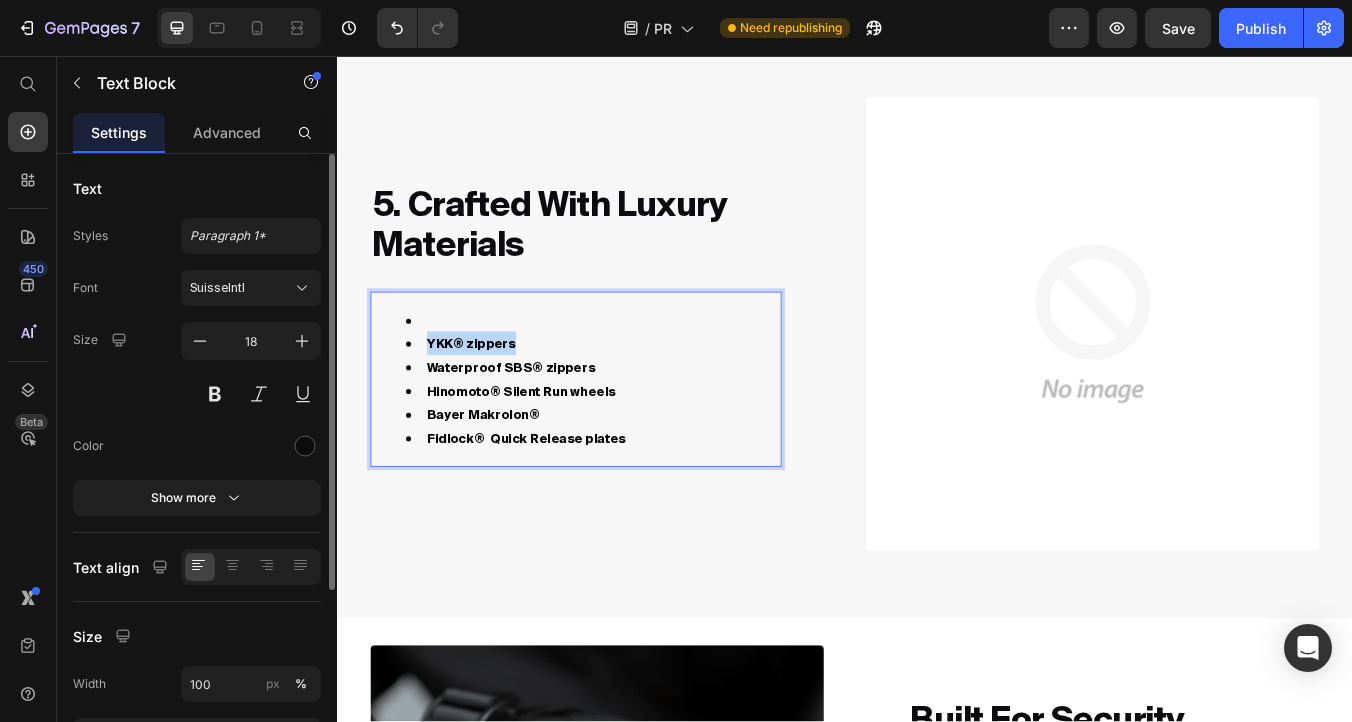 click on "YKK® zippers" at bounding box center (495, 396) 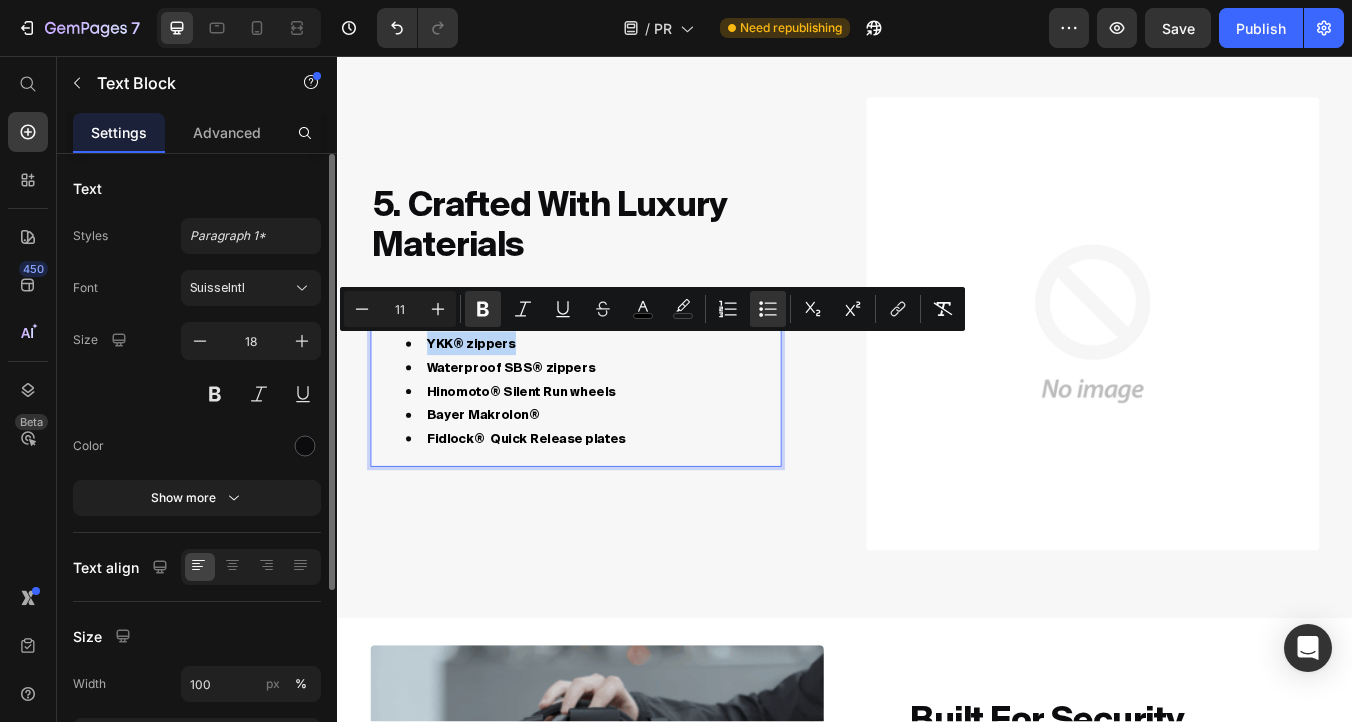 copy on "YKK® zippers" 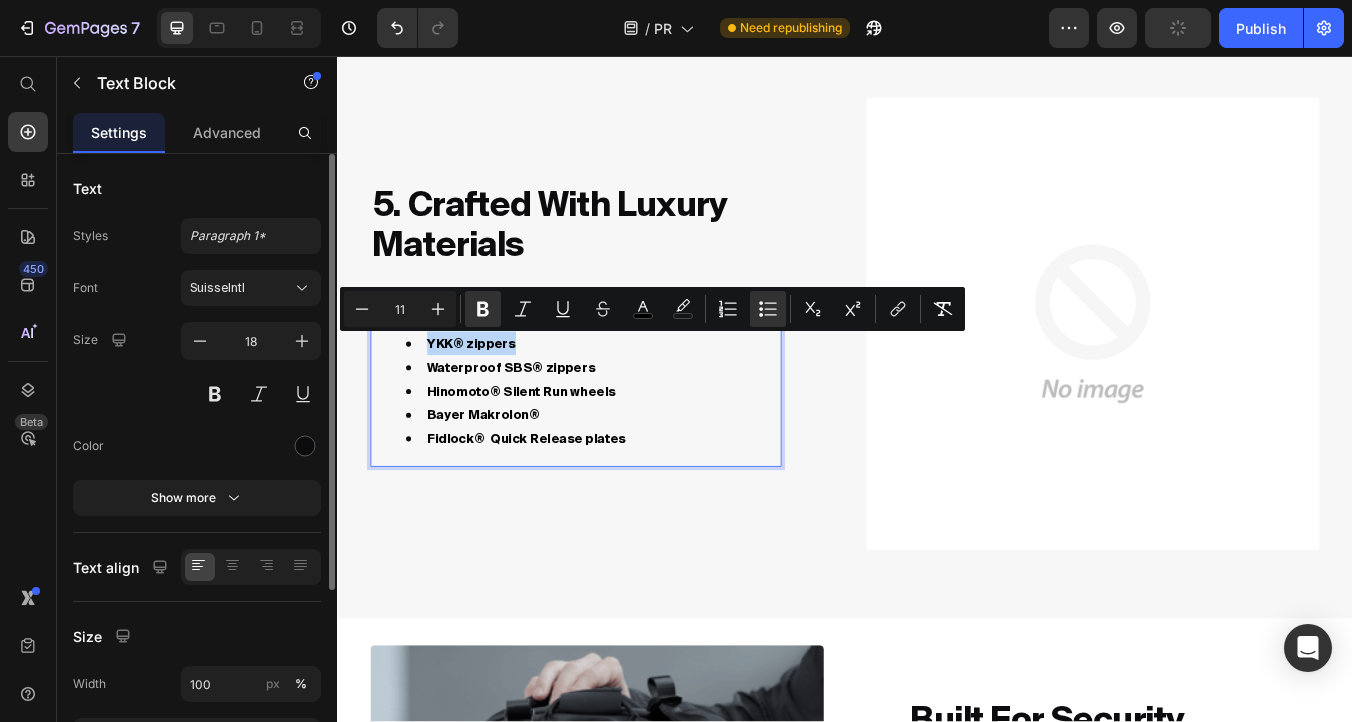 click on "YKK® zippers" at bounding box center [639, 396] 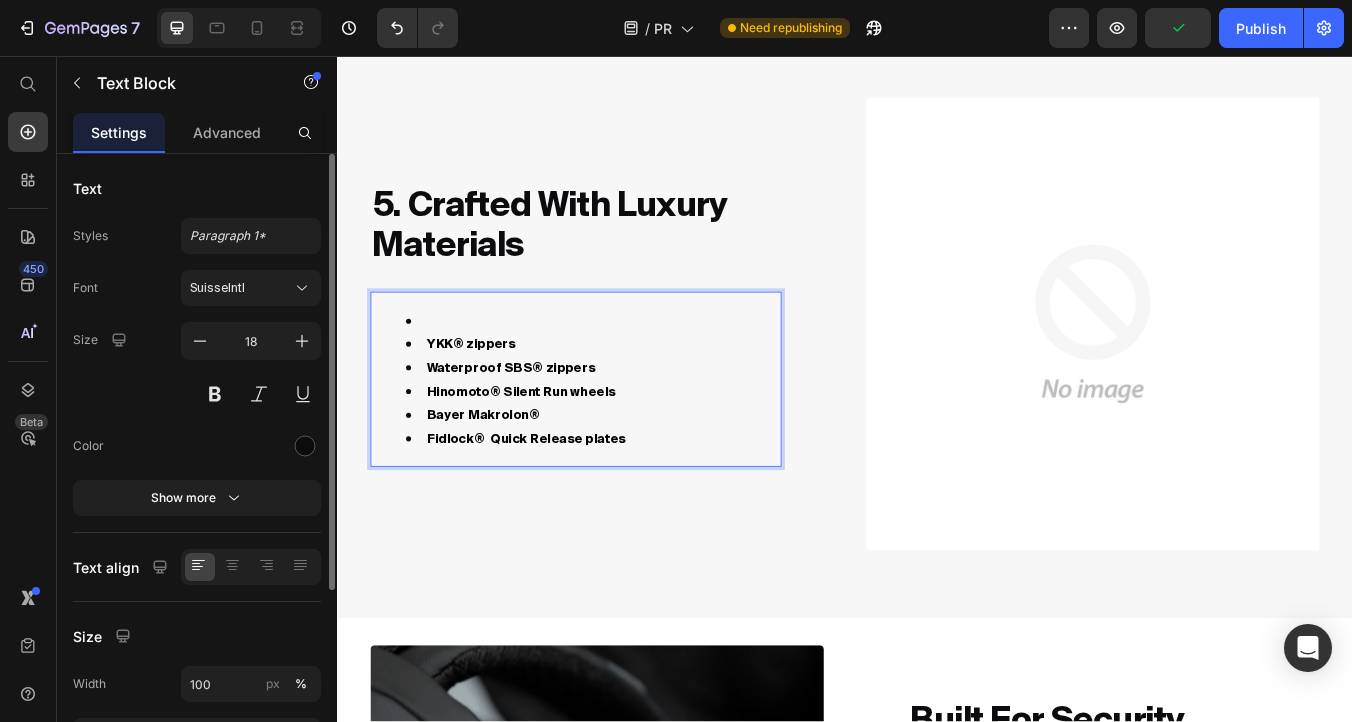 click at bounding box center [639, 368] 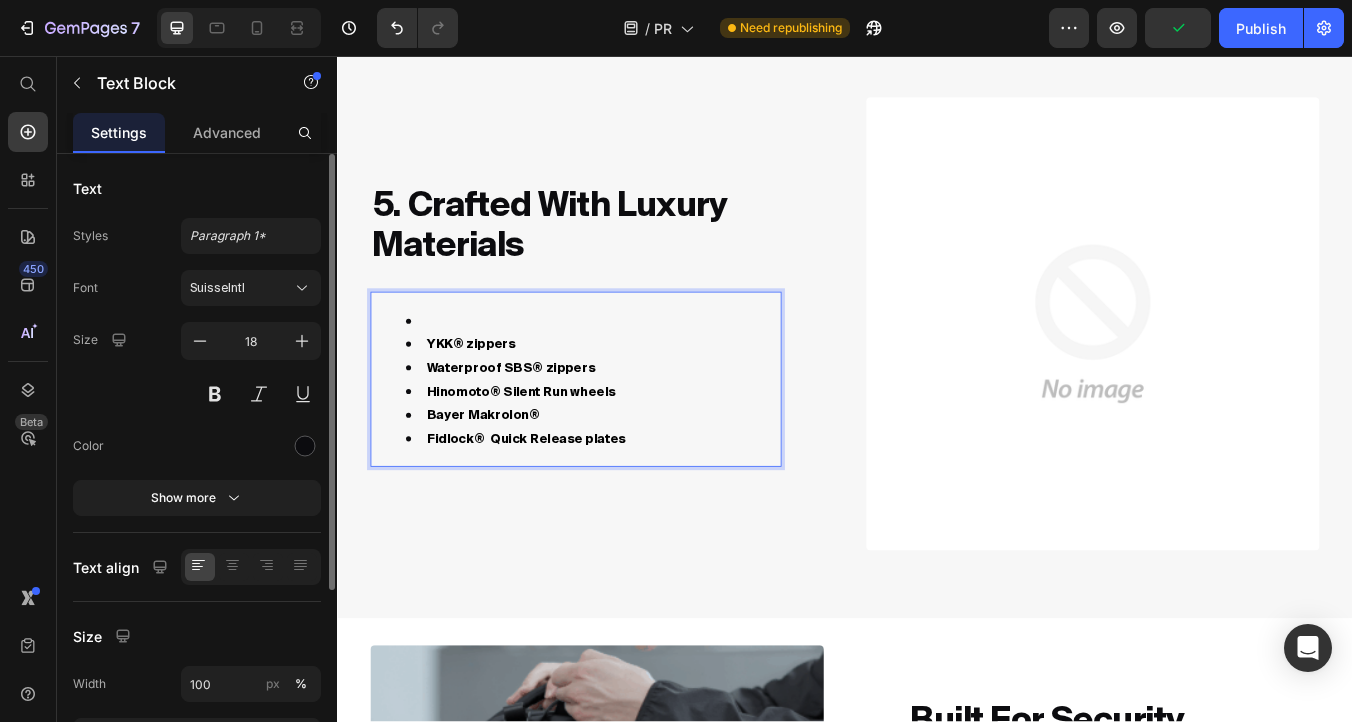 scroll, scrollTop: 3697, scrollLeft: 0, axis: vertical 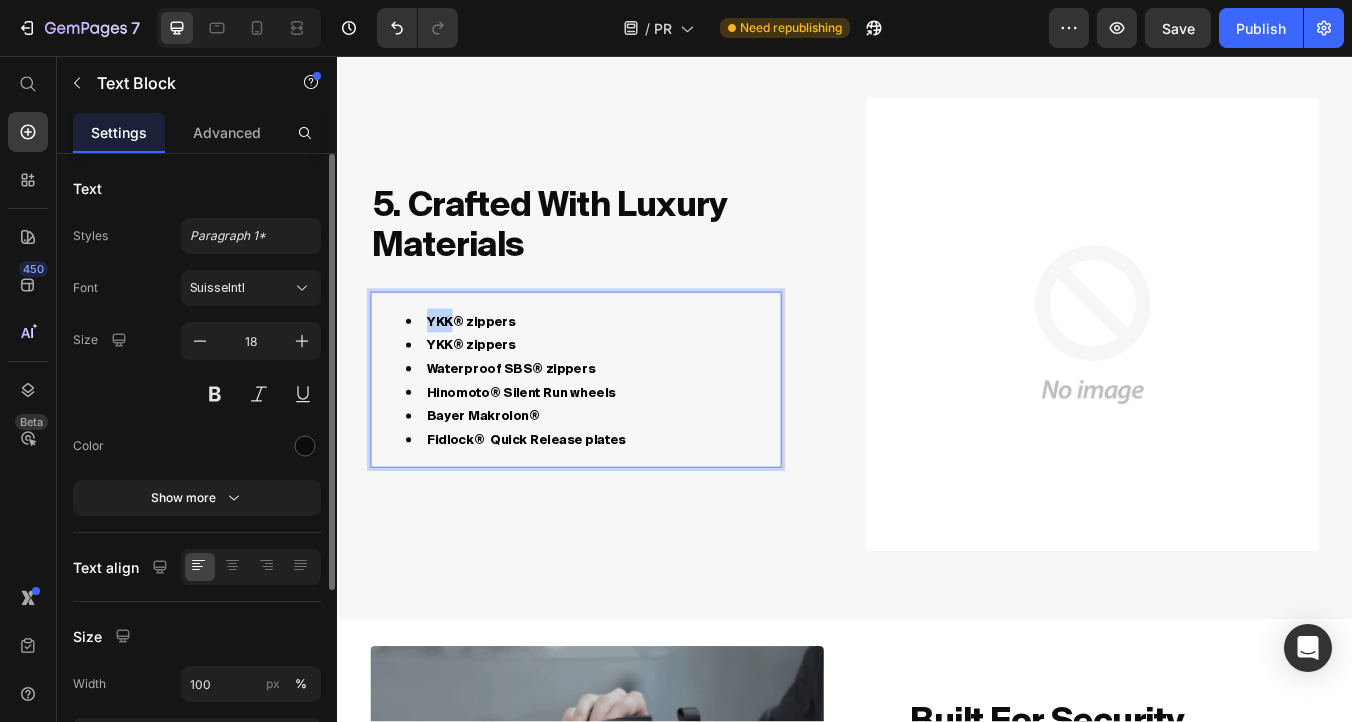 drag, startPoint x: 468, startPoint y: 372, endPoint x: 442, endPoint y: 372, distance: 26 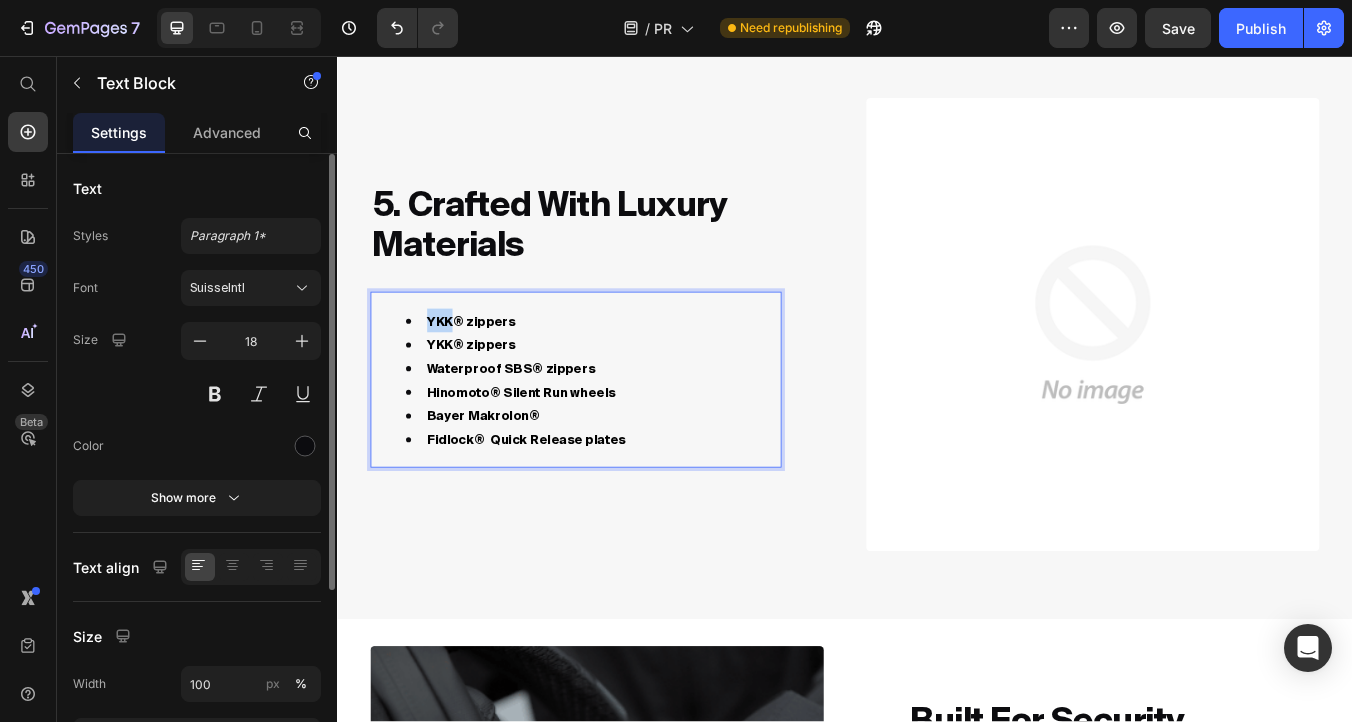 click on "YKK® zippers" at bounding box center (495, 369) 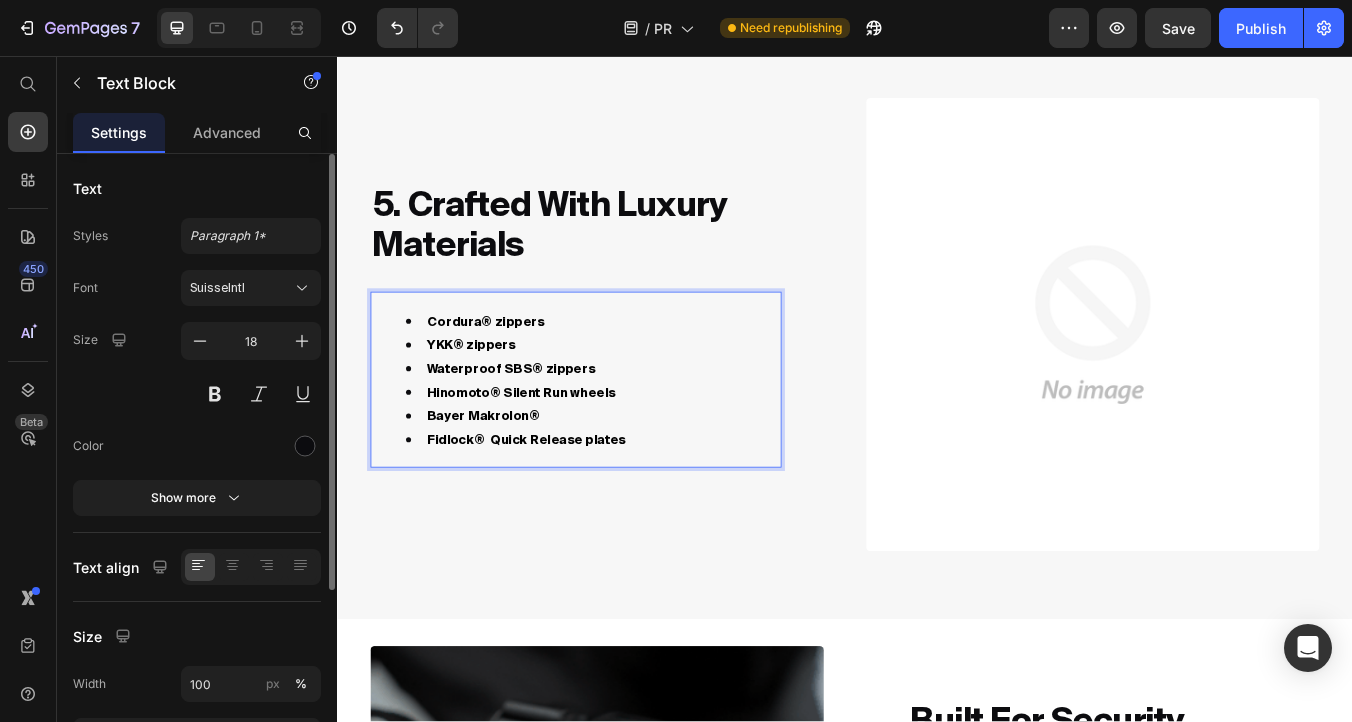 click on "Cordura® zippers" at bounding box center [512, 369] 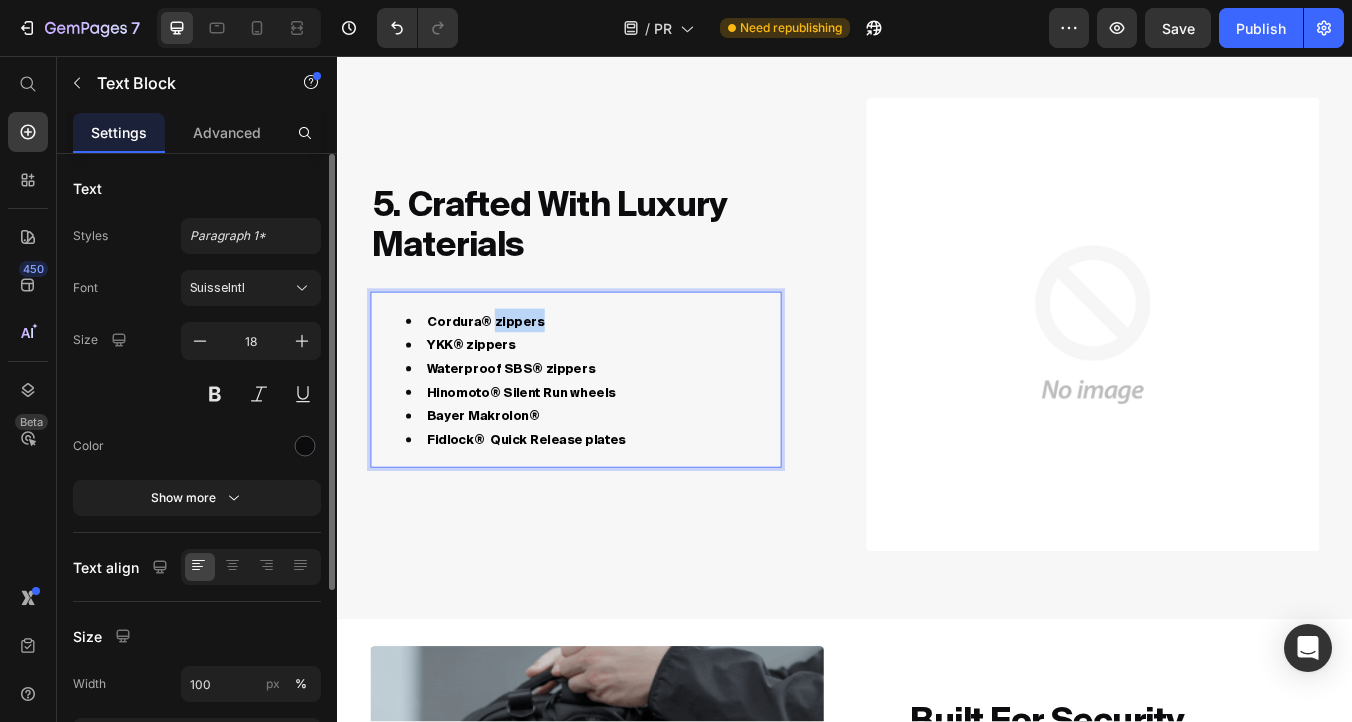 click on "Cordura® zippers" at bounding box center (512, 369) 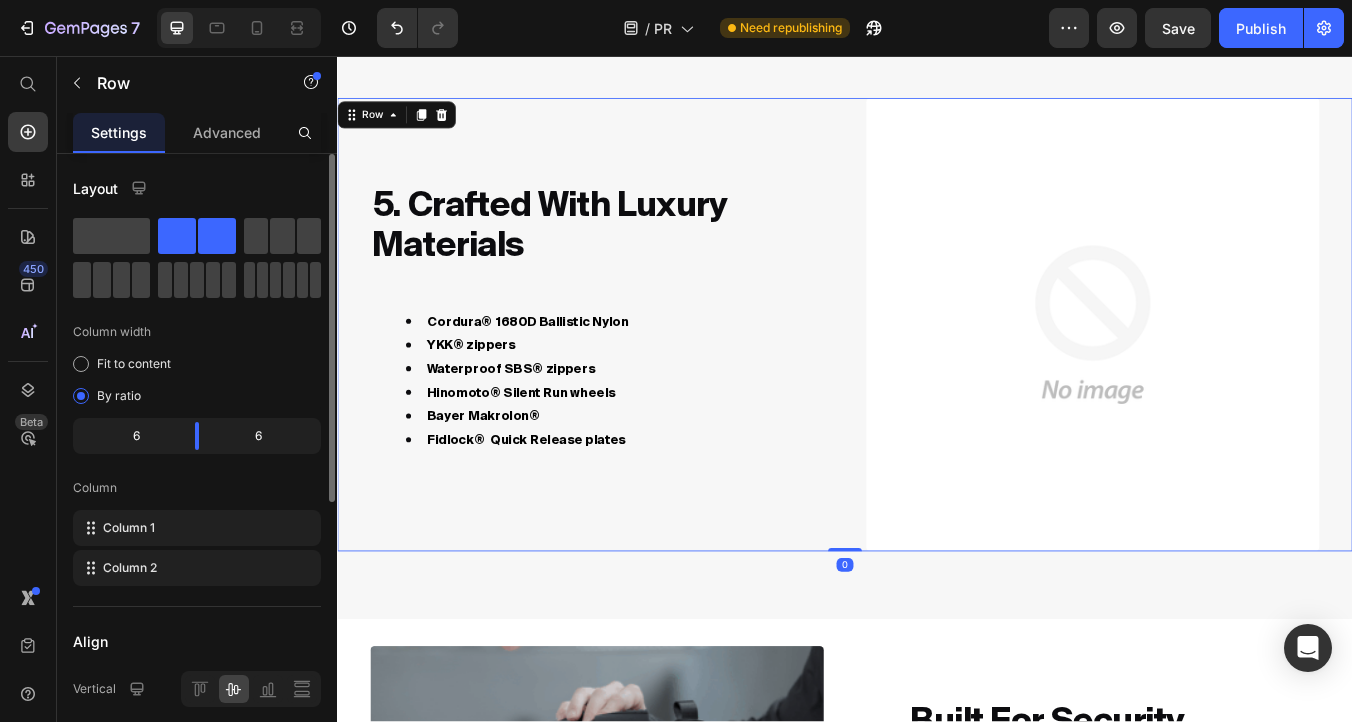 click on "5. Crafted With Luxury Materials Heading Cordura® 1680D Ballistic Nylon YKK® zippers Waterproof SBS® zippers   Hinomoto® Silent Run wheels  Bayer Makrolon®  Fidlock®  Quick Release plates Text Block" at bounding box center [644, 374] 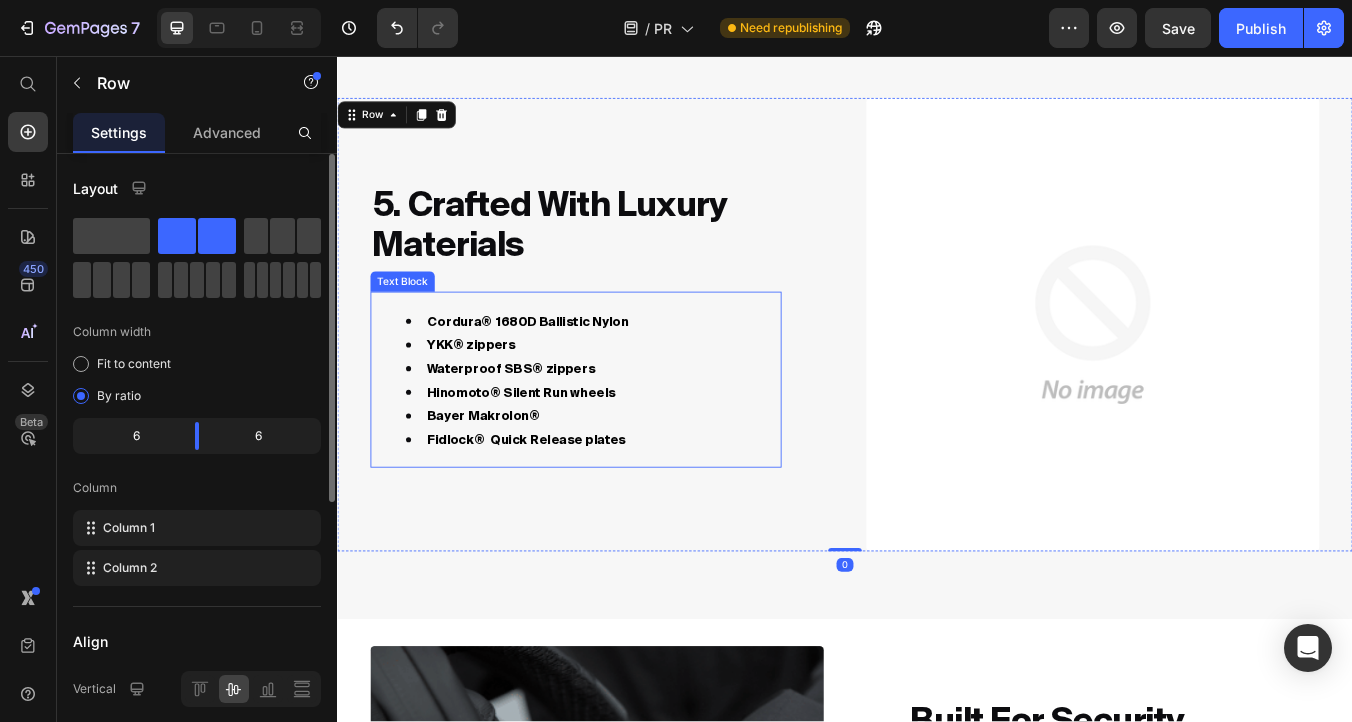 click on "Hinomoto® Silent Run wheels" at bounding box center (639, 453) 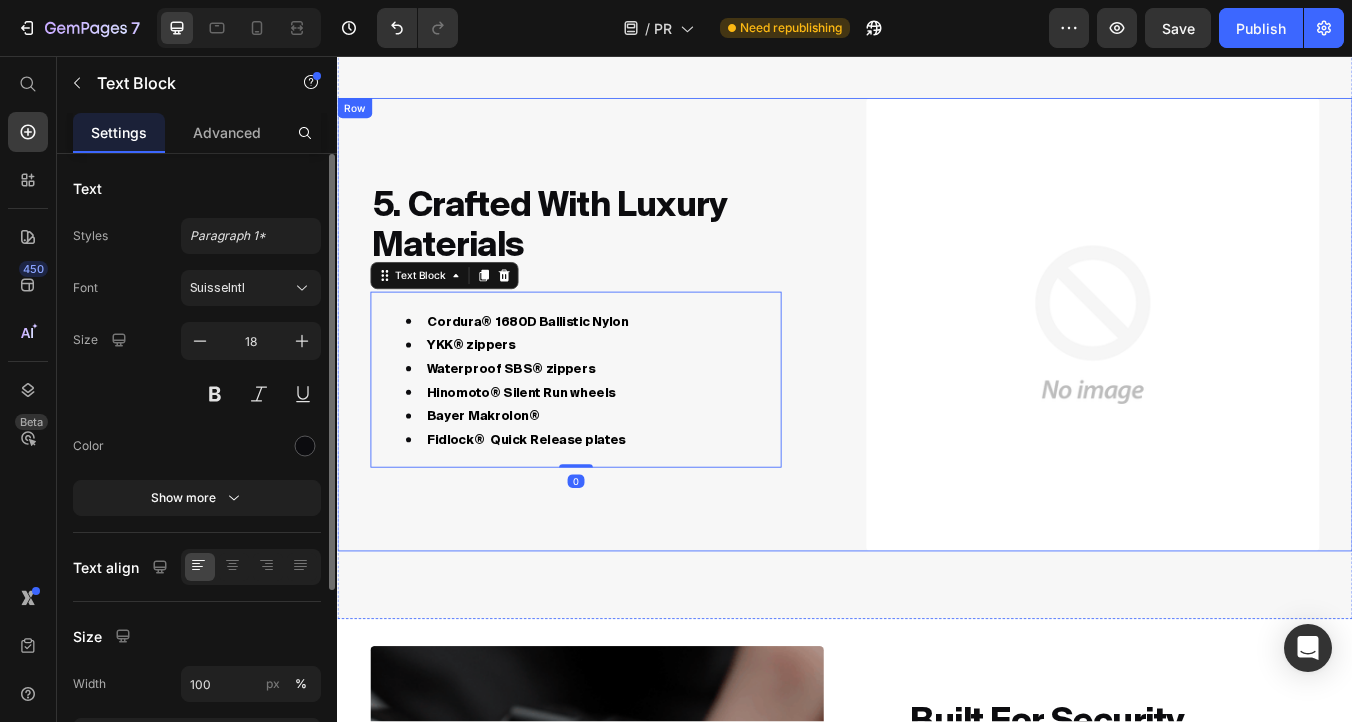 click on "5. Crafted With Luxury Materials Heading Cordura® 1680D Ballistic Nylon YKK® zippers Waterproof SBS® zippers   Hinomoto® Silent Run wheels  Bayer Makrolon®  Fidlock®  Quick Release plates Text Block   0 Image Row" at bounding box center (937, 374) 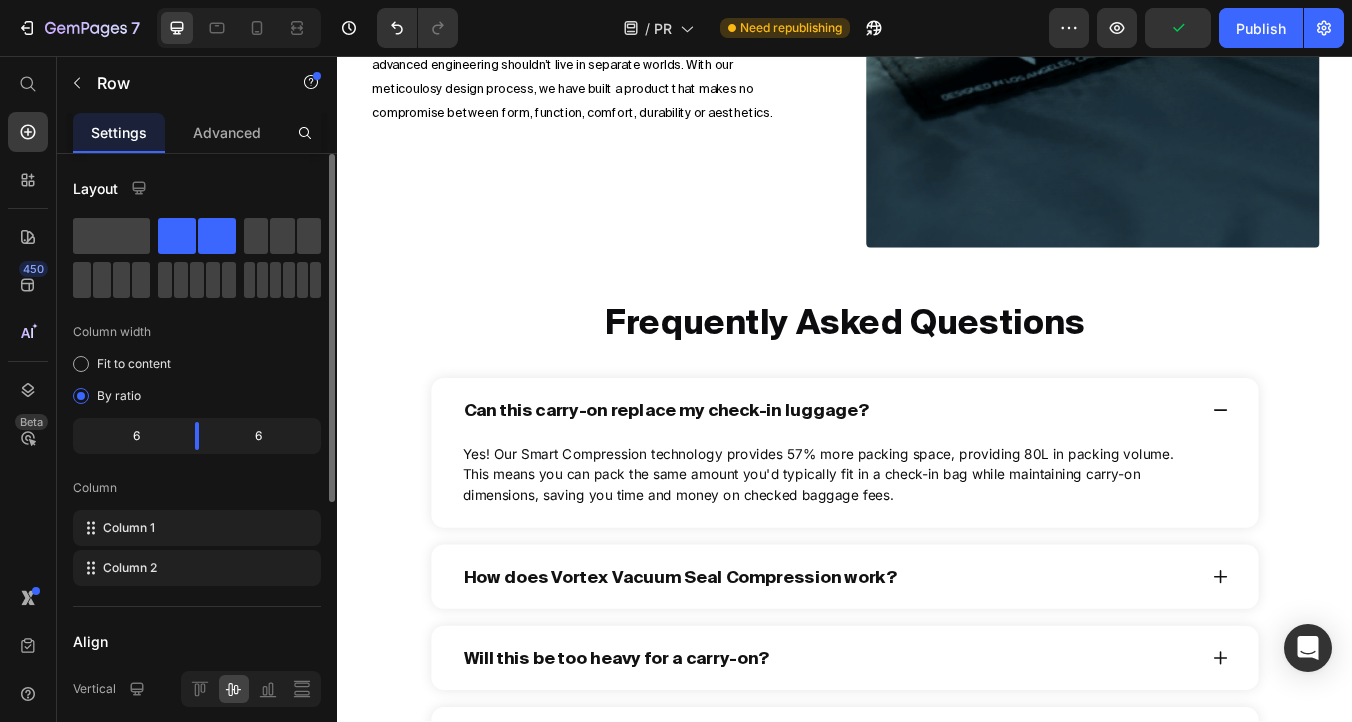 scroll, scrollTop: 5284, scrollLeft: 0, axis: vertical 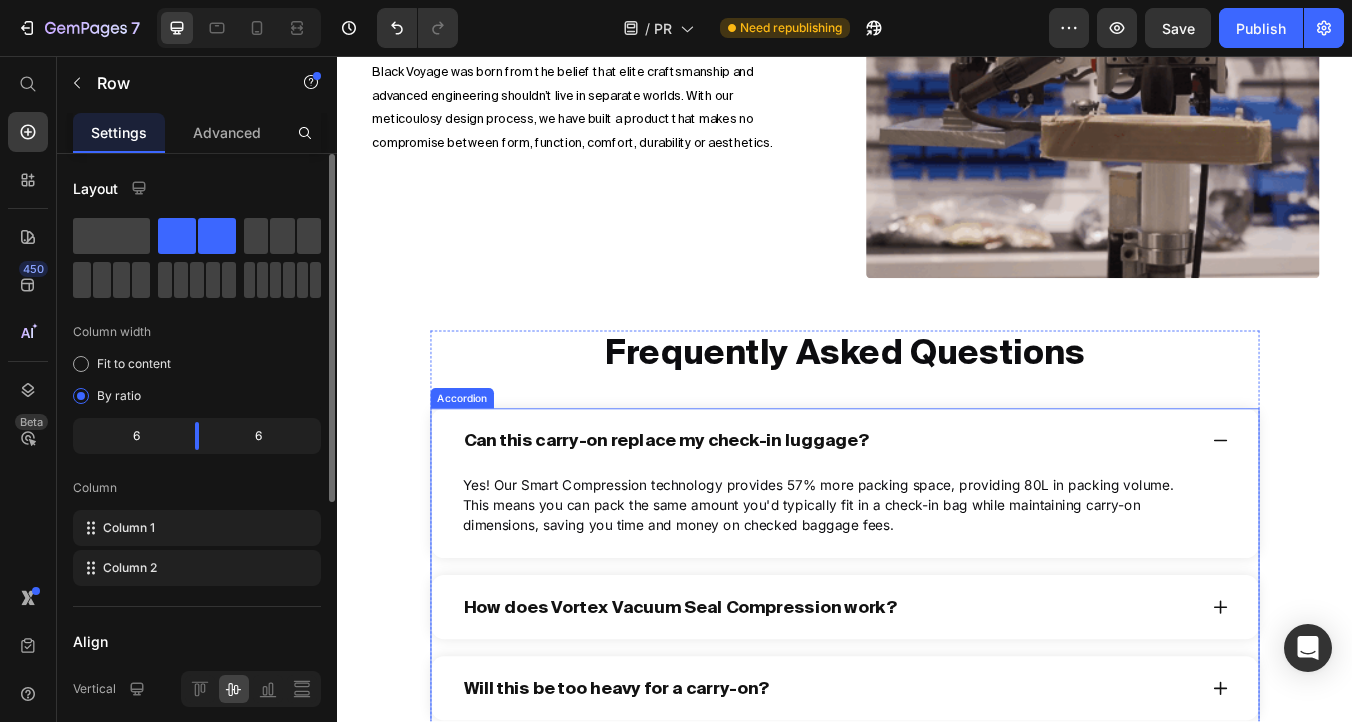 click on "Can this carry-on replace my check-in luggage?" at bounding box center (937, 511) 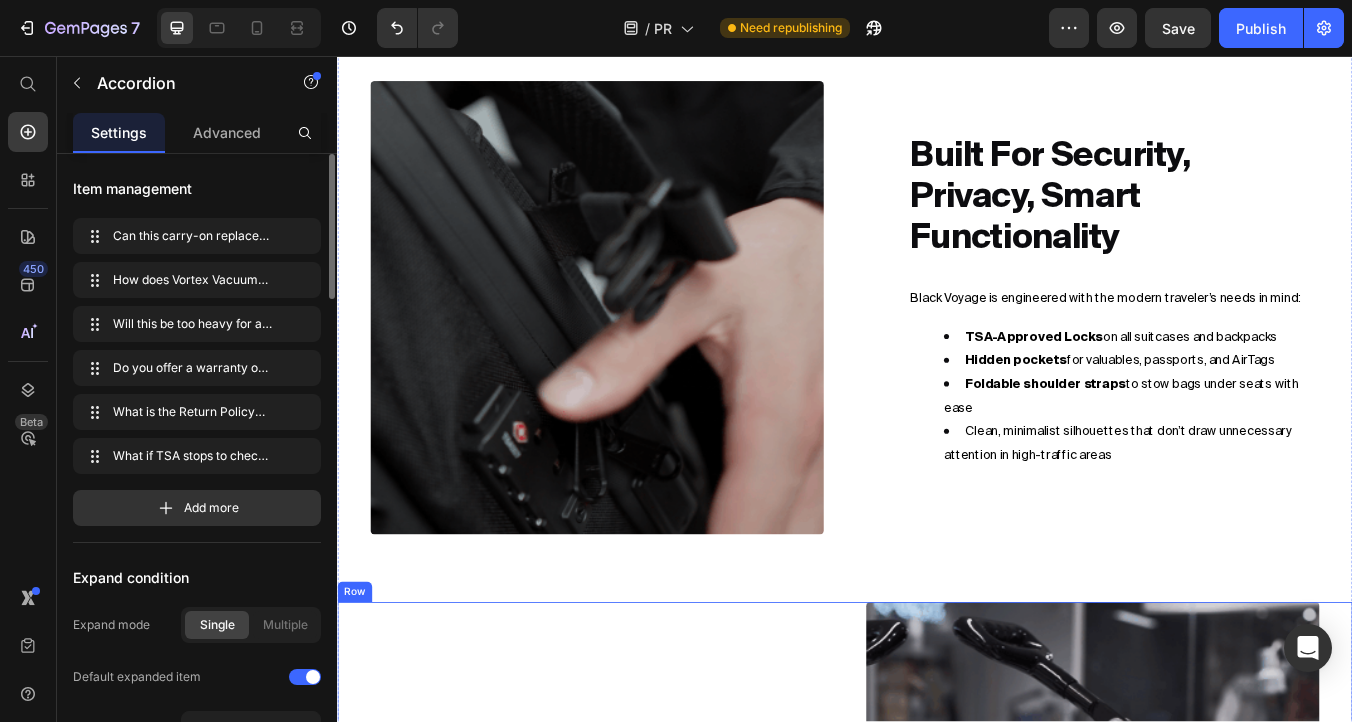 scroll, scrollTop: 4352, scrollLeft: 0, axis: vertical 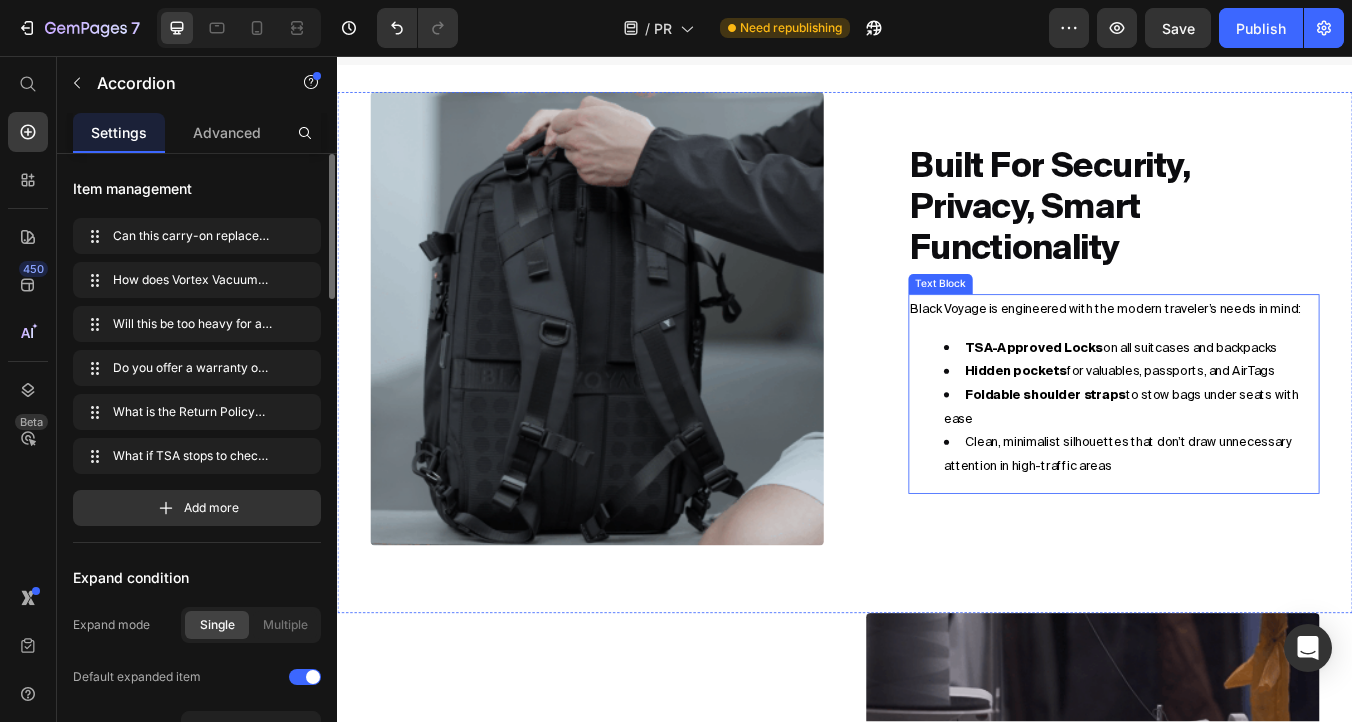 click on "Clean, minimalist silhouettes that don’t draw unnecessary attention in high-traffic areas" at bounding box center (1259, 526) 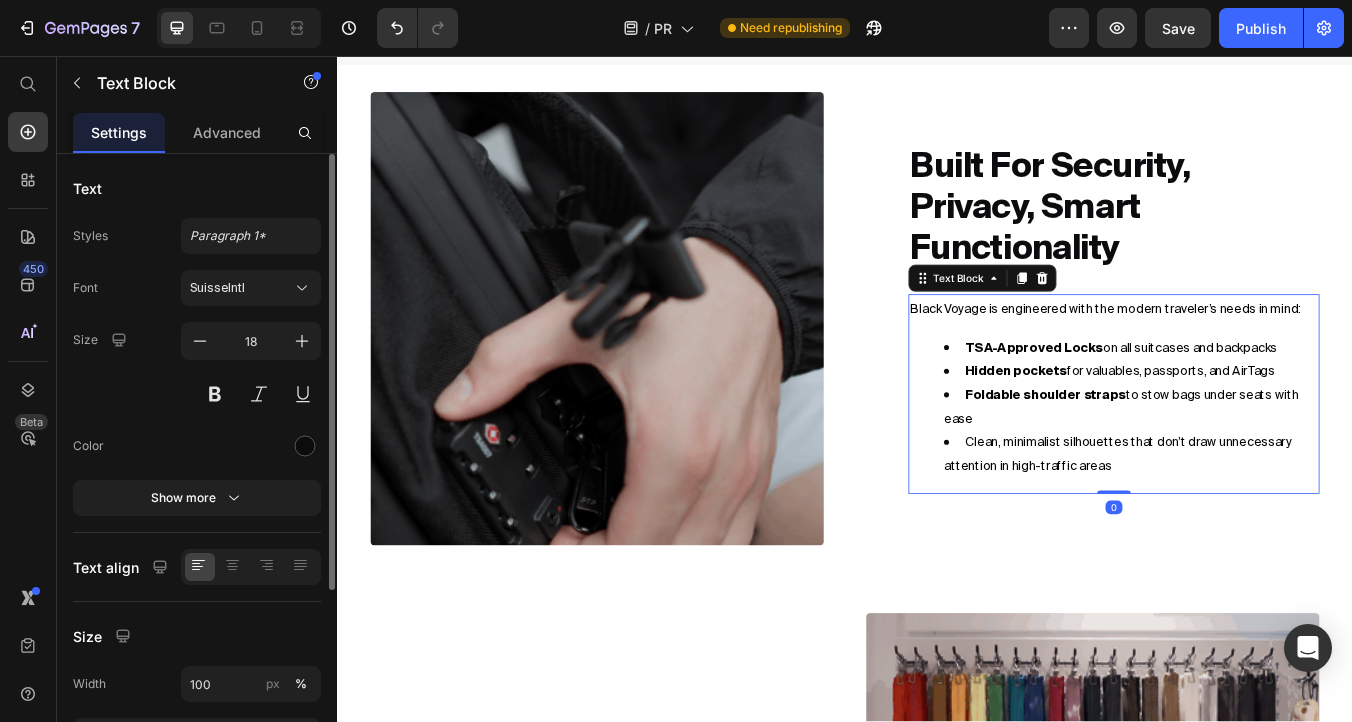 click on "Foldable shoulder straps  to stow bags under seats with ease" at bounding box center (1275, 470) 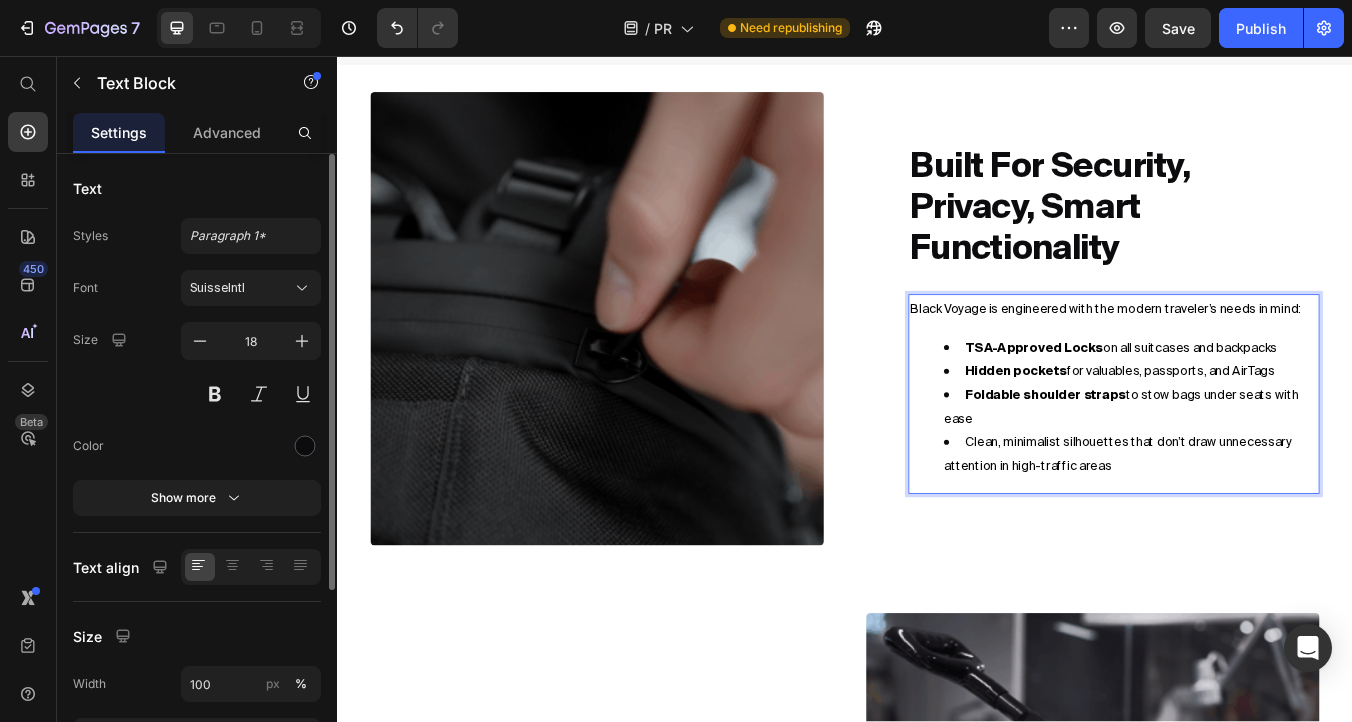 click on "Foldable shoulder straps  to stow bags under seats with ease" at bounding box center (1275, 470) 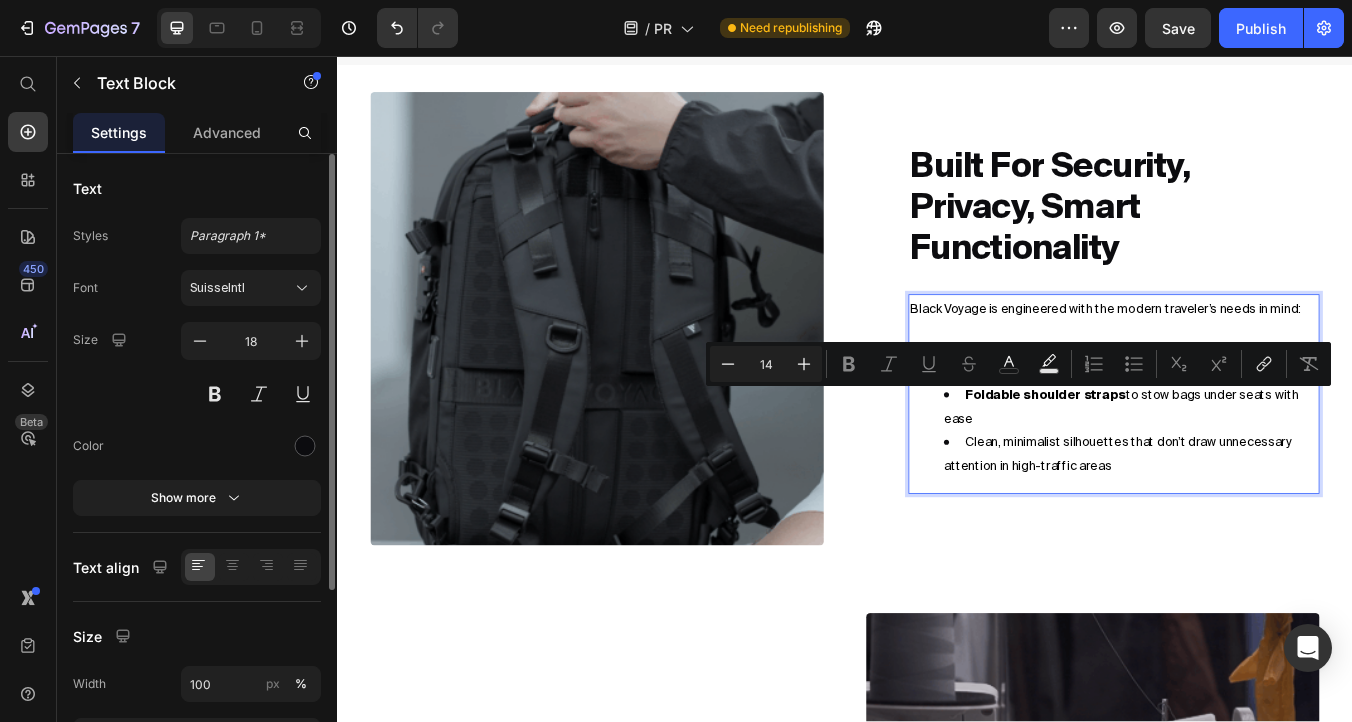 click on "Foldable shoulder straps  to stow bags under seats with ease" at bounding box center (1275, 470) 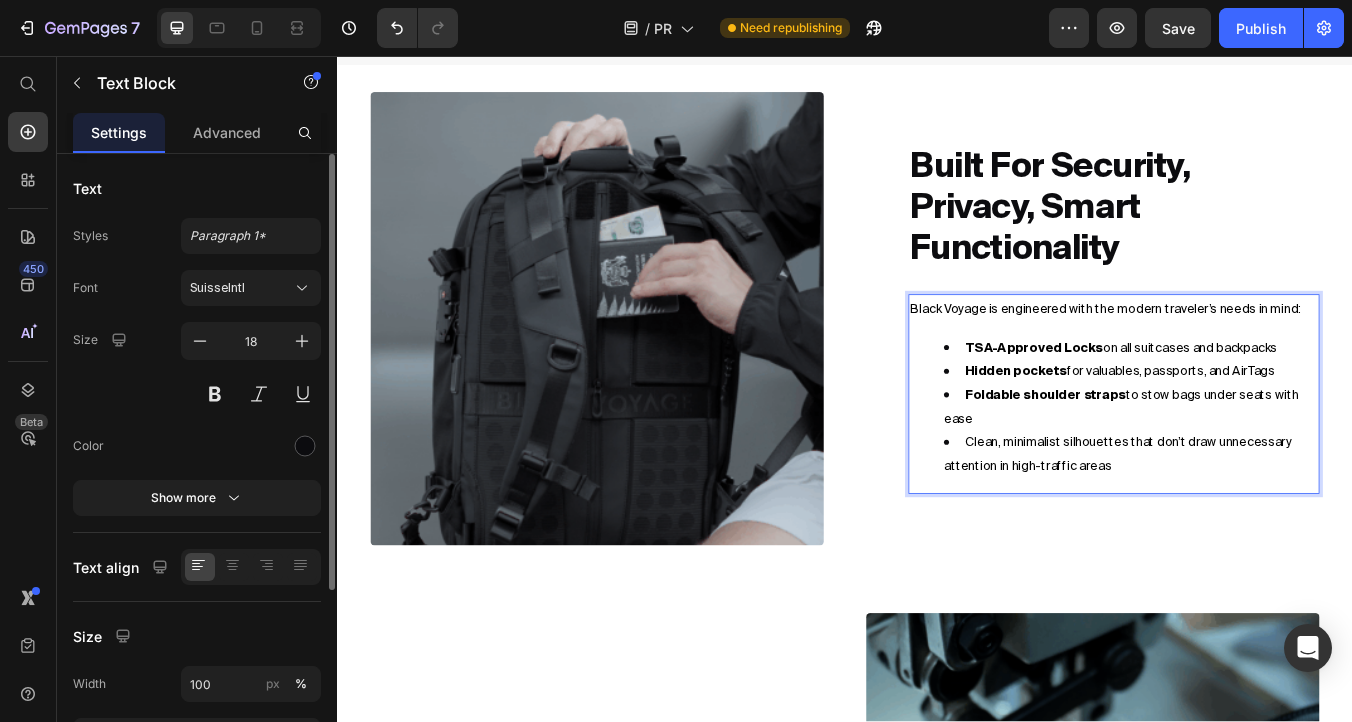scroll, scrollTop: 4367, scrollLeft: 0, axis: vertical 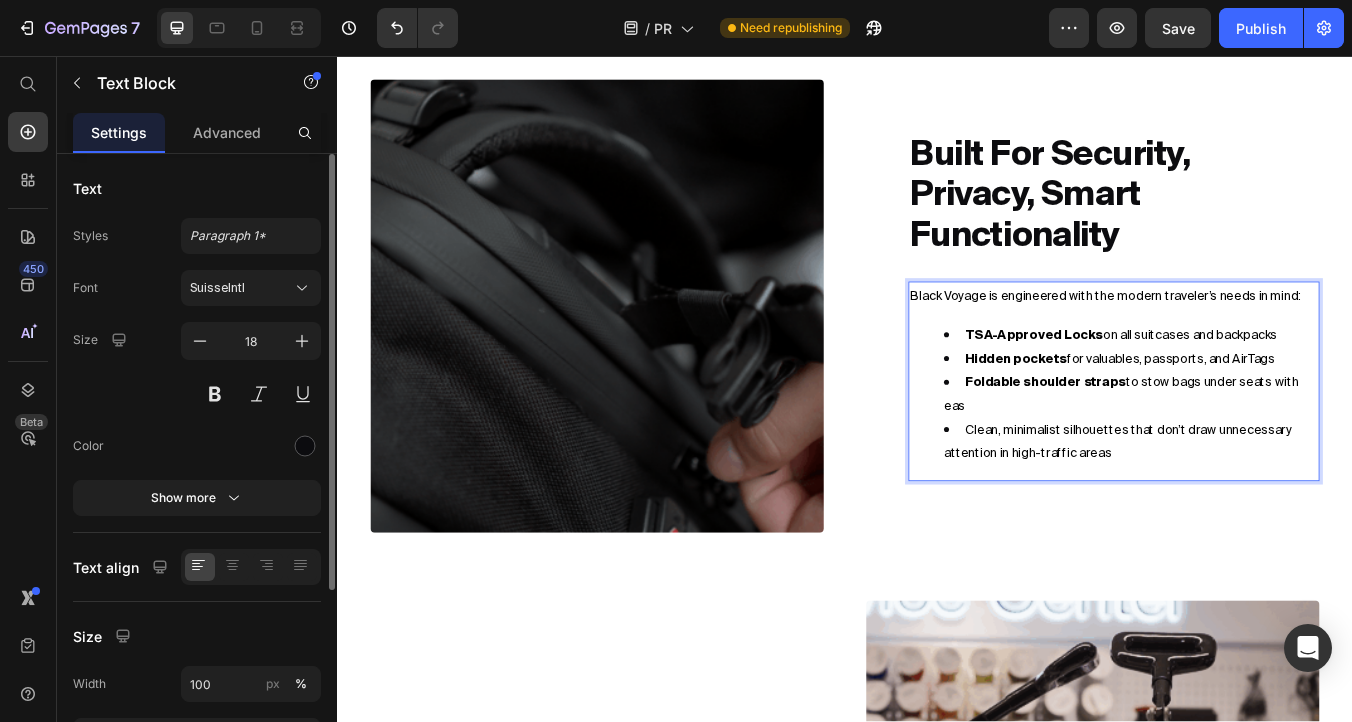 click on "Foldable shoulder straps" at bounding box center (1174, 441) 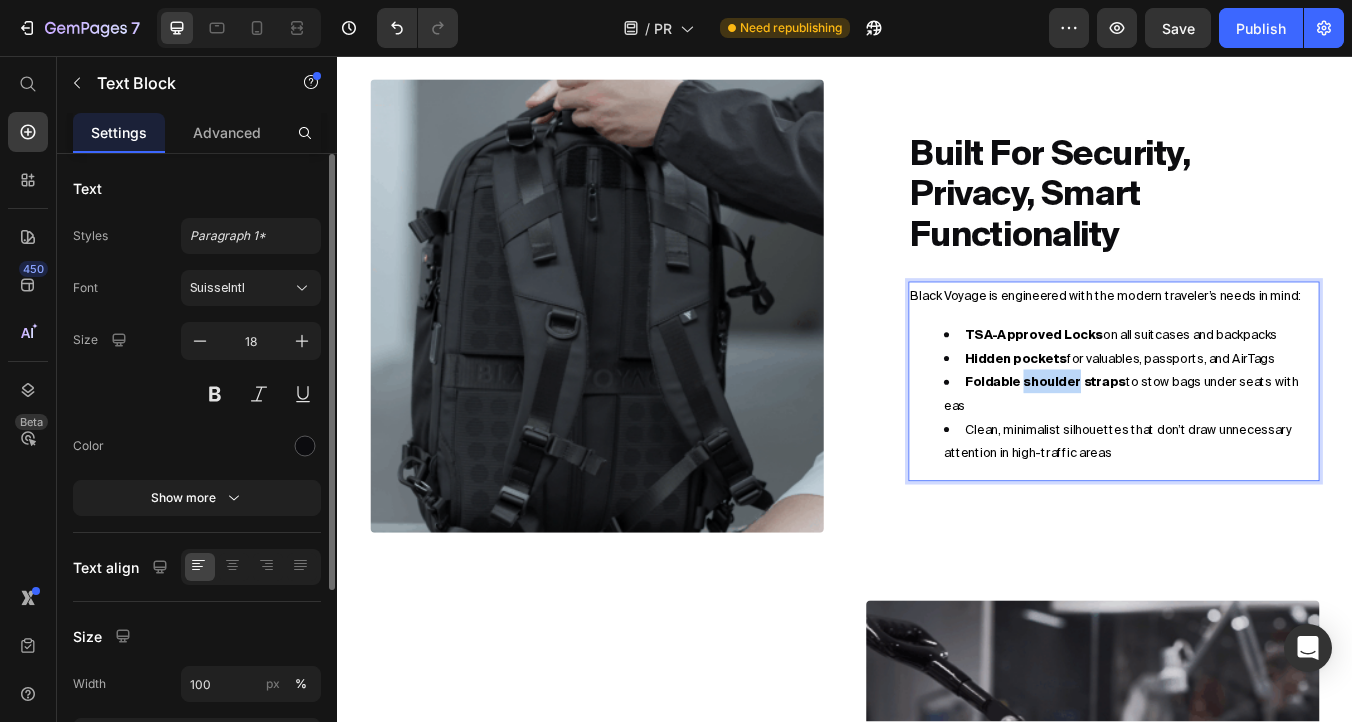 click on "Foldable shoulder straps" at bounding box center [1174, 441] 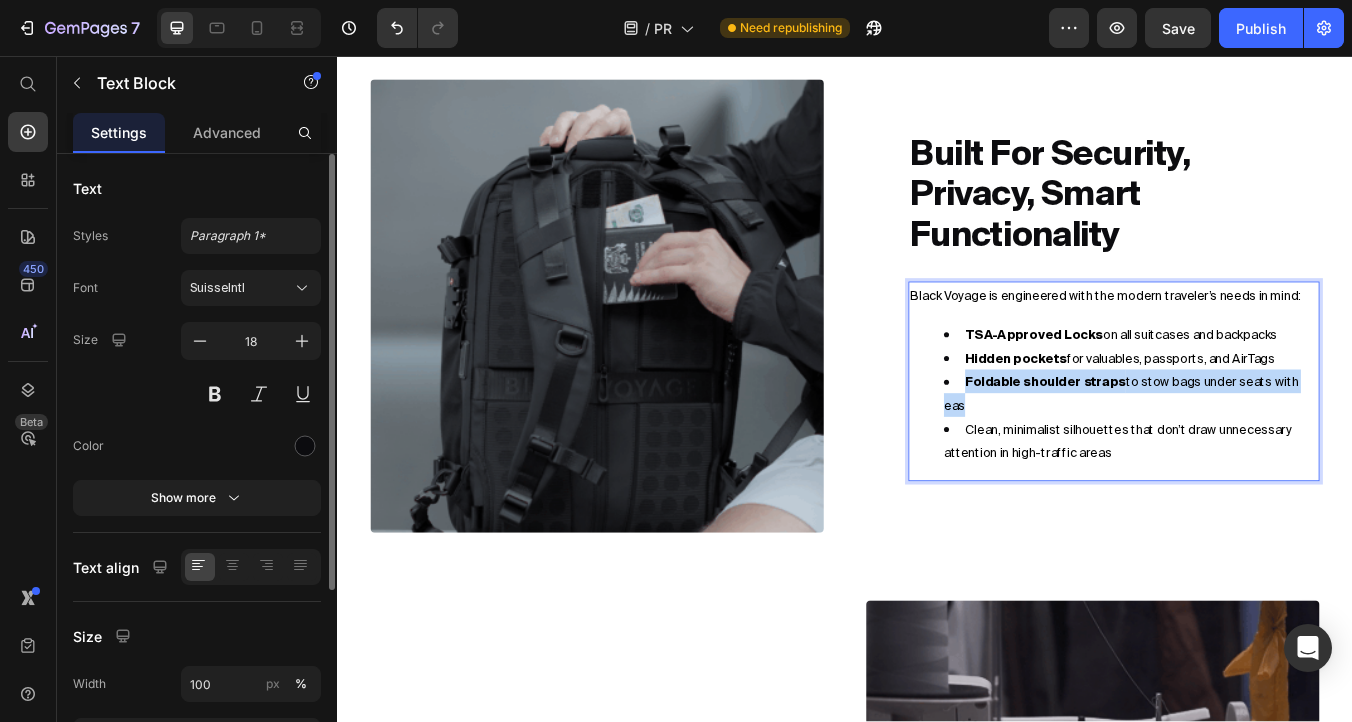 click on "Foldable shoulder straps" at bounding box center (1174, 441) 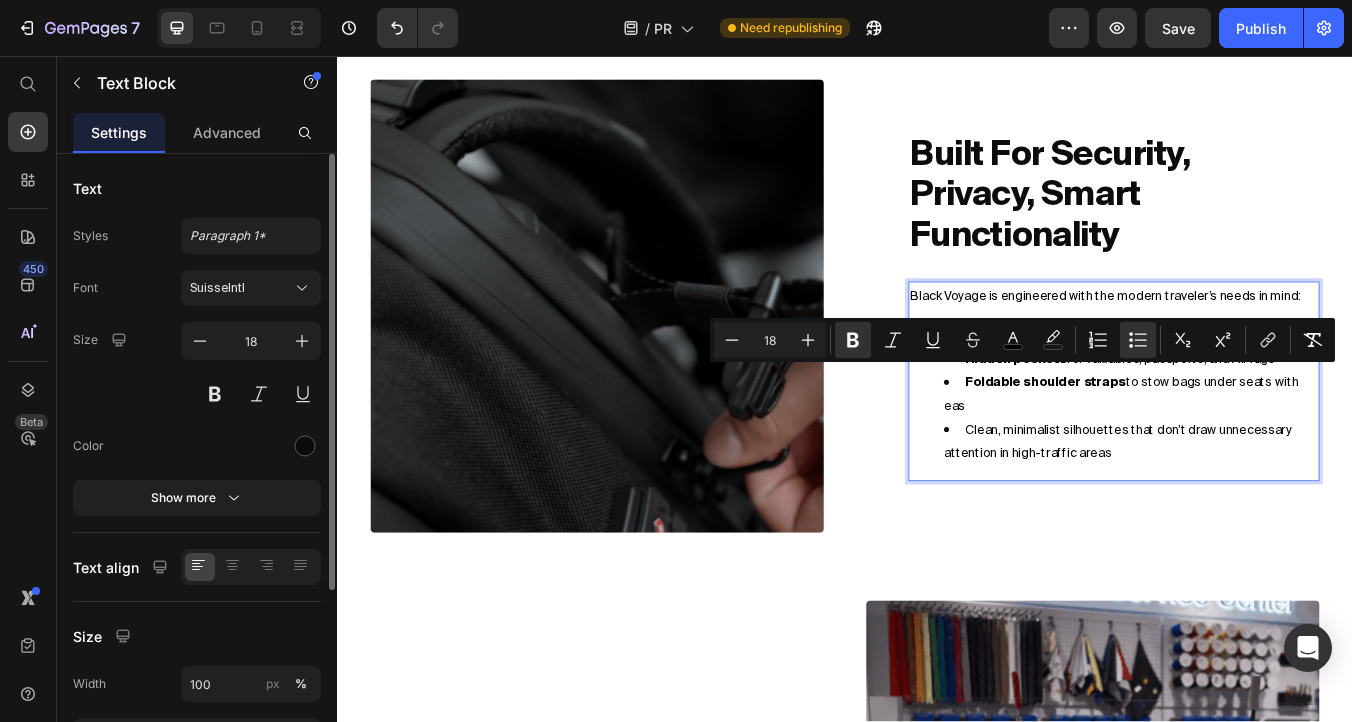 scroll, scrollTop: 4367, scrollLeft: 0, axis: vertical 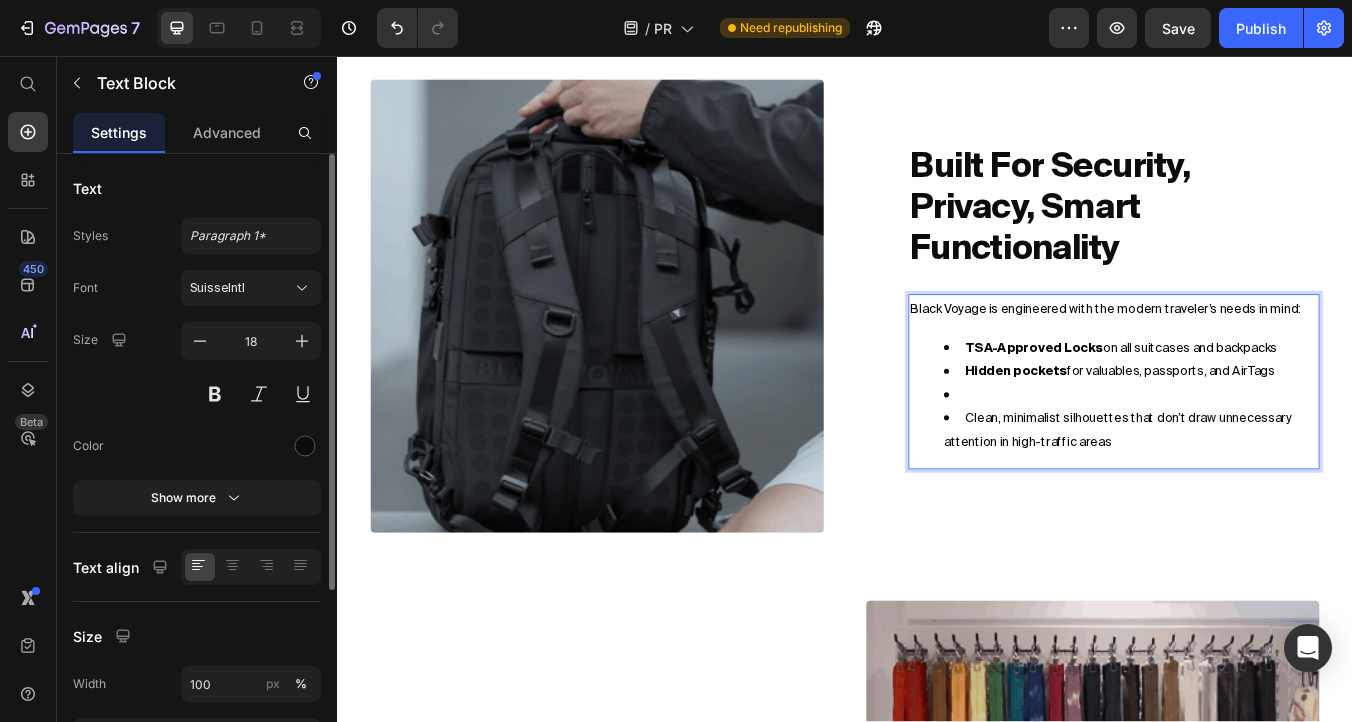 click on "Clean, minimalist silhouettes that don’t draw unnecessary attention in high-traffic areas" at bounding box center [1259, 497] 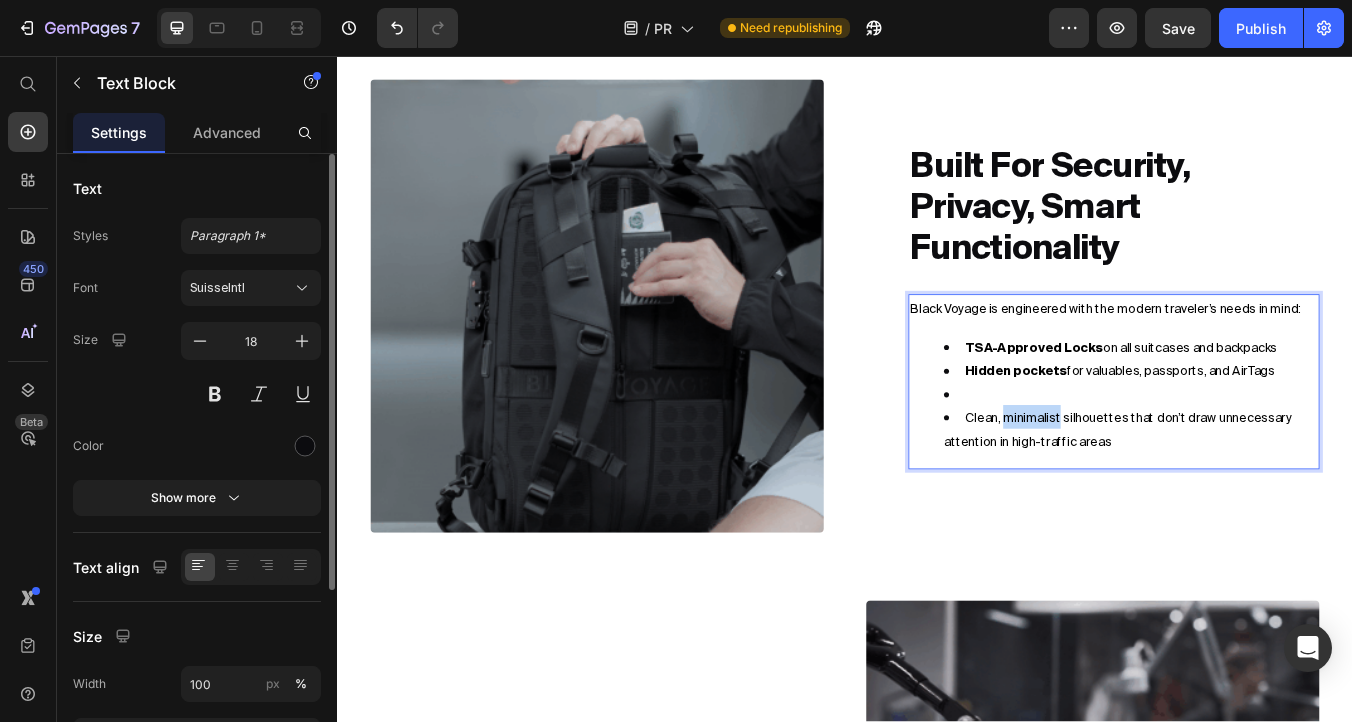 click on "Clean, minimalist silhouettes that don’t draw unnecessary attention in high-traffic areas" at bounding box center [1259, 497] 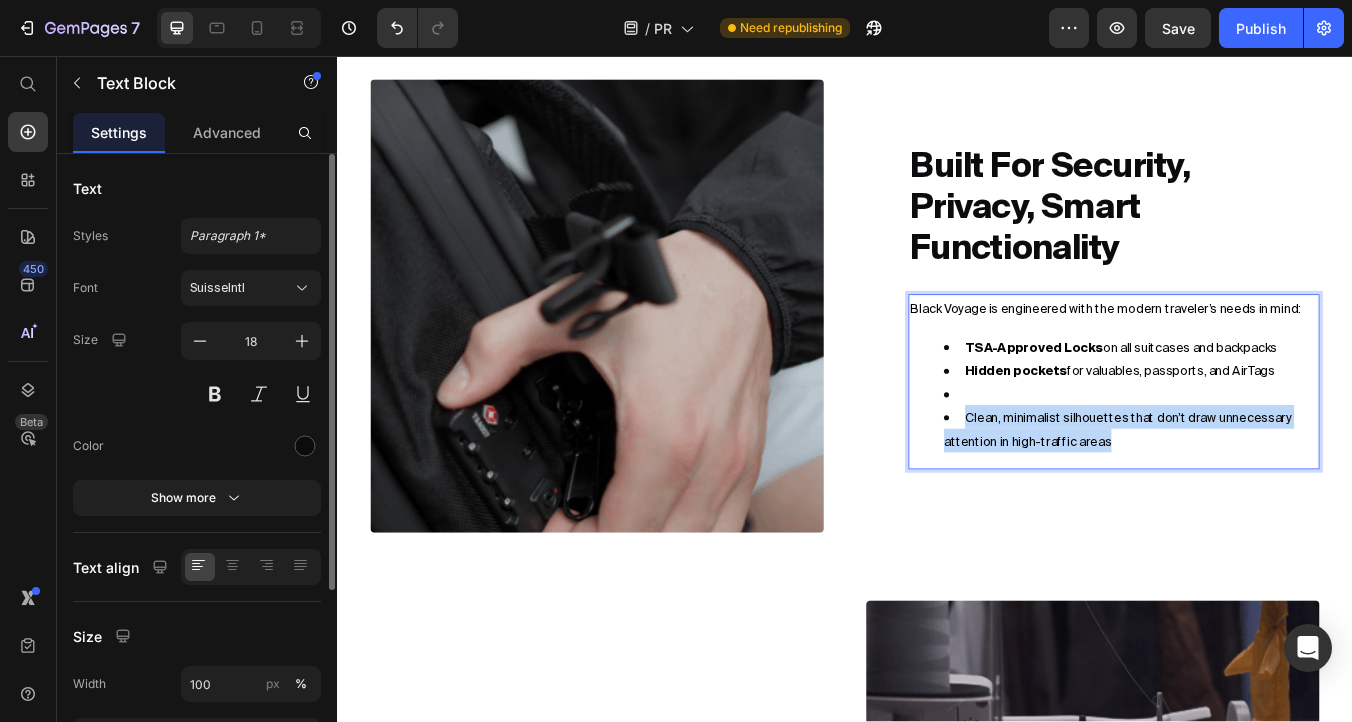 click on "Clean, minimalist silhouettes that don’t draw unnecessary attention in high-traffic areas" at bounding box center (1259, 497) 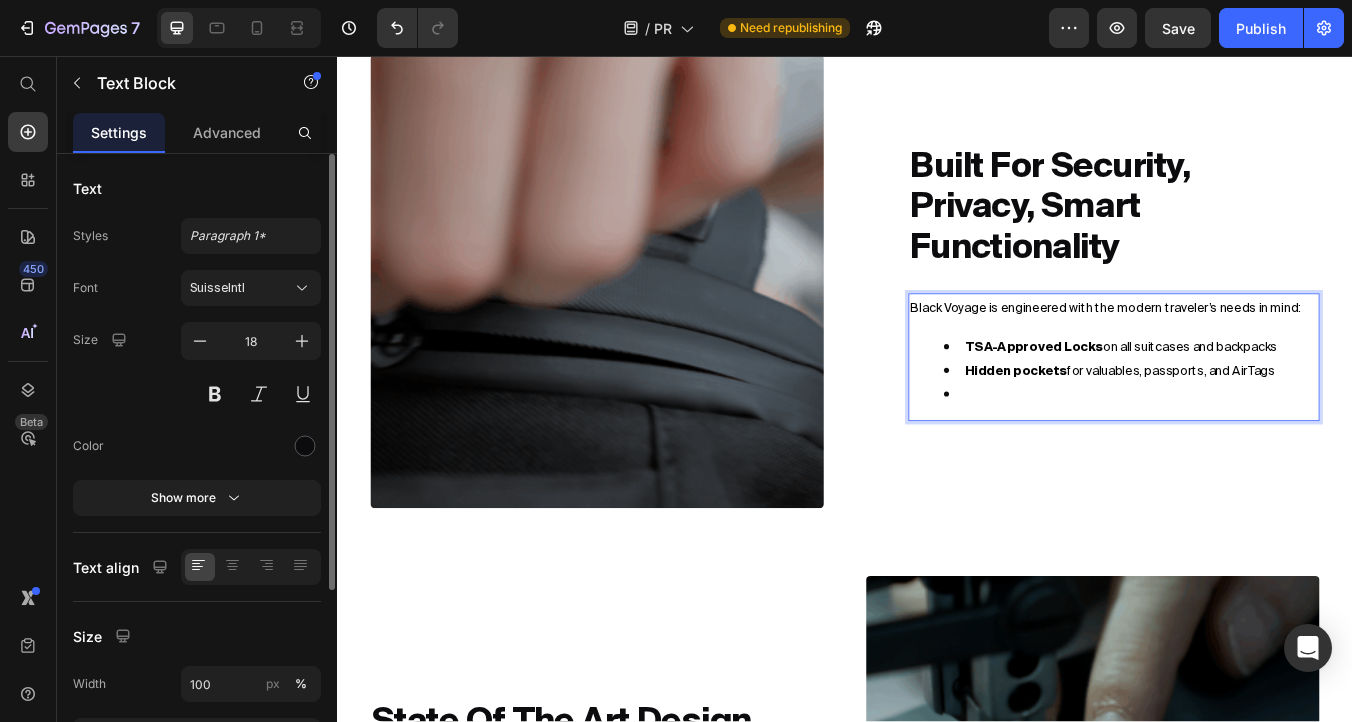 scroll, scrollTop: 4409, scrollLeft: 0, axis: vertical 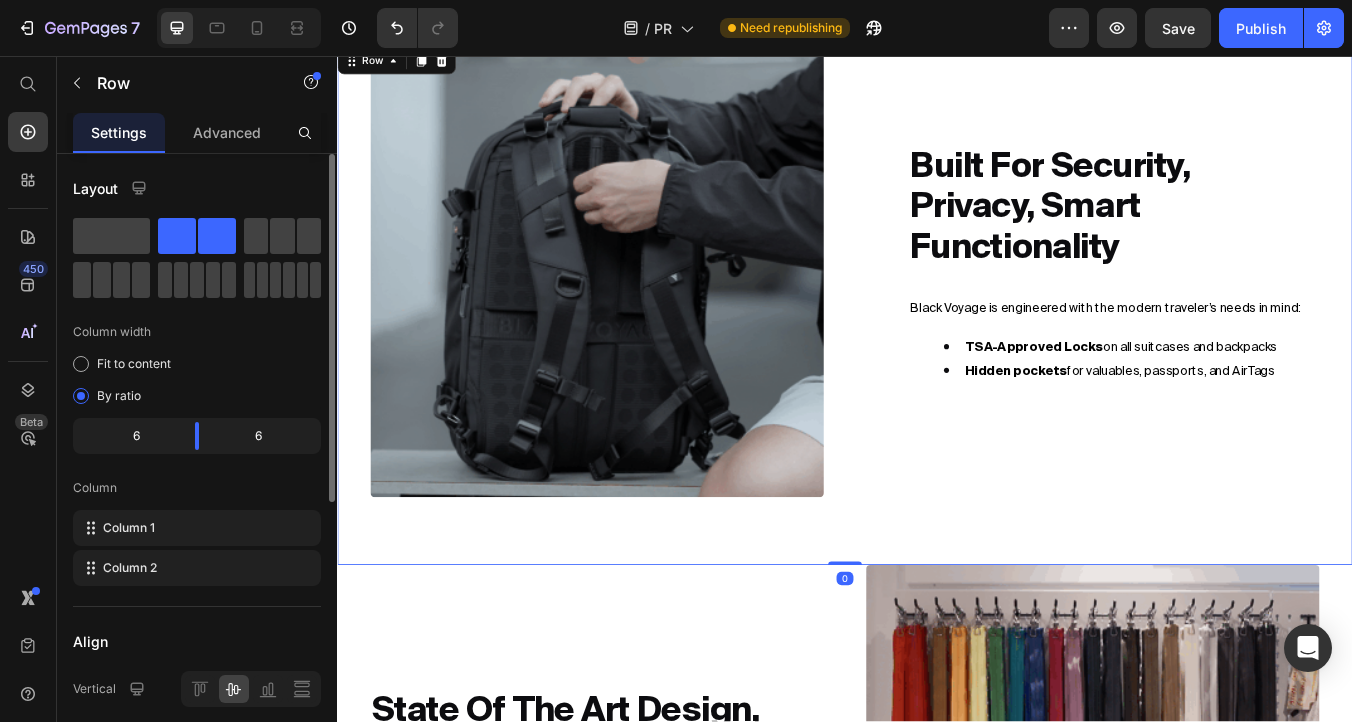 click on "Built for Security, Privacy, Smart Functionality Heading  Black Voyage is engineered with the modern traveler’s needs in mind: TSA-Approved Locks  on all suitcases and backpacks Hidden pockets  for valuables, passports, and AirTags Text Block" at bounding box center (1230, 310) 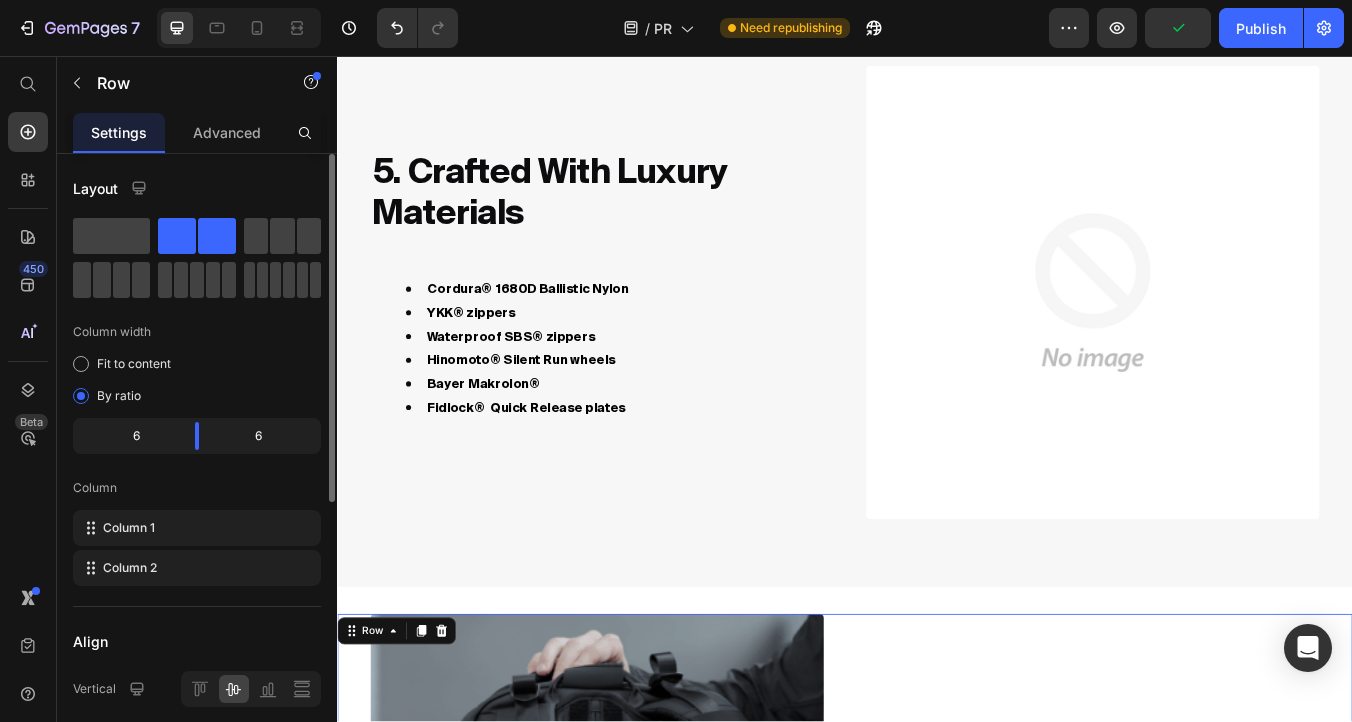 scroll, scrollTop: 3621, scrollLeft: 0, axis: vertical 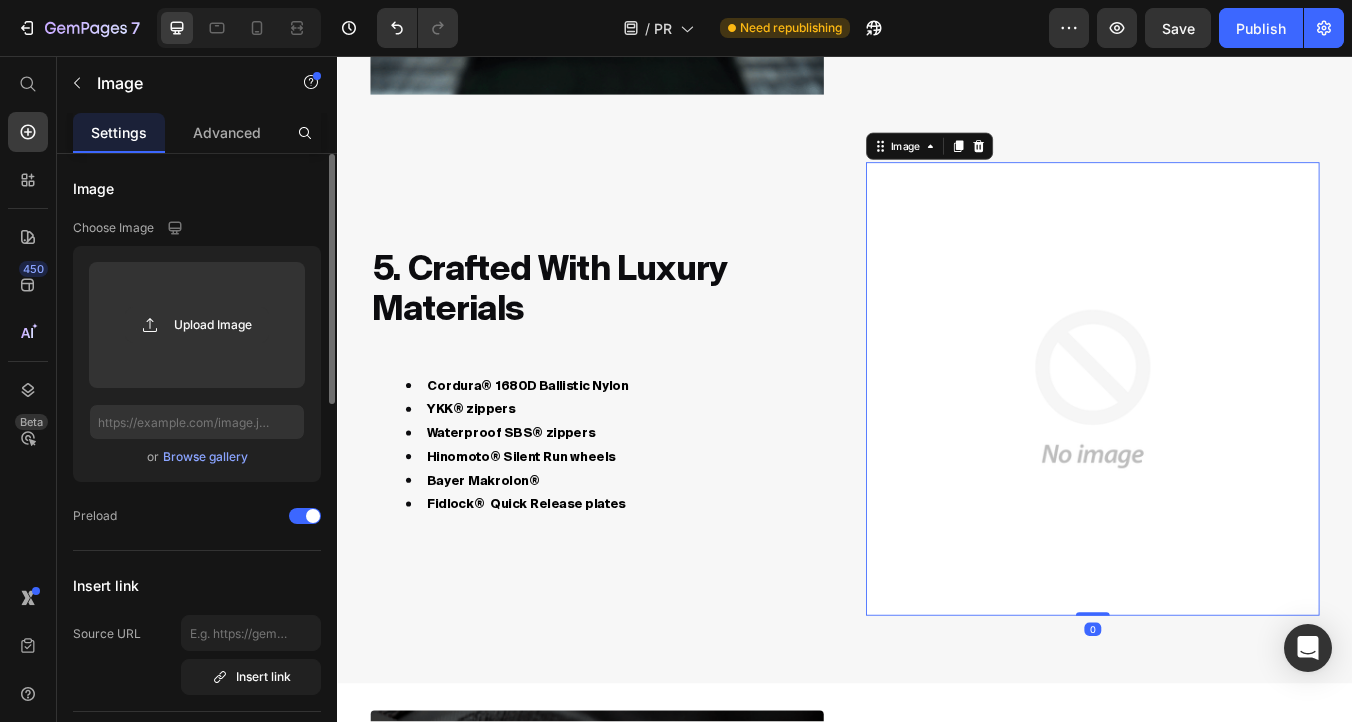 click at bounding box center (1230, 450) 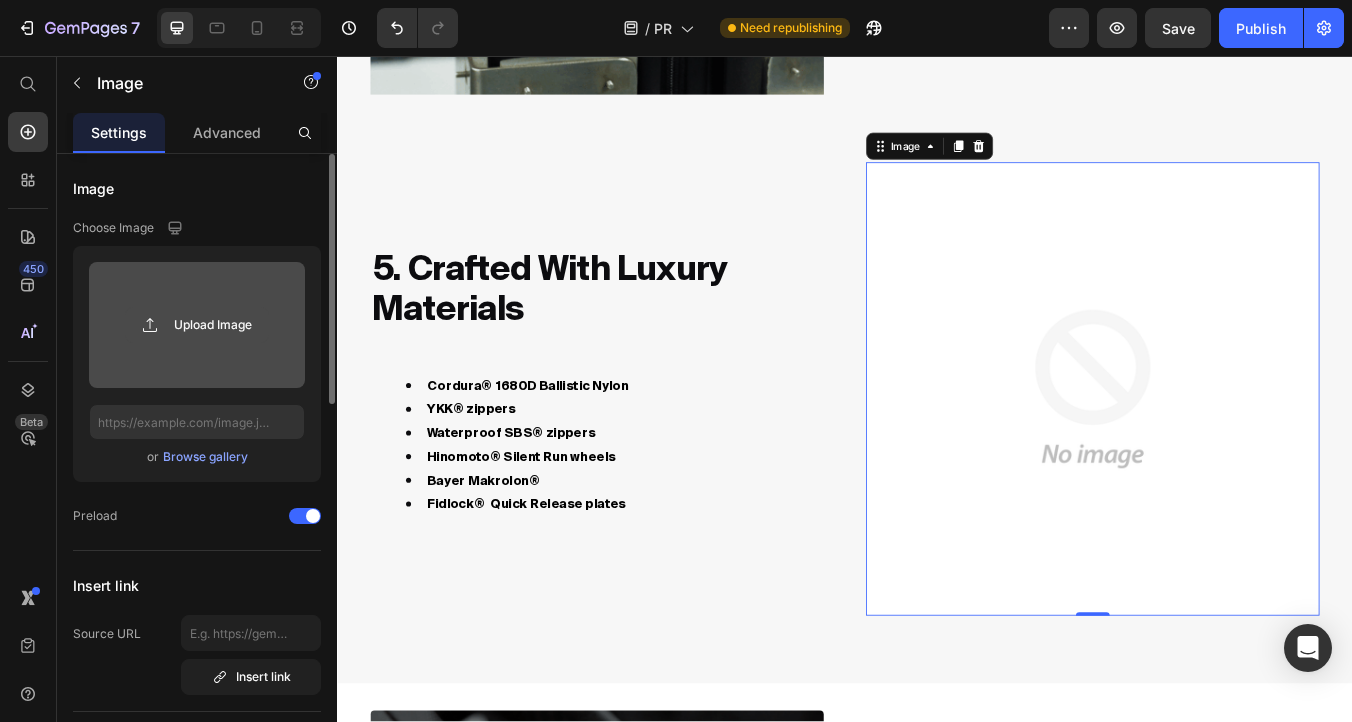 click 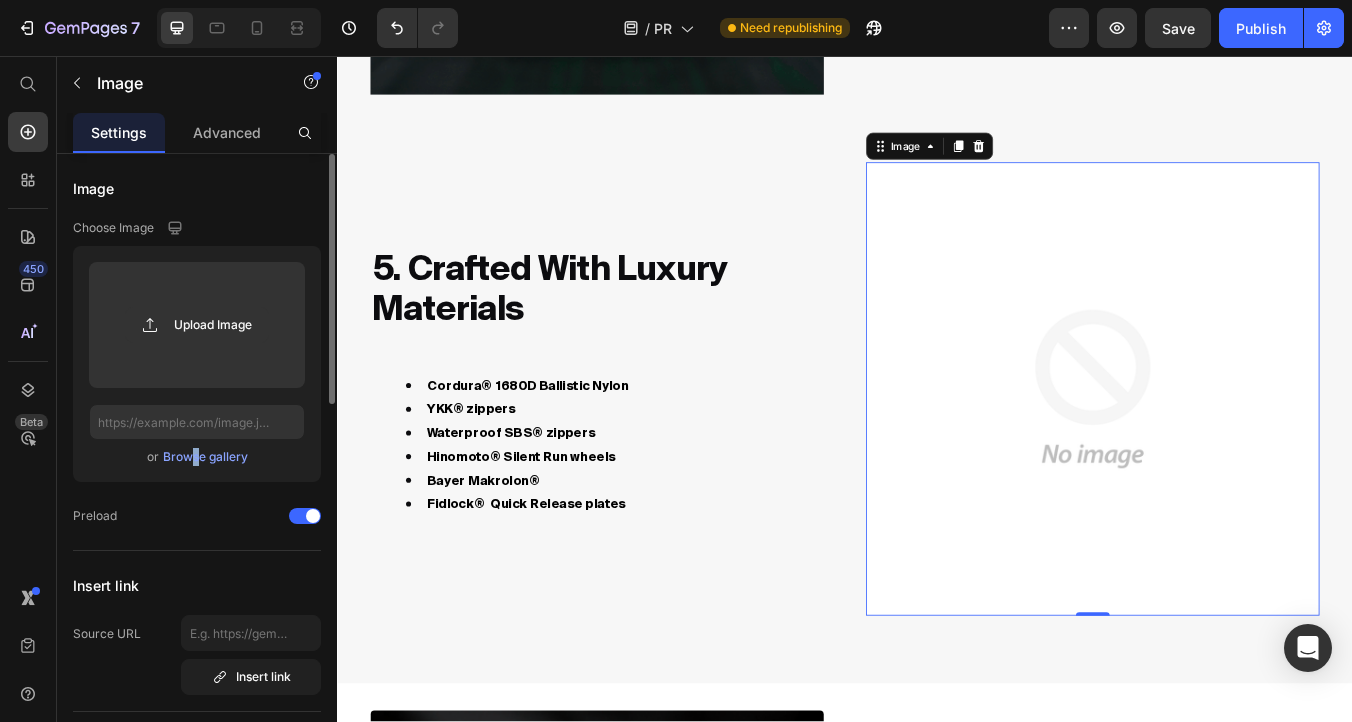 click on "Browse gallery" at bounding box center (205, 457) 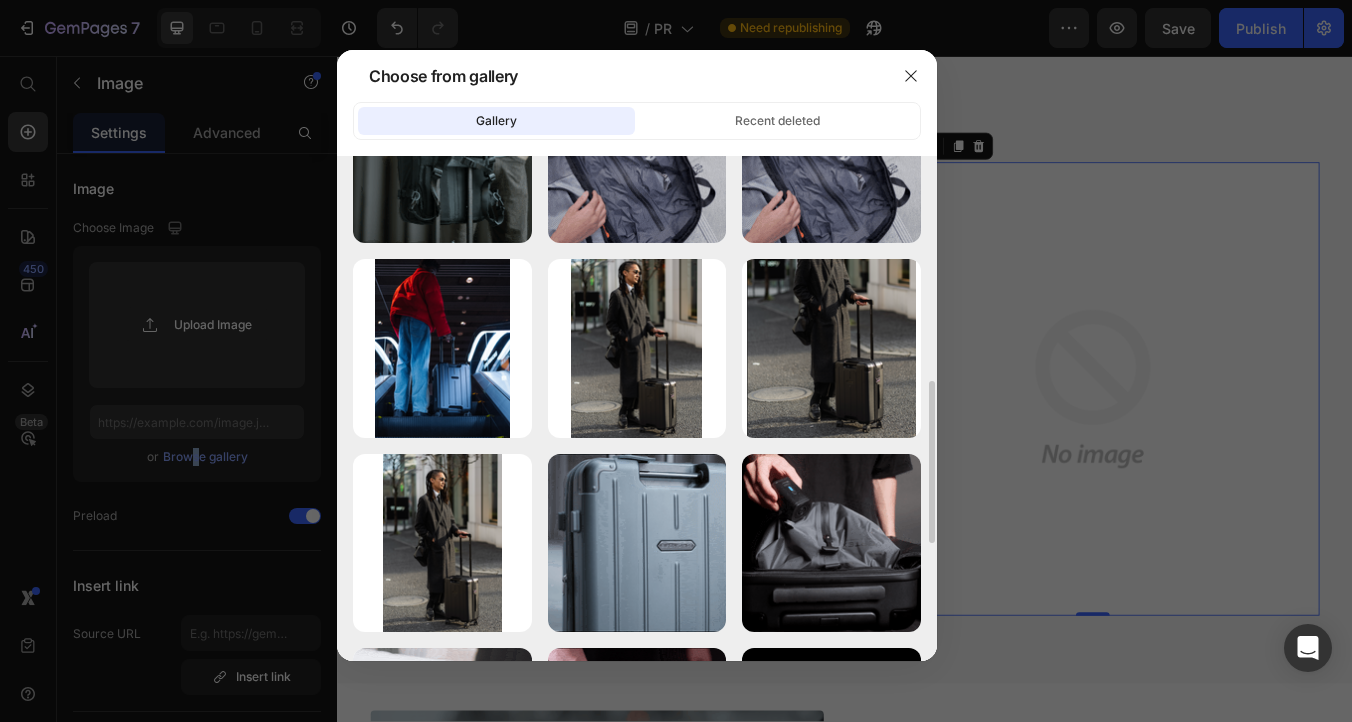 scroll, scrollTop: 547, scrollLeft: 0, axis: vertical 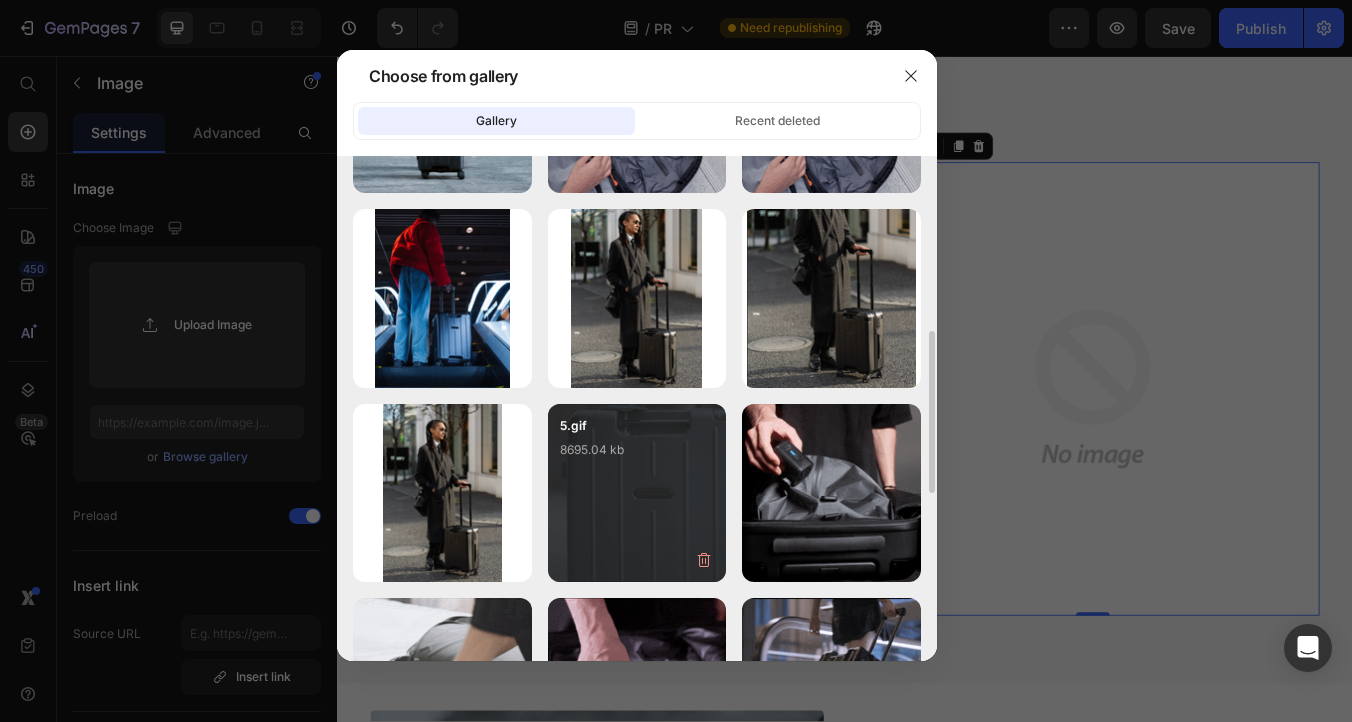 click on "5.gif 8695.04 kb" at bounding box center (637, 493) 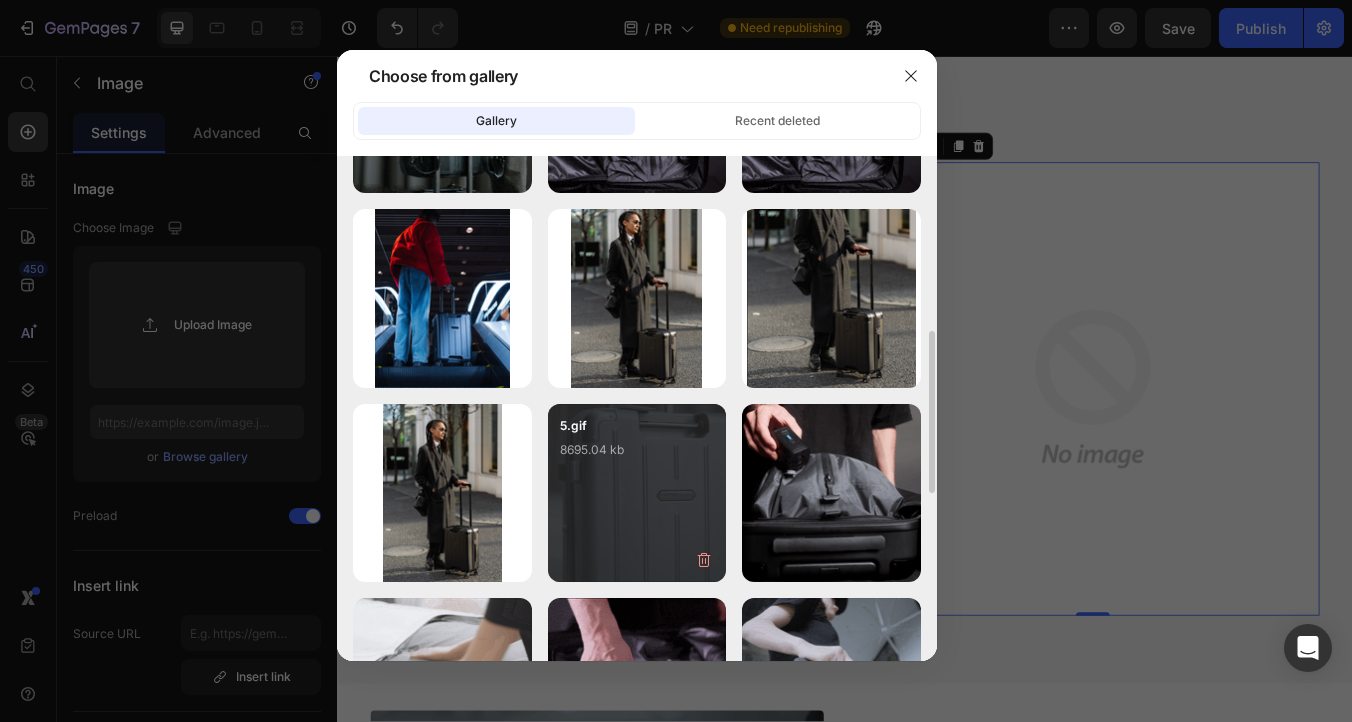 type on "https://cdn.shopify.com/s/files/1/0647/8325/3713/files/gempages_546256961746765024-e3911b2b-c66a-4394-8c38-f440eb9a0999.gif" 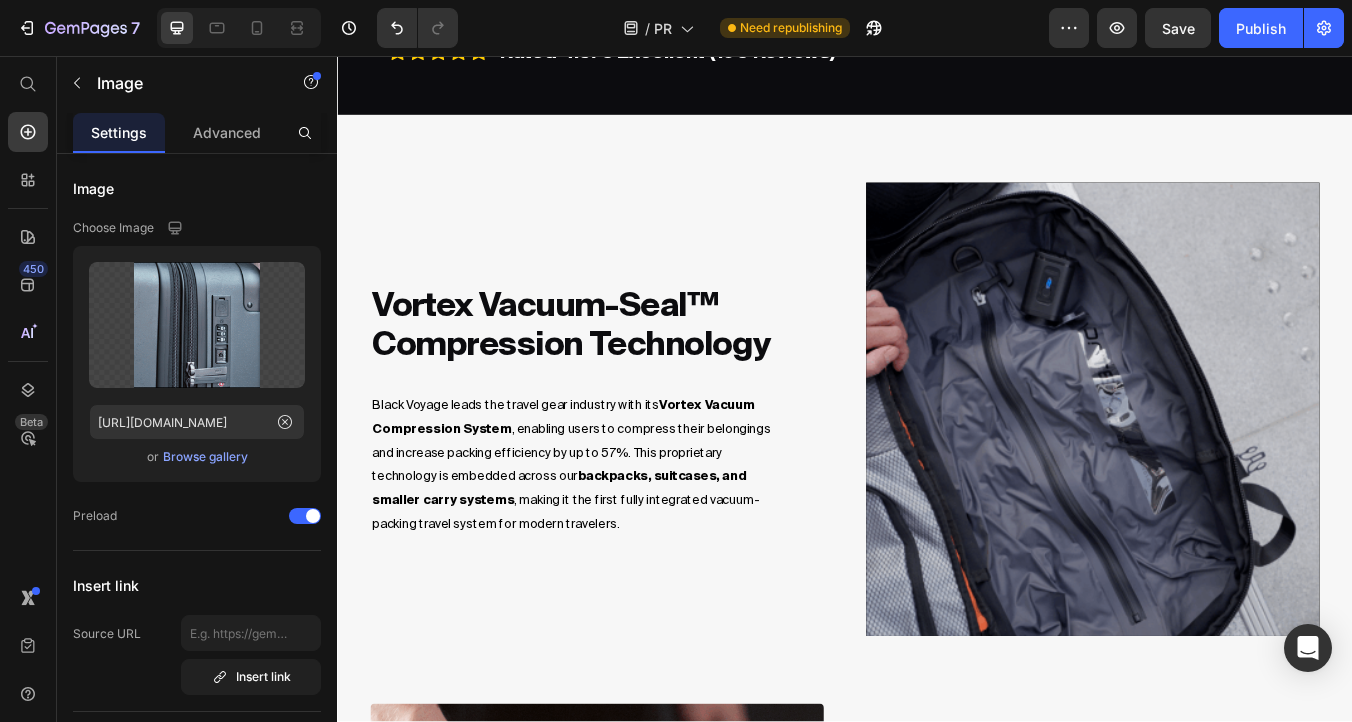 scroll, scrollTop: 1247, scrollLeft: 0, axis: vertical 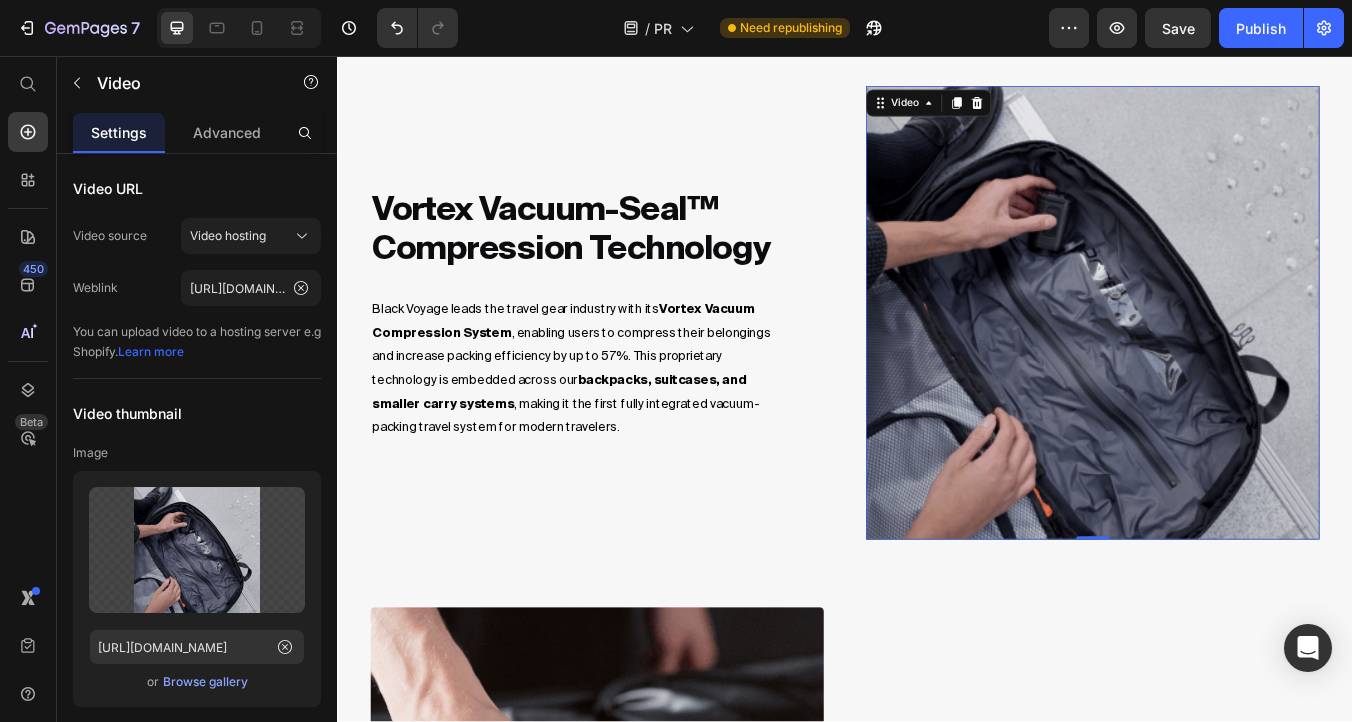 click at bounding box center [1230, 360] 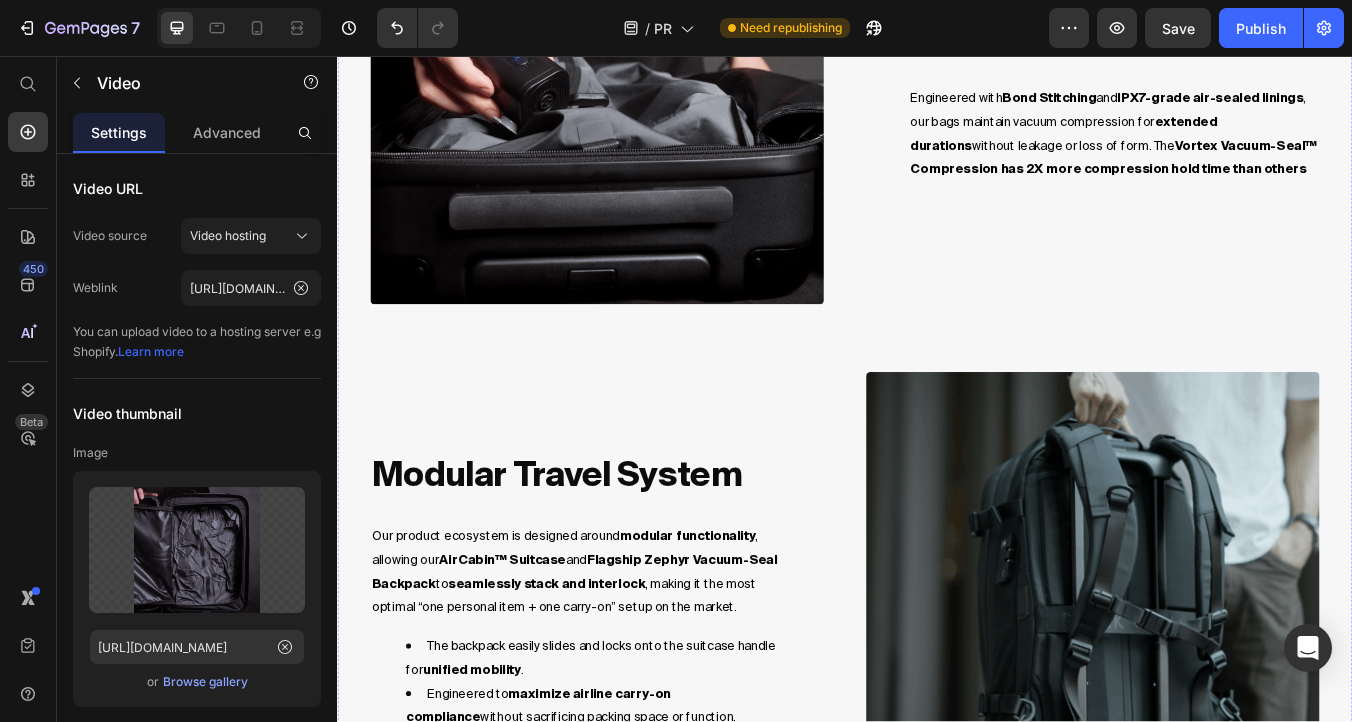 scroll, scrollTop: 2225, scrollLeft: 0, axis: vertical 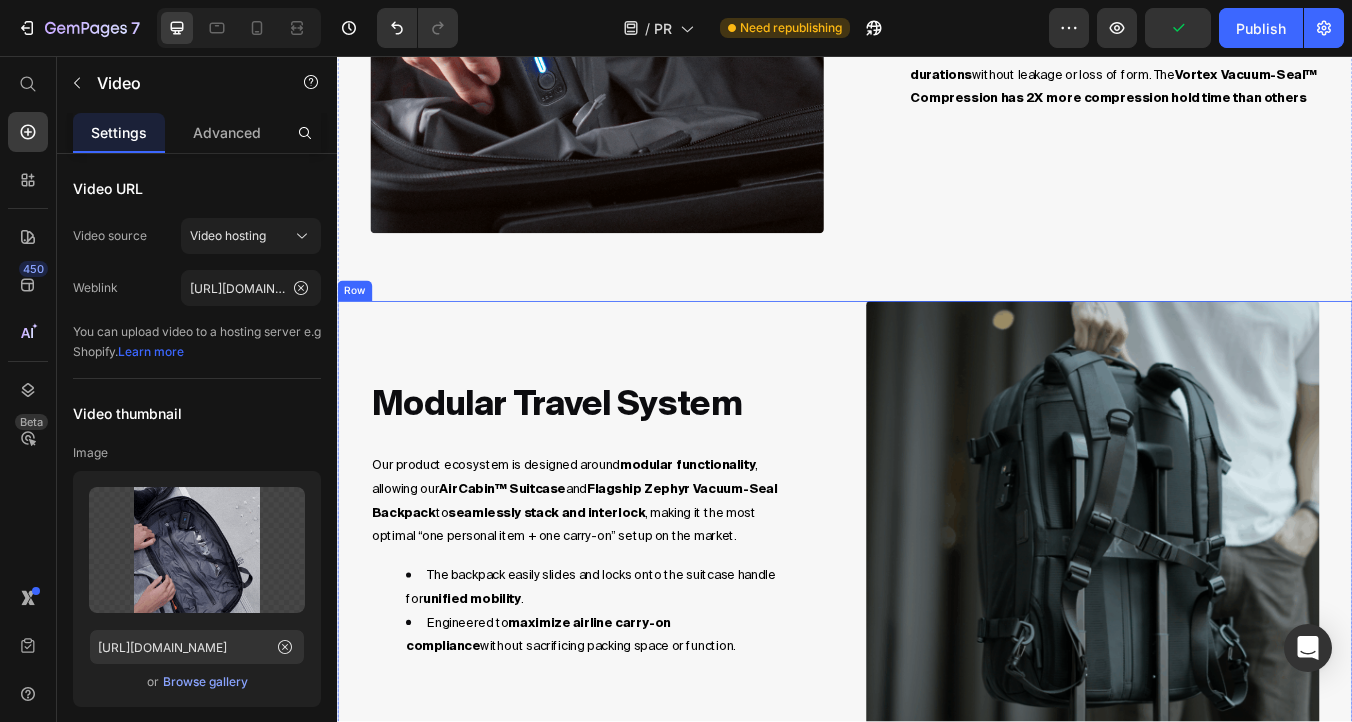 click on "modular Travel System Heading  Our product ecosystem is designed around  modular functionality , allowing our  AirCabin™ Suitcase  and  Flagship Zephyr Vacuum-Seal Backpack  to  seamlessly stack and interlock , making it the most optimal “one personal item + one carry-on” setup on the market. The backpack easily slides and locks onto the suitcase handle for  unified mobility . Engineered to  maximize airline carry-on compliance  without sacrificing packing space or function. Text Block" at bounding box center [644, 614] 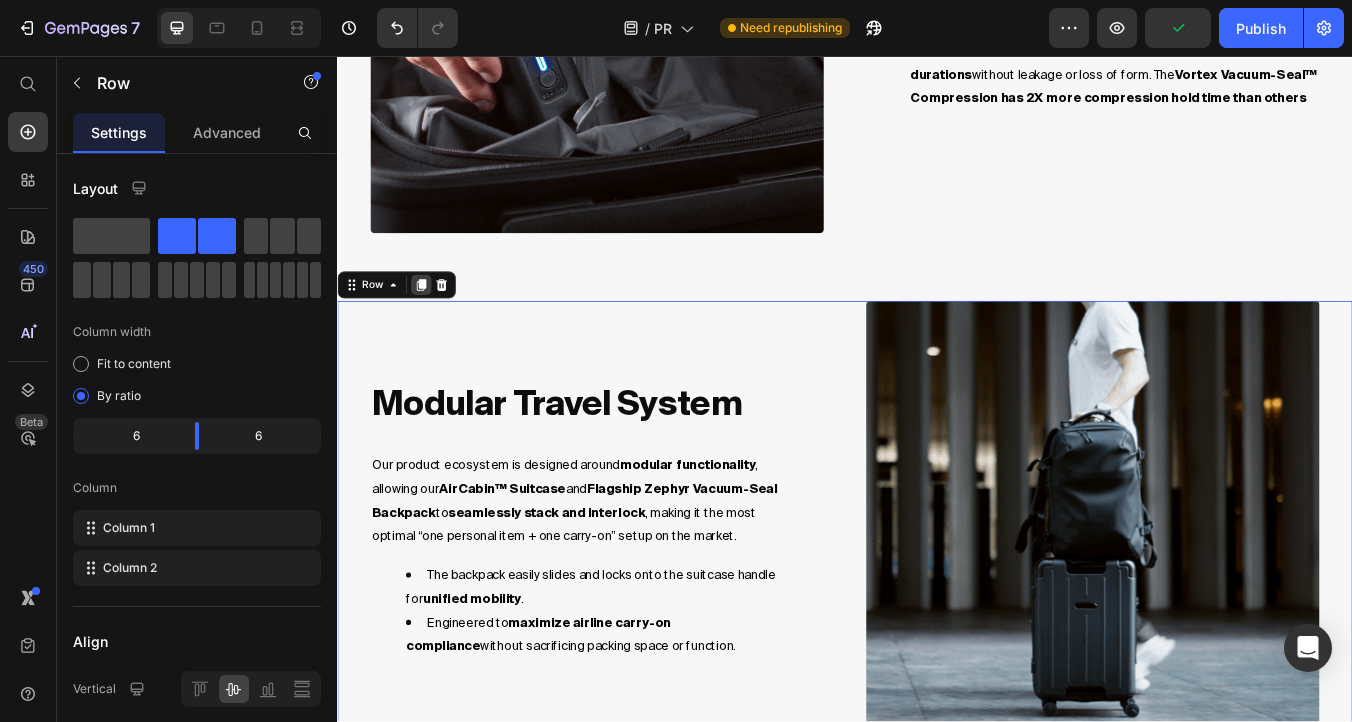 click 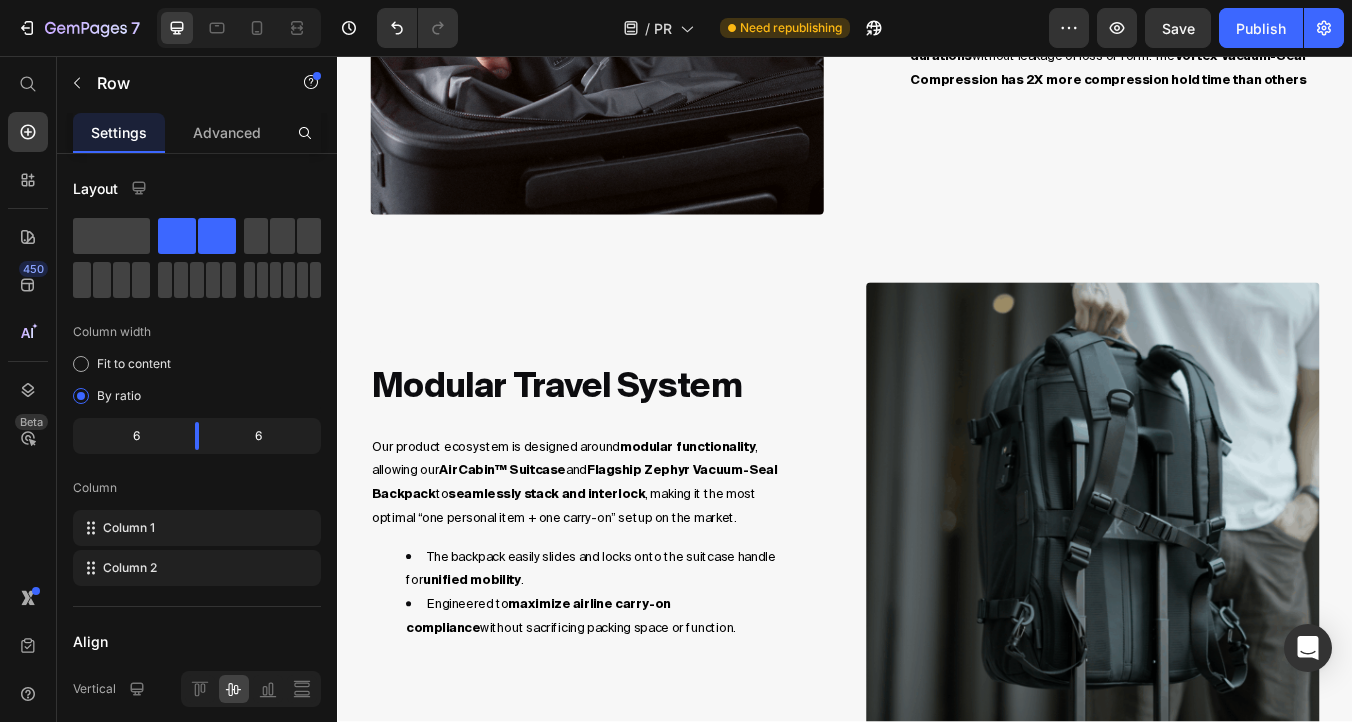 scroll, scrollTop: 2226, scrollLeft: 0, axis: vertical 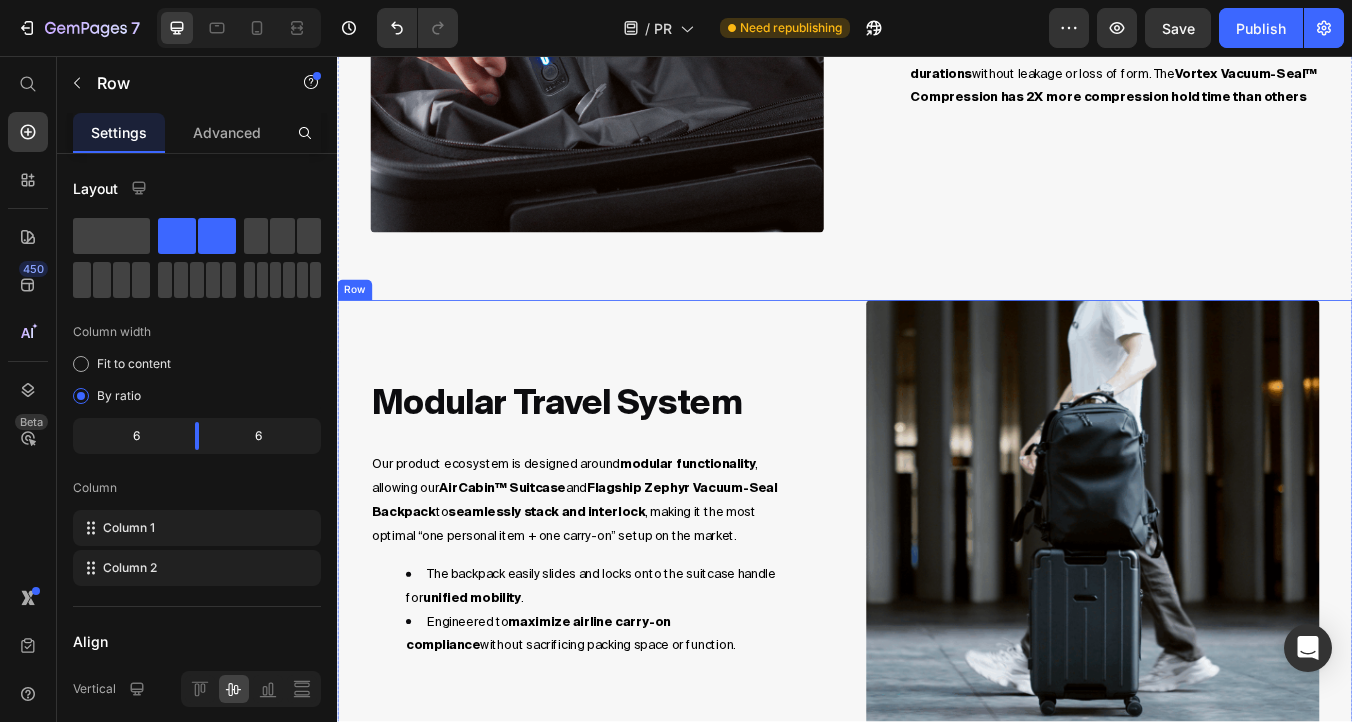 click on "modular Travel System Heading  Our product ecosystem is designed around  modular functionality , allowing our  AirCabin™ Suitcase  and  Flagship Zephyr Vacuum-Seal Backpack  to  seamlessly stack and interlock , making it the most optimal “one personal item + one carry-on” setup on the market. The backpack easily slides and locks onto the suitcase handle for  unified mobility . Engineered to  maximize airline carry-on compliance  without sacrificing packing space or function. Text Block" at bounding box center (644, 613) 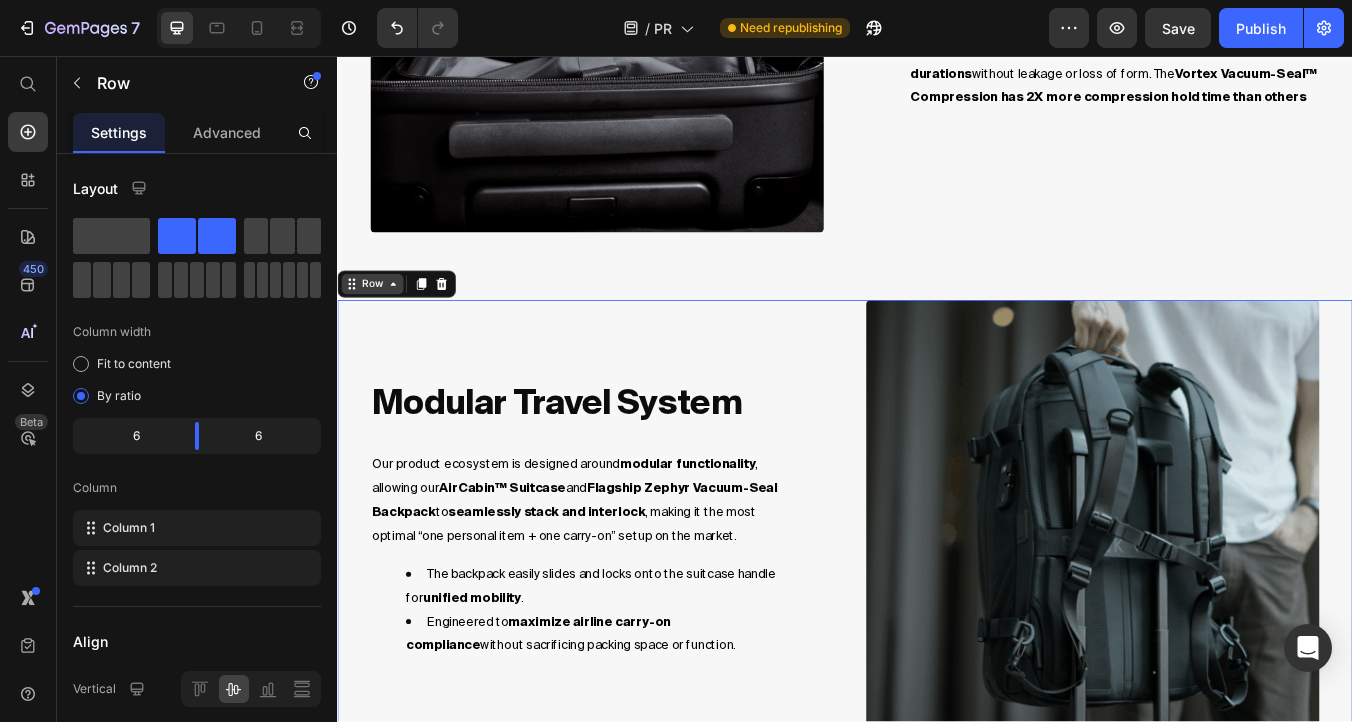 click on "Row" at bounding box center (378, 326) 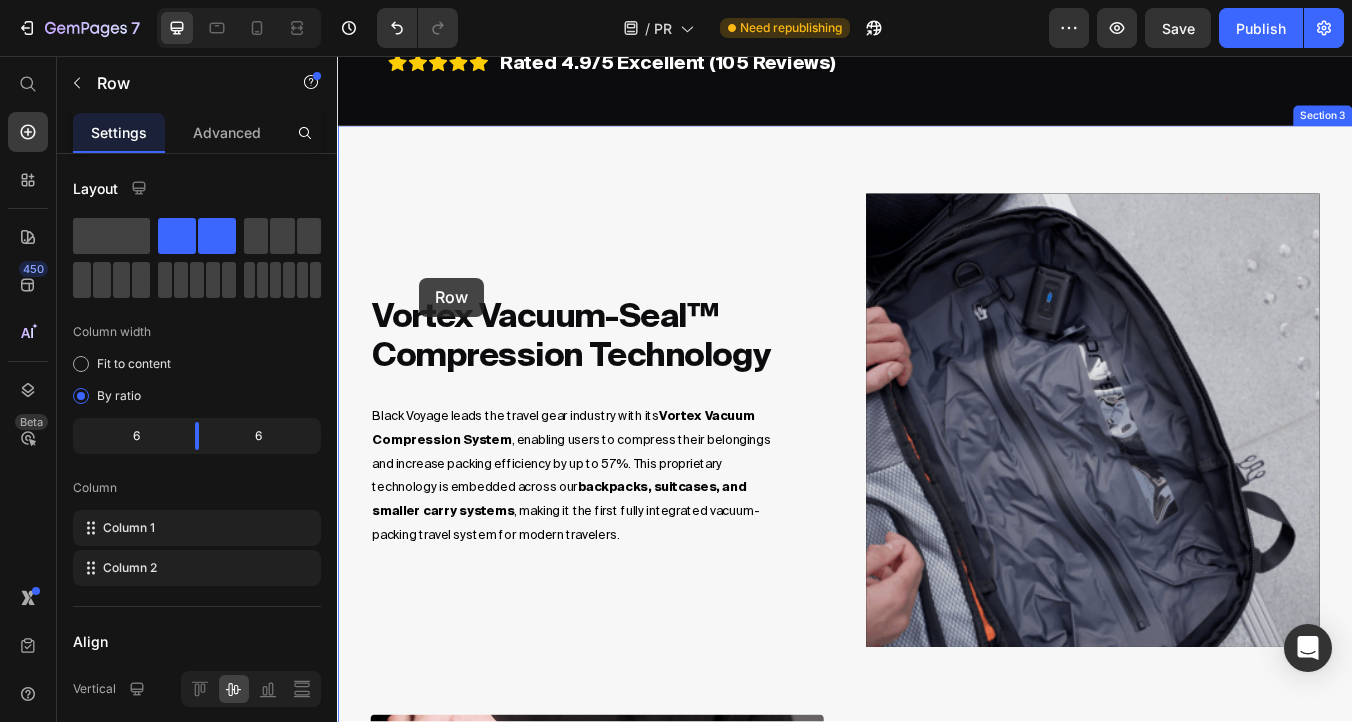 scroll, scrollTop: 1090, scrollLeft: 0, axis: vertical 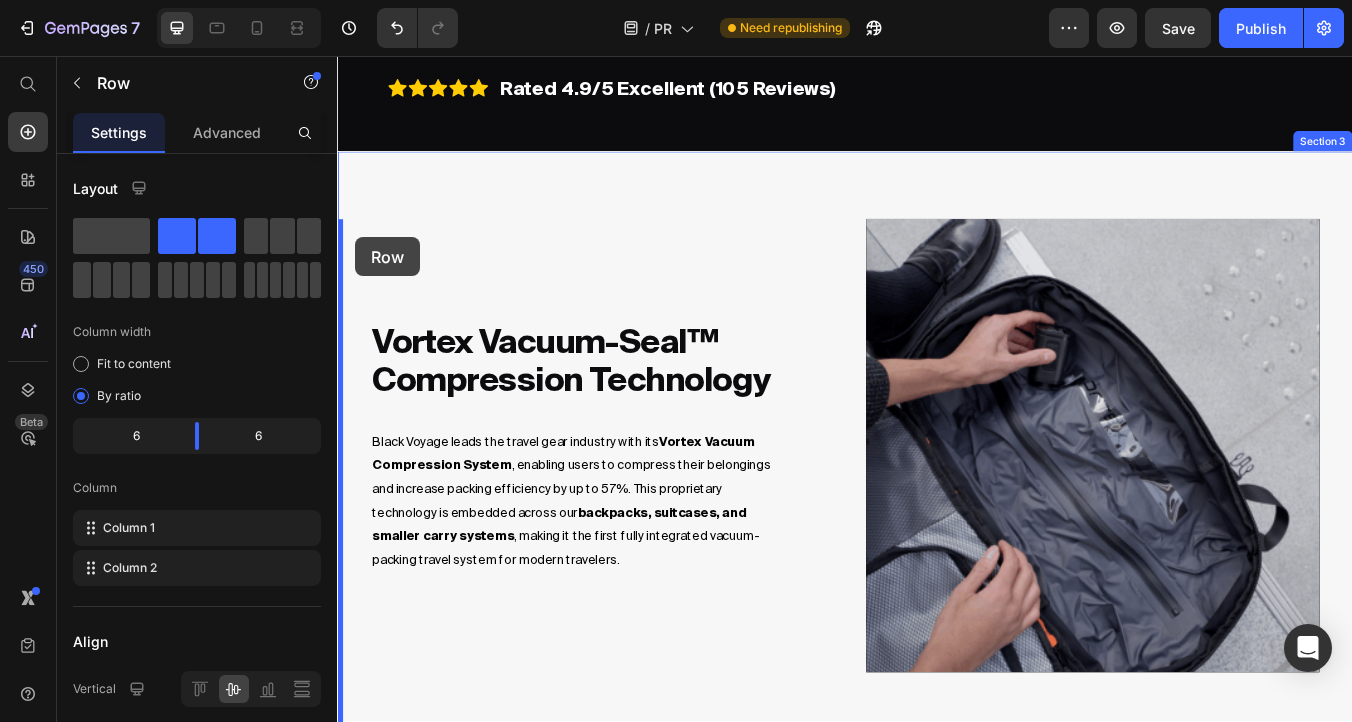 drag, startPoint x: 397, startPoint y: 334, endPoint x: 358, endPoint y: 270, distance: 74.94665 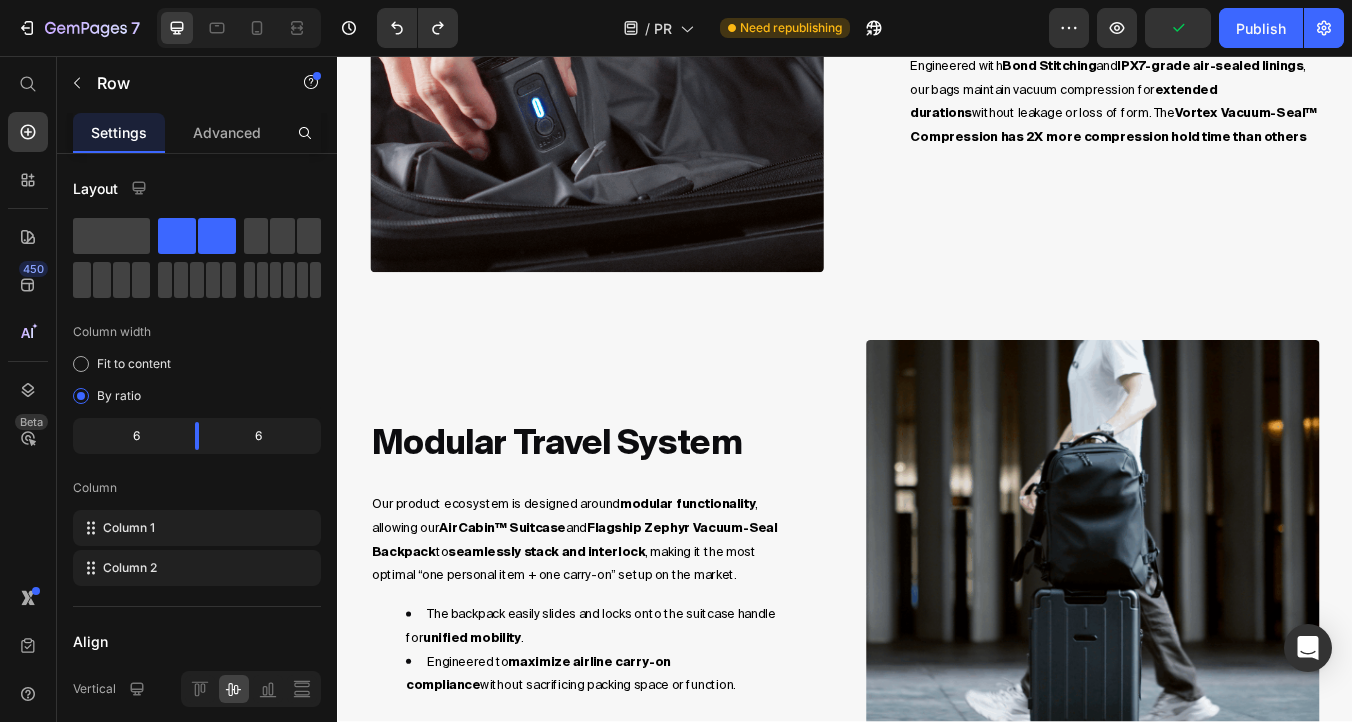 scroll, scrollTop: 2275, scrollLeft: 0, axis: vertical 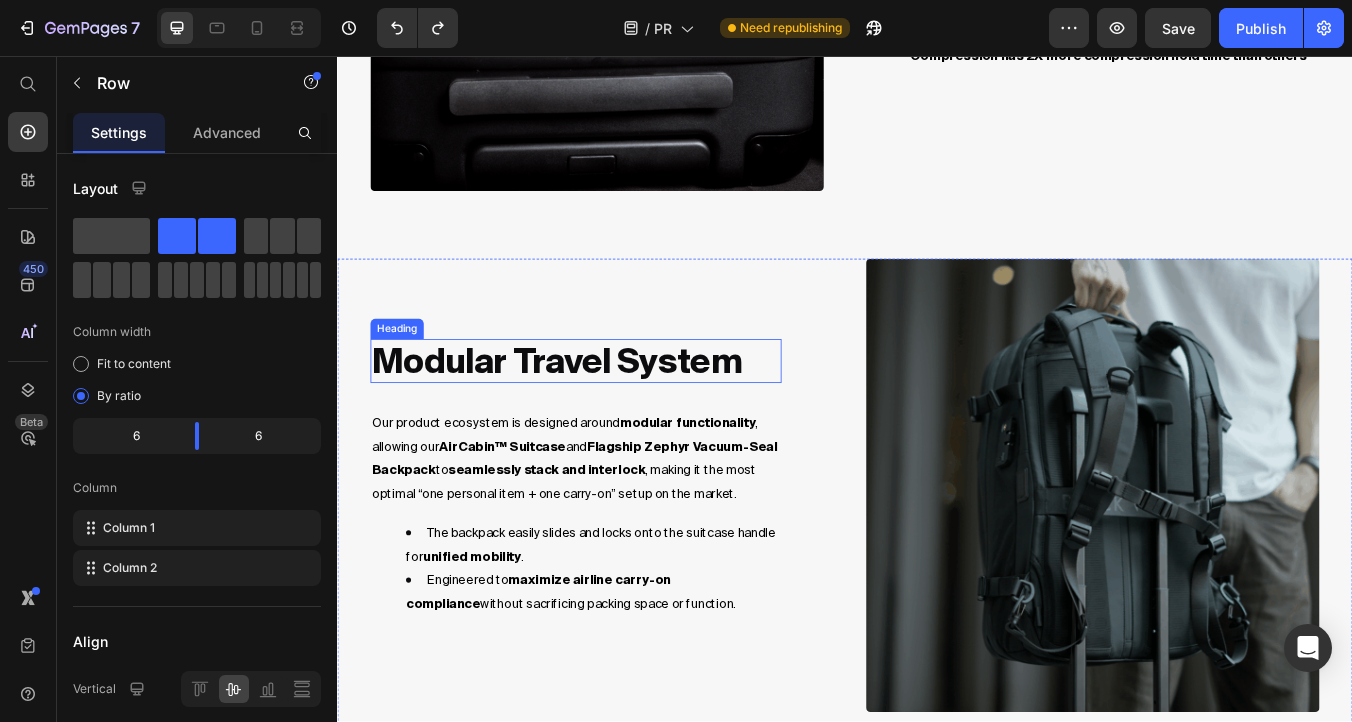click on "modular Travel System" at bounding box center (619, 417) 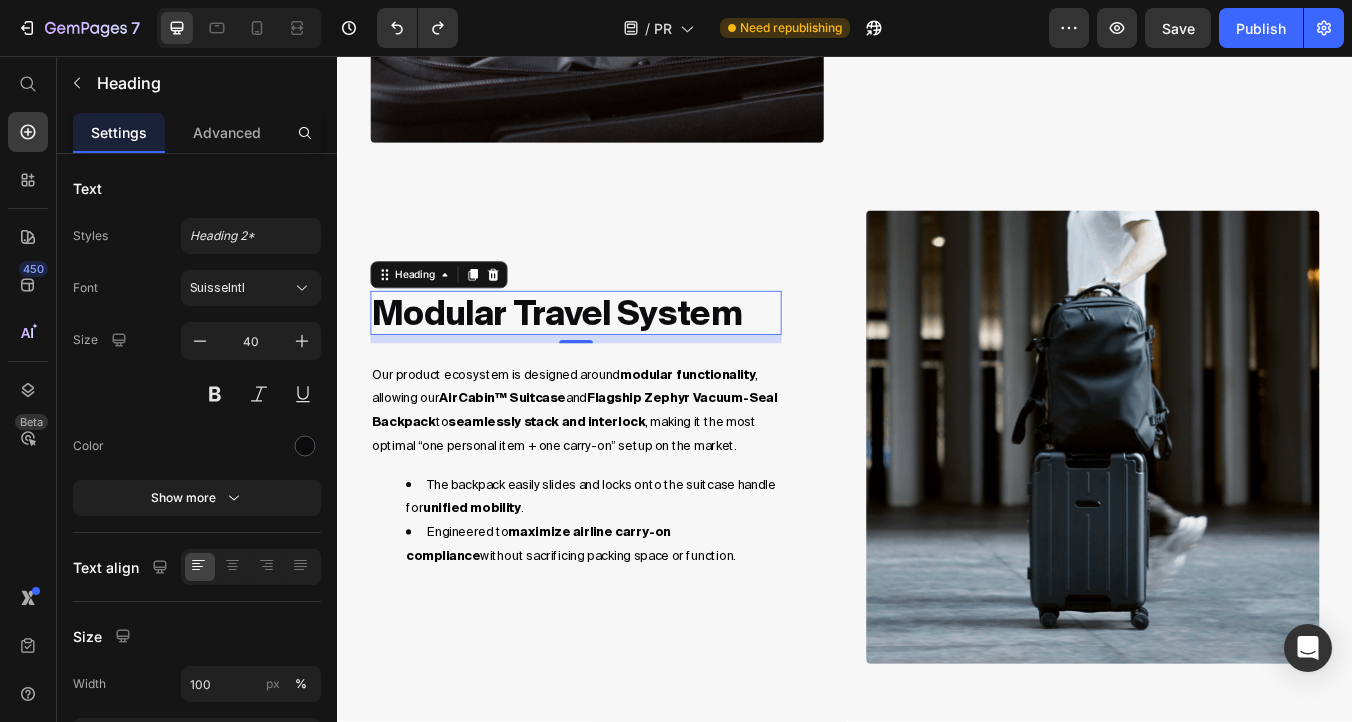 scroll, scrollTop: 2223, scrollLeft: 0, axis: vertical 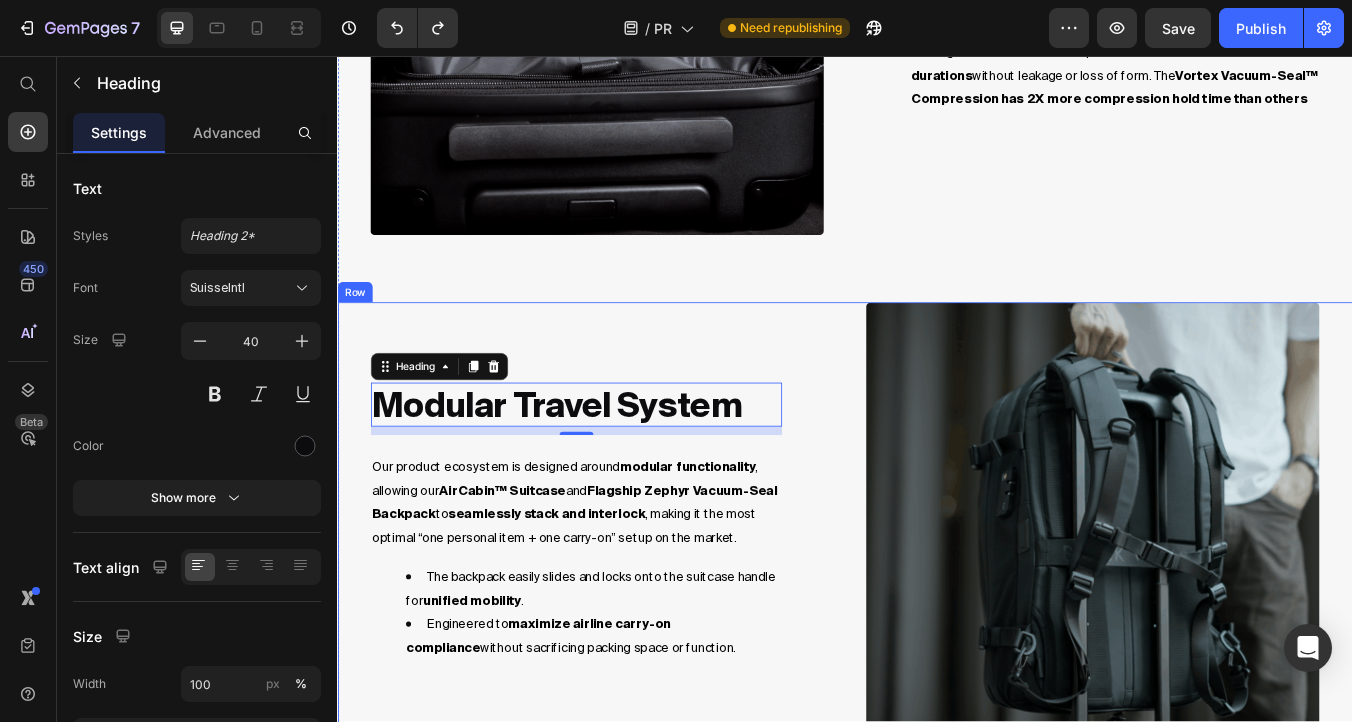 click on "modular Travel System Heading   10  Our product ecosystem is designed around  modular functionality , allowing our  AirCabin™ Suitcase  and  Flagship Zephyr Vacuum-Seal Backpack  to  seamlessly stack and interlock , making it the most optimal “one personal item + one carry-on” setup on the market. The backpack easily slides and locks onto the suitcase handle for  unified mobility . Engineered to  maximize airline carry-on compliance  without sacrificing packing space or function. Text Block" at bounding box center (644, 616) 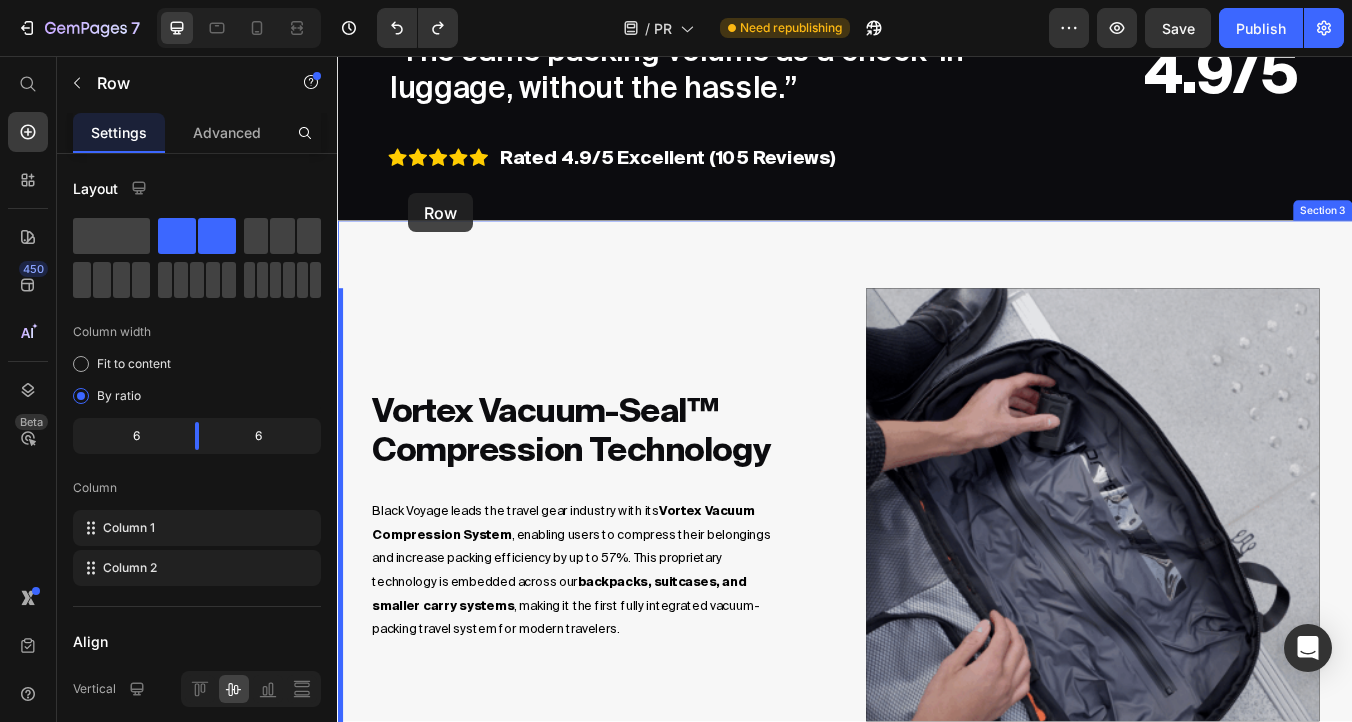 scroll, scrollTop: 998, scrollLeft: 0, axis: vertical 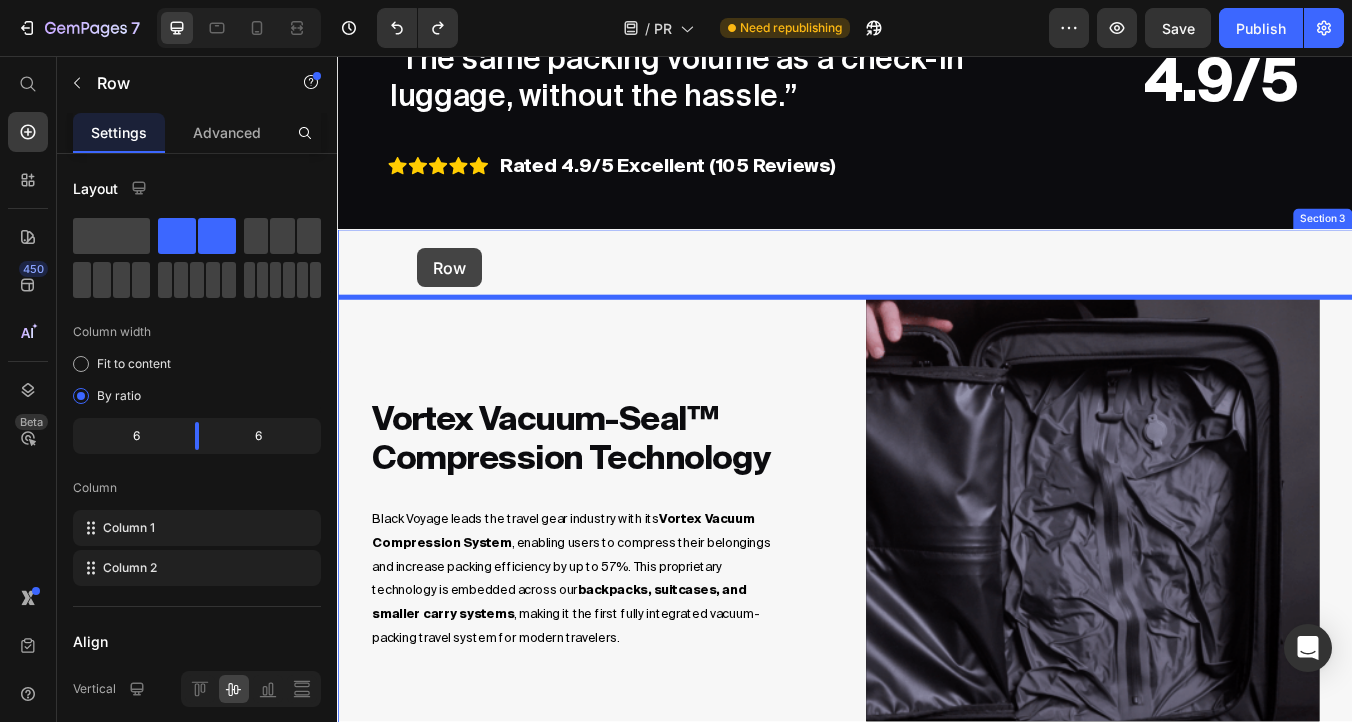 drag, startPoint x: 356, startPoint y: 332, endPoint x: 431, endPoint y: 283, distance: 89.587944 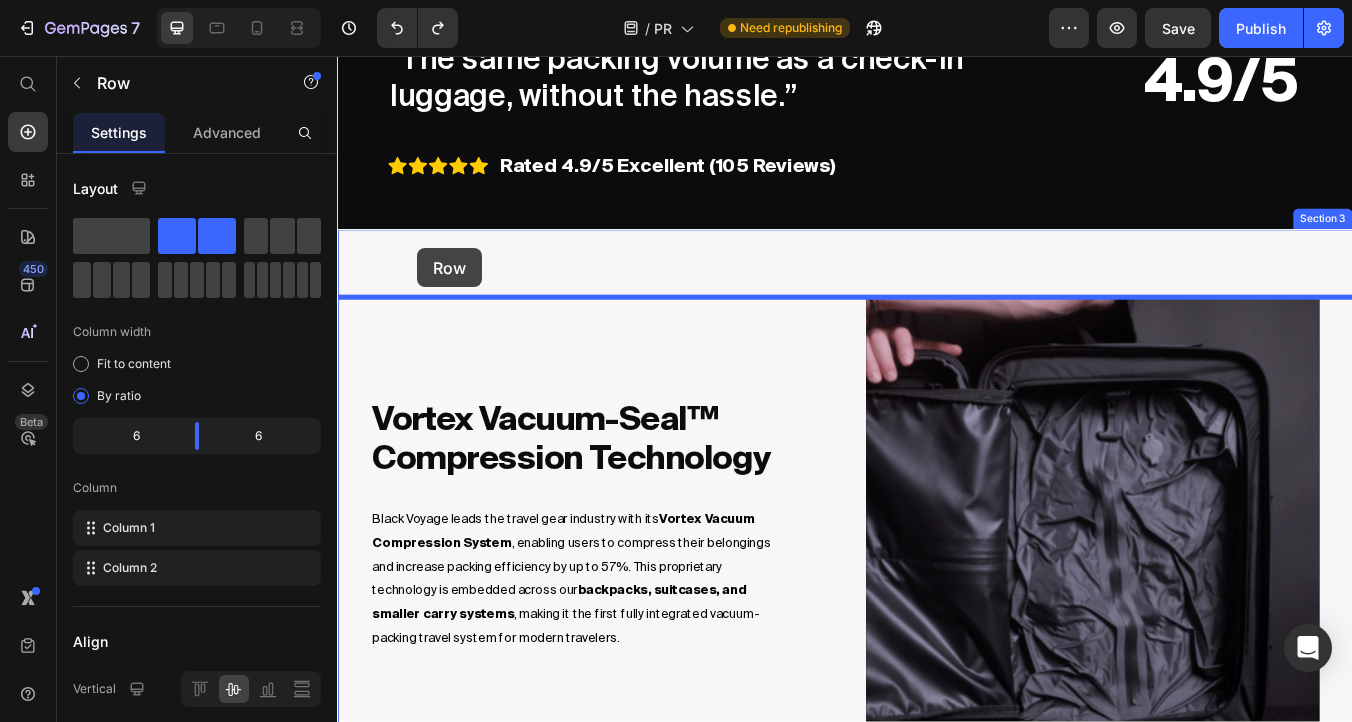 click on "Header 5 Reasons Why Millions Ditched Their Check-In Luggage For Black Voyage Heading Image Reasons Why Millions Ditched Their Check-In Luggage For This Carry-On Heading Traveling with bulky, heavy luggage is a nightmare. Expensive fees, long lines at the airport, waiting forever at baggage claim, and the constant worry of losing your luggage.  That's why millions of travelers replaced their check-in with this carry-on suitcase  by Black Voyage.   Thanks to vacuum compression technology,  get 80L of packing volume  and replace your check-in luggage.   See below for all the reasons why travelers worldwide are switching to Black Voyage. Text Block Section 1 "The same packing volume as a check-in luggage, without the hassle.” Text Block                Title Line Icon Icon Icon Icon Icon Icon List Rated 4.9/5 Excellent (105 Reviews) Text Block Row 4.9/5 Heading                Title Line Row Section 2 Vortex Vacuum-Seal™ Compression Technology  Heading Vortex Vacuum Compression System Text Block Video" at bounding box center [937, 2883] 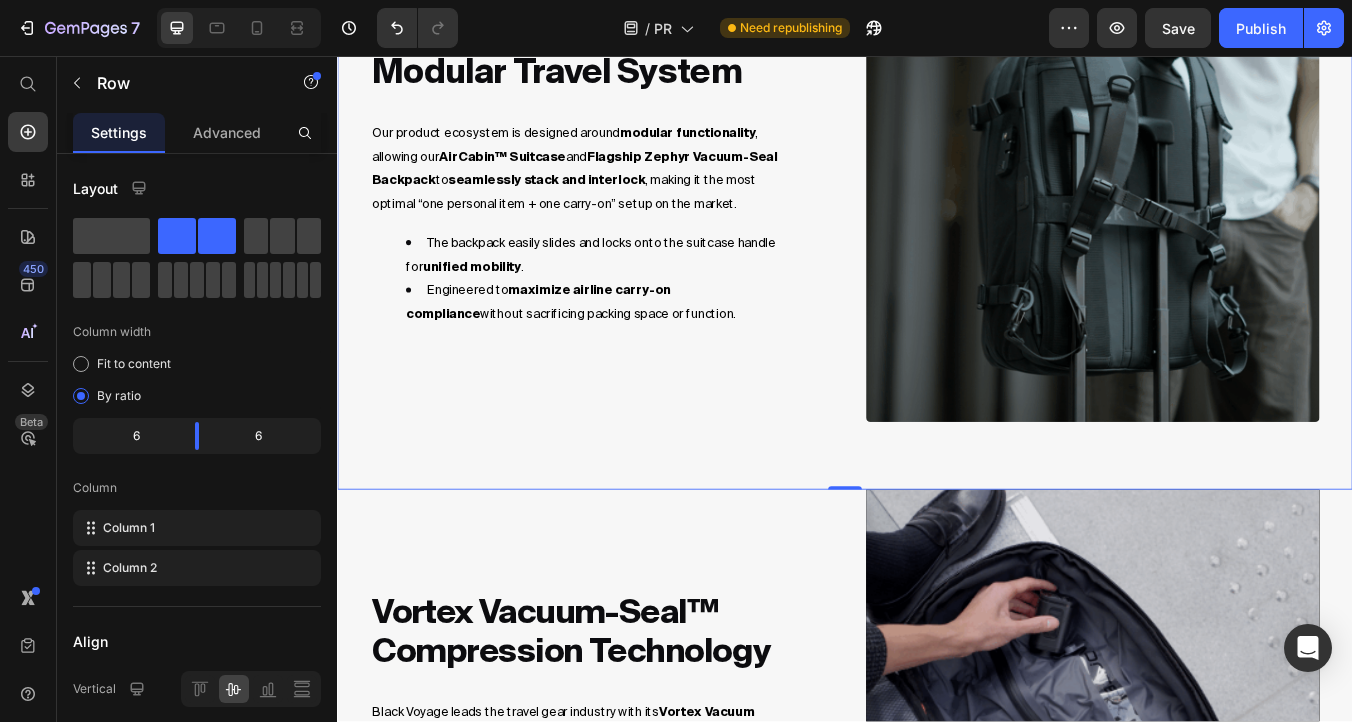 scroll, scrollTop: 1391, scrollLeft: 0, axis: vertical 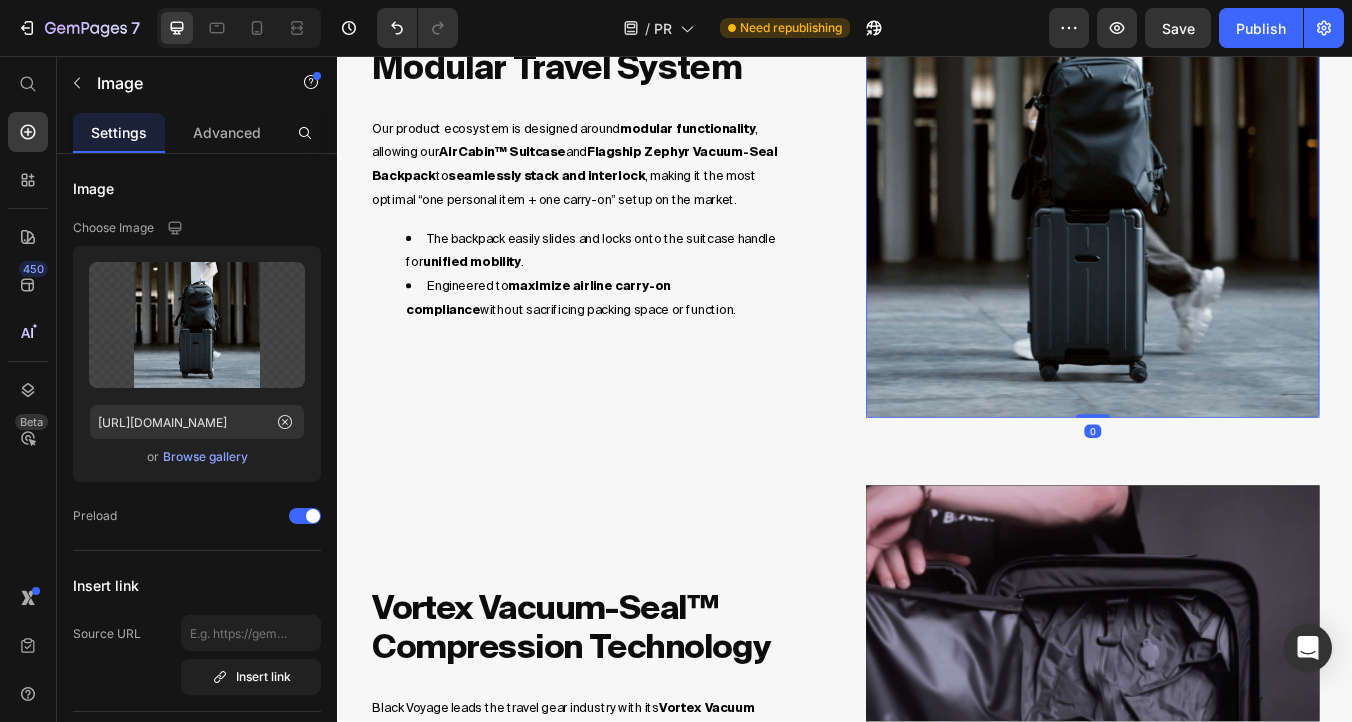 click at bounding box center (1230, 216) 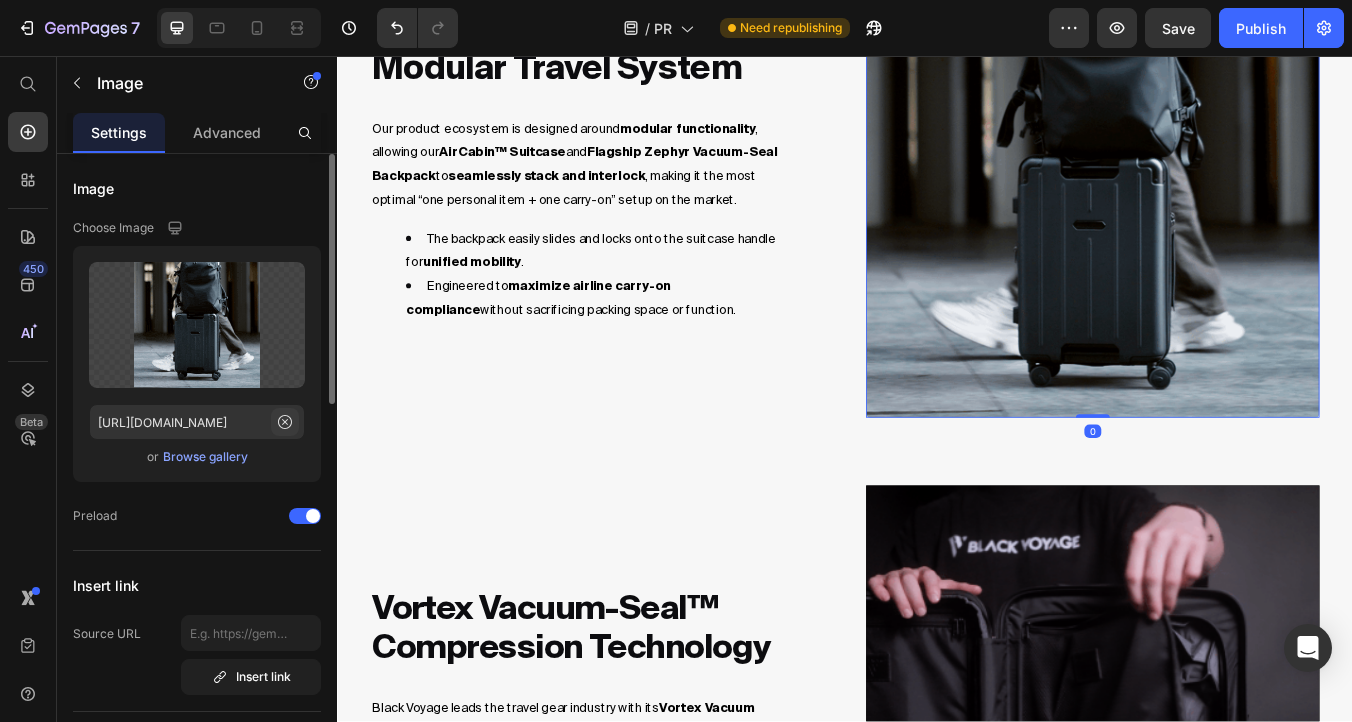 click 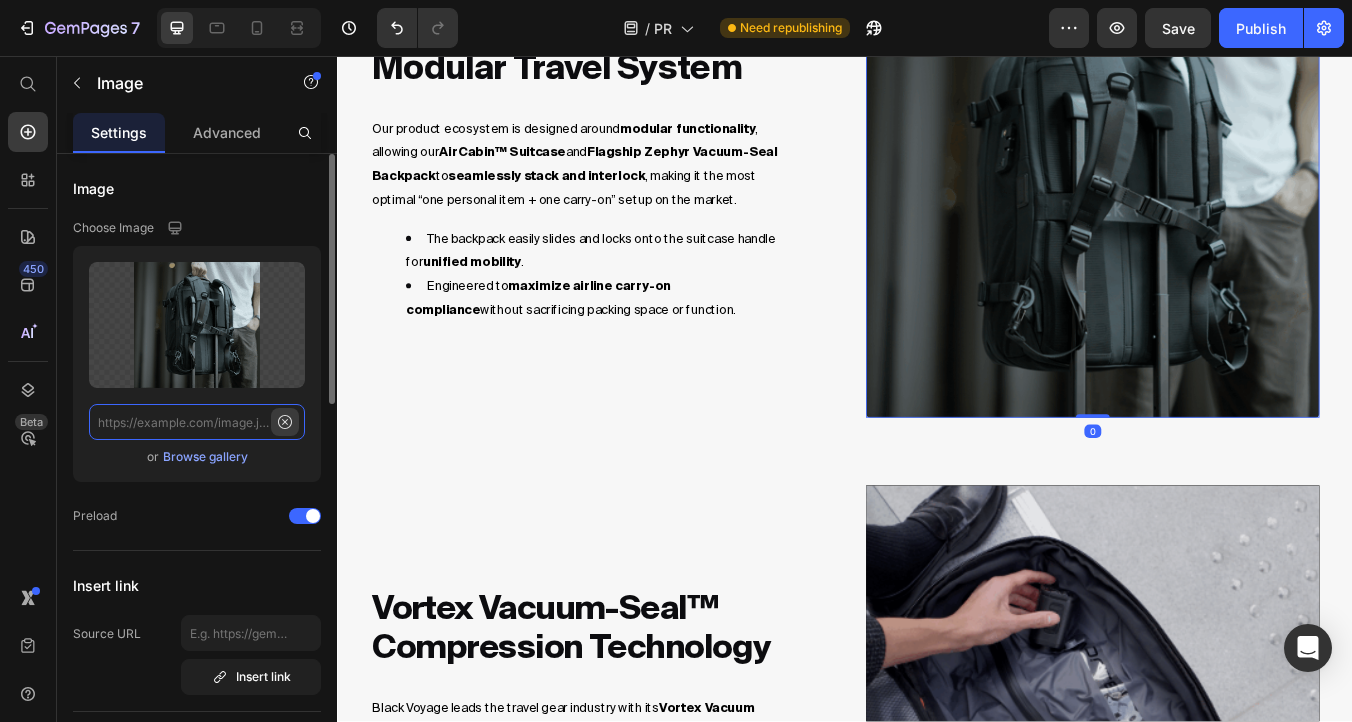 scroll, scrollTop: 0, scrollLeft: 0, axis: both 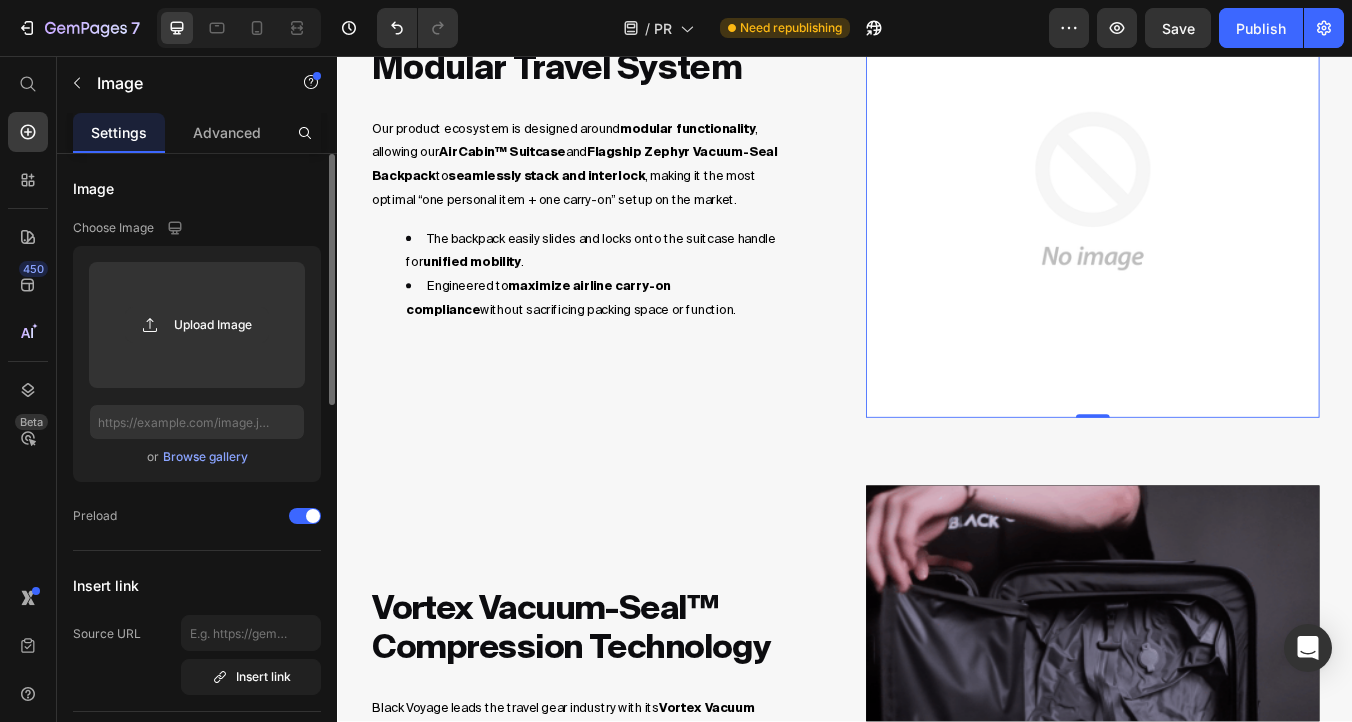 click on "Browse gallery" at bounding box center (205, 457) 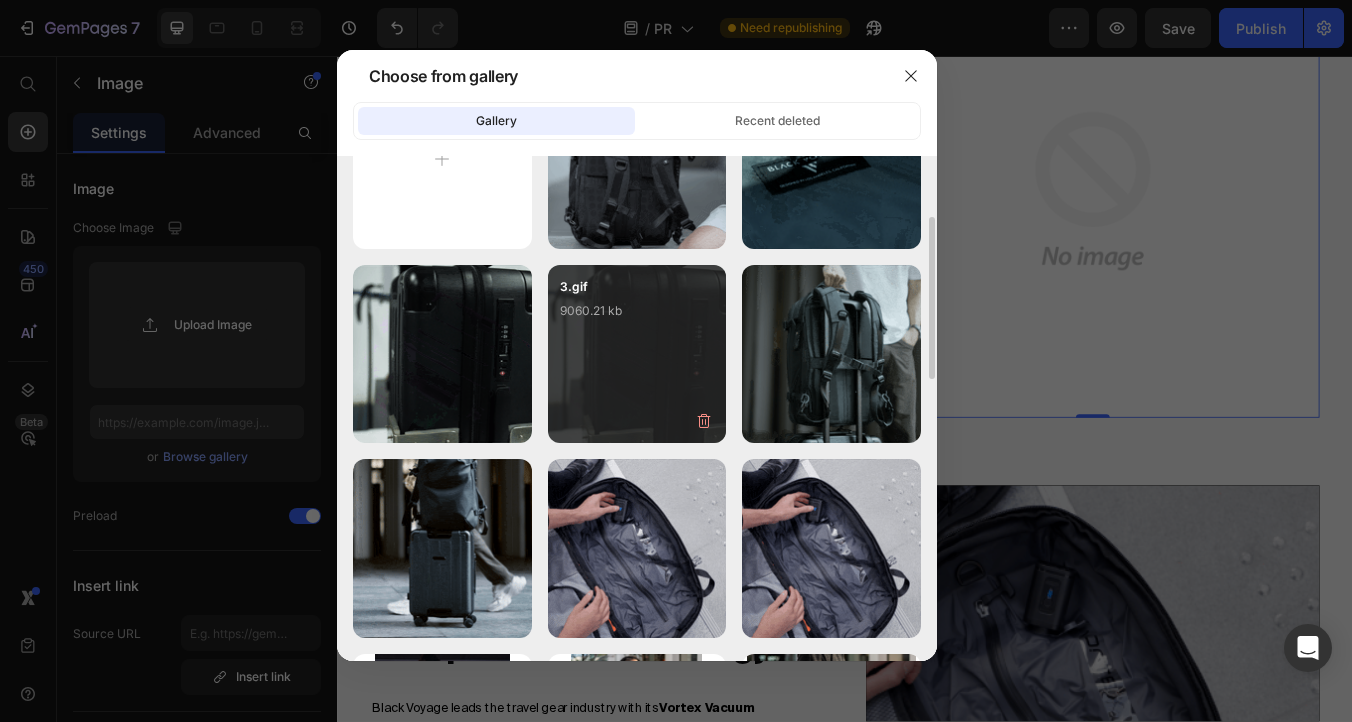 scroll, scrollTop: 259, scrollLeft: 0, axis: vertical 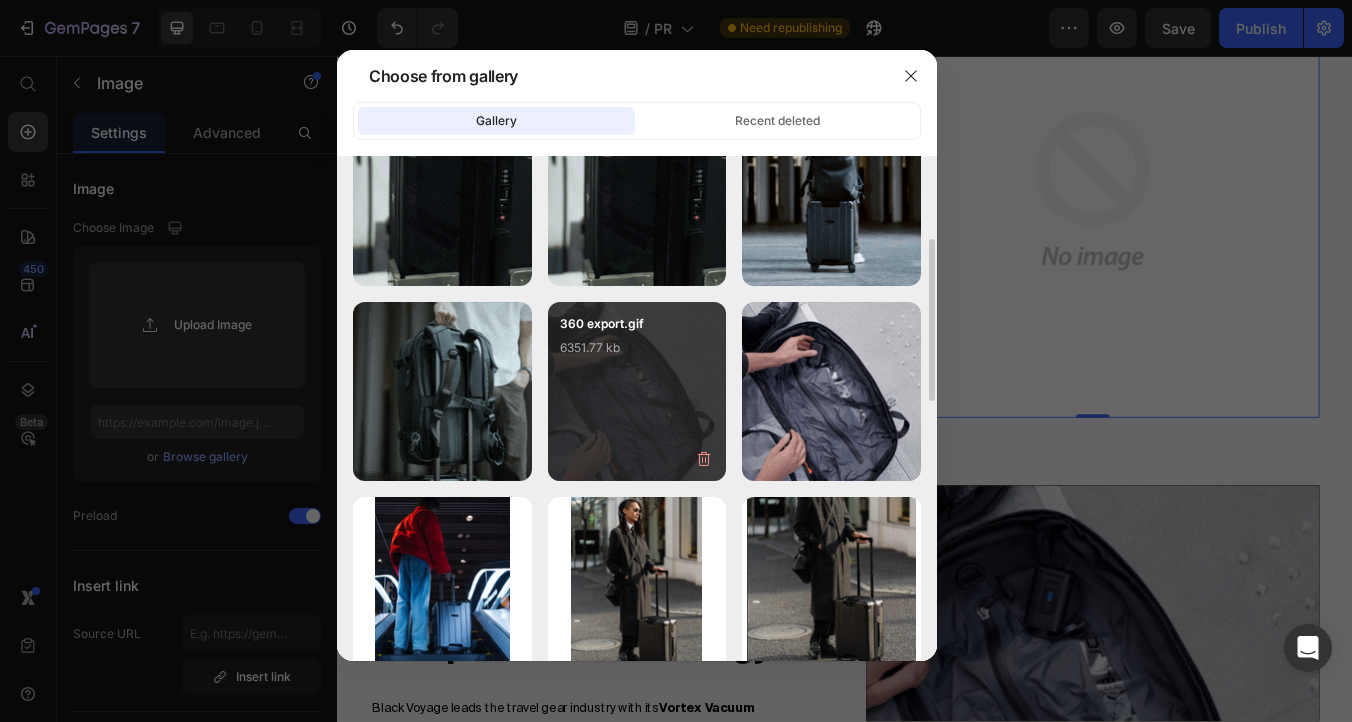 click on "360 export.gif 6351.77 kb" at bounding box center (637, 354) 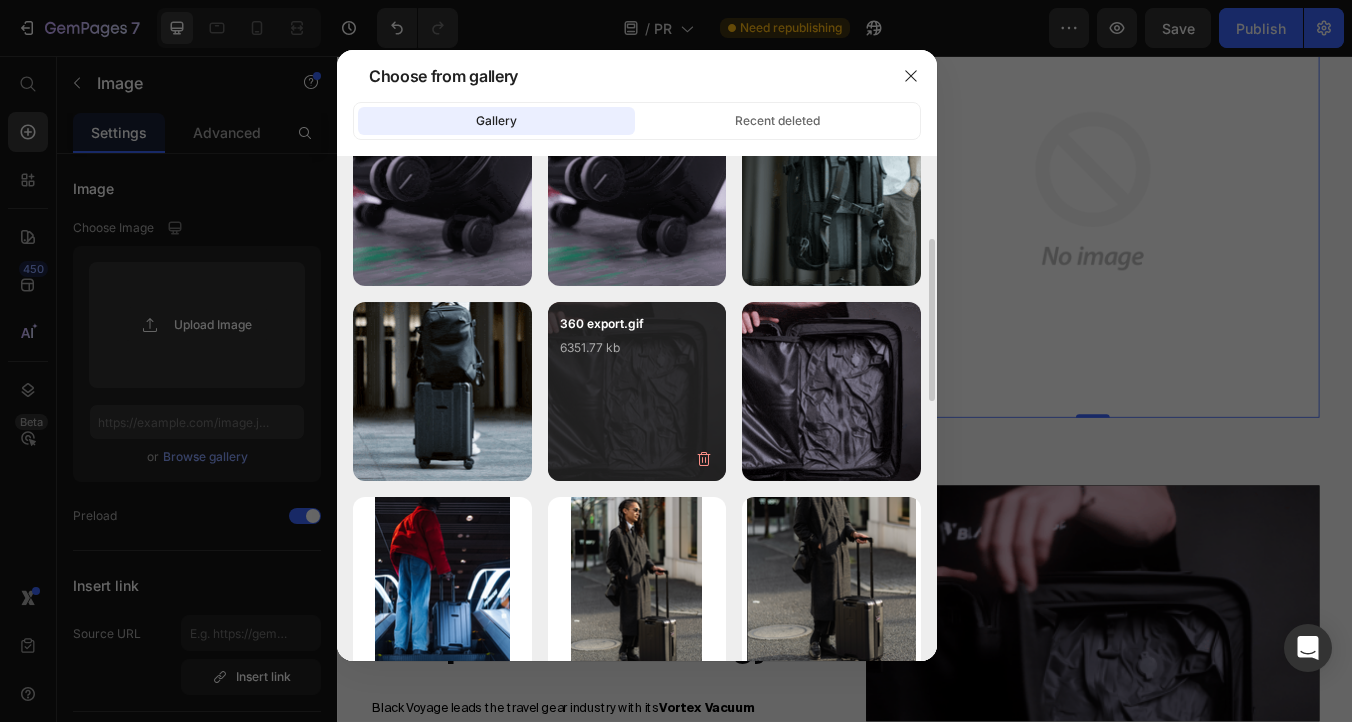 type on "[URL][DOMAIN_NAME]" 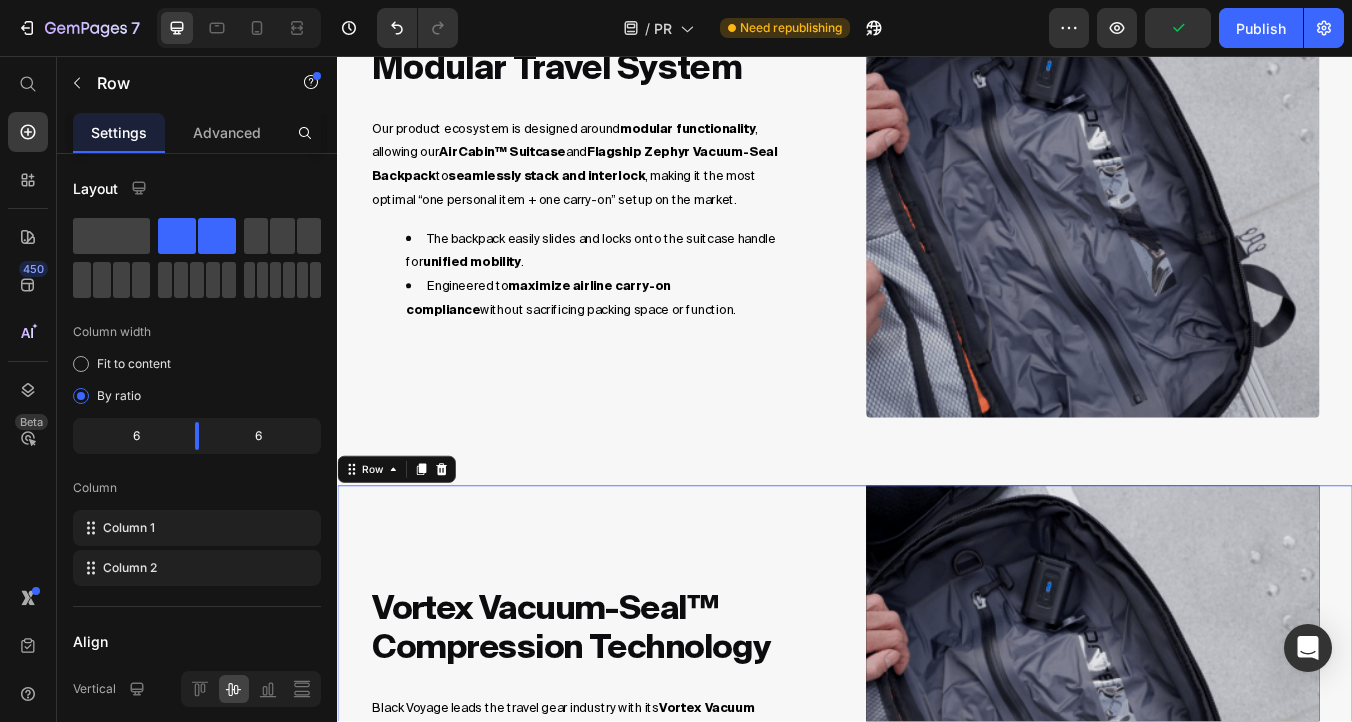 click on "Vortex Vacuum-Seal™ Compression Technology  Heading Black Voyage leads the travel gear industry with its  Vortex Vacuum Compression System , enabling users to compress their belongings and increase packing efficiency by up to 57%. This proprietary technology is embedded across our  backpacks, suitcases, and smaller carry systems , making it the first fully integrated vacuum-packing travel system for modern travelers. Text Block" at bounding box center (644, 832) 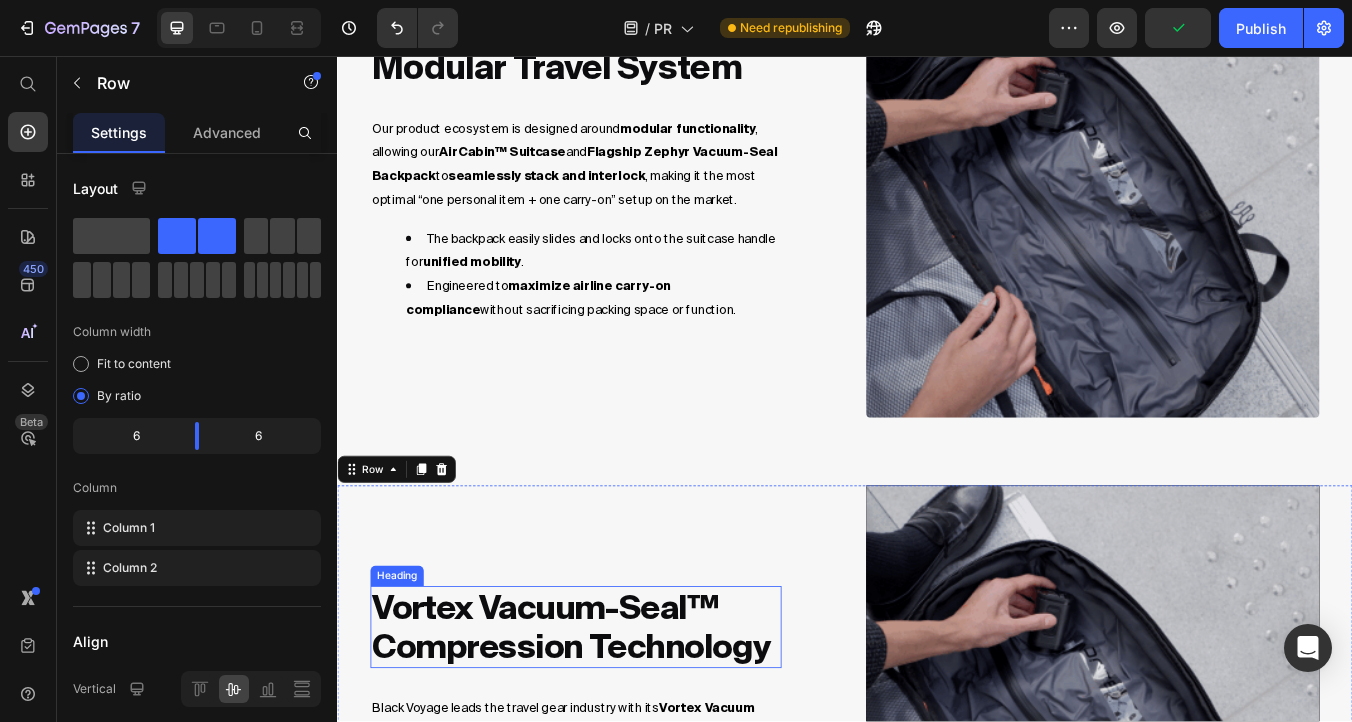 click on "Vortex Vacuum-Seal™ Compression Technology" at bounding box center [619, 732] 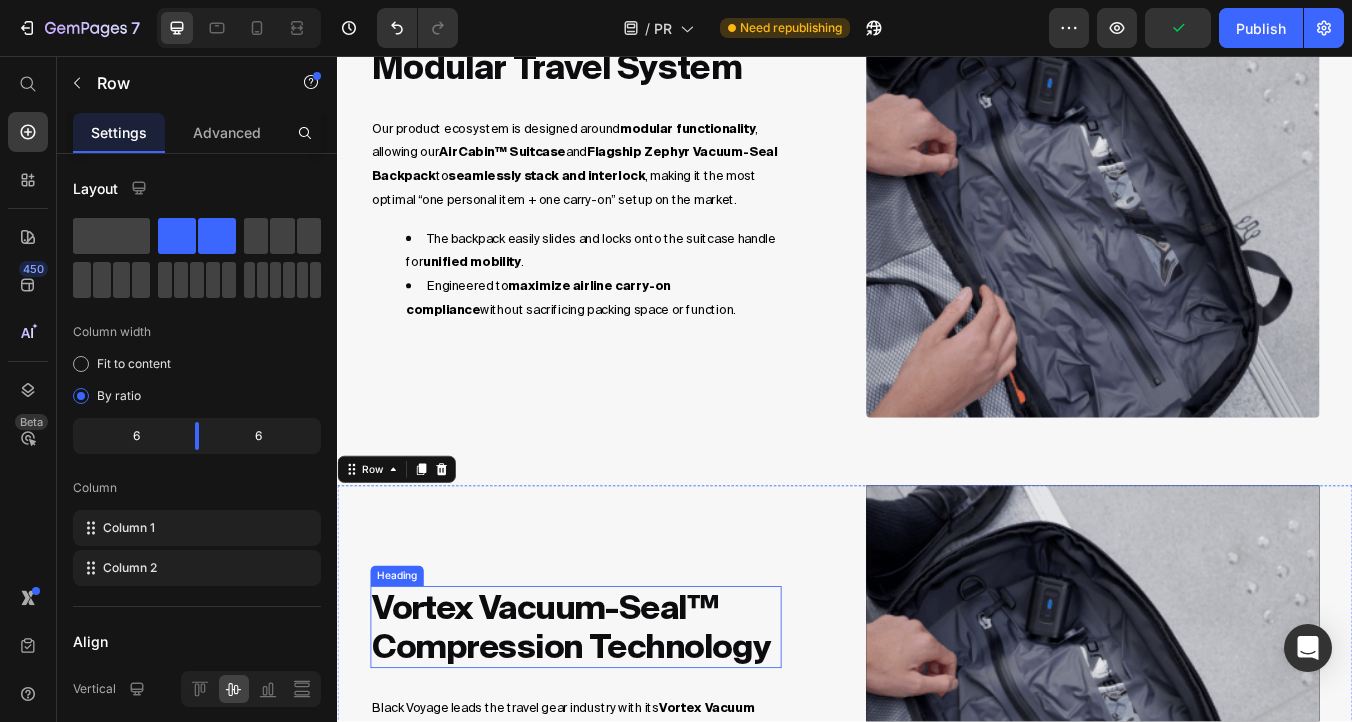 click on "Vortex Vacuum-Seal™ Compression Technology" at bounding box center (619, 732) 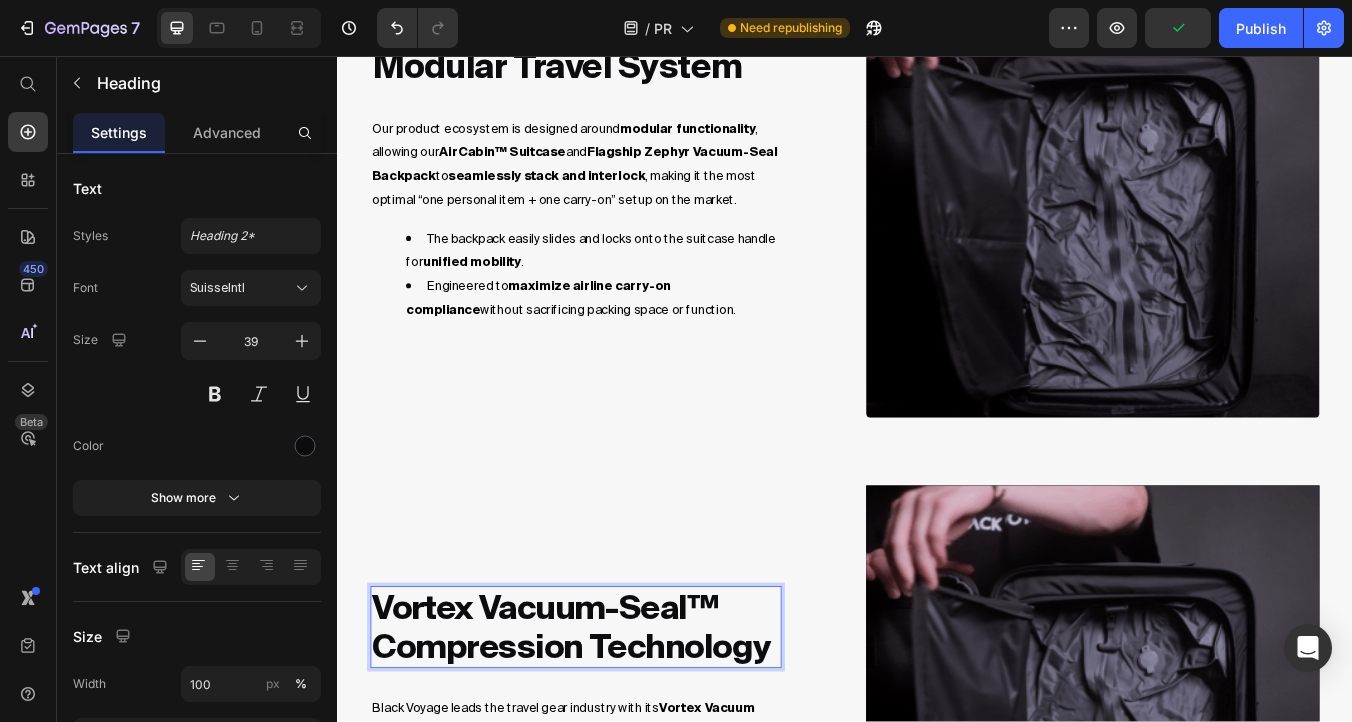 click on "Vortex Vacuum-Seal™ Compression Technology" at bounding box center [619, 732] 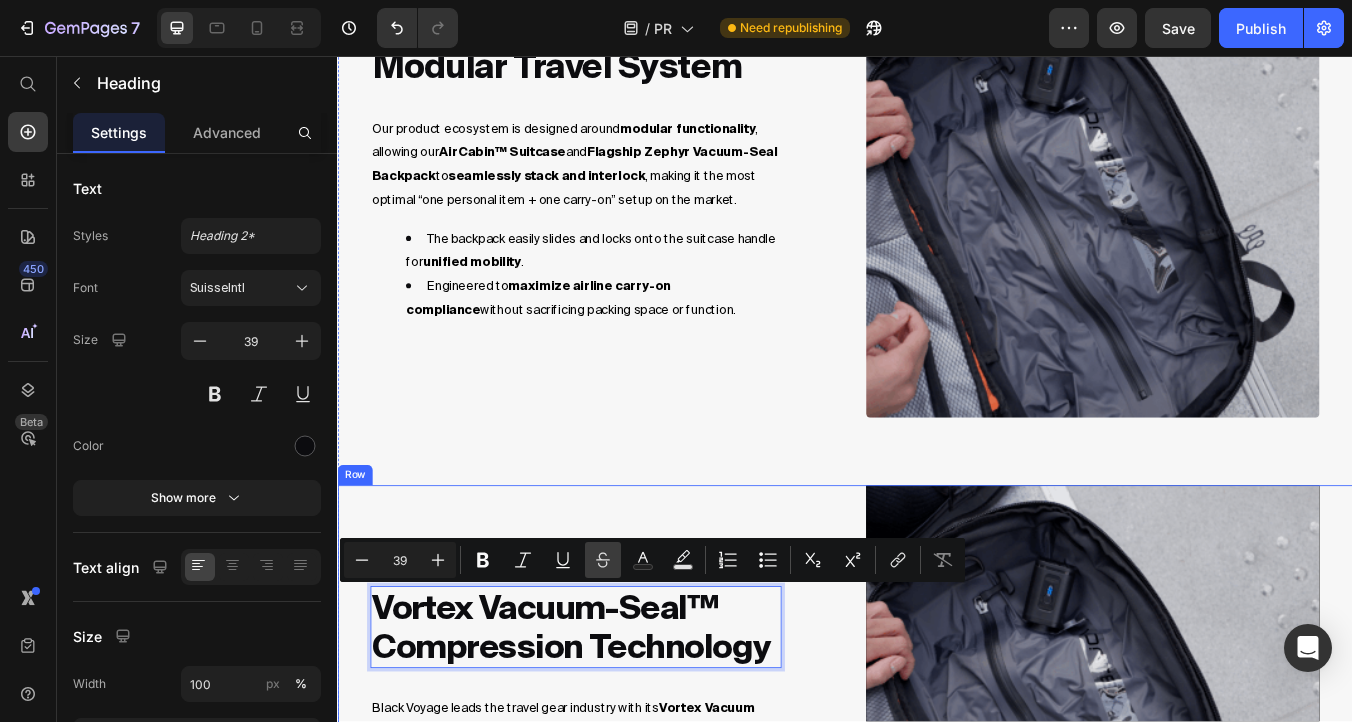 copy on "Vortex Vacuum-Seal™ Compression Technology" 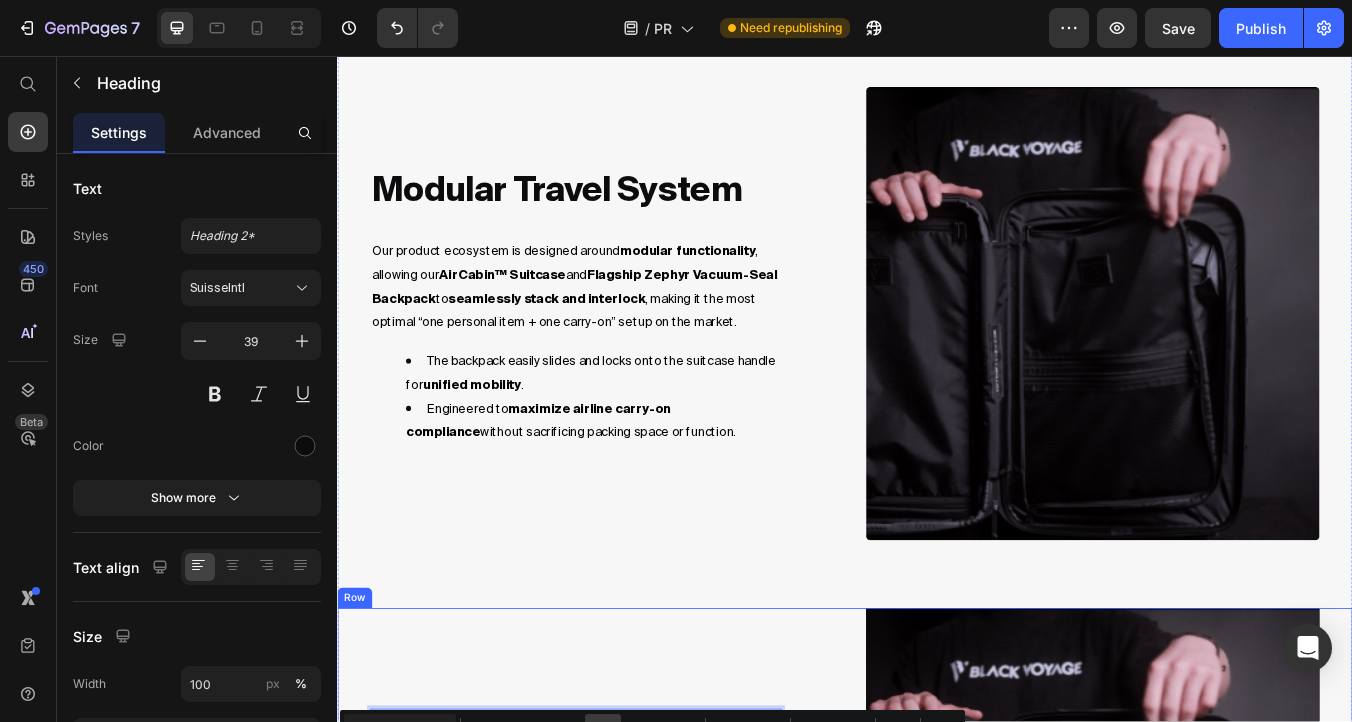 scroll, scrollTop: 1187, scrollLeft: 0, axis: vertical 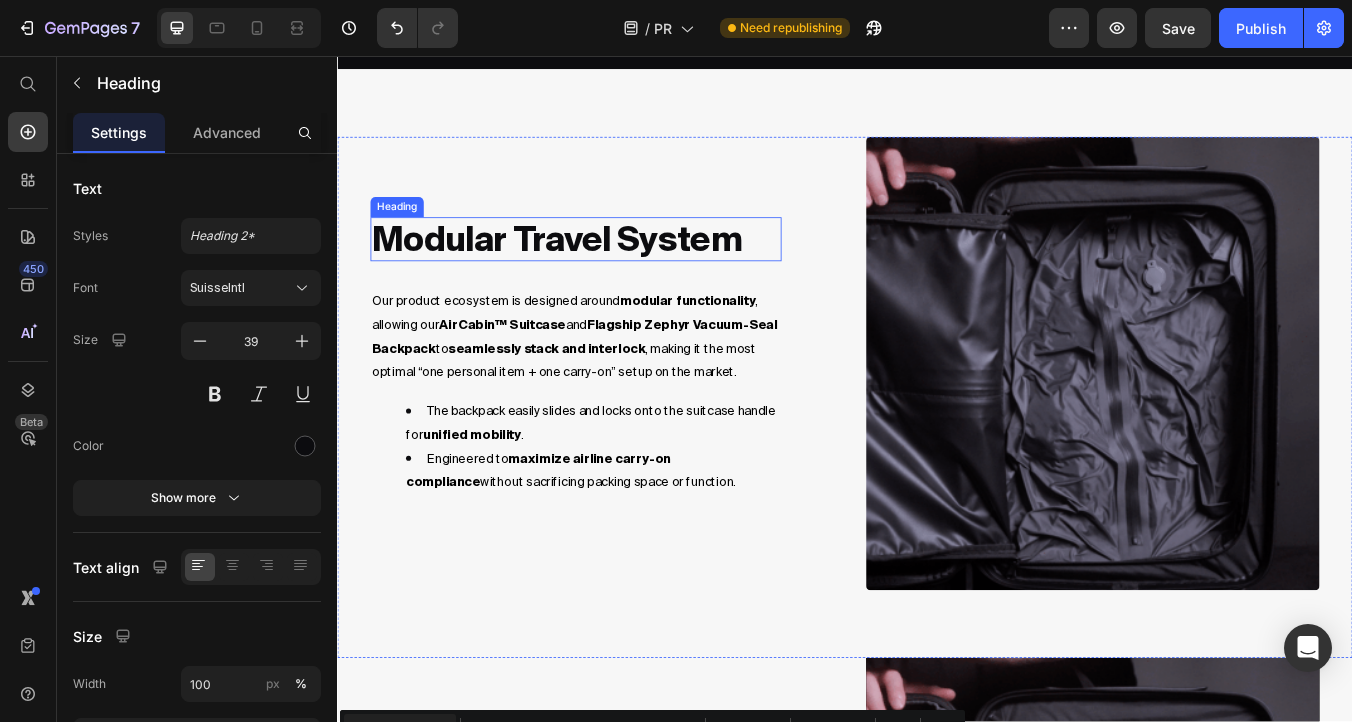 click on "modular Travel System" at bounding box center [619, 273] 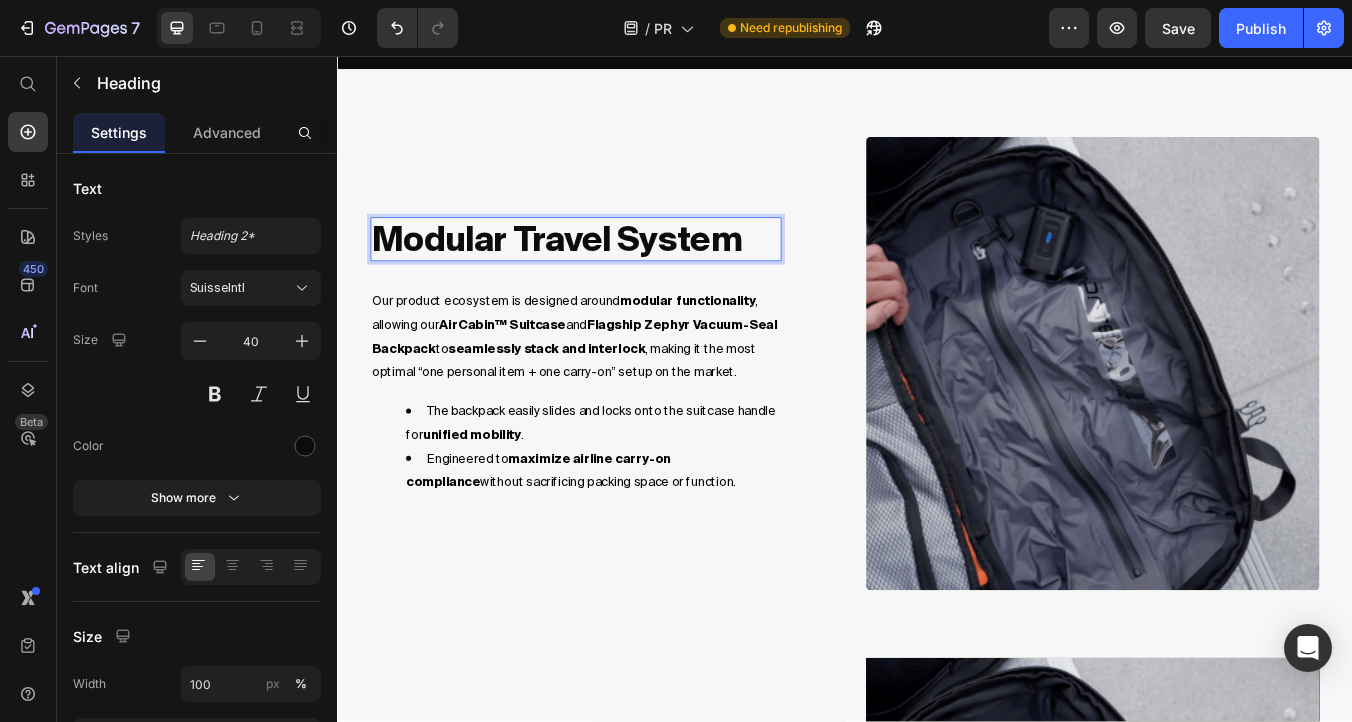 click on "modular Travel System" at bounding box center (619, 273) 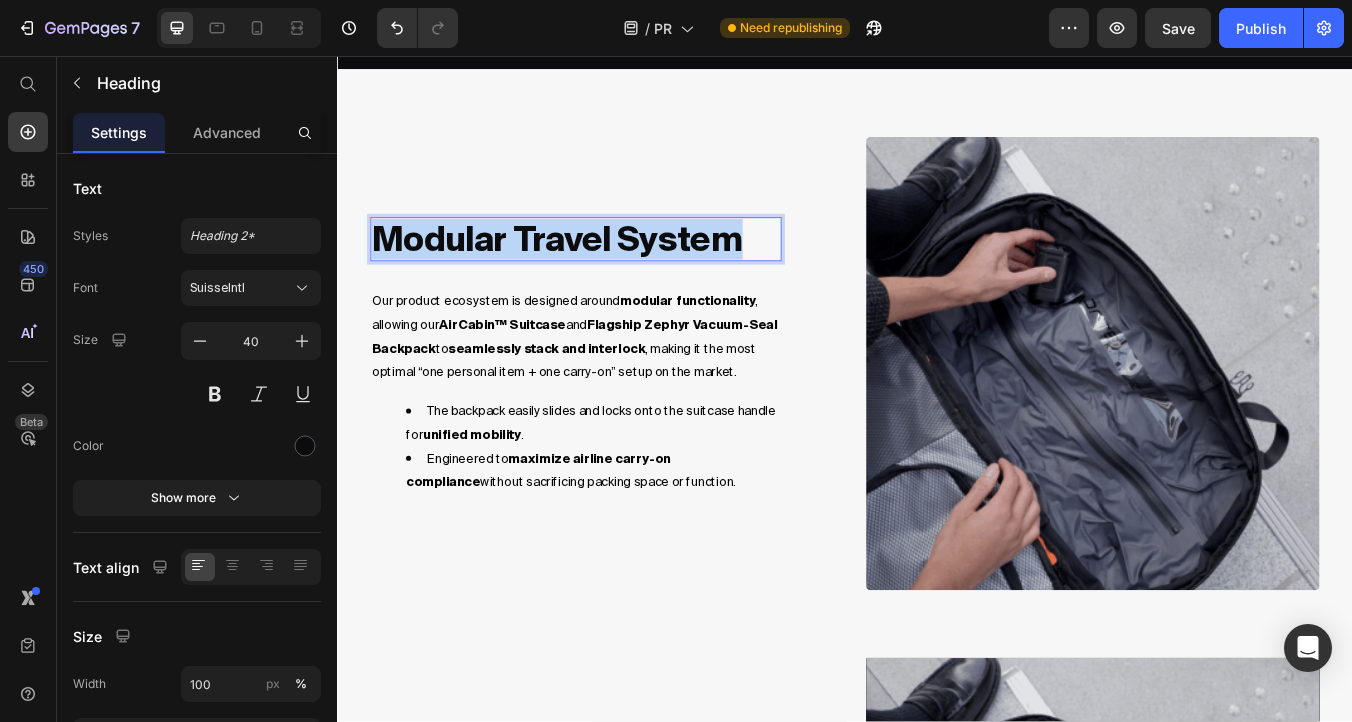 click on "modular Travel System" at bounding box center (619, 273) 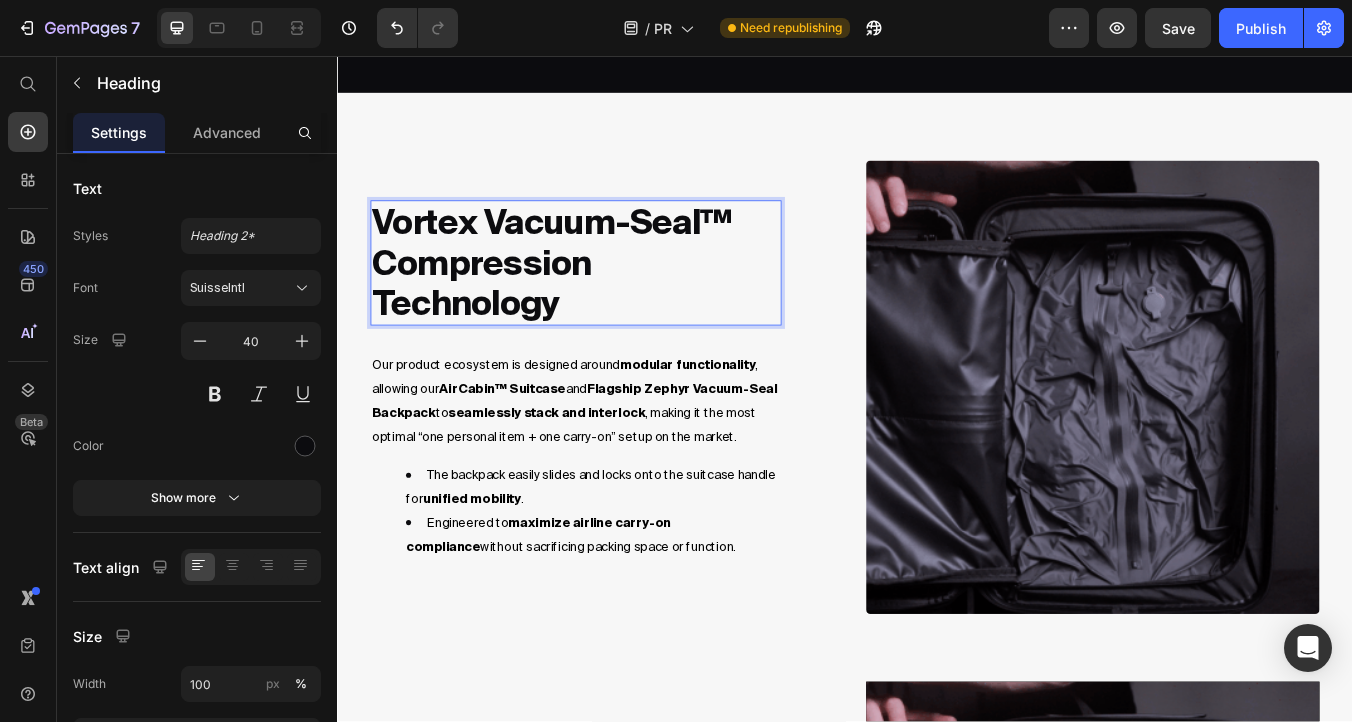 scroll, scrollTop: 1164, scrollLeft: 0, axis: vertical 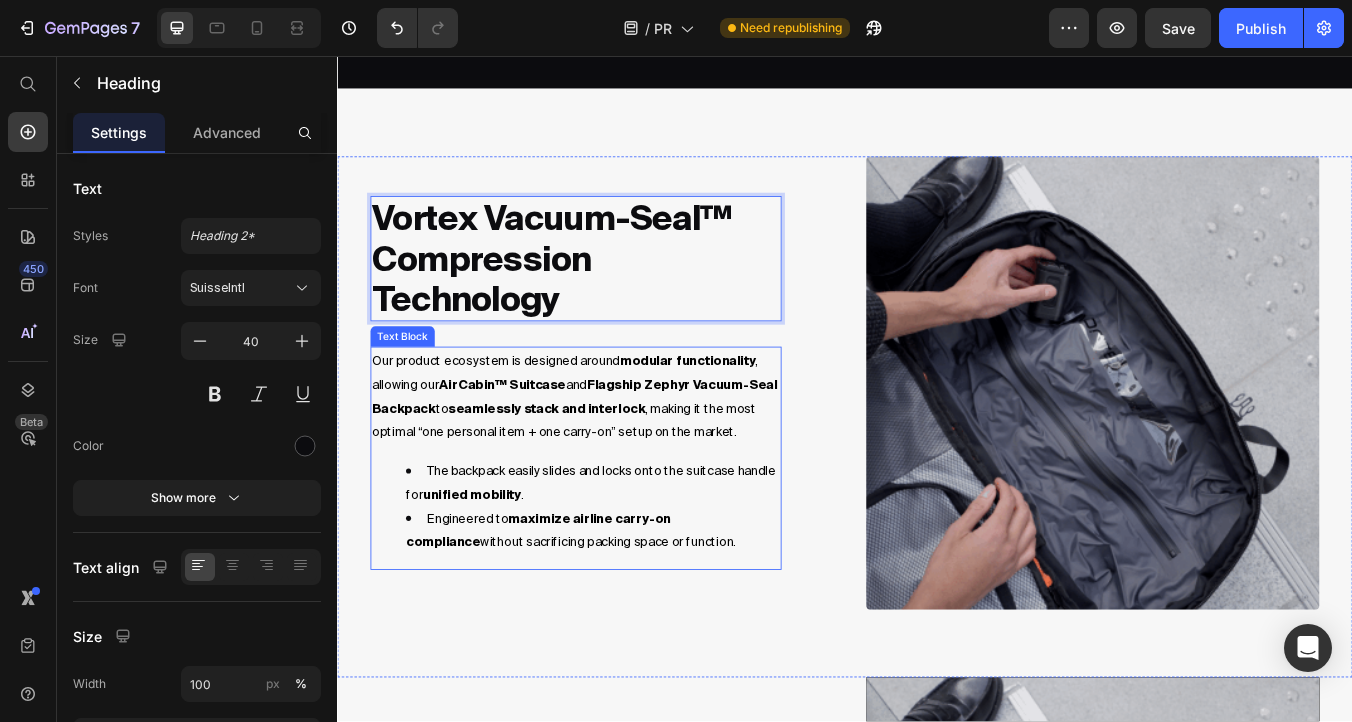 click on "Our product ecosystem is designed around  modular functionality , allowing our  AirCabin™ Suitcase  and  Flagship Zephyr Vacuum-Seal Backpack  to  seamlessly stack and interlock , making it the most optimal “one personal item + one carry-on” setup on the market." at bounding box center (619, 458) 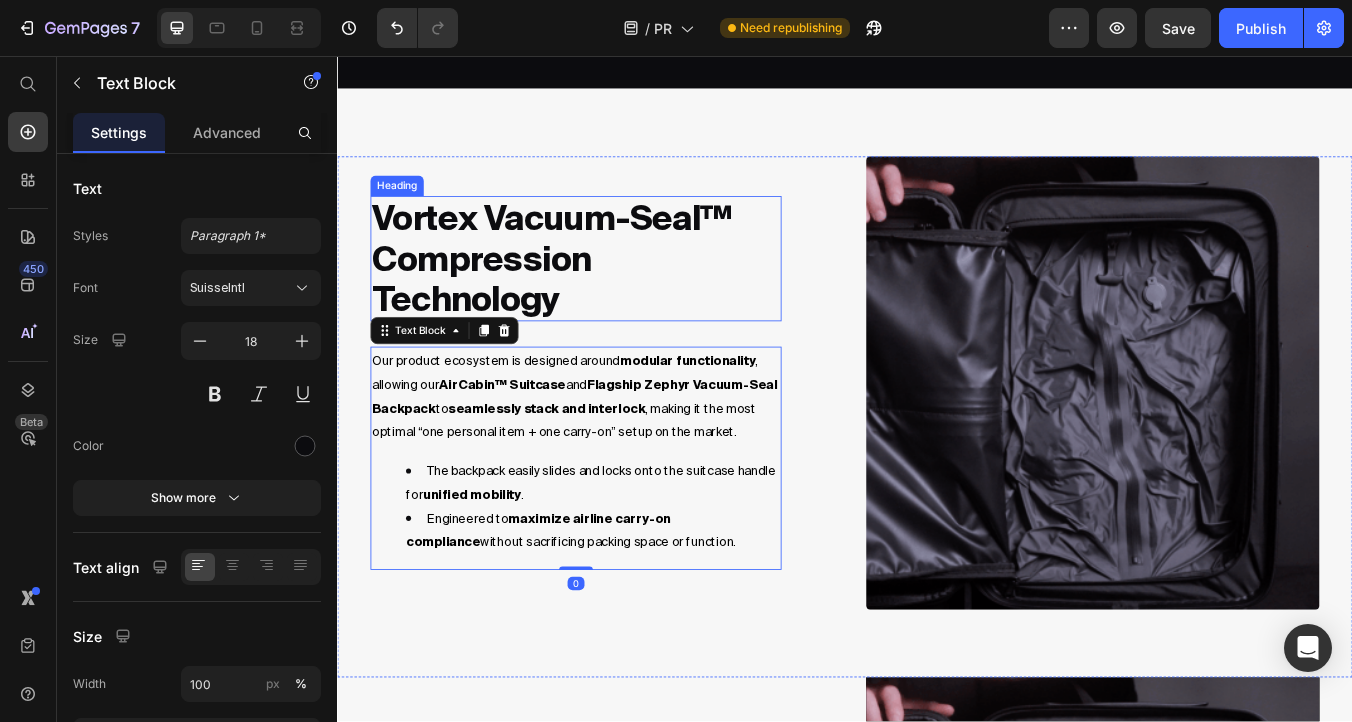 click on "Vortex Vacuum-Seal™ Compression Technology" at bounding box center (619, 296) 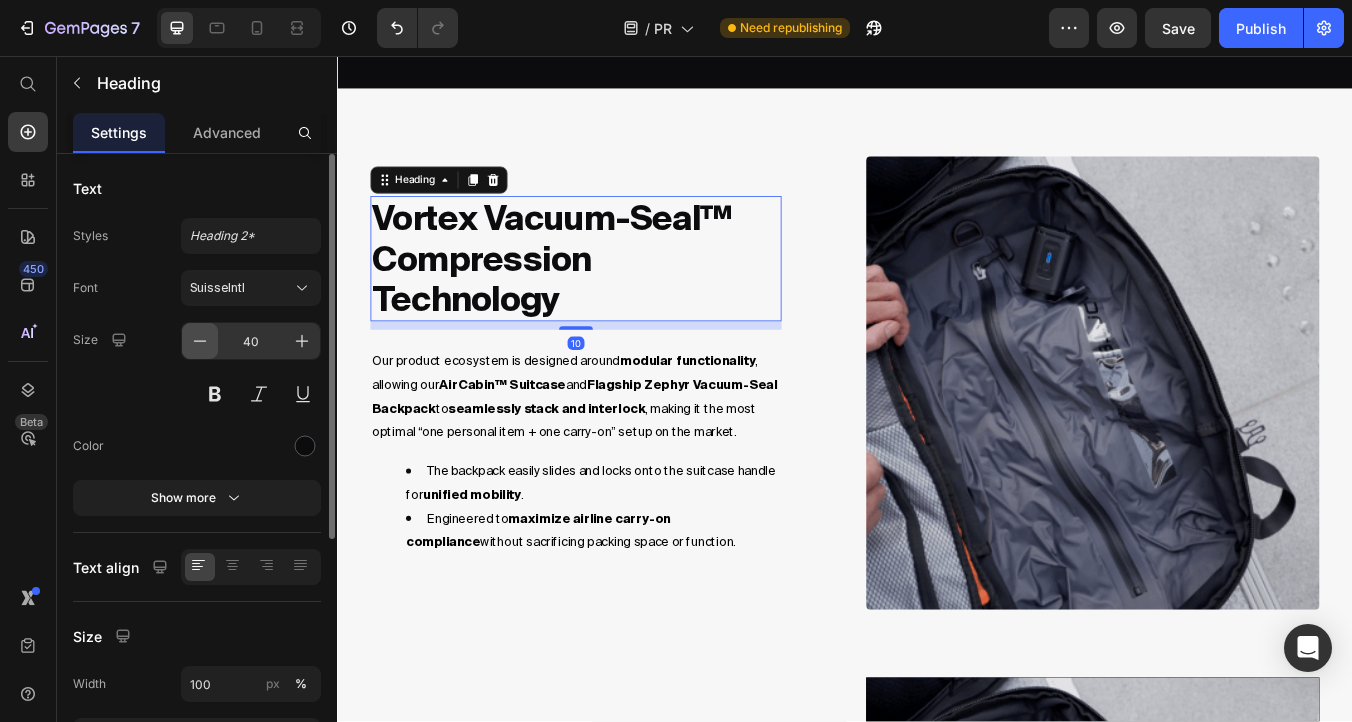 click 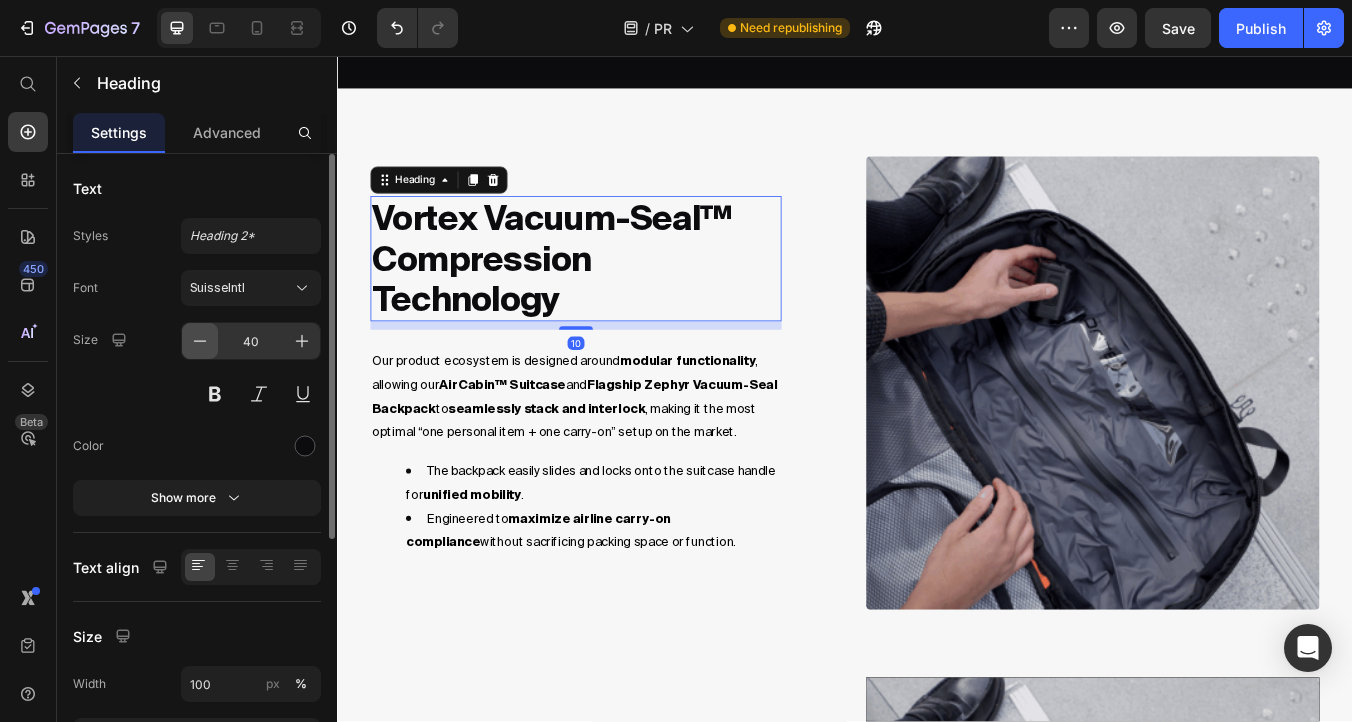 type on "39" 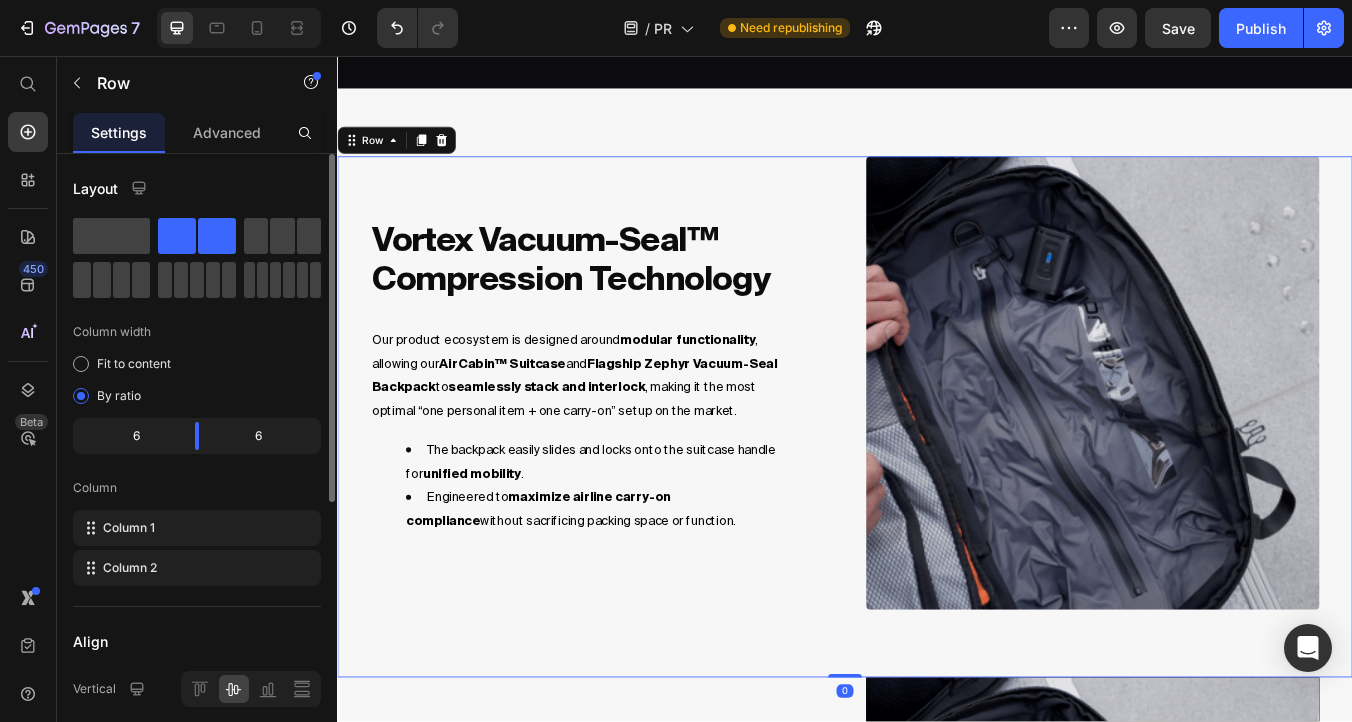 click on "Vortex Vacuum-Seal™ Compression Technology Heading  Our product ecosystem is designed around  modular functionality , allowing our  AirCabin™ Suitcase  and  Flagship Zephyr Vacuum-Seal Backpack  to  seamlessly stack and interlock , making it the most optimal “one personal item + one carry-on” setup on the market. The backpack easily slides and locks onto the suitcase handle for  unified mobility . Engineered to  maximize airline carry-on compliance  without sacrificing packing space or function. Text Block" at bounding box center [644, 443] 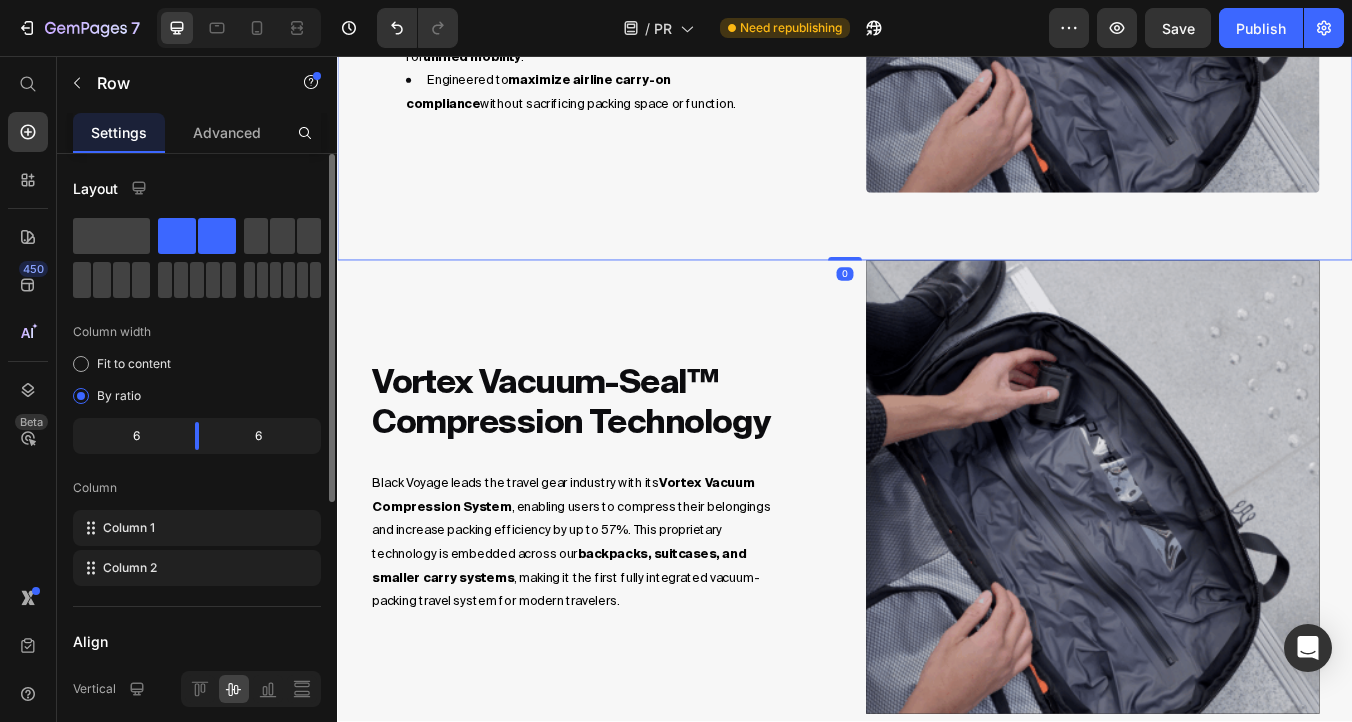 scroll, scrollTop: 1673, scrollLeft: 0, axis: vertical 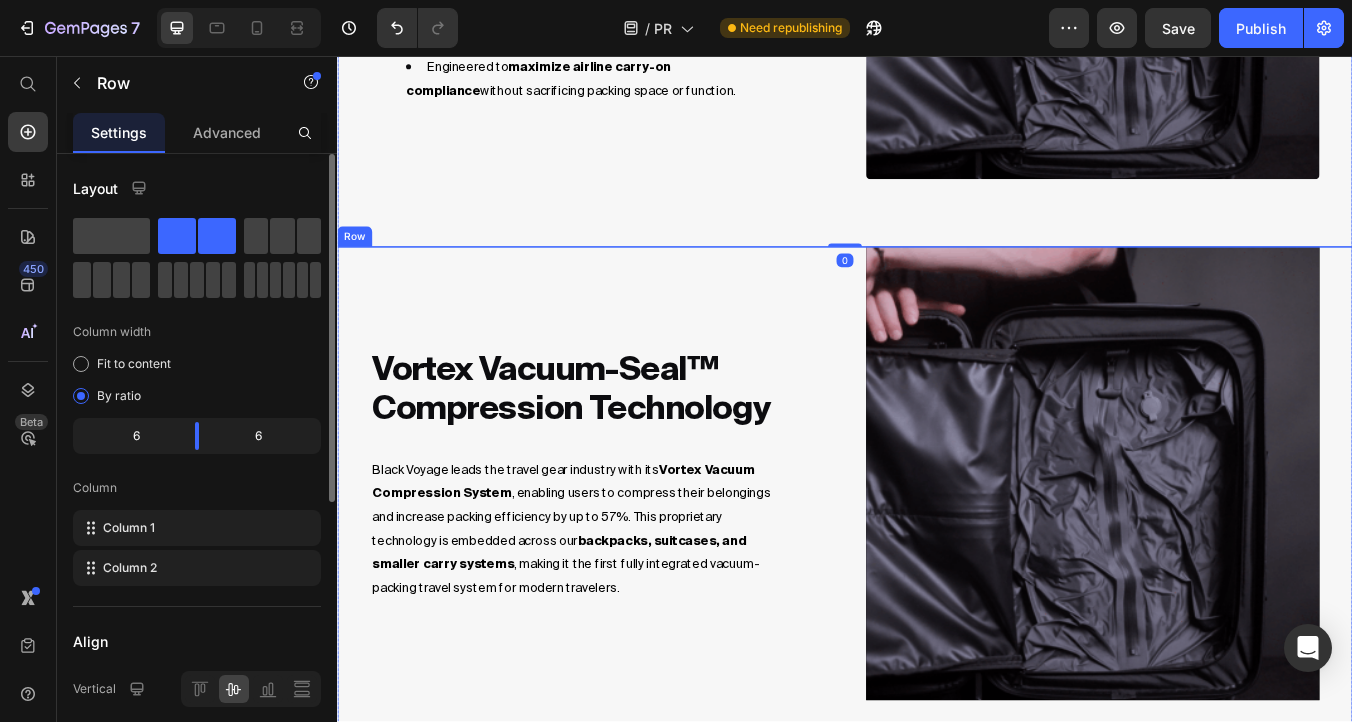 click on "Black Voyage leads the travel gear industry with its  Vortex Vacuum Compression System , enabling users to compress their belongings and increase packing efficiency by up to 57%. This proprietary technology is embedded across our  backpacks, suitcases, and smaller carry systems , making it the first fully integrated vacuum-packing travel system for modern travelers." at bounding box center [619, 614] 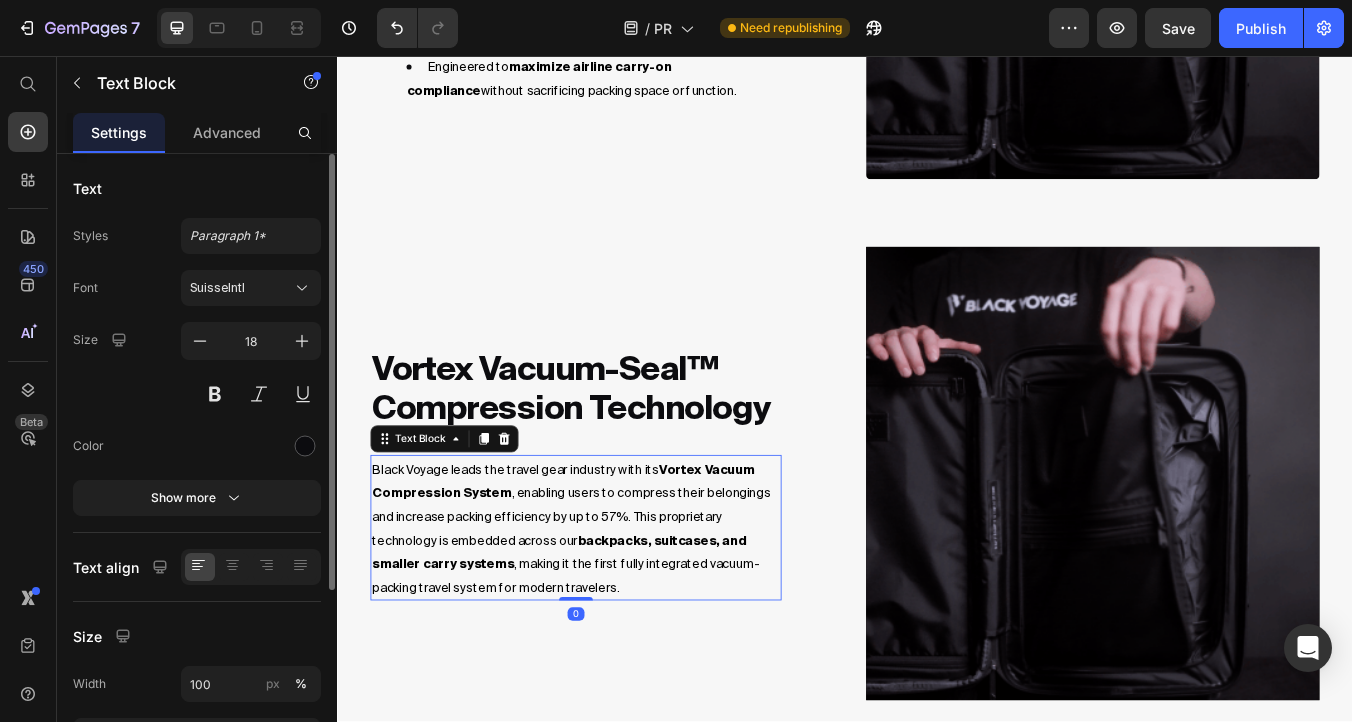 click on "Black Voyage leads the travel gear industry with its  Vortex Vacuum Compression System , enabling users to compress their belongings and increase packing efficiency by up to 57%. This proprietary technology is embedded across our  backpacks, suitcases, and smaller carry systems , making it the first fully integrated vacuum-packing travel system for modern travelers." at bounding box center (619, 614) 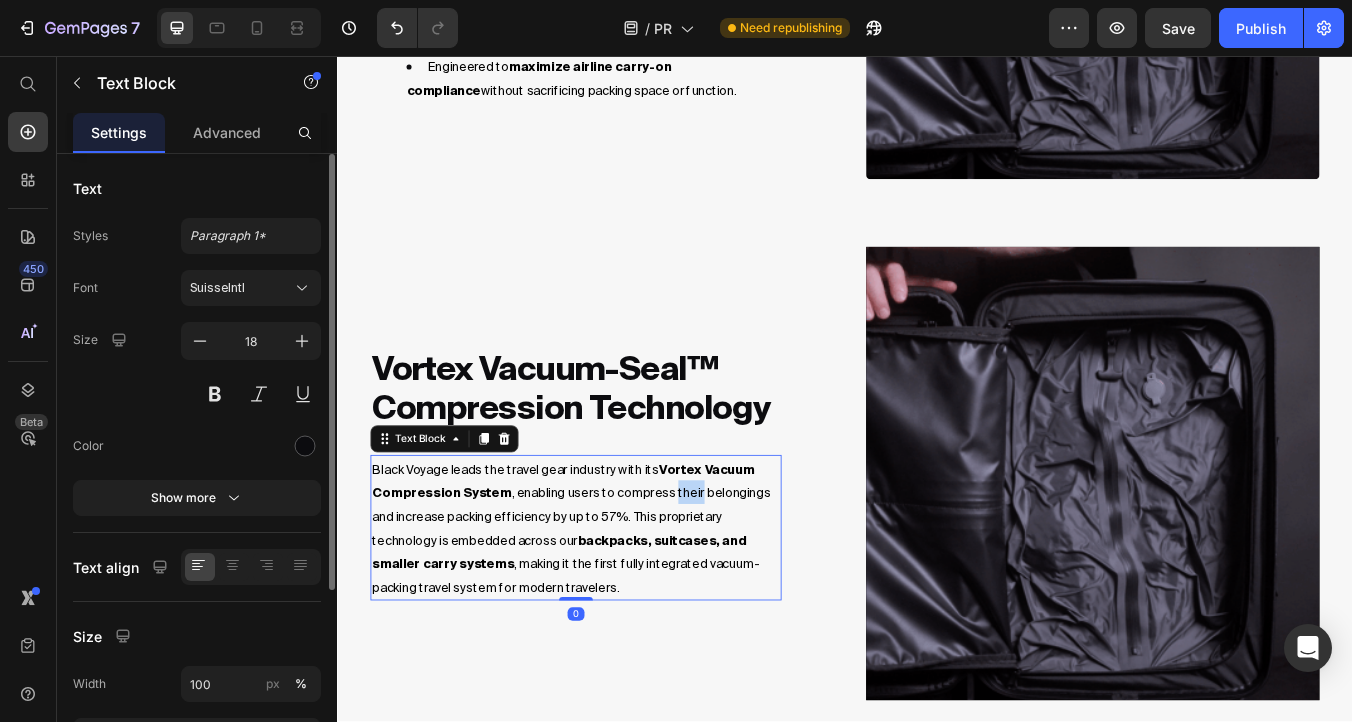 click on "Black Voyage leads the travel gear industry with its  Vortex Vacuum Compression System , enabling users to compress their belongings and increase packing efficiency by up to 57%. This proprietary technology is embedded across our  backpacks, suitcases, and smaller carry systems , making it the first fully integrated vacuum-packing travel system for modern travelers." at bounding box center (619, 614) 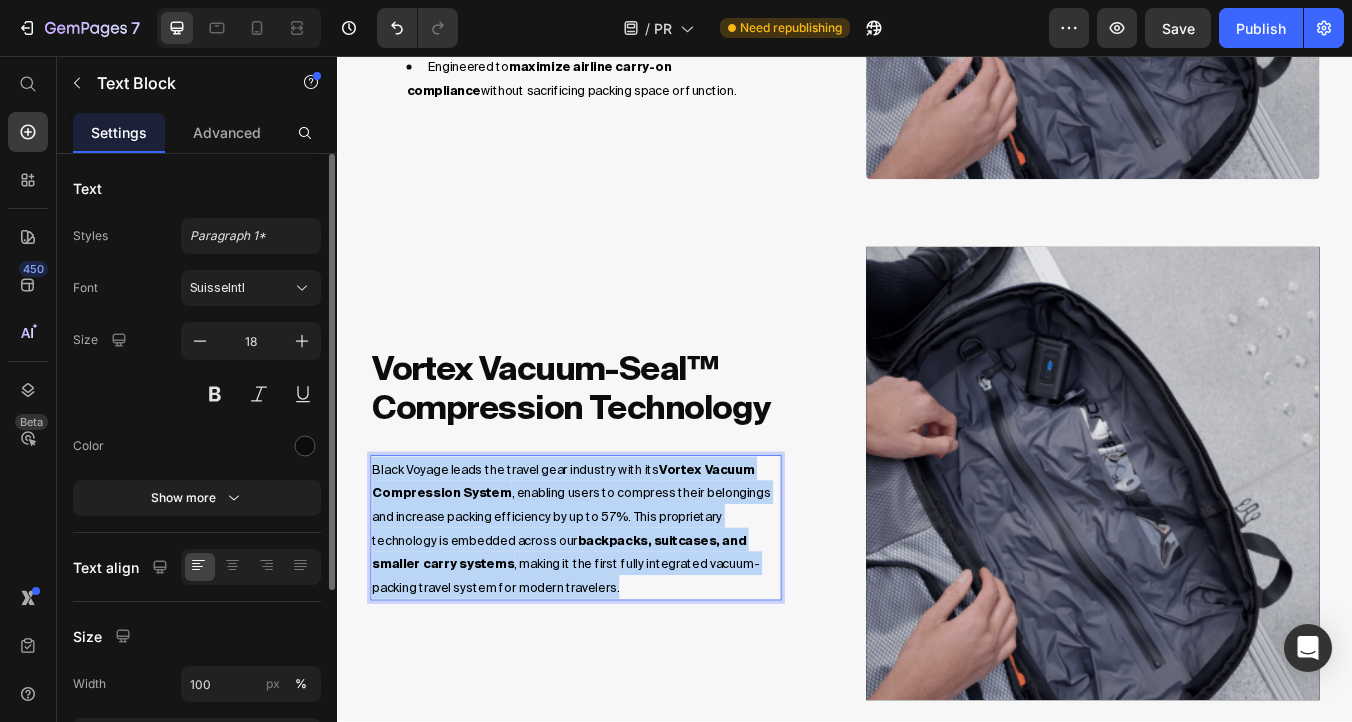click on "Black Voyage leads the travel gear industry with its  Vortex Vacuum Compression System , enabling users to compress their belongings and increase packing efficiency by up to 57%. This proprietary technology is embedded across our  backpacks, suitcases, and smaller carry systems , making it the first fully integrated vacuum-packing travel system for modern travelers." at bounding box center [619, 614] 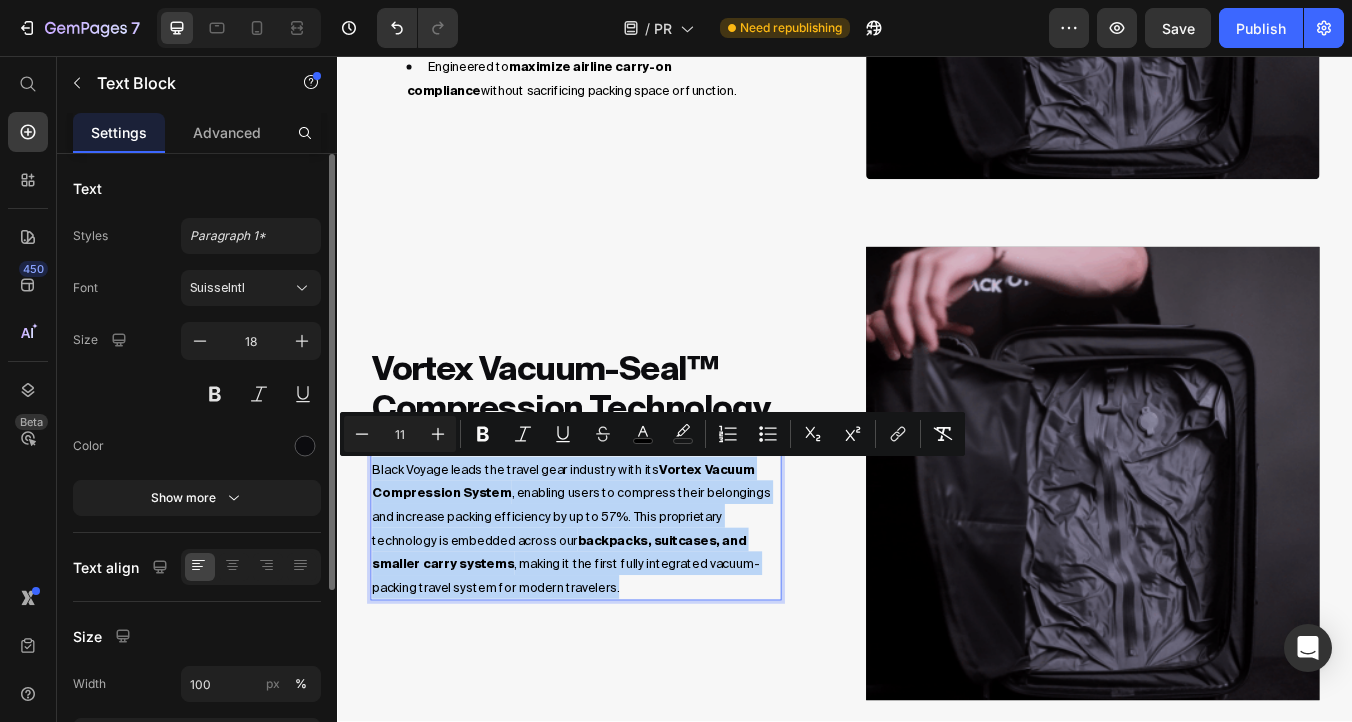 copy on "Black Voyage leads the travel gear industry with its  Vortex Vacuum Compression System , enabling users to compress their belongings and increase packing efficiency by up to 57%. This proprietary technology is embedded across our  backpacks, suitcases, and smaller carry systems , making it the first fully integrated vacuum-packing travel system for modern travelers." 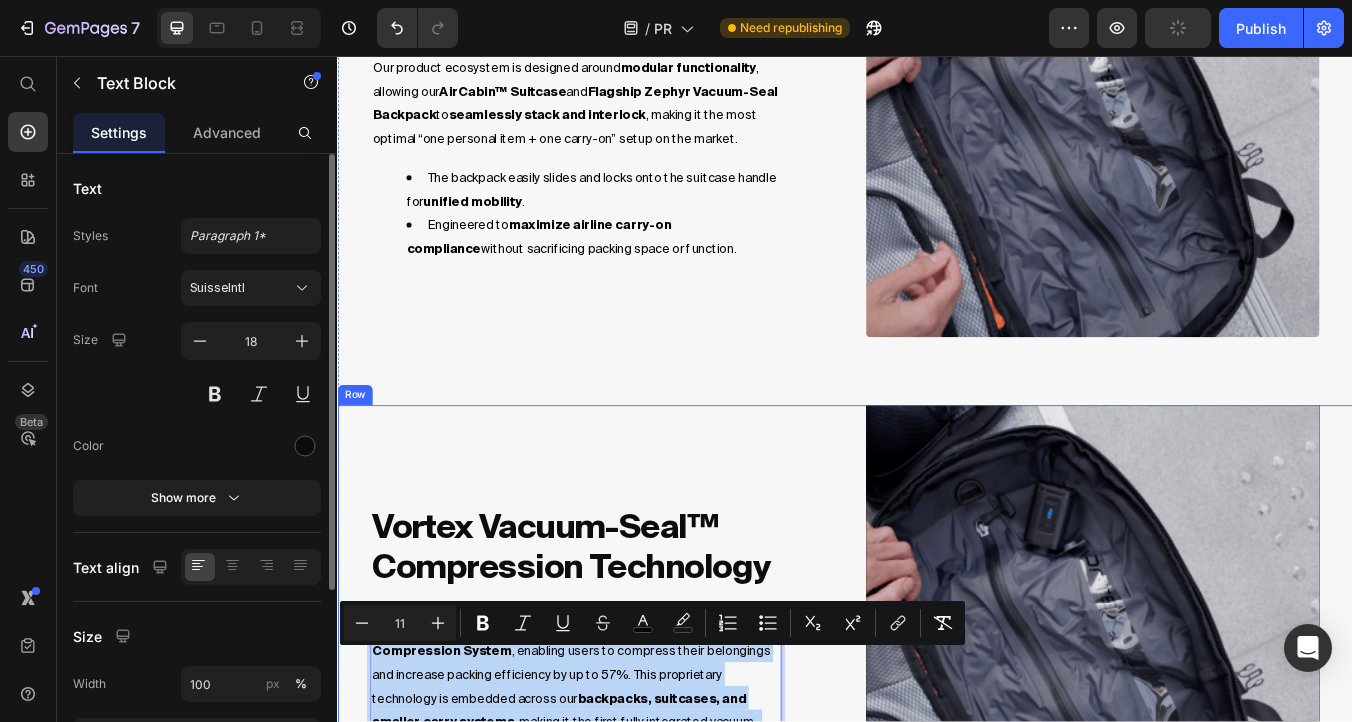 scroll, scrollTop: 1450, scrollLeft: 0, axis: vertical 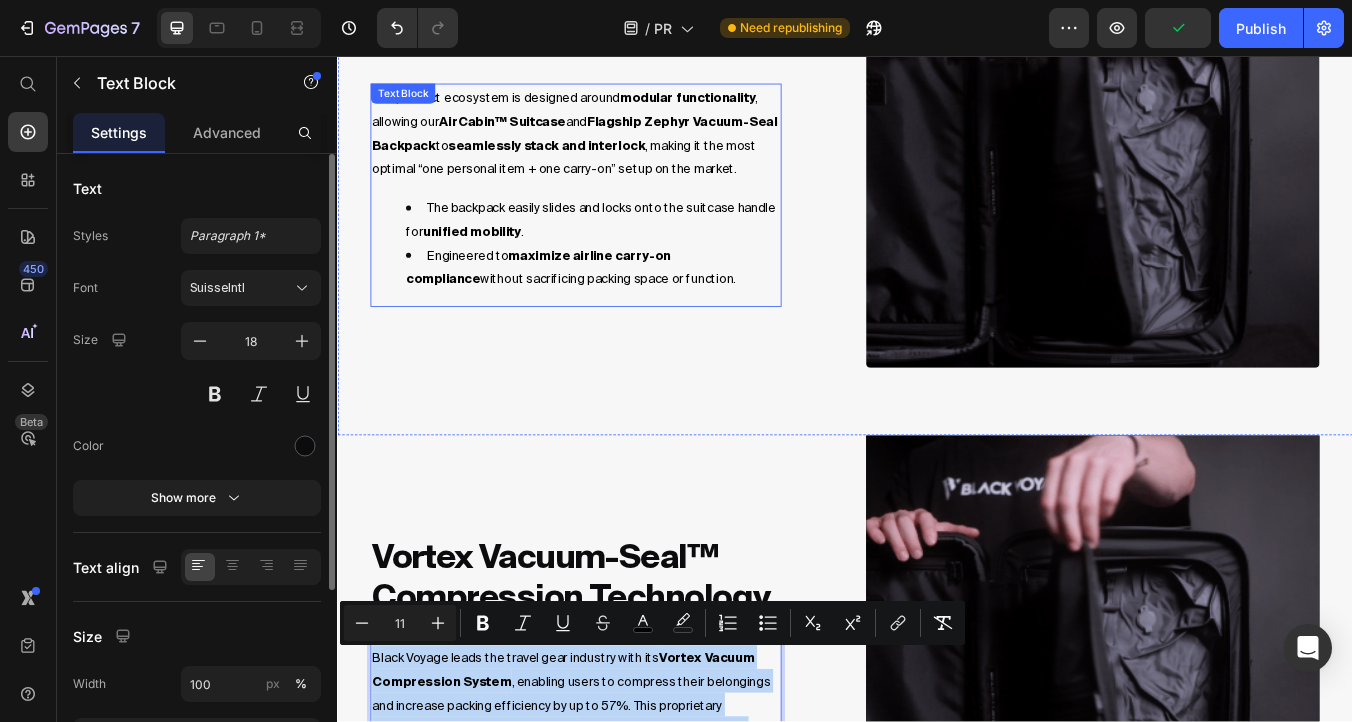 click on "The backpack easily slides and locks onto the suitcase handle for  unified mobility ." at bounding box center [636, 249] 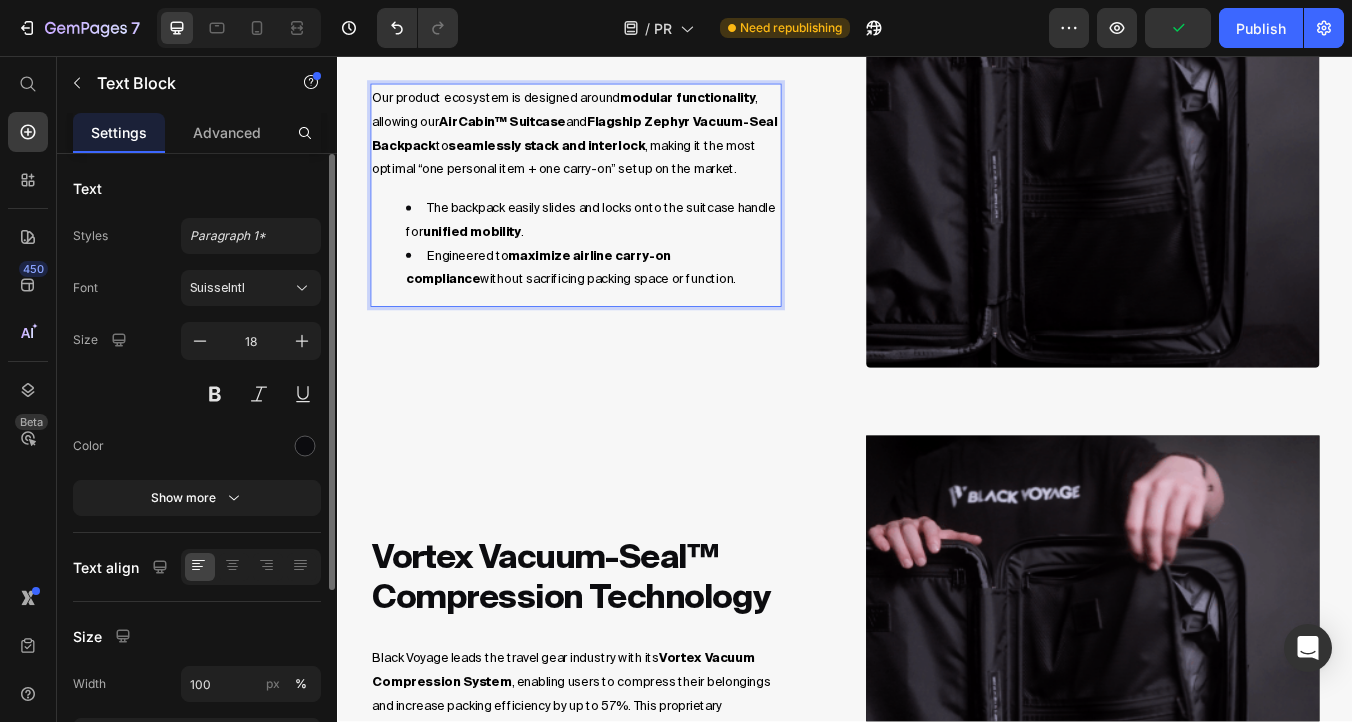 click on "The backpack easily slides and locks onto the suitcase handle for  unified mobility ." at bounding box center (636, 249) 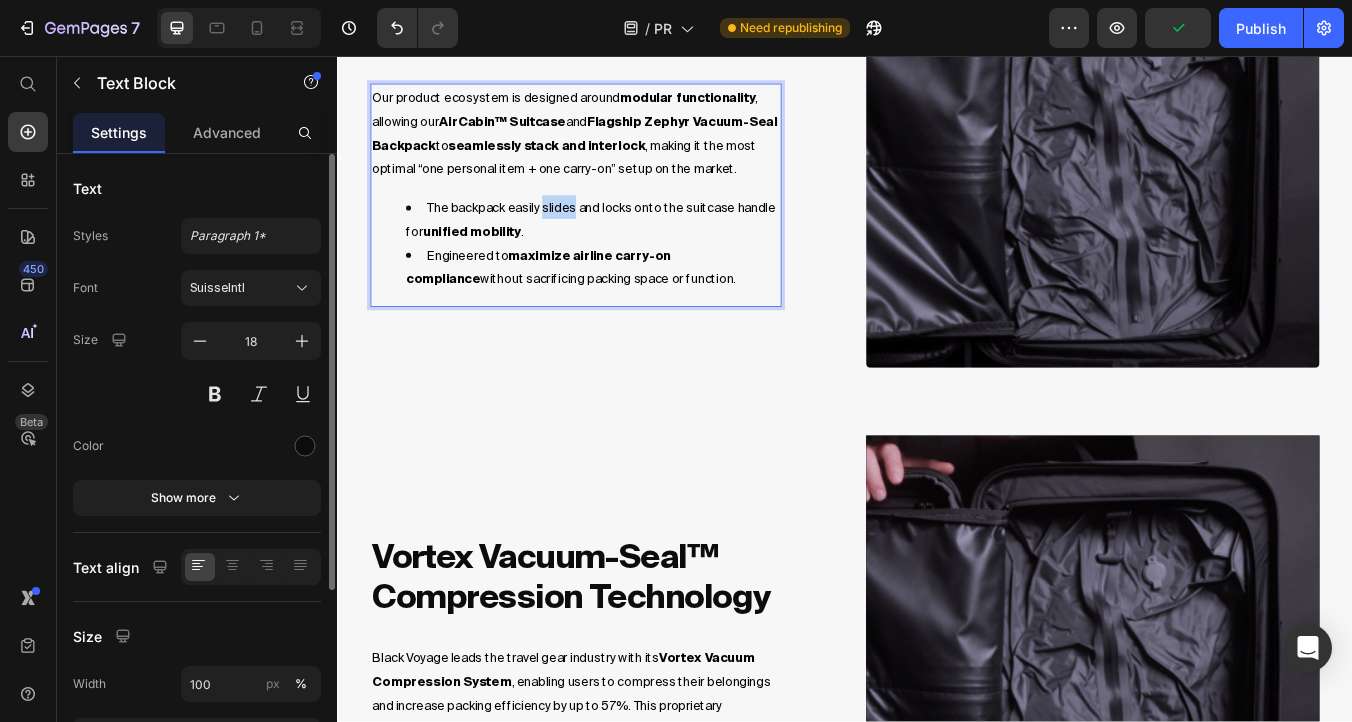 click on "The backpack easily slides and locks onto the suitcase handle for  unified mobility ." at bounding box center (636, 249) 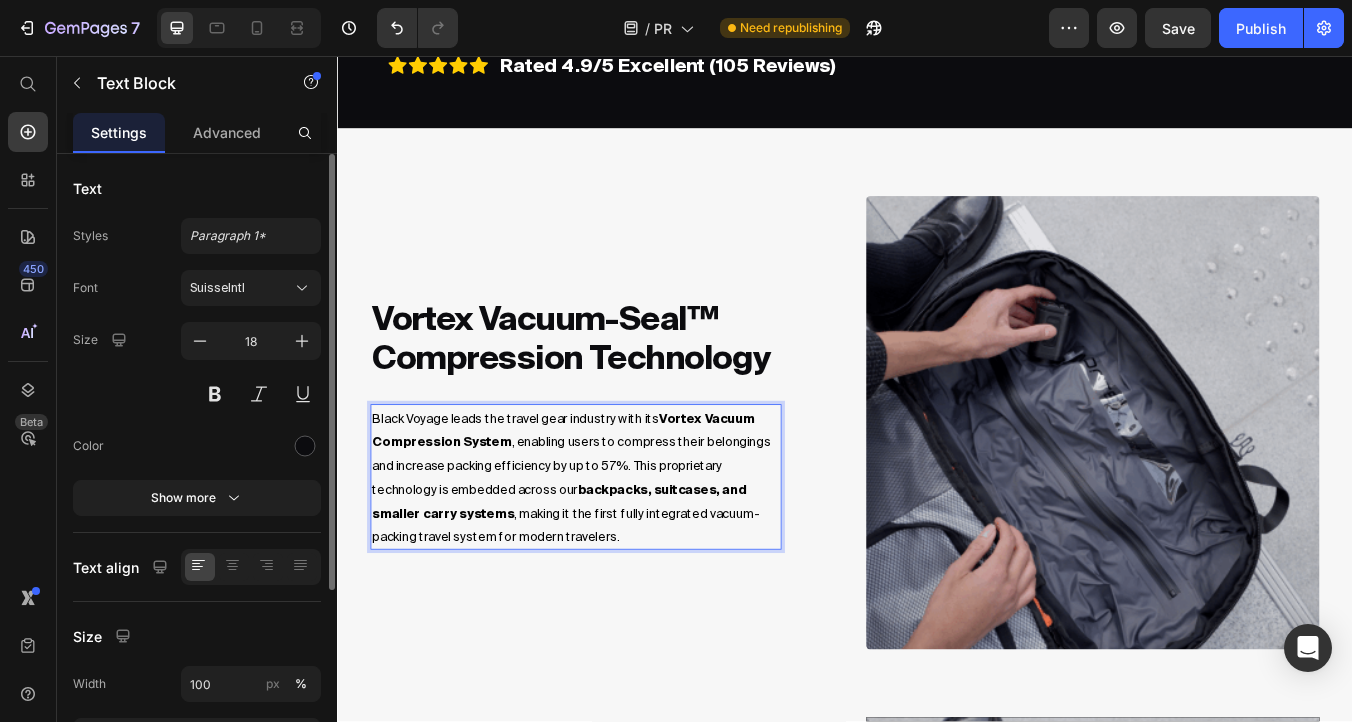 scroll, scrollTop: 1163, scrollLeft: 0, axis: vertical 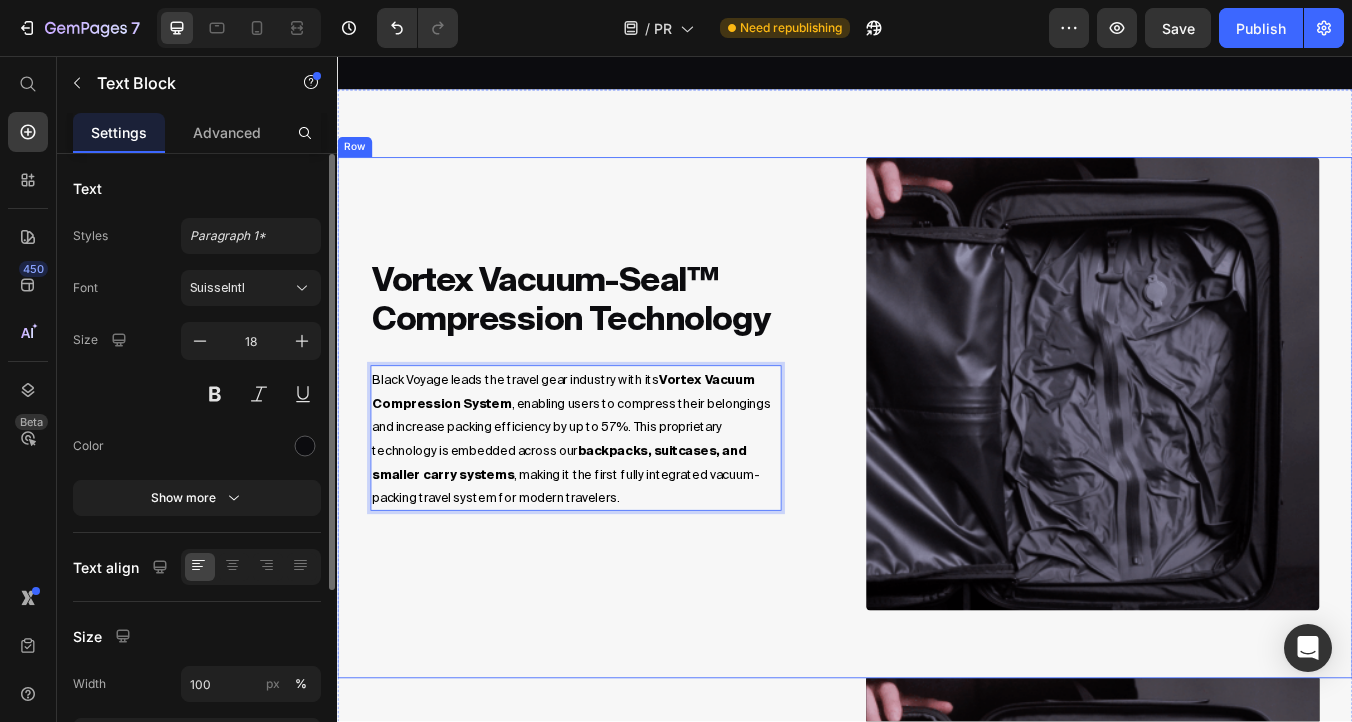 click on "Vortex Vacuum-Seal™ Compression Technology Heading Black Voyage leads the travel gear industry with its  Vortex Vacuum Compression System , enabling users to compress their belongings and increase packing efficiency by up to 57%. This proprietary technology is embedded across our  backpacks, suitcases, and smaller carry systems , making it the first fully integrated vacuum-packing travel system for modern travelers. Text Block   0" at bounding box center [644, 444] 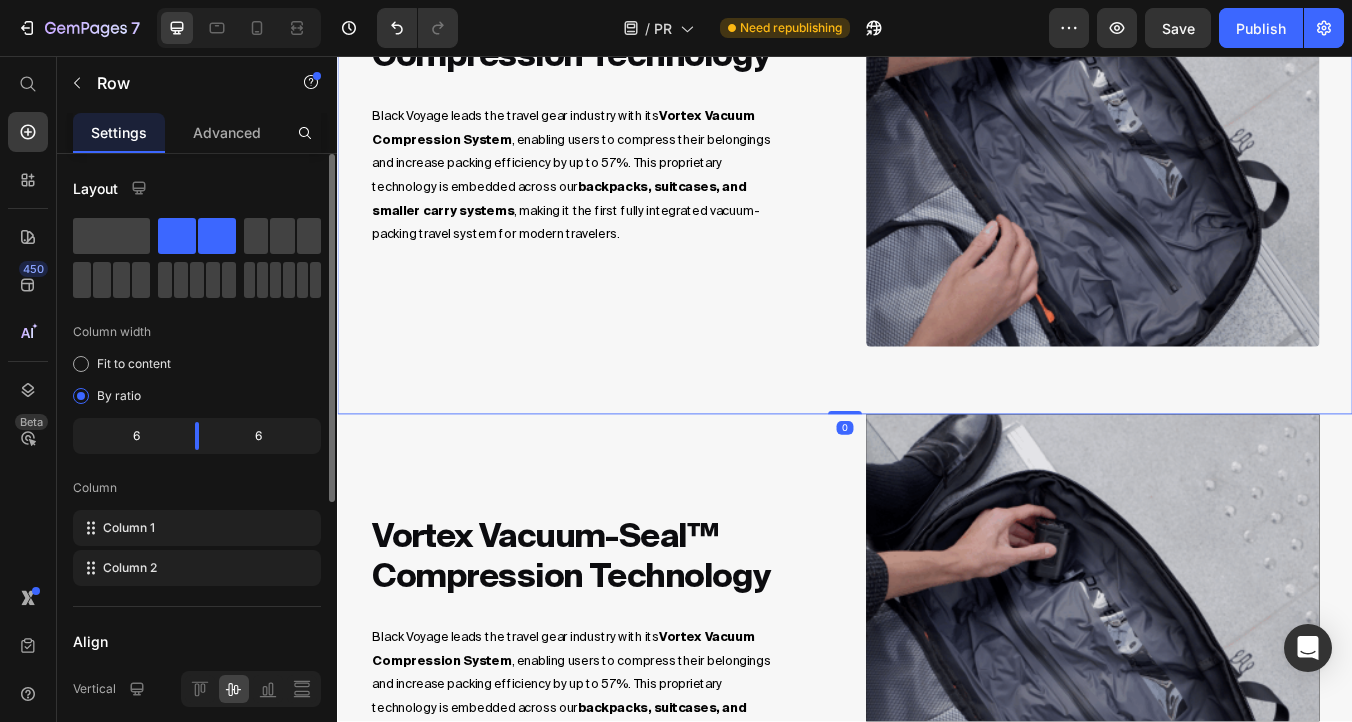 scroll, scrollTop: 1609, scrollLeft: 0, axis: vertical 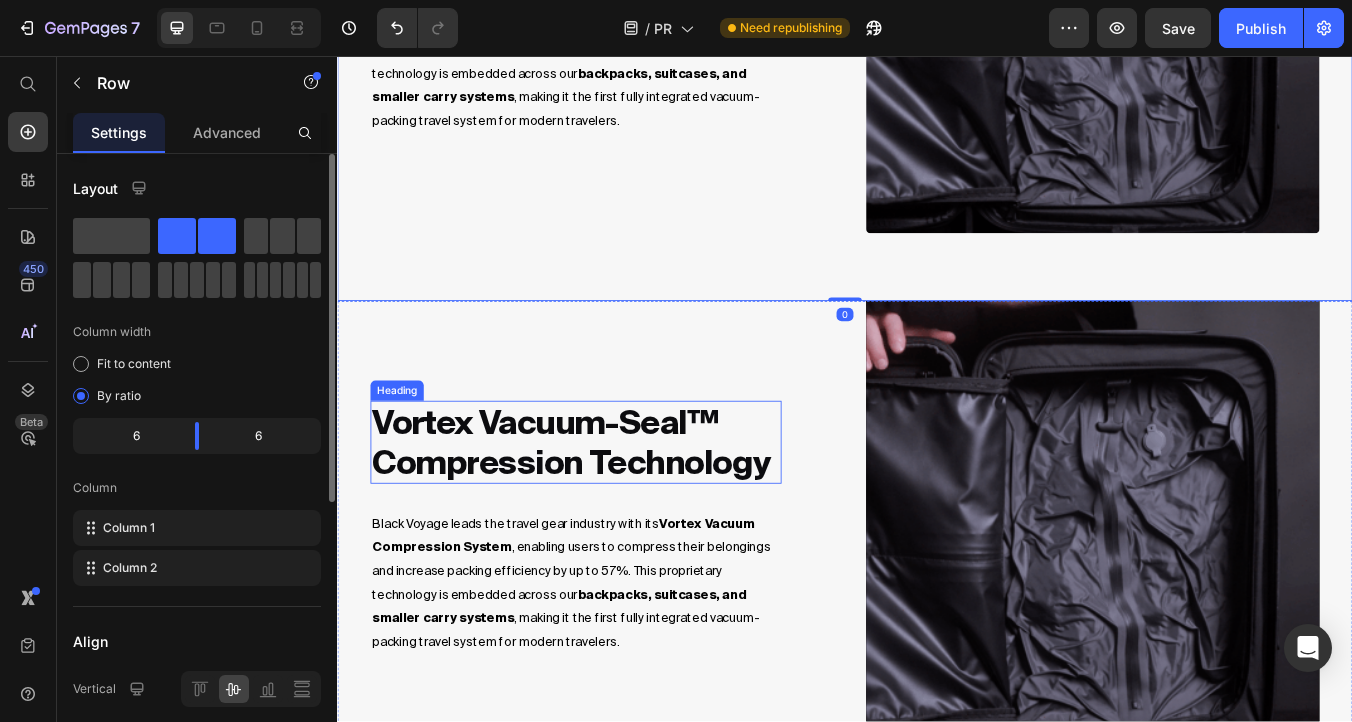click on "Vortex Vacuum-Seal™ Compression Technology" at bounding box center (619, 513) 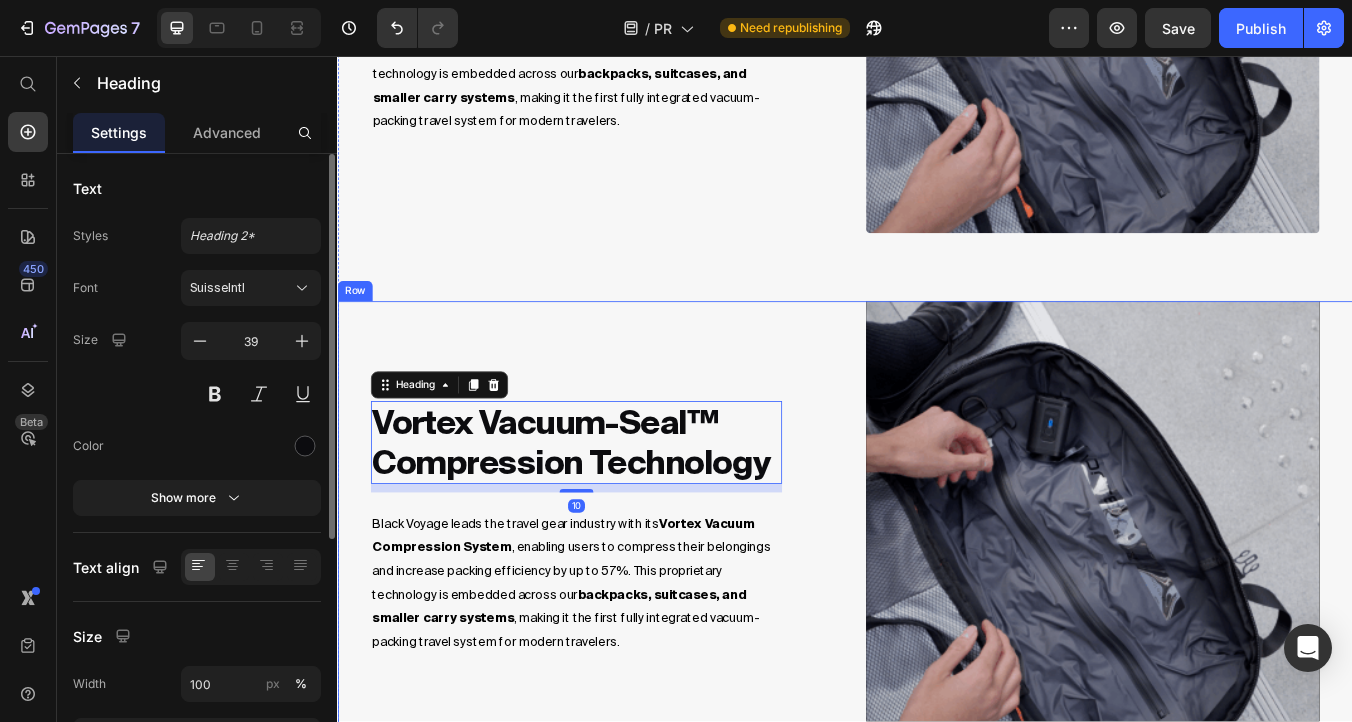 click on "Vortex Vacuum-Seal™ Compression Technology  Heading   10 Black Voyage leads the travel gear industry with its  Vortex Vacuum Compression System , enabling users to compress their belongings and increase packing efficiency by up to 57%. This proprietary technology is embedded across our  backpacks, suitcases, and smaller carry systems , making it the first fully integrated vacuum-packing travel system for modern travelers. Text Block Video Row" at bounding box center [937, 654] 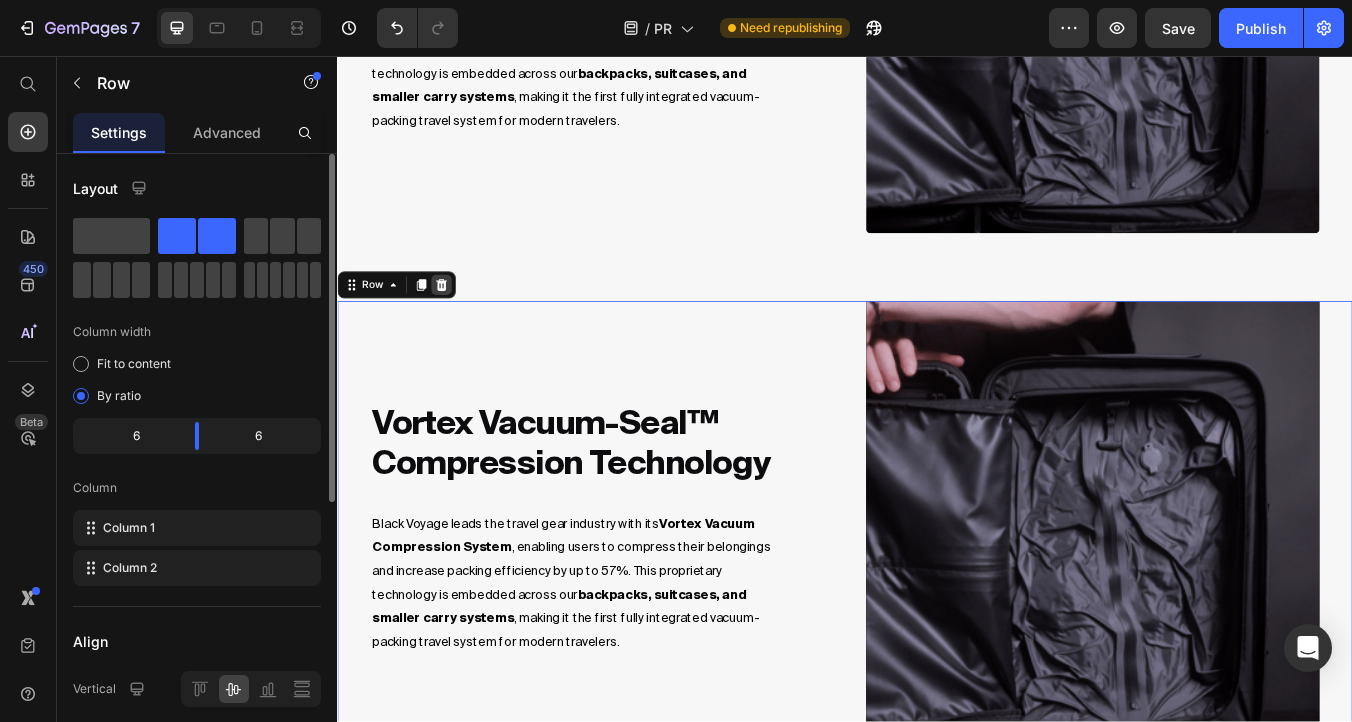 click 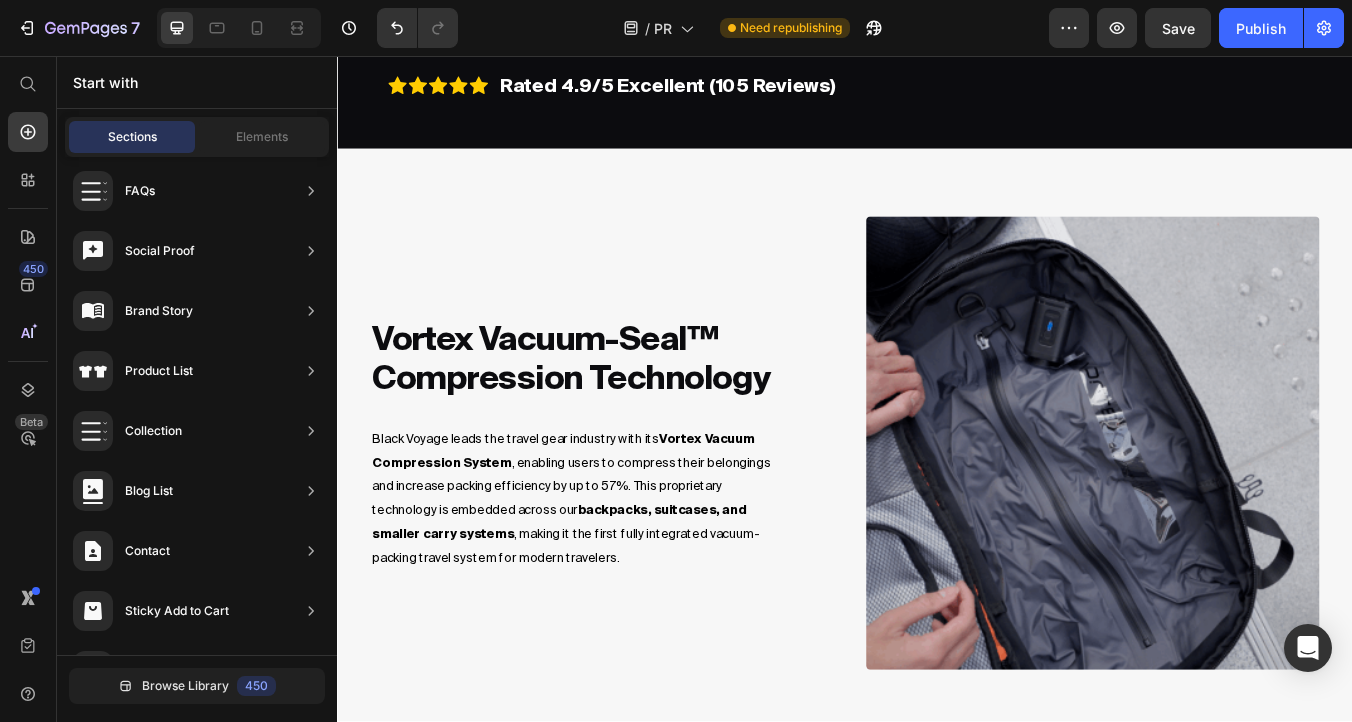 scroll, scrollTop: 1044, scrollLeft: 0, axis: vertical 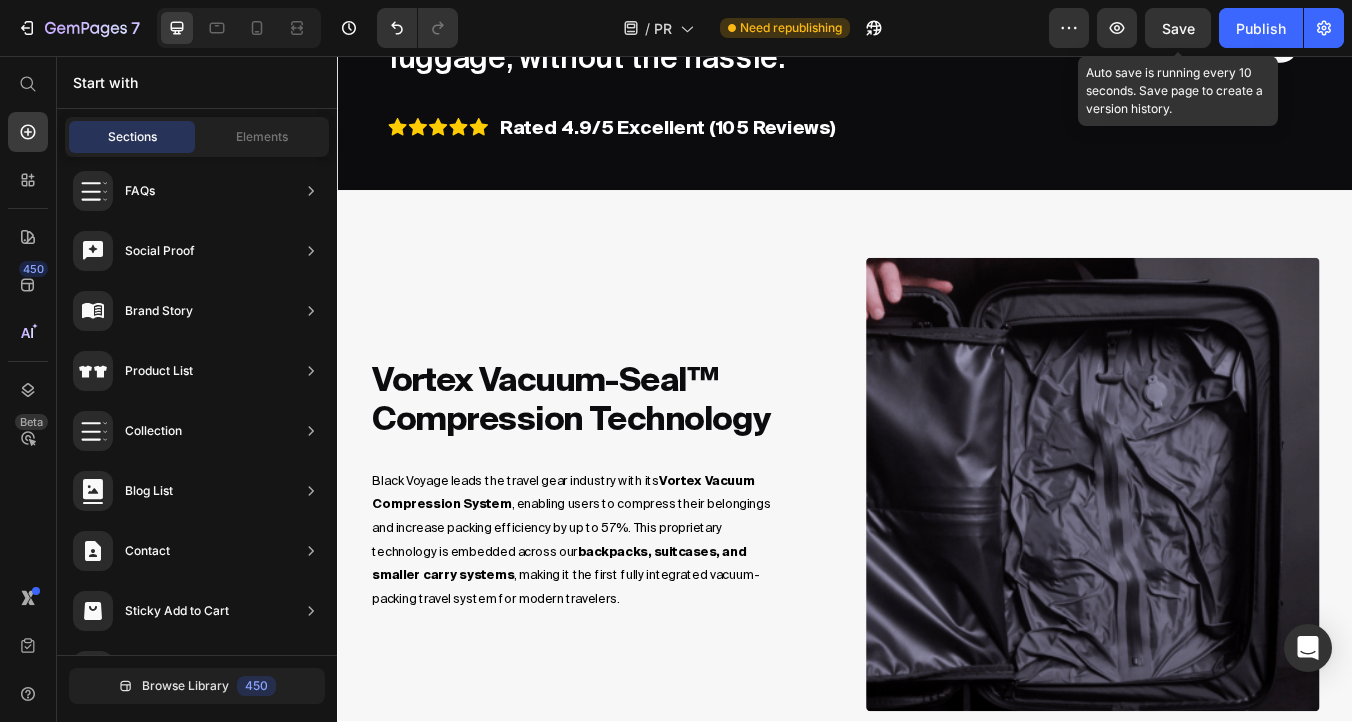 click on "Save" at bounding box center (1178, 28) 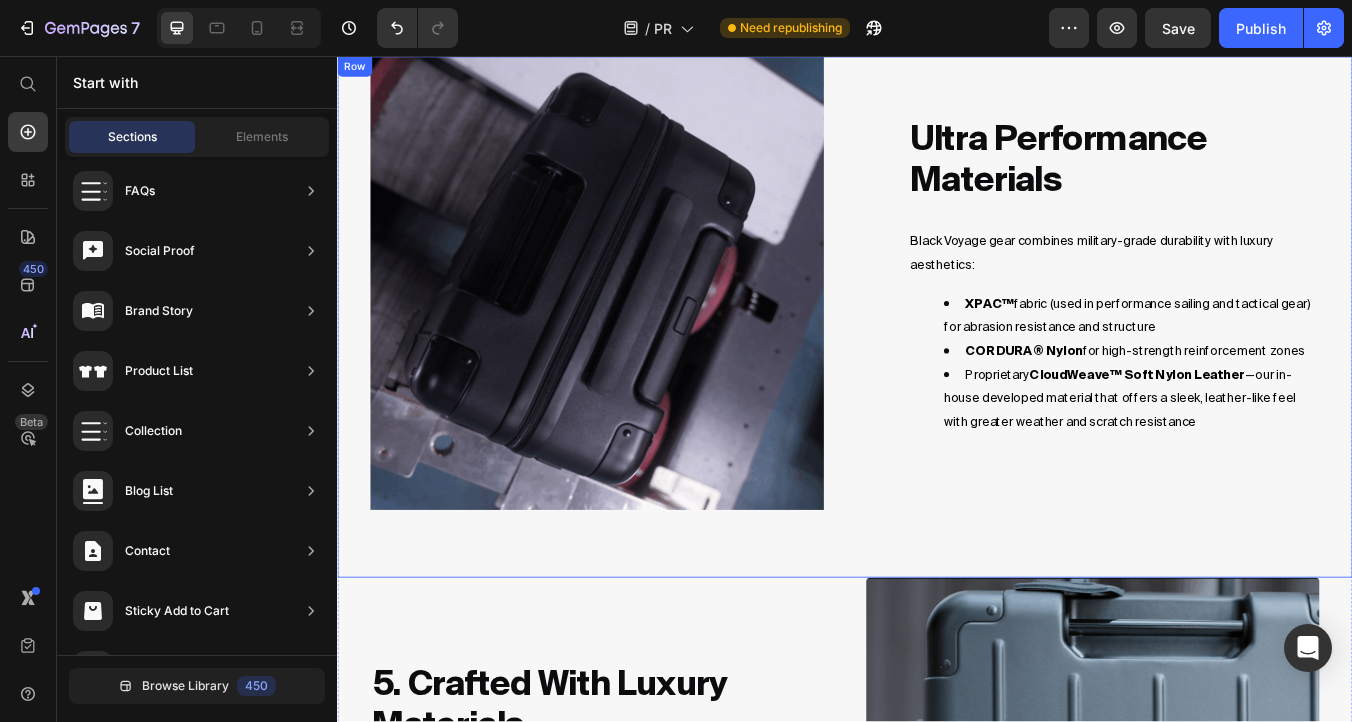 scroll, scrollTop: 3115, scrollLeft: 0, axis: vertical 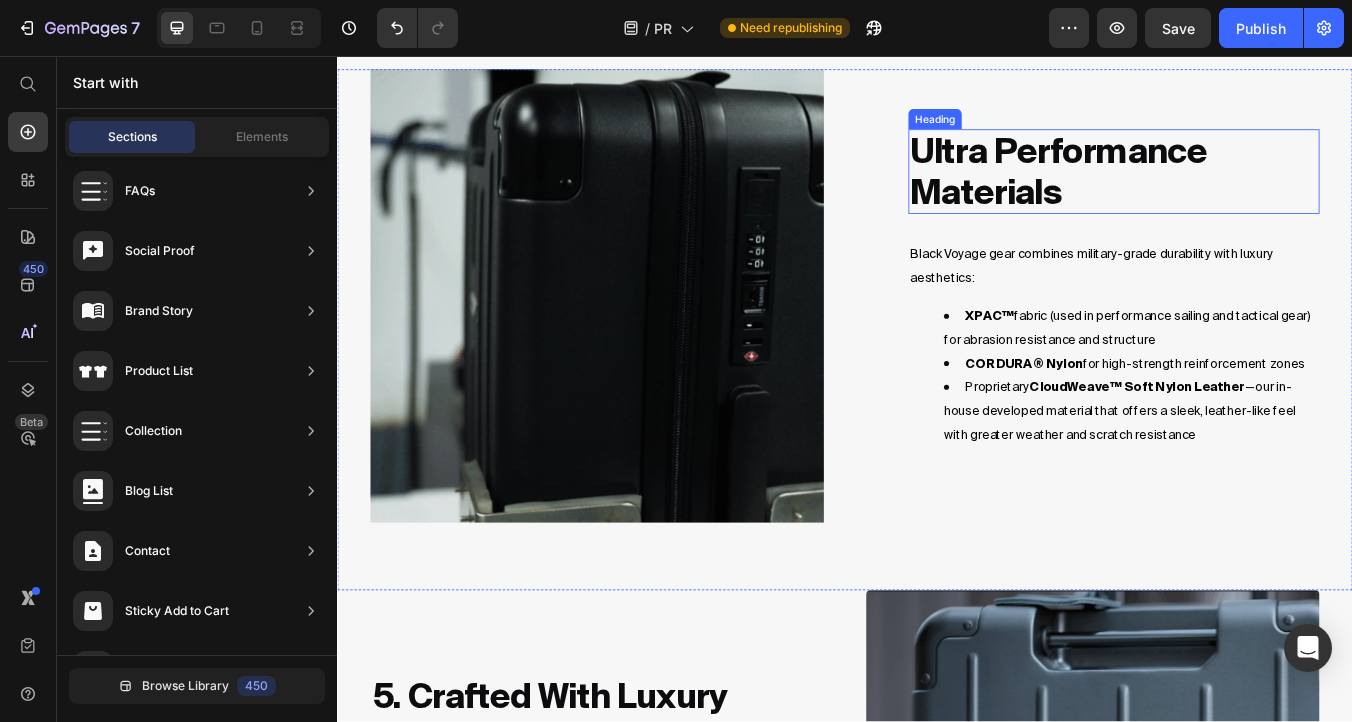 click on "Ultra Performance Materials" at bounding box center (1189, 192) 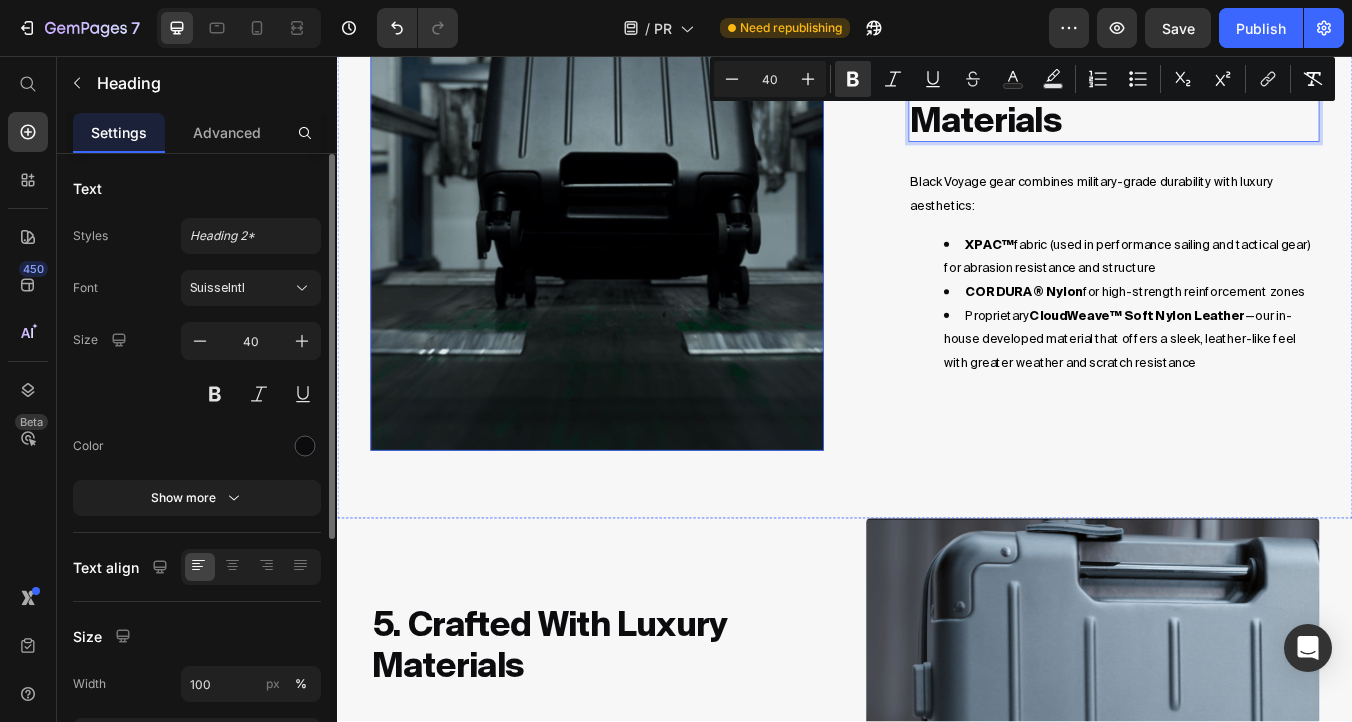 scroll, scrollTop: 3364, scrollLeft: 0, axis: vertical 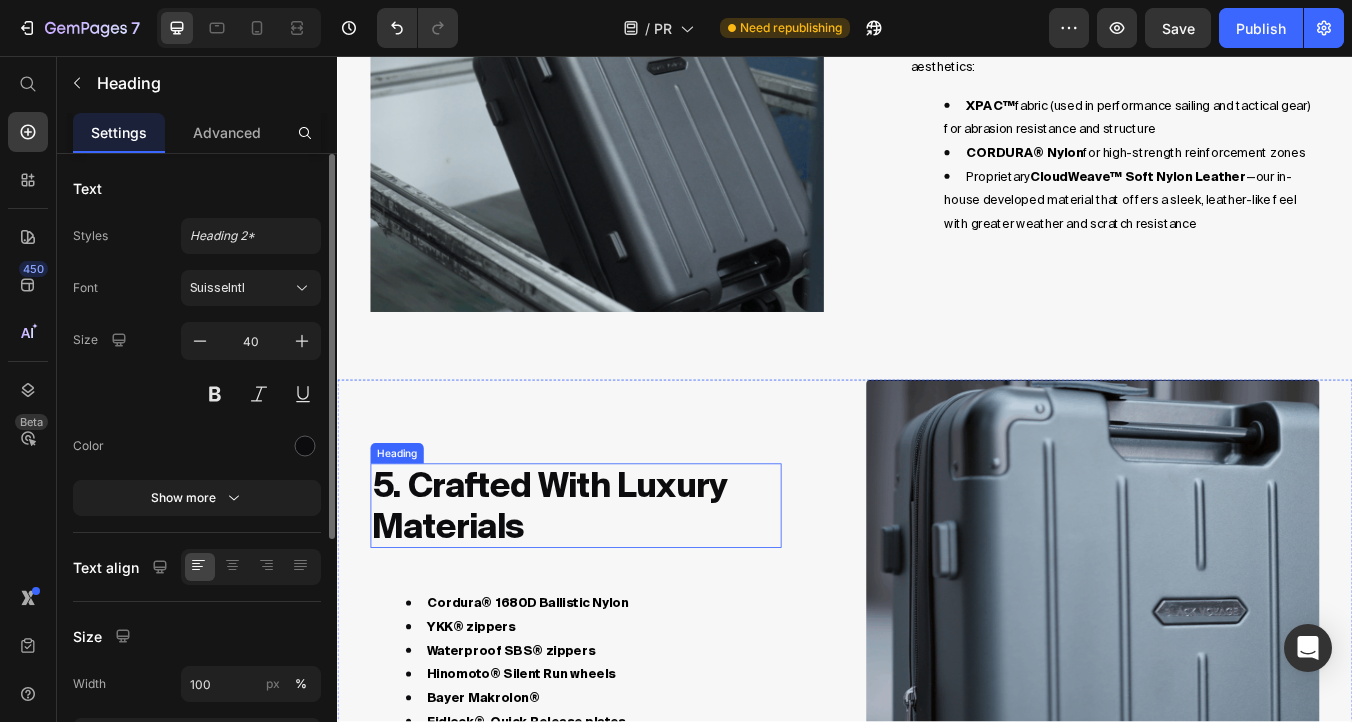 click on "5. Crafted With Luxury Materials" at bounding box center (588, 587) 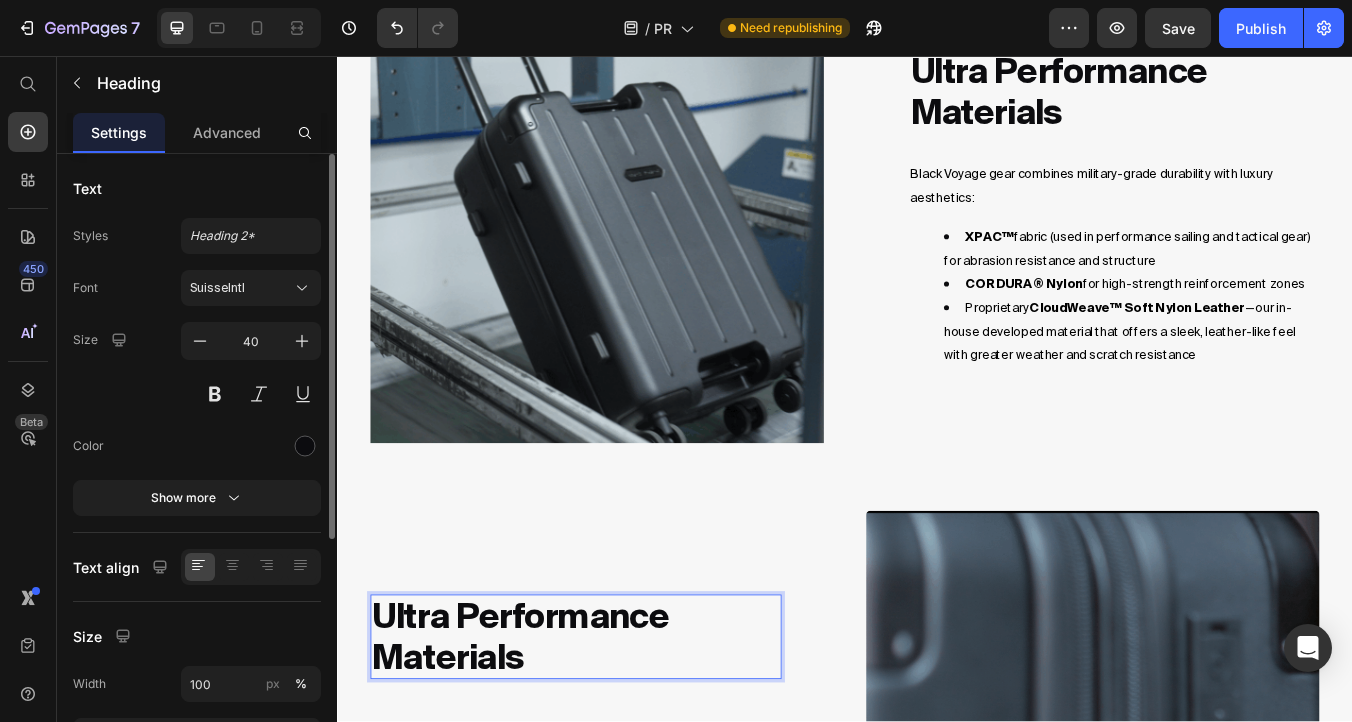 scroll, scrollTop: 3064, scrollLeft: 0, axis: vertical 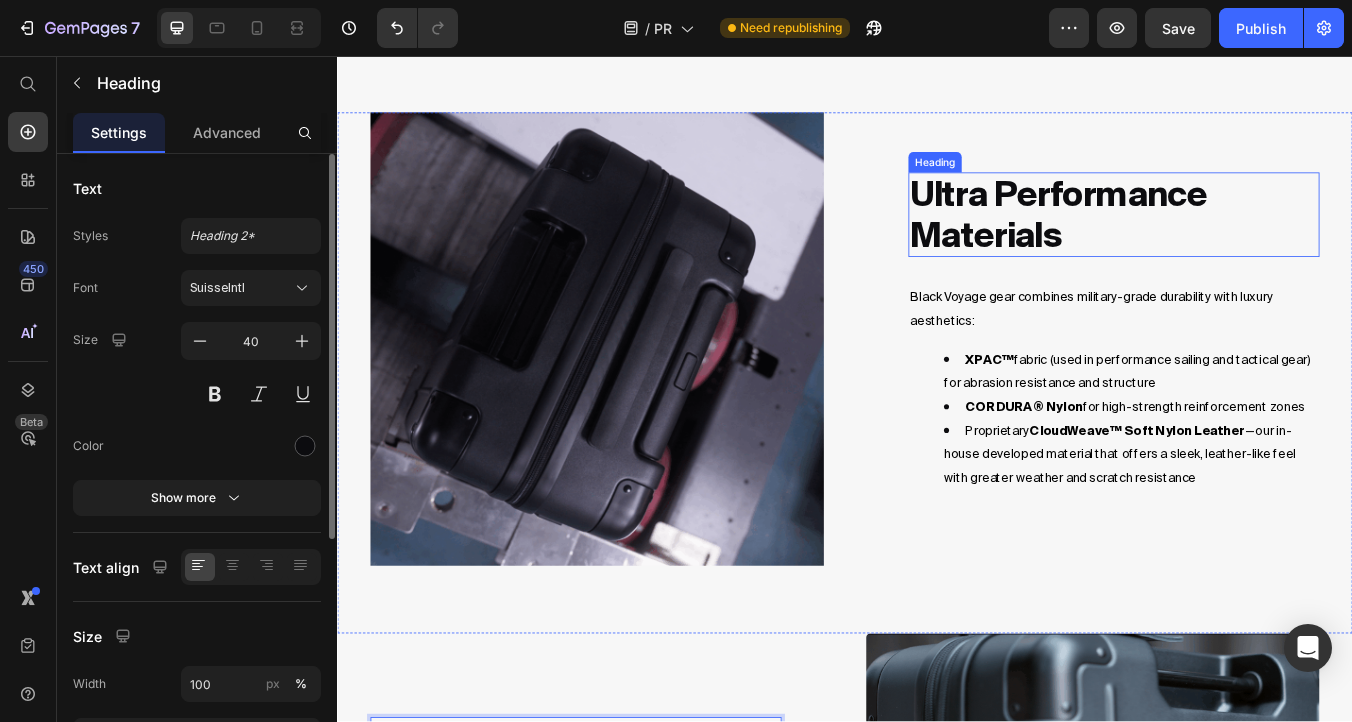 click on "Ultra Performance Materials" at bounding box center [1189, 243] 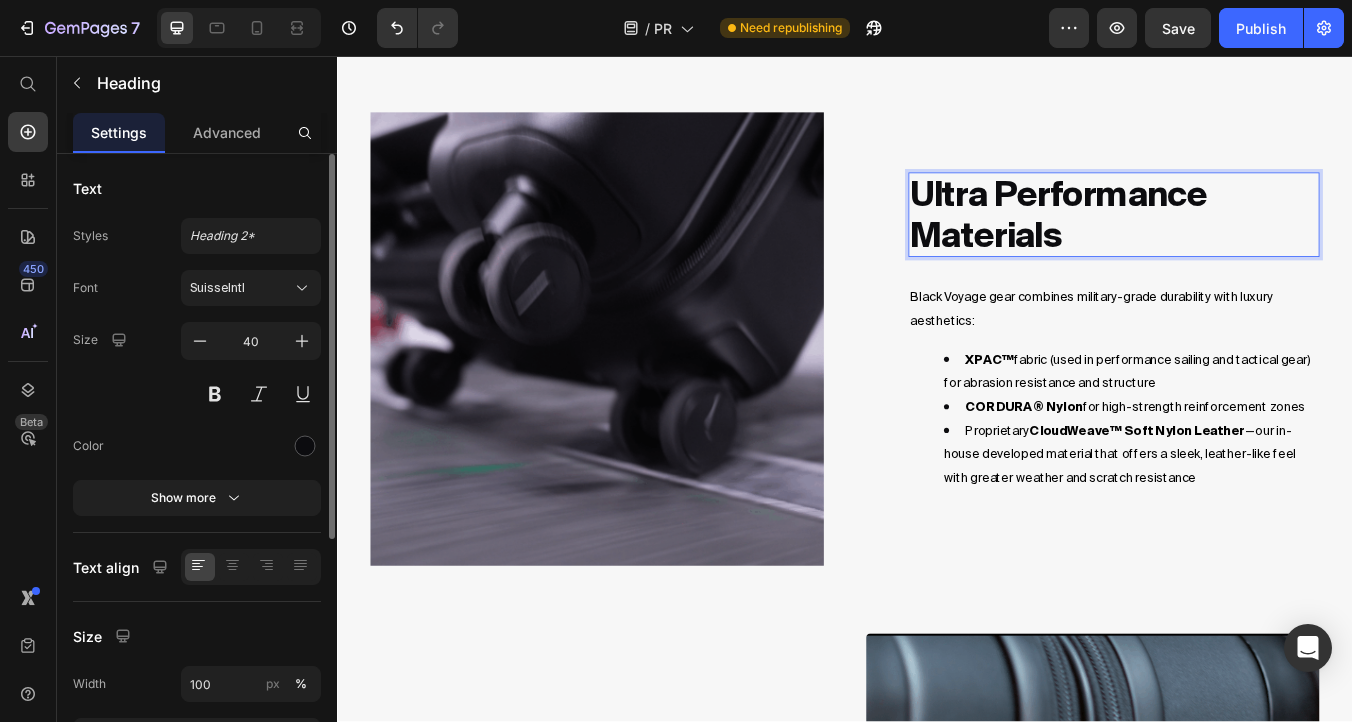 click on "Ultra Performance Materials" at bounding box center (1189, 243) 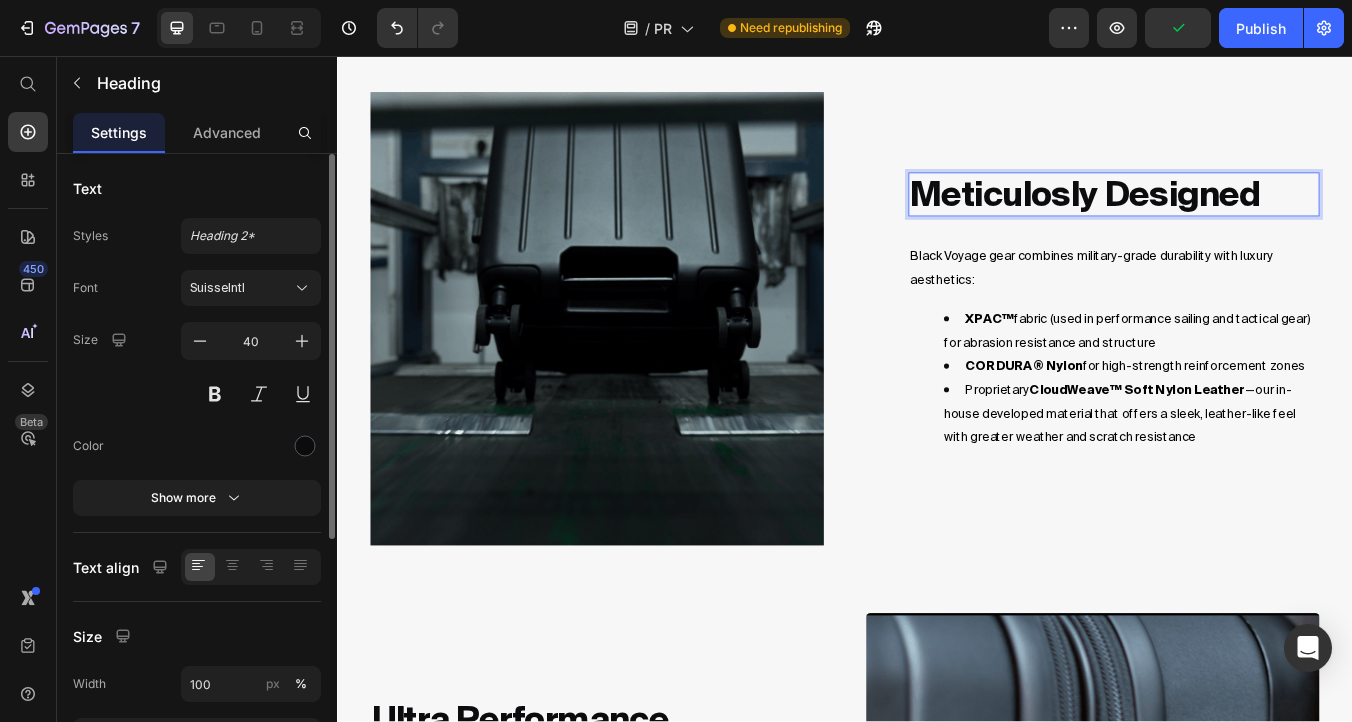 scroll, scrollTop: 3064, scrollLeft: 0, axis: vertical 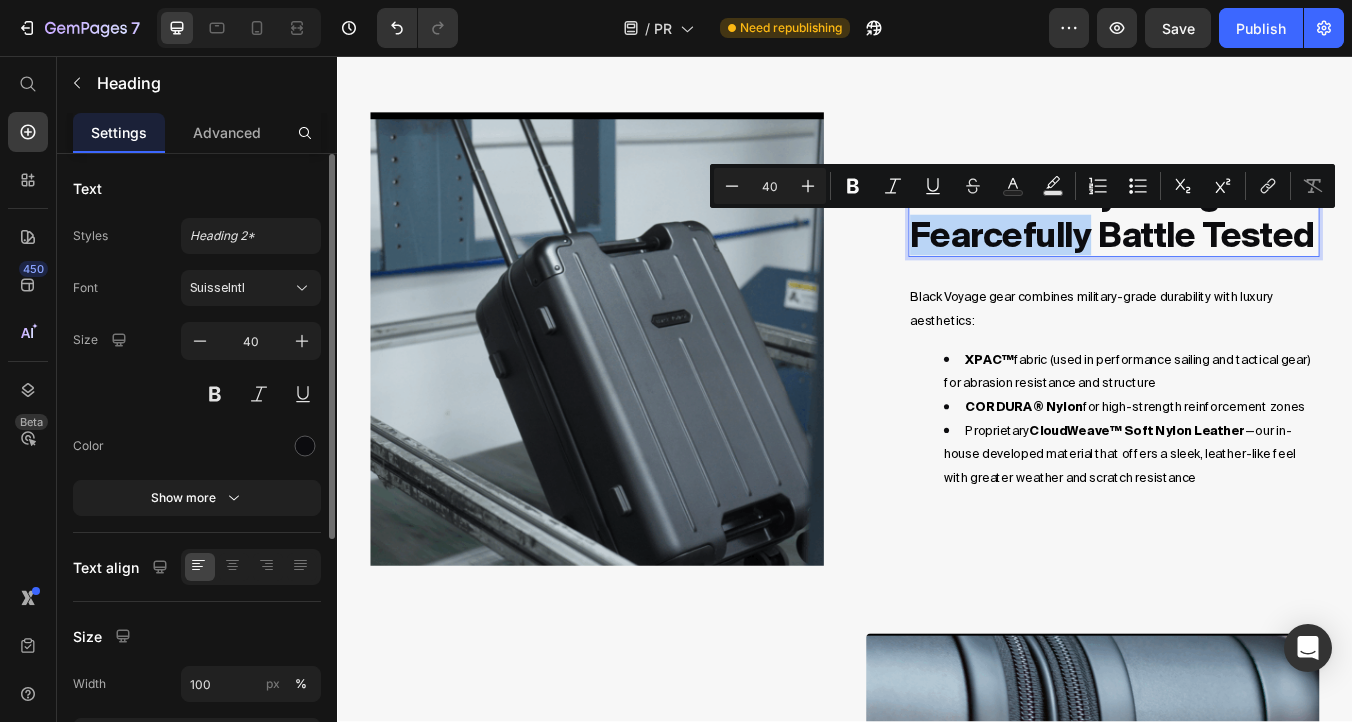 click on "Meticulously designed Fearcefully Battle Tested" at bounding box center (1255, 244) 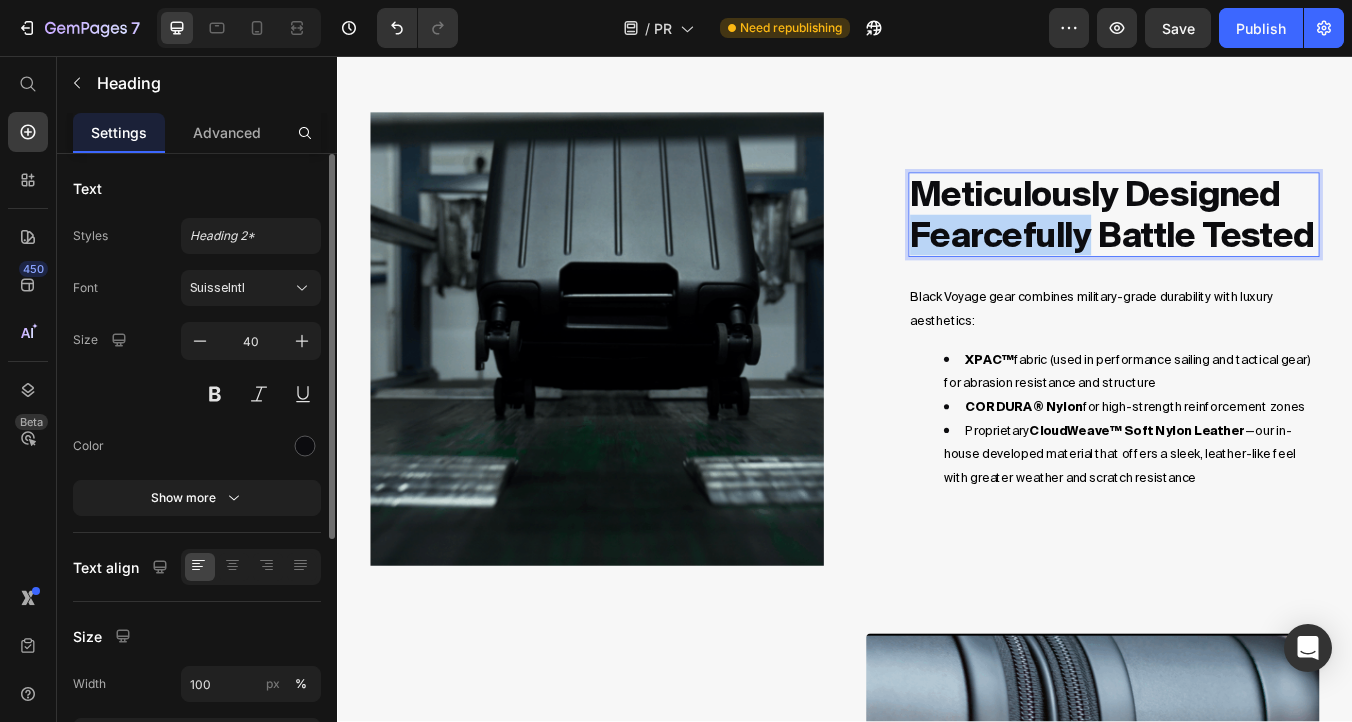 click on "Meticulously designed Fearcefully Battle Tested" at bounding box center (1255, 244) 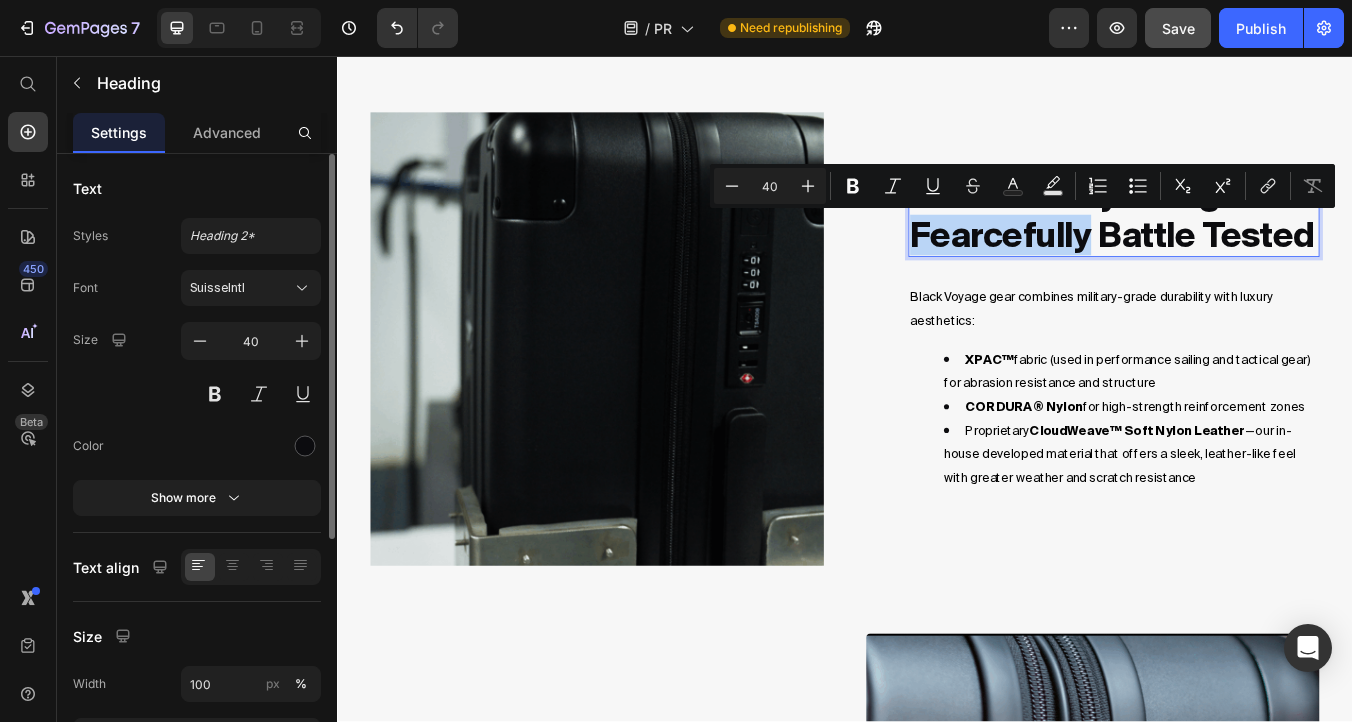 copy on "Fearcefully" 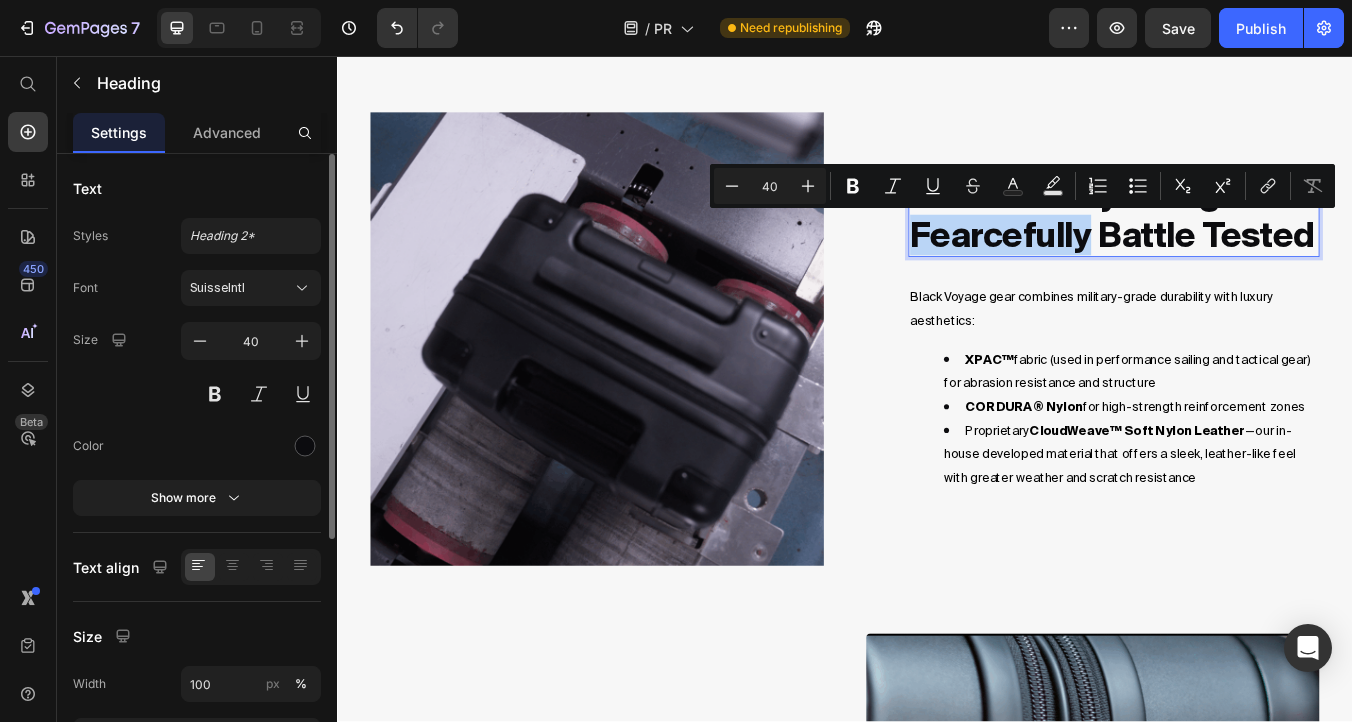 click on "Meticulously designed Fearcefully Battle Tested" at bounding box center [1255, 244] 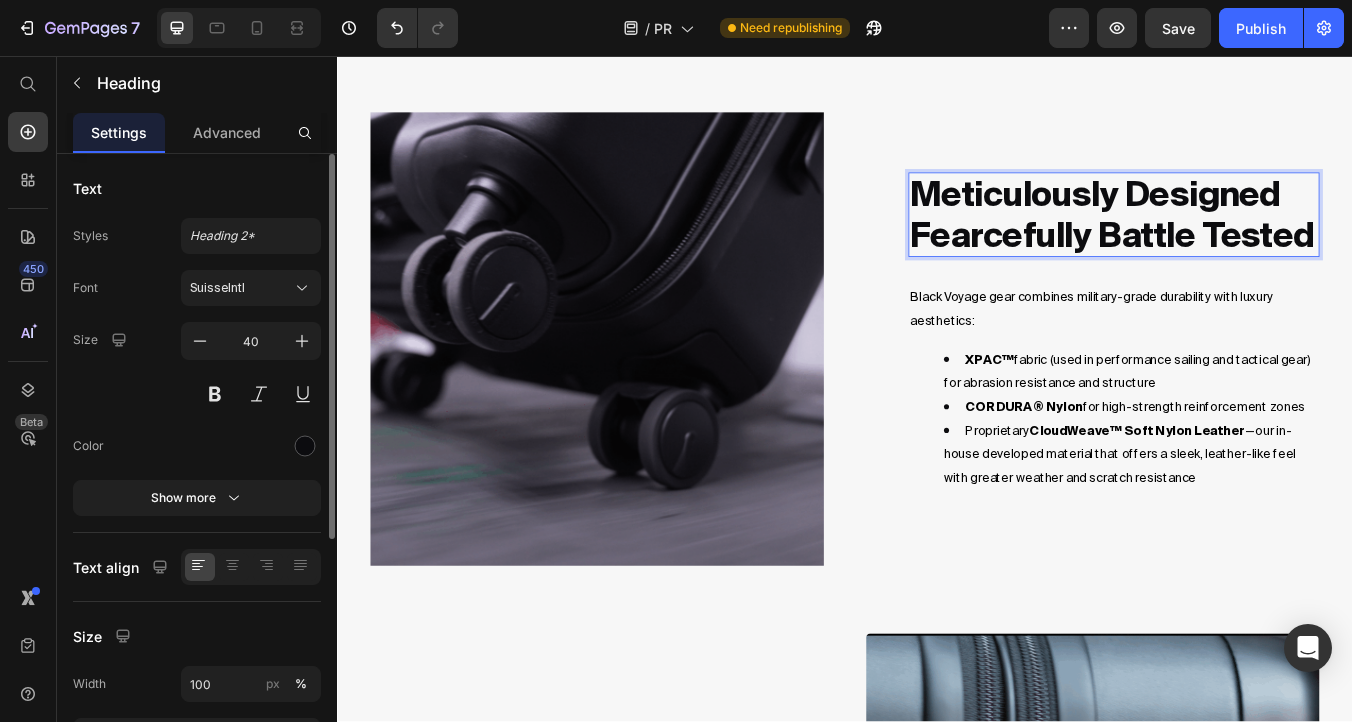 click on "Meticulously designed Fearcefully Battle Tested" at bounding box center (1255, 244) 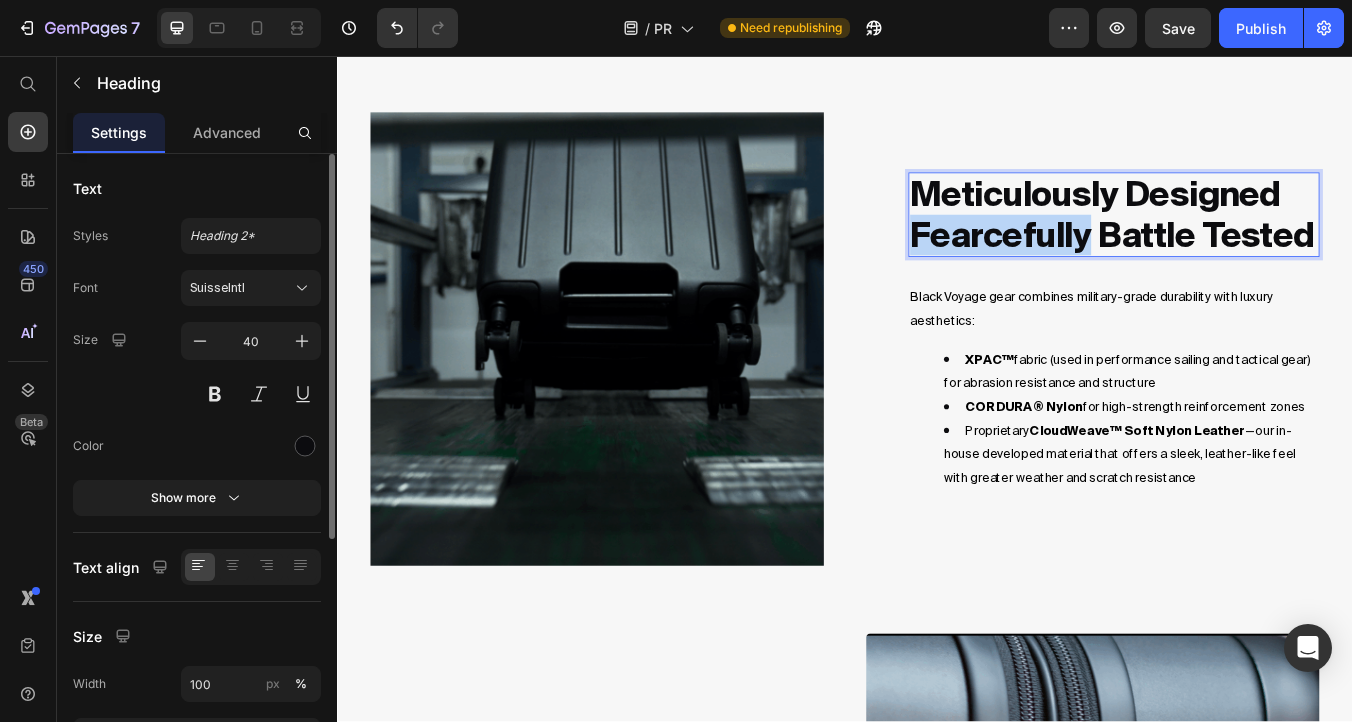 click on "Meticulously designed Fearcefully Battle Tested" at bounding box center [1255, 244] 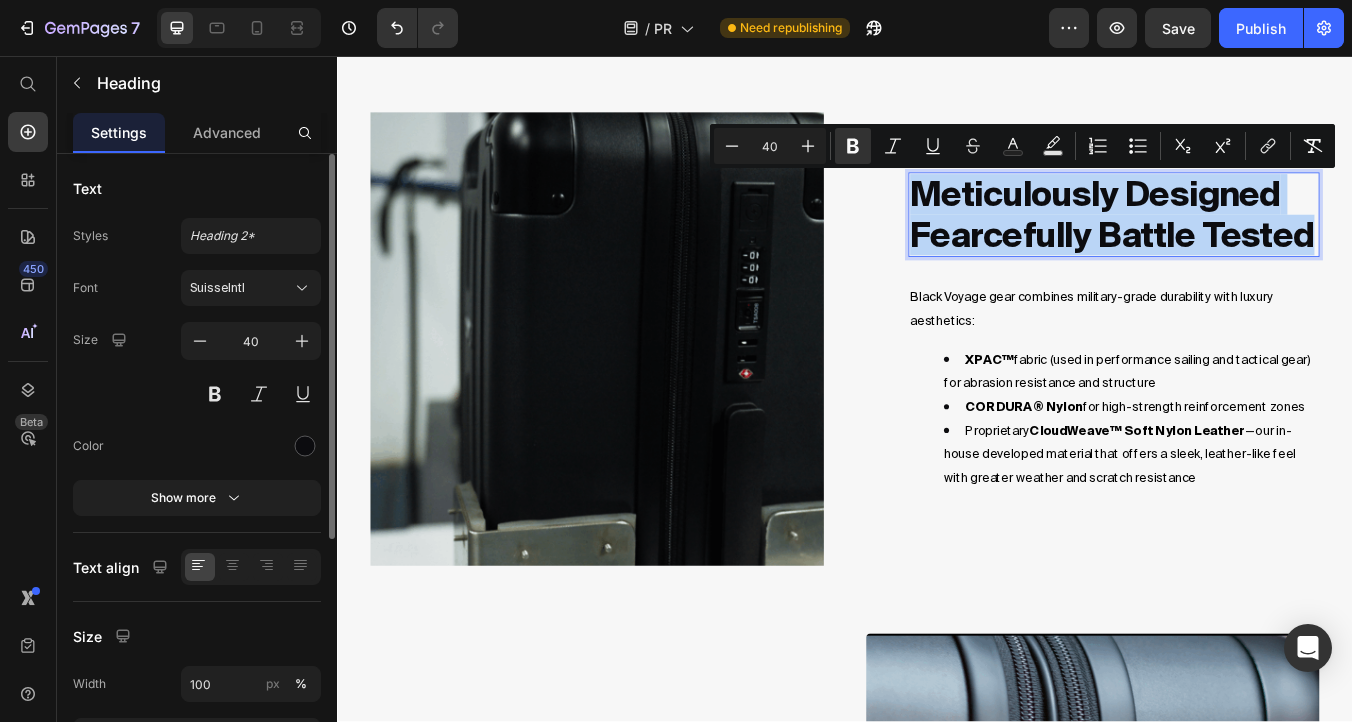 copy on "Meticulously designed Fearcefully Battle Tested" 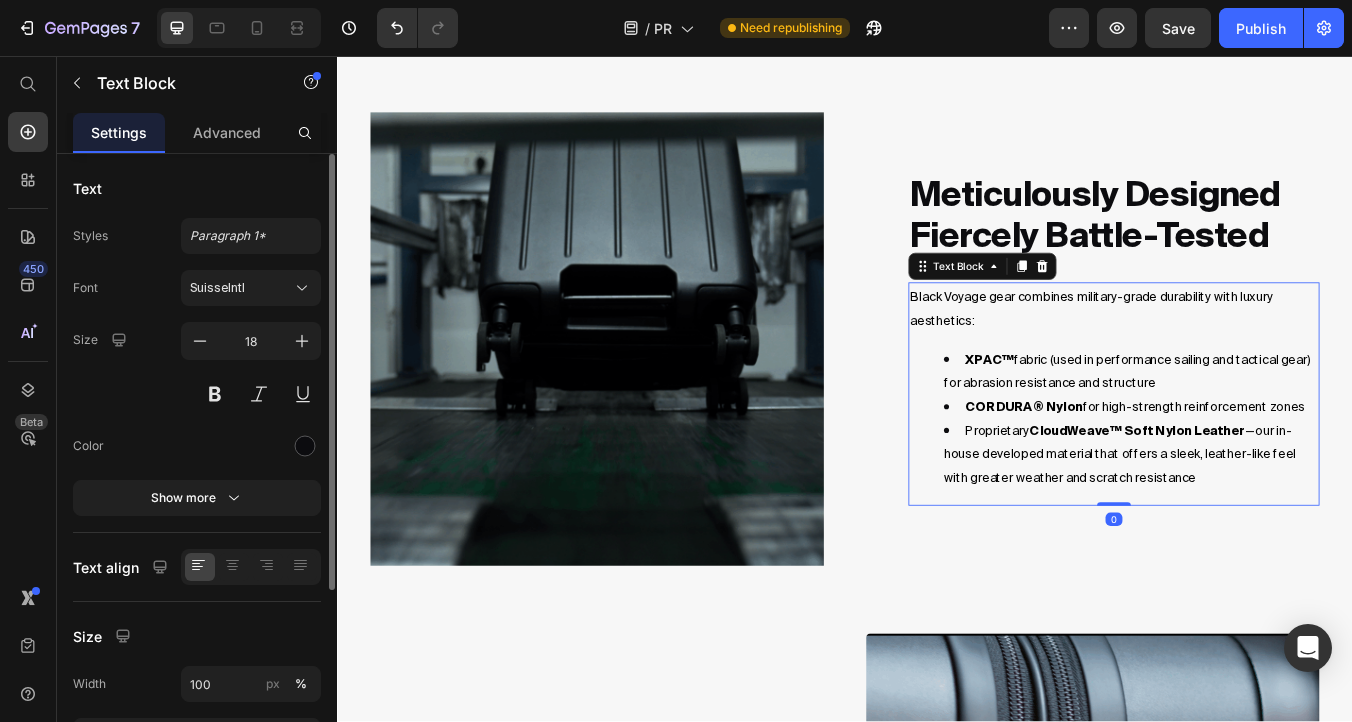 click on "Black Voyage gear combines military-grade durability with luxury aesthetics:" at bounding box center [1255, 354] 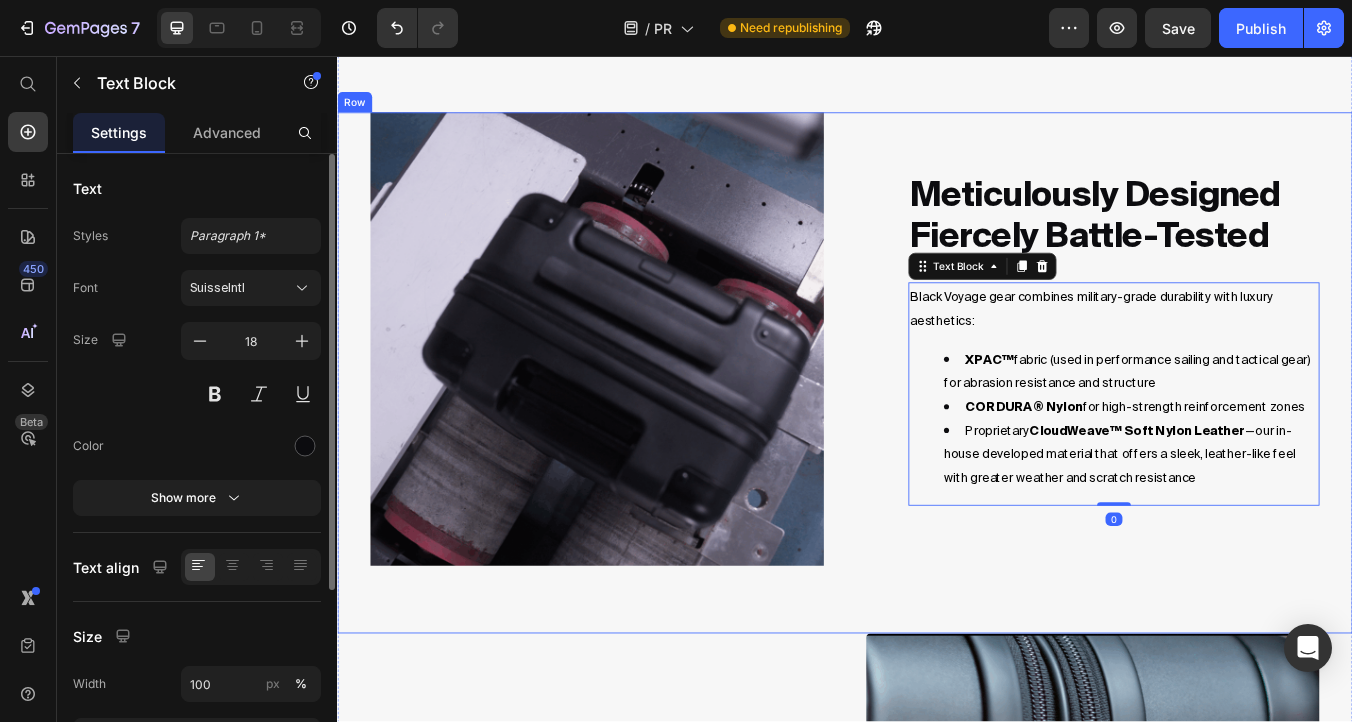 click on "Meticulously designed Fiercely battle-tested Heading  Black Voyage gear combines military-grade durability with luxury aesthetics: XPAC™  fabric (used in performance sailing and tactical gear) for abrasion resistance and structure CORDURA® Nylon  for high-strength reinforcement zones Proprietary  CloudWeave™ Soft Nylon Leather —our in-house developed material that offers a sleek, leather-like feel with greater weather and scratch resistance Text Block   0" at bounding box center [1230, 391] 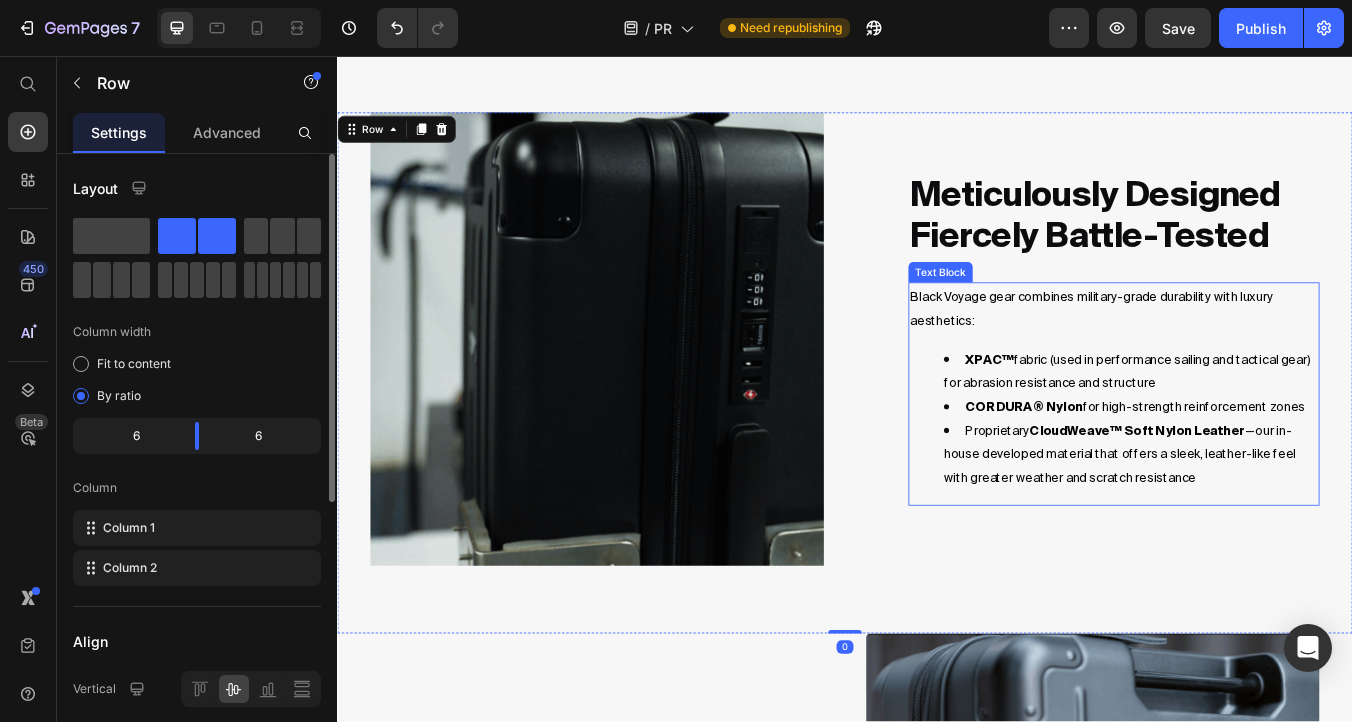 click on "XPAC™  fabric (used in performance sailing and tactical gear) for abrasion resistance and structure" at bounding box center [1270, 428] 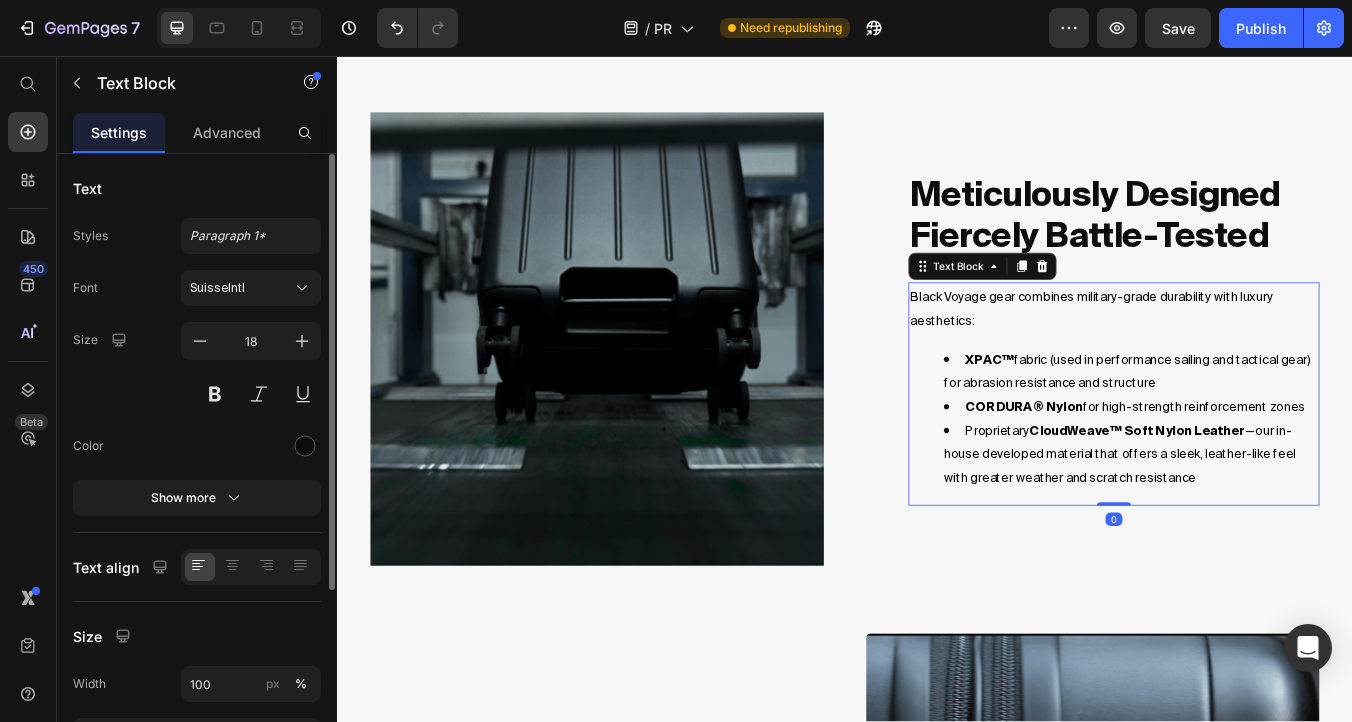 click on "XPAC™  fabric (used in performance sailing and tactical gear) for abrasion resistance and structure" at bounding box center (1270, 428) 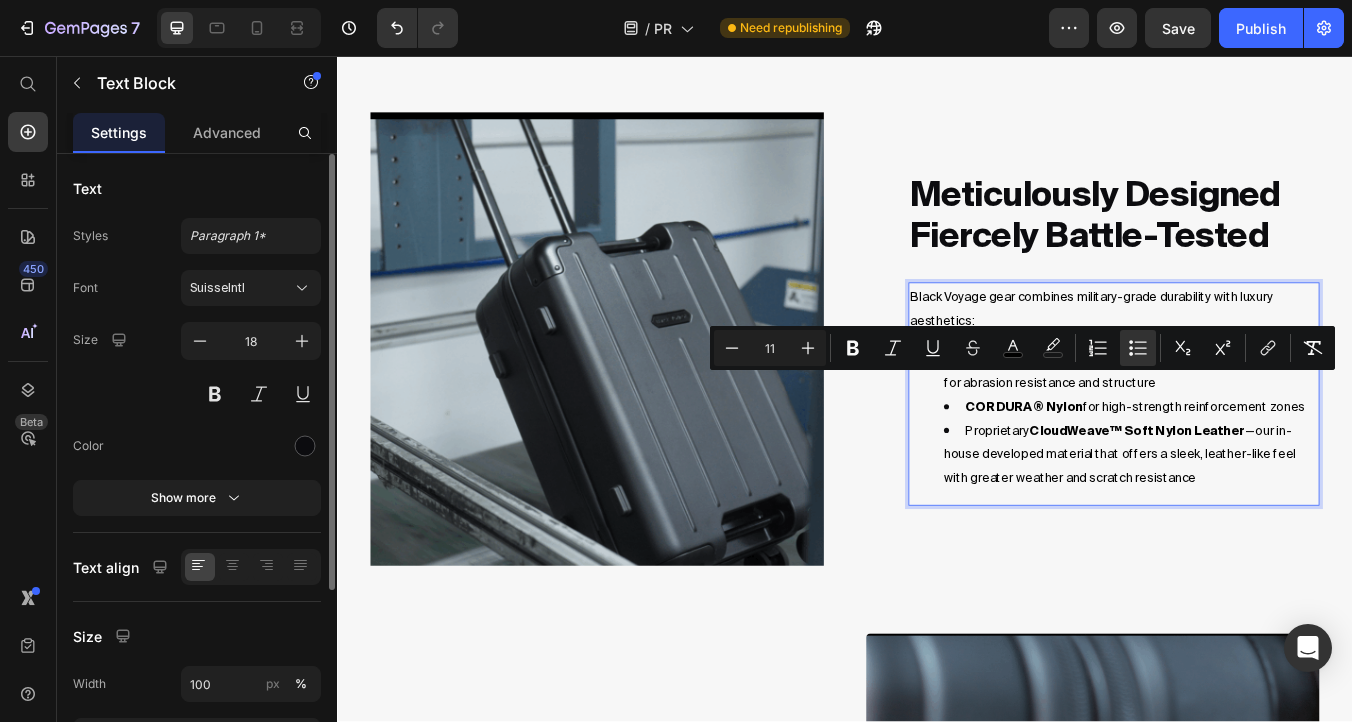 click on "Proprietary  CloudWeave™ Soft Nylon Leather —our in-house developed material that offers a sleek, leather-like feel with greater weather and scratch resistance" at bounding box center [1262, 526] 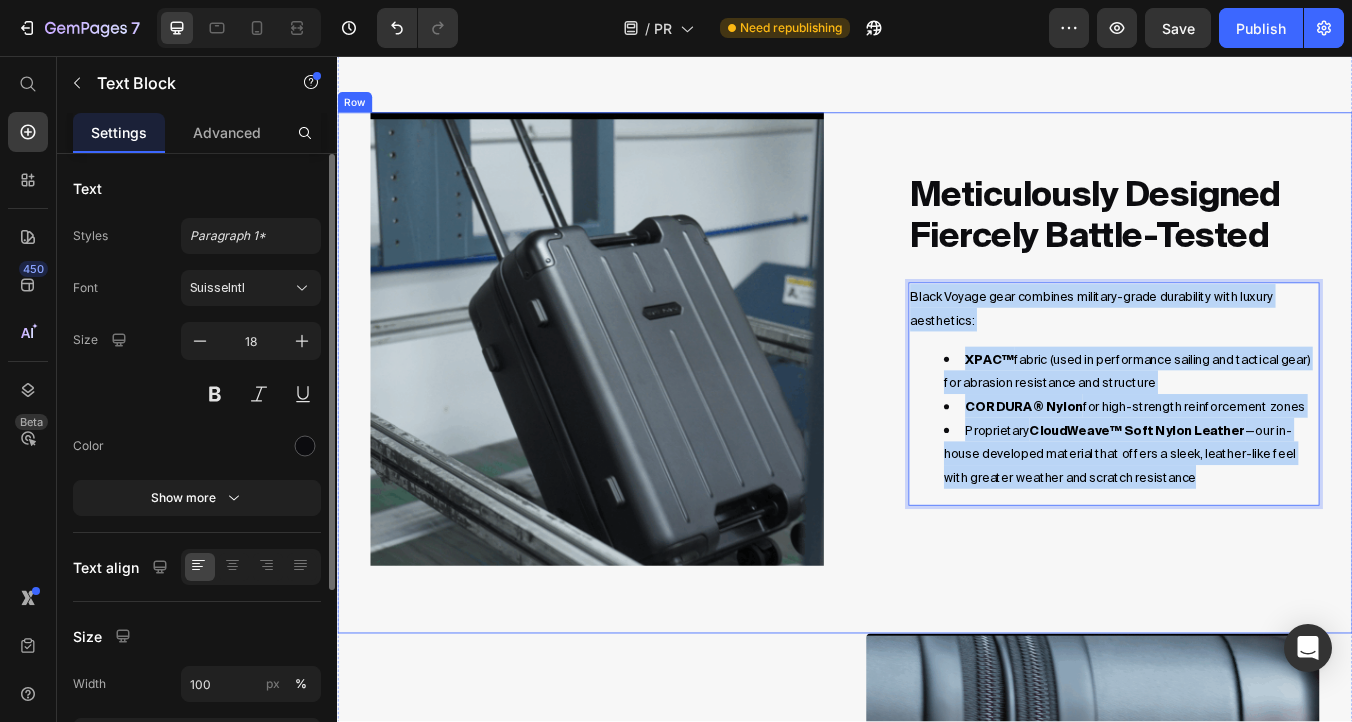 drag, startPoint x: 1330, startPoint y: 560, endPoint x: 1007, endPoint y: 349, distance: 385.81082 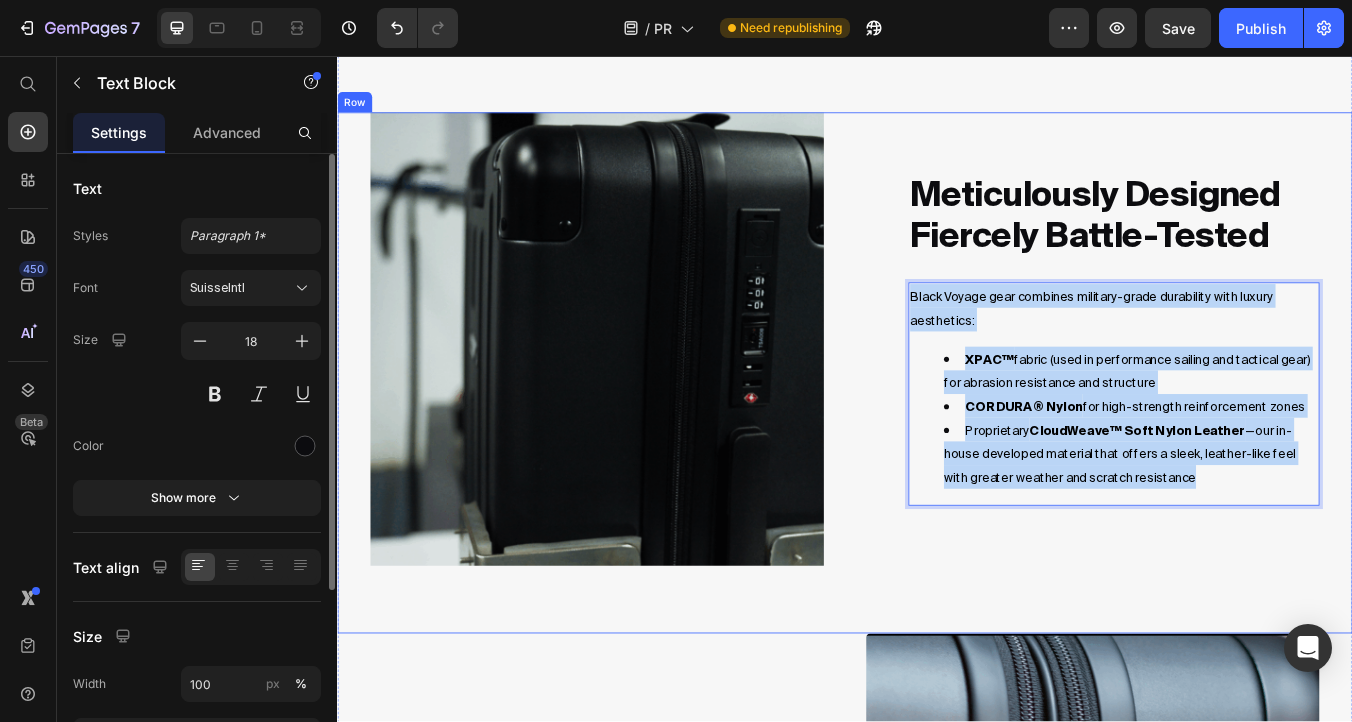 click on "Meticulously designed Fiercely battle-tested Heading  Black Voyage gear combines military-grade durability with luxury aesthetics: XPAC™  fabric (used in performance sailing and tactical gear) for abrasion resistance and structure CORDURA® Nylon  for high-strength reinforcement zones Proprietary  CloudWeave™ Soft Nylon Leather —our in-house developed material that offers a sleek, leather-like feel with greater weather and scratch resistance Text Block   0" at bounding box center [1230, 391] 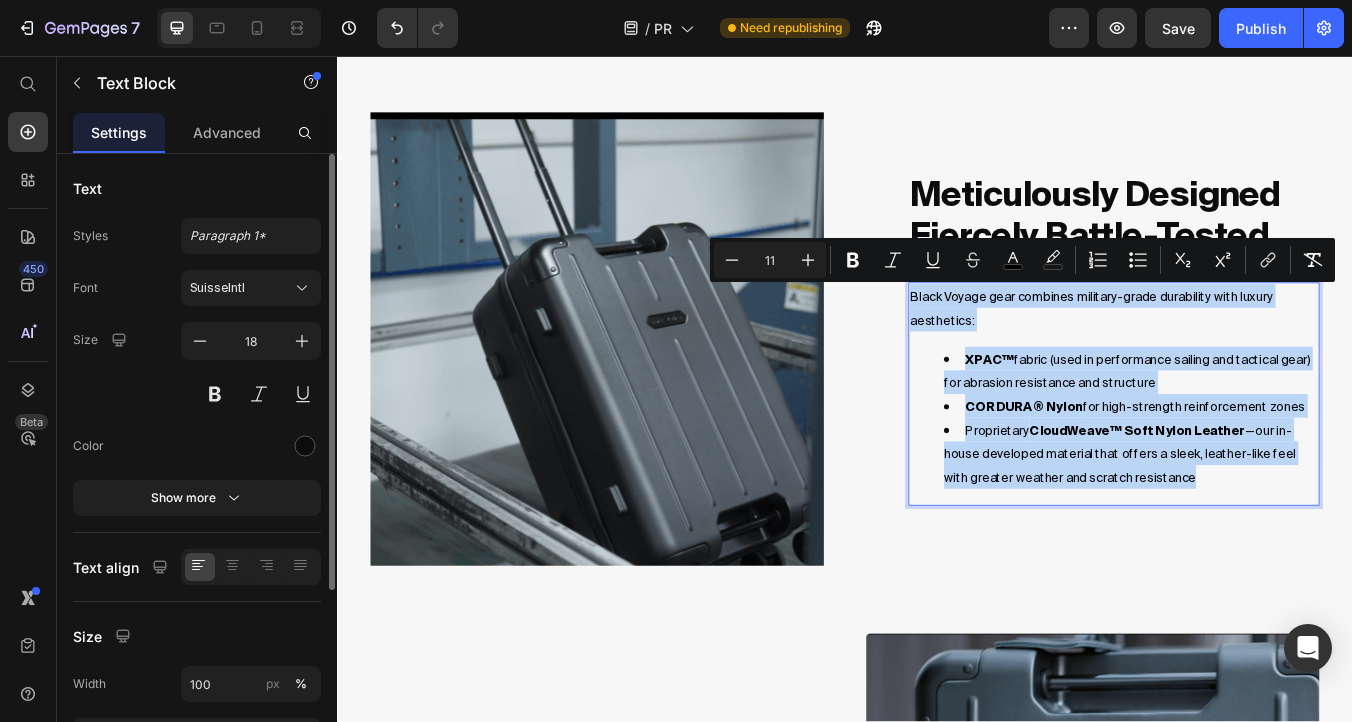 click on "Black Voyage gear combines military-grade durability with luxury aesthetics:" at bounding box center [1255, 354] 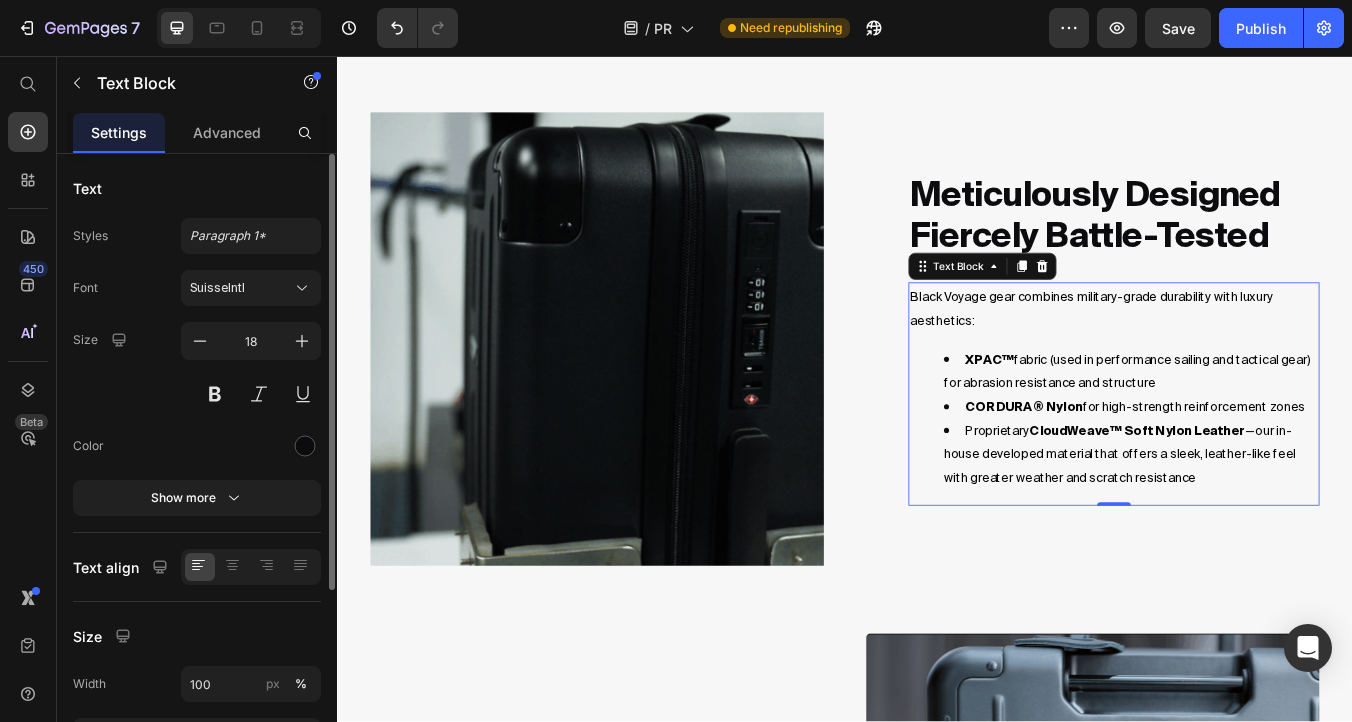 click on "XPAC™  fabric (used in performance sailing and tactical gear) for abrasion resistance and structure" at bounding box center (1275, 428) 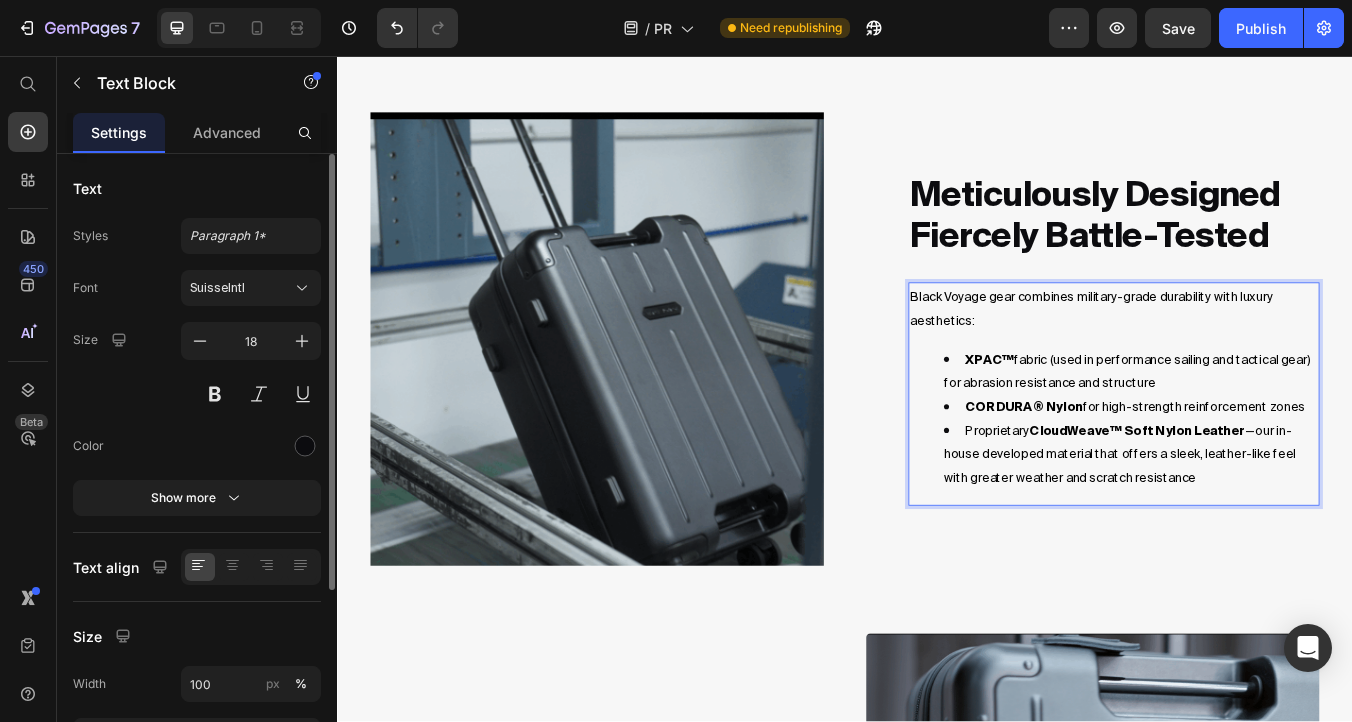 click on "XPAC™  fabric (used in performance sailing and tactical gear) for abrasion resistance and structure" at bounding box center [1275, 428] 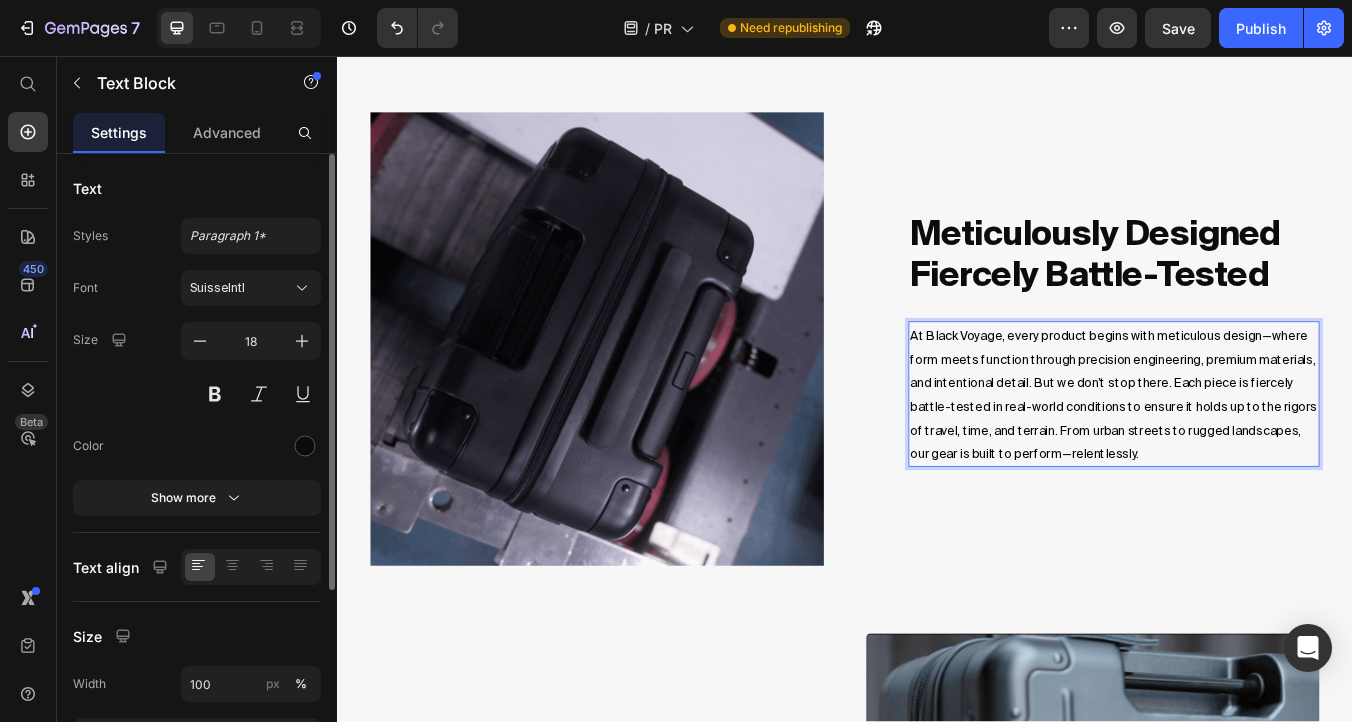 scroll, scrollTop: 3111, scrollLeft: 0, axis: vertical 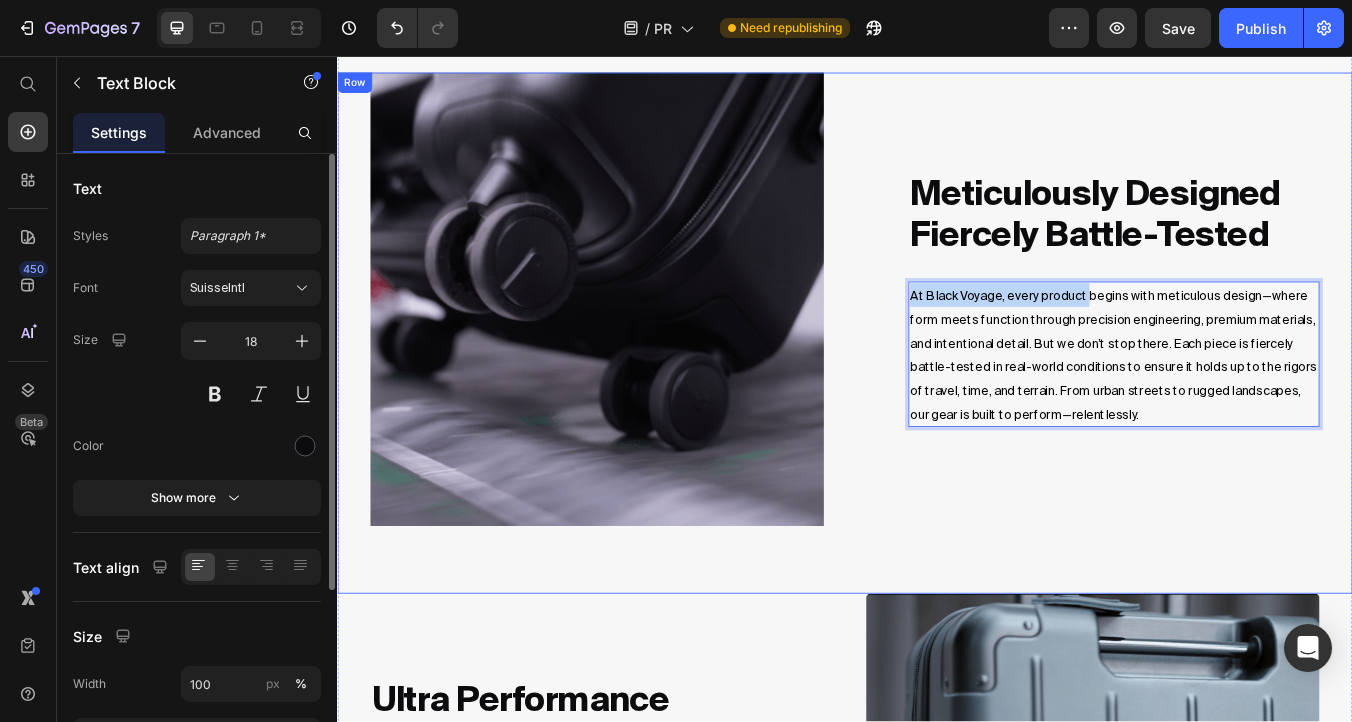 drag, startPoint x: 1224, startPoint y: 341, endPoint x: 993, endPoint y: 347, distance: 231.07791 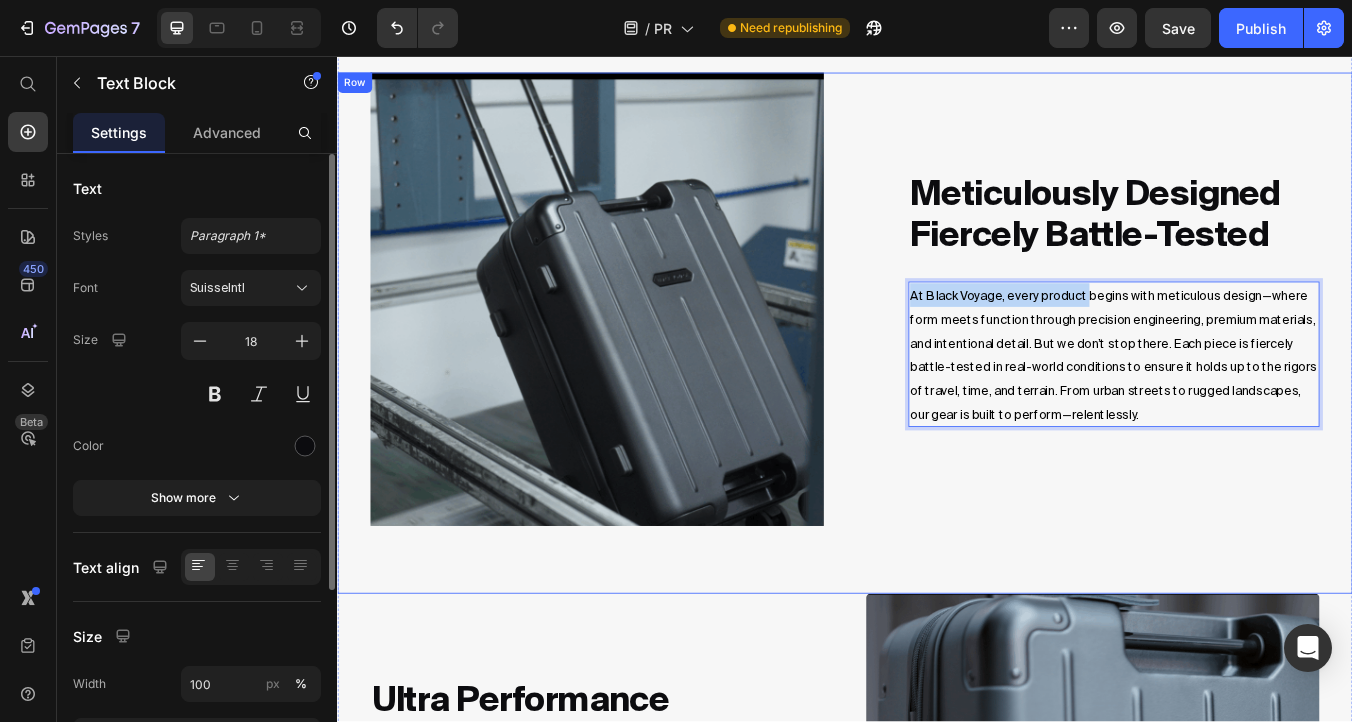 click on "Meticulously designed Fiercely battle-tested Heading At Black Voyage, every product begins with meticulous design—where form meets function through precision engineering, premium materials, and intentional detail. But we don’t stop there. Each piece is fiercely battle-tested in real-world conditions to ensure it holds up to the rigors of travel, time, and terrain. From urban streets to rugged landscapes, our gear is built to perform—relentlessly. Text Block   0" at bounding box center (1230, 344) 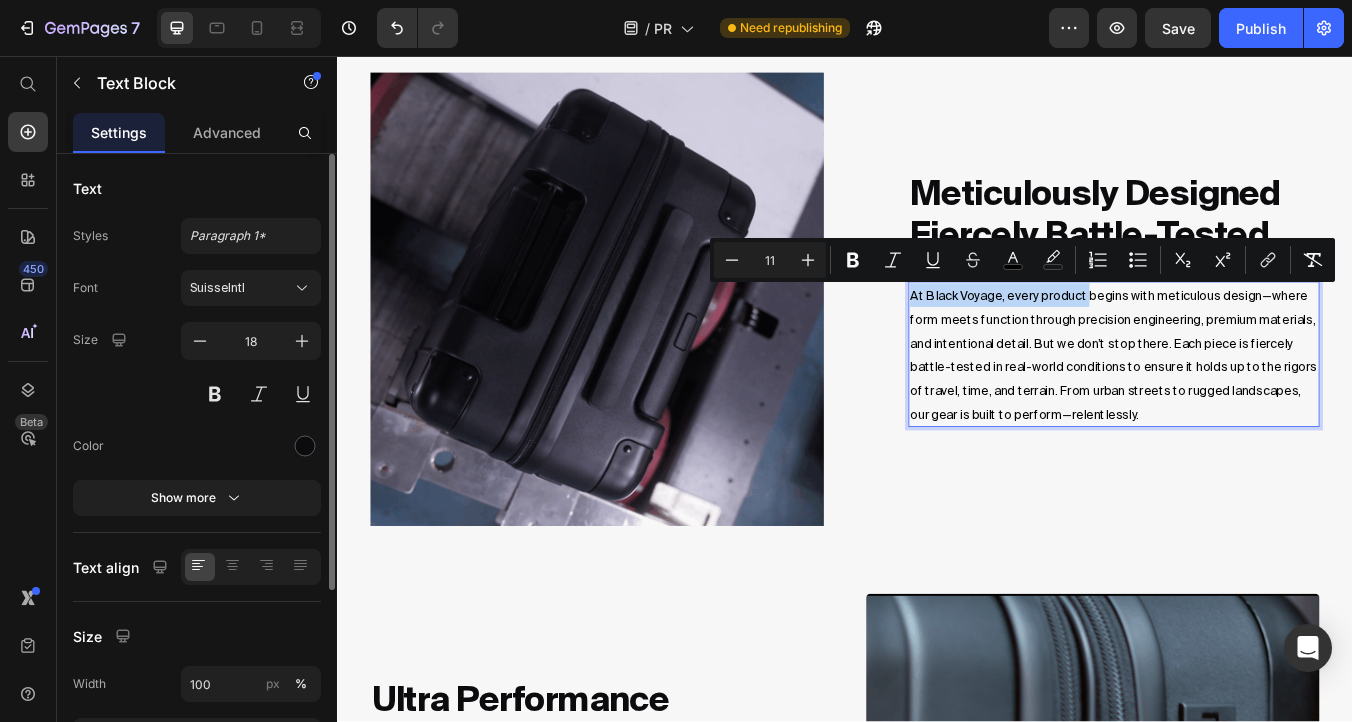 click on "At Black Voyage, every product begins with meticulous design—where form meets function through precision engineering, premium materials, and intentional detail. But we don’t stop there. Each piece is fiercely battle-tested in real-world conditions to ensure it holds up to the rigors of travel, time, and terrain. From urban streets to rugged landscapes, our gear is built to perform—relentlessly." at bounding box center [1254, 409] 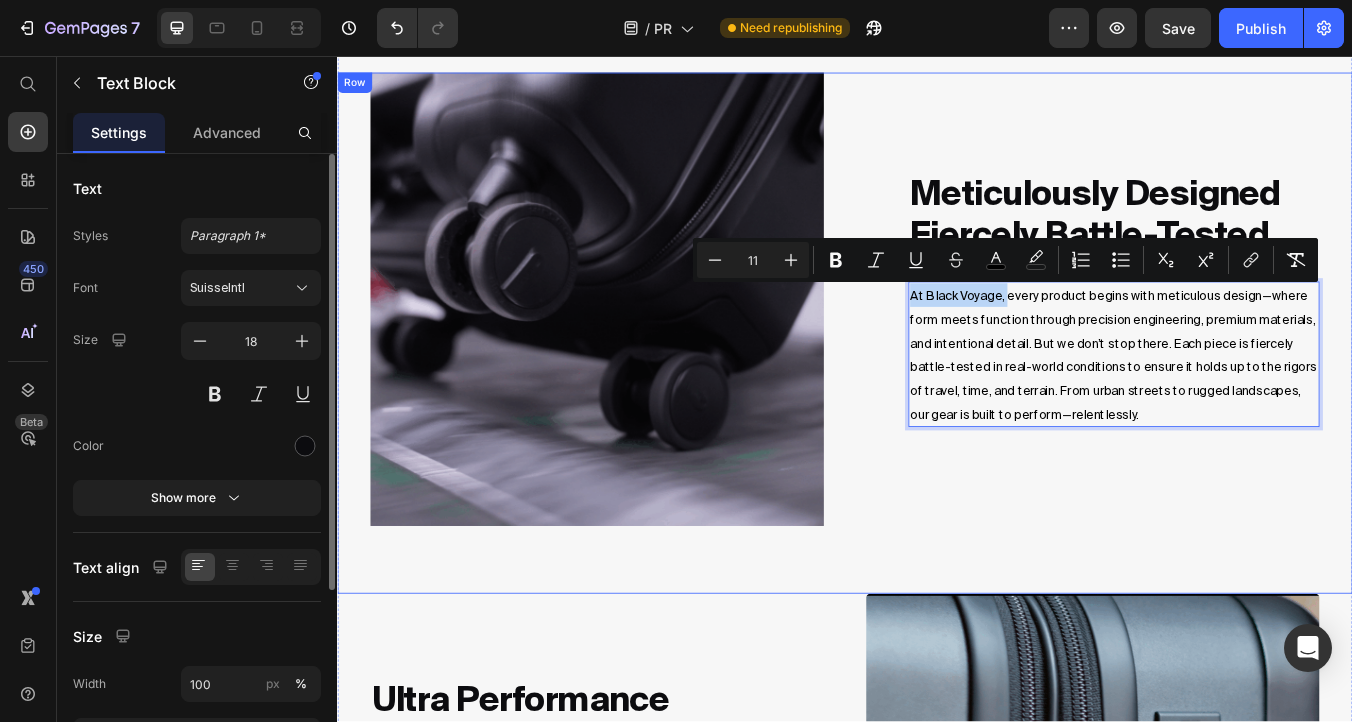 drag, startPoint x: 1133, startPoint y: 344, endPoint x: 1007, endPoint y: 344, distance: 126 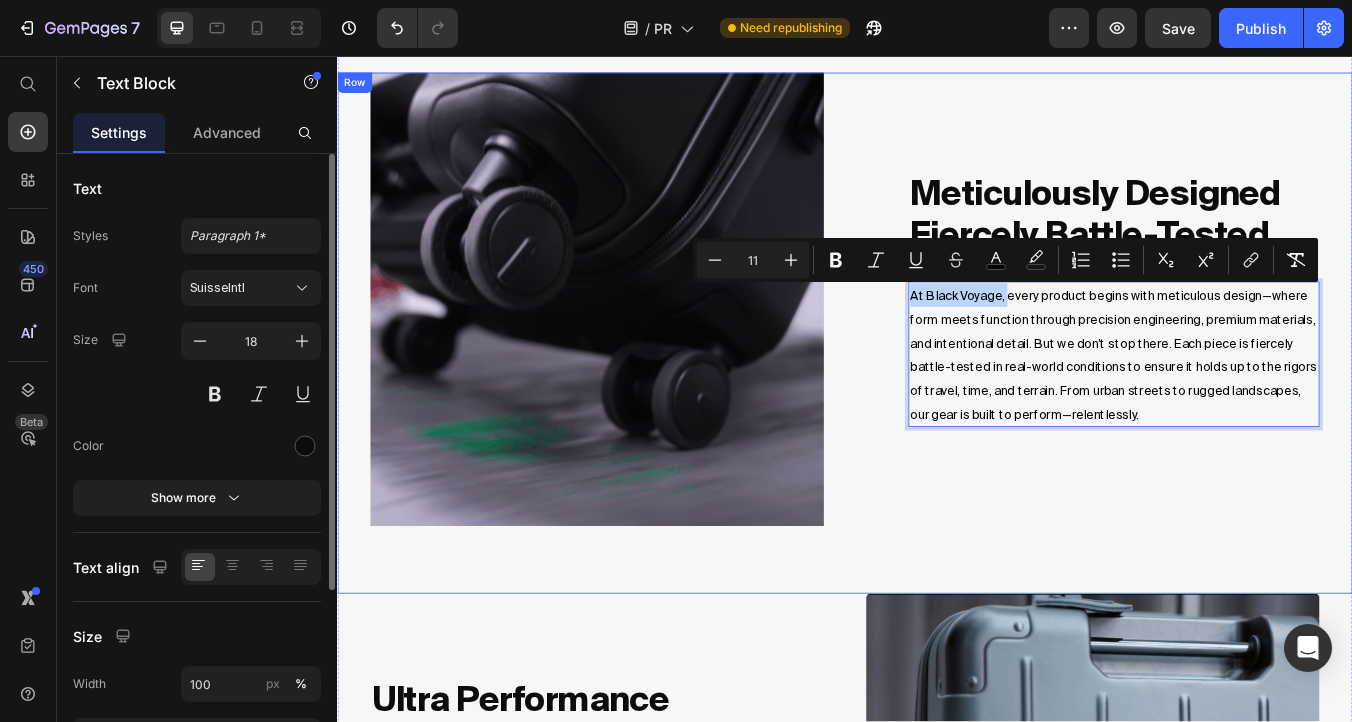 click on "Meticulously designed Fiercely battle-tested Heading At Black Voyage, every product begins with meticulous design—where form meets function through precision engineering, premium materials, and intentional detail. But we don’t stop there. Each piece is fiercely battle-tested in real-world conditions to ensure it holds up to the rigors of travel, time, and terrain. From urban streets to rugged landscapes, our gear is built to perform—relentlessly. Text Block   0" at bounding box center [1230, 344] 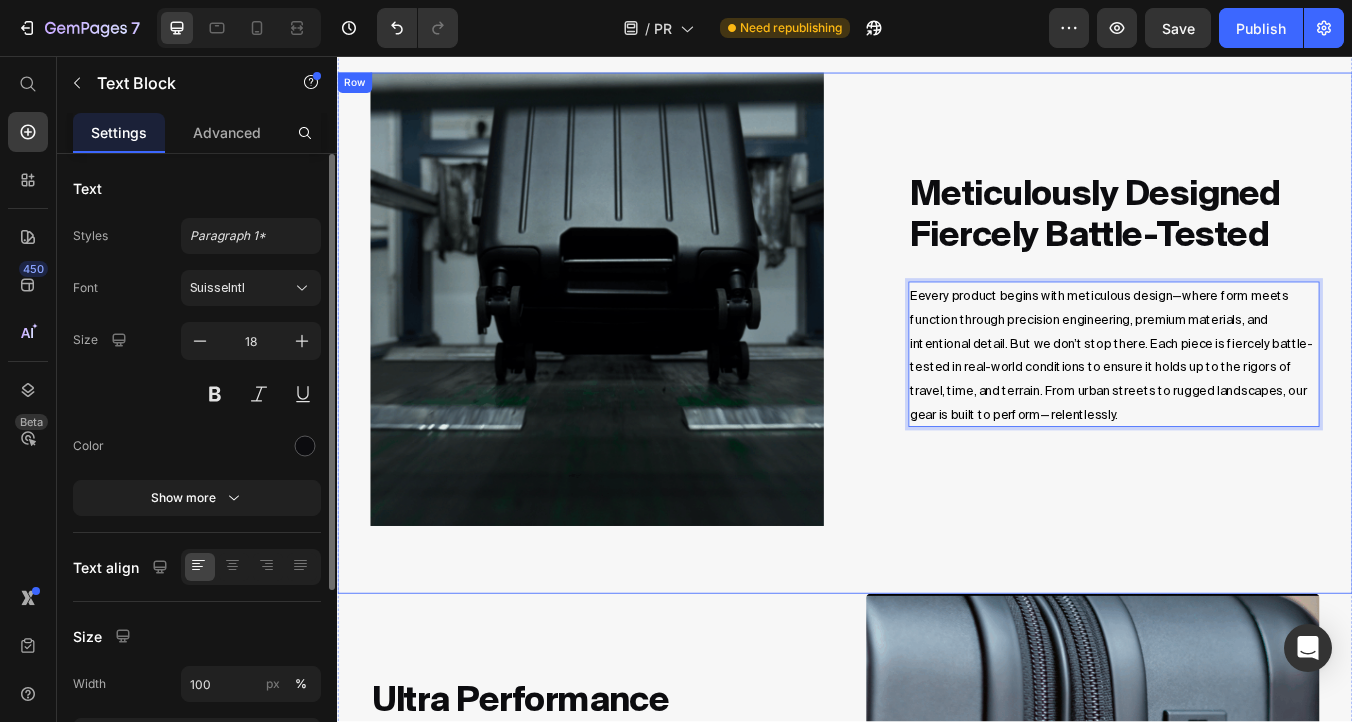 click on "Image Meticulously designed Fiercely battle-tested Heading Eevery product begins with meticulous design—where form meets function through precision engineering, premium materials, and intentional detail. But we don’t stop there. Each piece is fiercely battle-tested in real-world conditions to ensure it holds up to the rigors of travel, time, and terrain. From urban streets to rugged landscapes, our gear is built to perform—relentlessly. Text Block   0 Row" at bounding box center [937, 384] 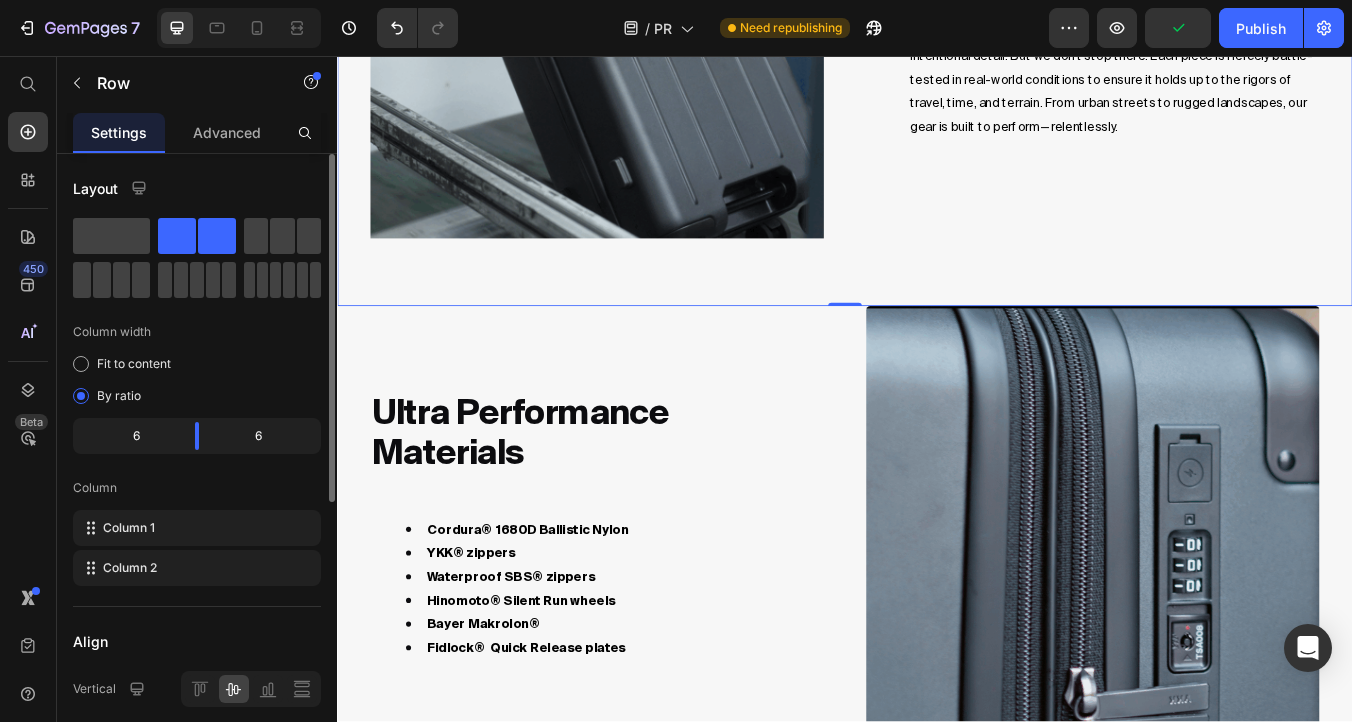 scroll, scrollTop: 3442, scrollLeft: 0, axis: vertical 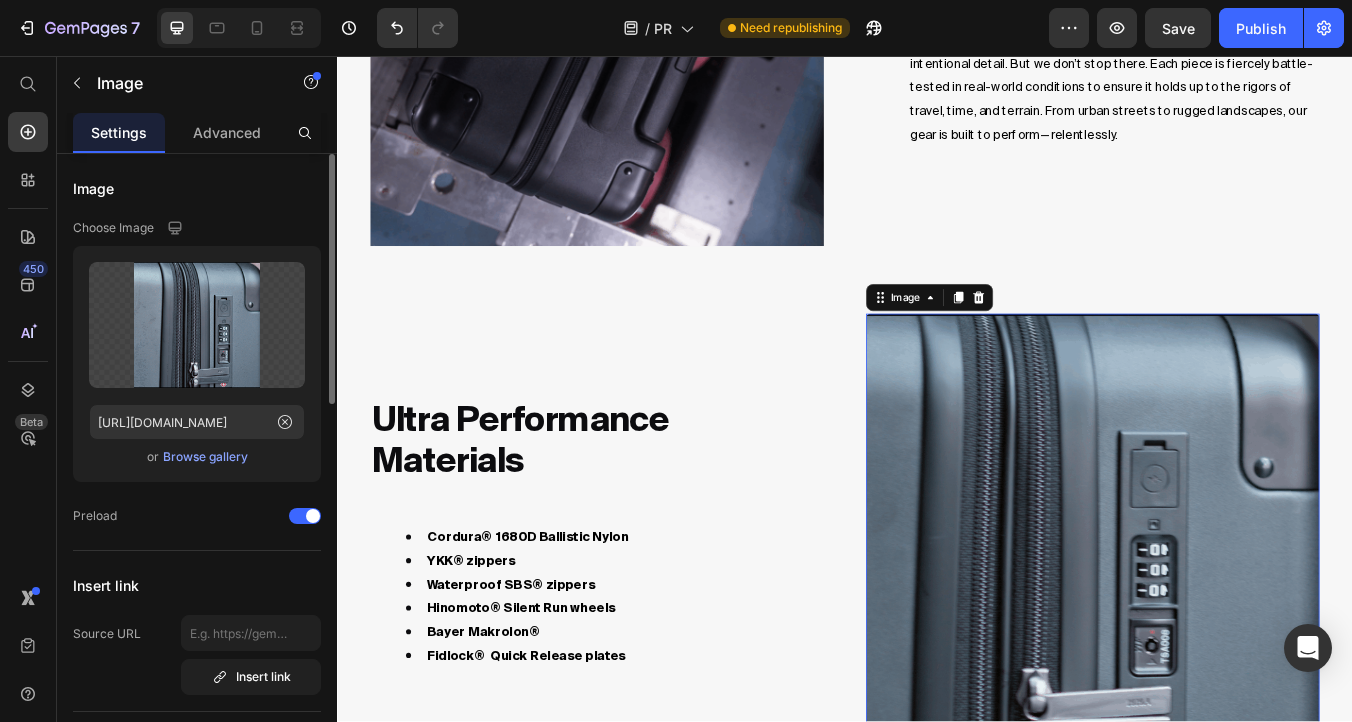 click at bounding box center [1230, 629] 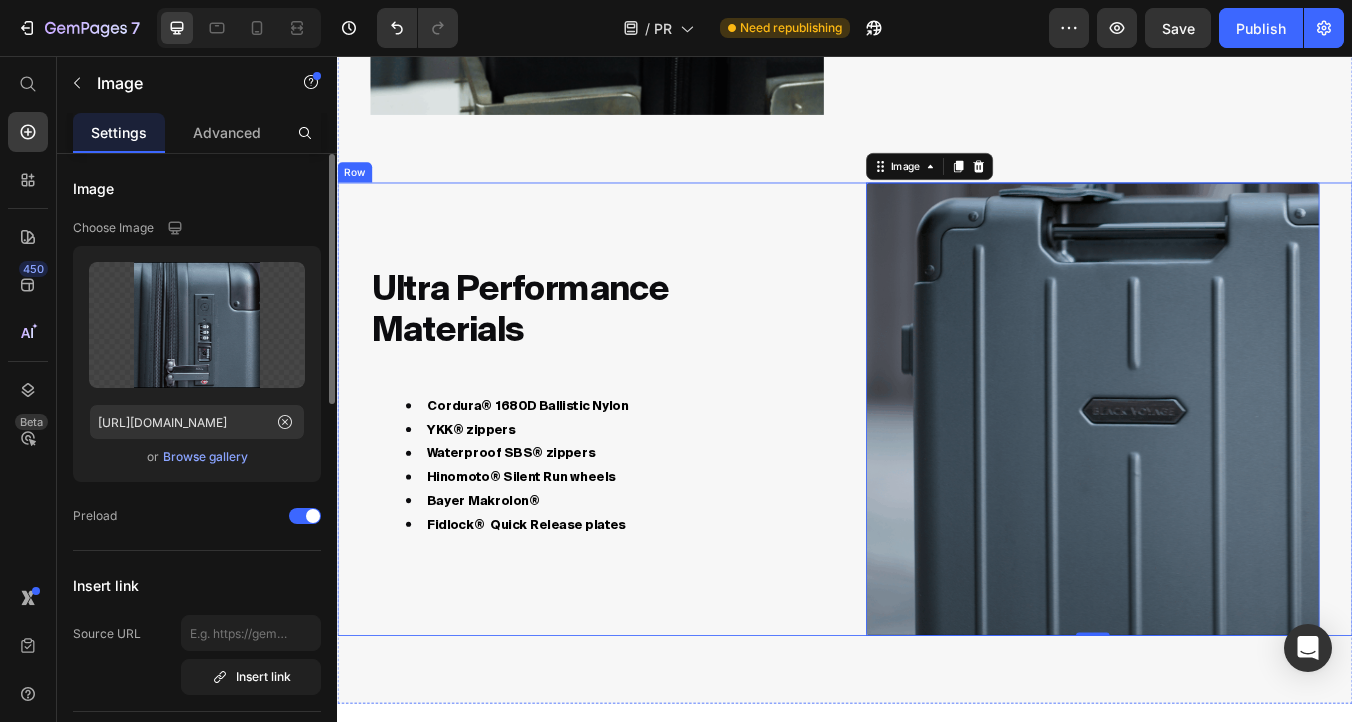 scroll, scrollTop: 3620, scrollLeft: 0, axis: vertical 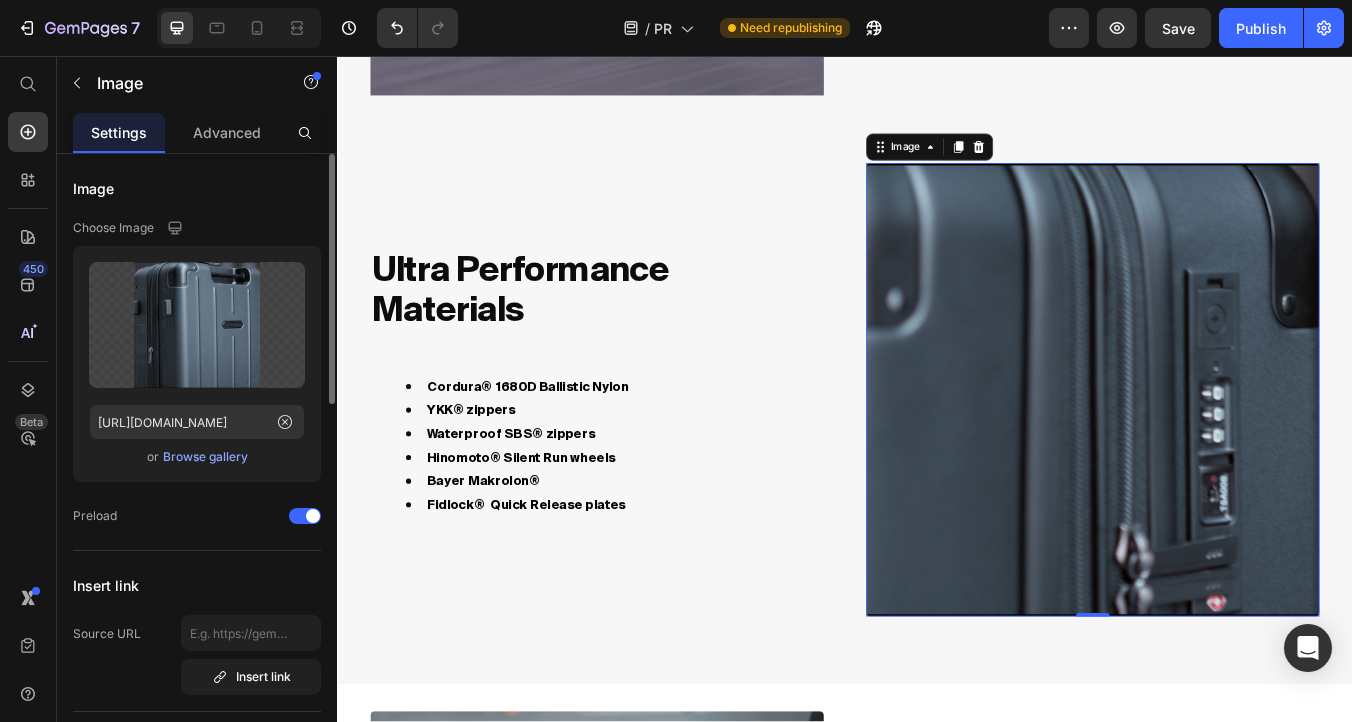 click at bounding box center (1230, 451) 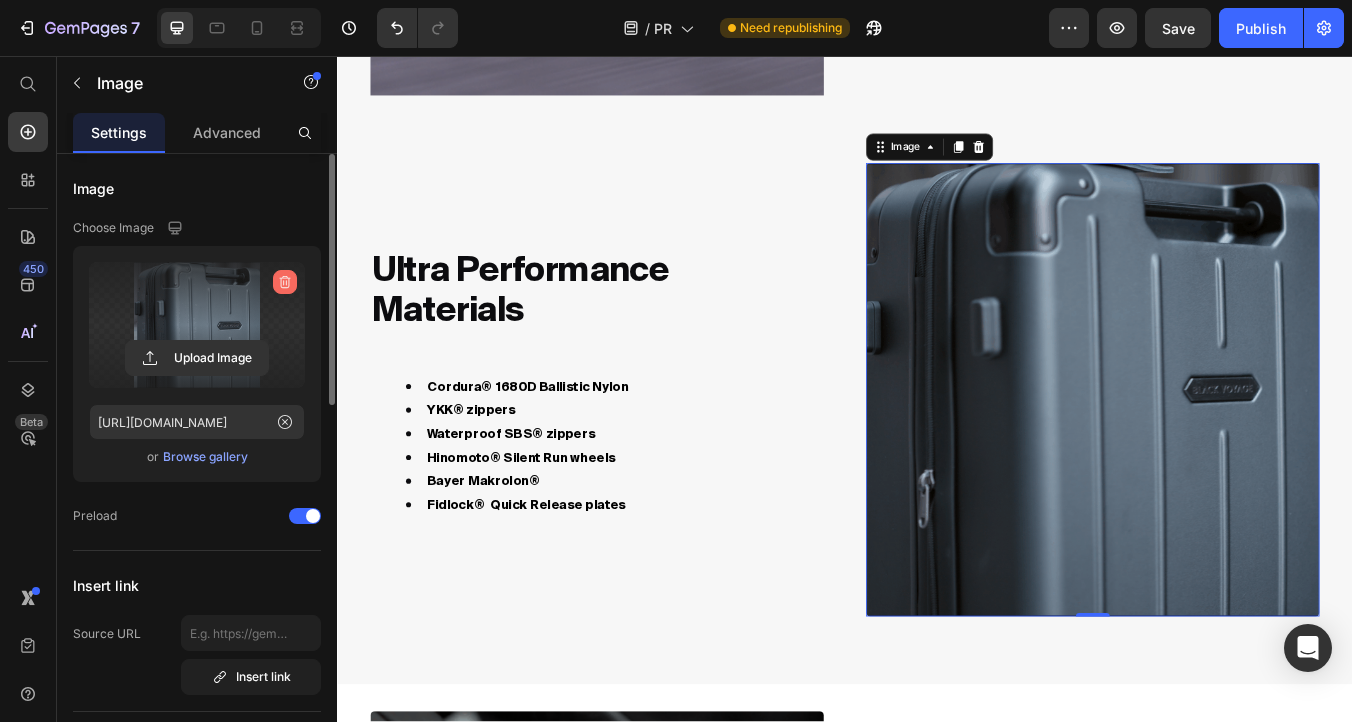 click 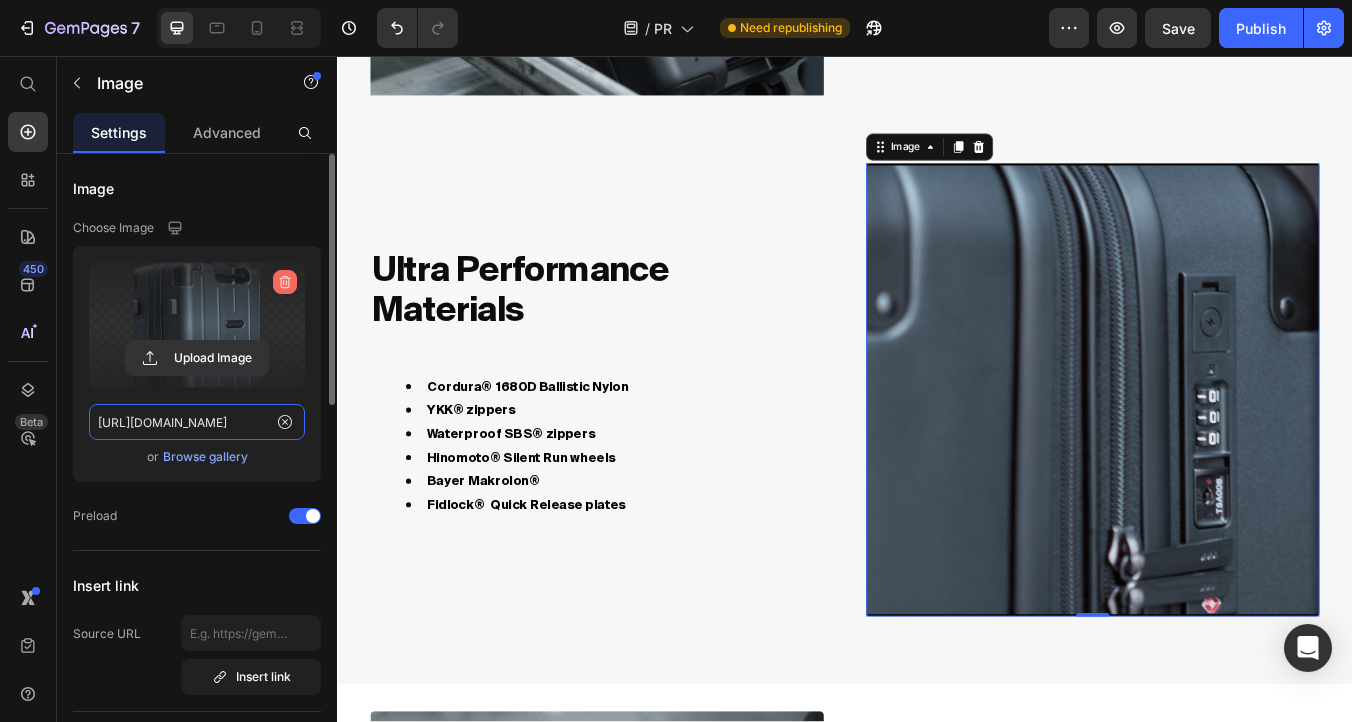 type 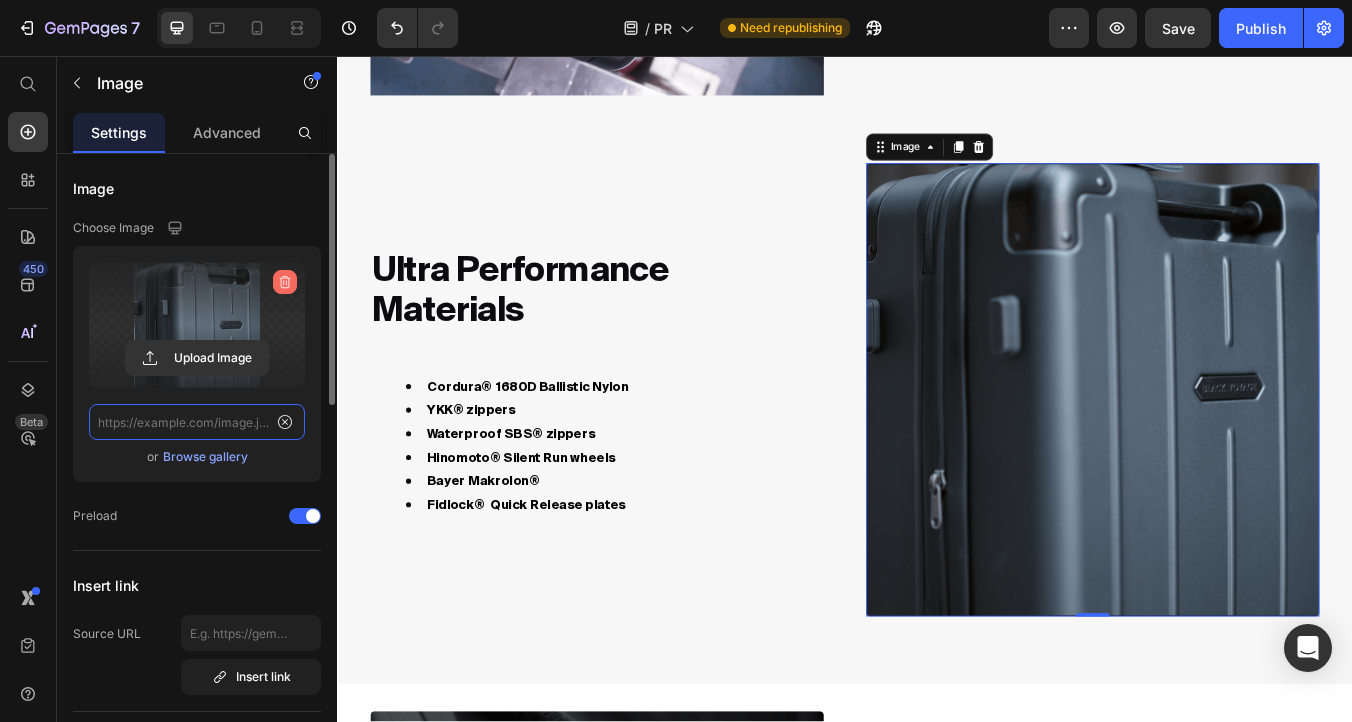 scroll, scrollTop: 0, scrollLeft: 0, axis: both 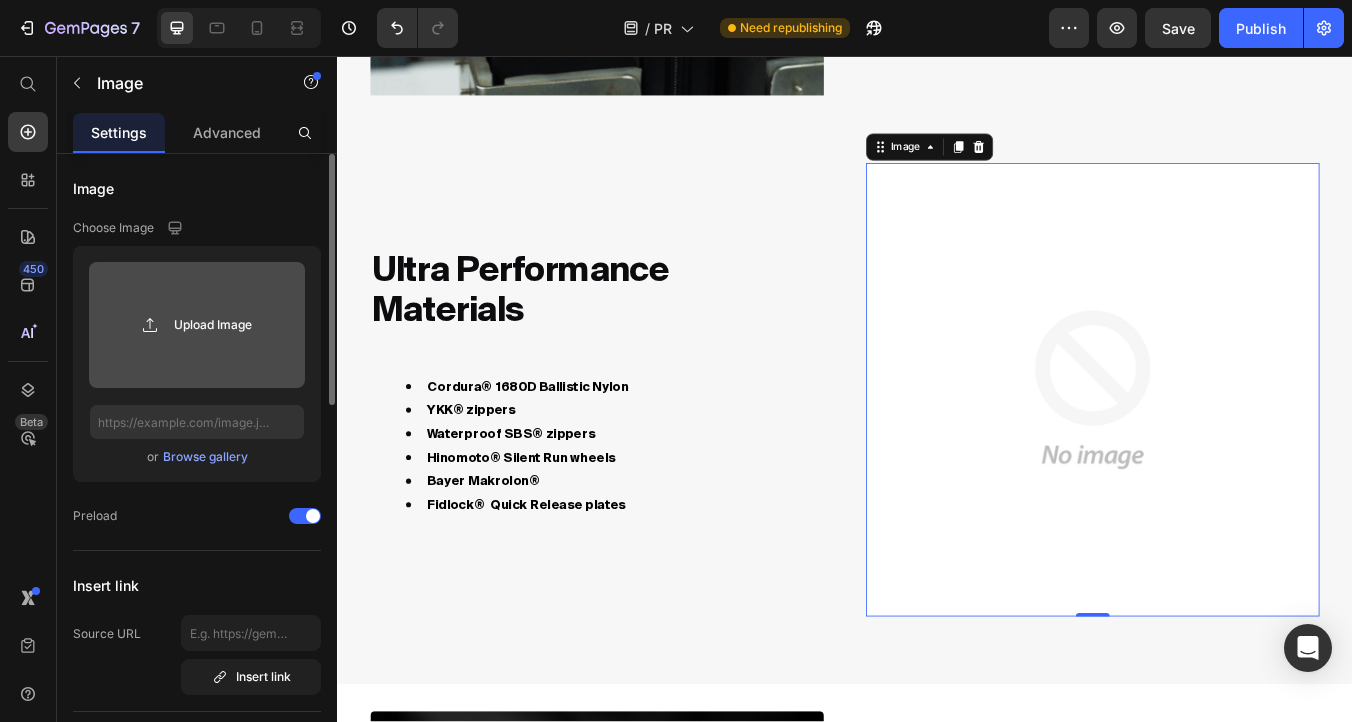 type on "C:\fakepath\6.gif" 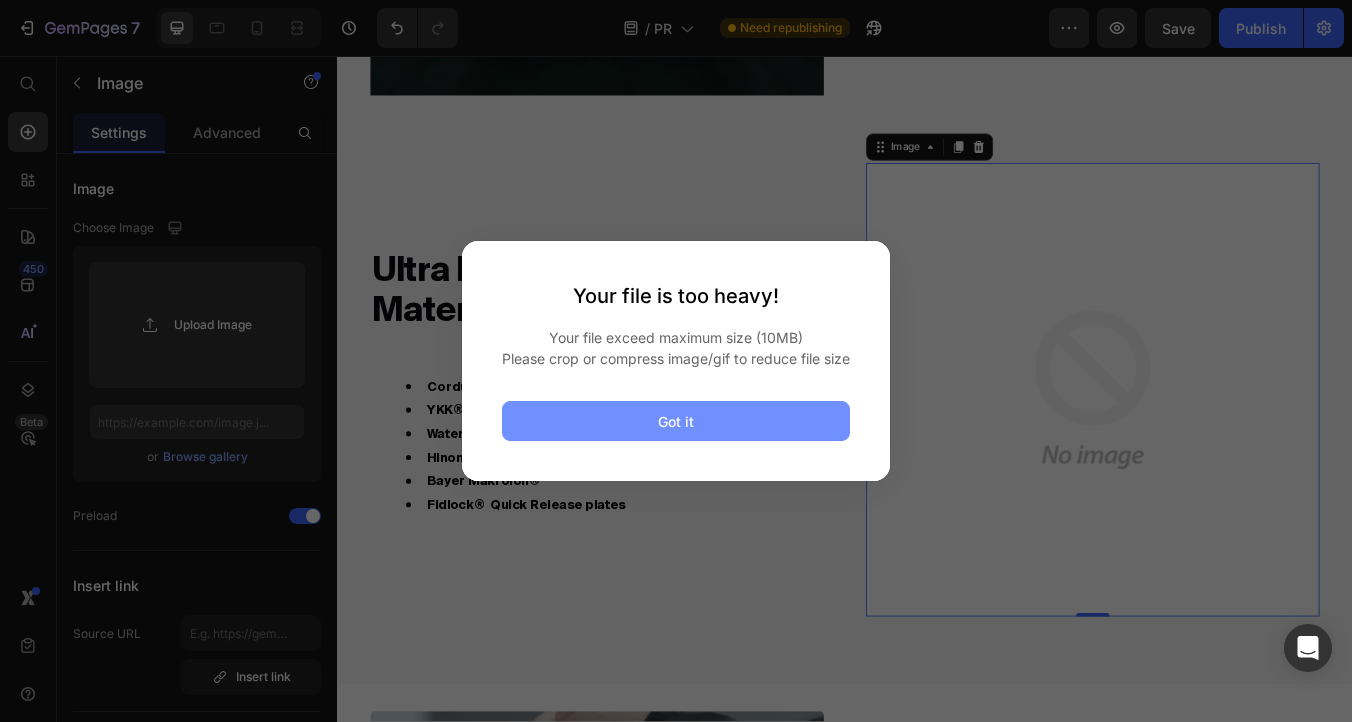 click on "Got it" at bounding box center (676, 421) 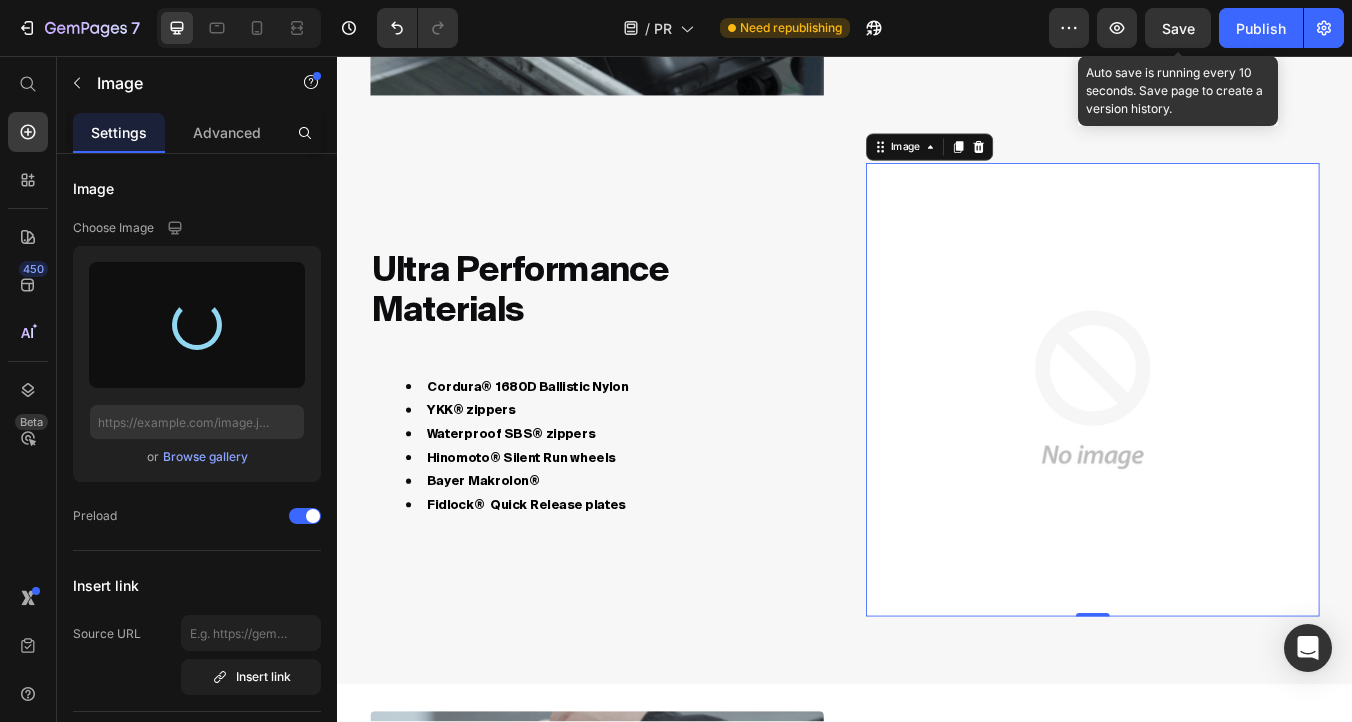 click on "Save" 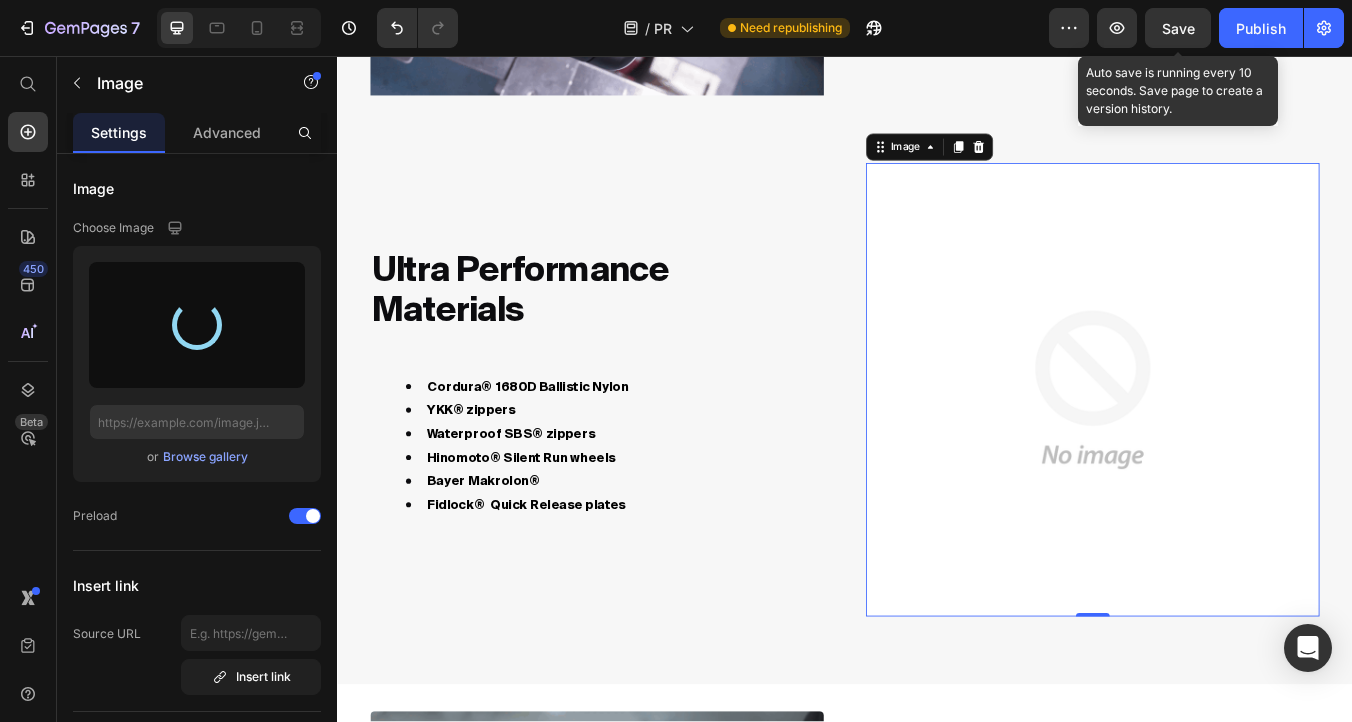 type on "https://cdn.shopify.com/s/files/1/0647/8325/3713/files/gempages_546256961746765024-d65f59c5-41f9-4aab-b7e4-dfe4280c6754.gif" 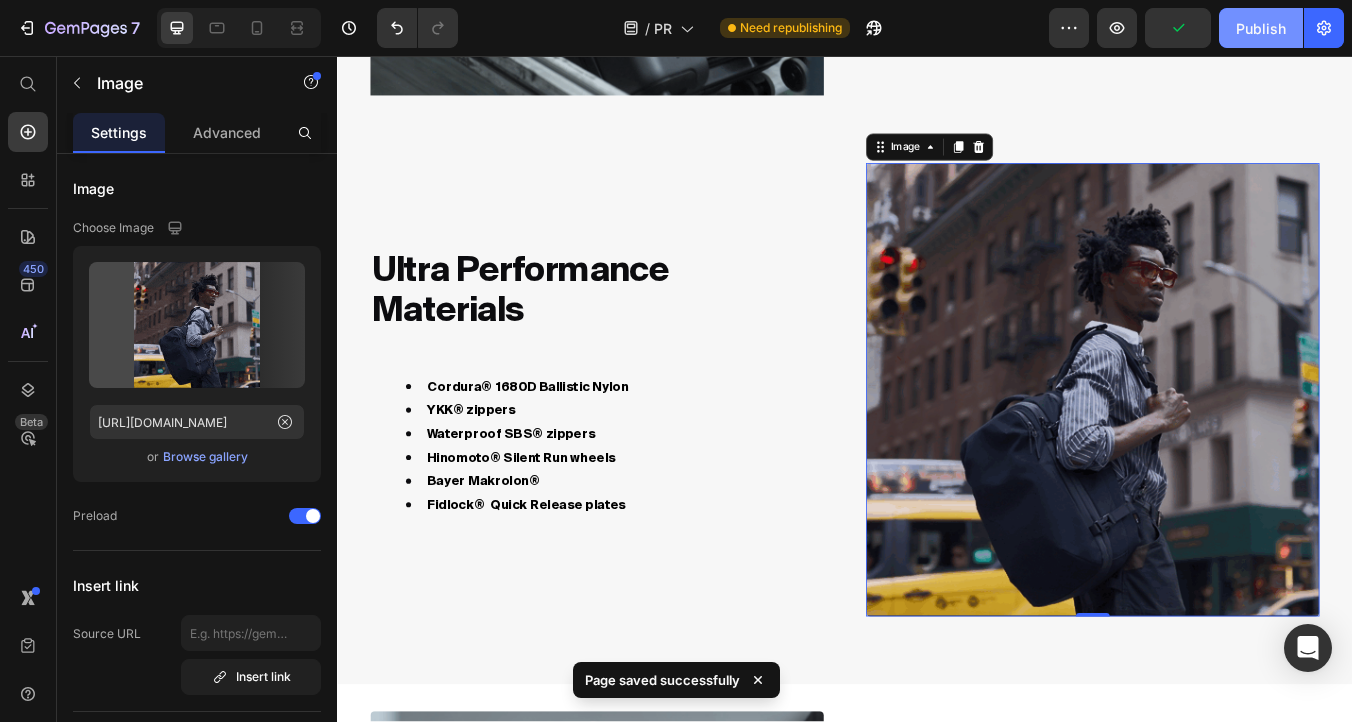 click on "Publish" at bounding box center (1261, 28) 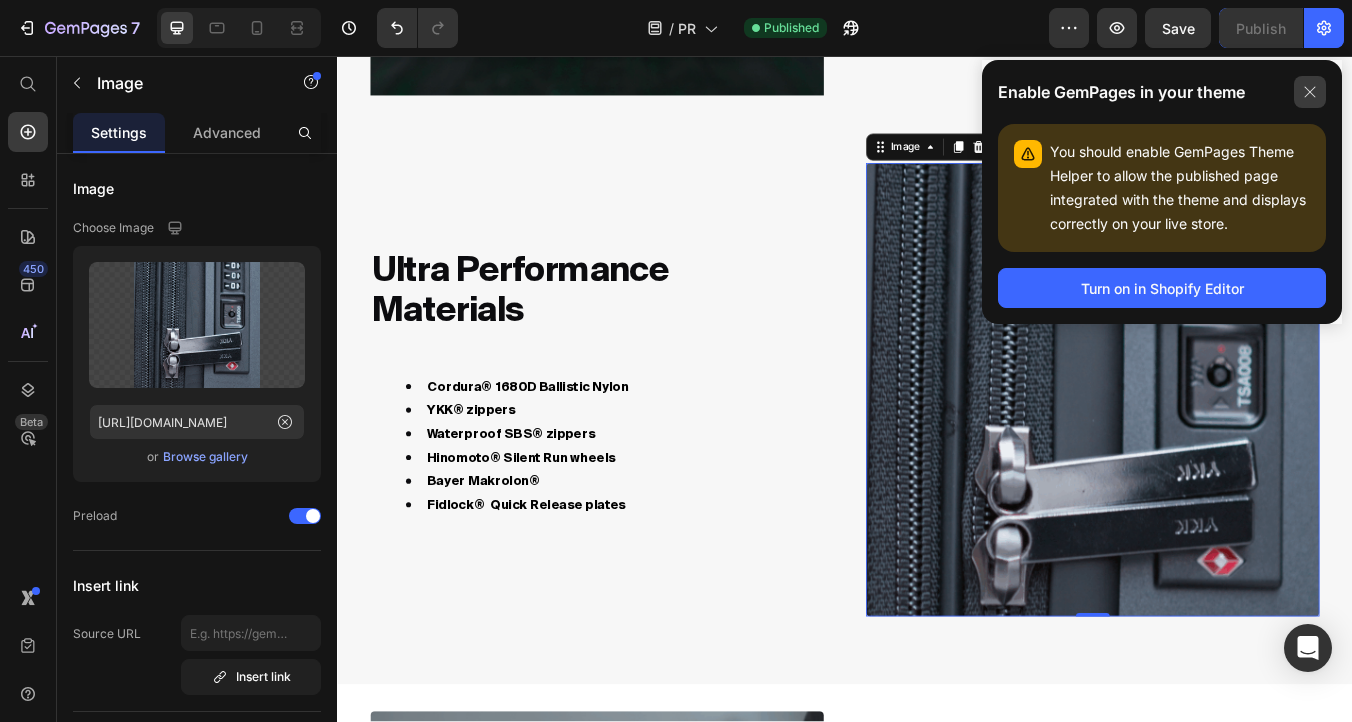 click 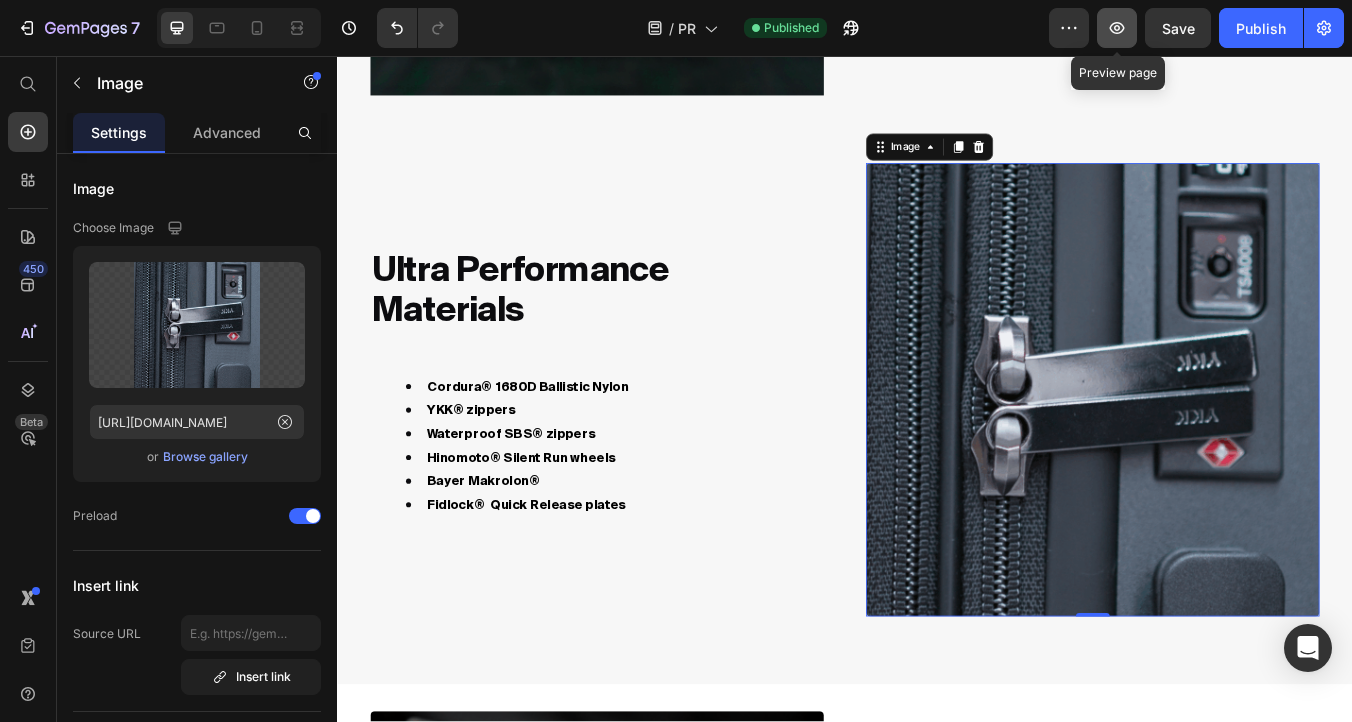 click 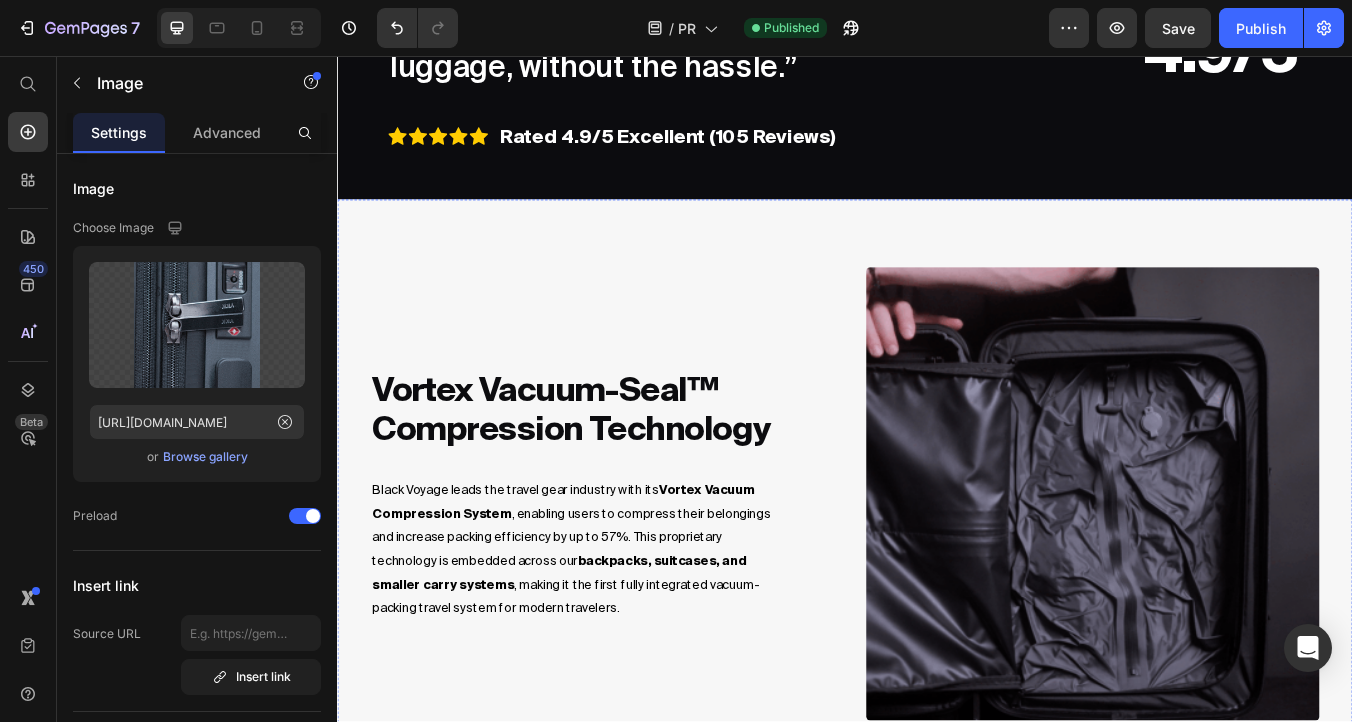 scroll, scrollTop: 981, scrollLeft: 0, axis: vertical 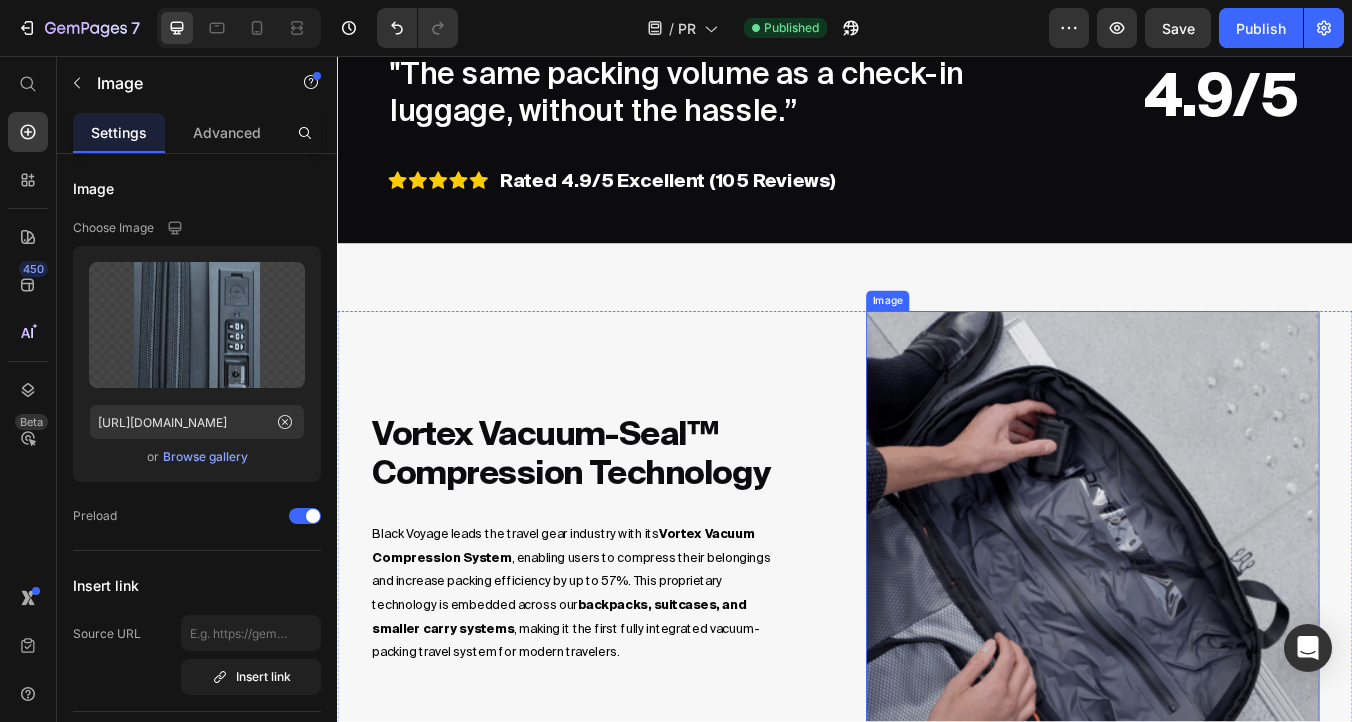 click at bounding box center [1230, 626] 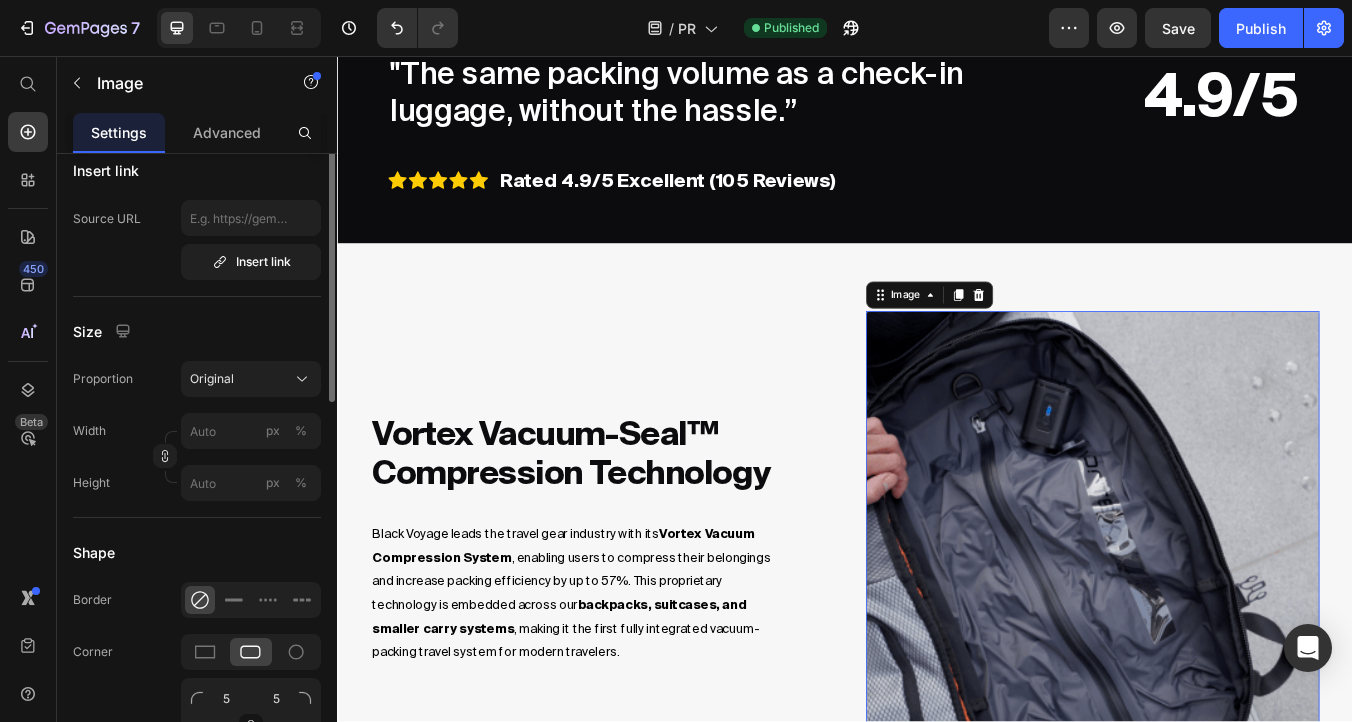 scroll, scrollTop: 430, scrollLeft: 0, axis: vertical 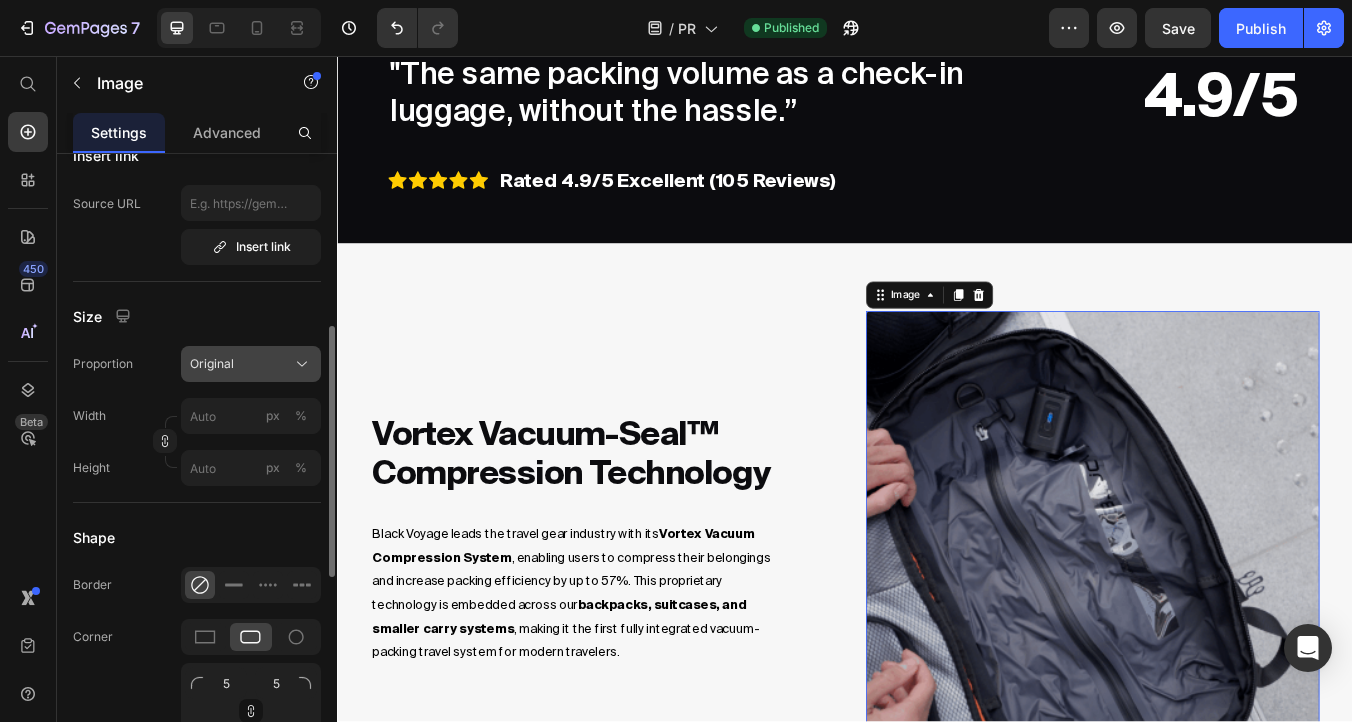 click on "Original" 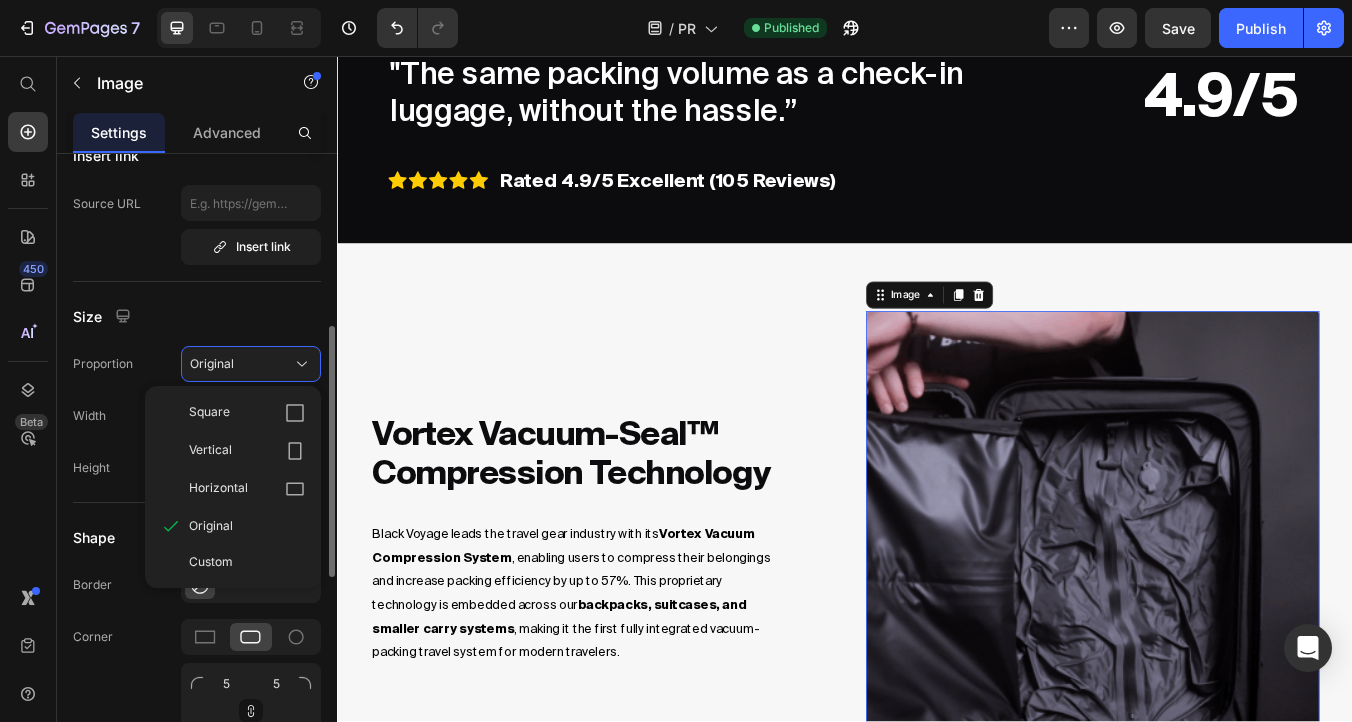 click on "Size" at bounding box center [197, 316] 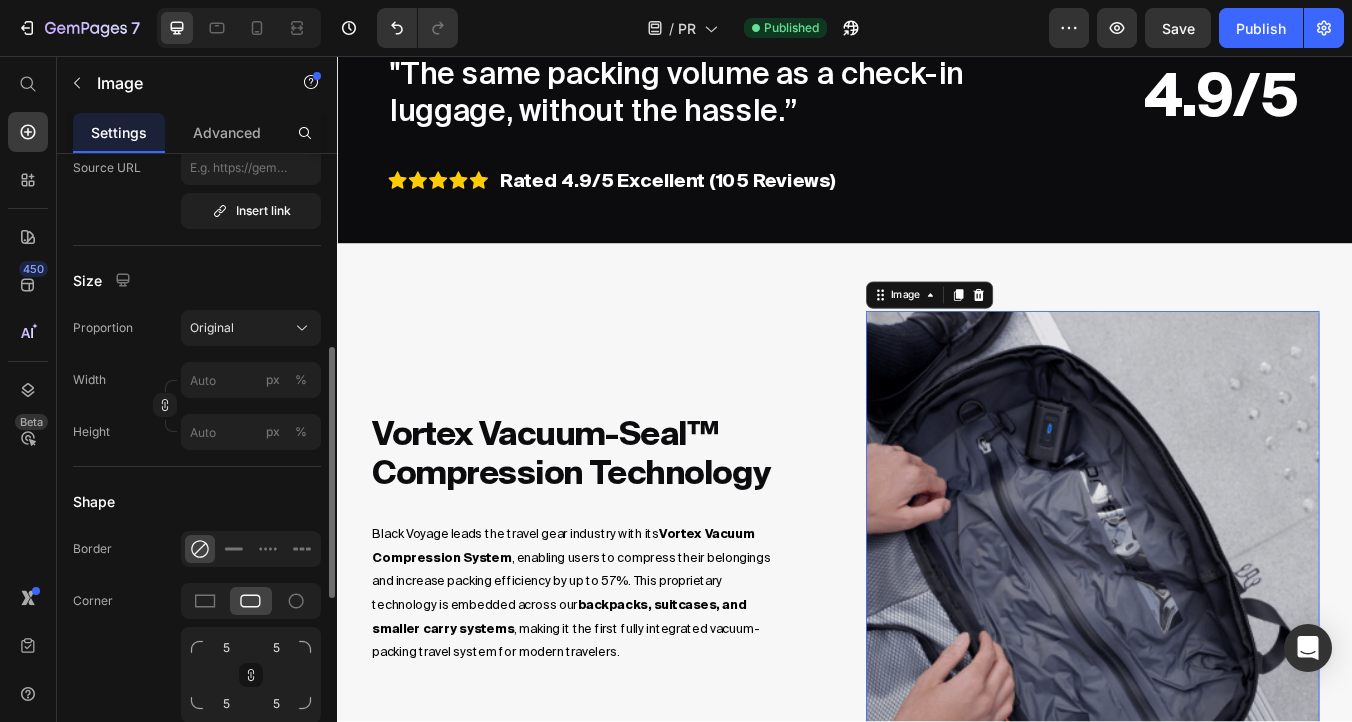 scroll, scrollTop: 481, scrollLeft: 0, axis: vertical 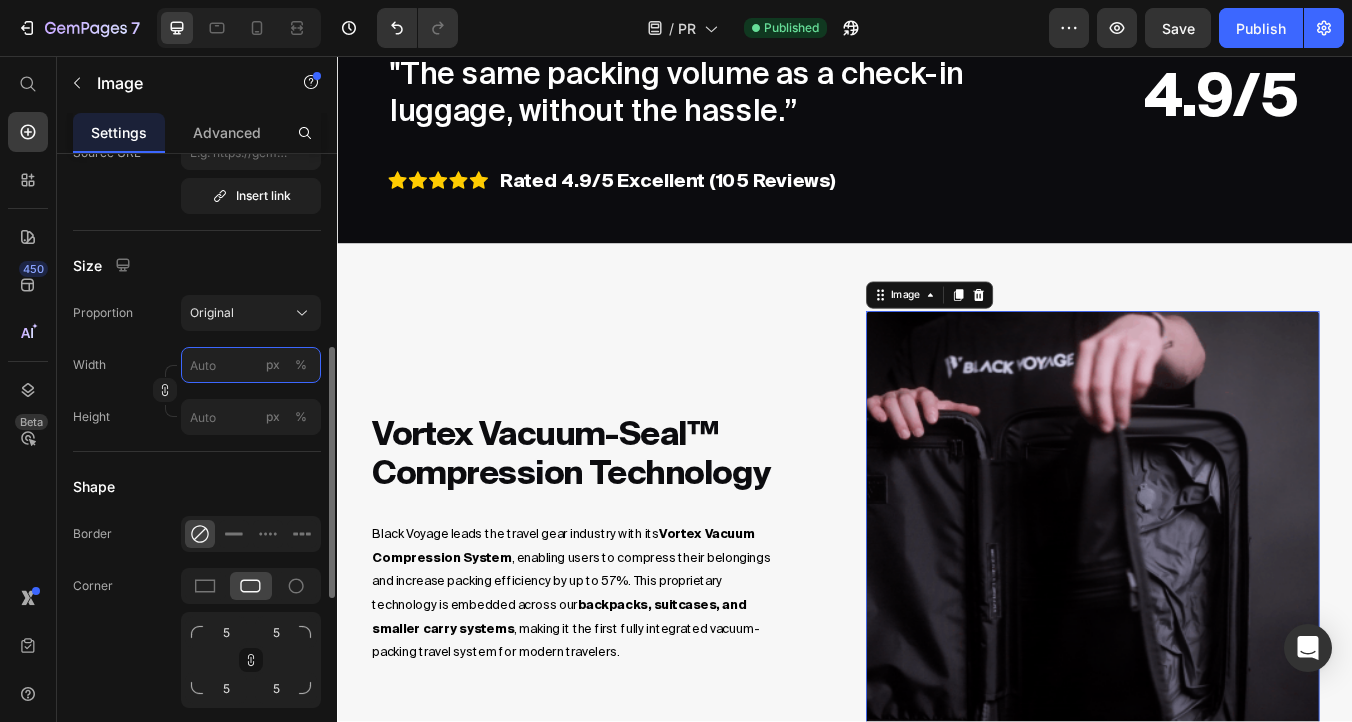click on "px %" at bounding box center (251, 365) 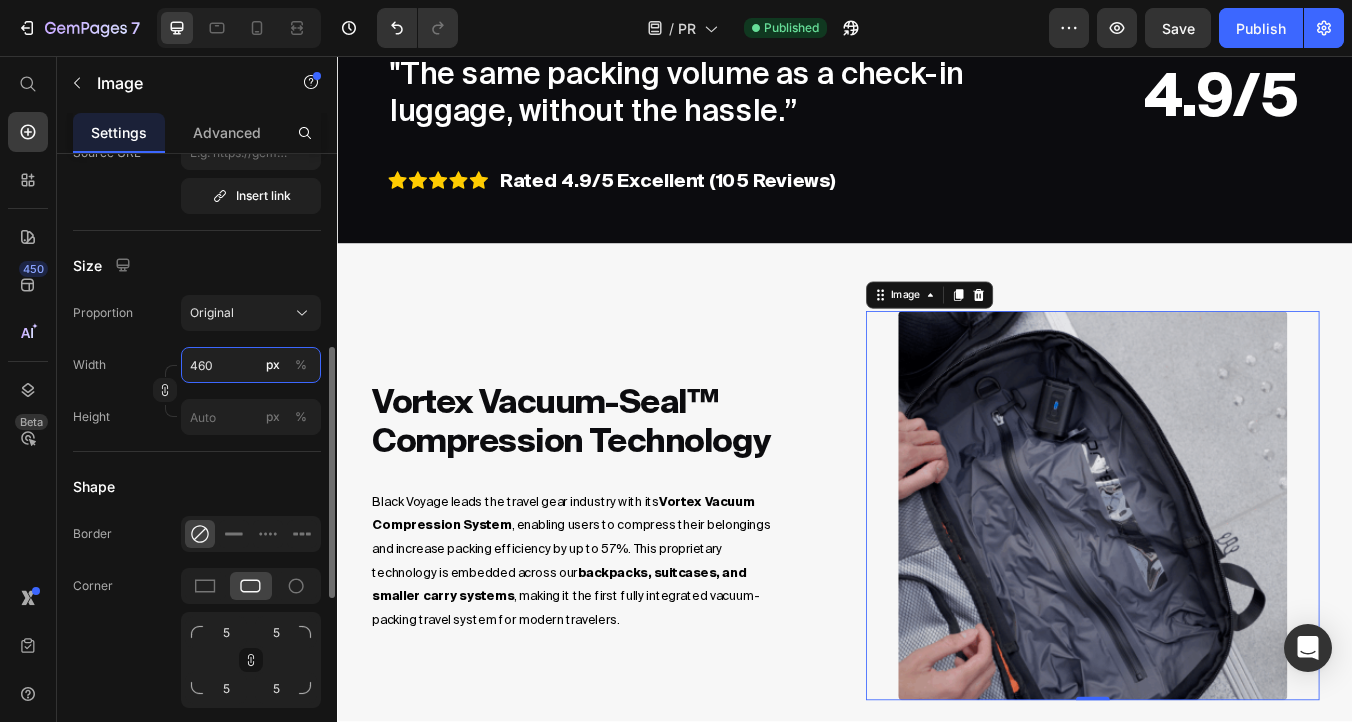 click on "460" at bounding box center [251, 365] 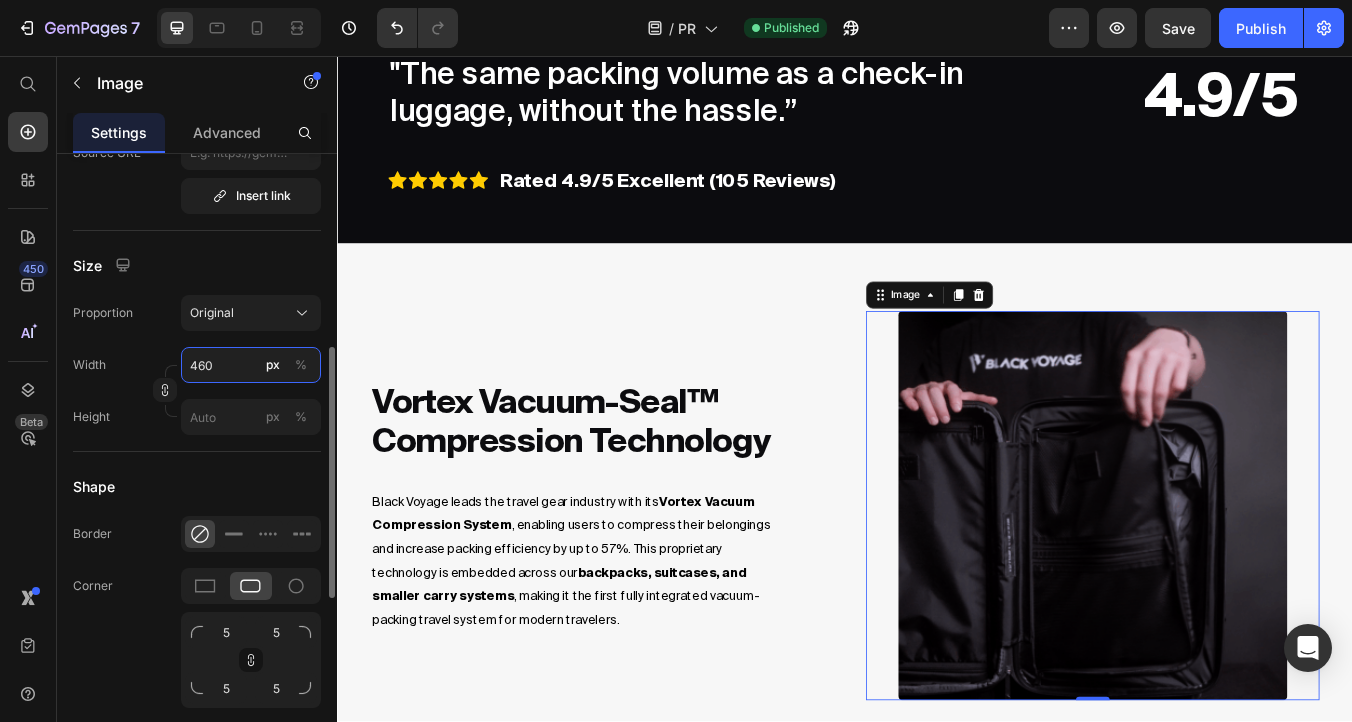 click on "460" at bounding box center (251, 365) 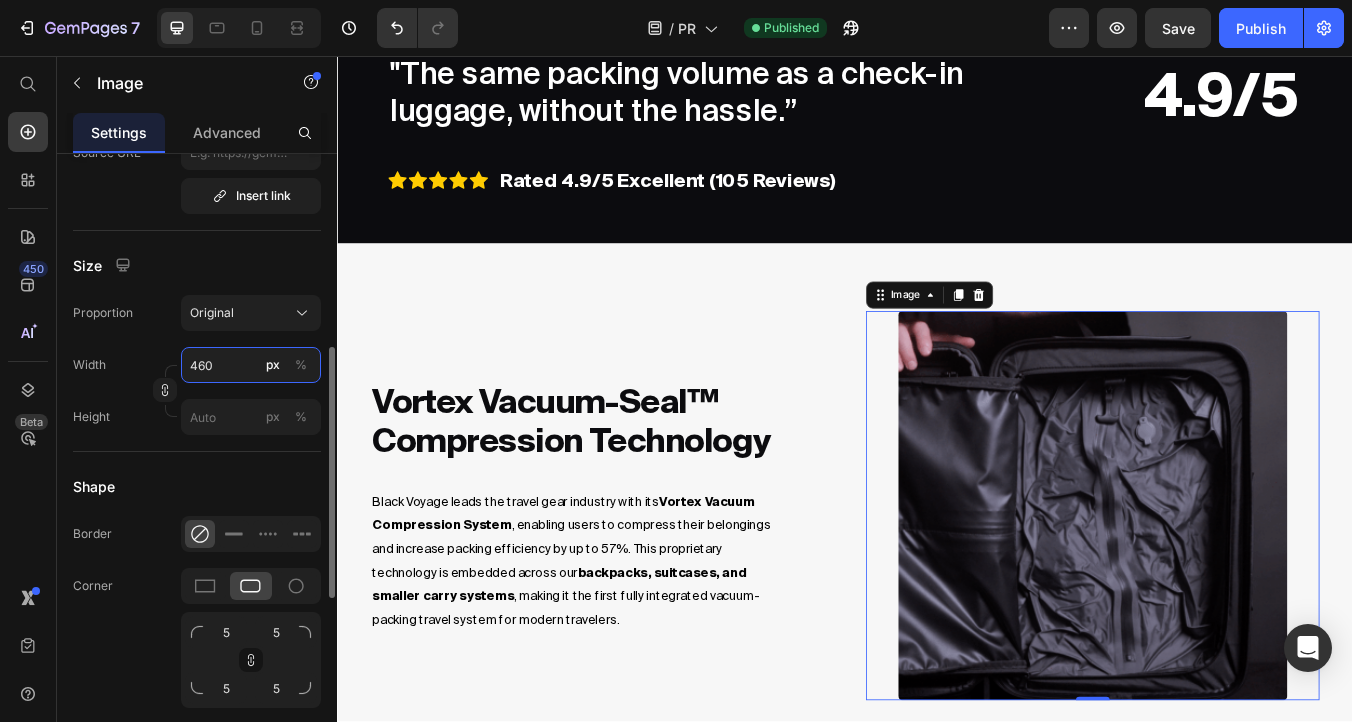 click on "460" at bounding box center [251, 365] 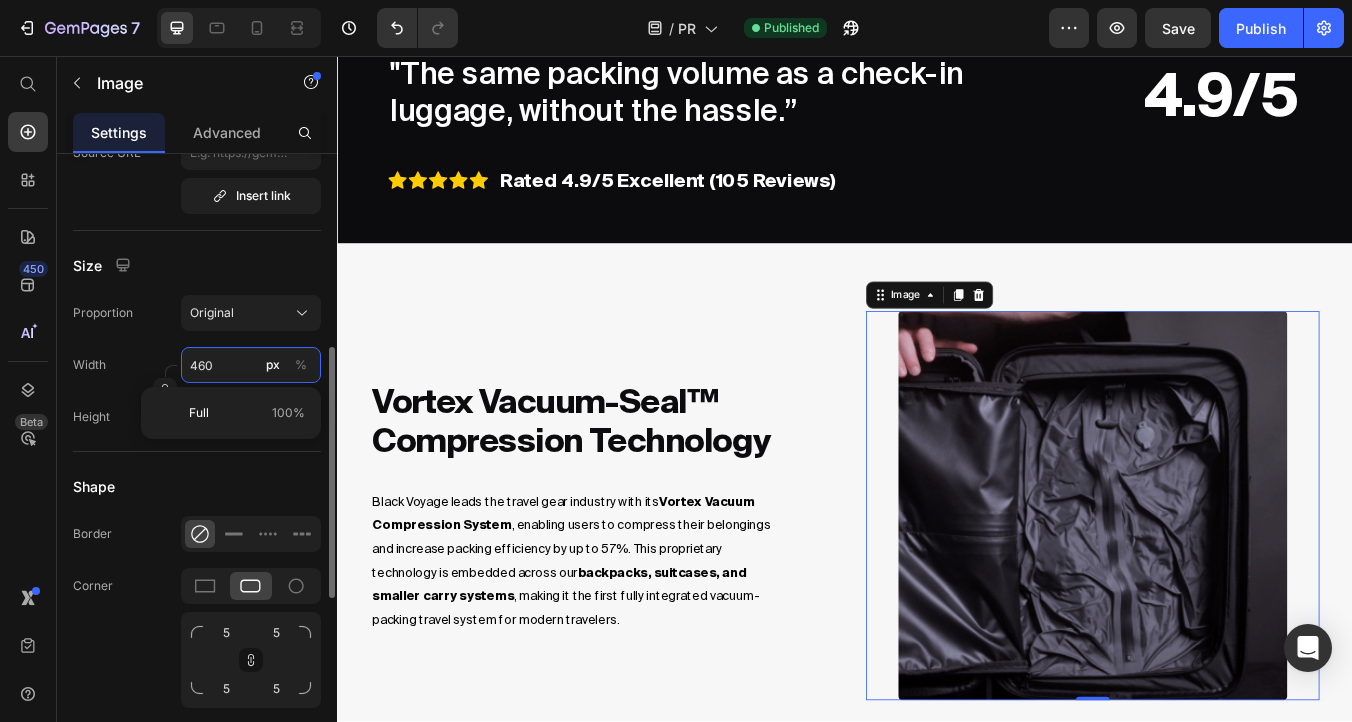 type on "460" 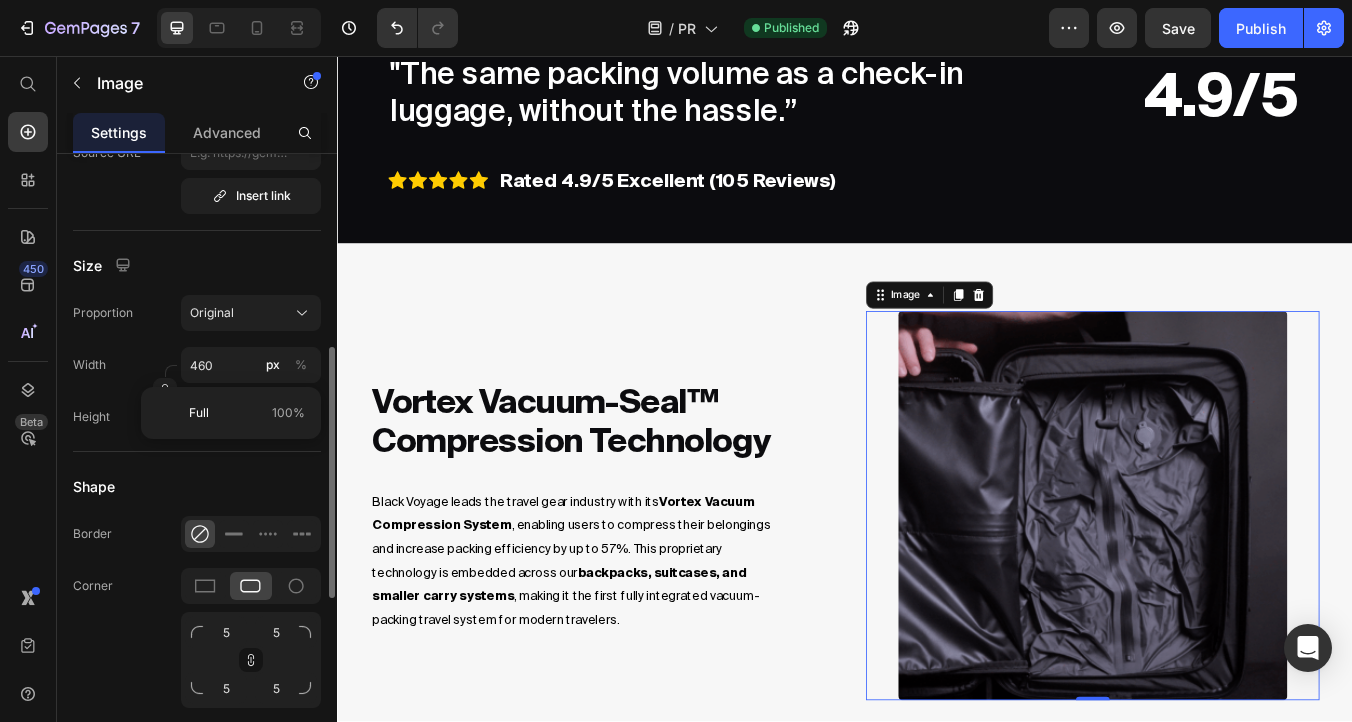 click on "Proportion Original Width 460 px % Height px %" at bounding box center (197, 365) 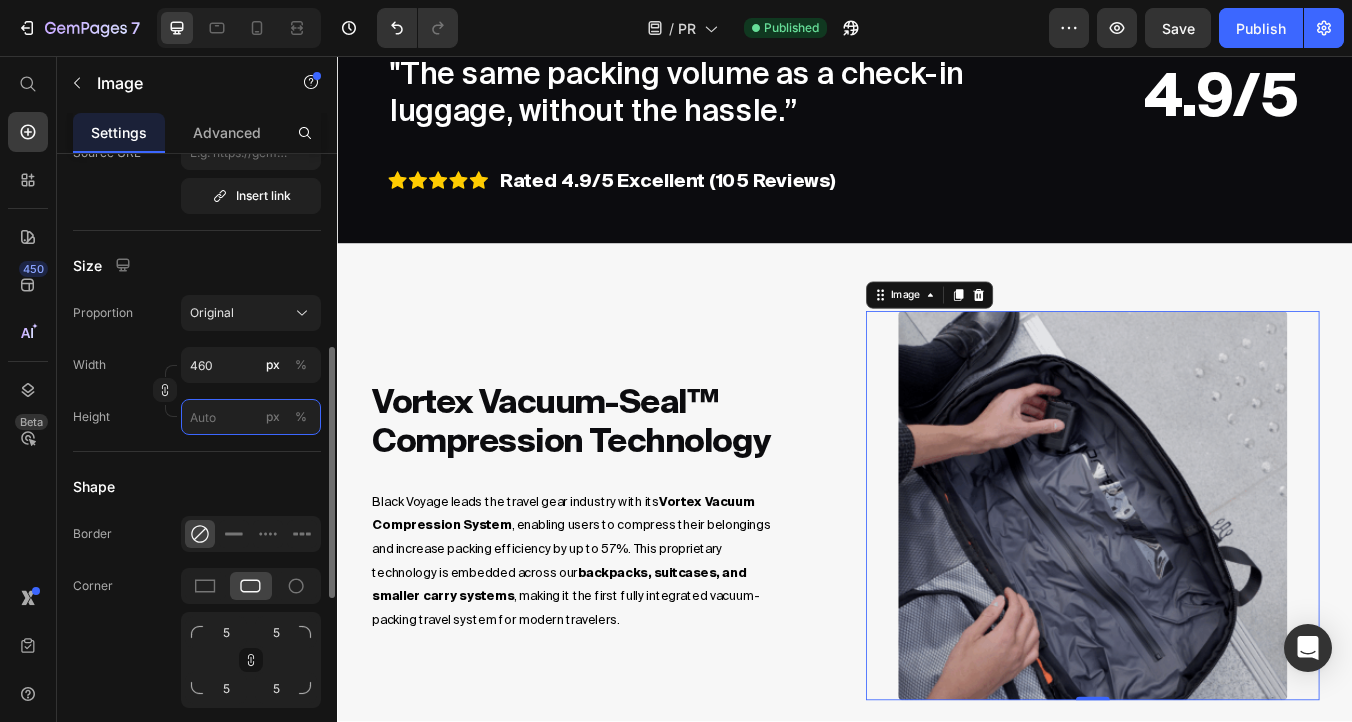 click on "px %" at bounding box center (251, 417) 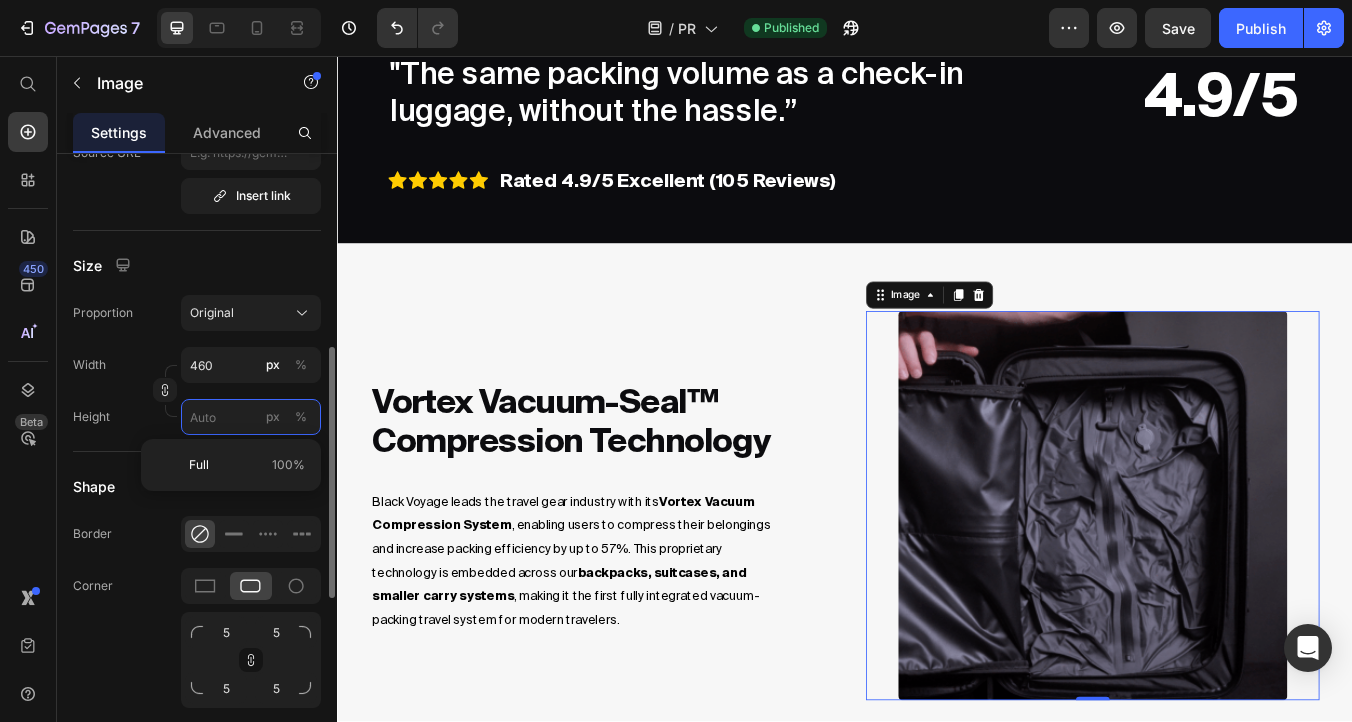paste on "460" 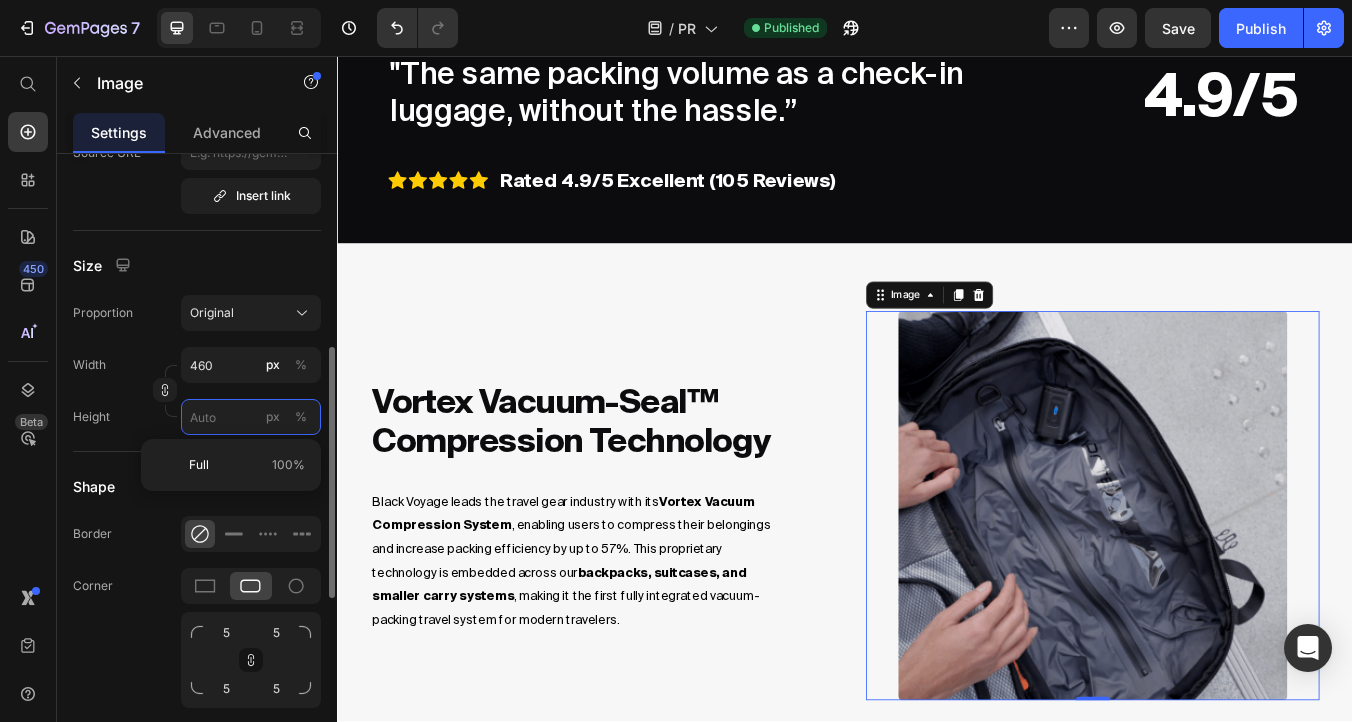 type 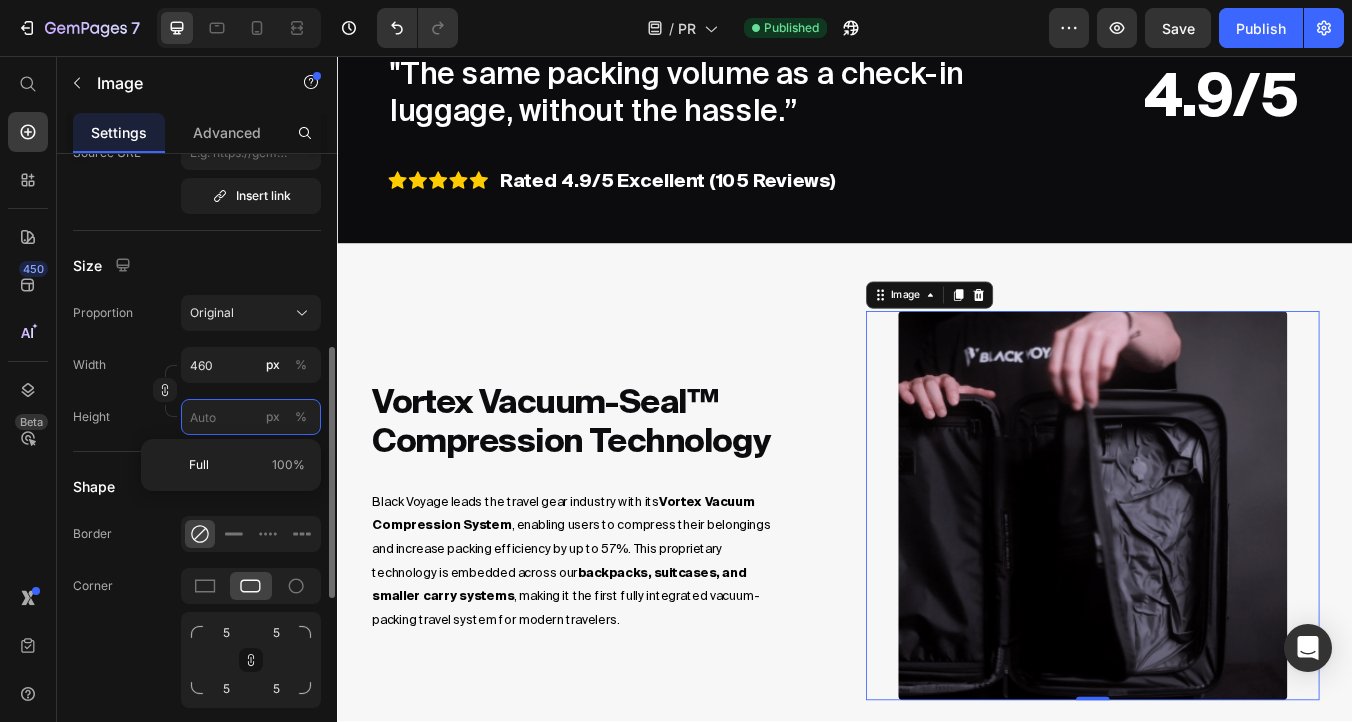 type on "460" 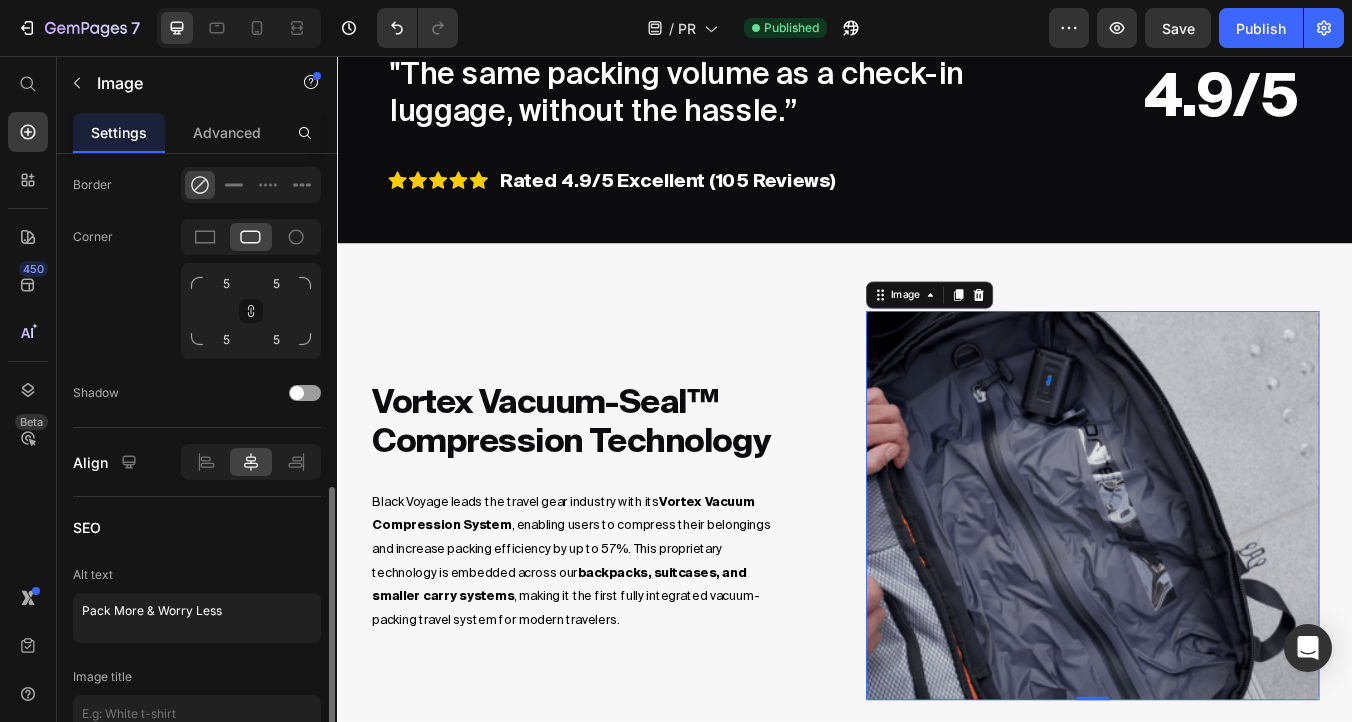 scroll, scrollTop: 905, scrollLeft: 0, axis: vertical 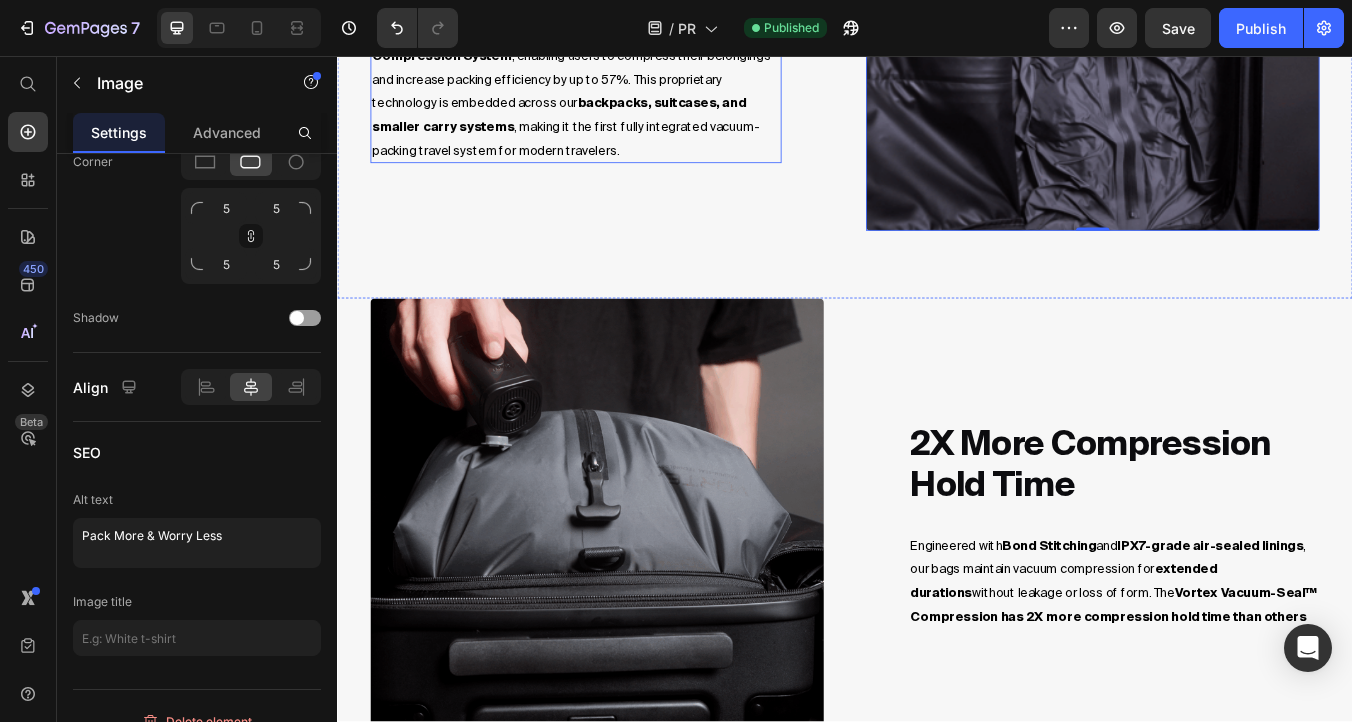 click at bounding box center (644, 611) 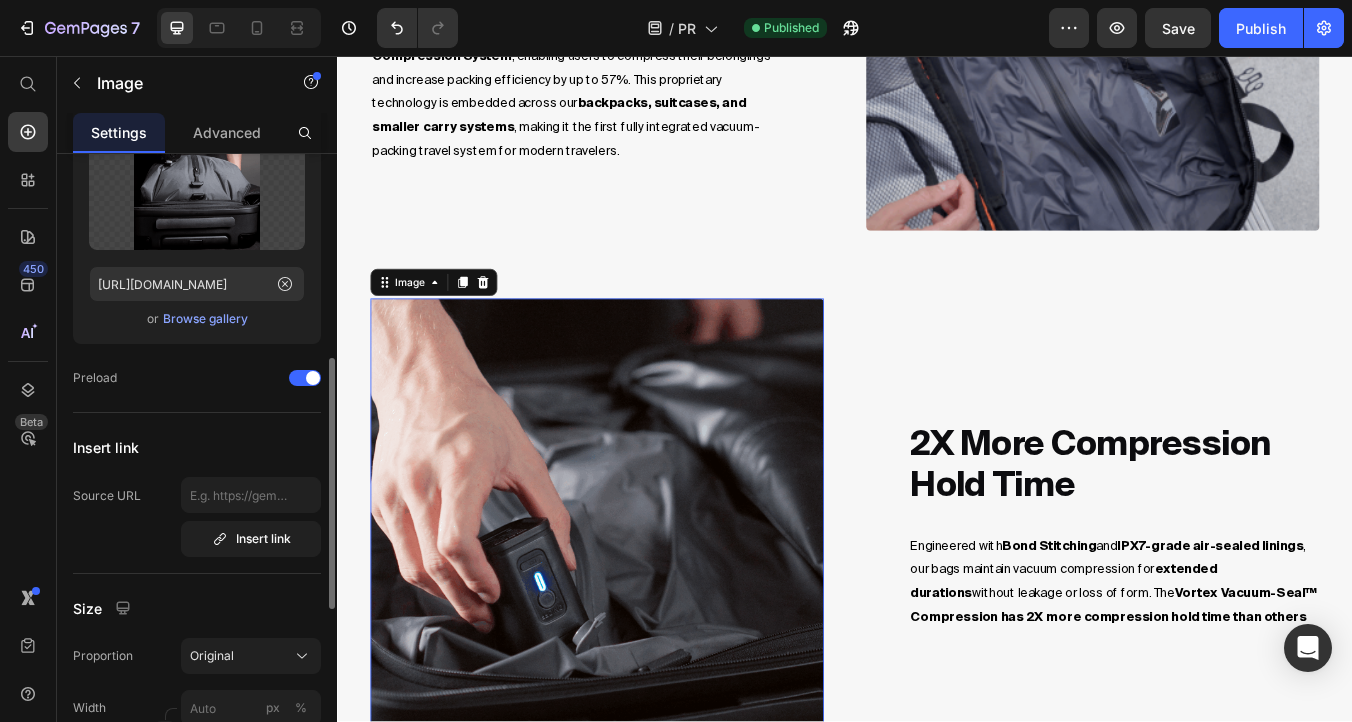 scroll, scrollTop: 0, scrollLeft: 0, axis: both 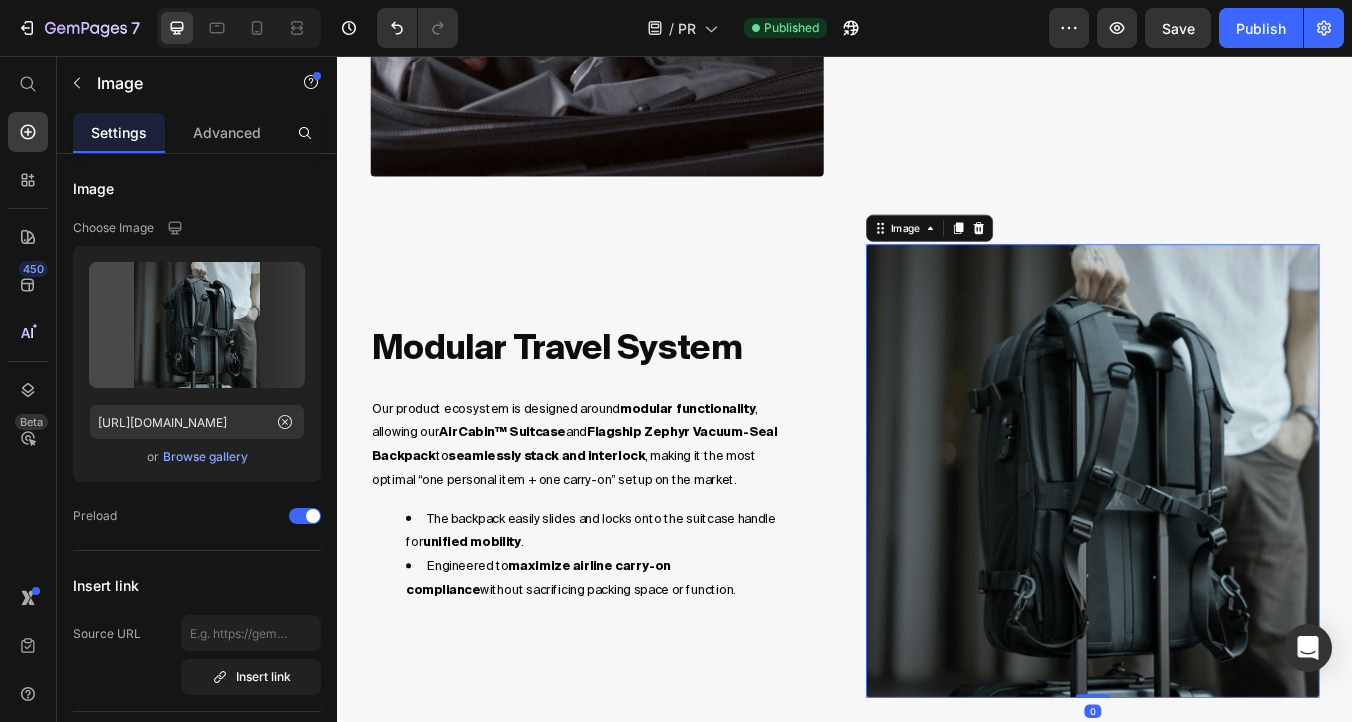 click at bounding box center [1230, 547] 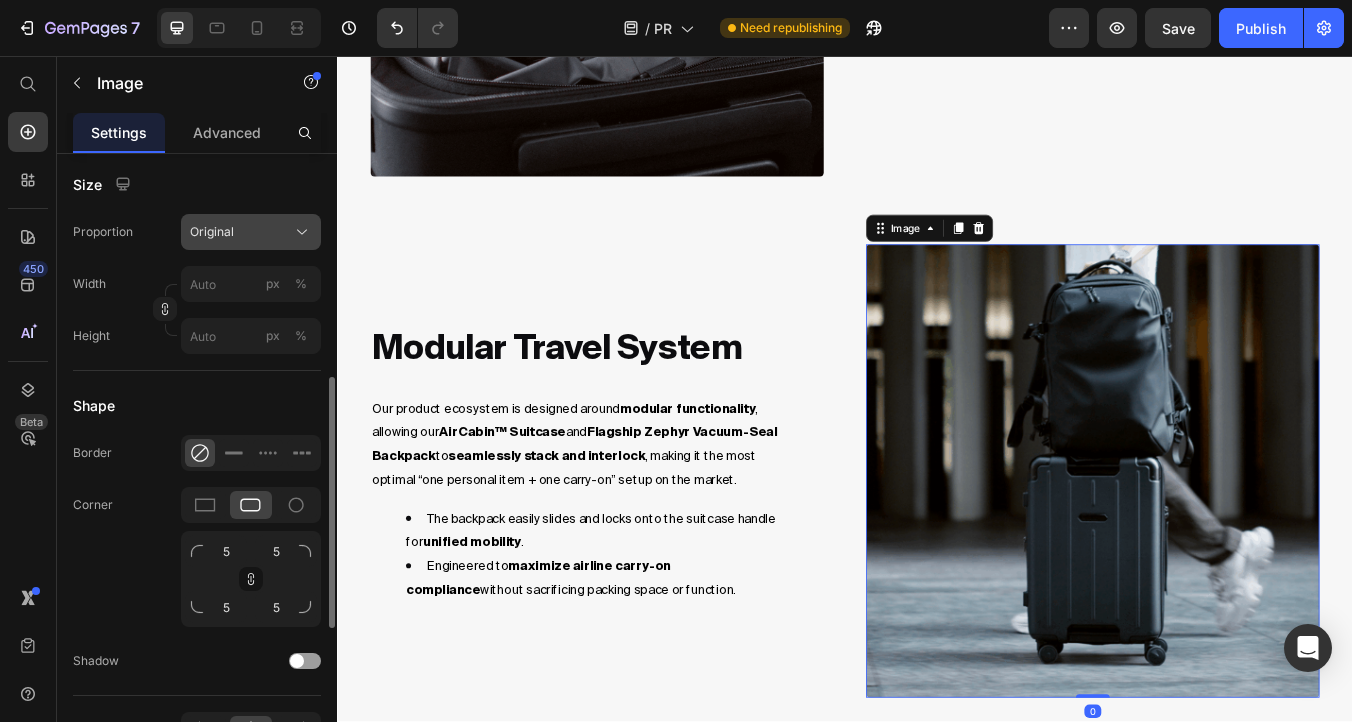 scroll, scrollTop: 560, scrollLeft: 0, axis: vertical 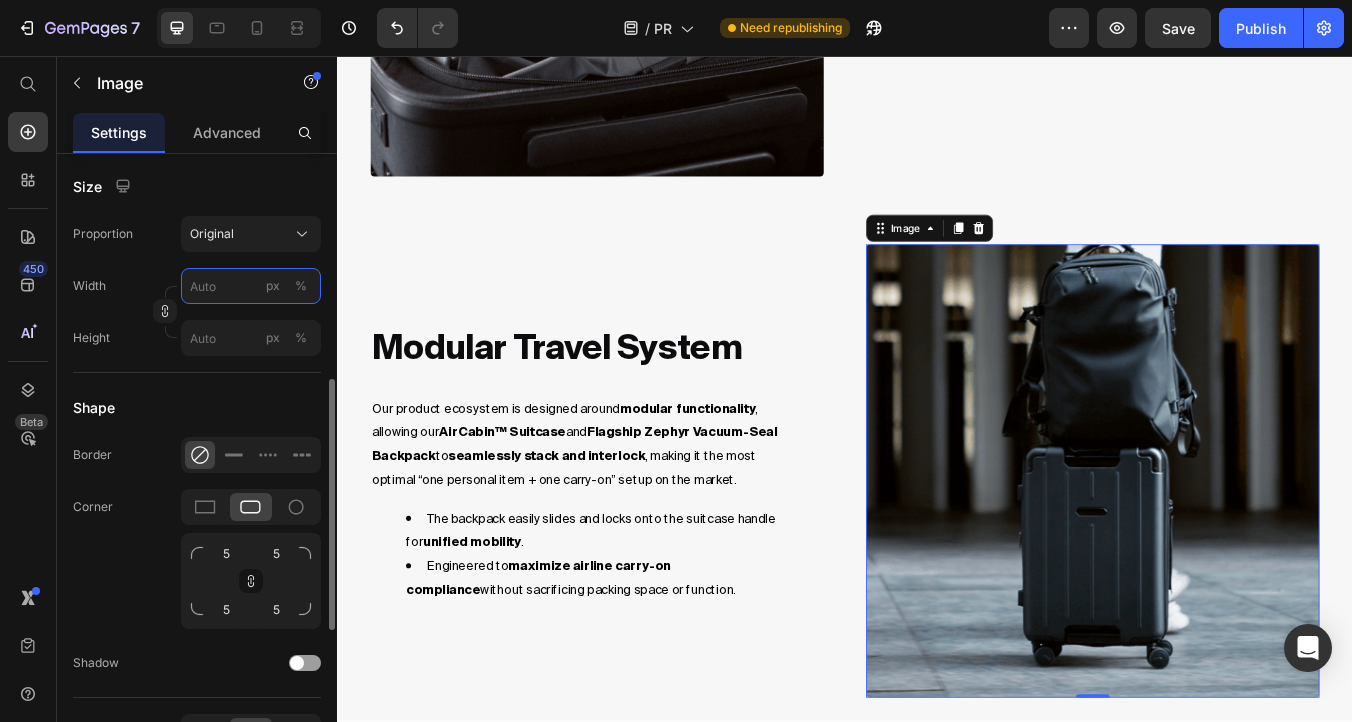 click on "px %" at bounding box center (251, 286) 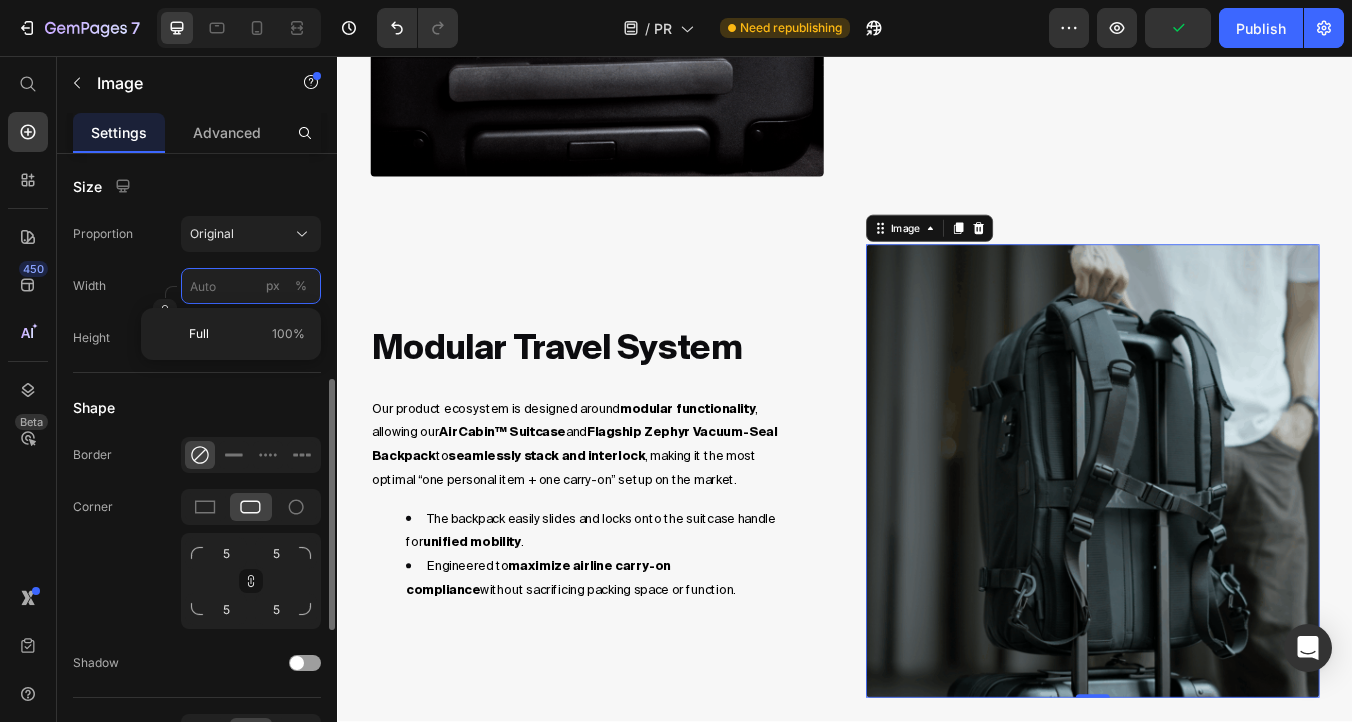 paste on "460" 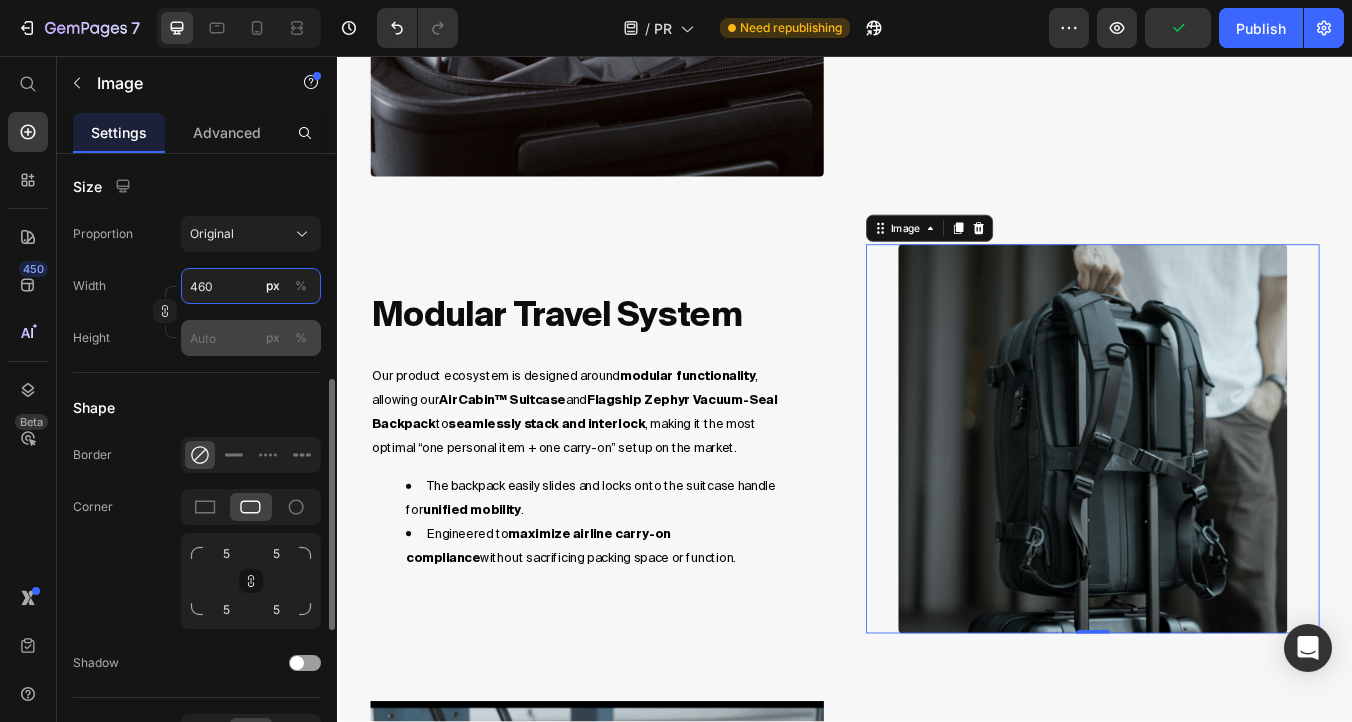 type on "460" 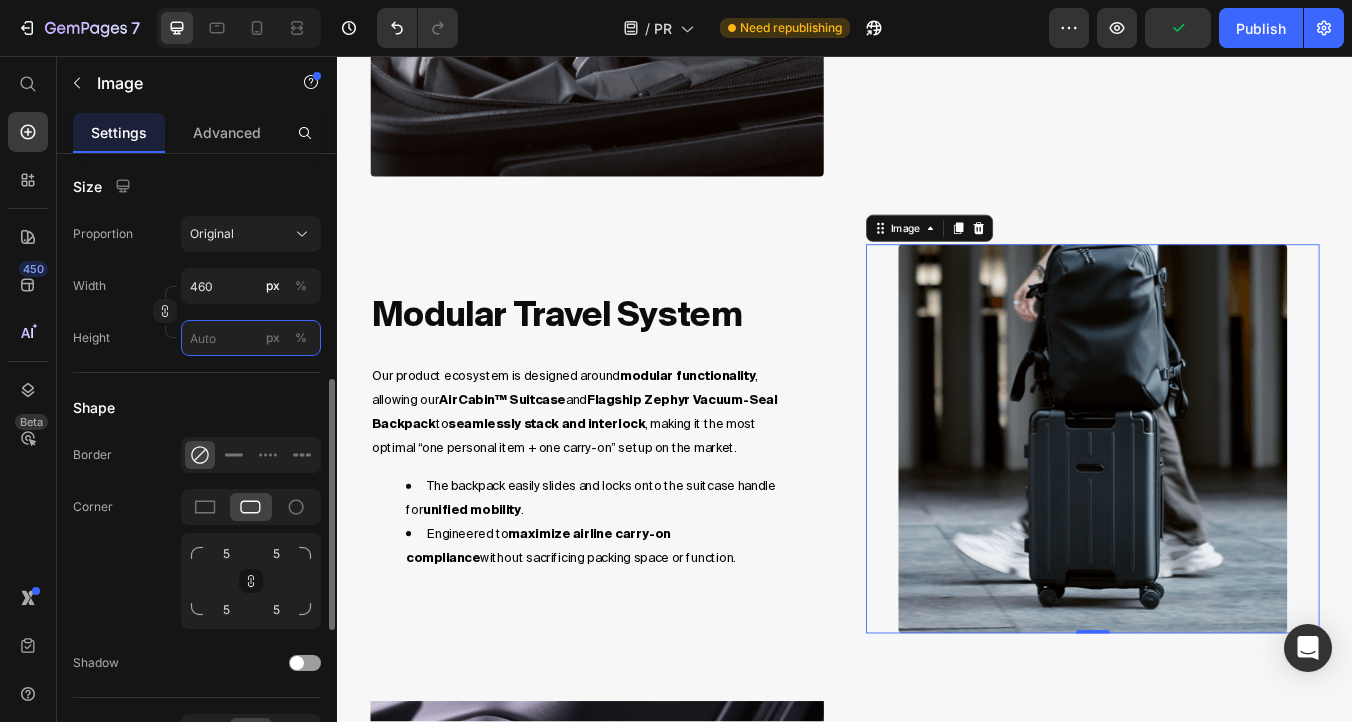 click on "px %" at bounding box center (251, 338) 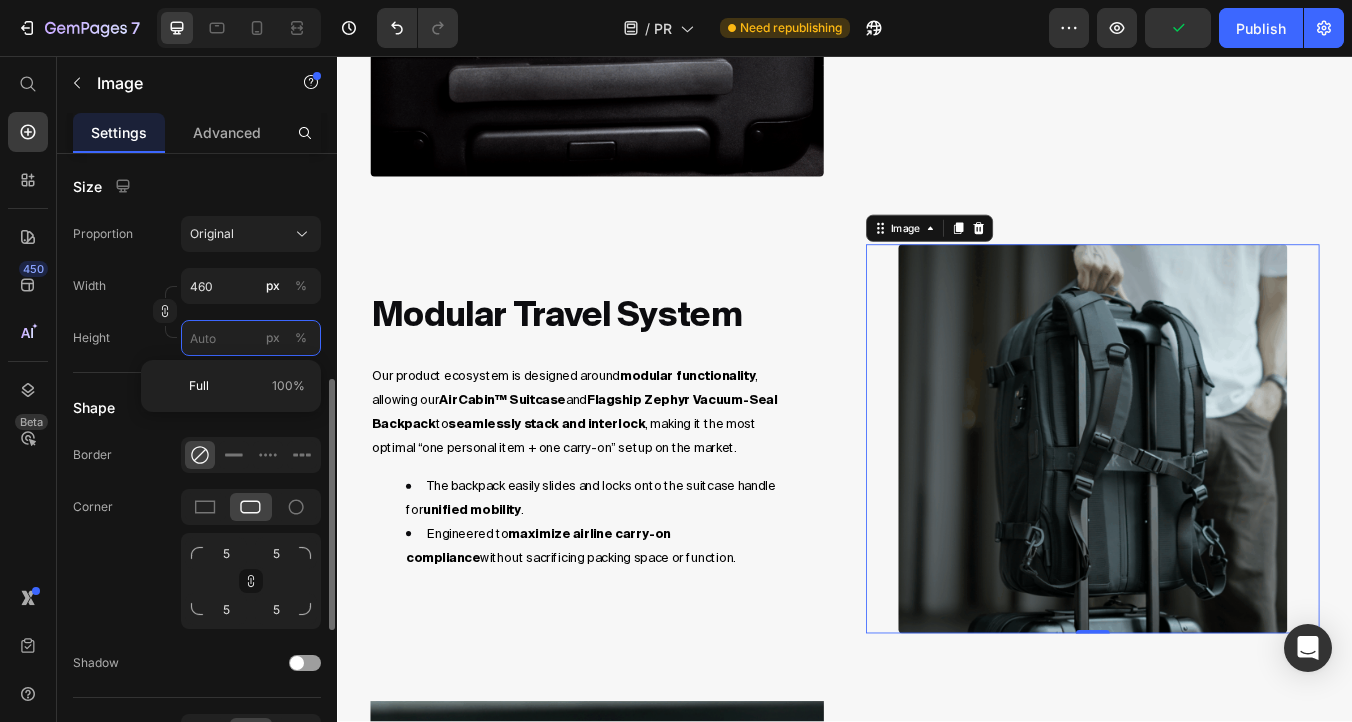 paste on "460" 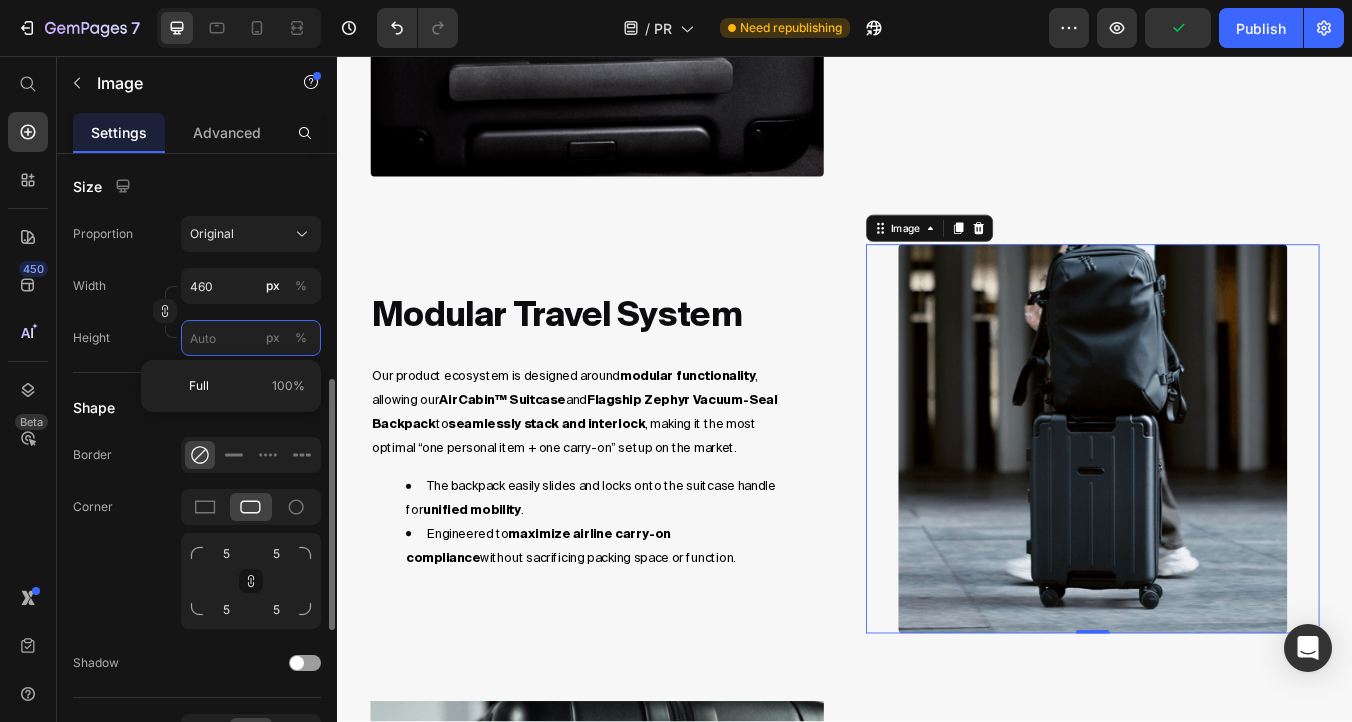 type 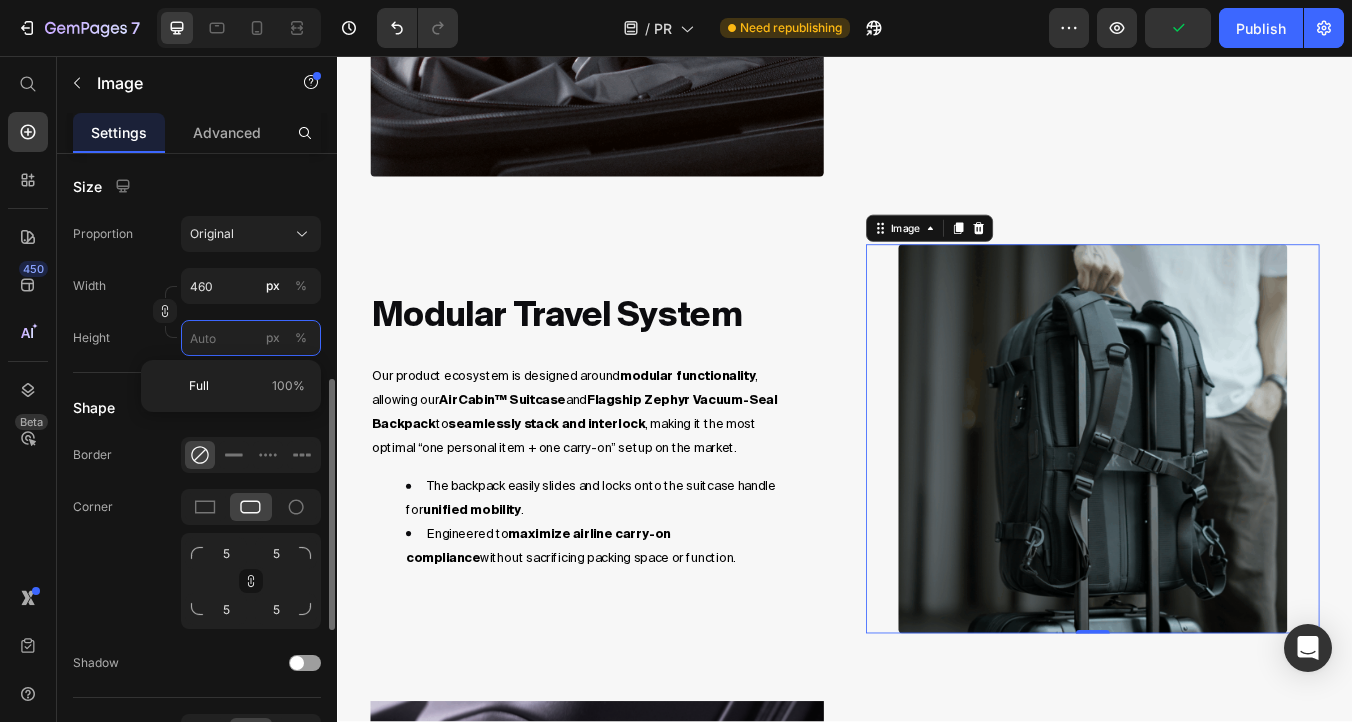 type on "460" 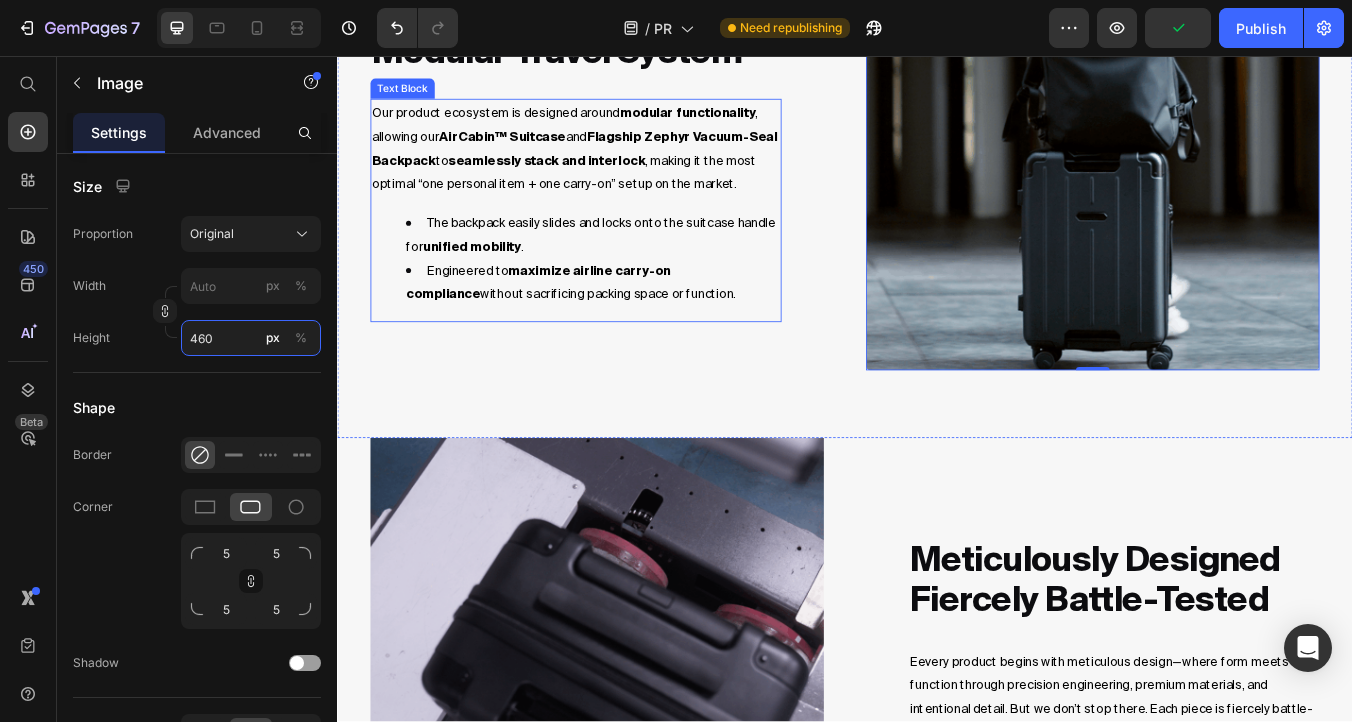 scroll, scrollTop: 2700, scrollLeft: 0, axis: vertical 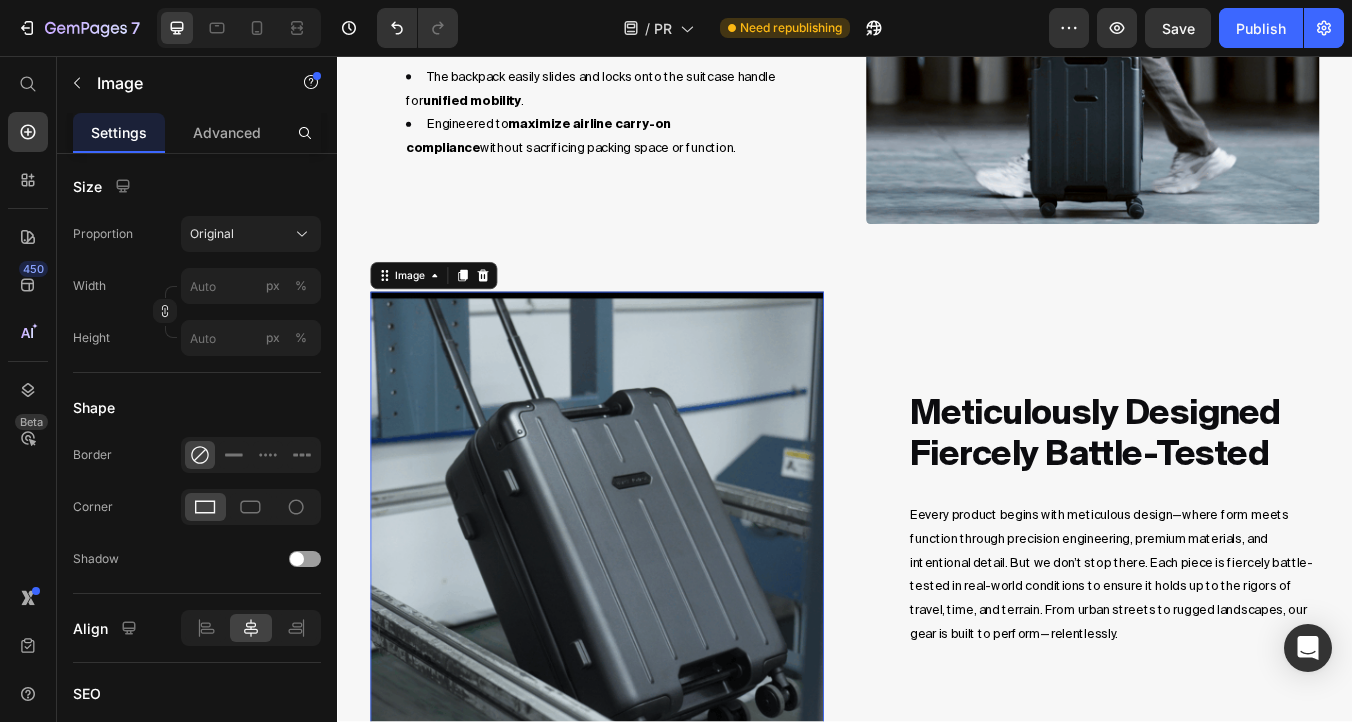 click at bounding box center (644, 603) 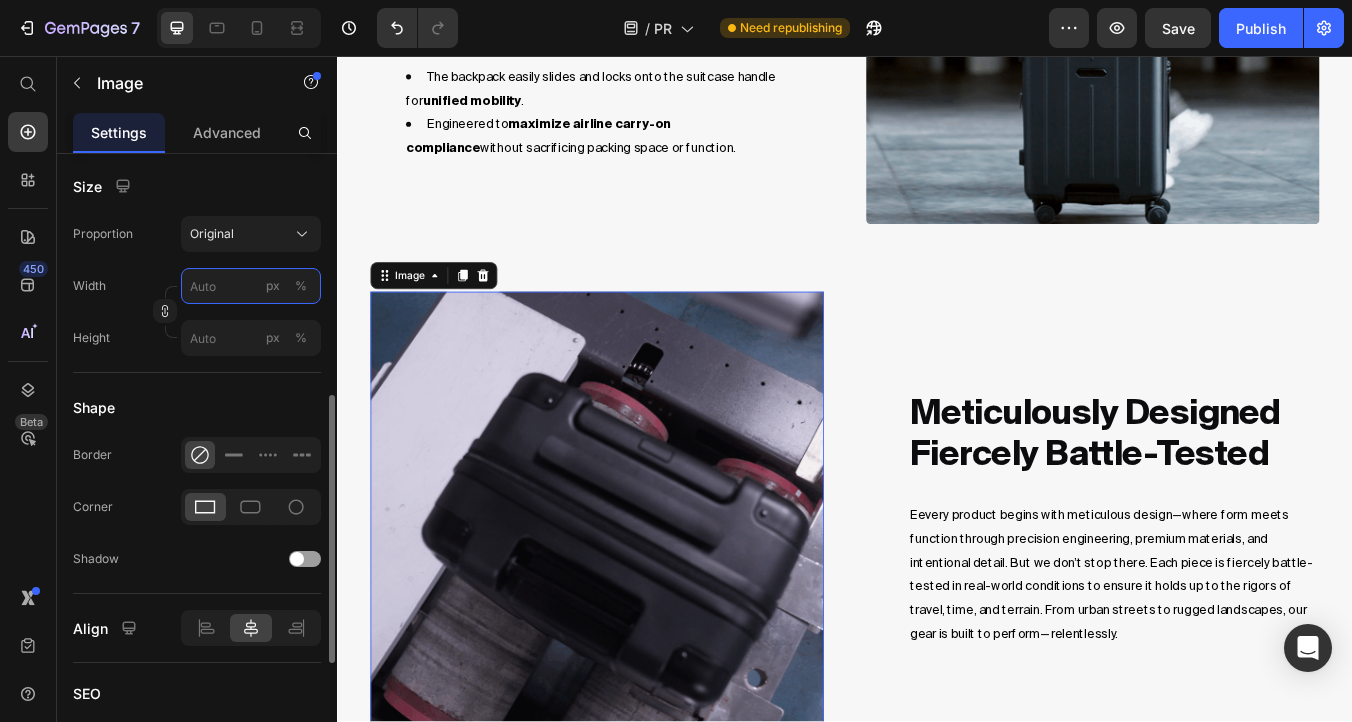 click on "px %" at bounding box center [251, 286] 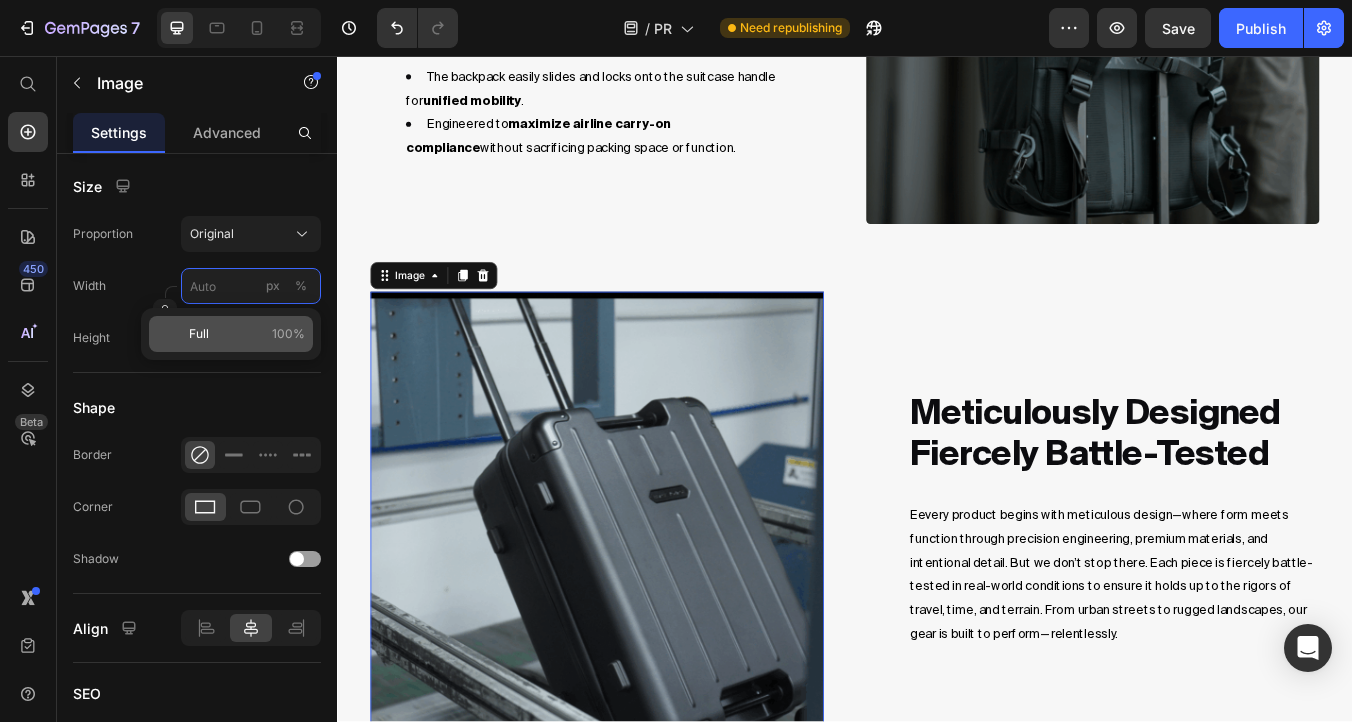 paste on "460" 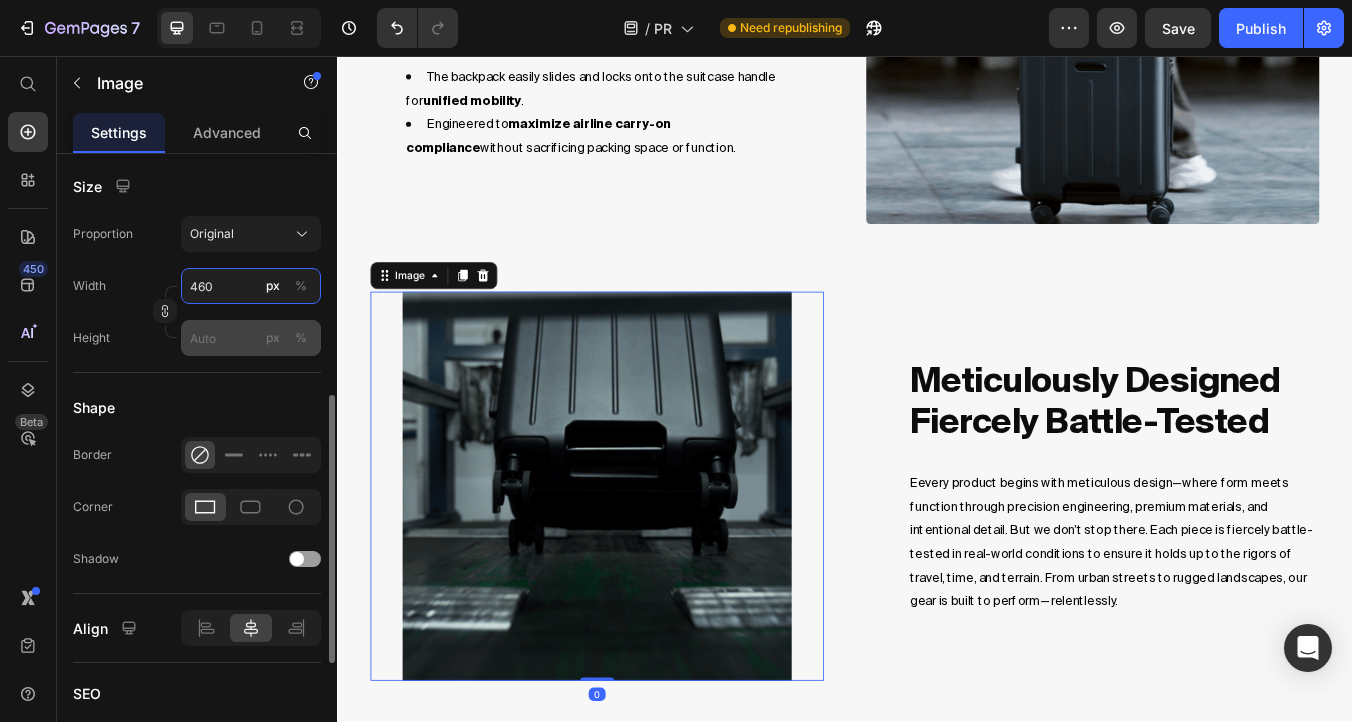 type on "460" 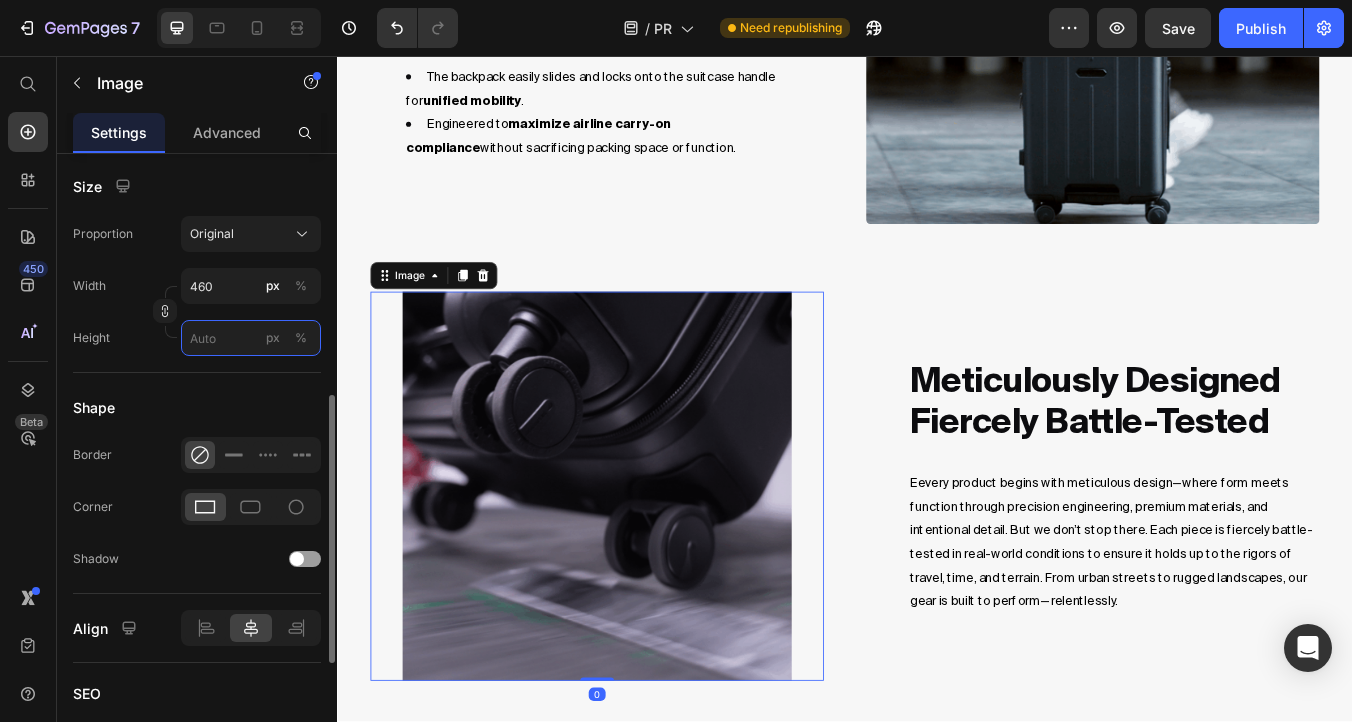 click on "px %" at bounding box center (251, 338) 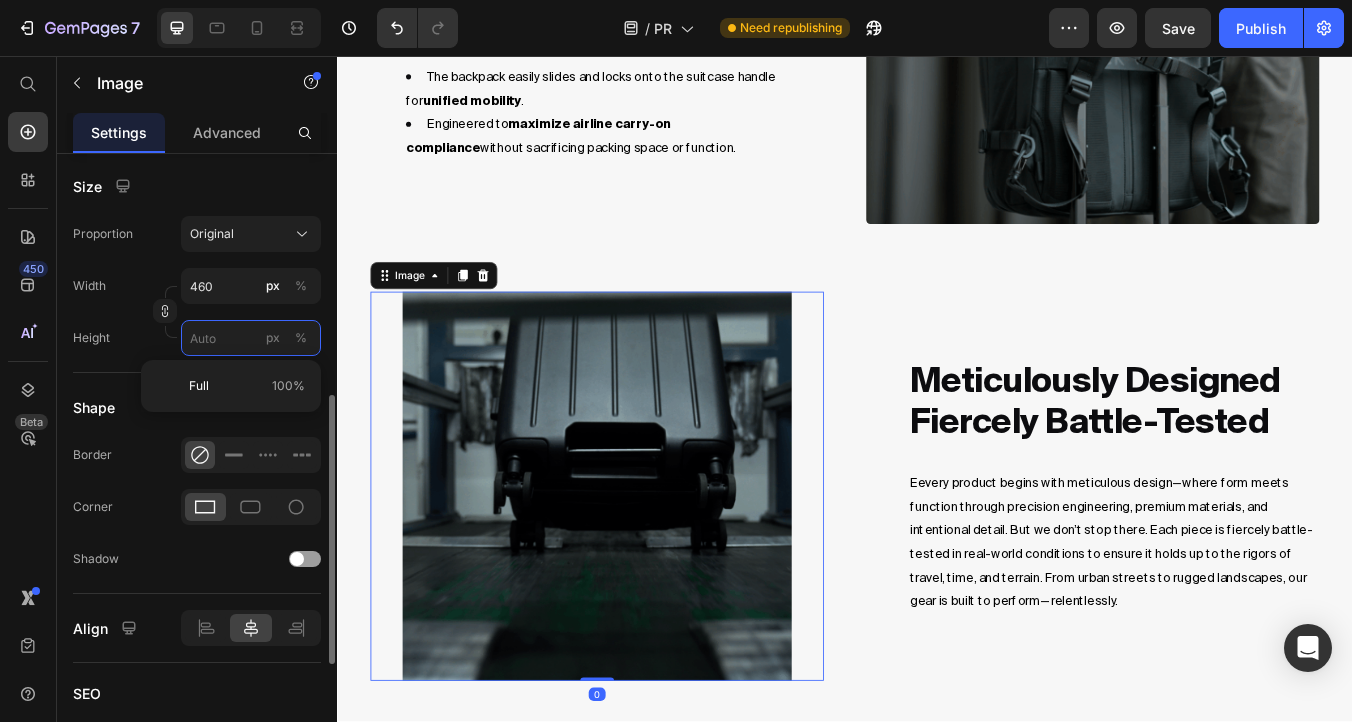 paste on "460" 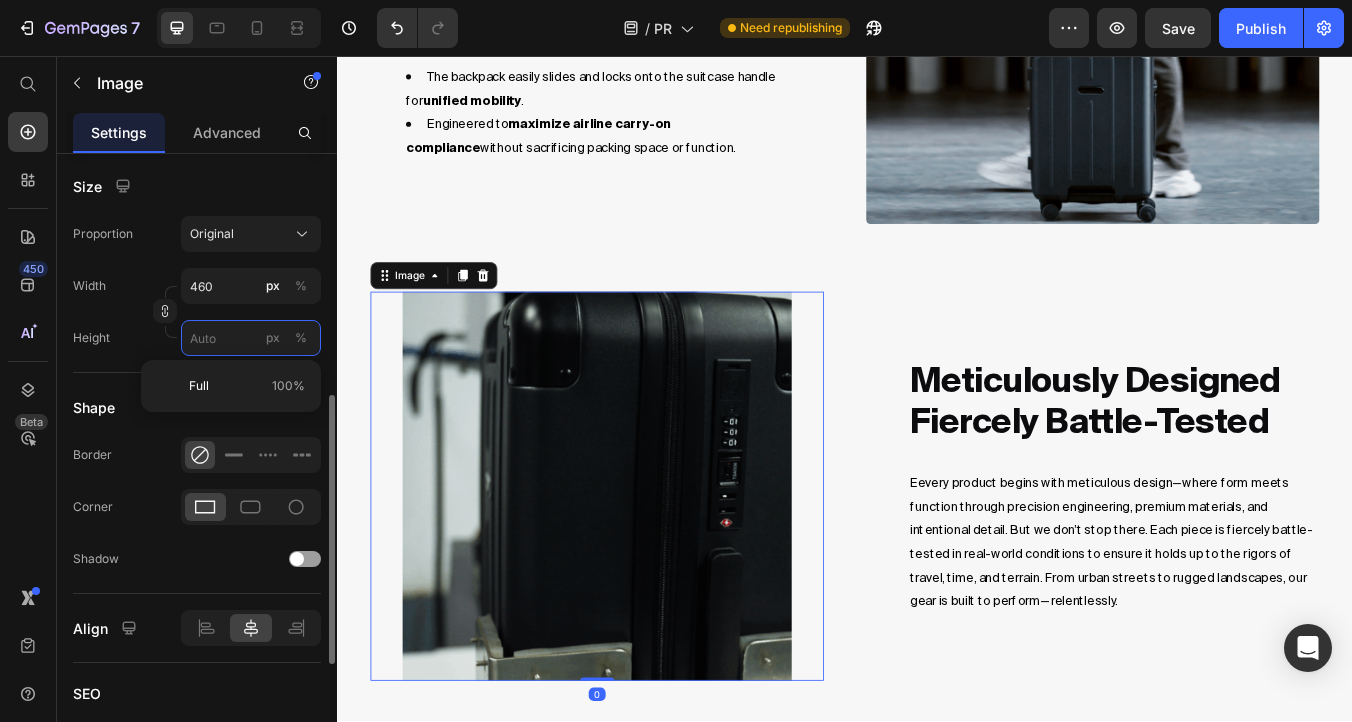type 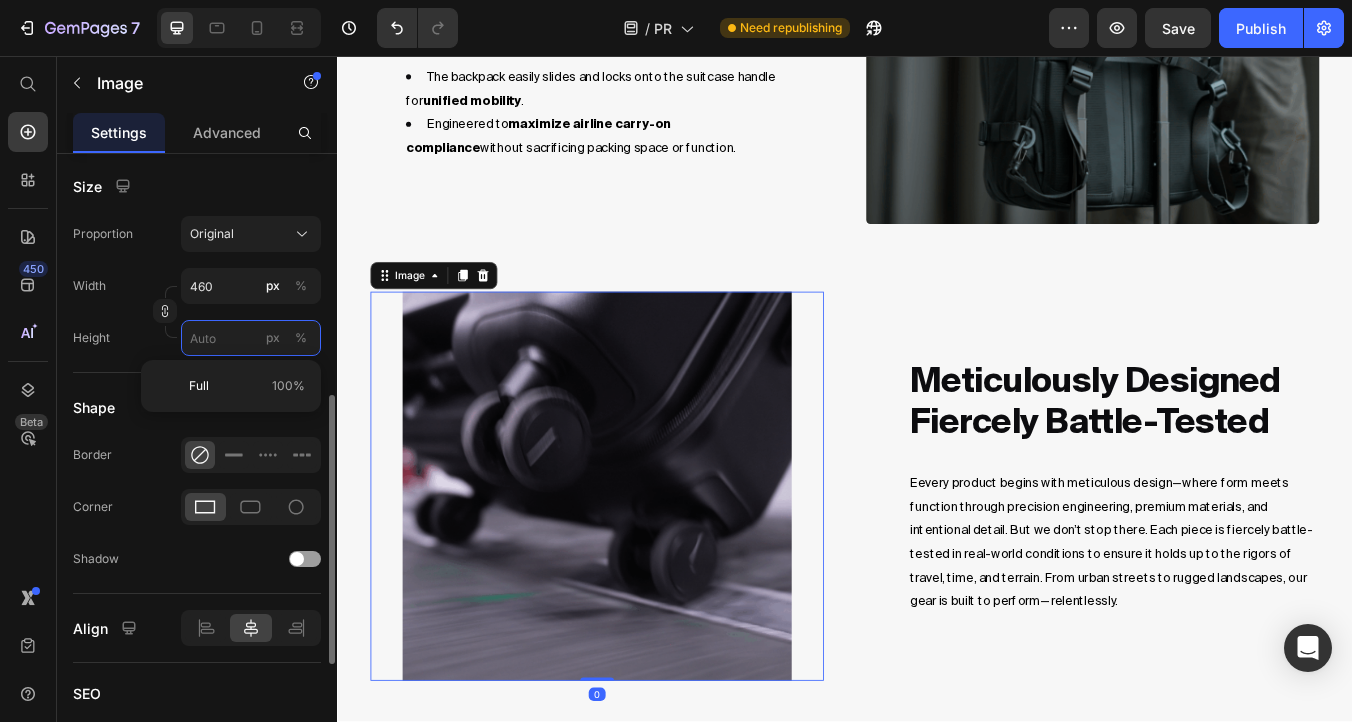 type on "460" 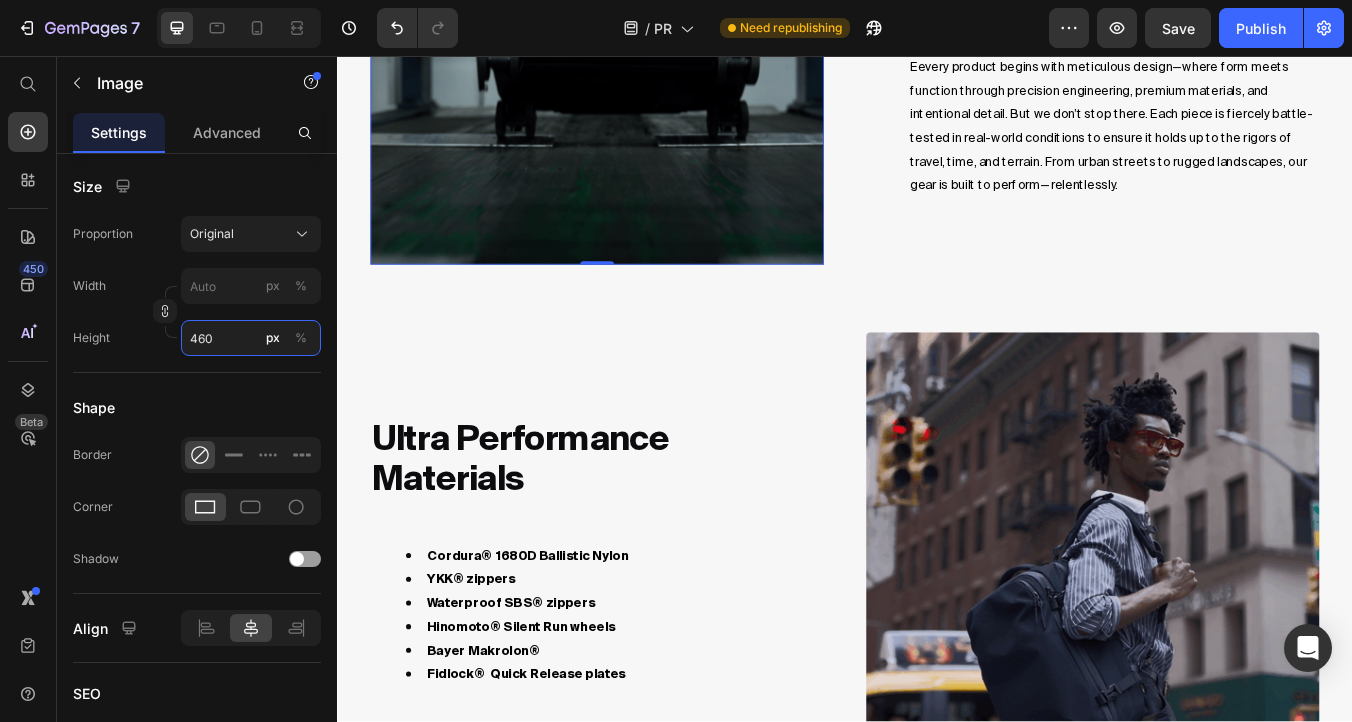 scroll, scrollTop: 3511, scrollLeft: 0, axis: vertical 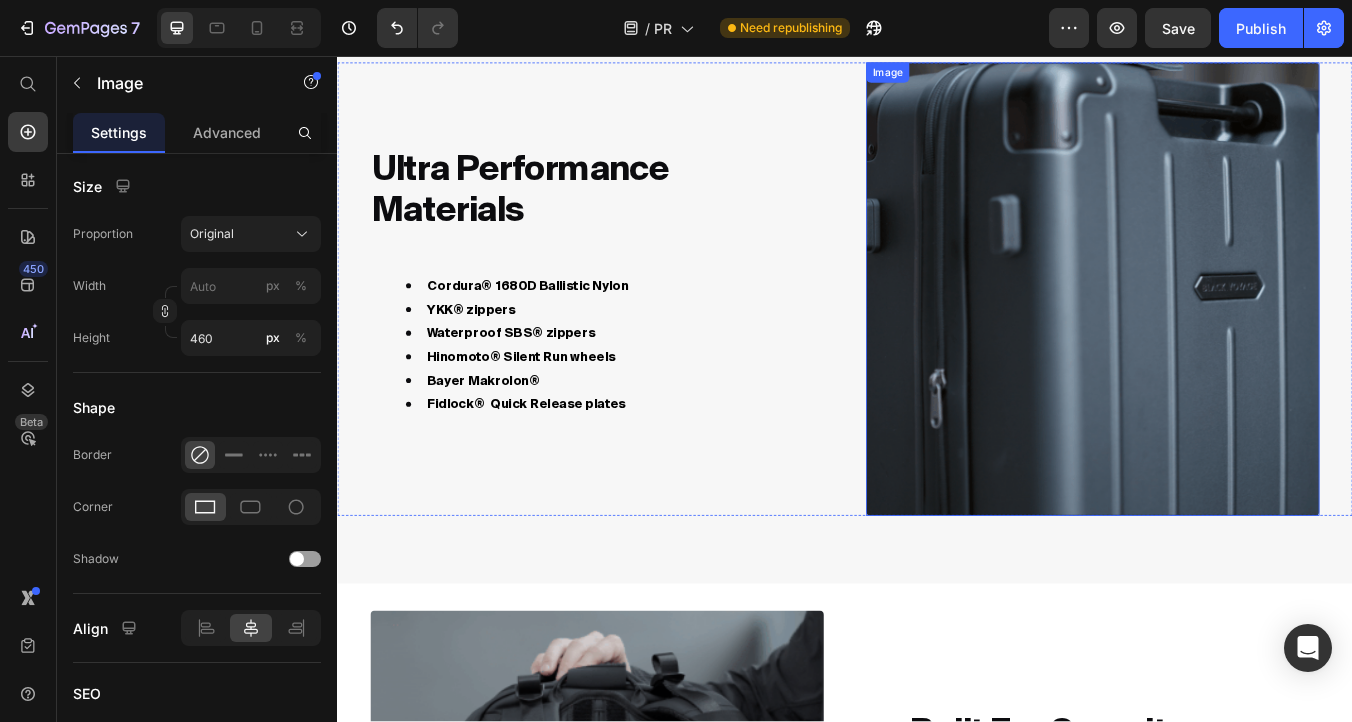 click at bounding box center [1230, 332] 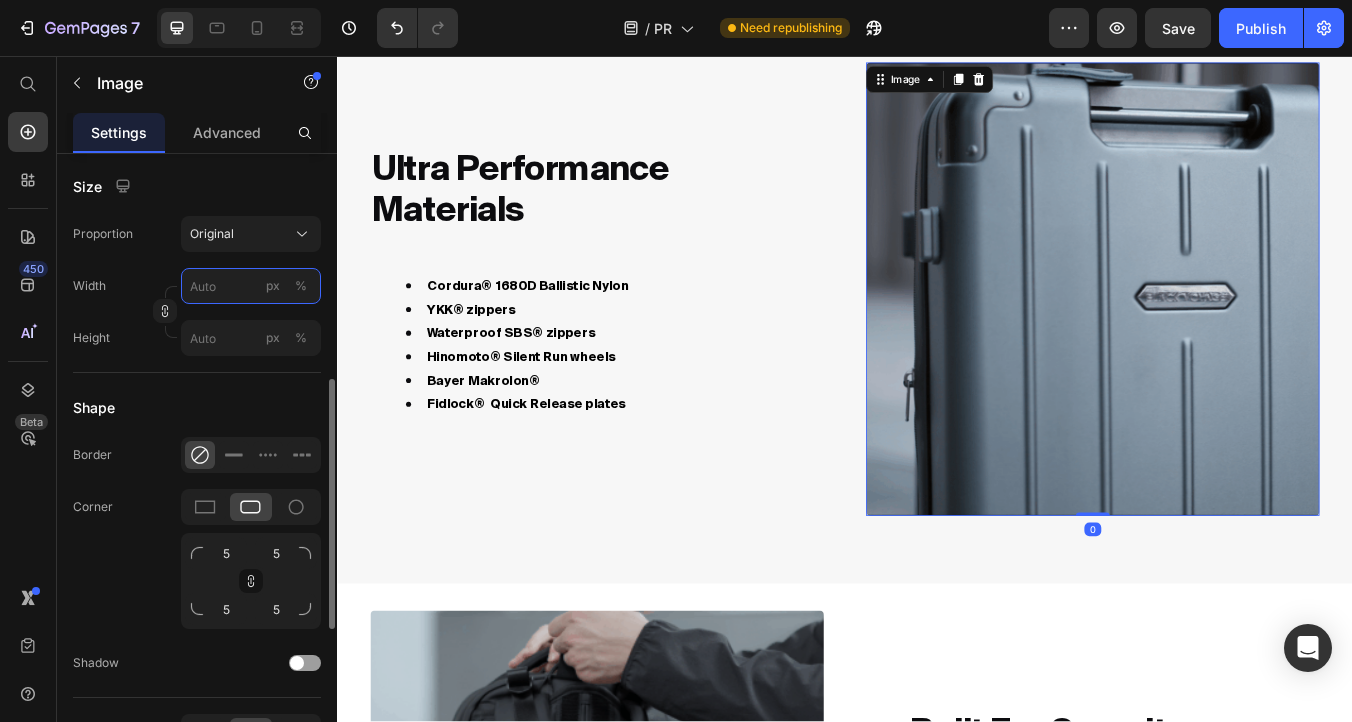 click on "px %" at bounding box center [251, 286] 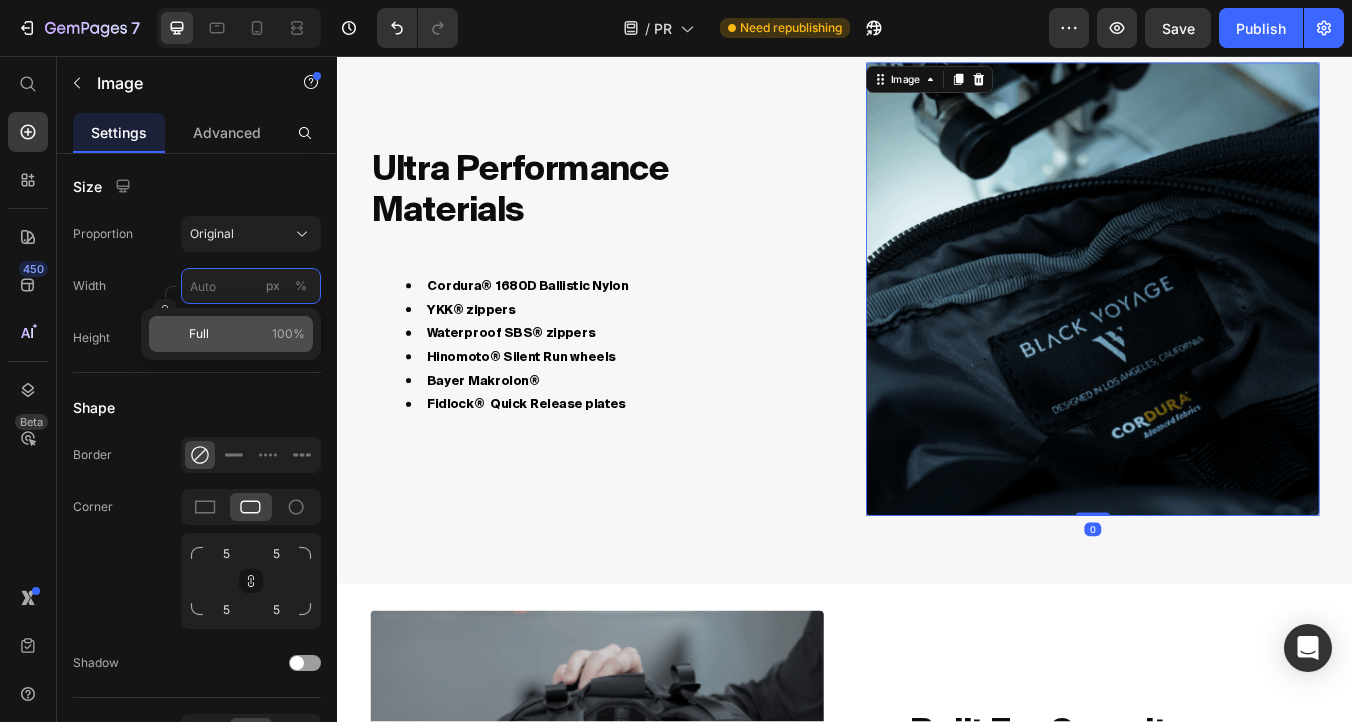 paste on "460" 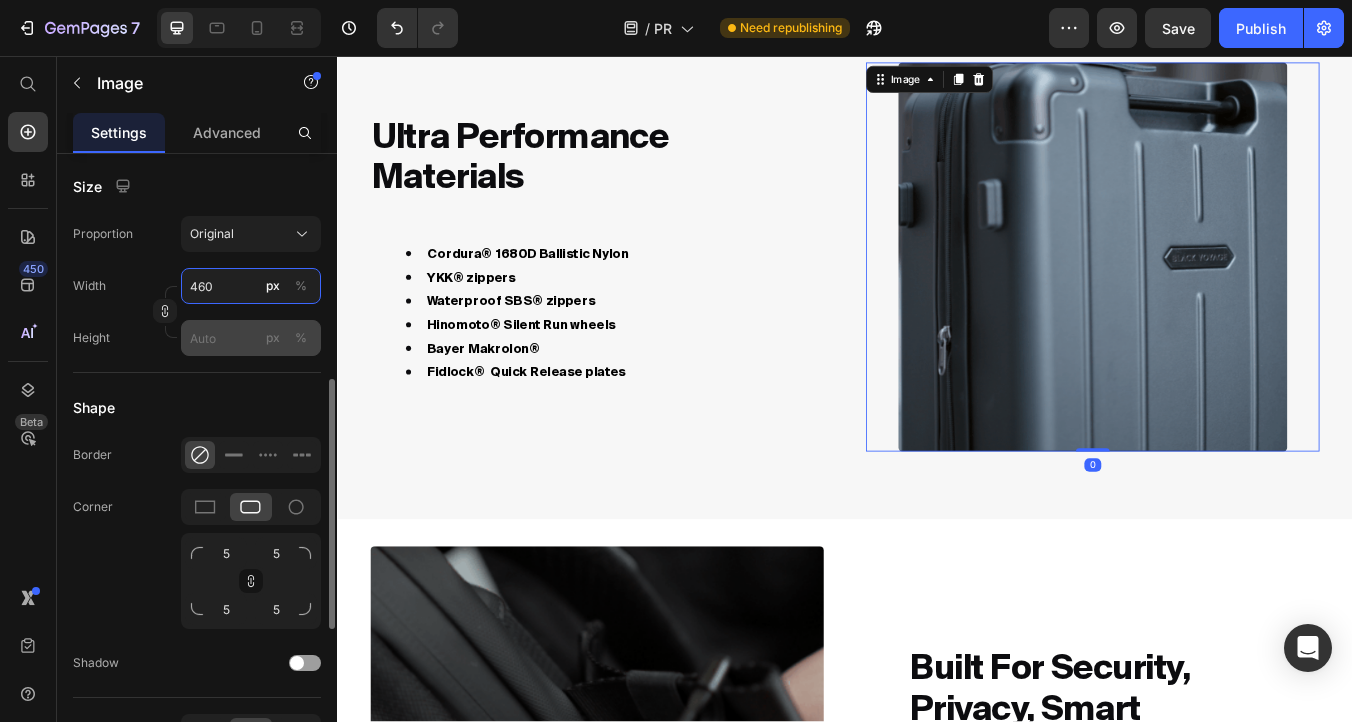 type on "460" 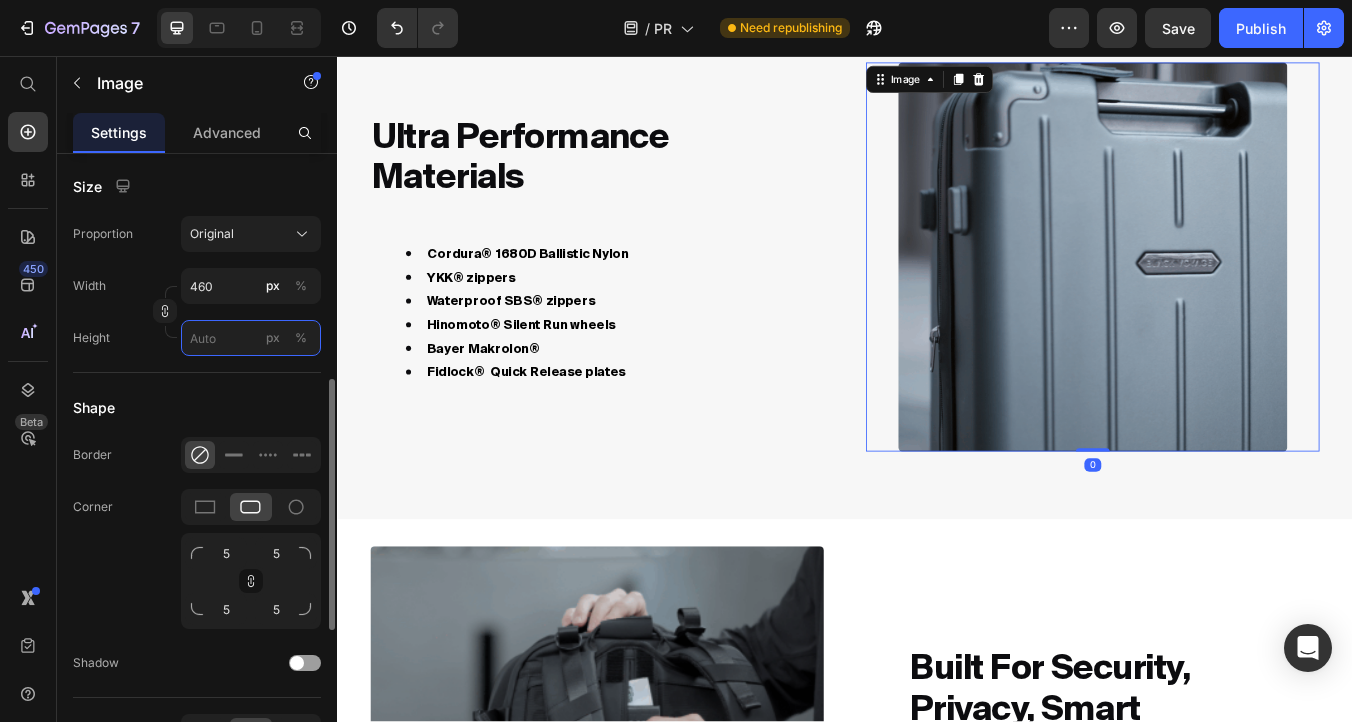 click on "px %" at bounding box center (251, 338) 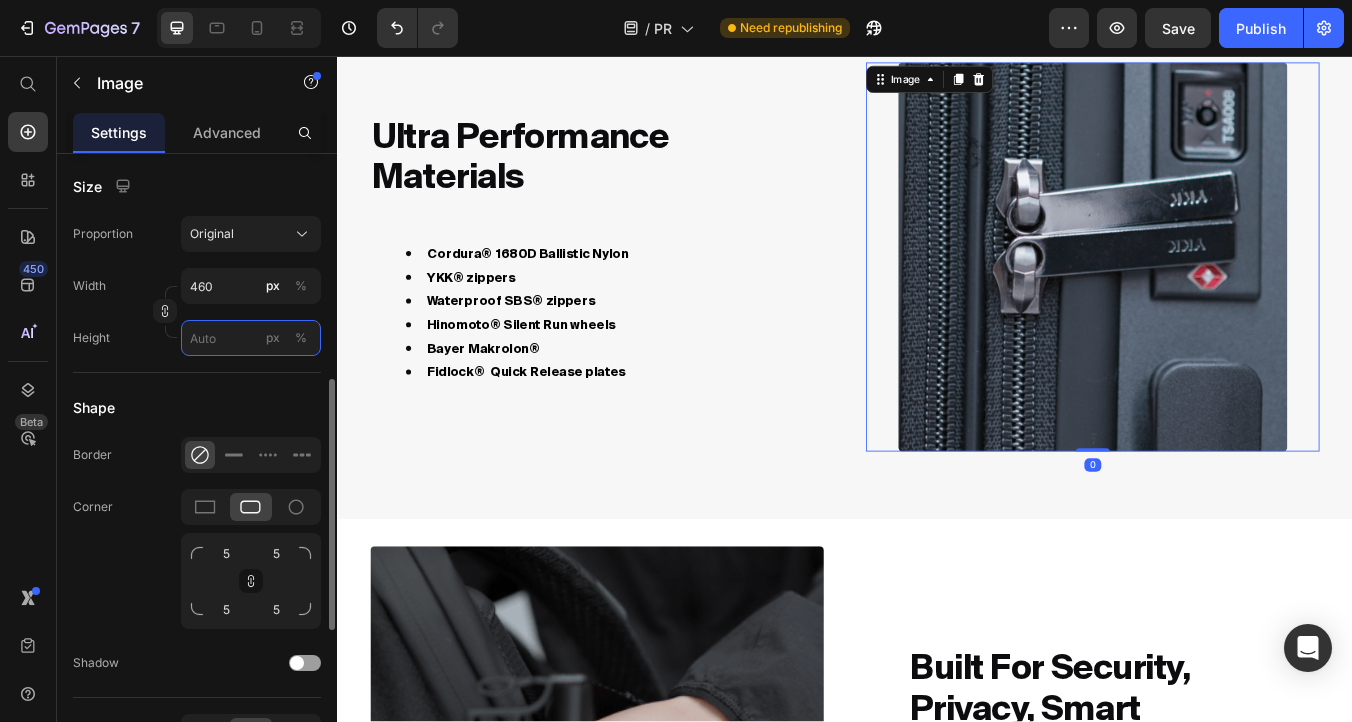 paste on "460" 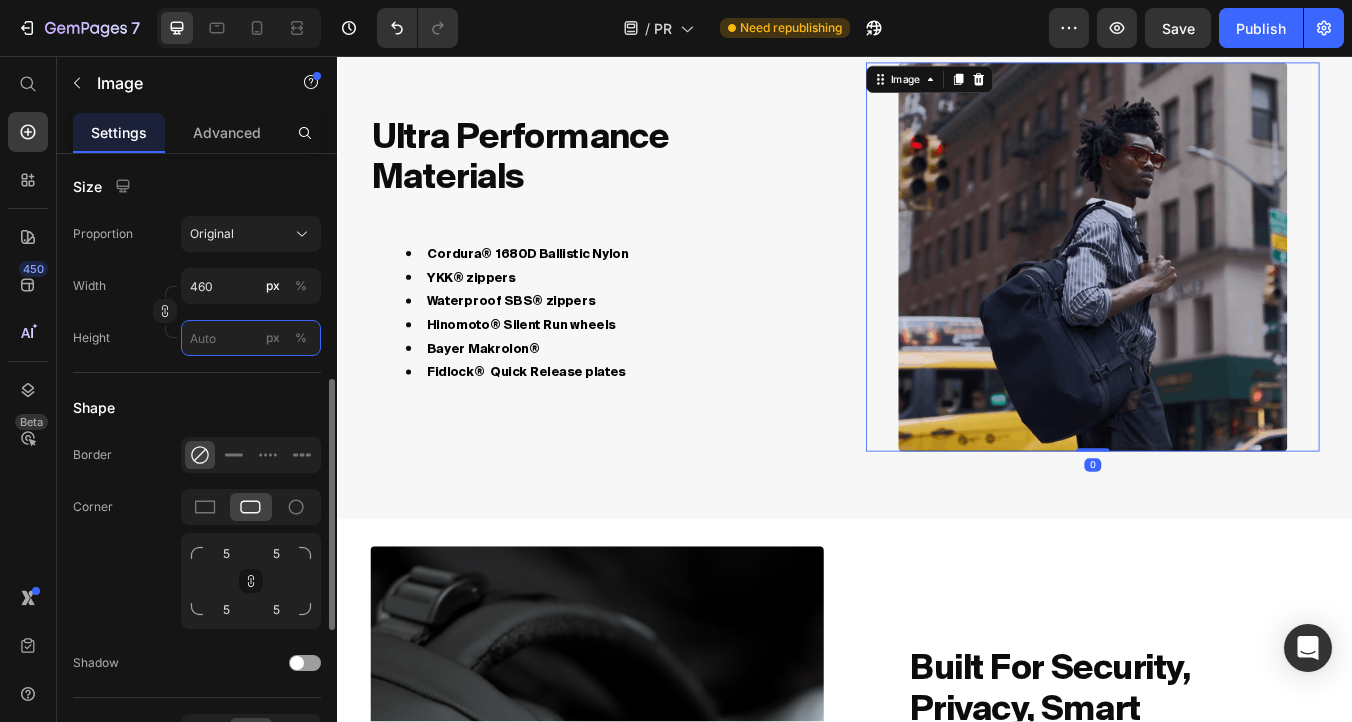 type 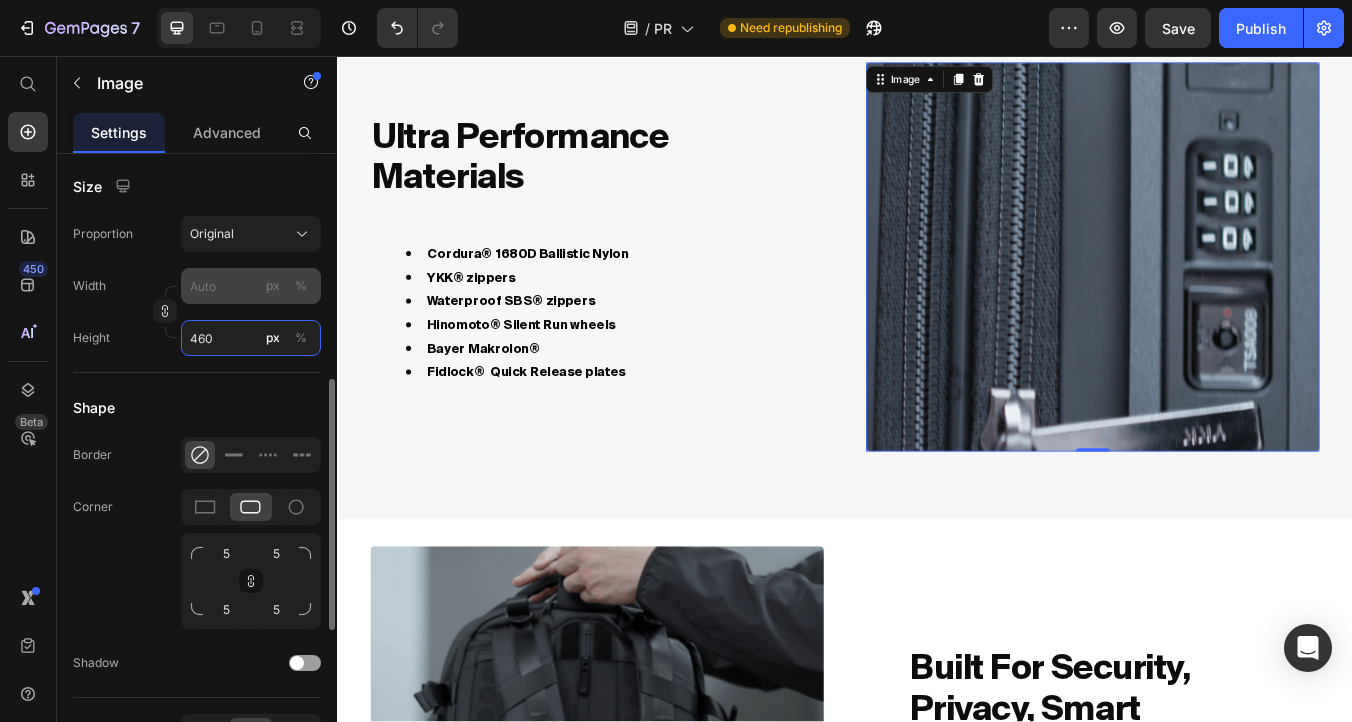 type on "460" 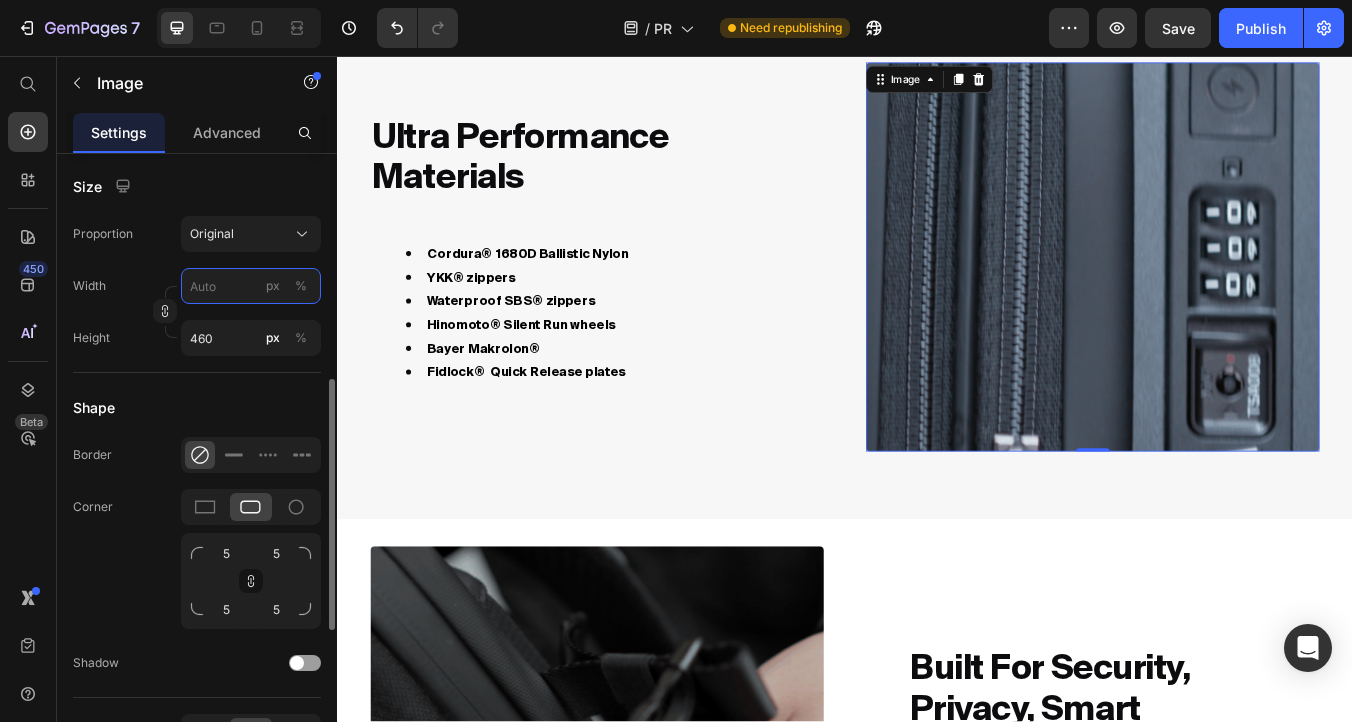 click on "px %" at bounding box center (251, 286) 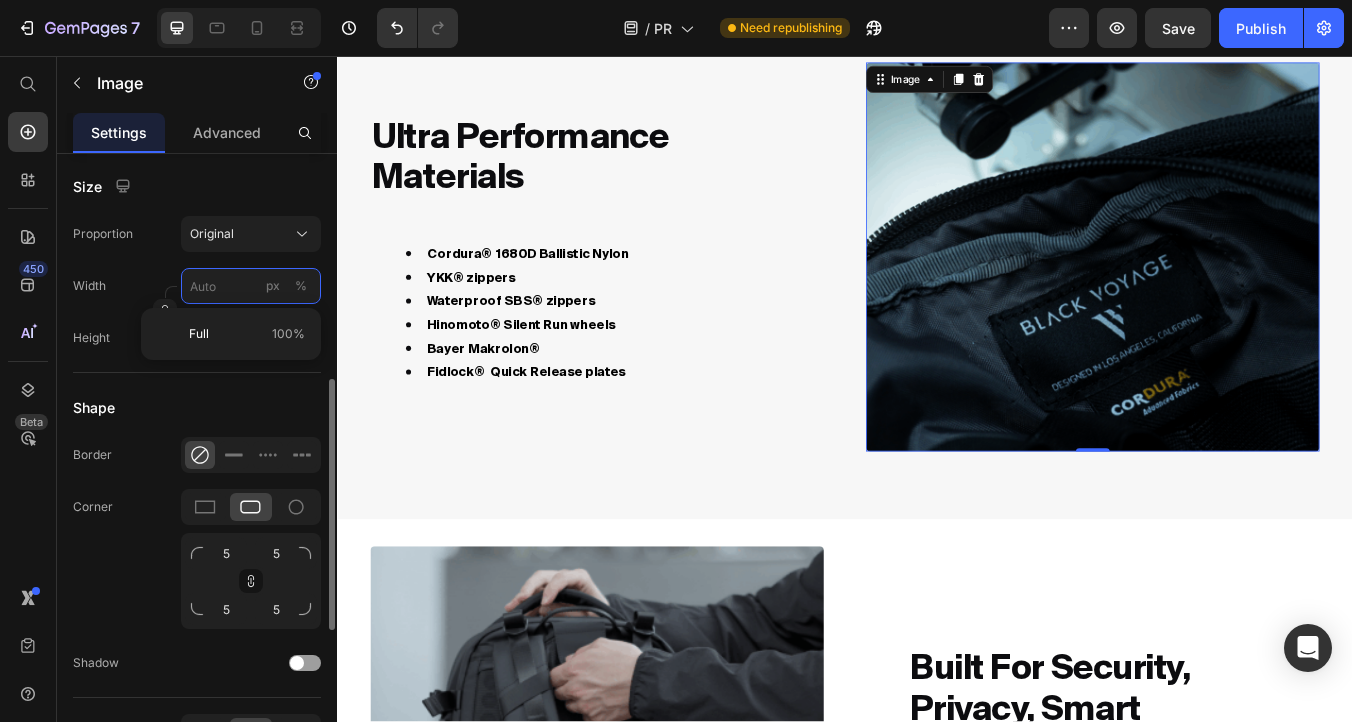 paste on "460" 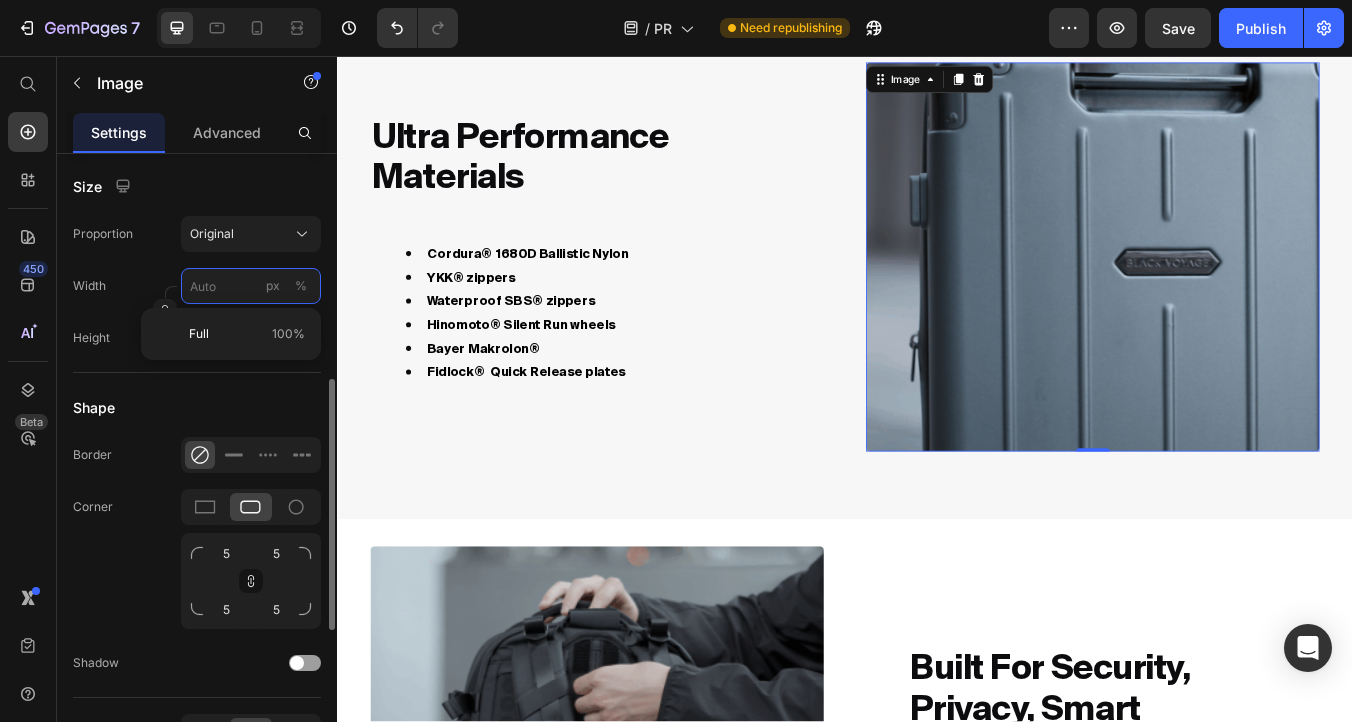 type on "460" 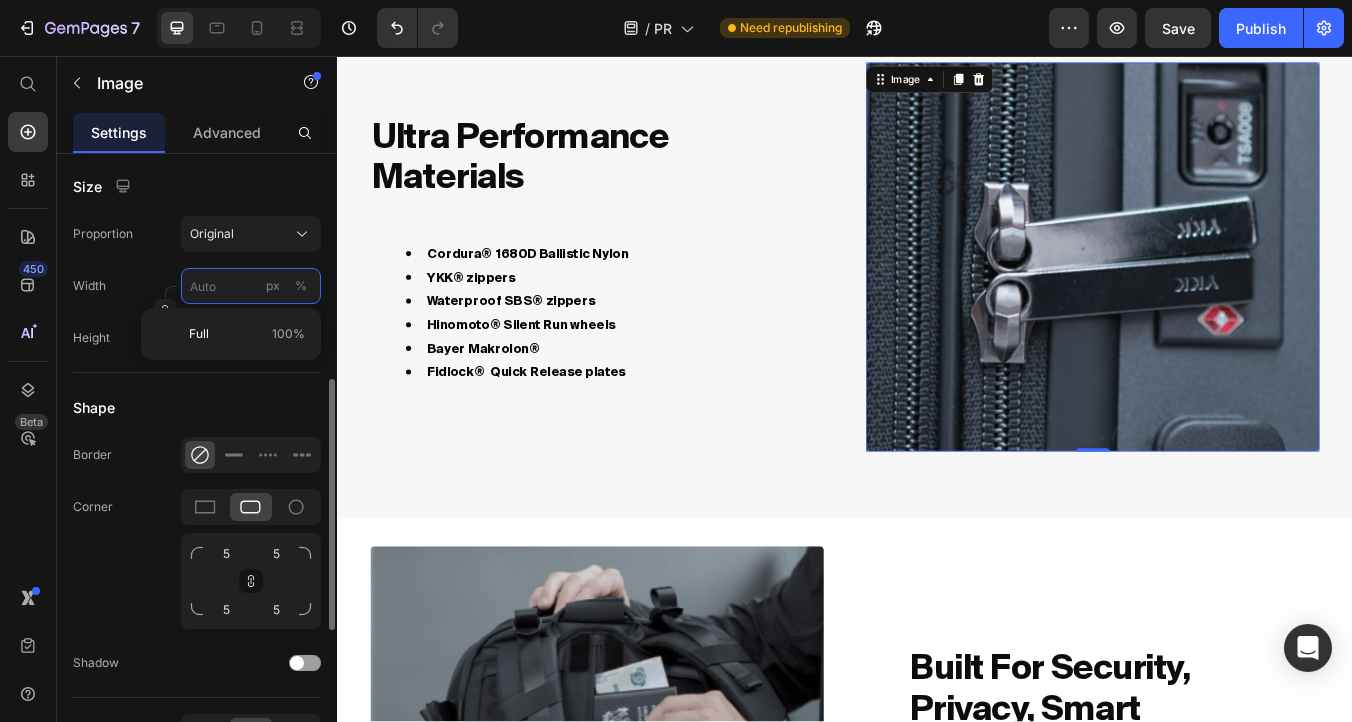 type 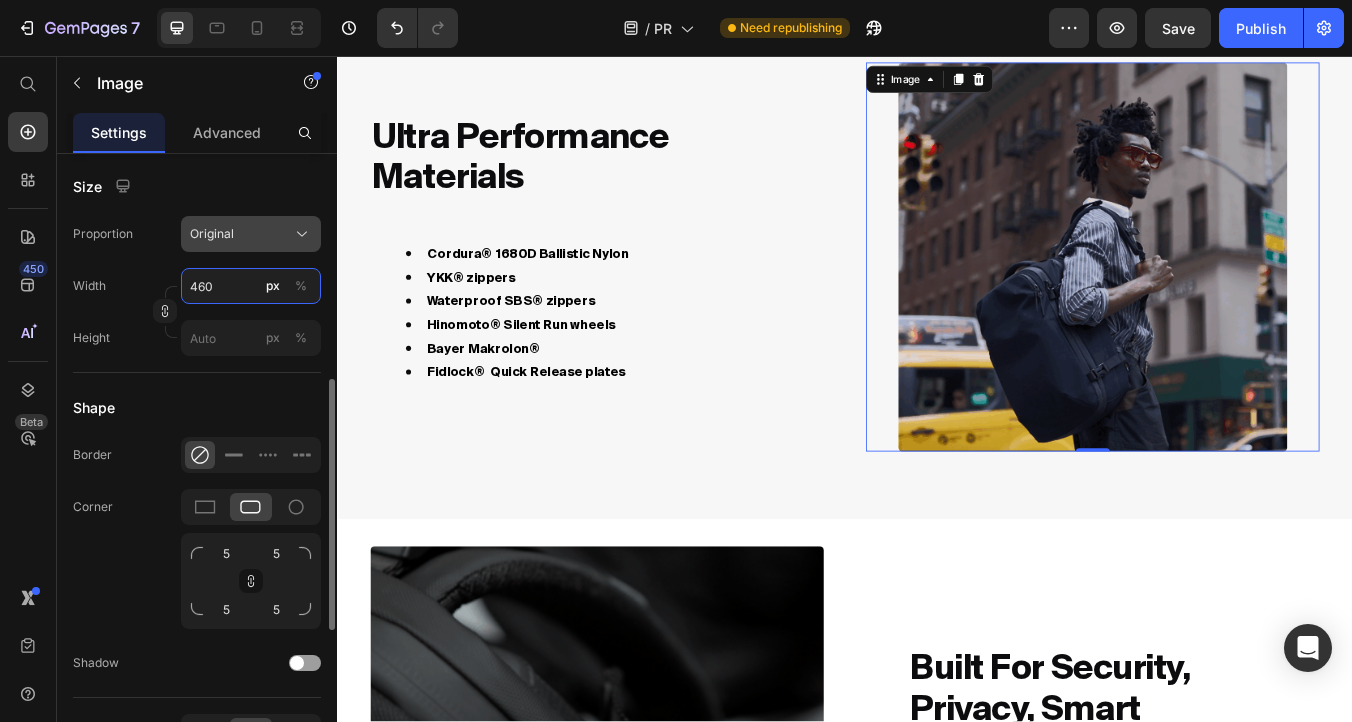 type on "460" 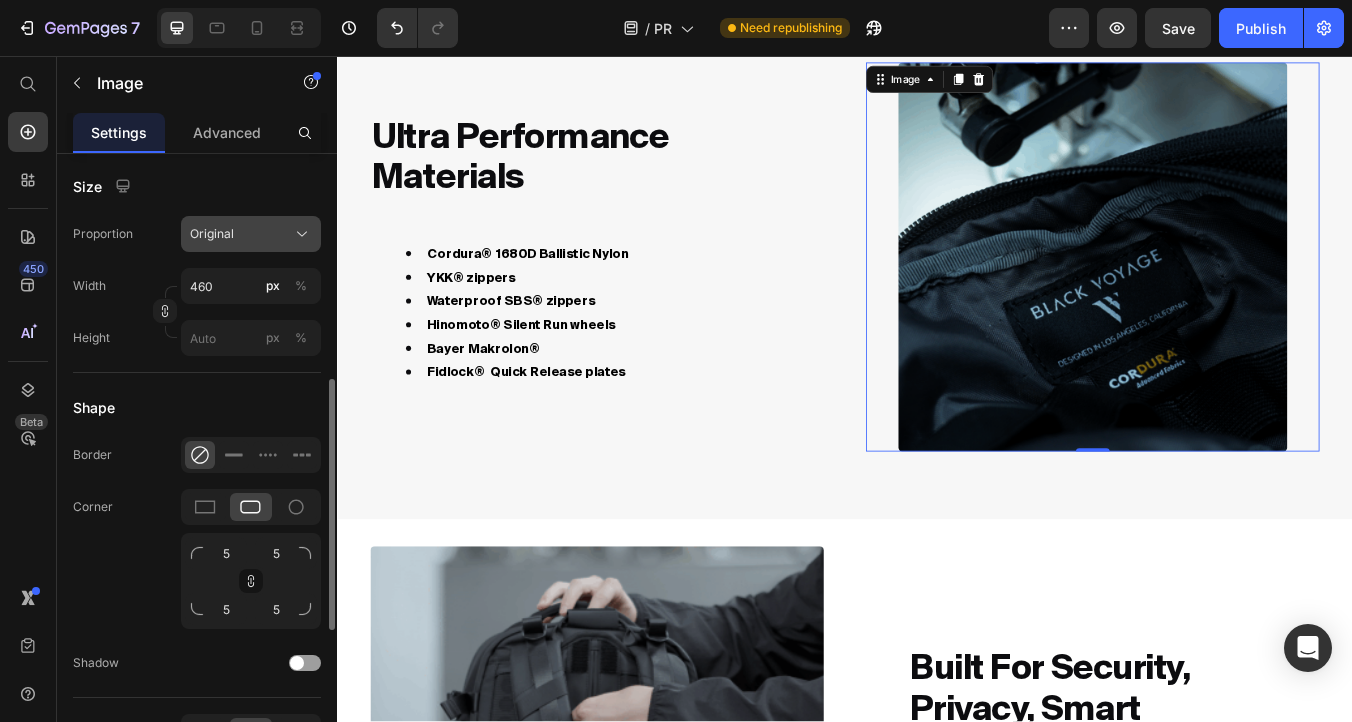 click on "Original" 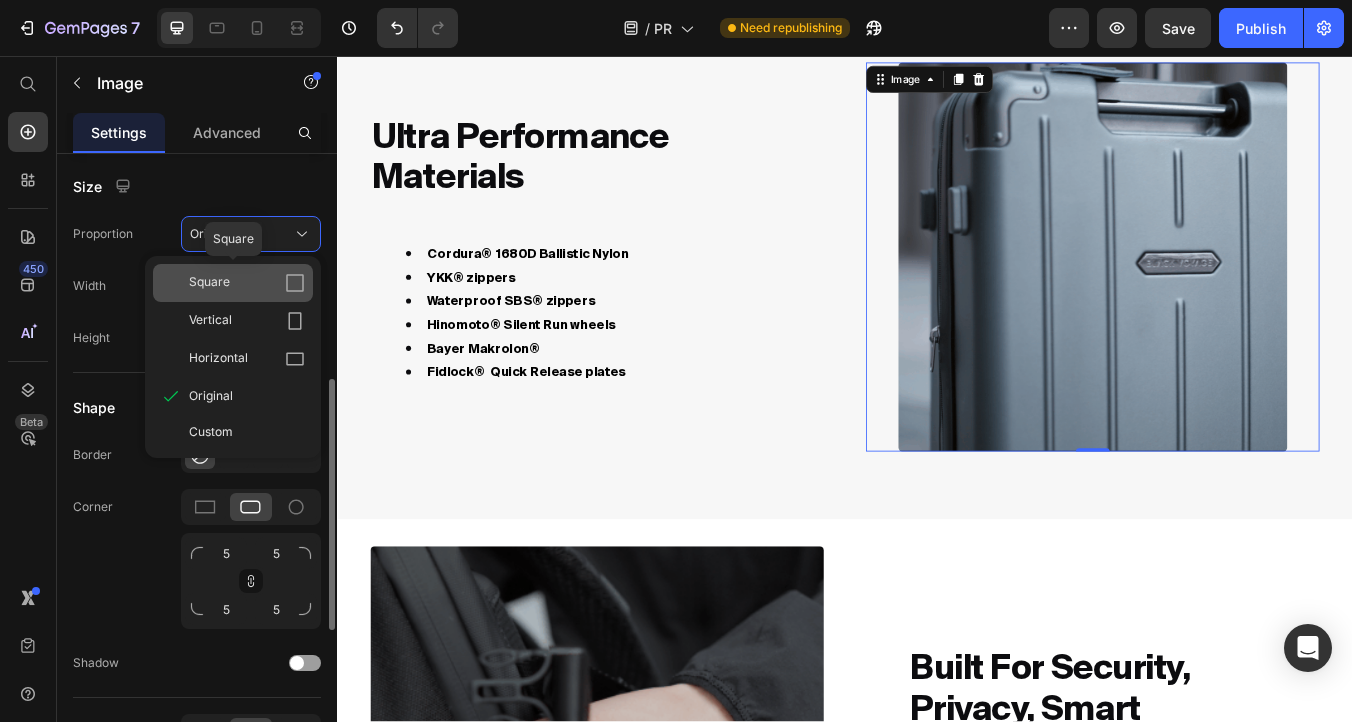 click on "Square" at bounding box center (247, 283) 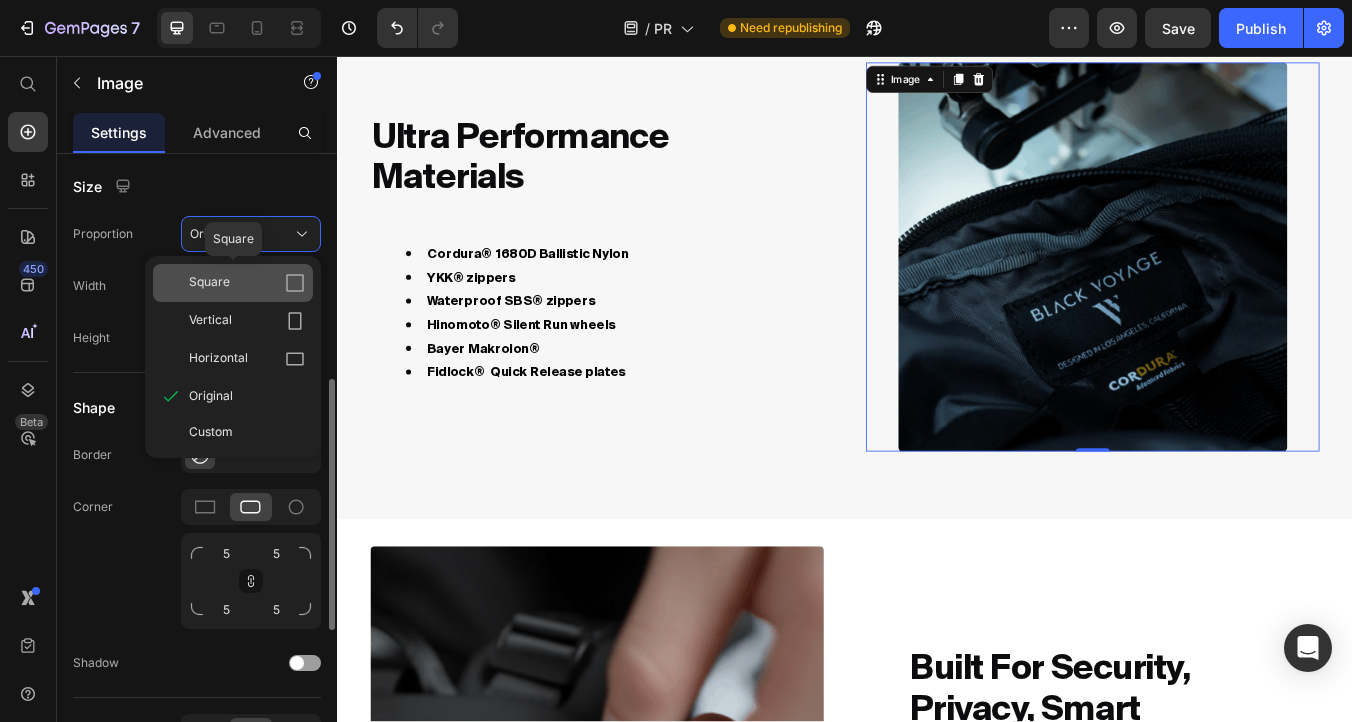 type on "460" 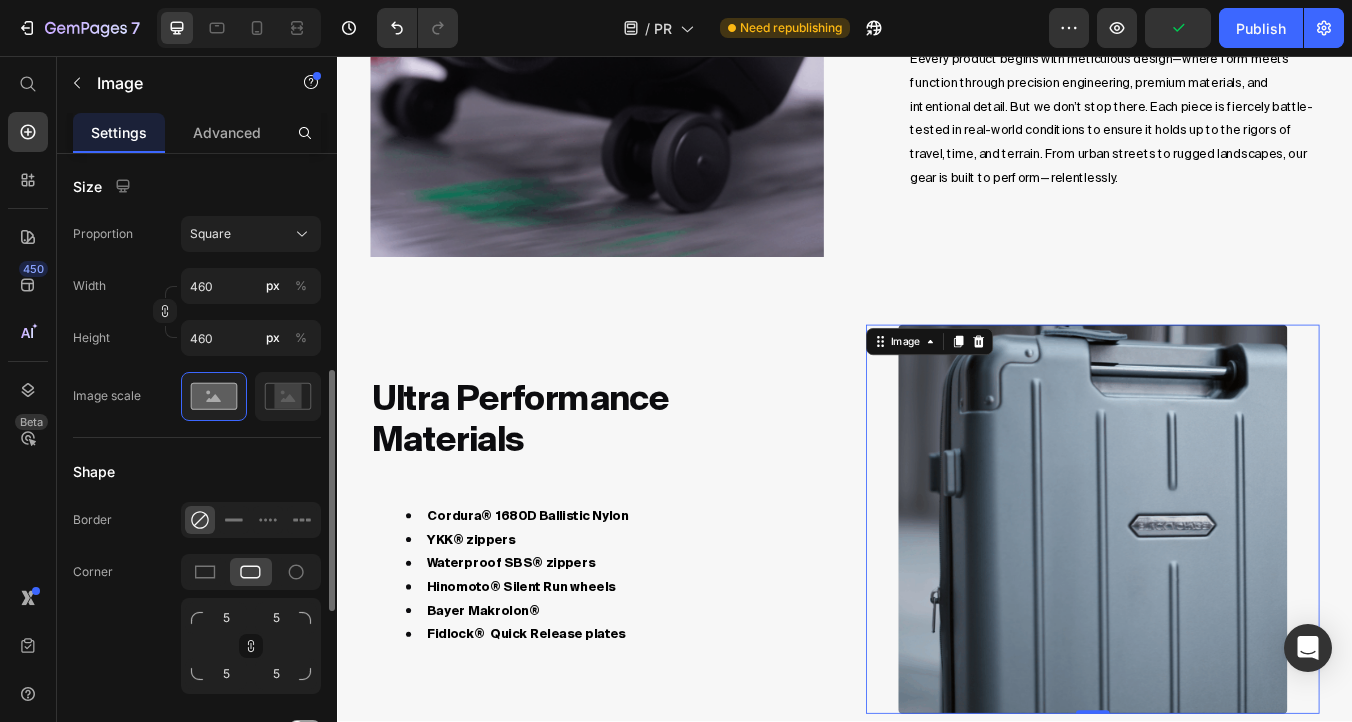 scroll, scrollTop: 2974, scrollLeft: 0, axis: vertical 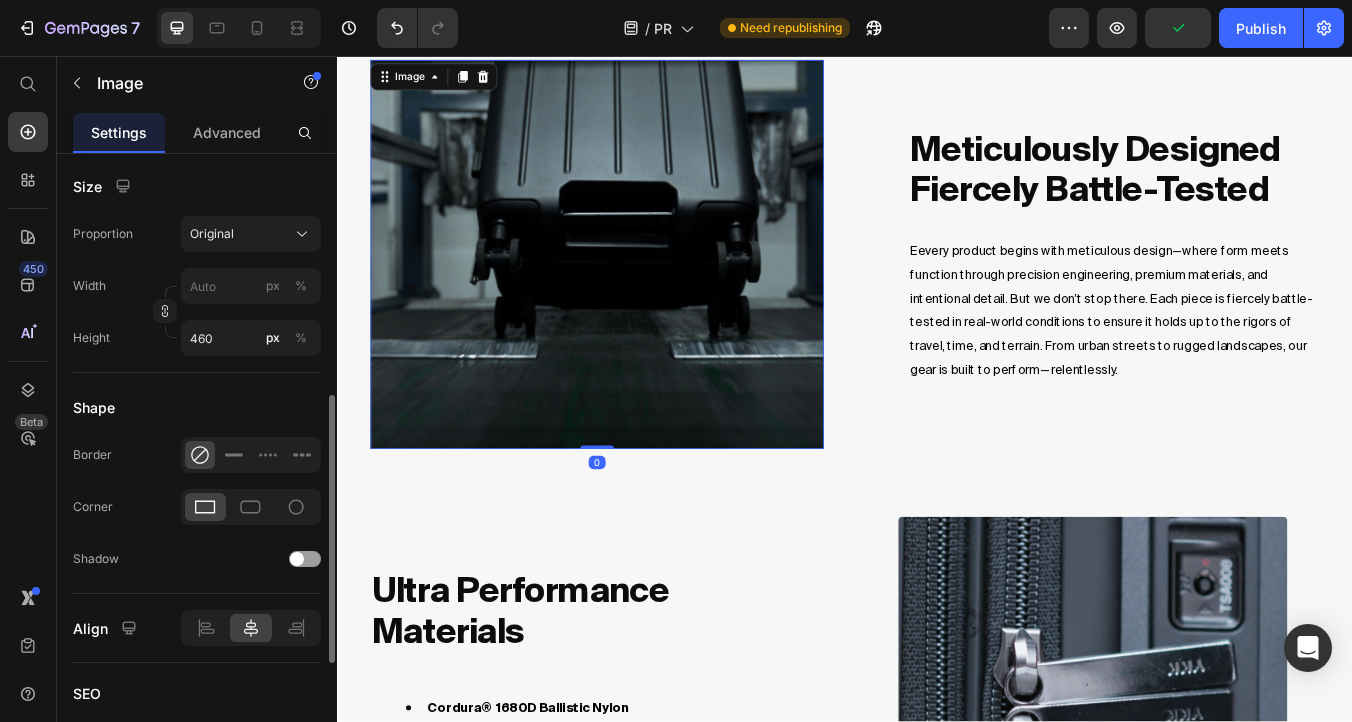 click at bounding box center (644, 291) 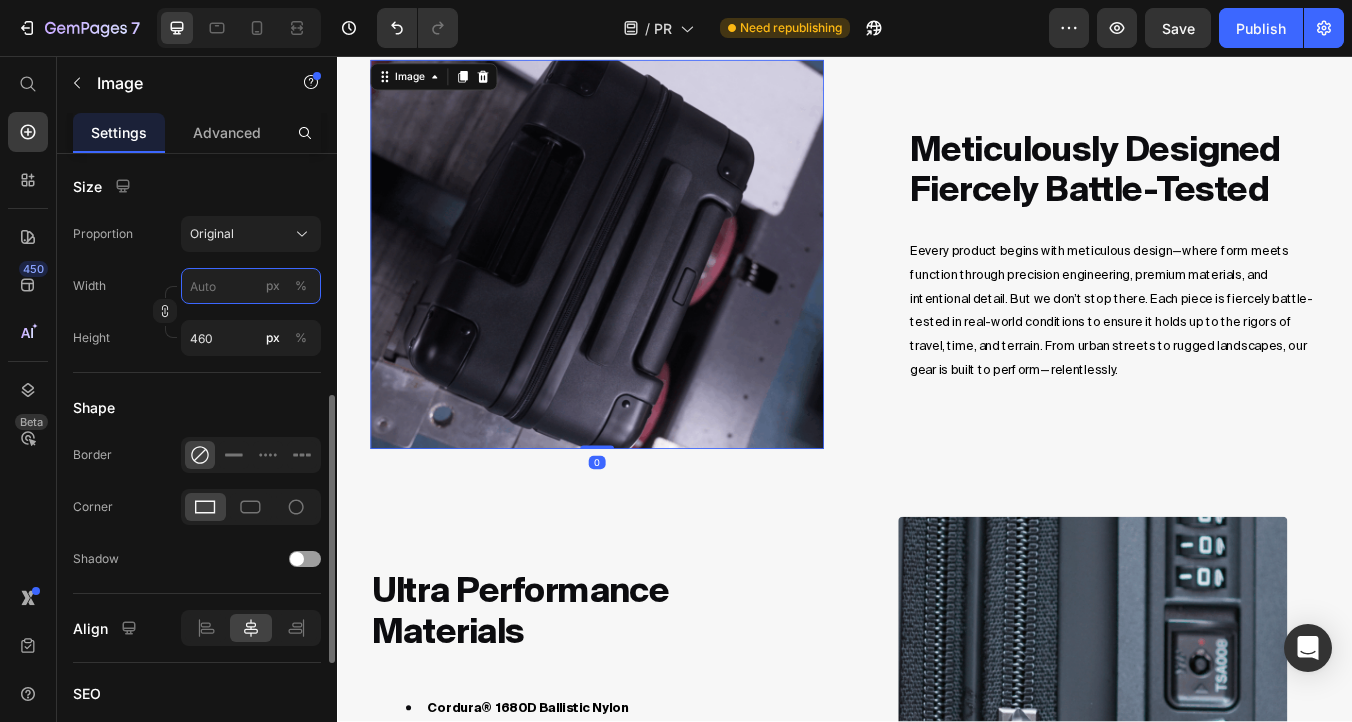 click on "px %" at bounding box center (251, 286) 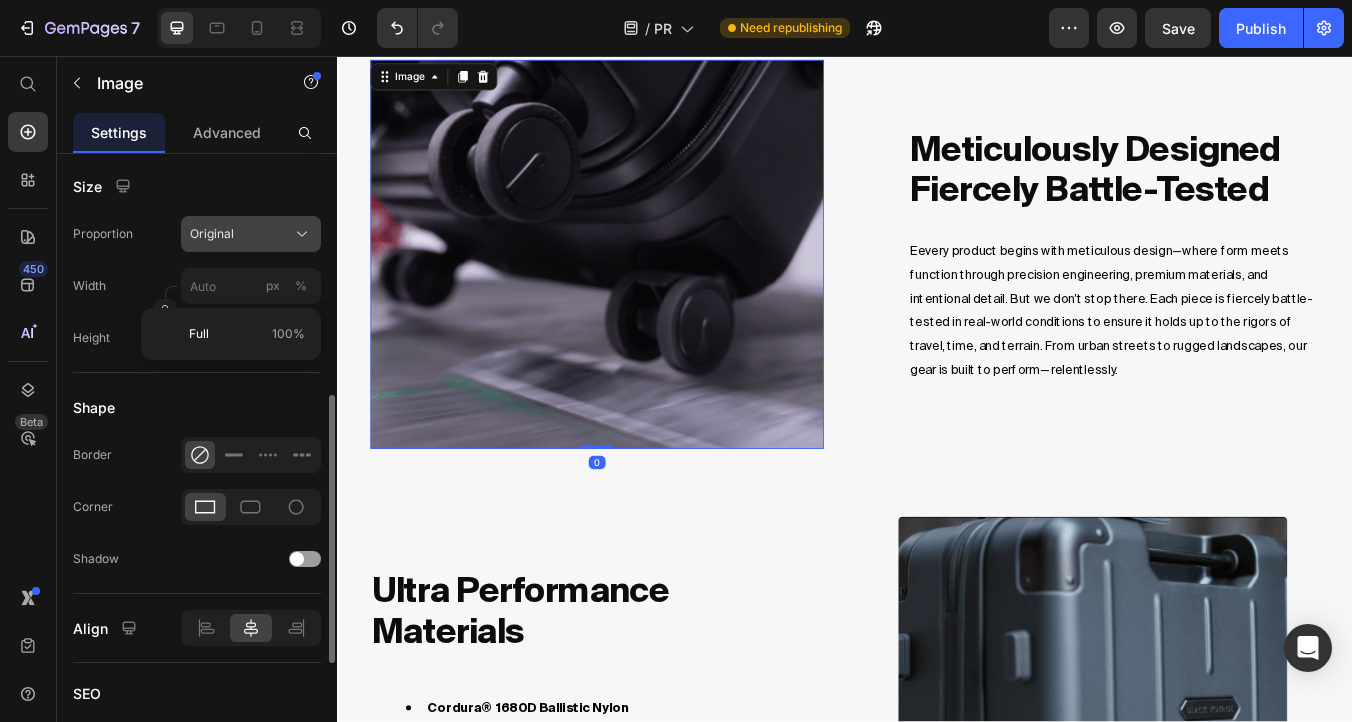 click on "Original" 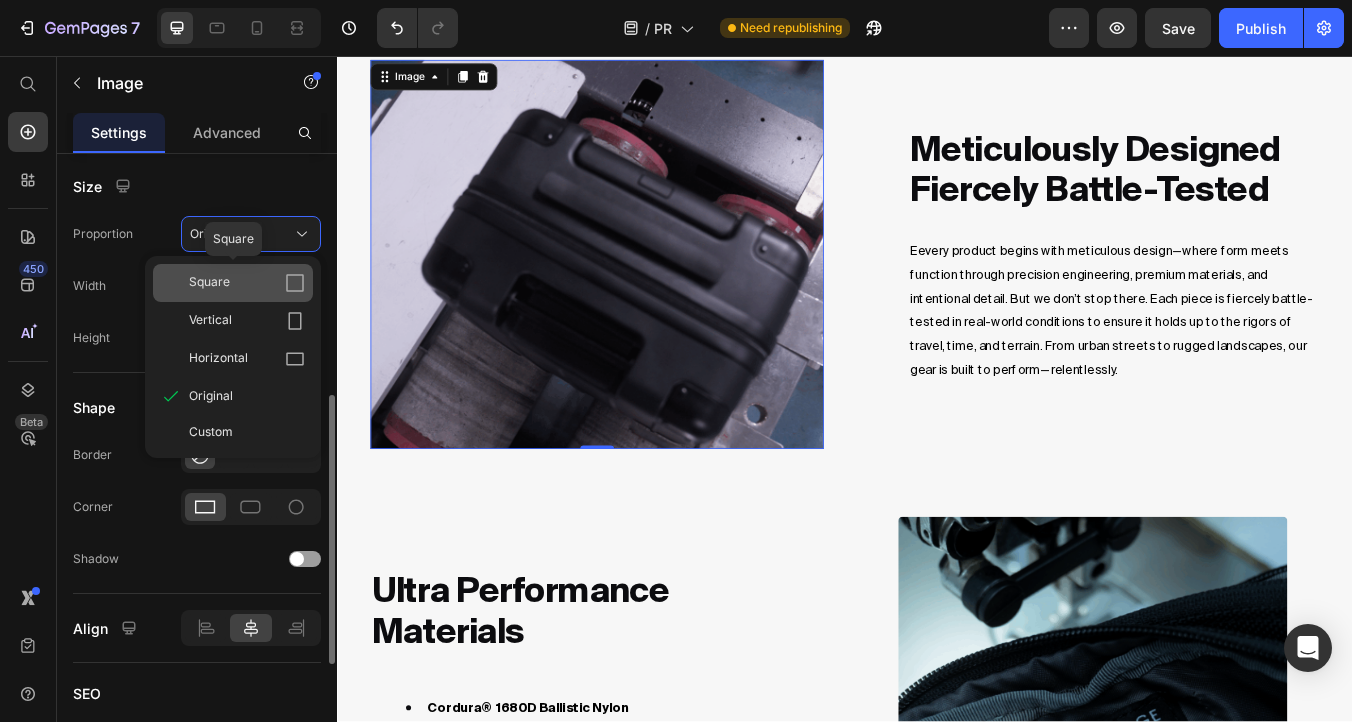 click on "Square" at bounding box center [247, 283] 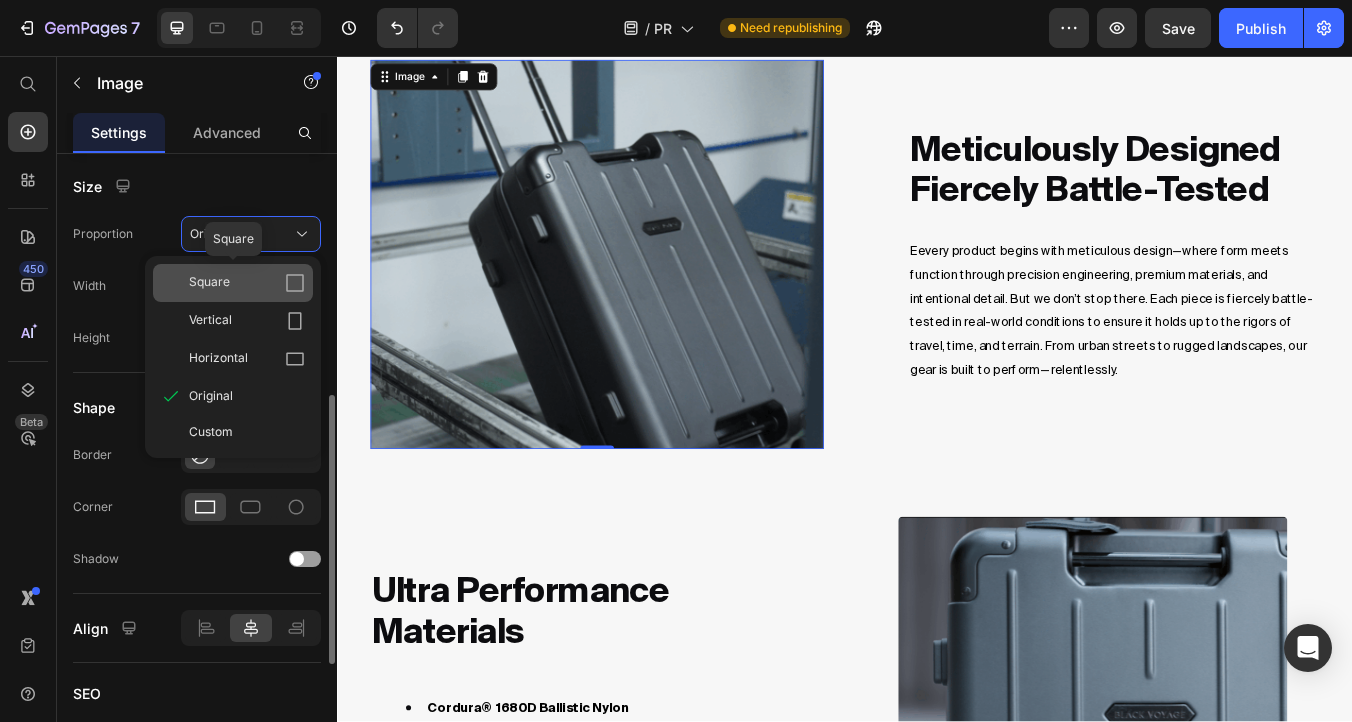 type on "460" 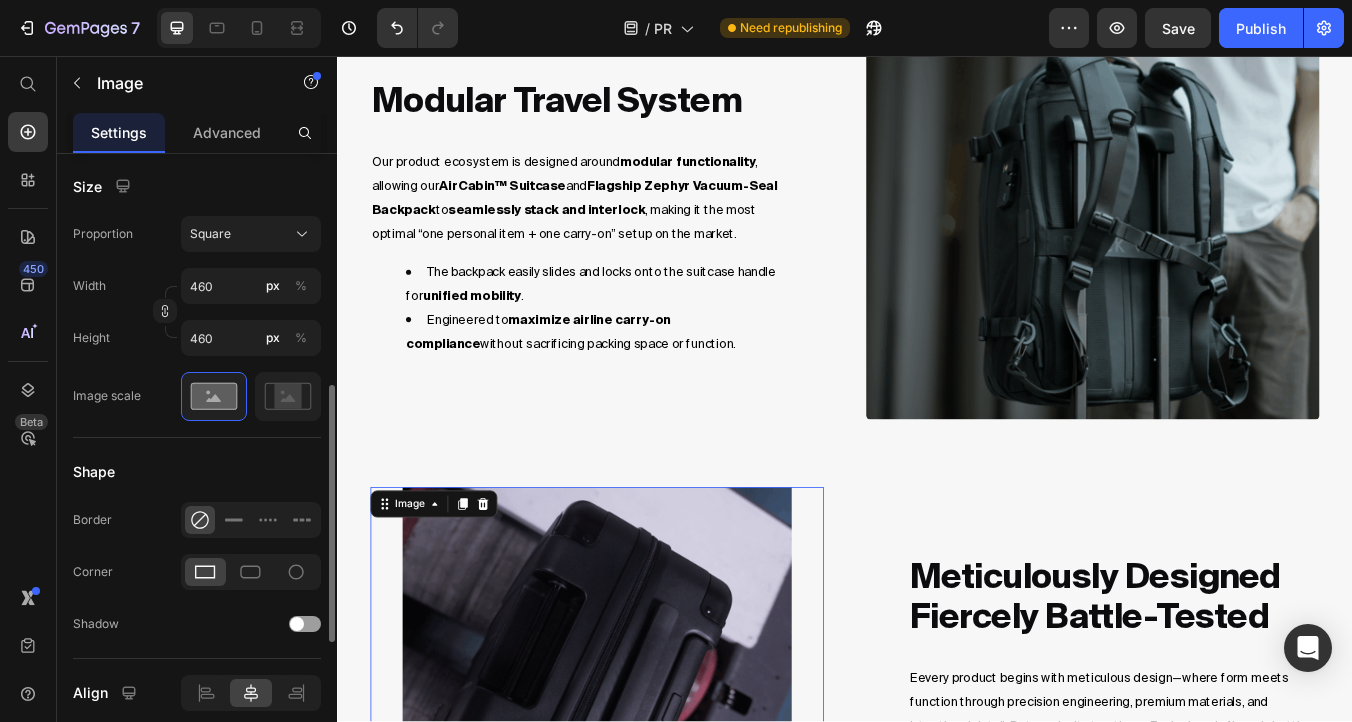 scroll, scrollTop: 2327, scrollLeft: 0, axis: vertical 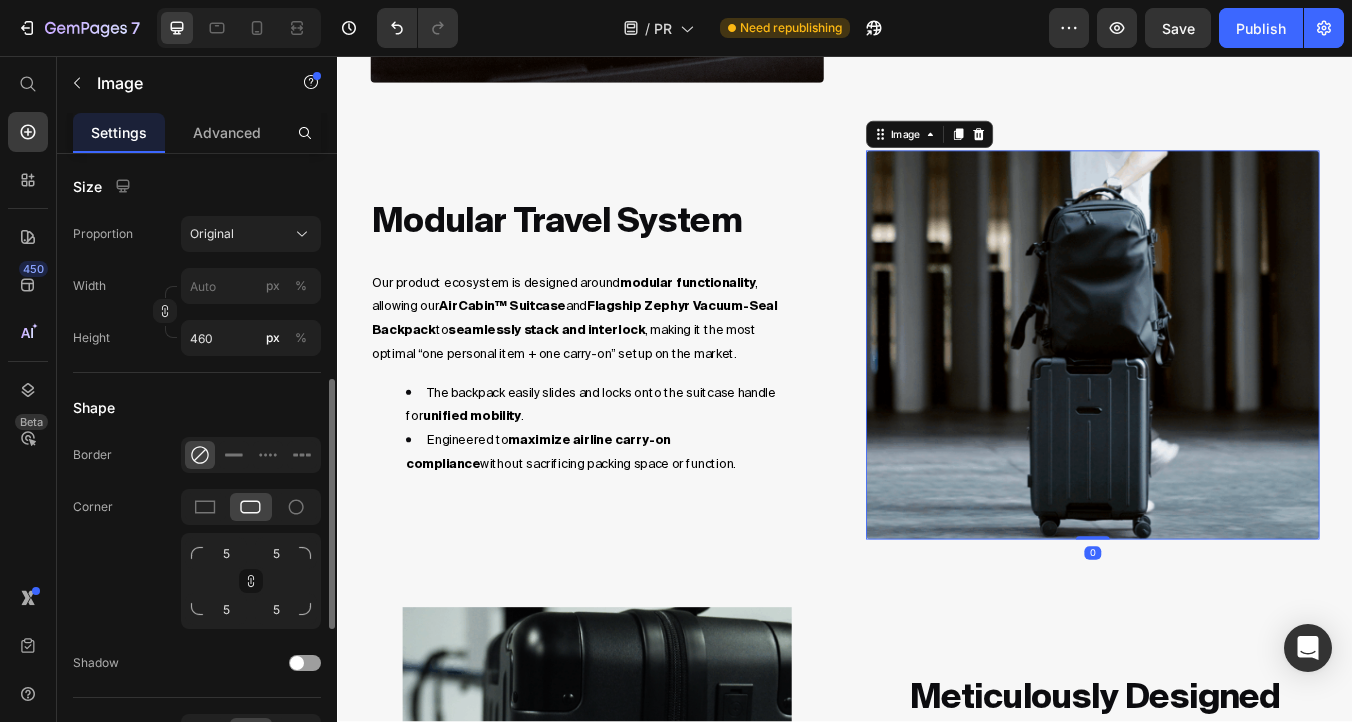 click at bounding box center (1230, 398) 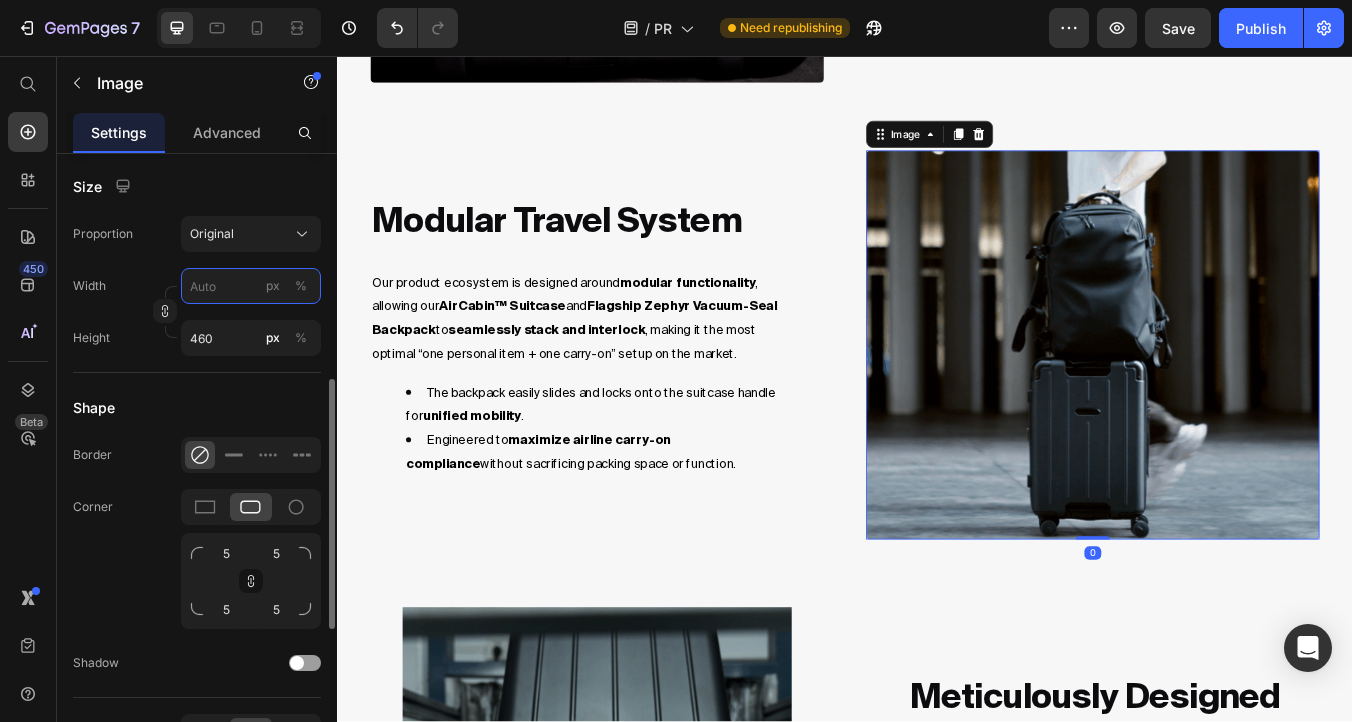 click on "px %" at bounding box center (251, 286) 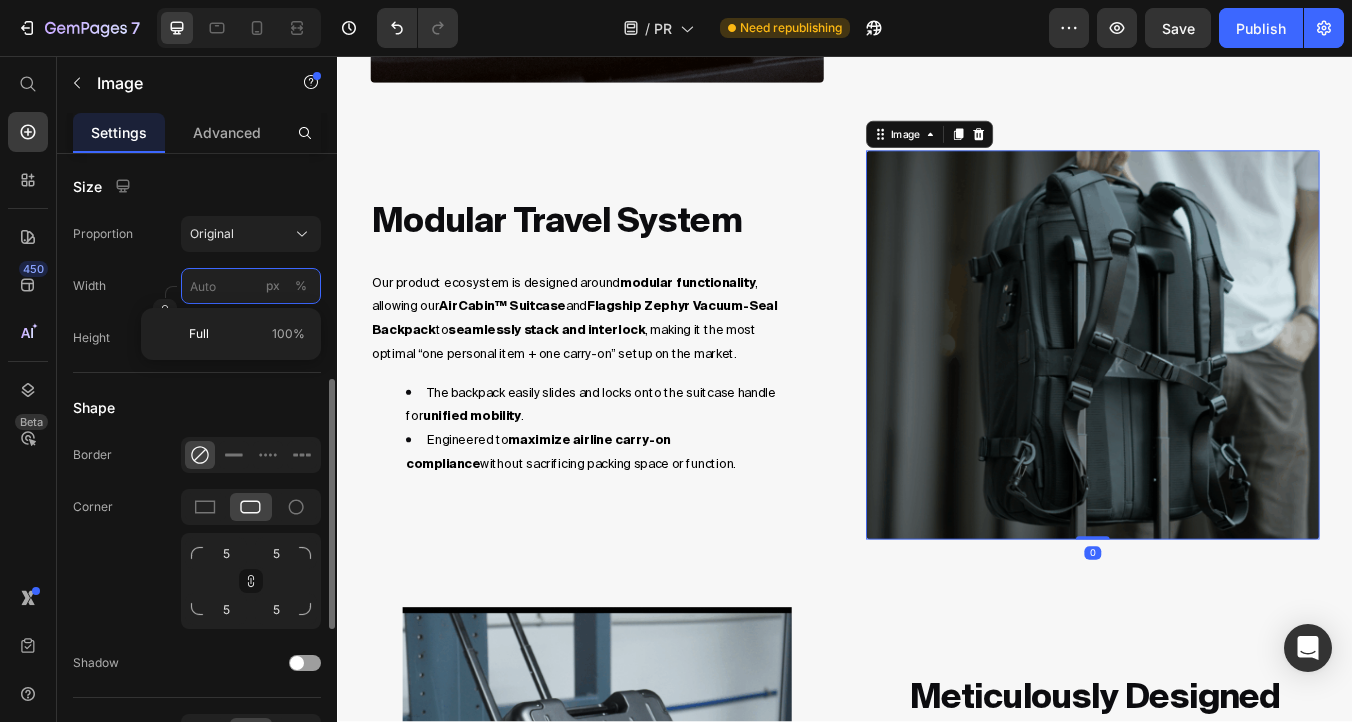 paste on "460" 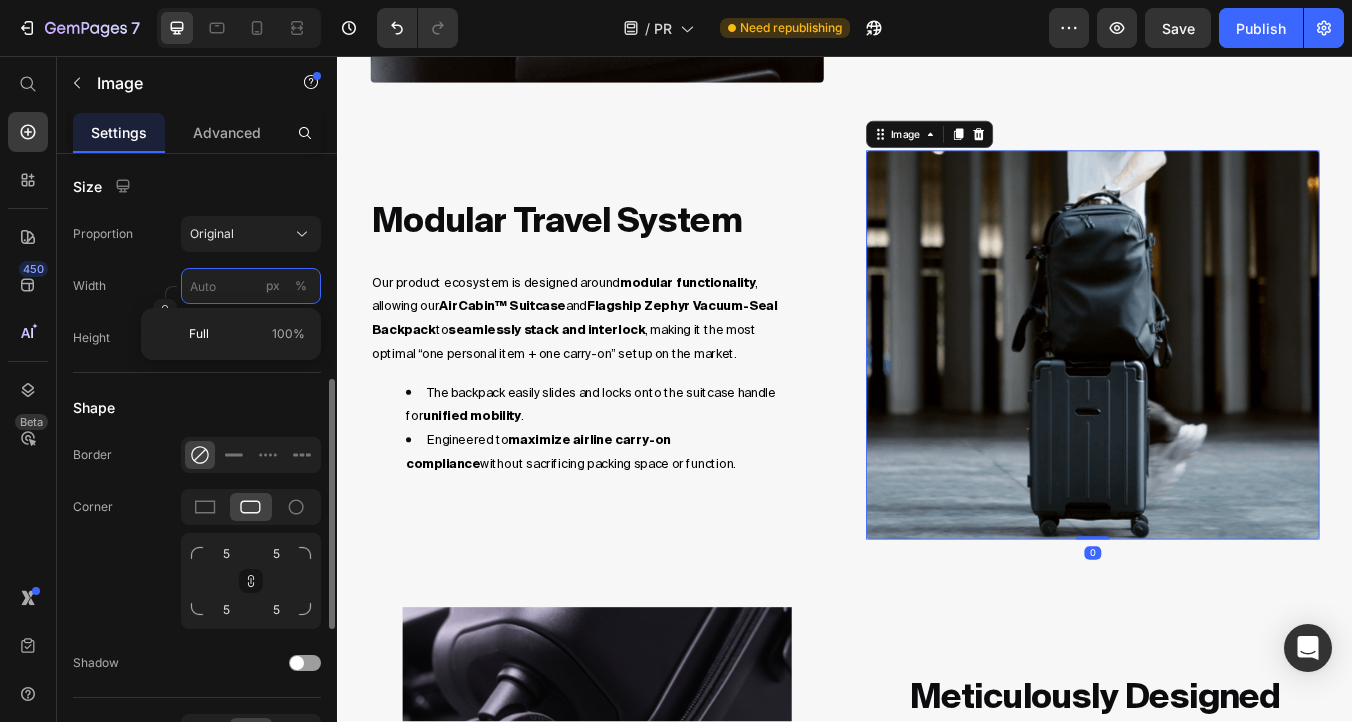 type on "460" 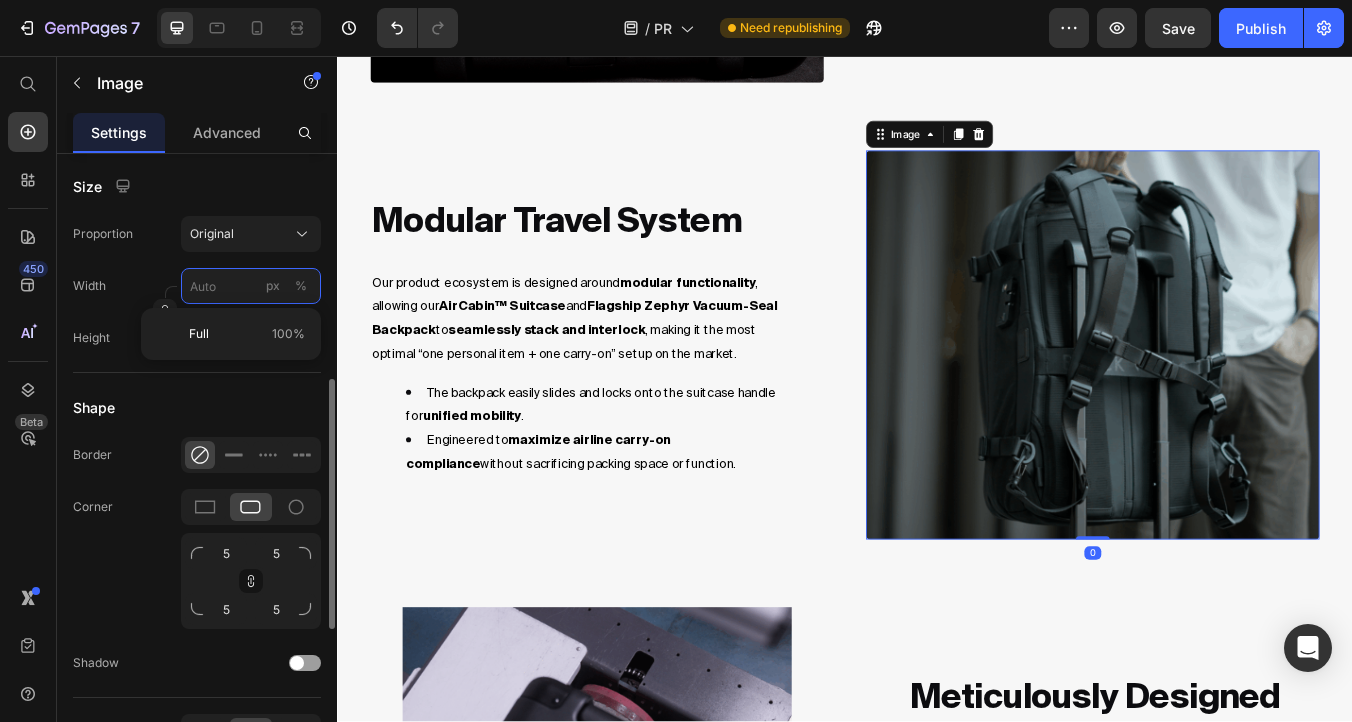 type 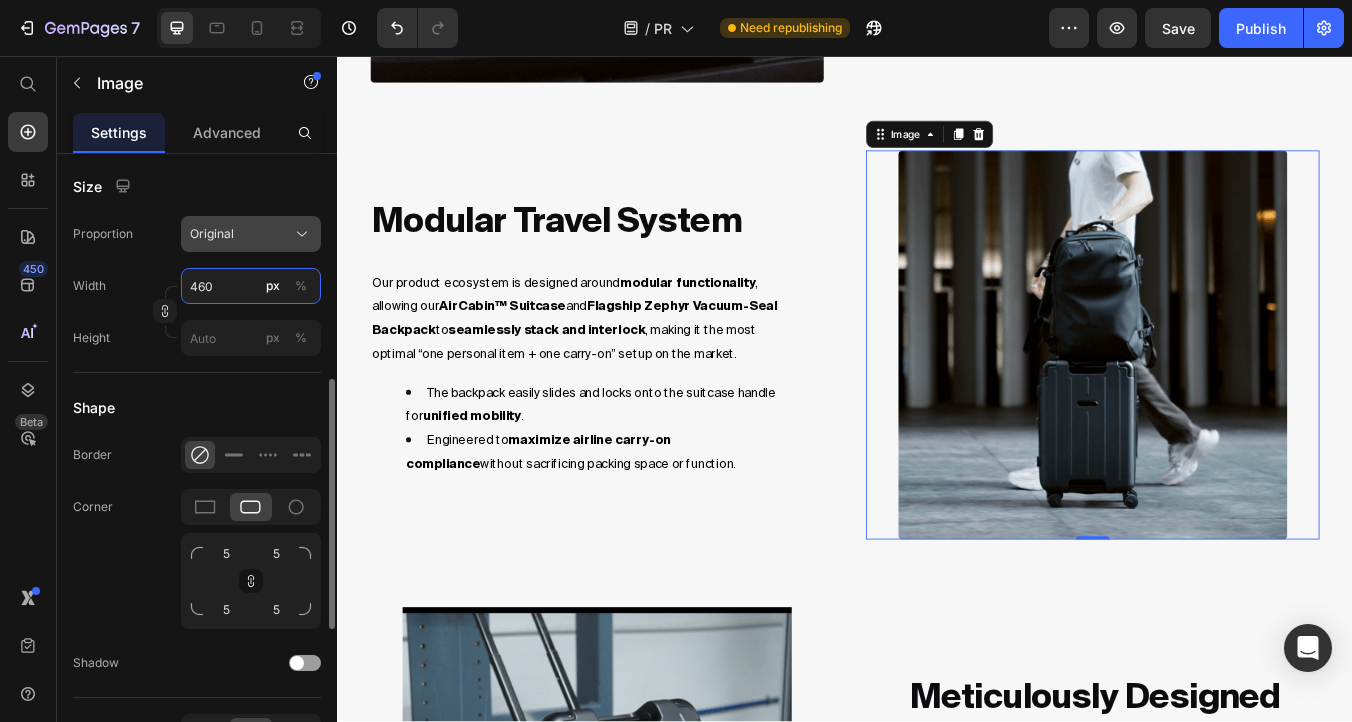 type on "460" 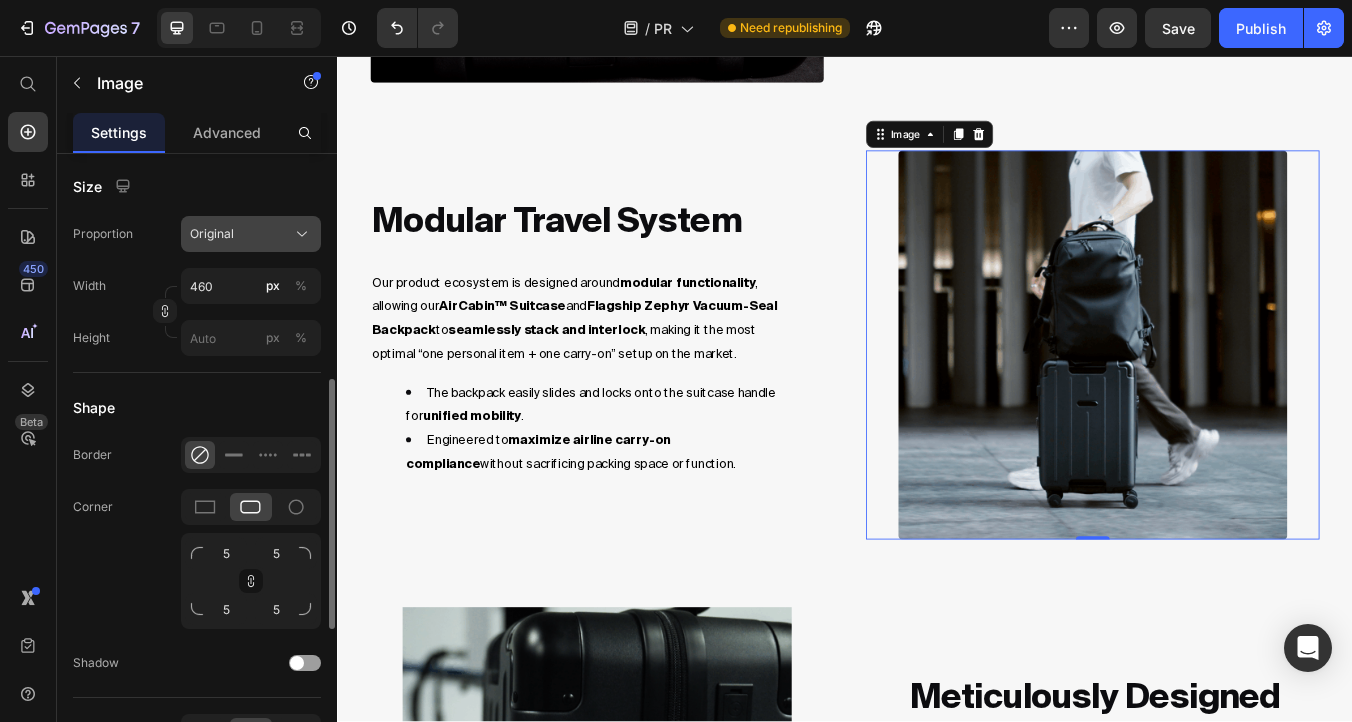 click on "Original" 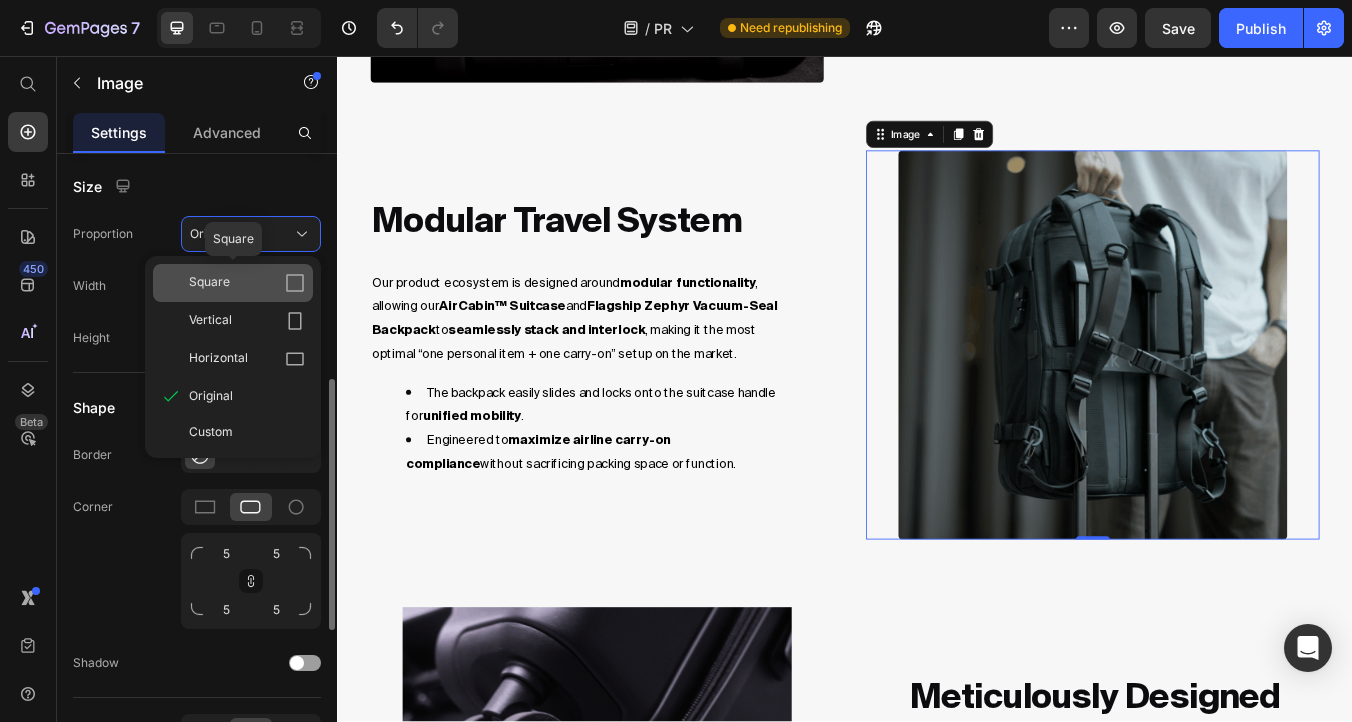 click on "Square" at bounding box center (247, 283) 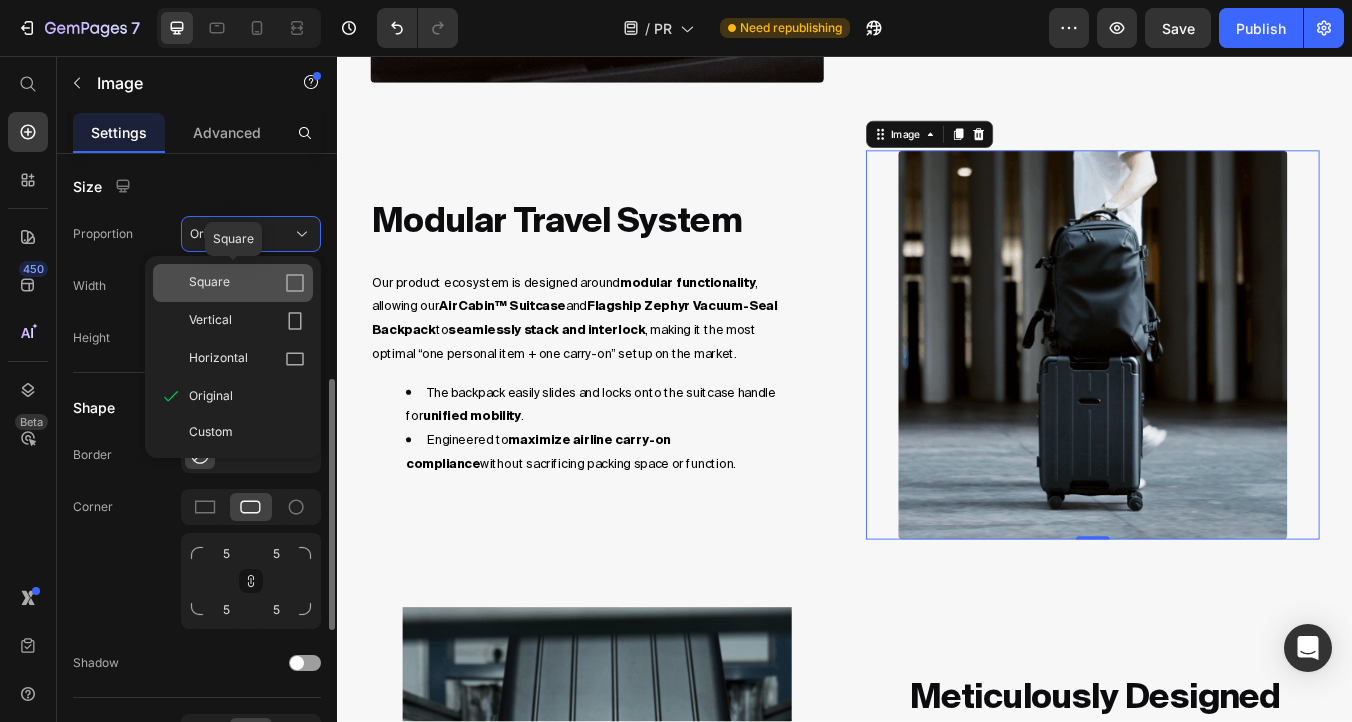 type on "460" 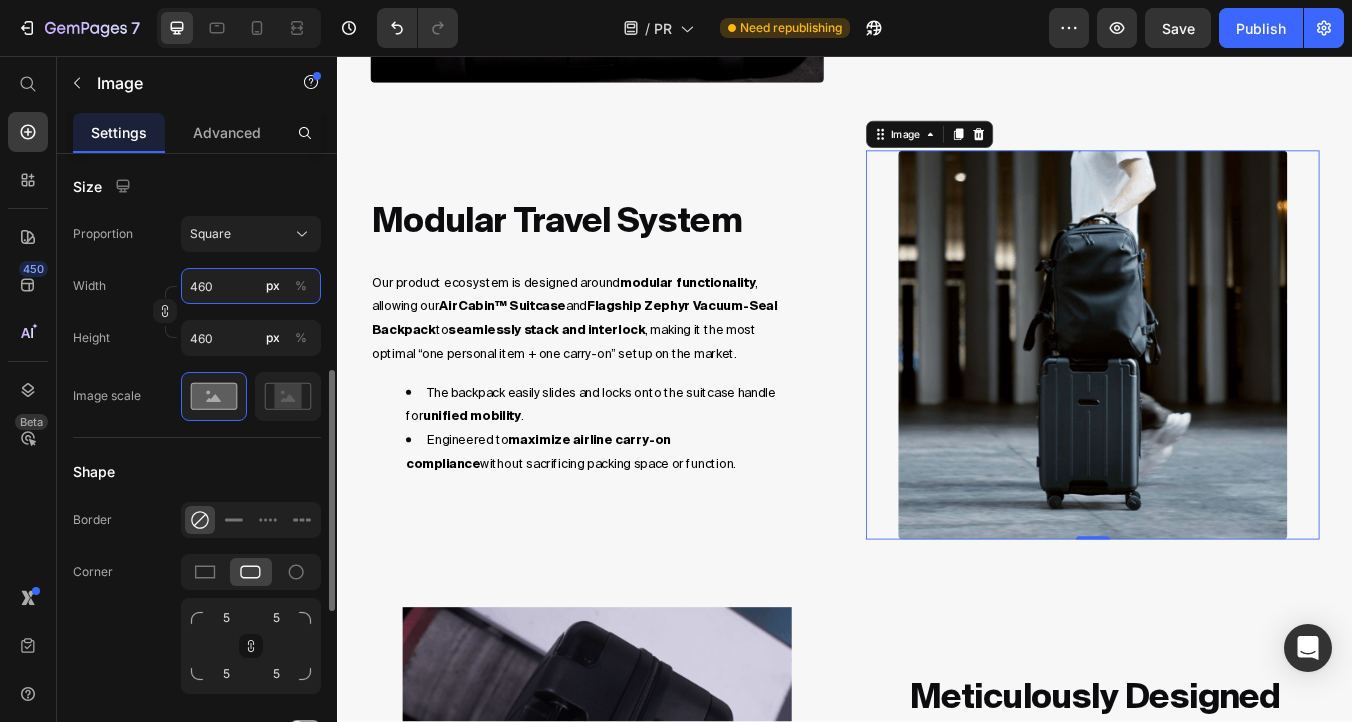 click on "460" at bounding box center [251, 286] 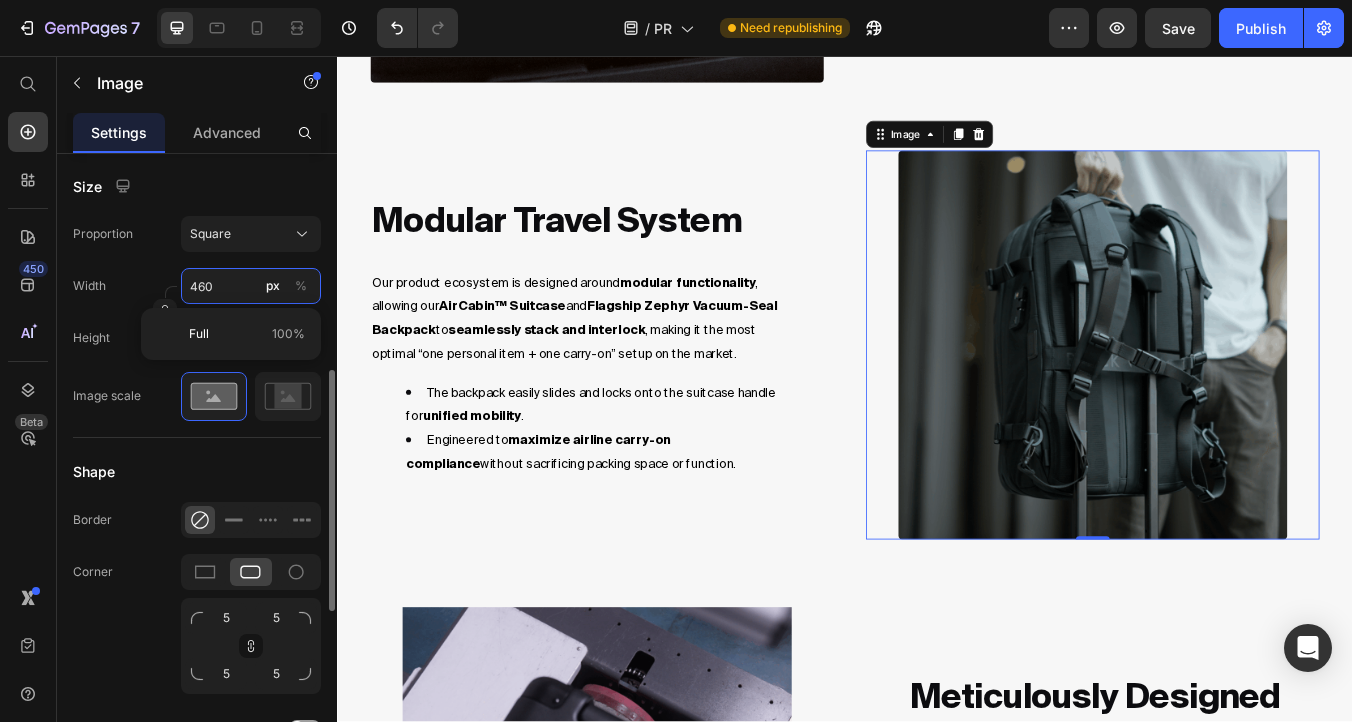 click on "460" at bounding box center (251, 286) 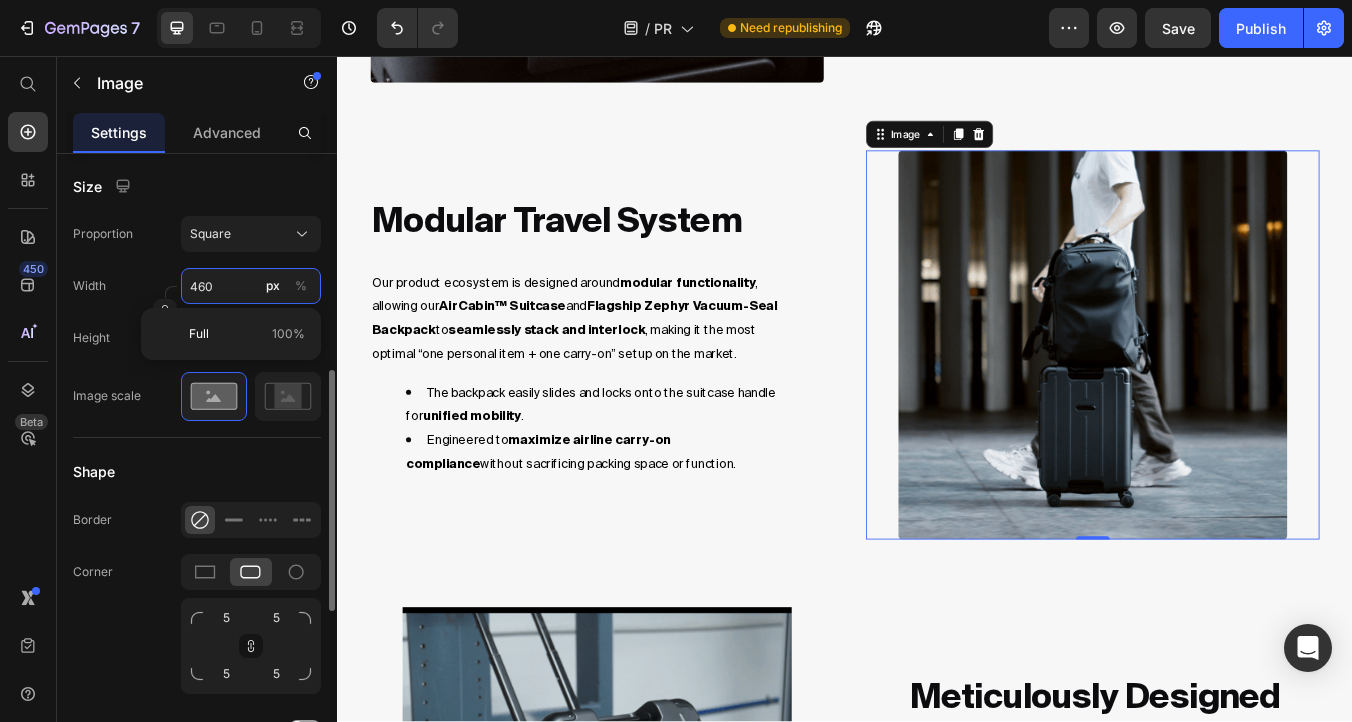 click on "460" at bounding box center [251, 286] 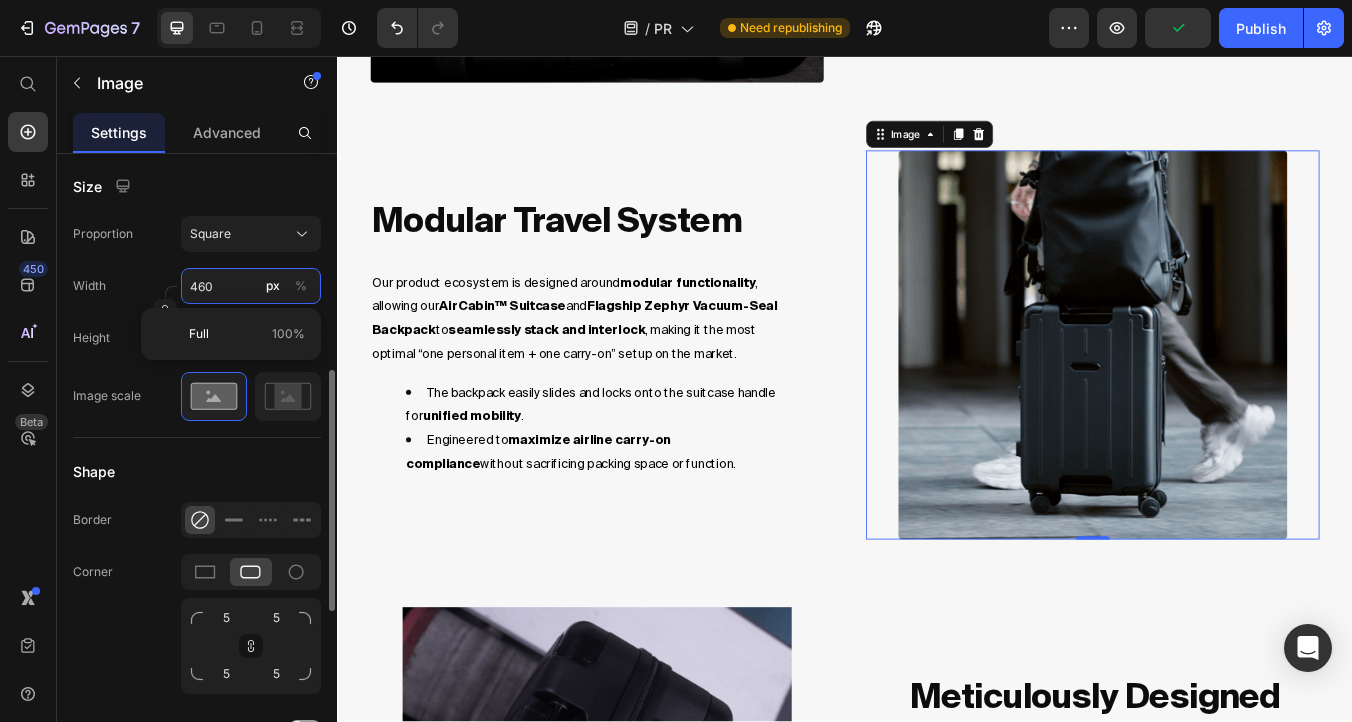 type on "7" 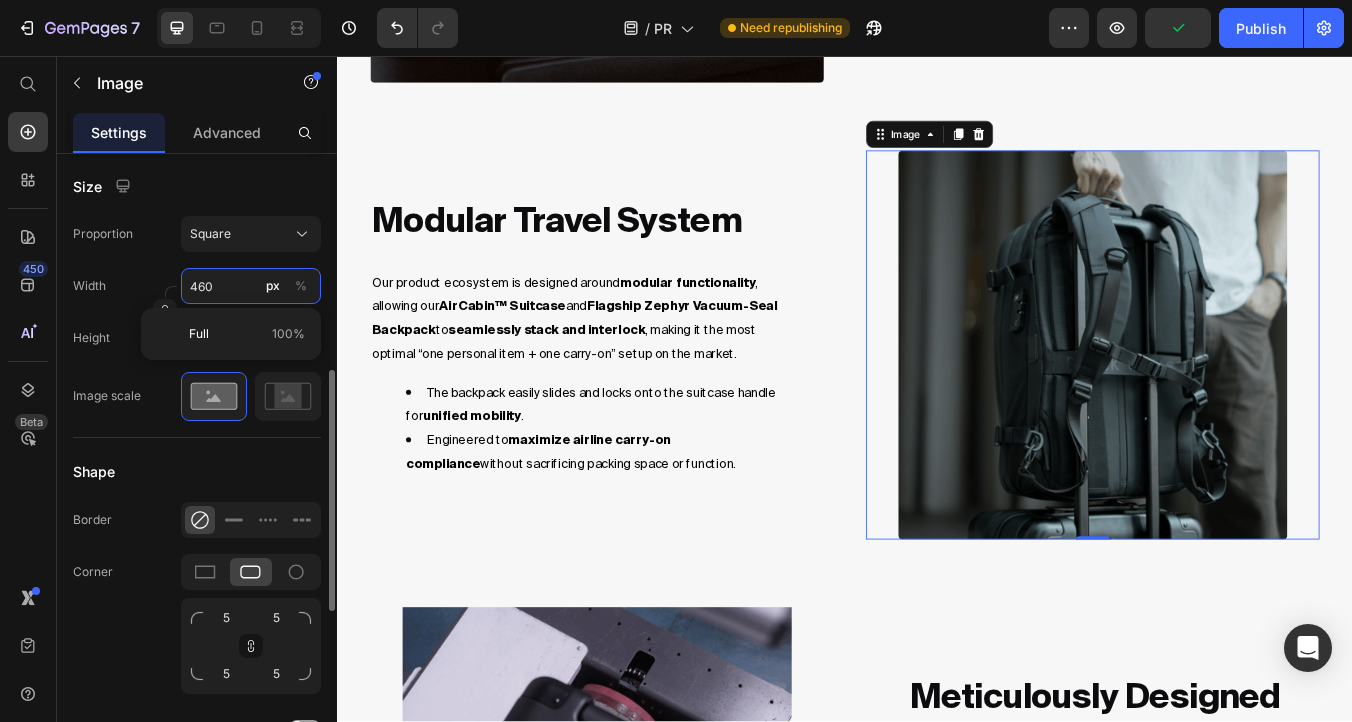 type on "7" 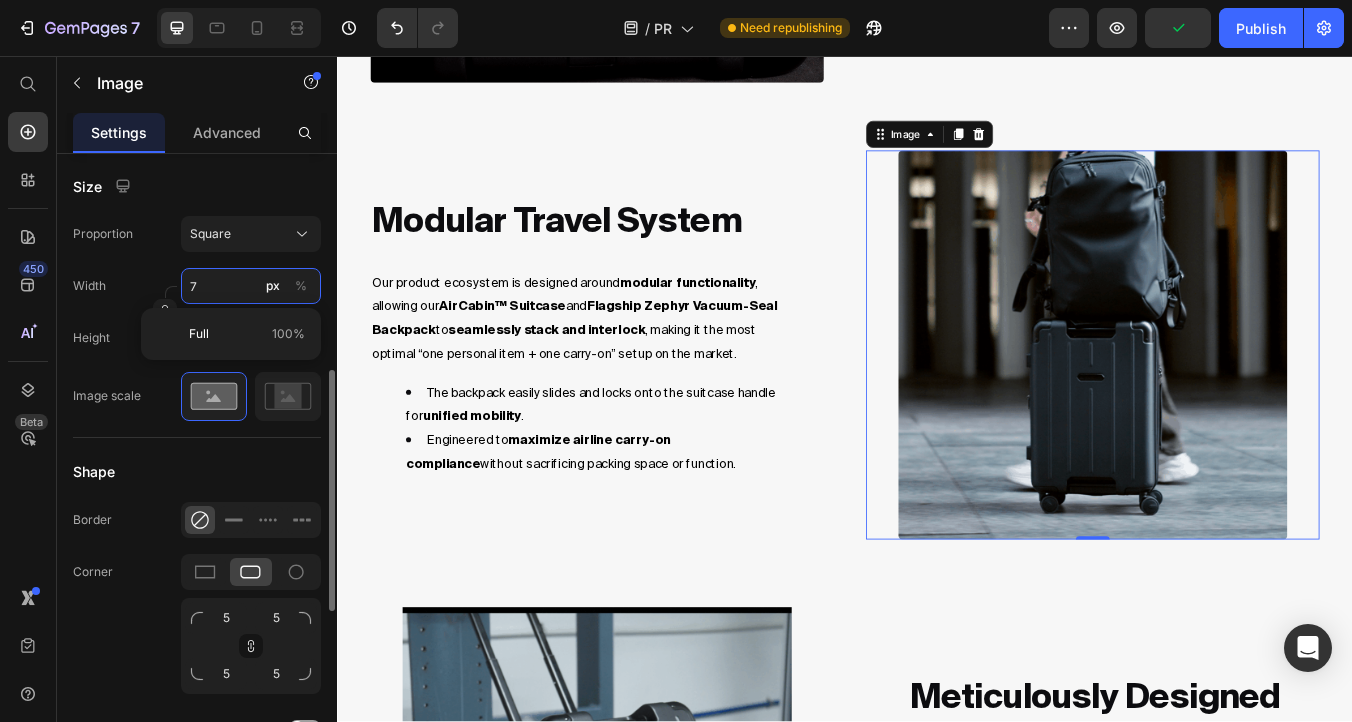 type on "72" 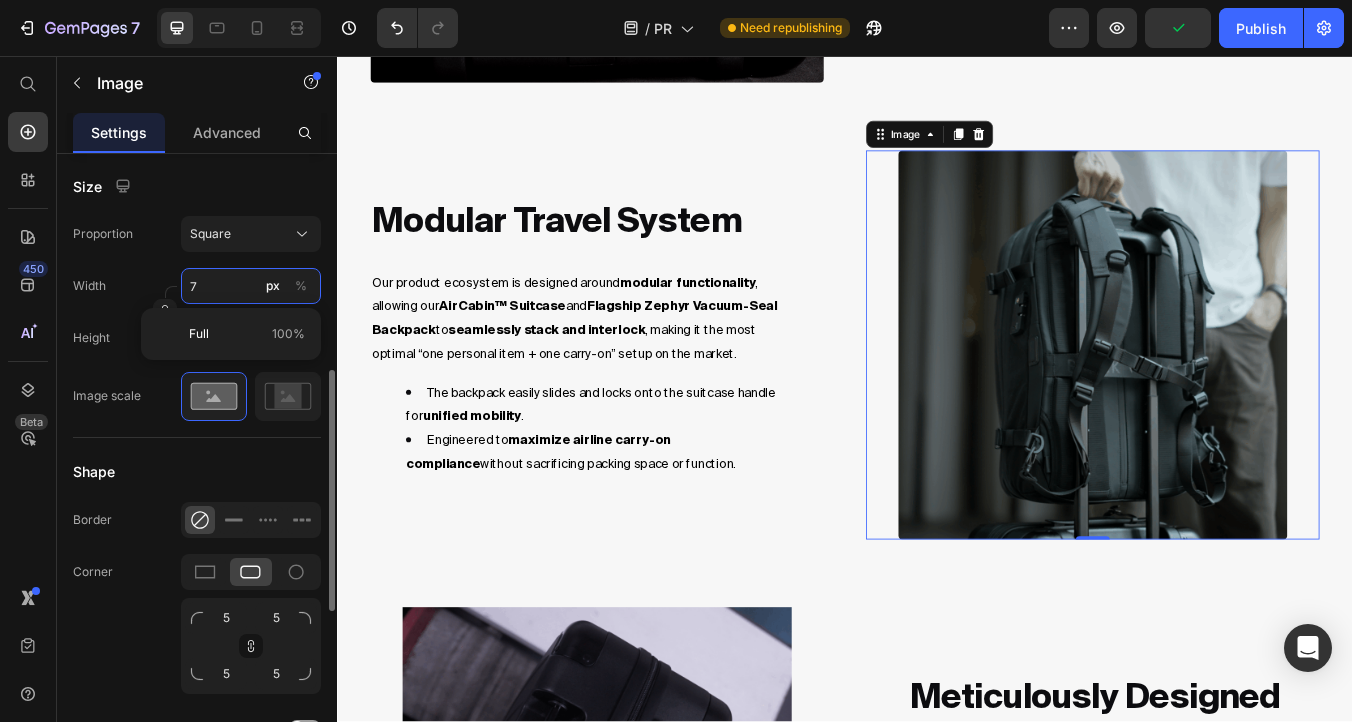type on "72" 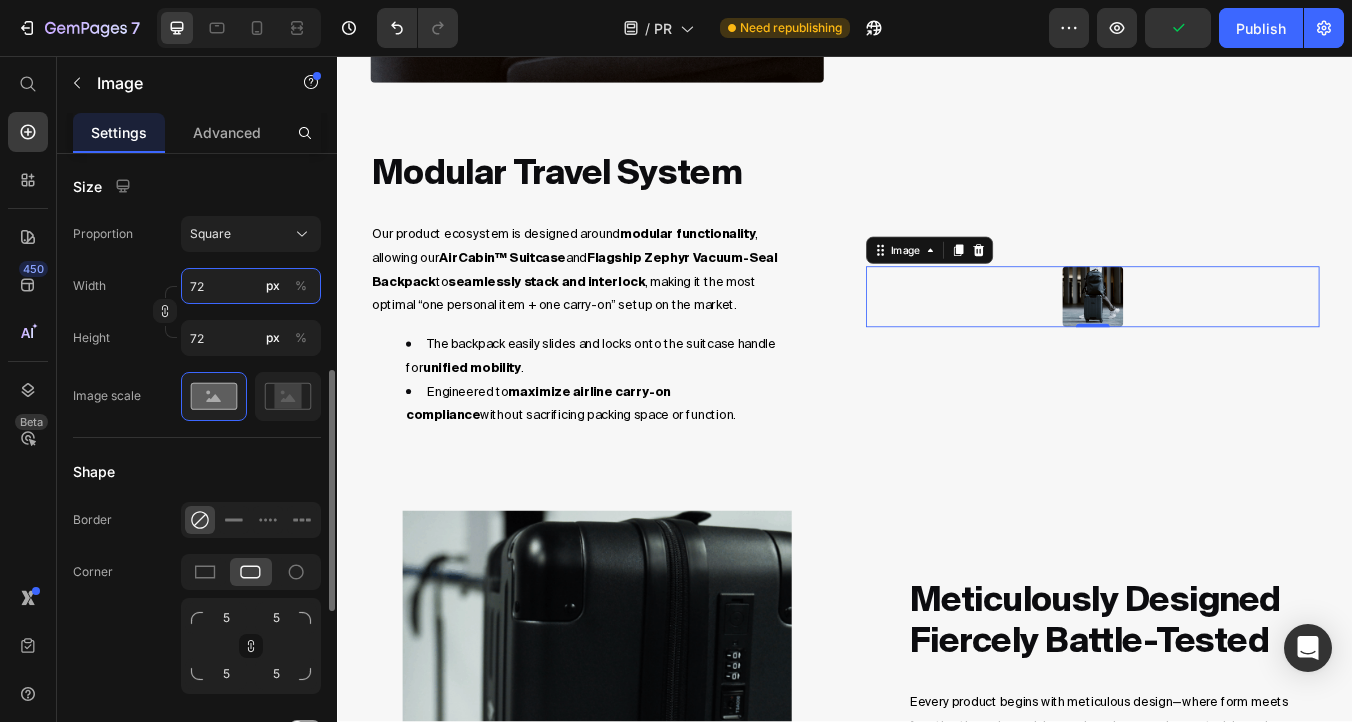 type on "720" 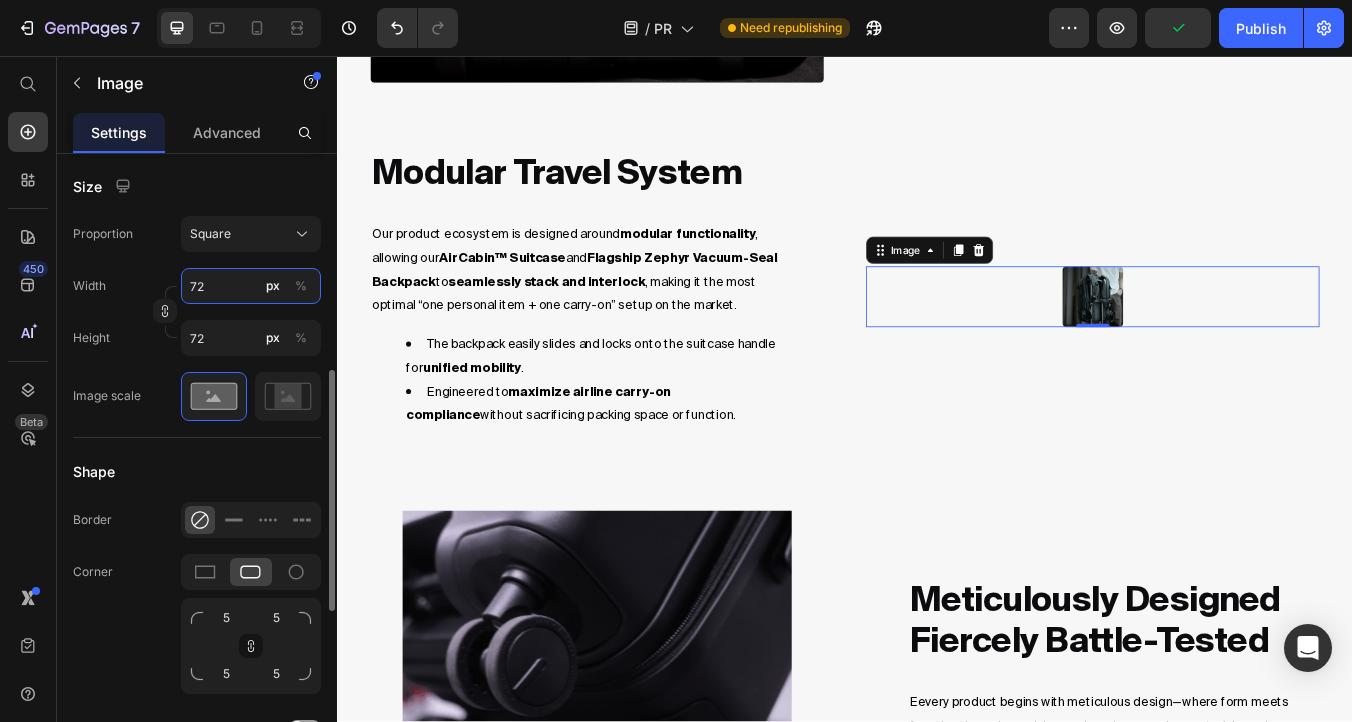 type on "720" 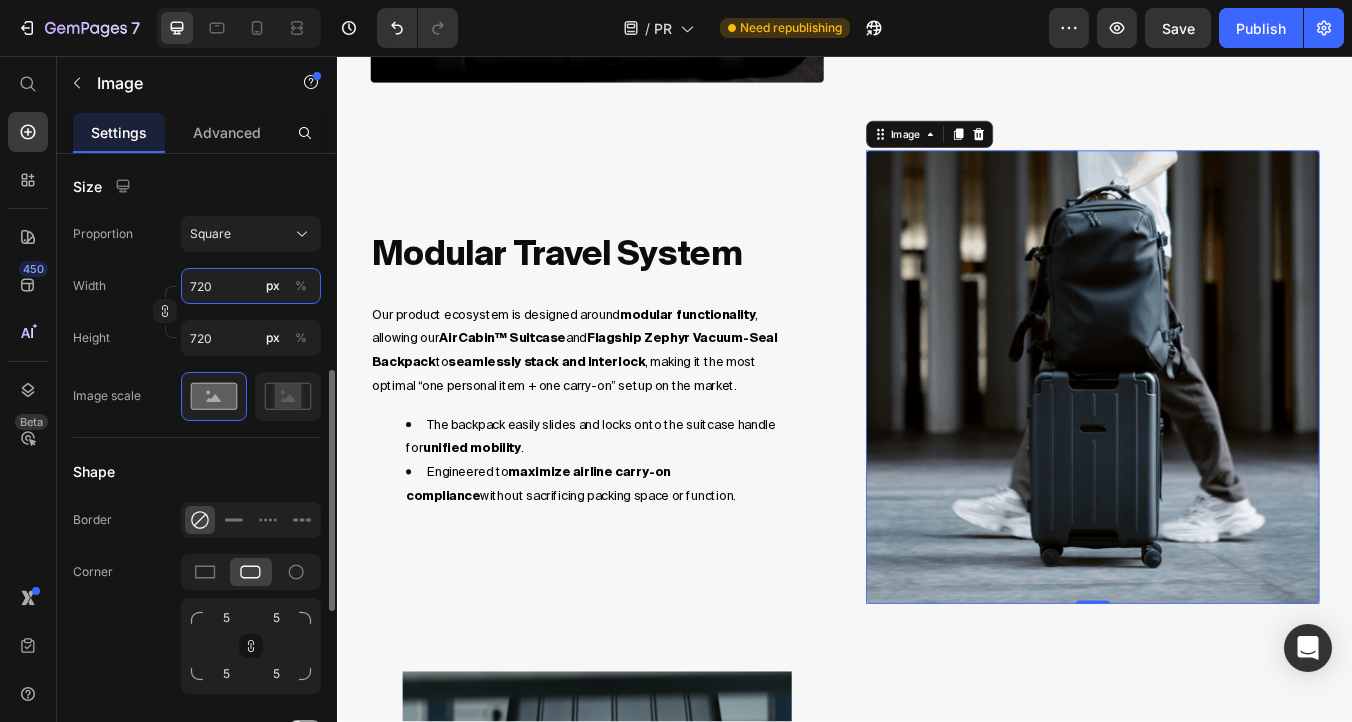 click on "720" at bounding box center (251, 286) 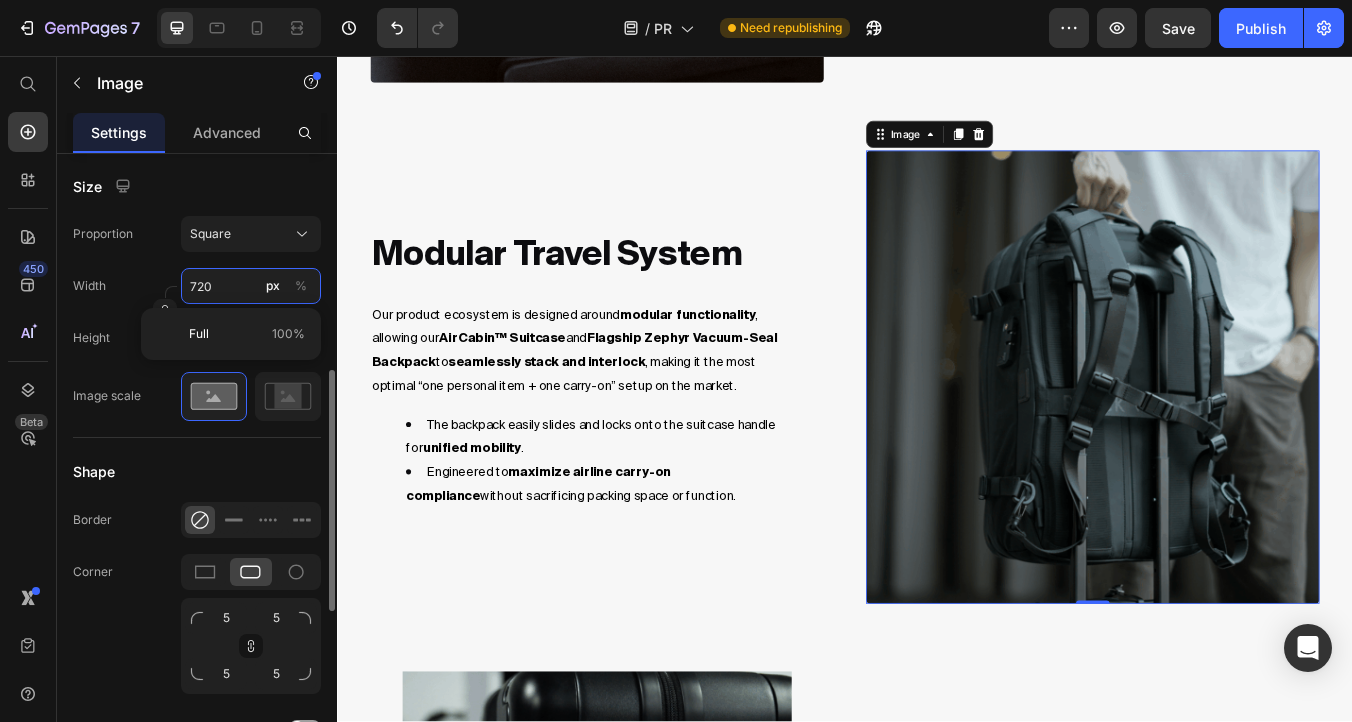 click on "720" at bounding box center (251, 286) 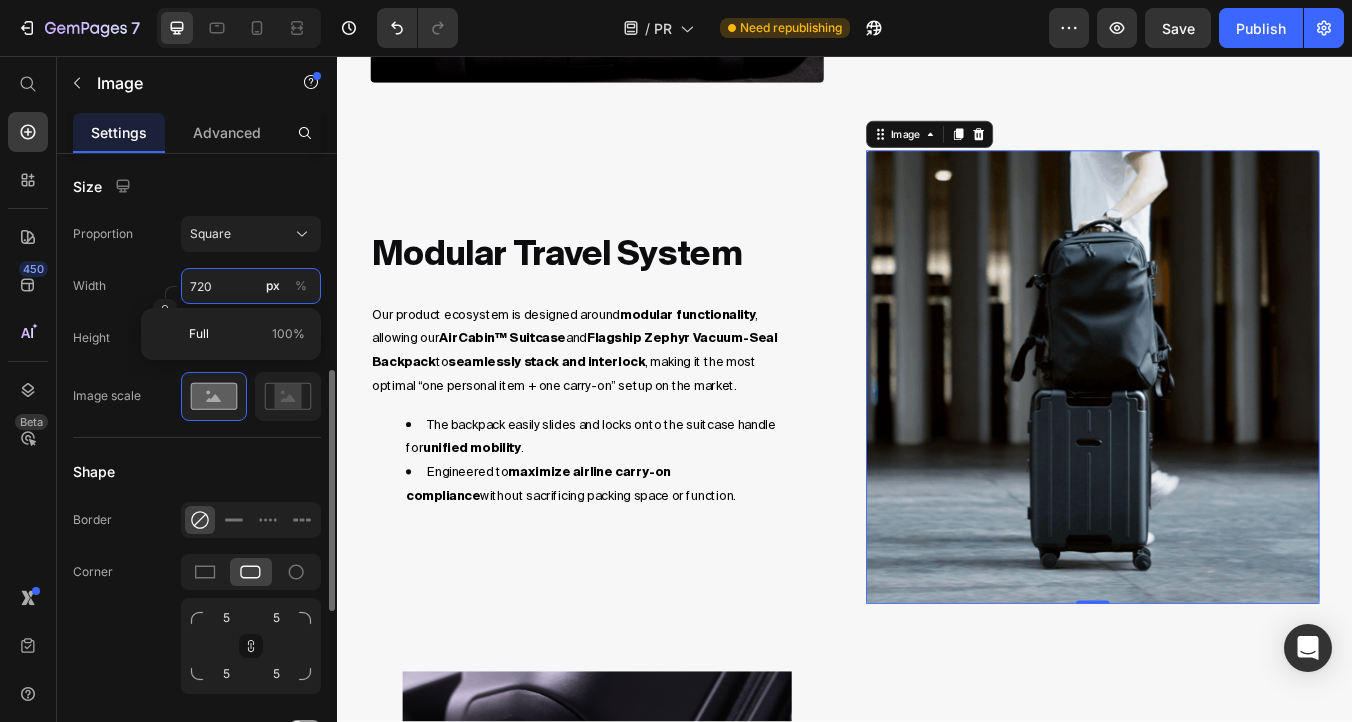 click on "720" at bounding box center (251, 286) 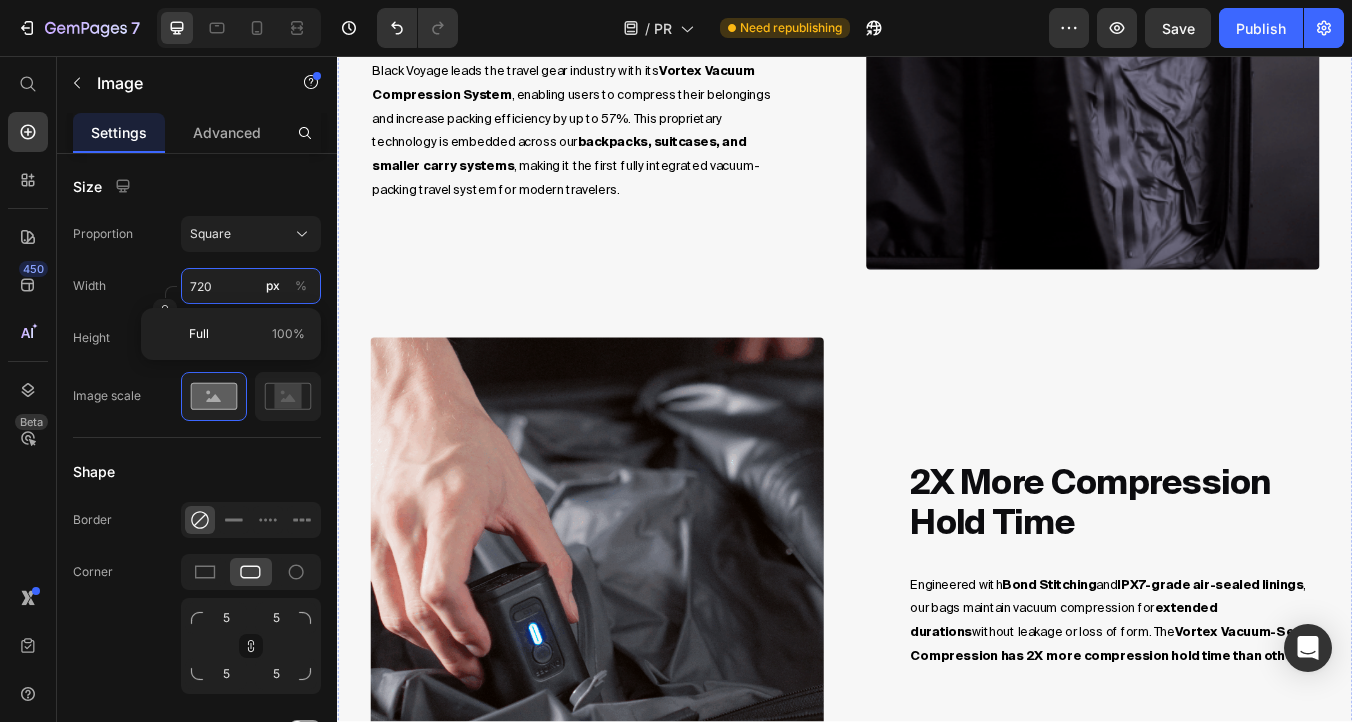 scroll, scrollTop: 1489, scrollLeft: 0, axis: vertical 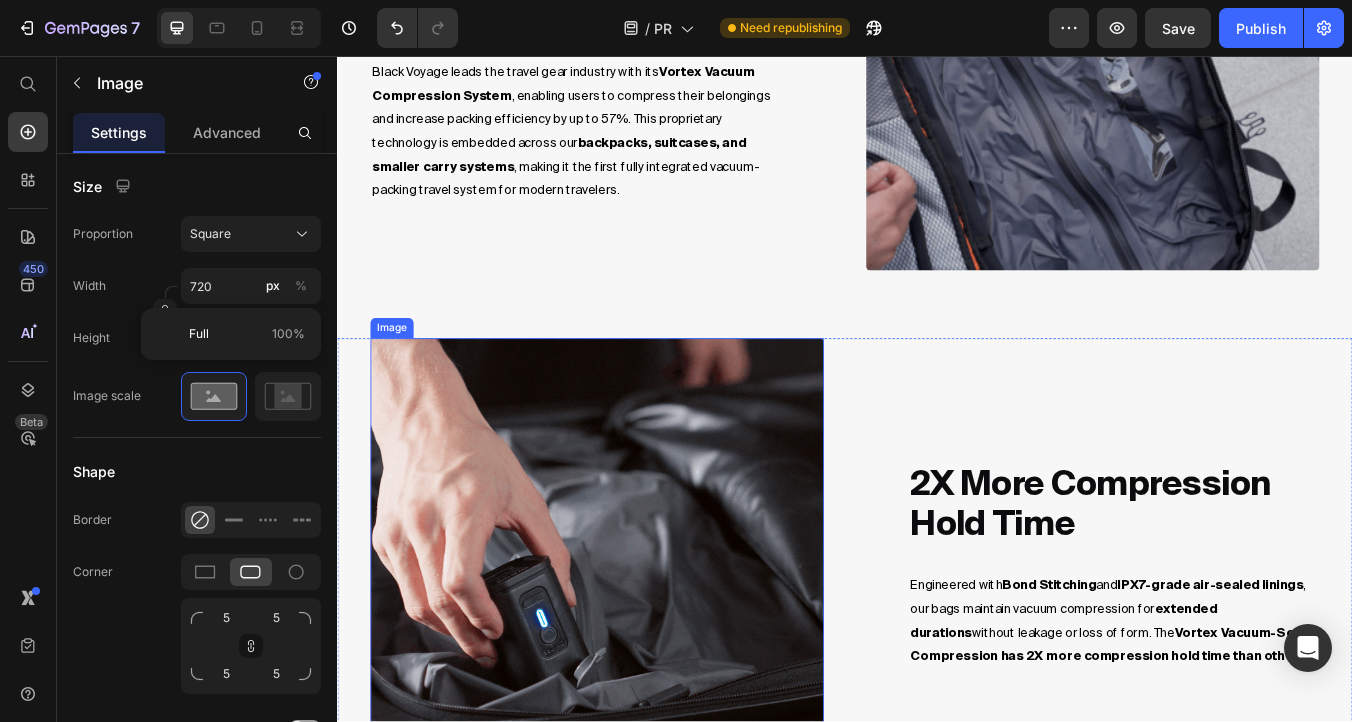 click at bounding box center (644, 658) 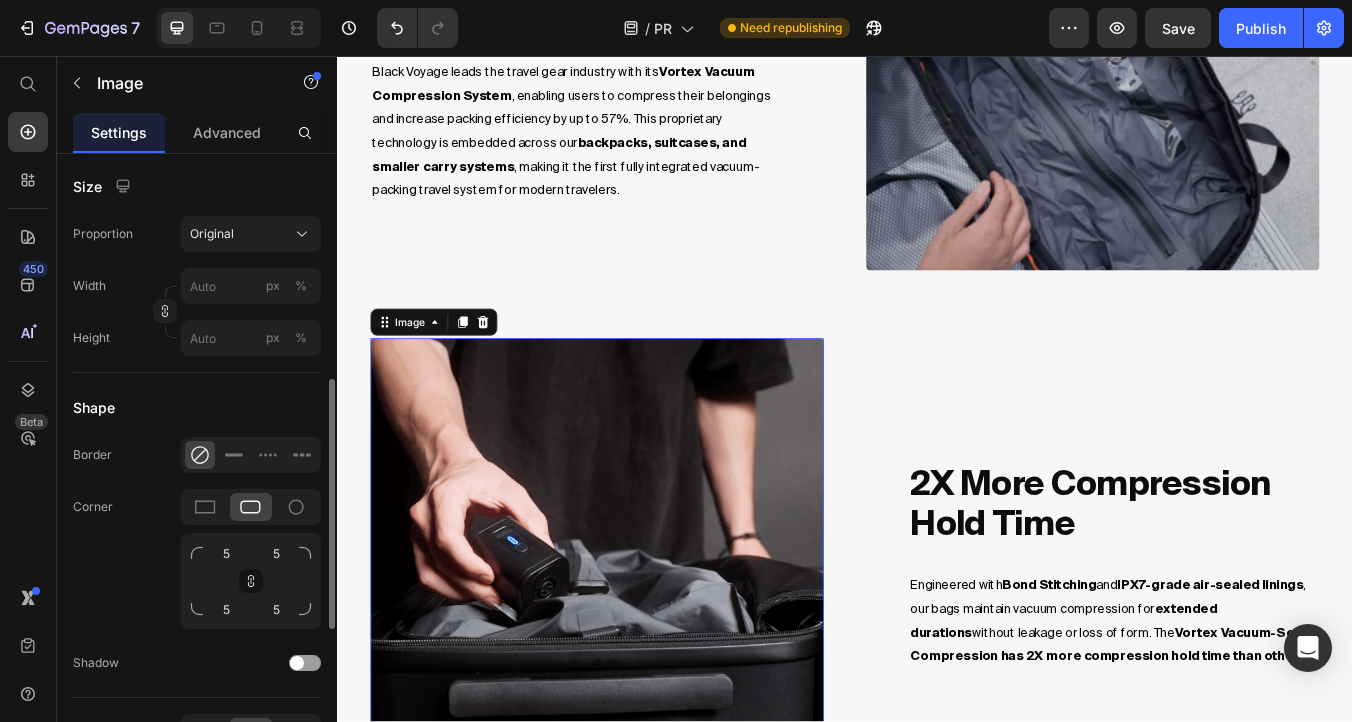 click on "Size" at bounding box center (197, 186) 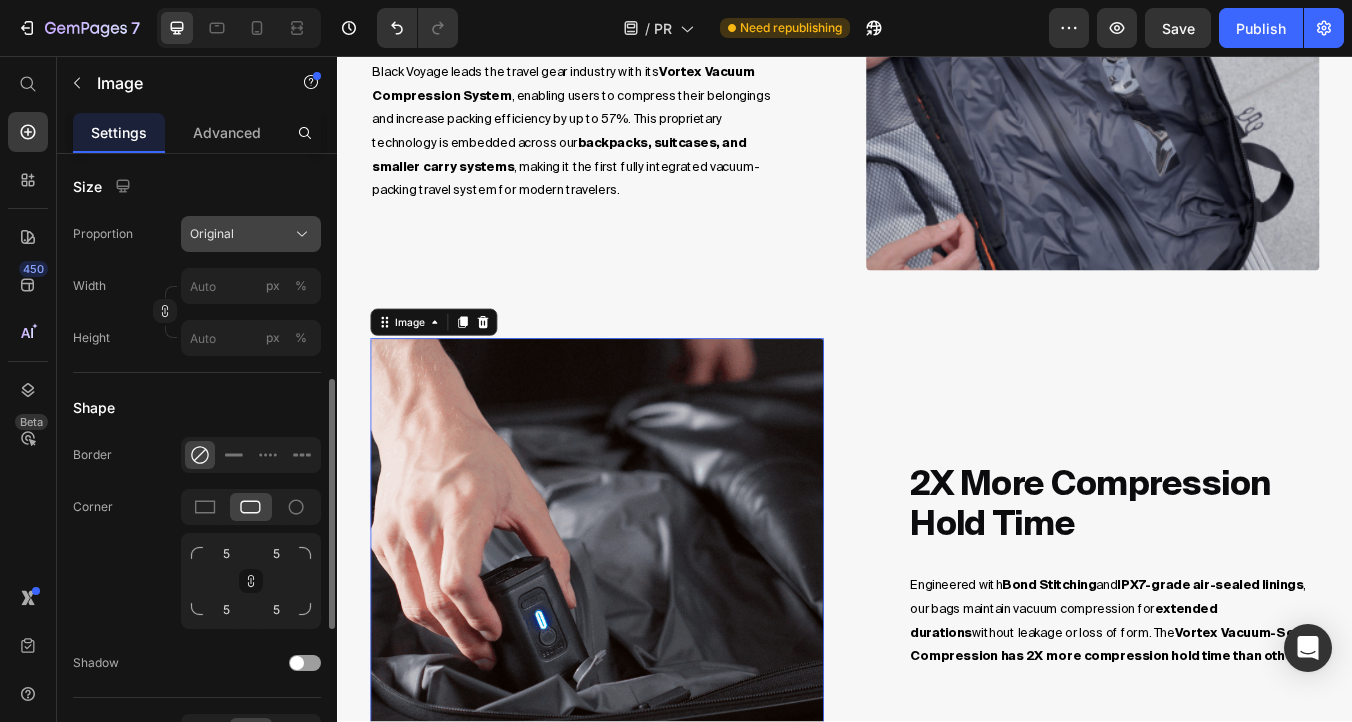 click on "Original" 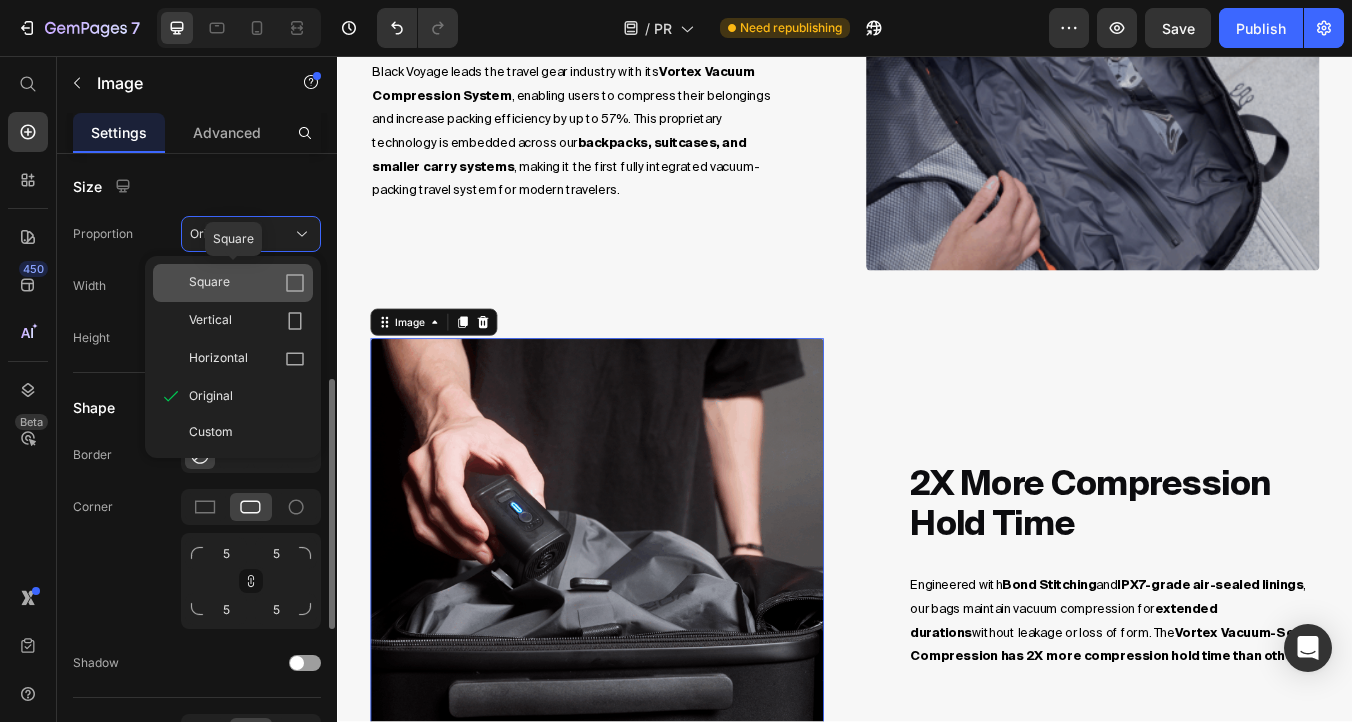 click on "Square" at bounding box center (247, 283) 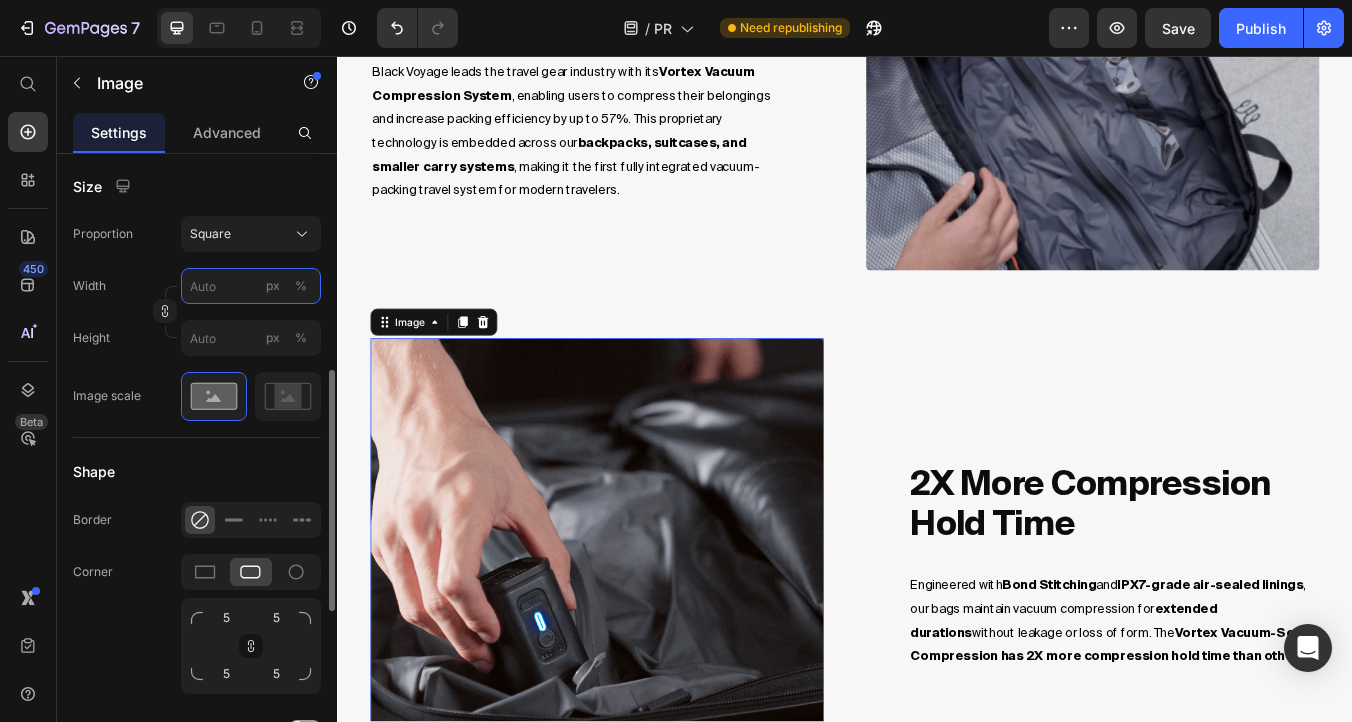 click on "px %" at bounding box center [251, 286] 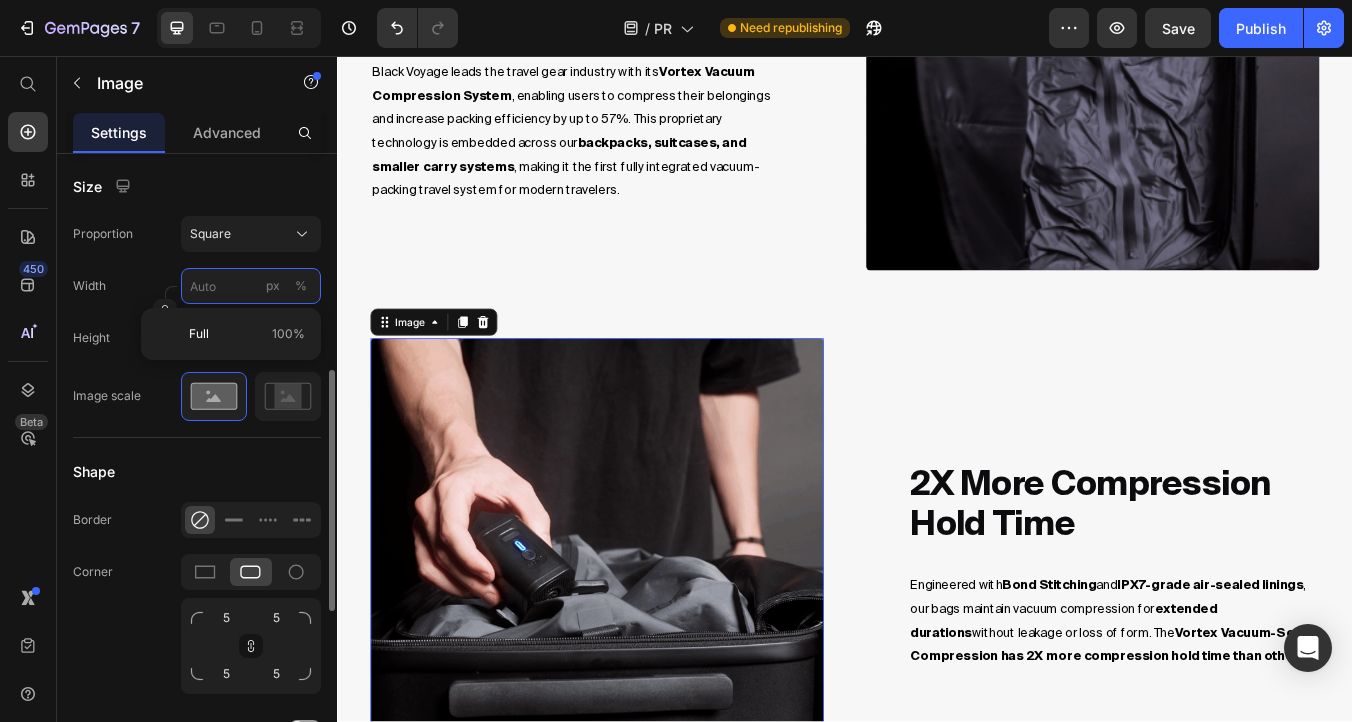 paste on "720" 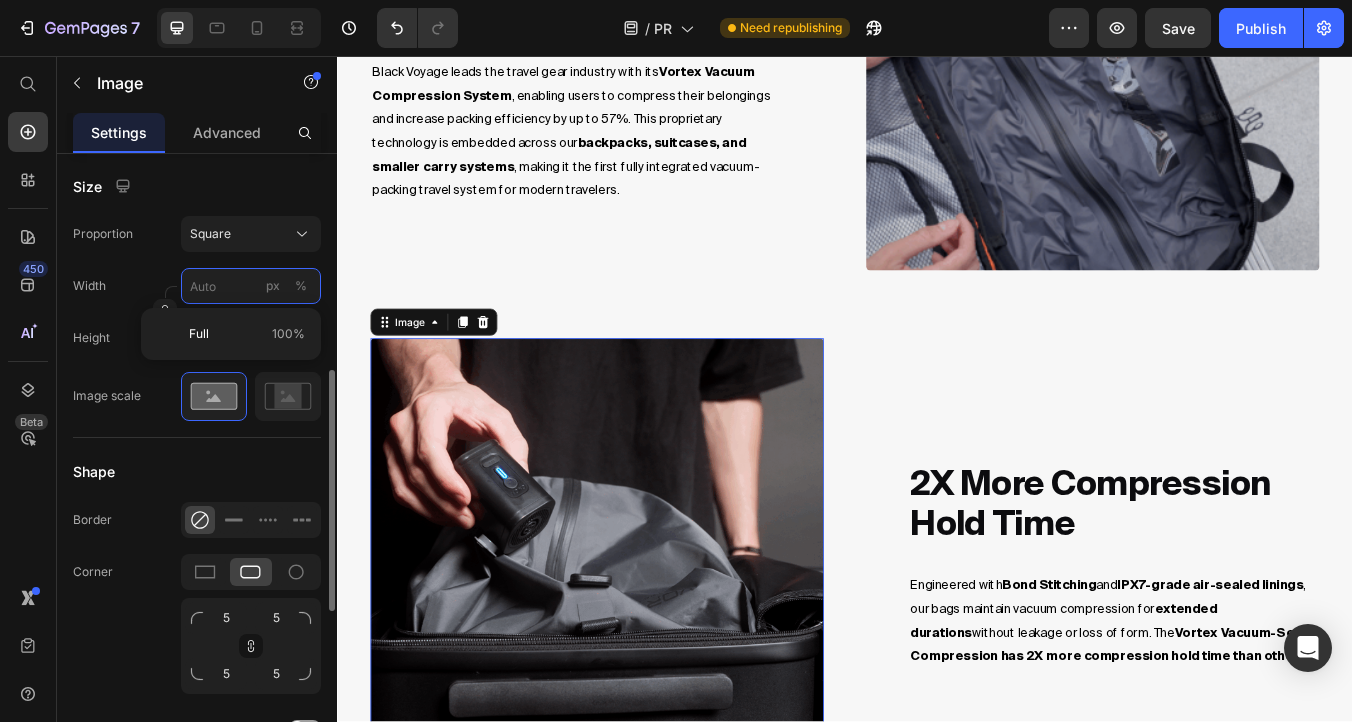 type on "720" 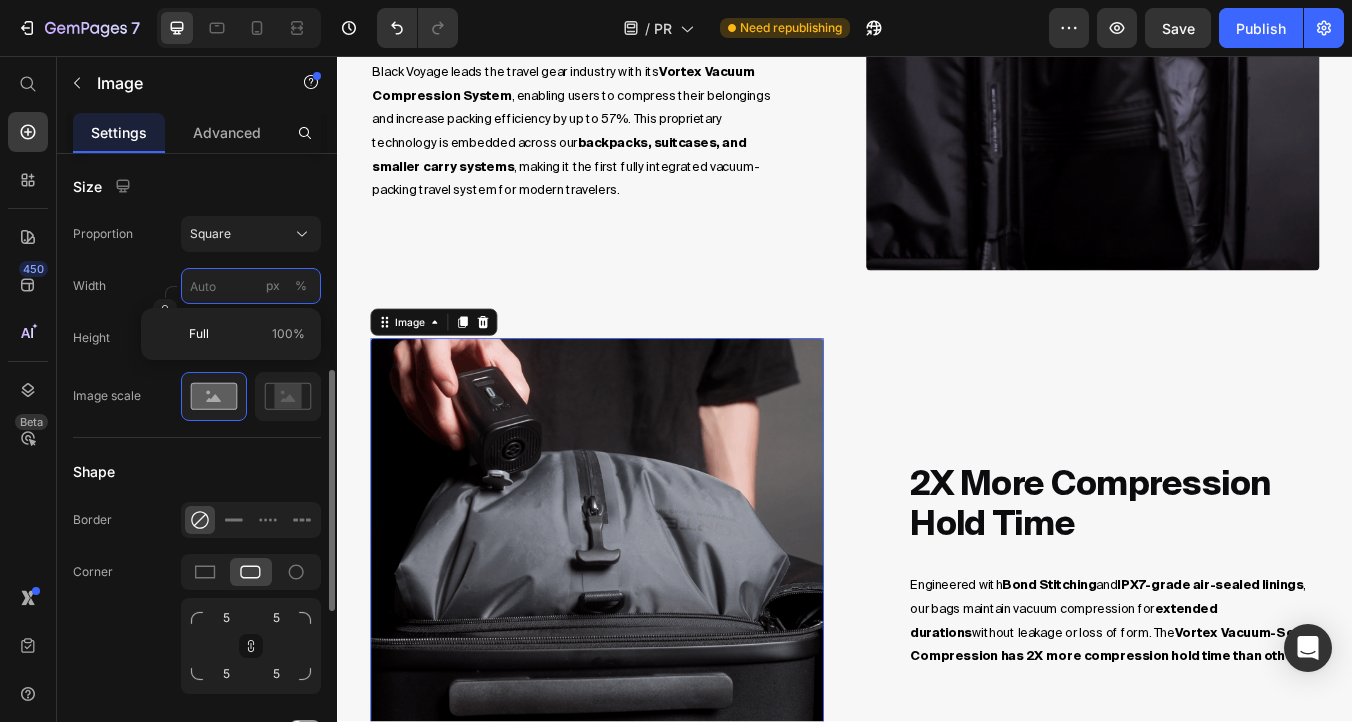 type on "720" 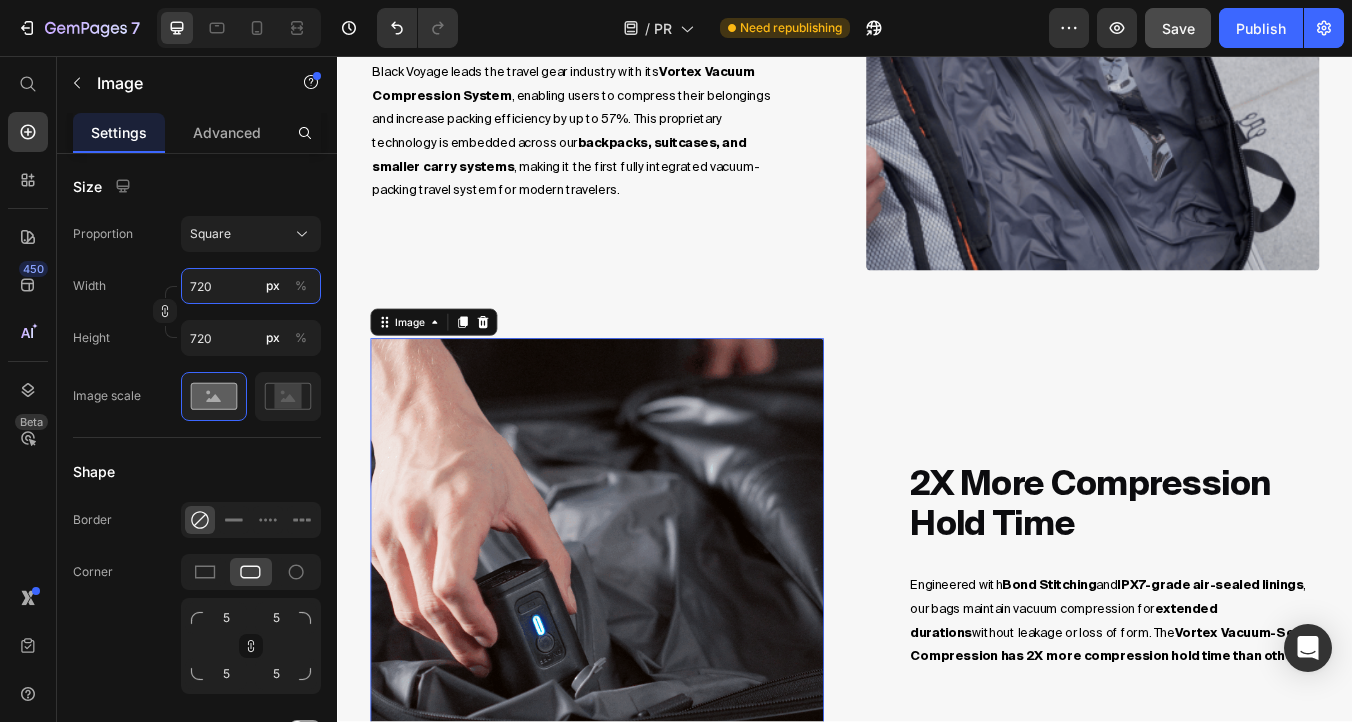type on "720" 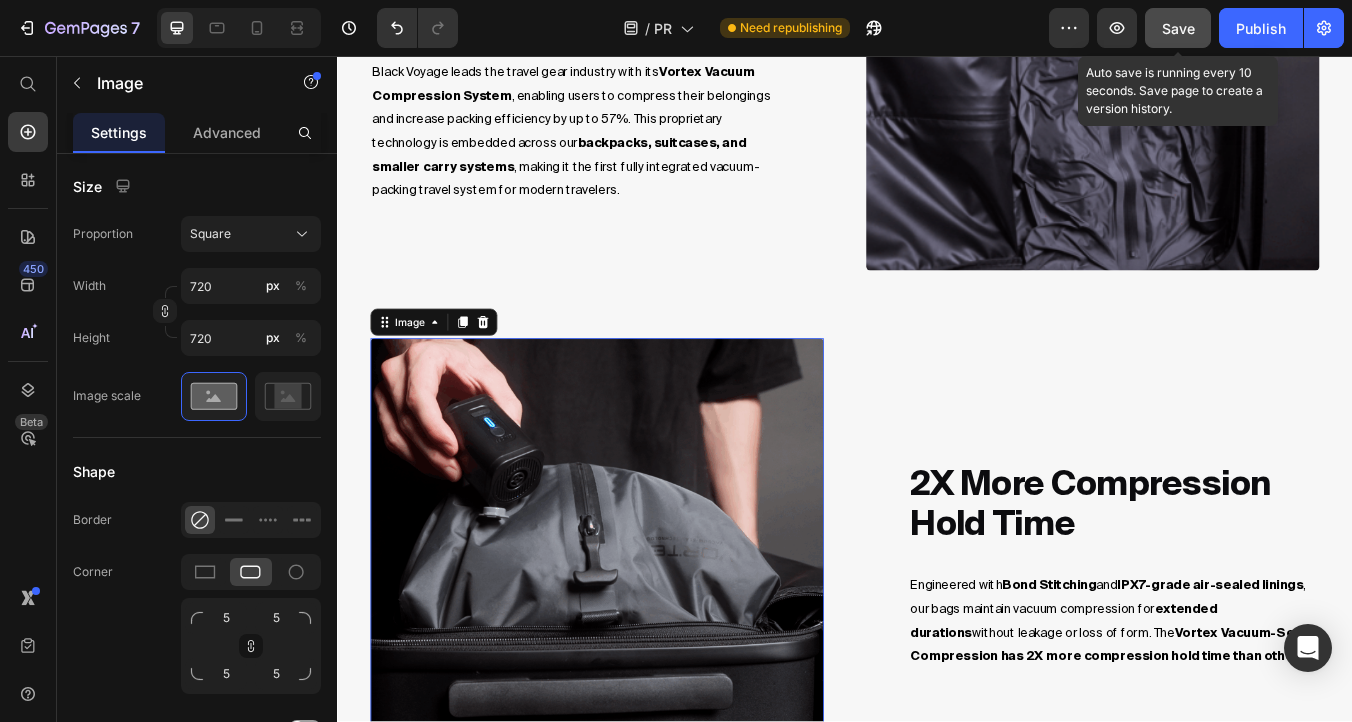 click on "Save" 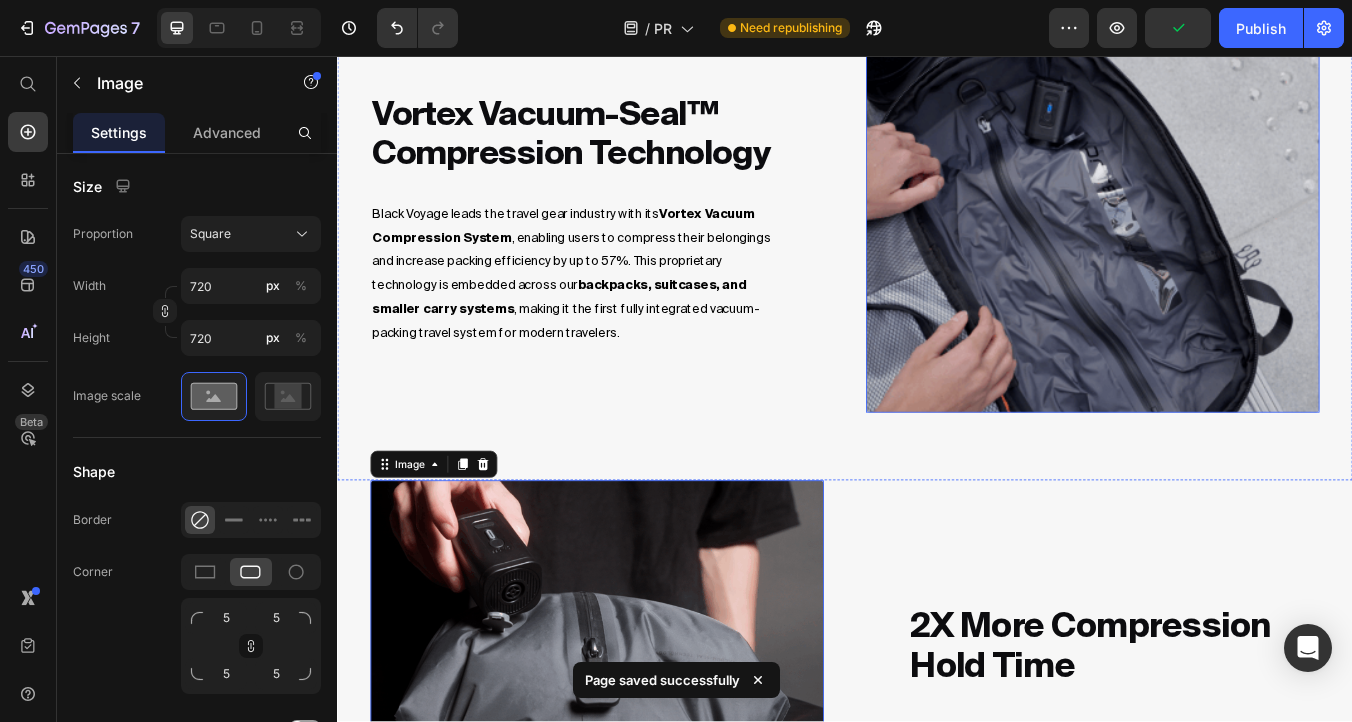 scroll, scrollTop: 1311, scrollLeft: 0, axis: vertical 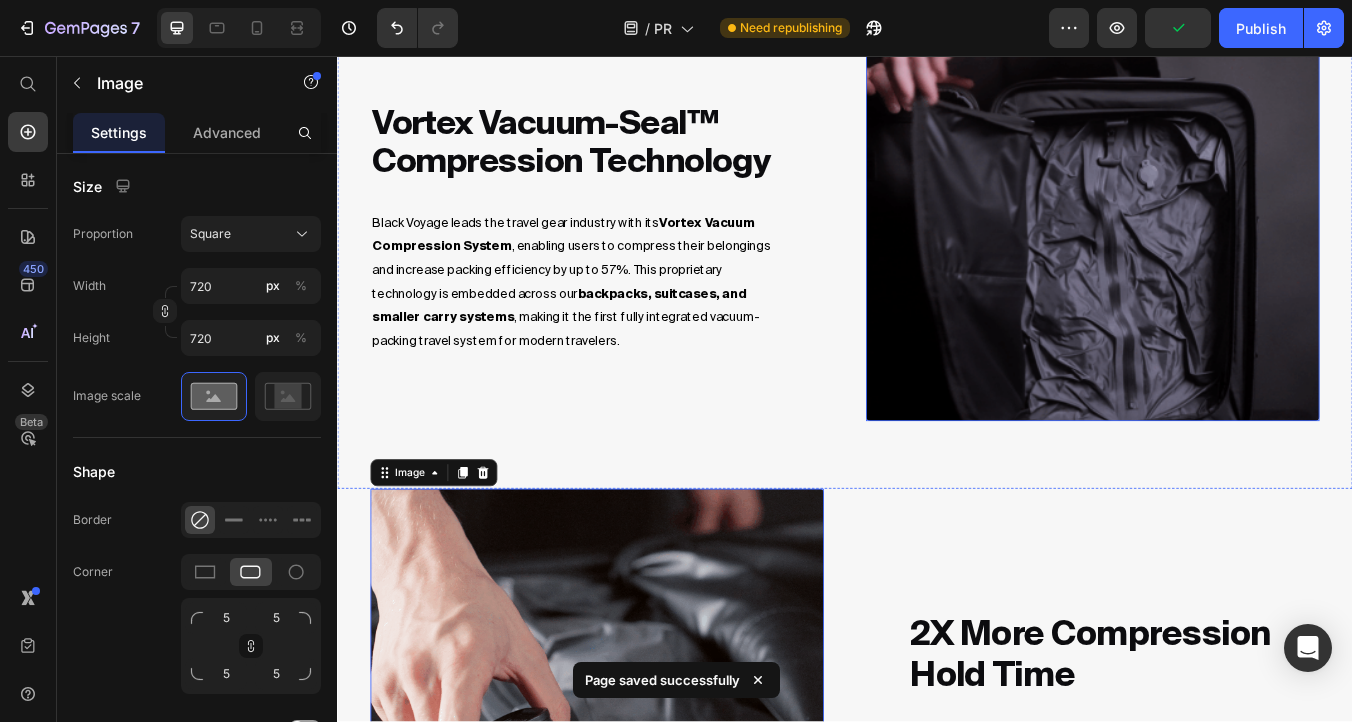 click at bounding box center [1230, 258] 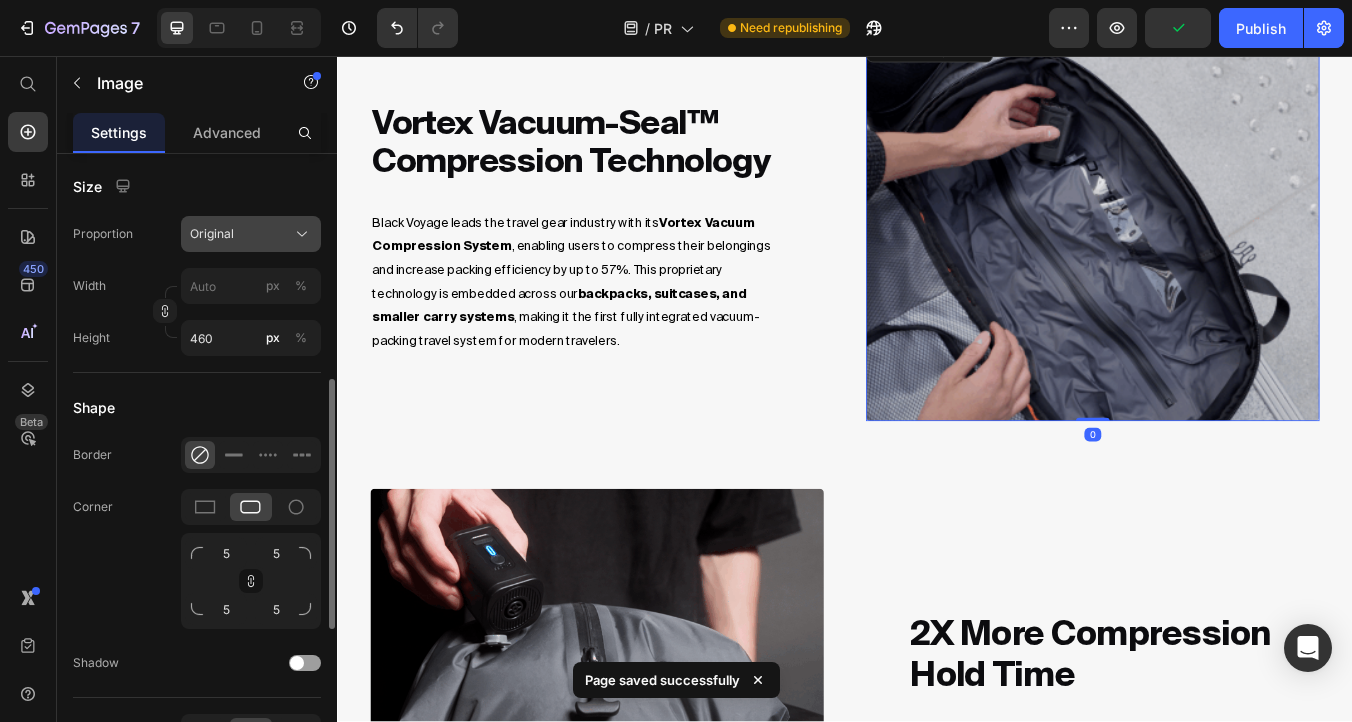 click on "Original" 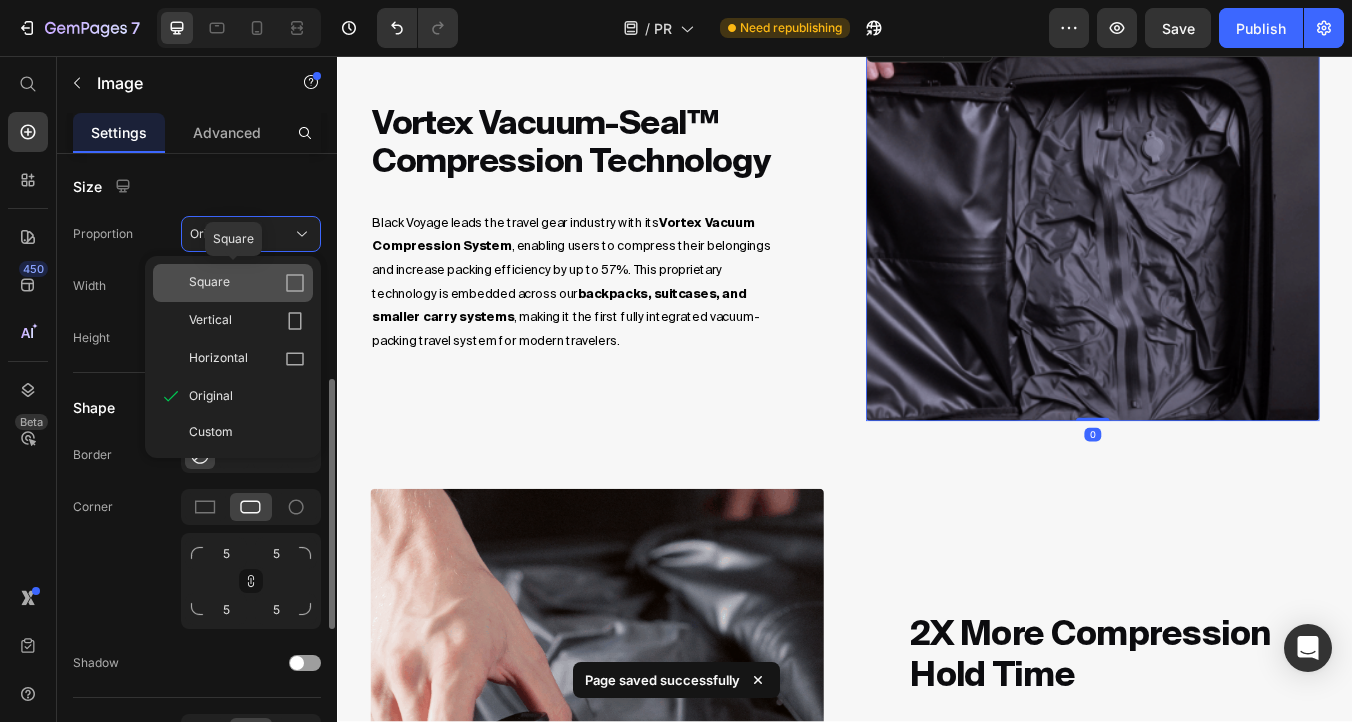 click on "Square" at bounding box center [247, 283] 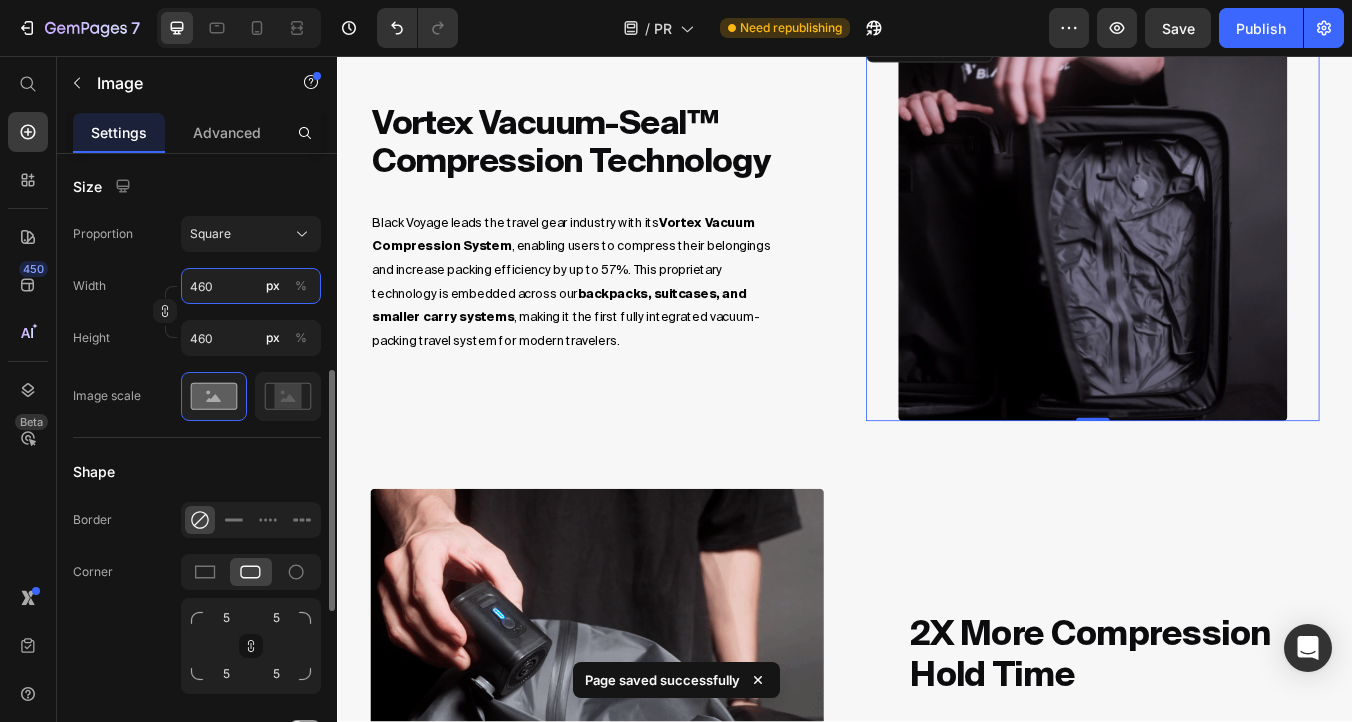 click on "460" at bounding box center (251, 286) 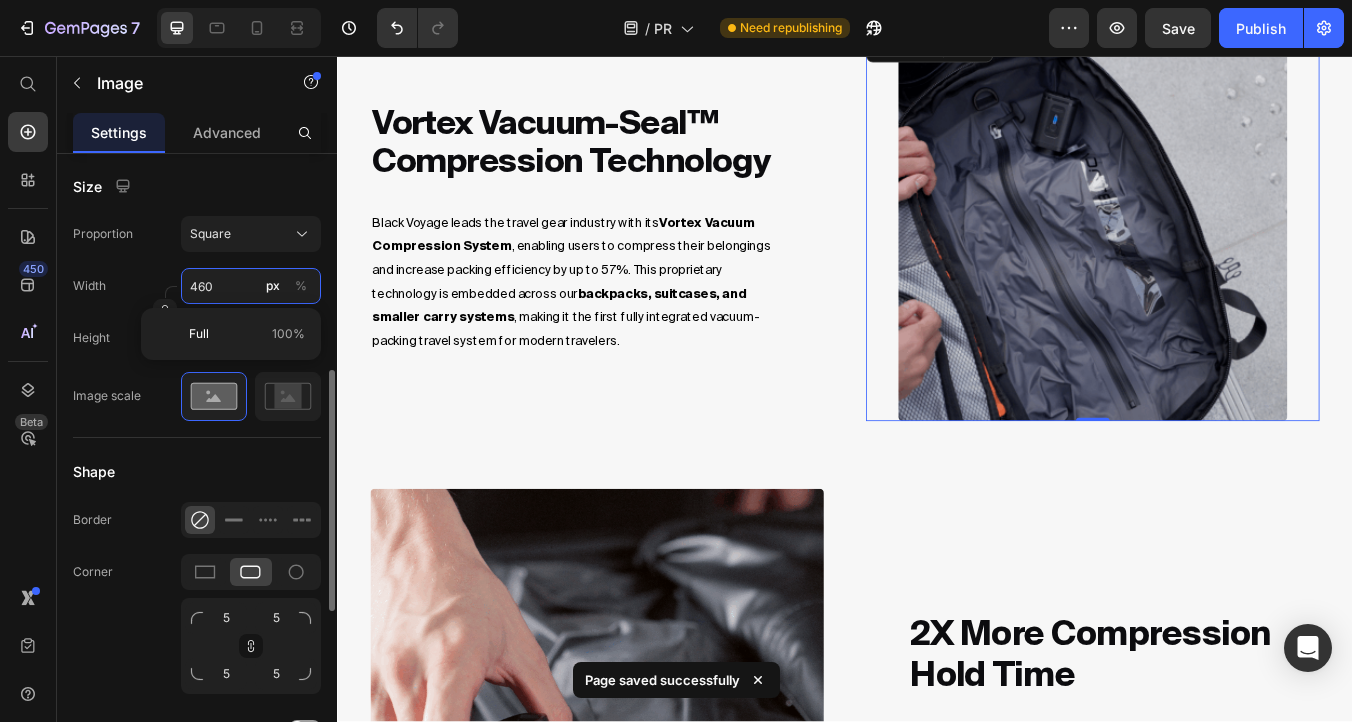paste on "72" 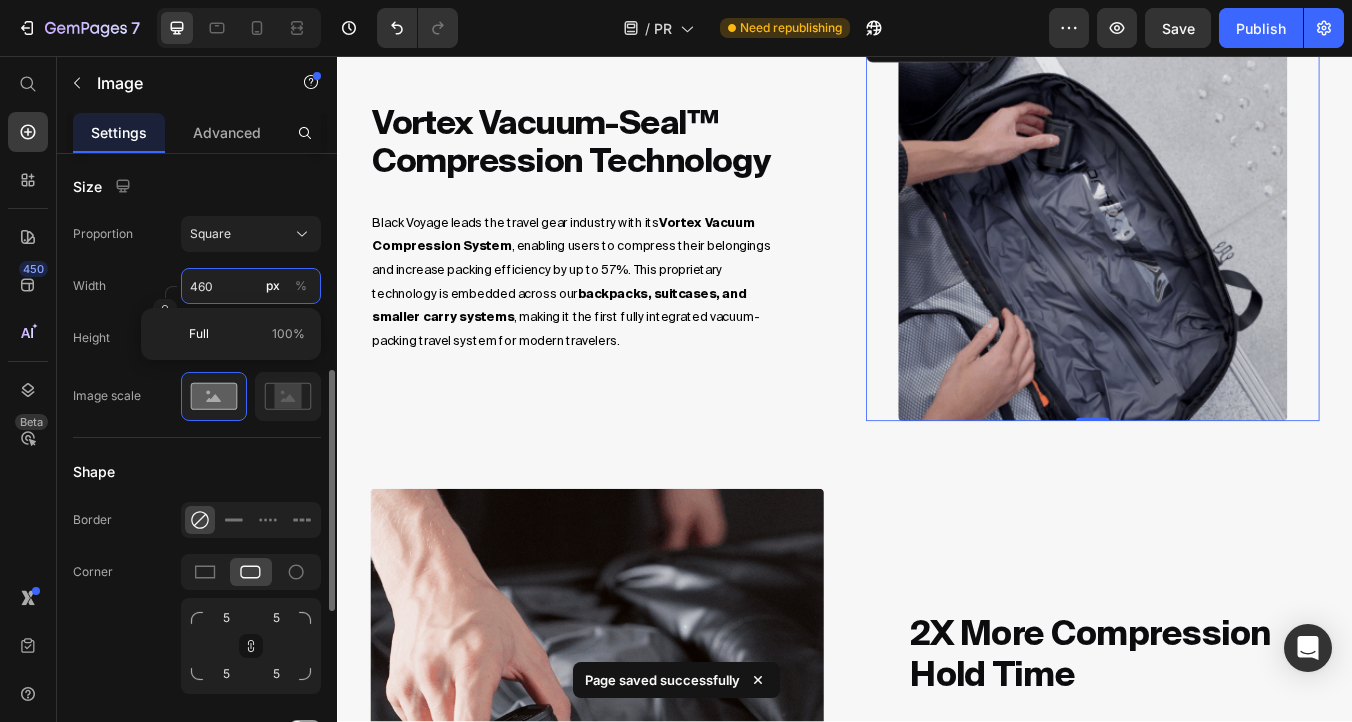 type on "720" 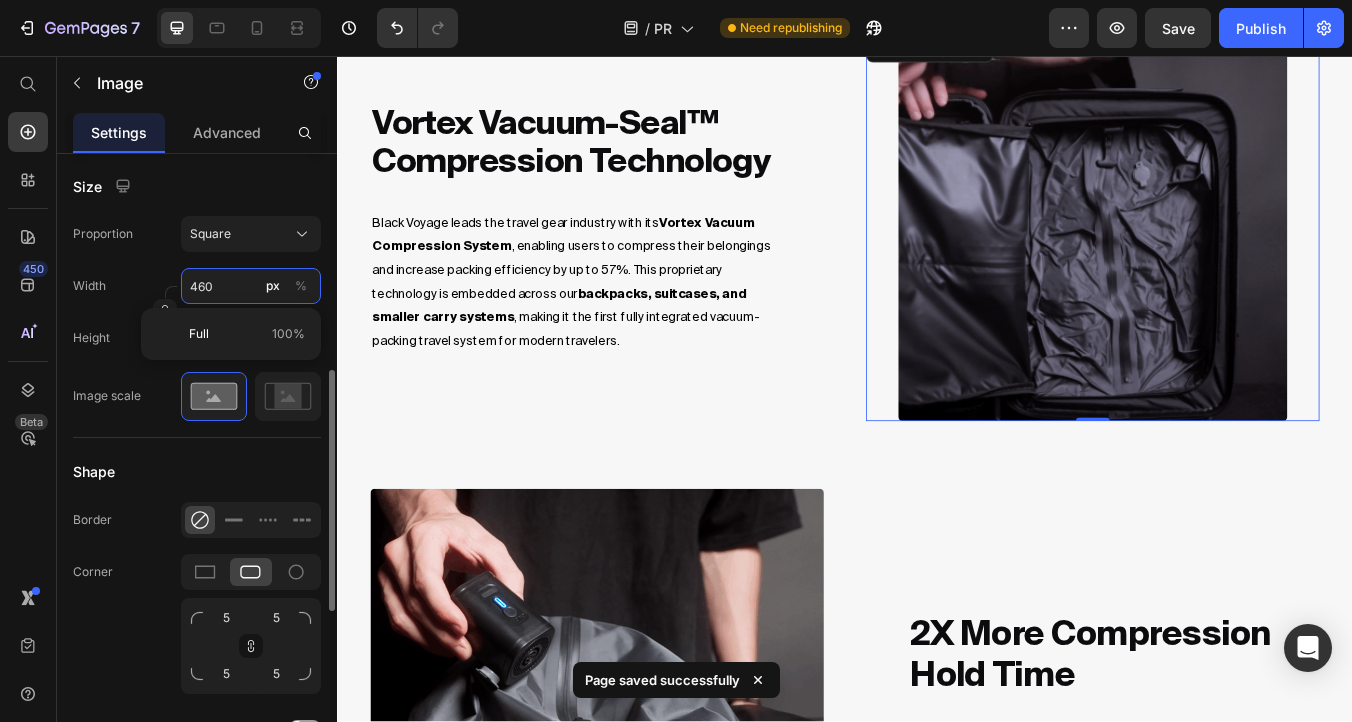 type on "720" 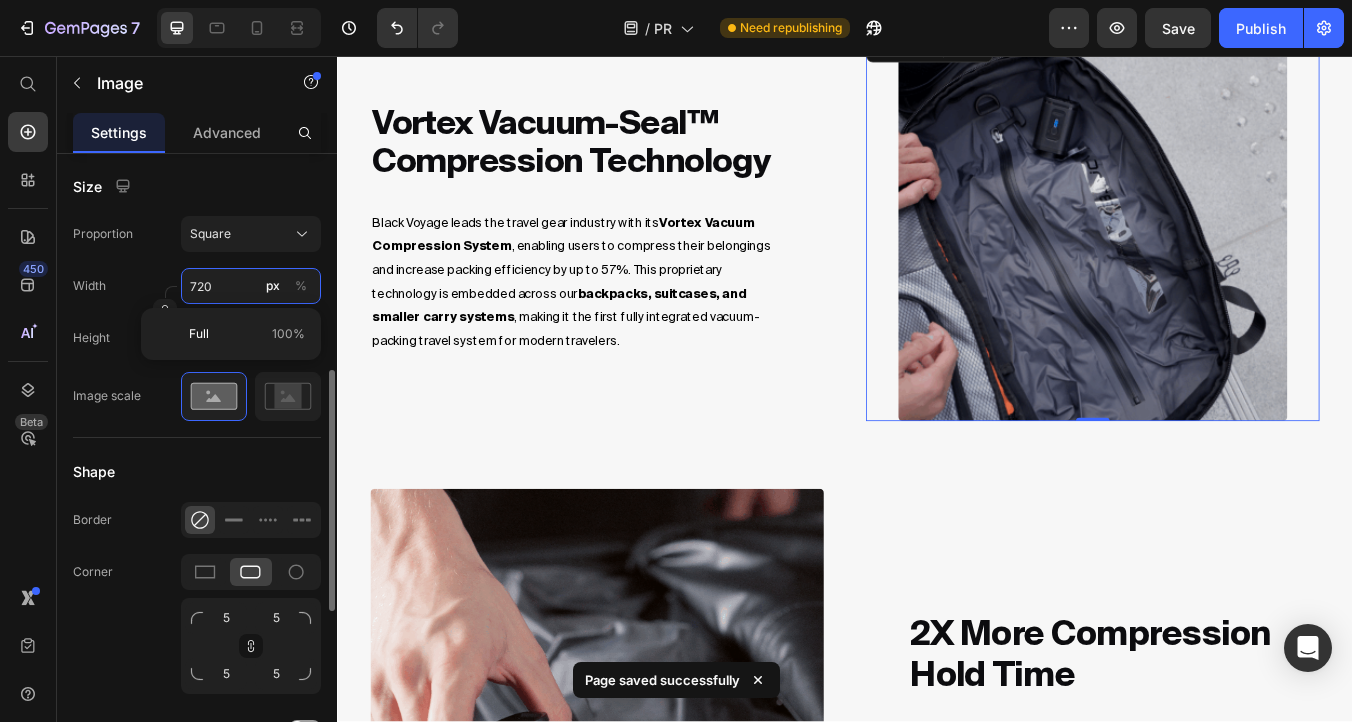 scroll, scrollTop: 1349, scrollLeft: 0, axis: vertical 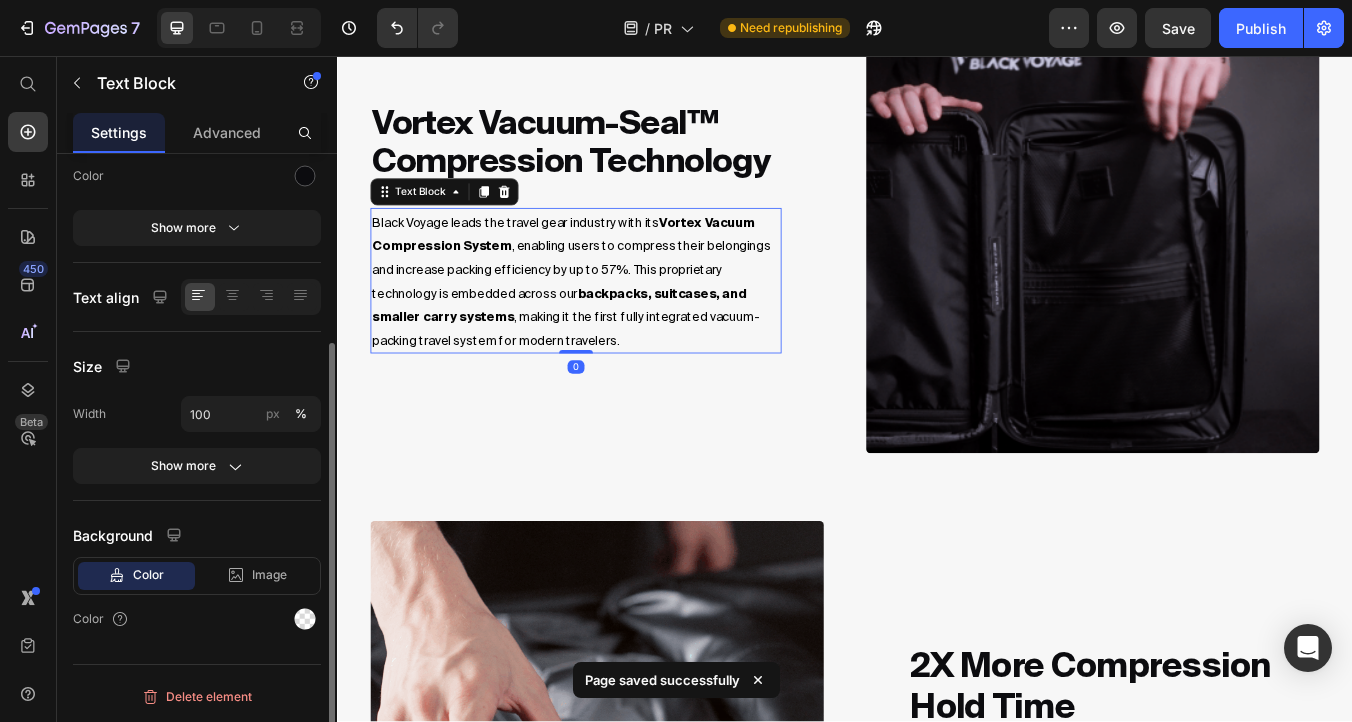 click on "Black Voyage leads the travel gear industry with its  Vortex Vacuum Compression System , enabling users to compress their belongings and increase packing efficiency by up to 57%. This proprietary technology is embedded across our  backpacks, suitcases, and smaller carry systems , making it the first fully integrated vacuum-packing travel system for modern travelers." at bounding box center (619, 322) 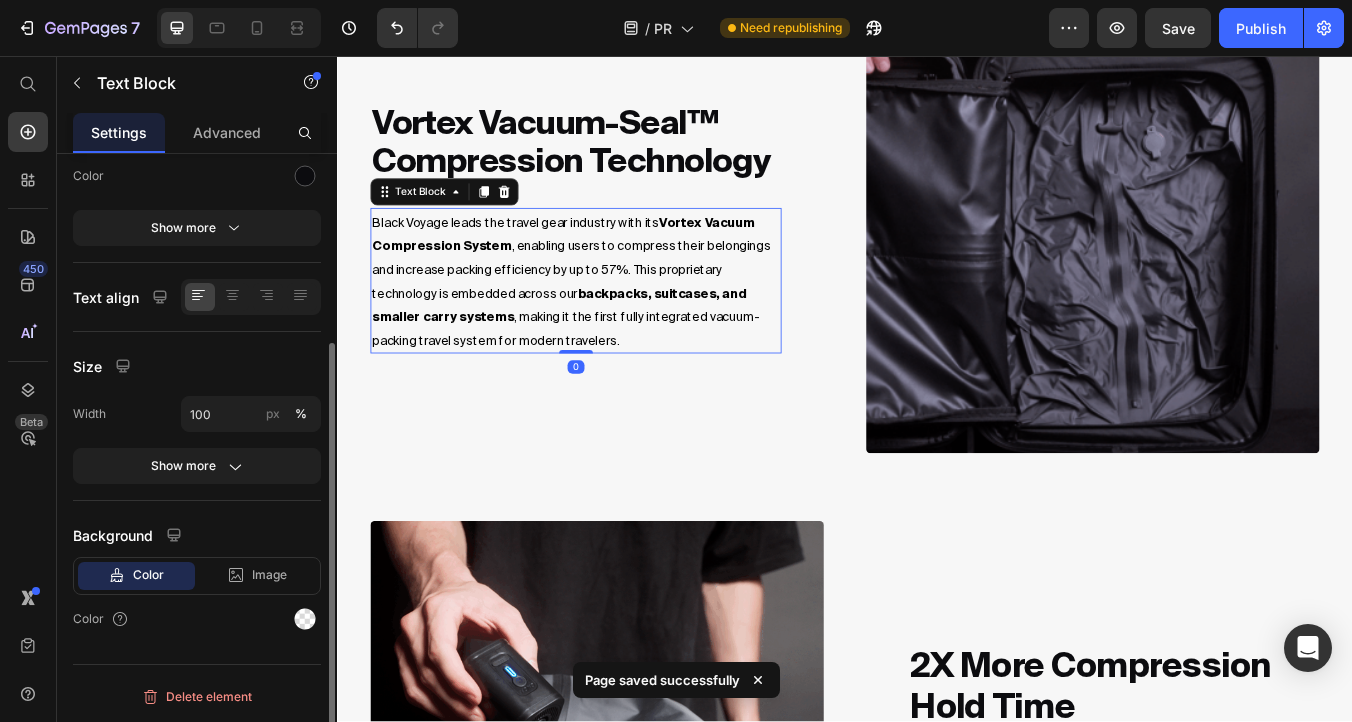 scroll, scrollTop: 0, scrollLeft: 0, axis: both 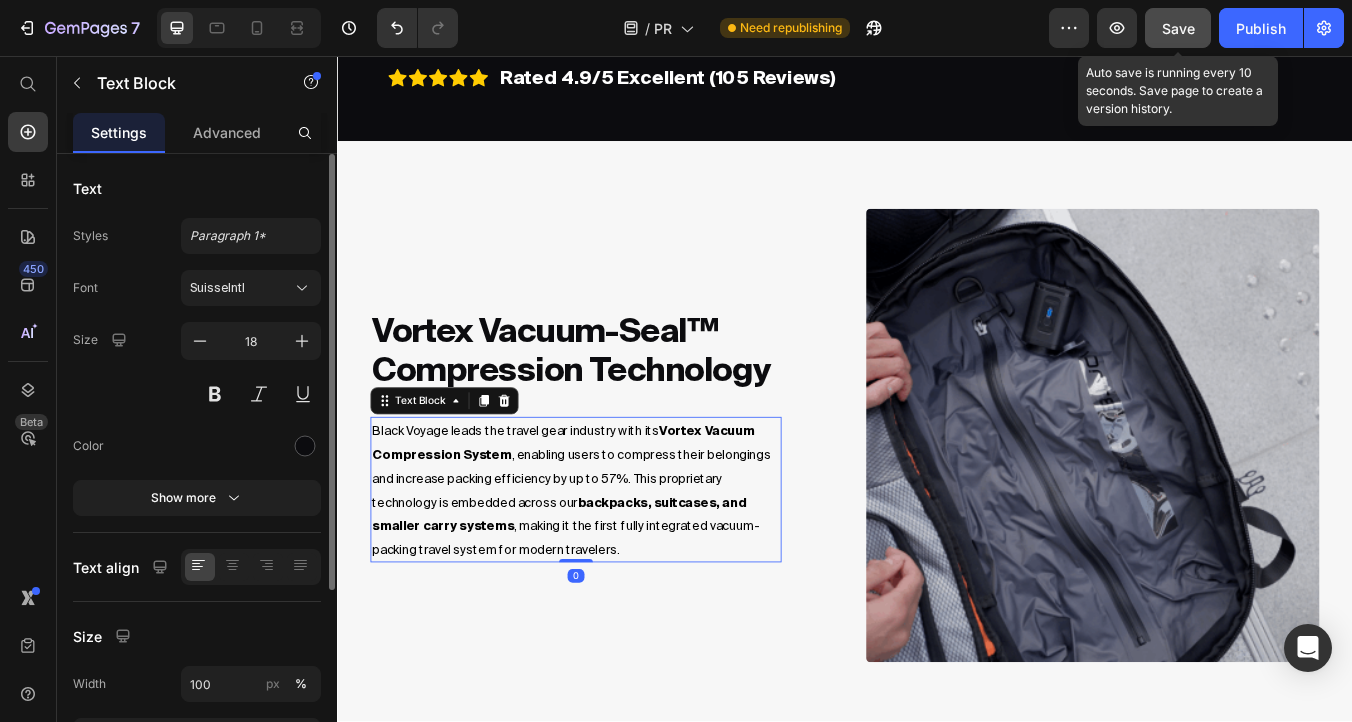 click on "Save" at bounding box center (1178, 28) 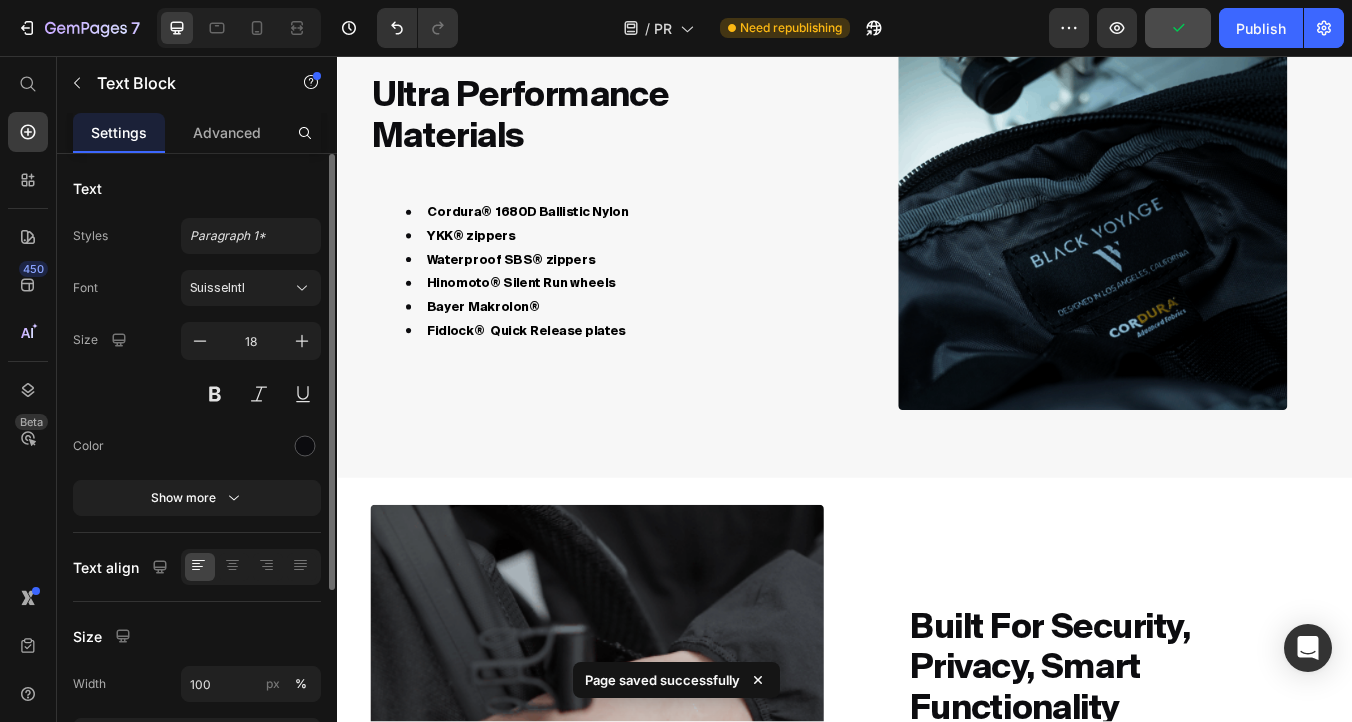 scroll, scrollTop: 3736, scrollLeft: 0, axis: vertical 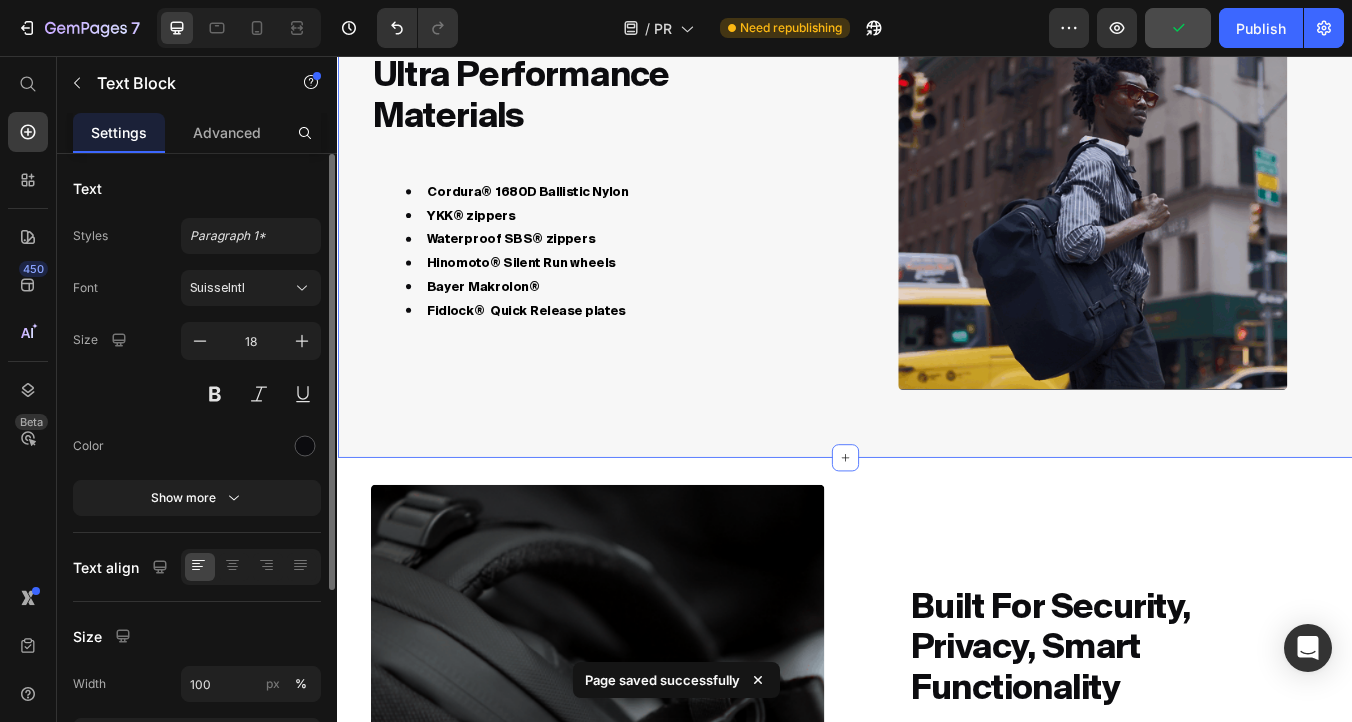 click at bounding box center [1230, 221] 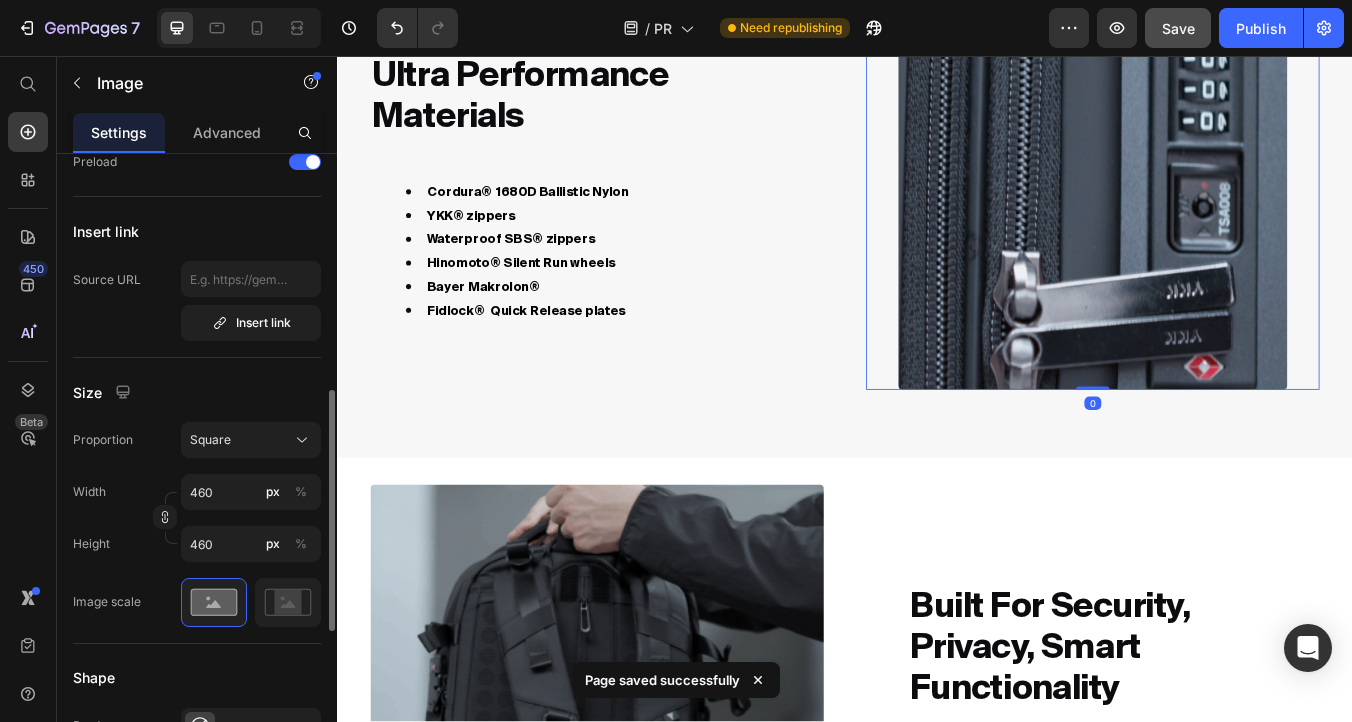 scroll, scrollTop: 426, scrollLeft: 0, axis: vertical 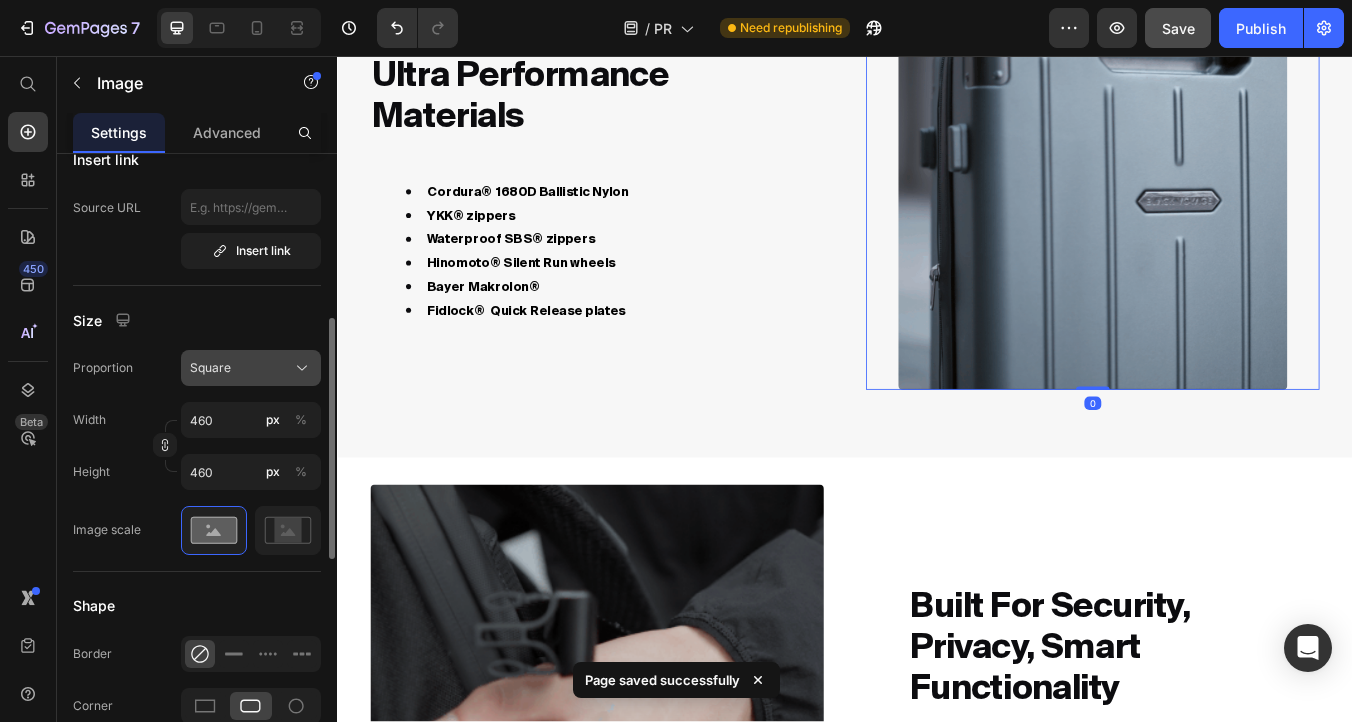 click on "Square" 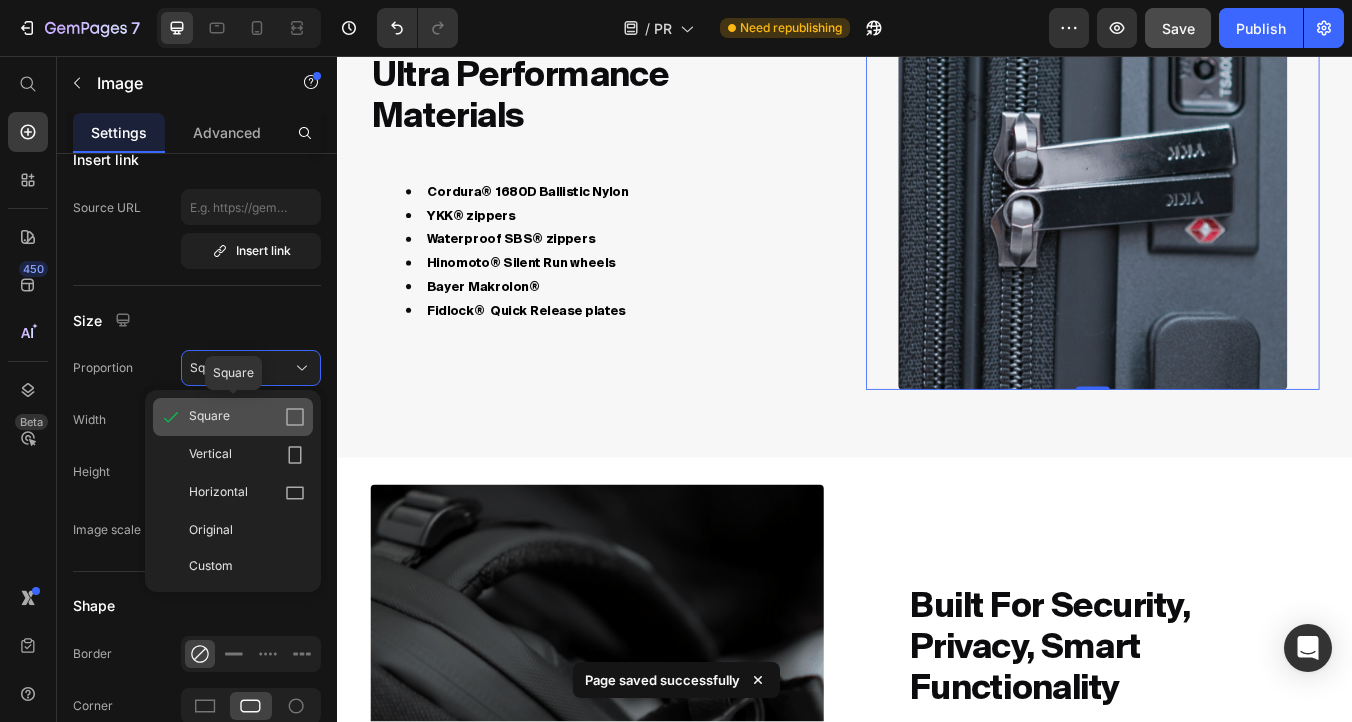 click on "Square" 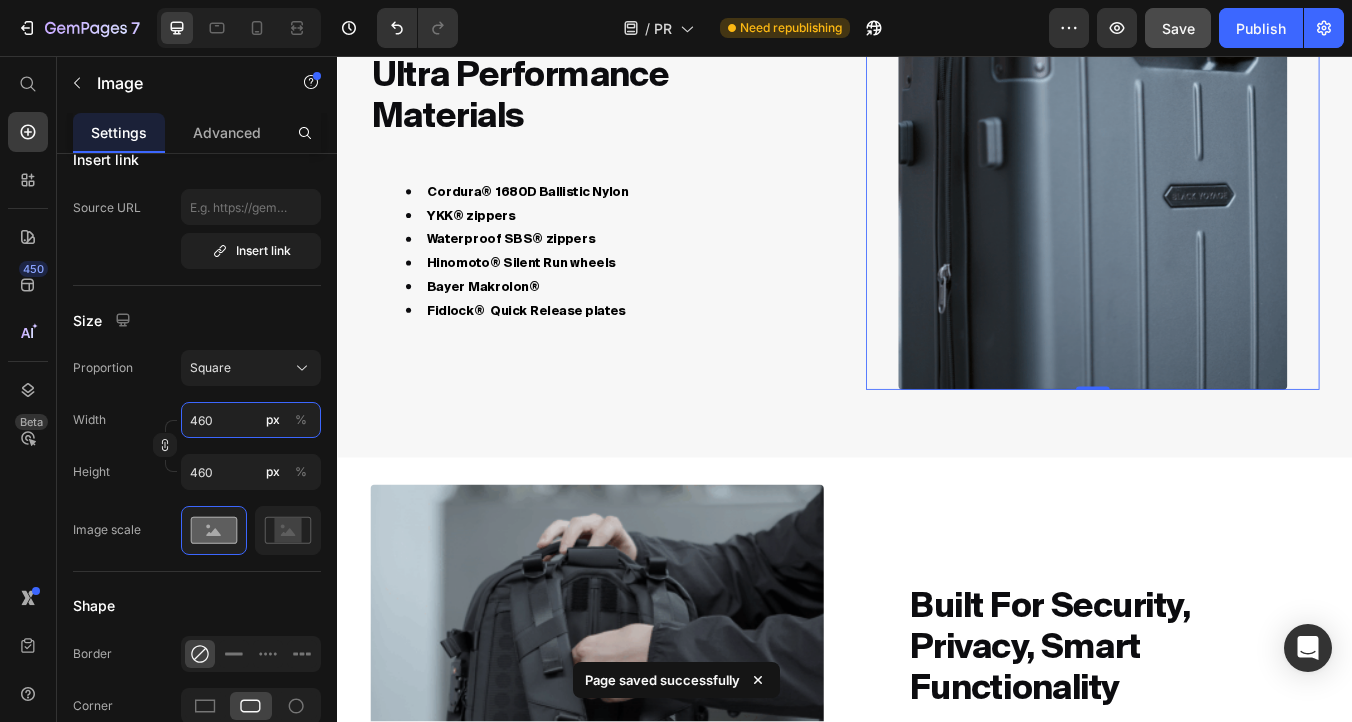 click on "460" at bounding box center (251, 420) 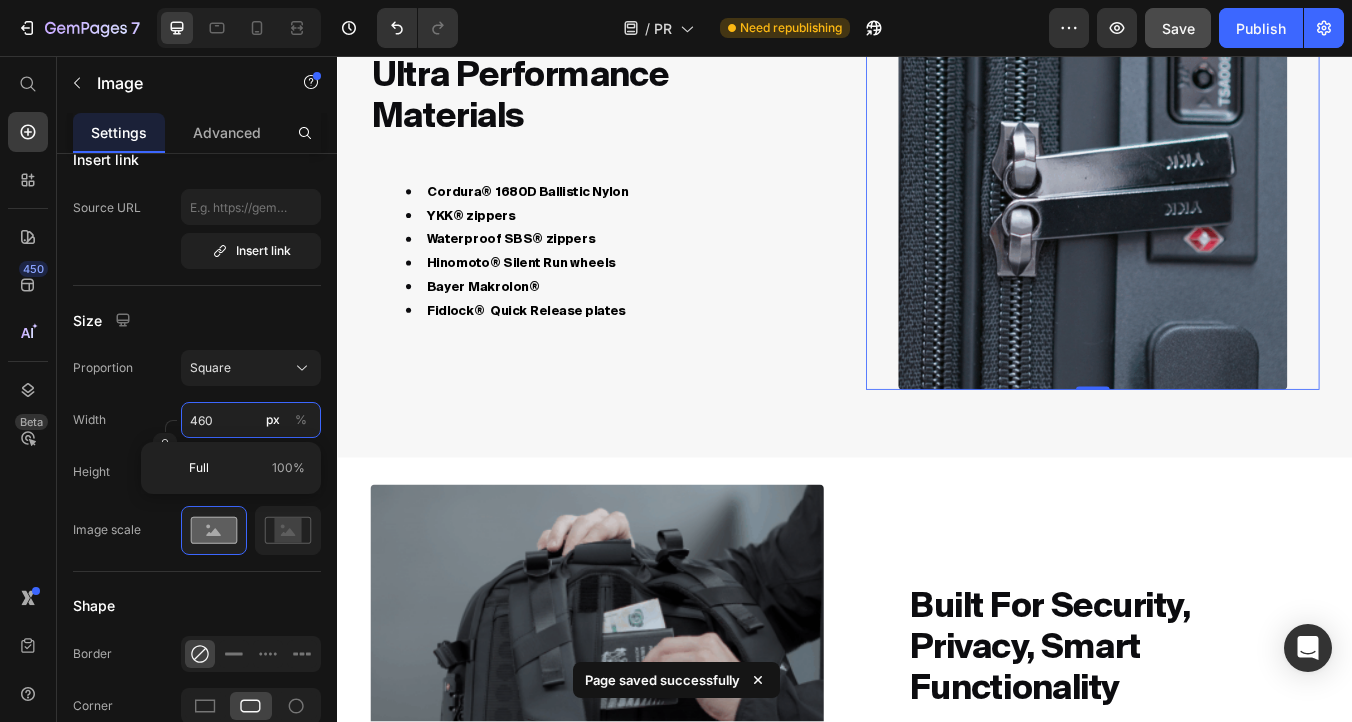 click on "460" at bounding box center (251, 420) 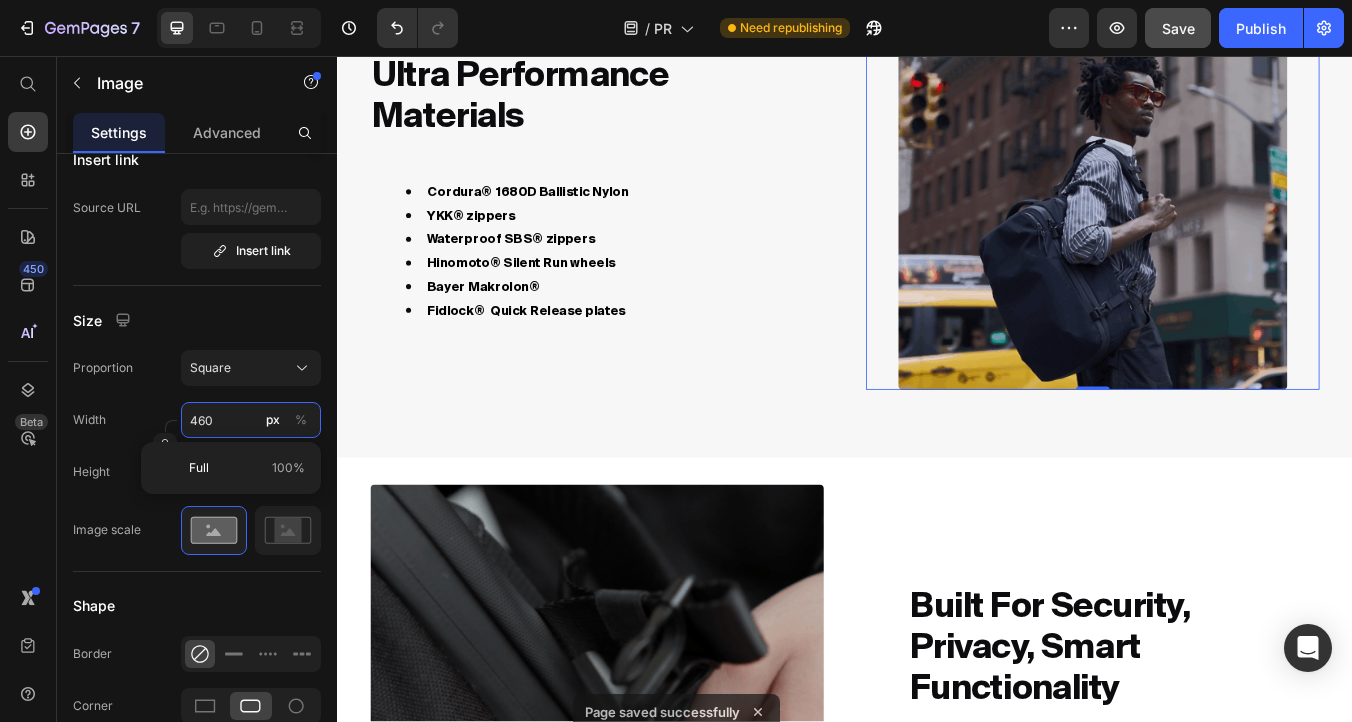 paste on "72" 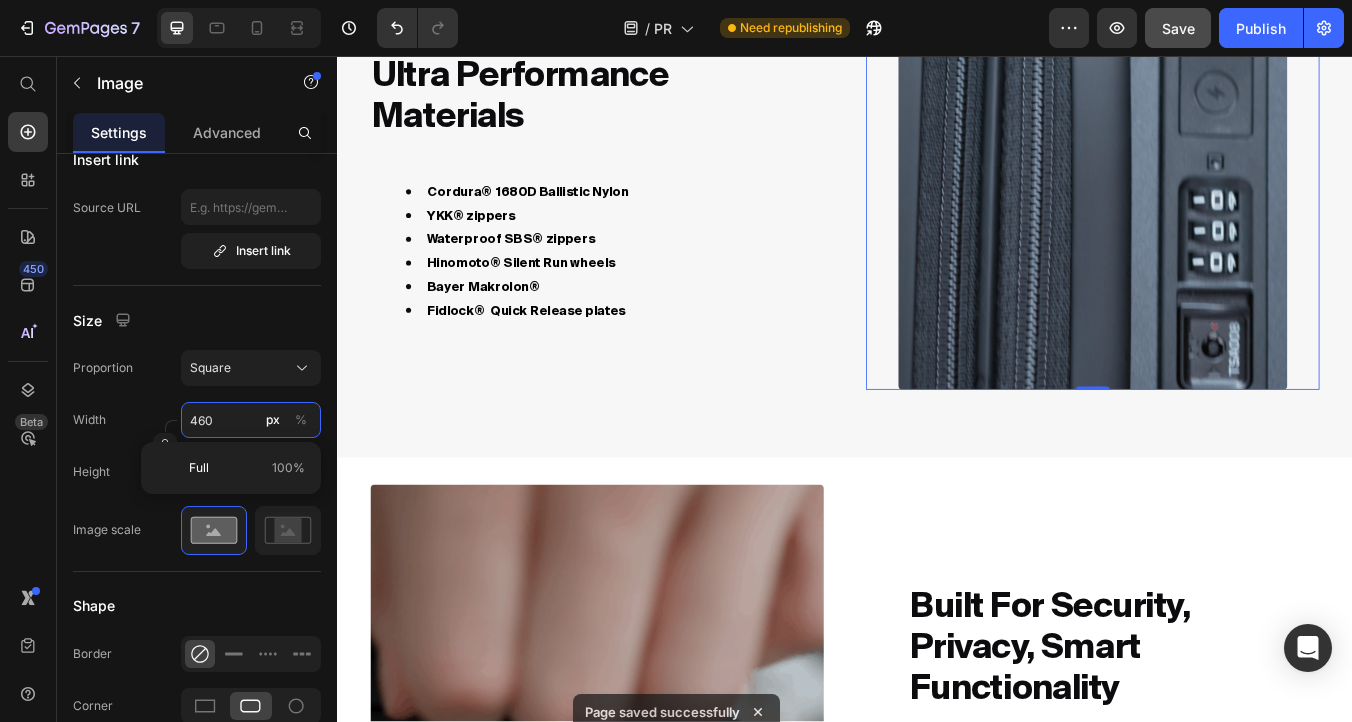 type on "720" 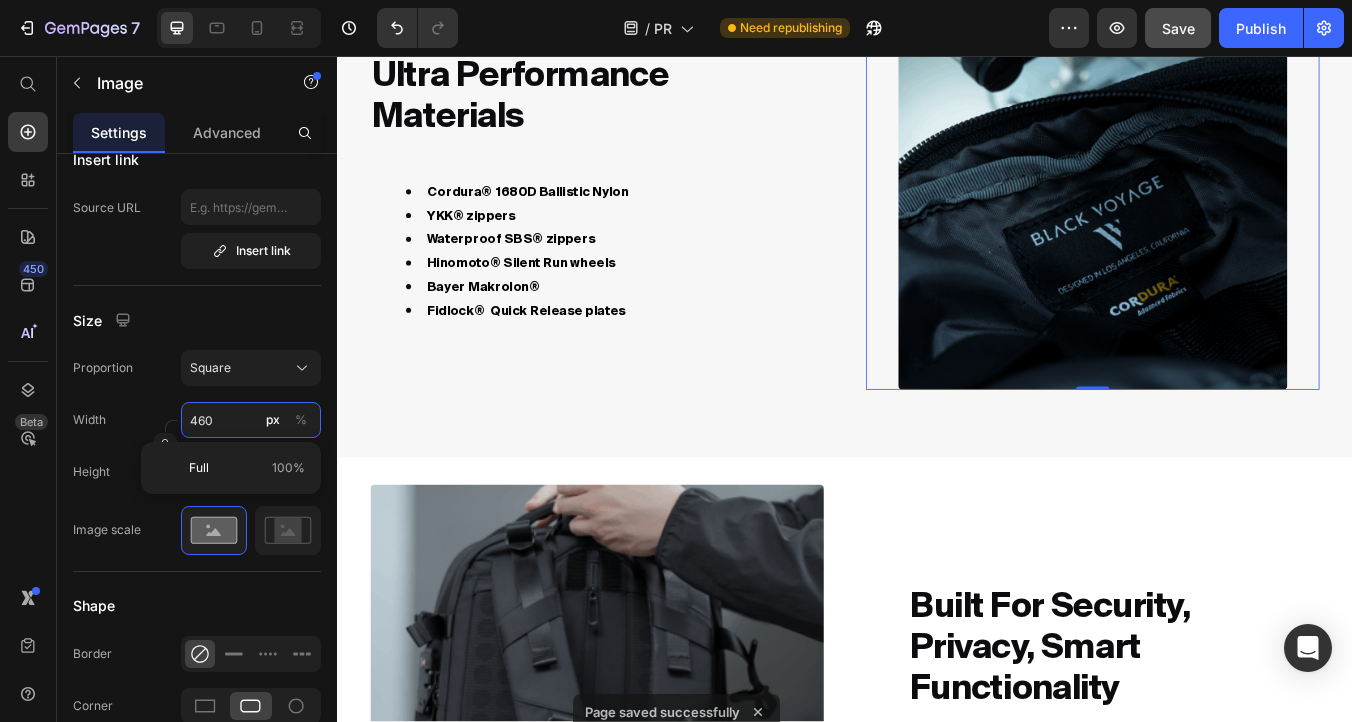 type on "720" 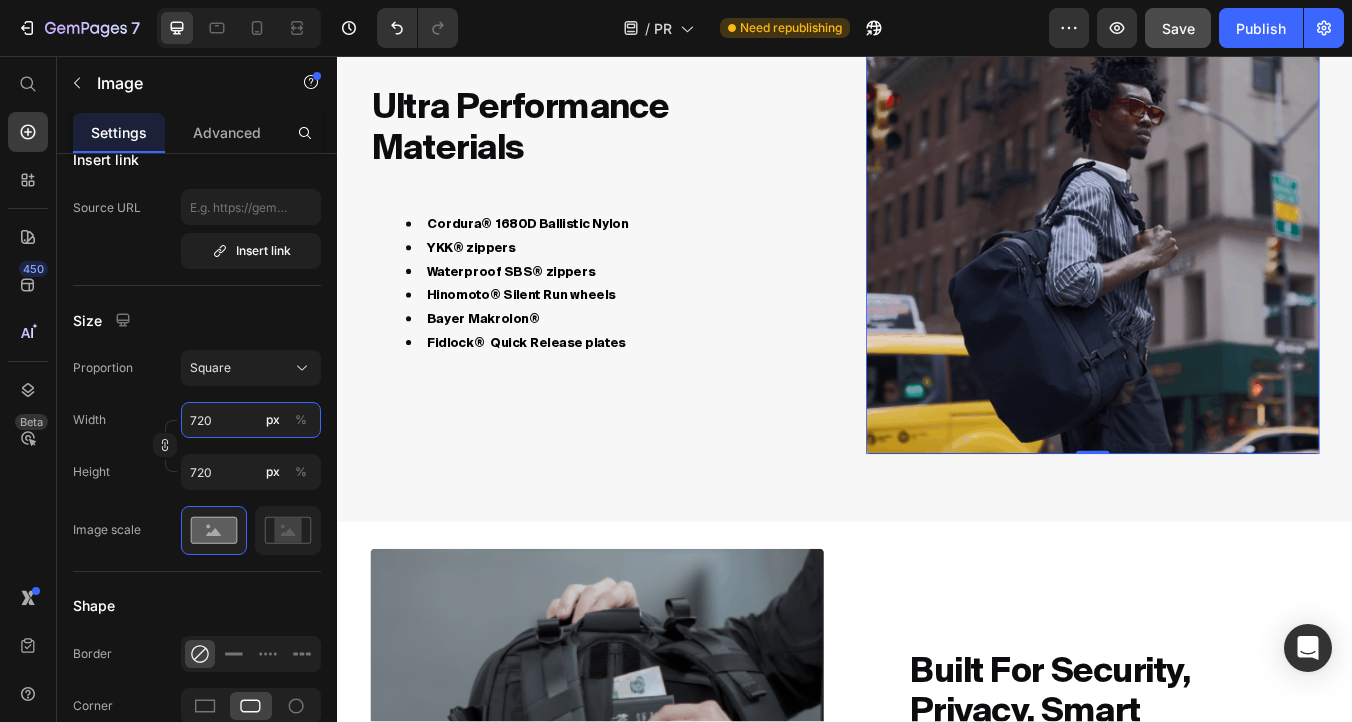 scroll, scrollTop: 3774, scrollLeft: 0, axis: vertical 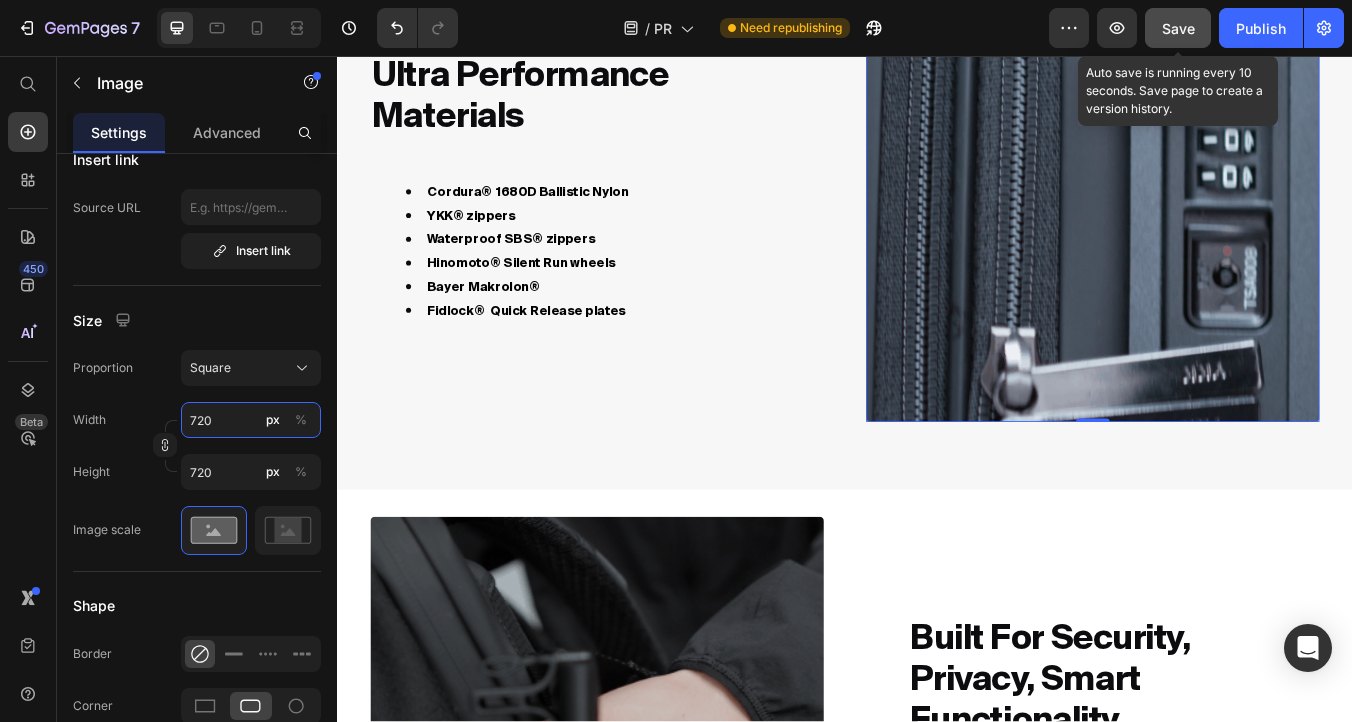 type on "720" 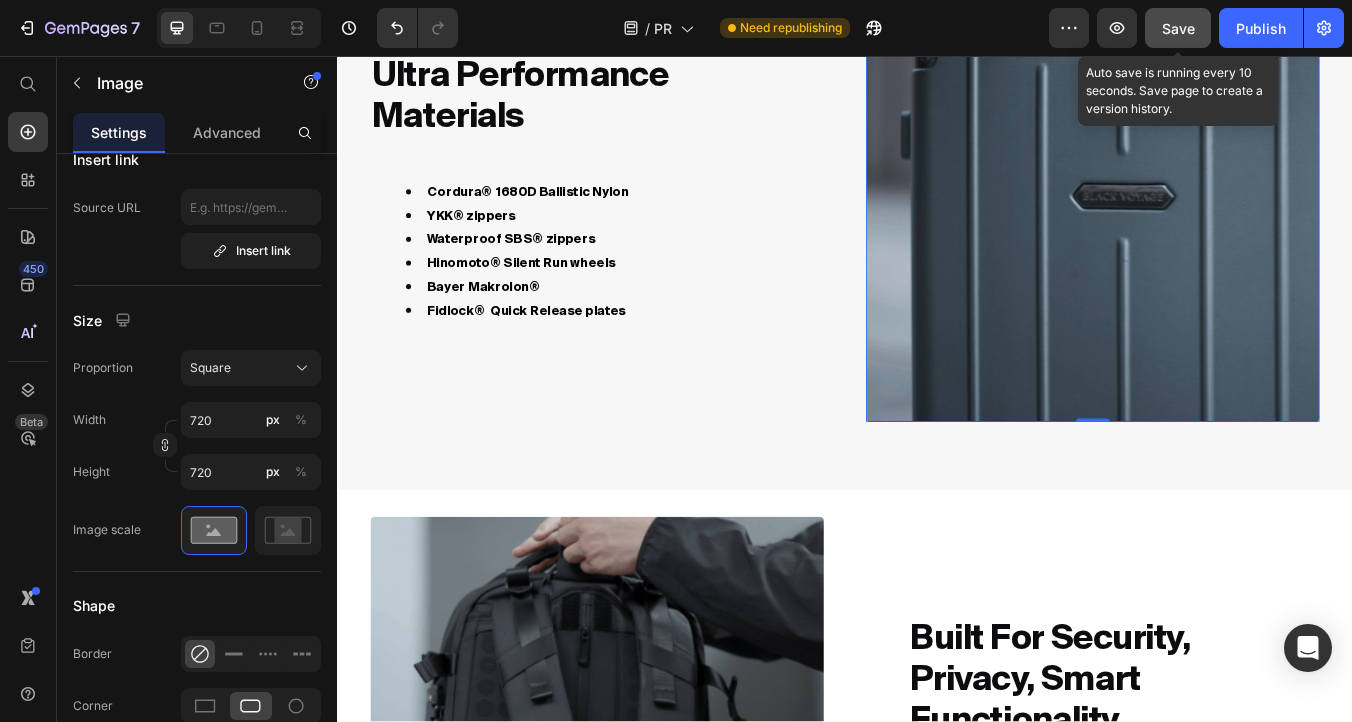 click on "Save" 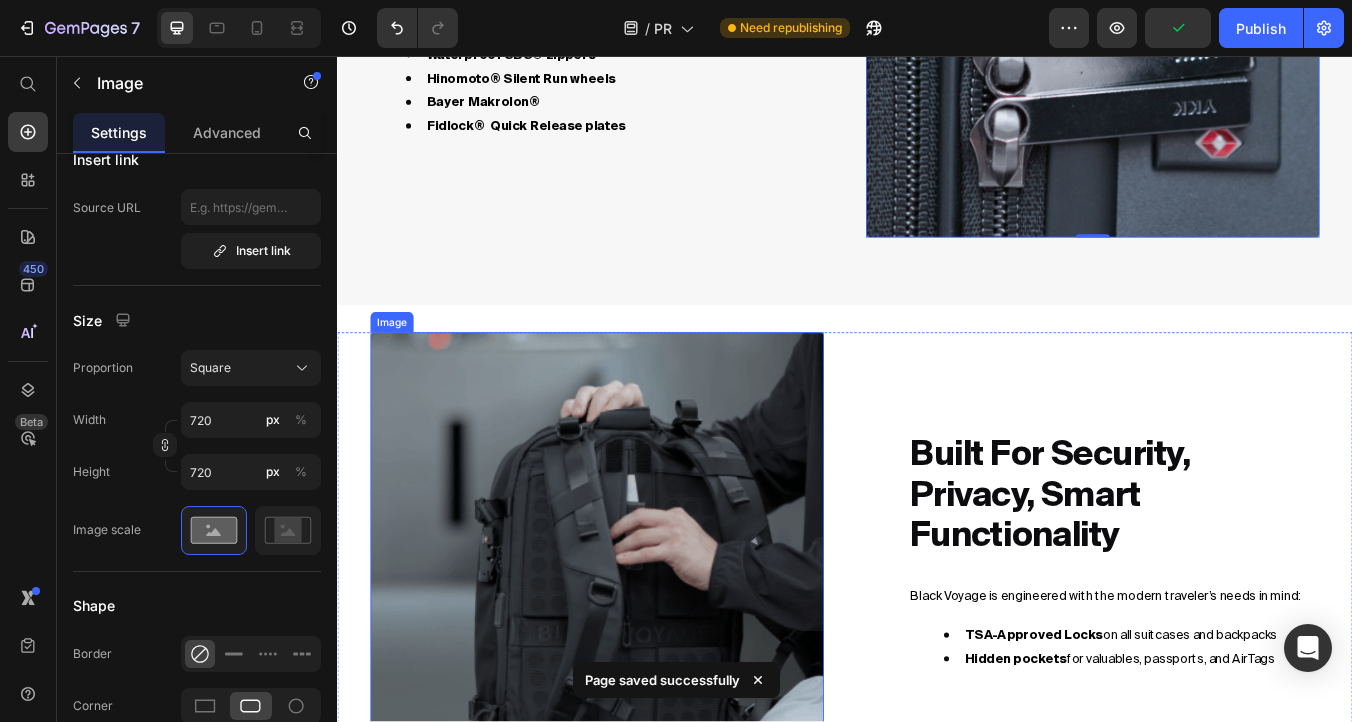 scroll, scrollTop: 4003, scrollLeft: 0, axis: vertical 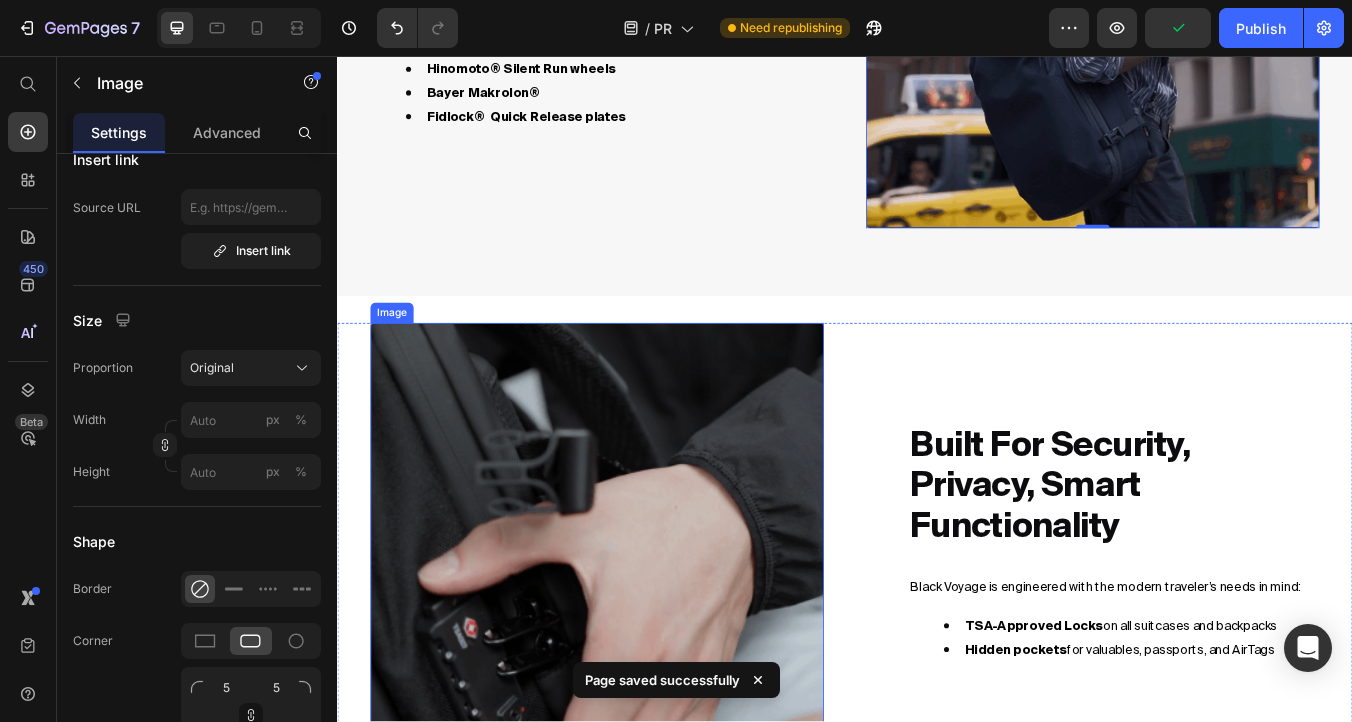 click at bounding box center [644, 640] 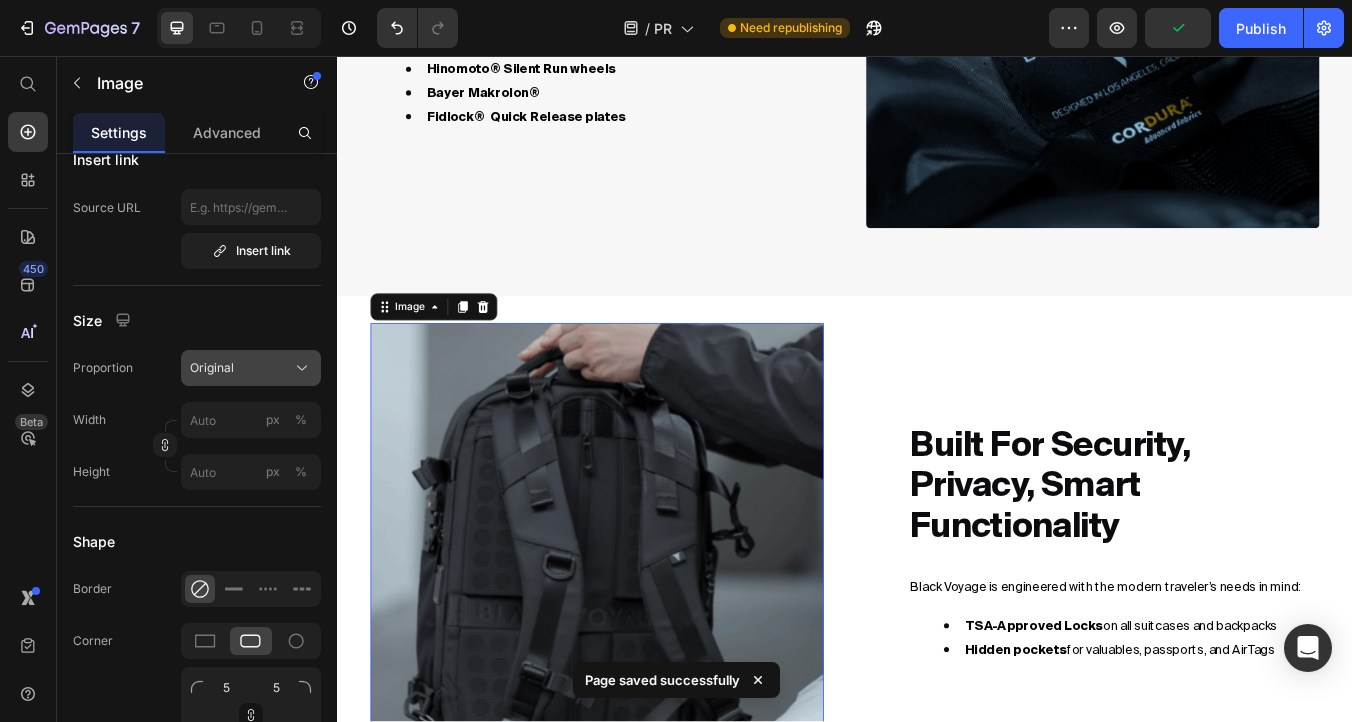 click on "Original" 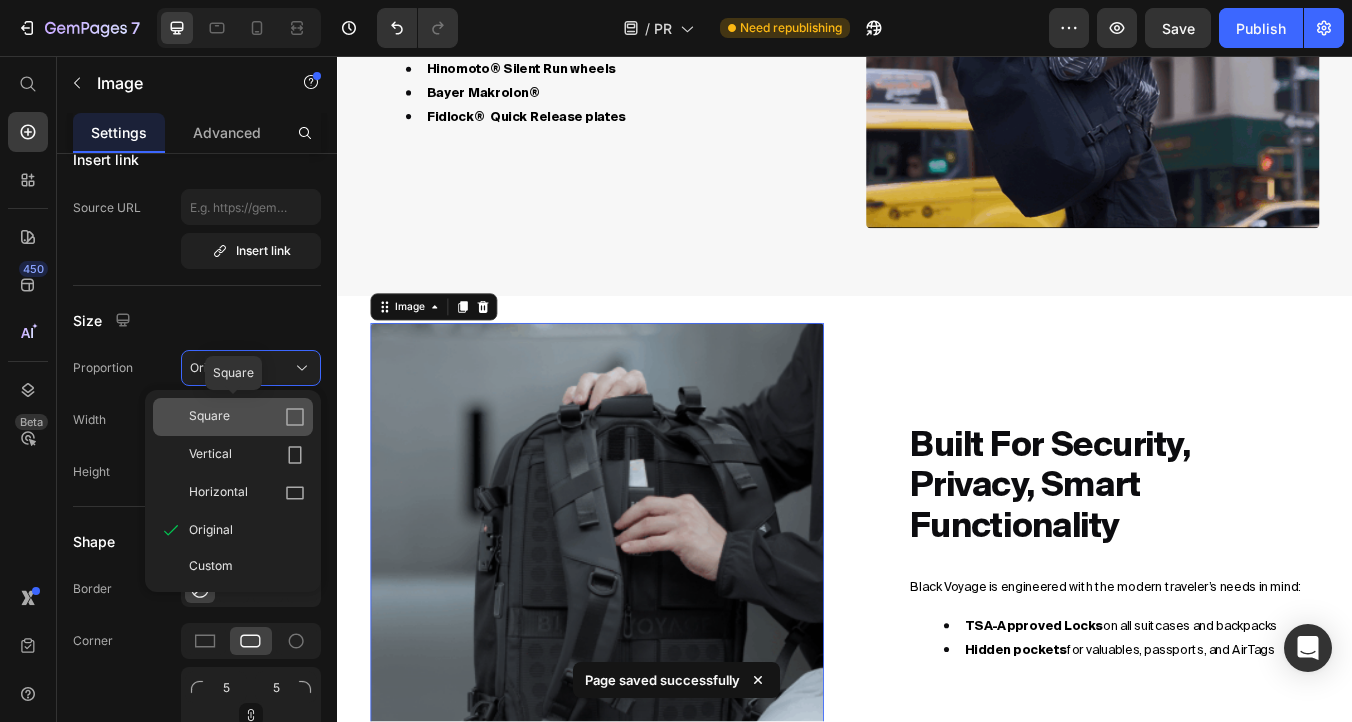 click on "Square" at bounding box center (247, 417) 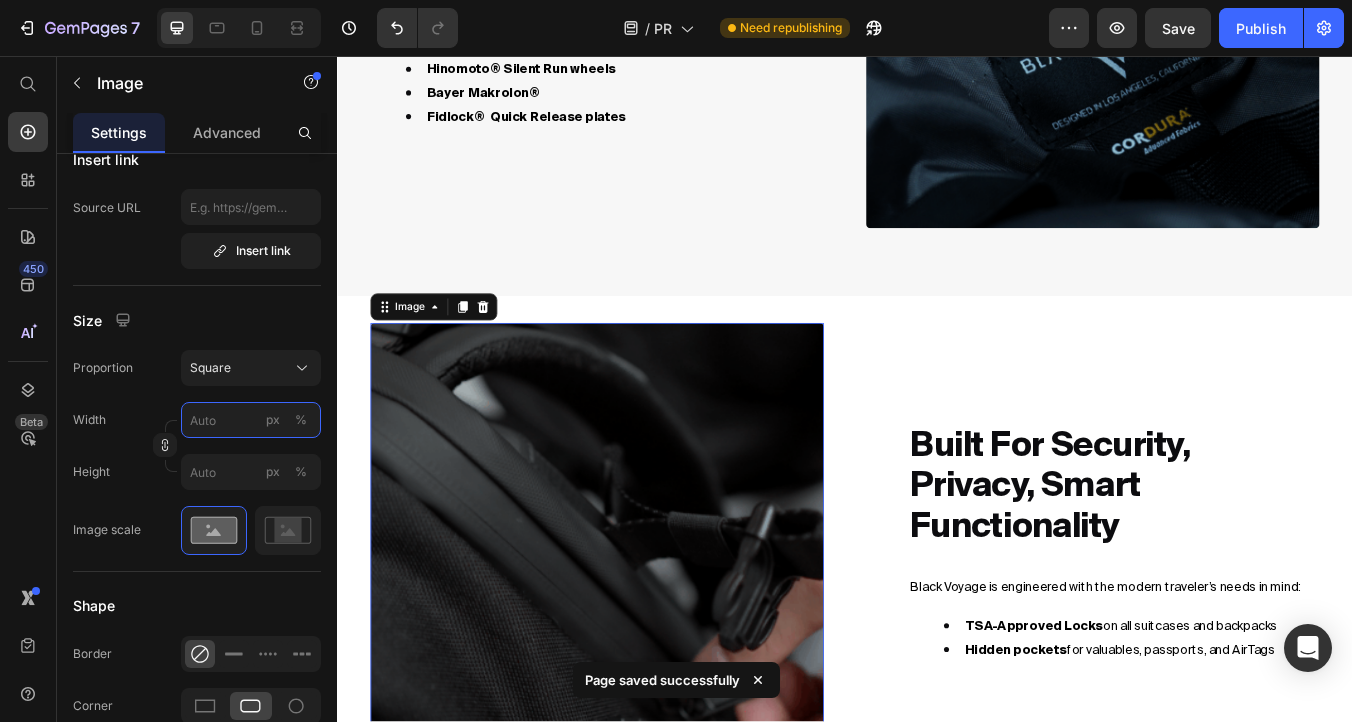 click on "px %" at bounding box center [251, 420] 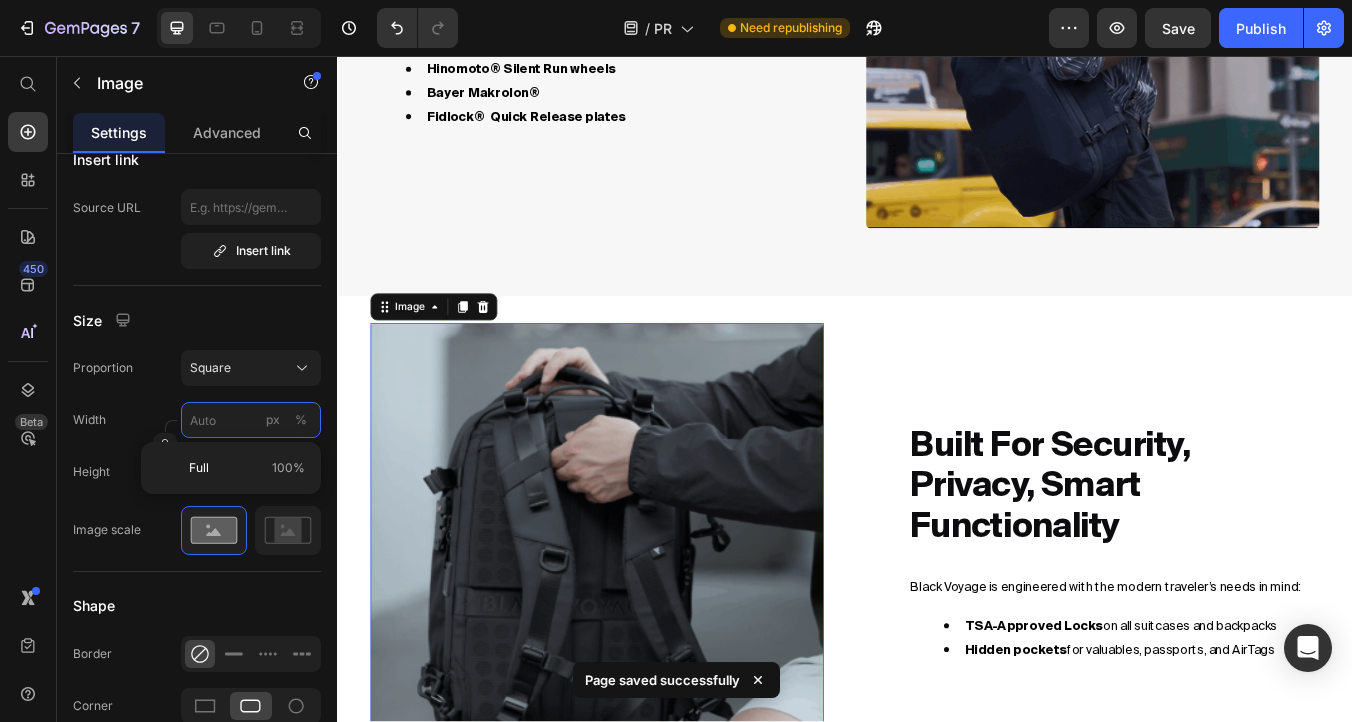 paste on "720" 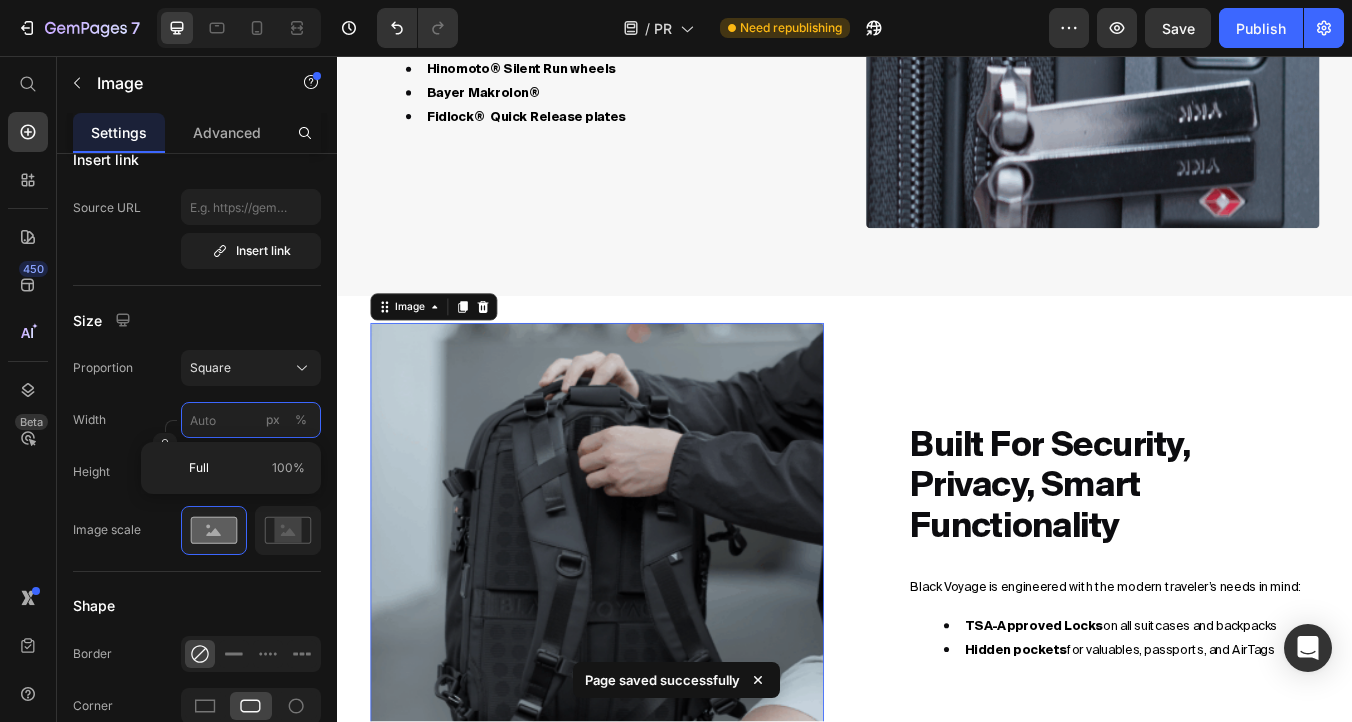 type on "720" 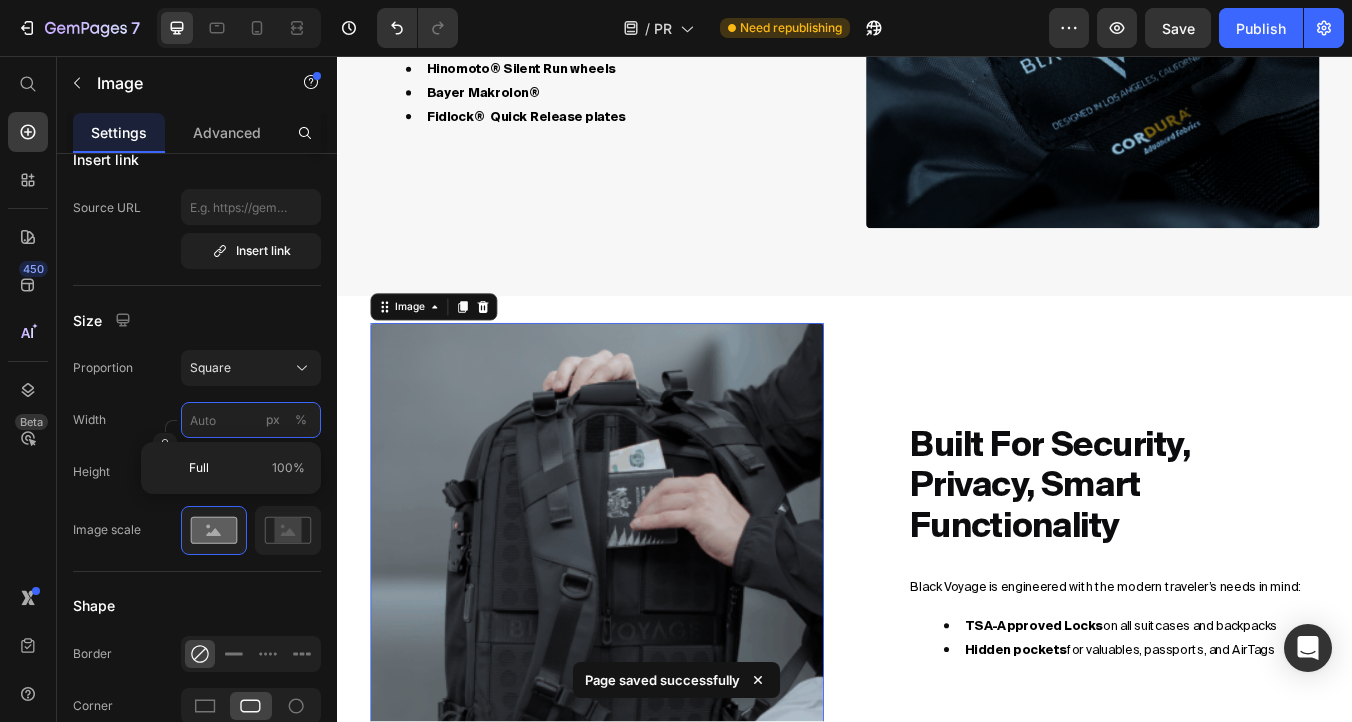 type on "720" 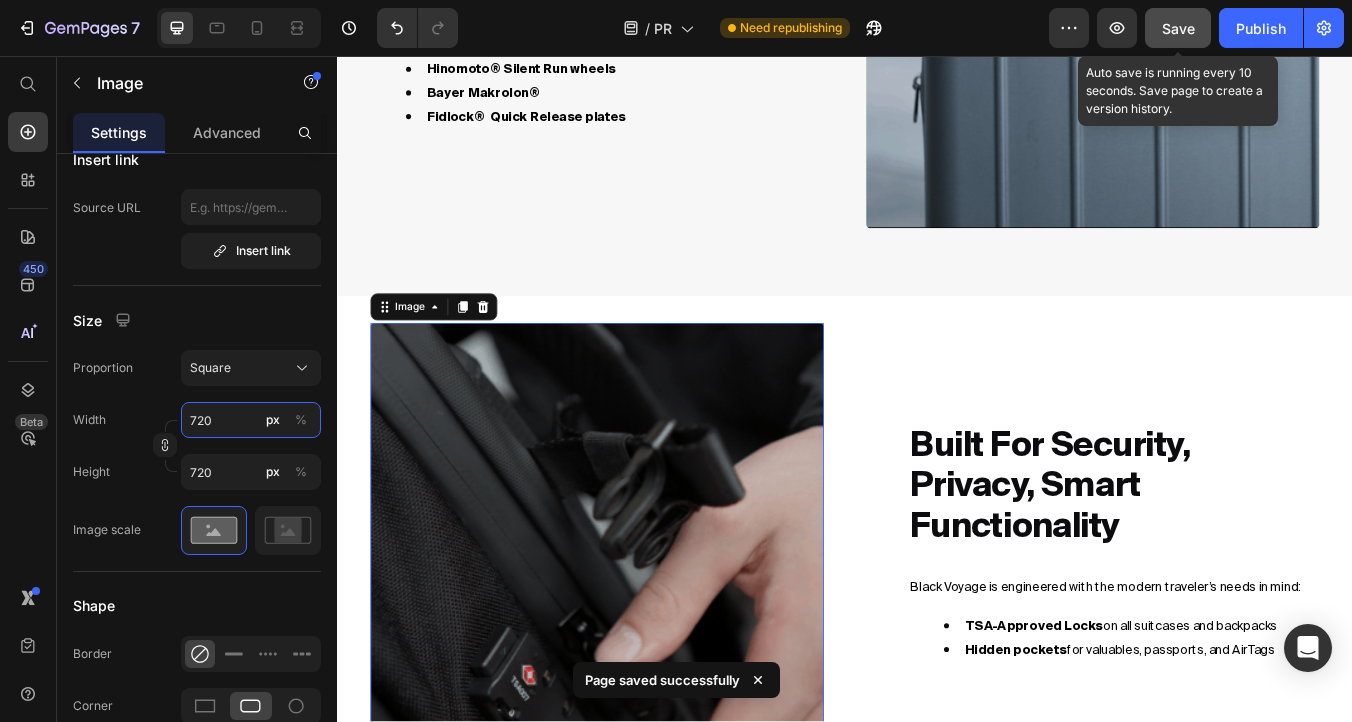 type on "720" 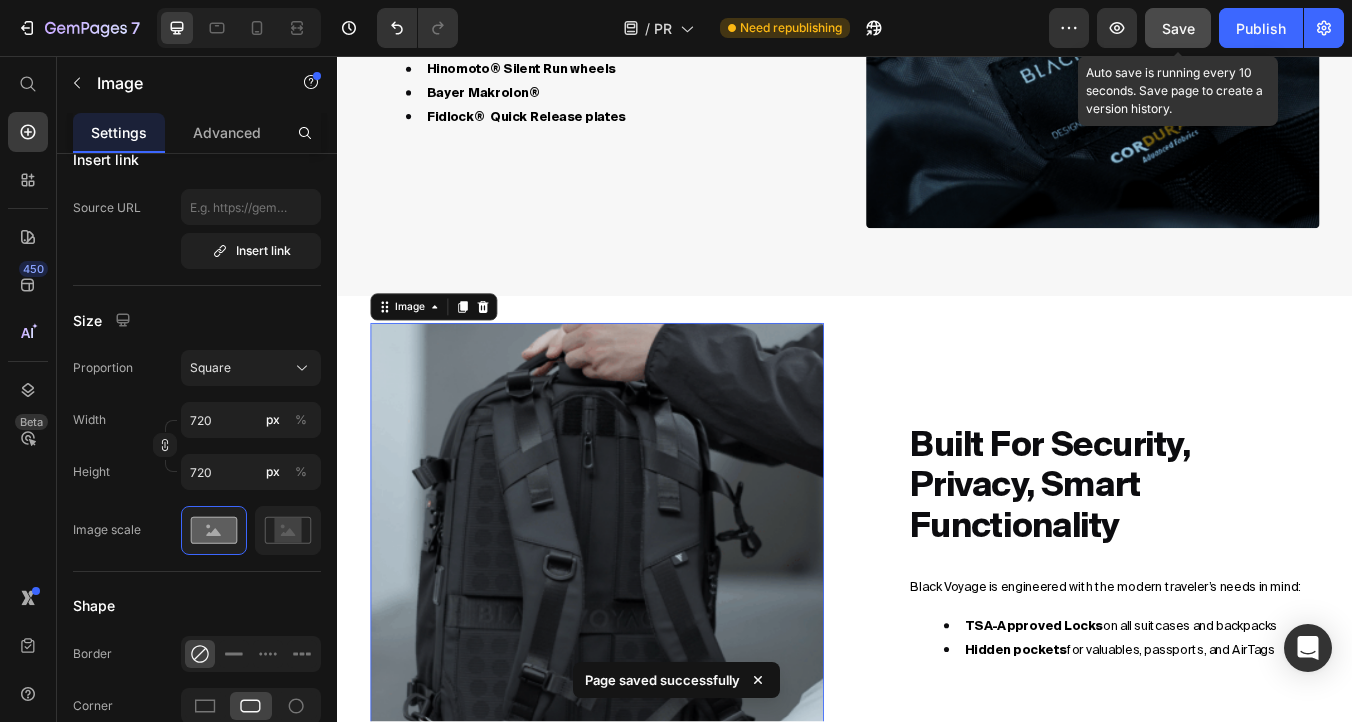 click on "Save" 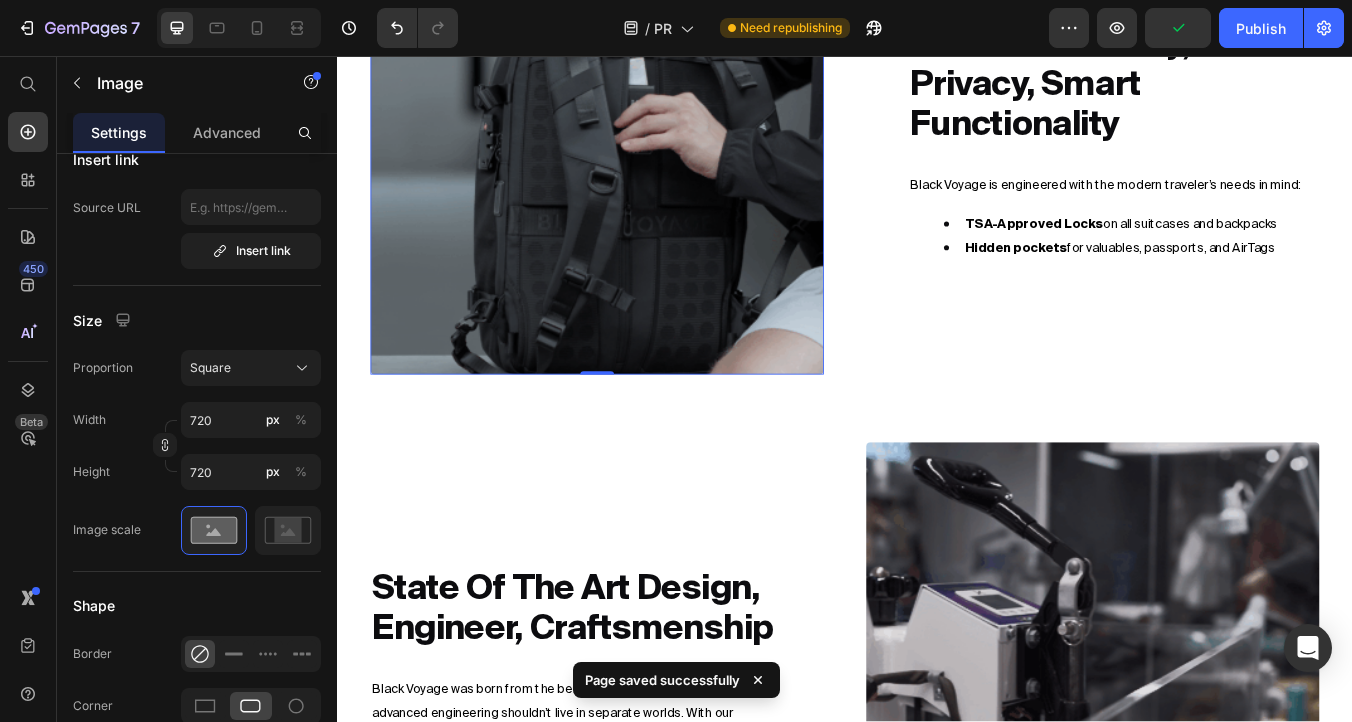 scroll, scrollTop: 4598, scrollLeft: 0, axis: vertical 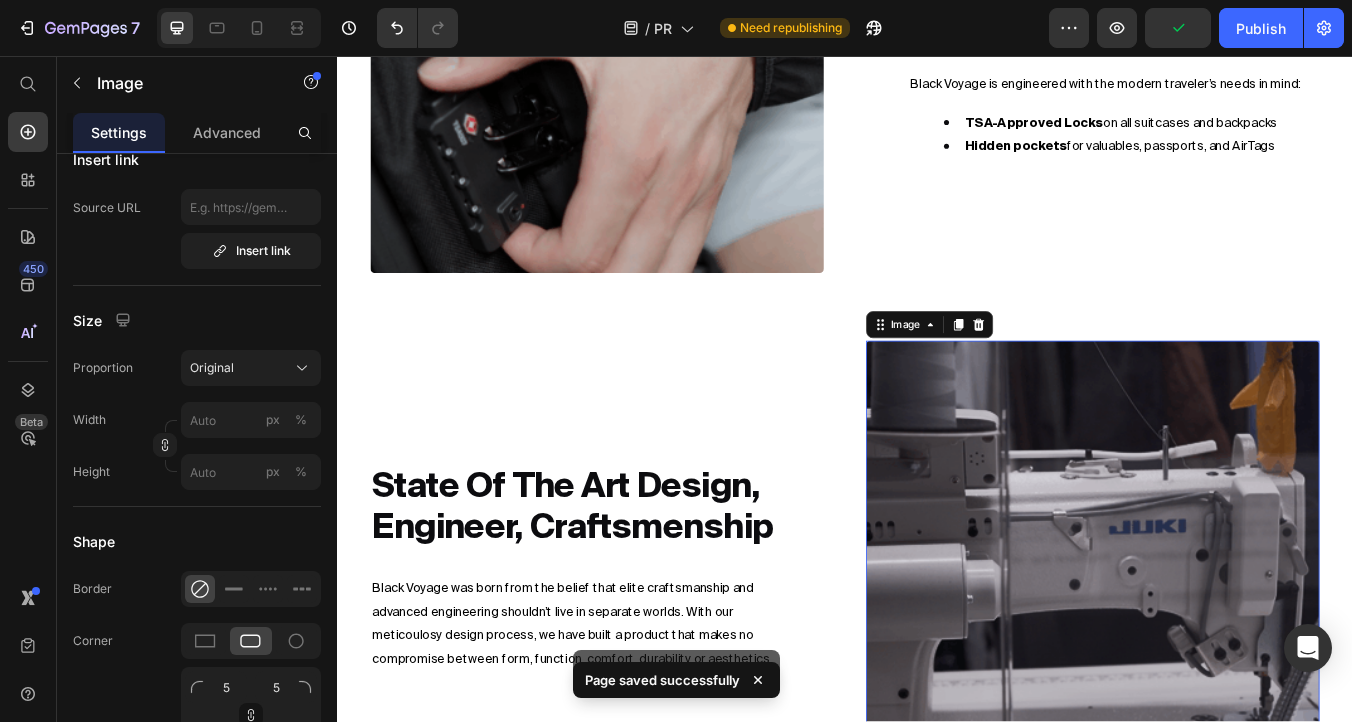 click at bounding box center (1230, 661) 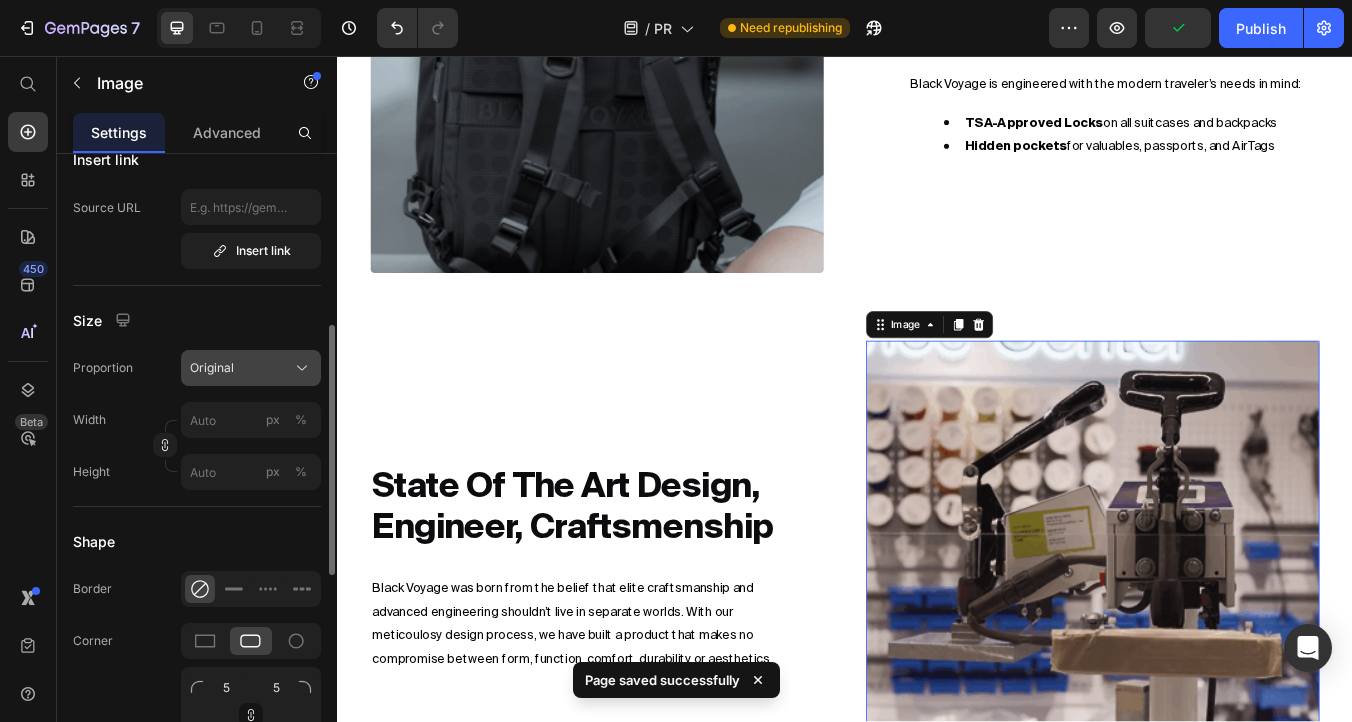 click on "Original" at bounding box center (251, 368) 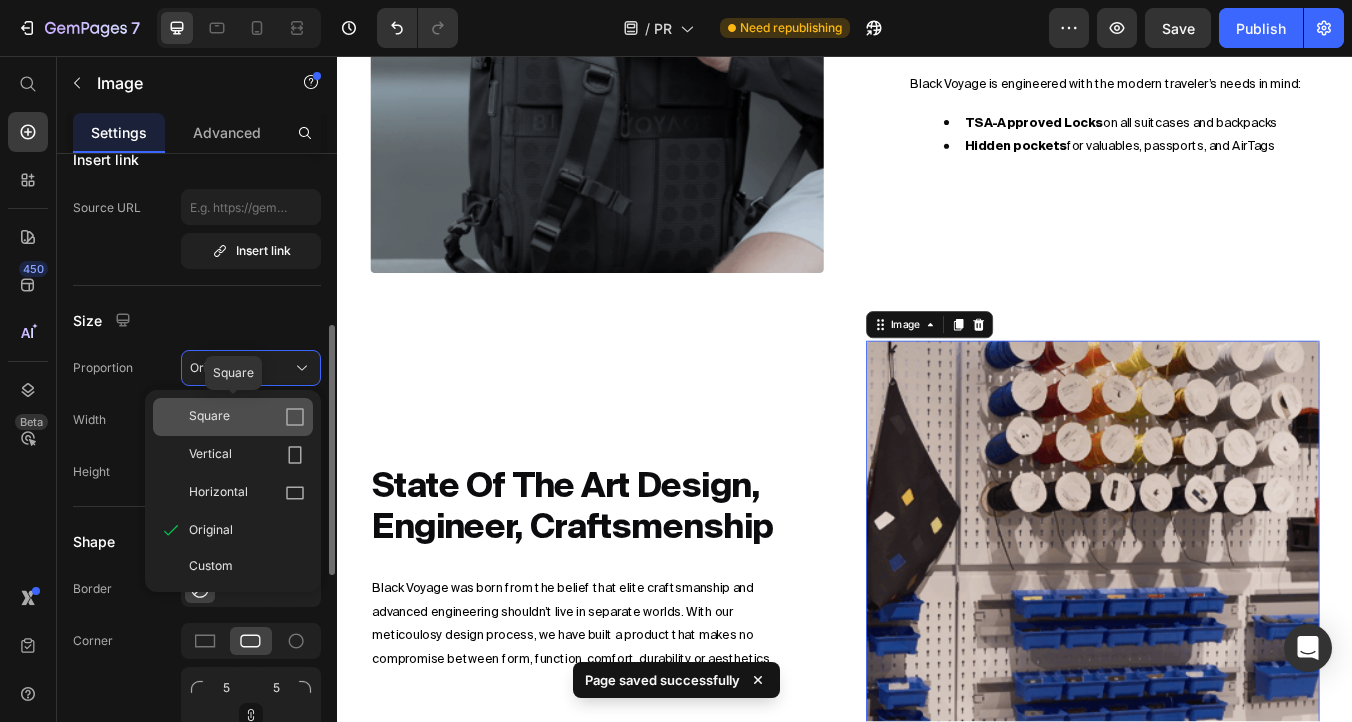 click on "Square" at bounding box center [247, 417] 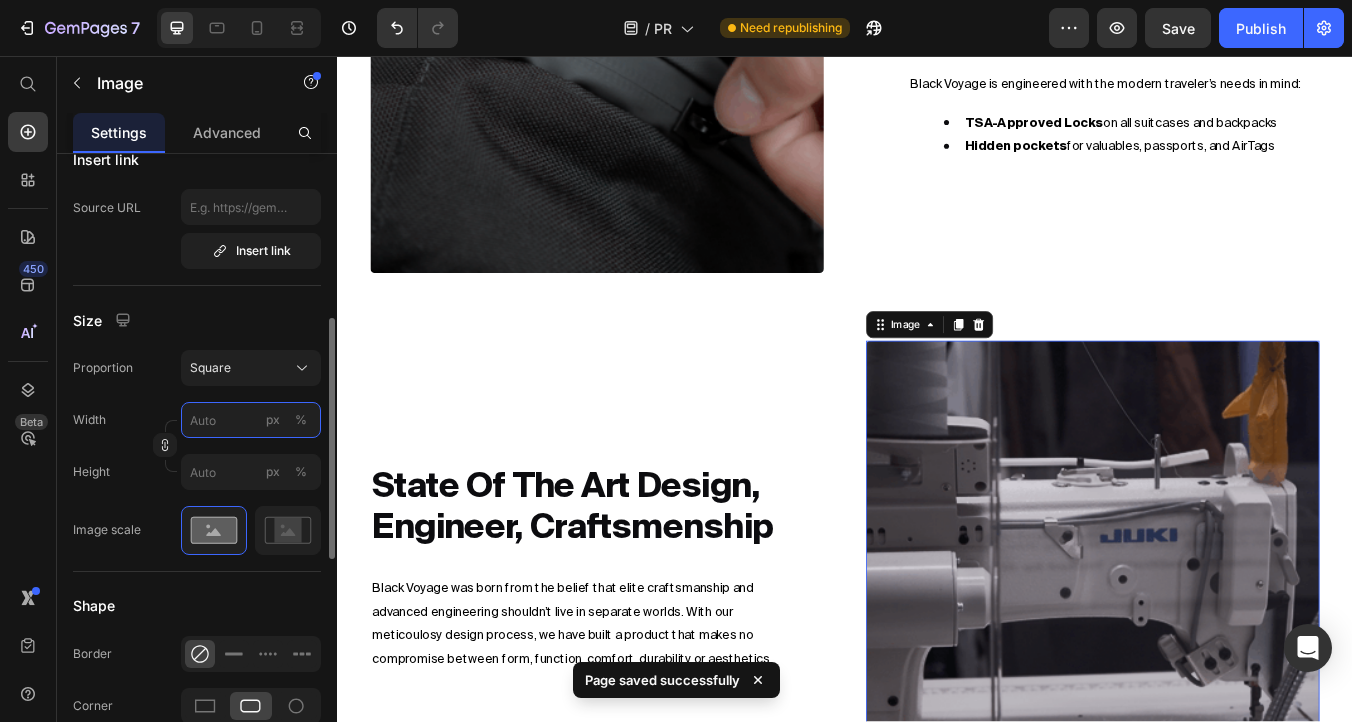 click on "px %" at bounding box center [251, 420] 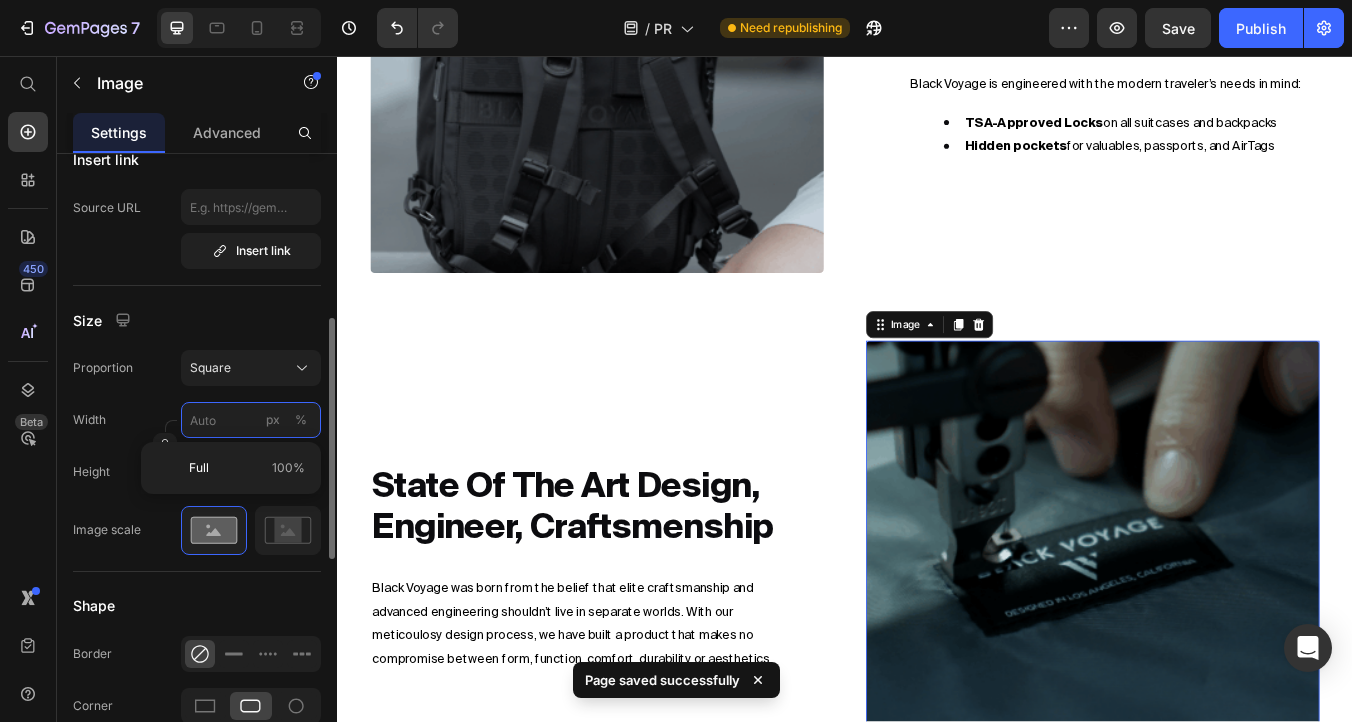 paste on "720" 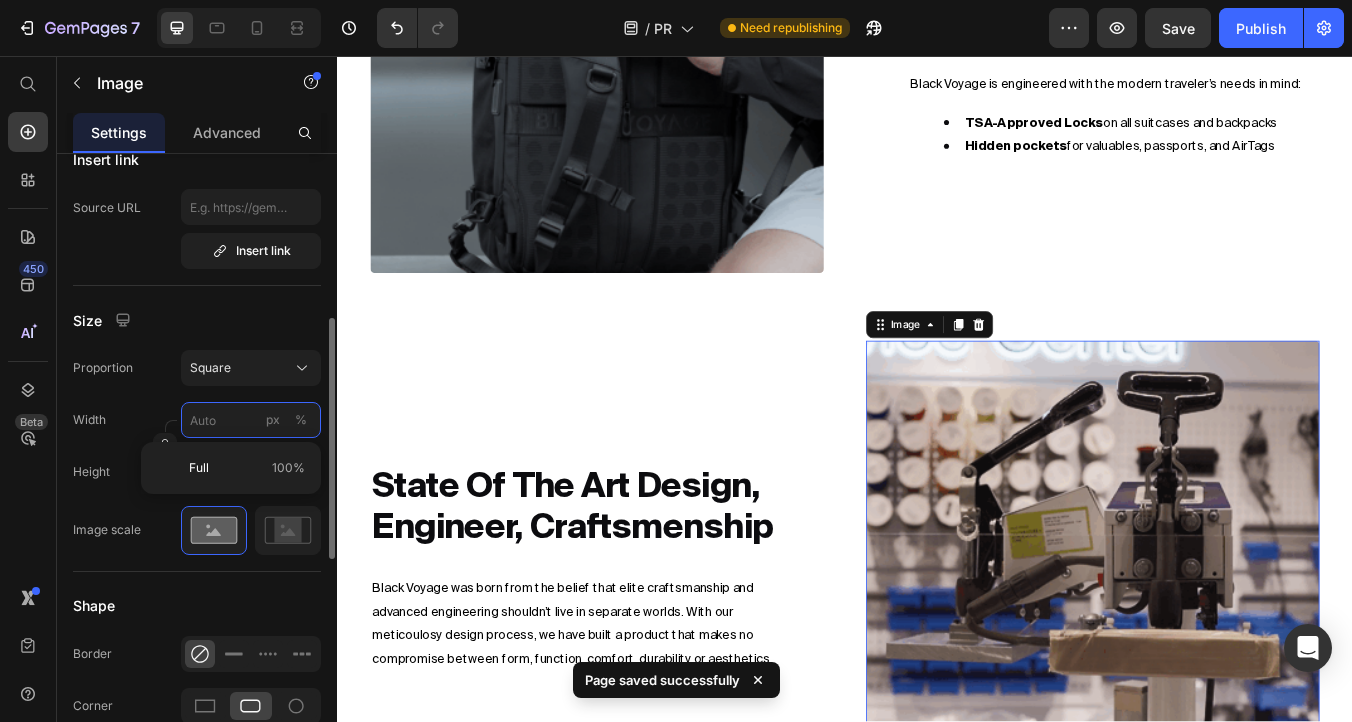 type on "720" 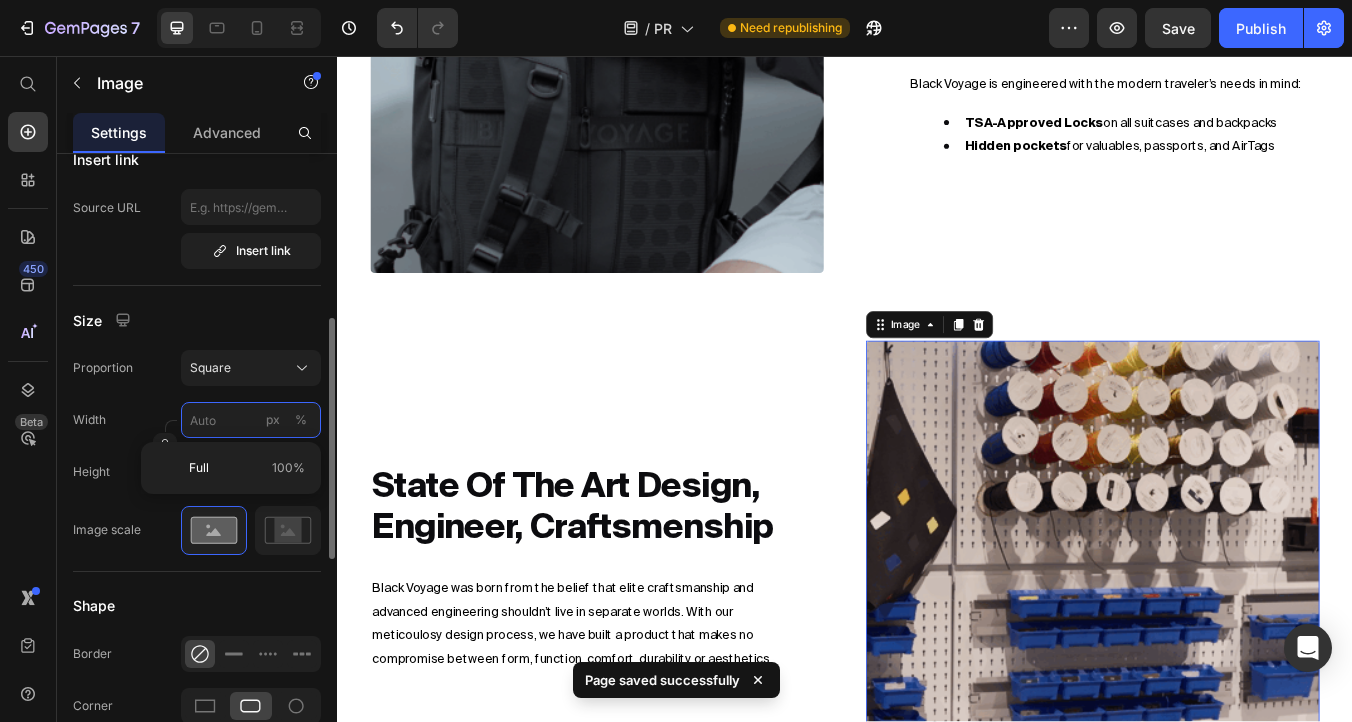 type on "720" 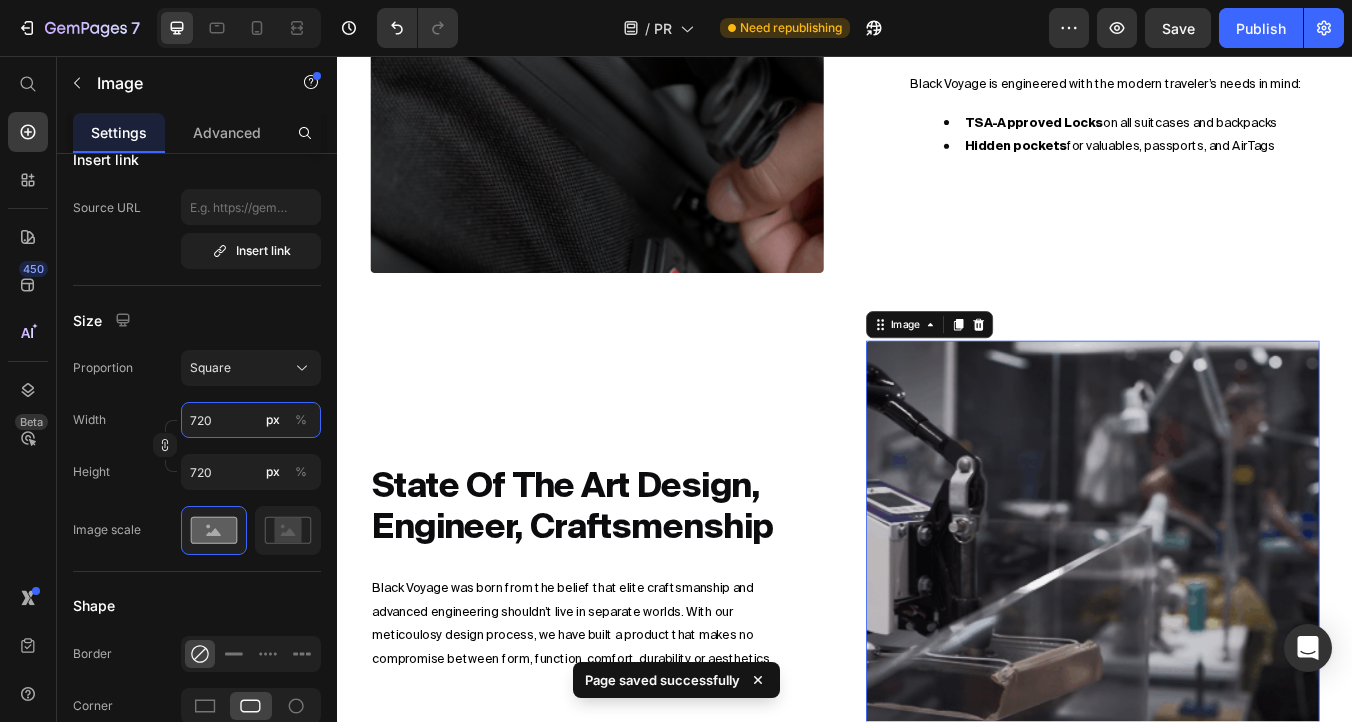 type on "720" 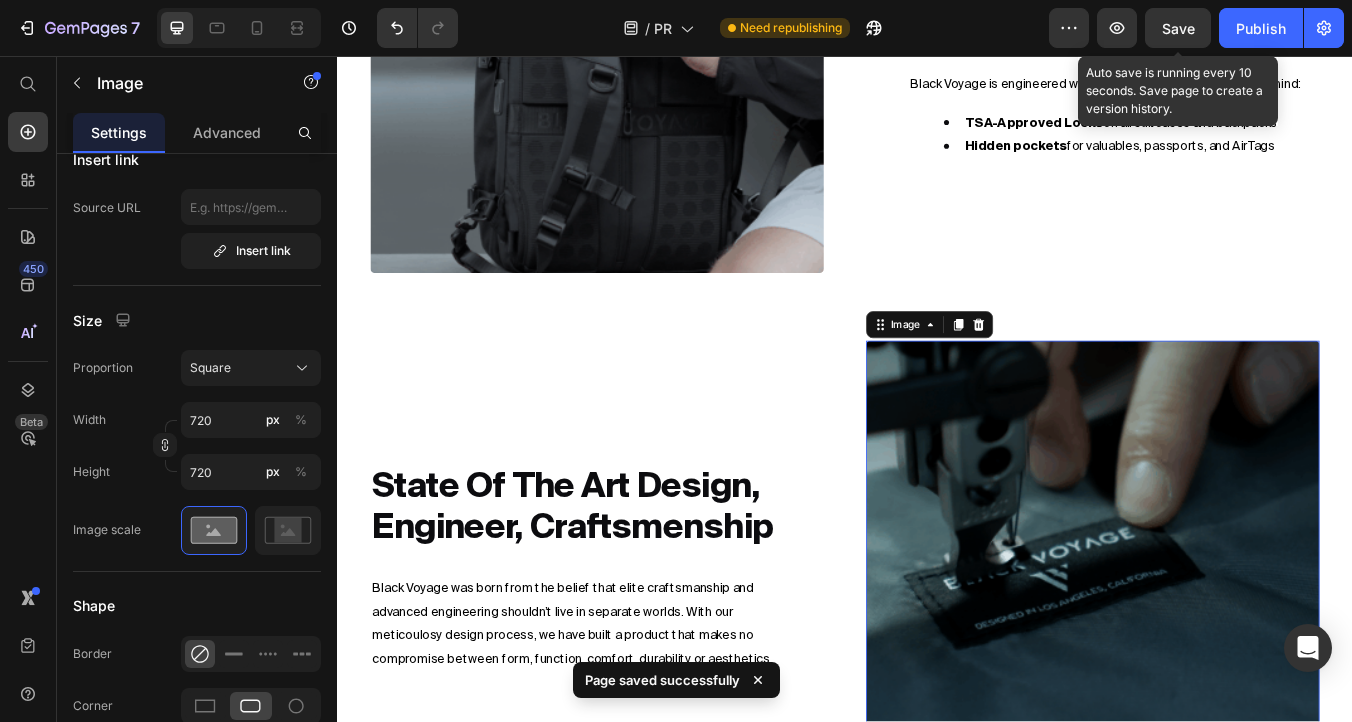 click on "Save" at bounding box center [1178, 28] 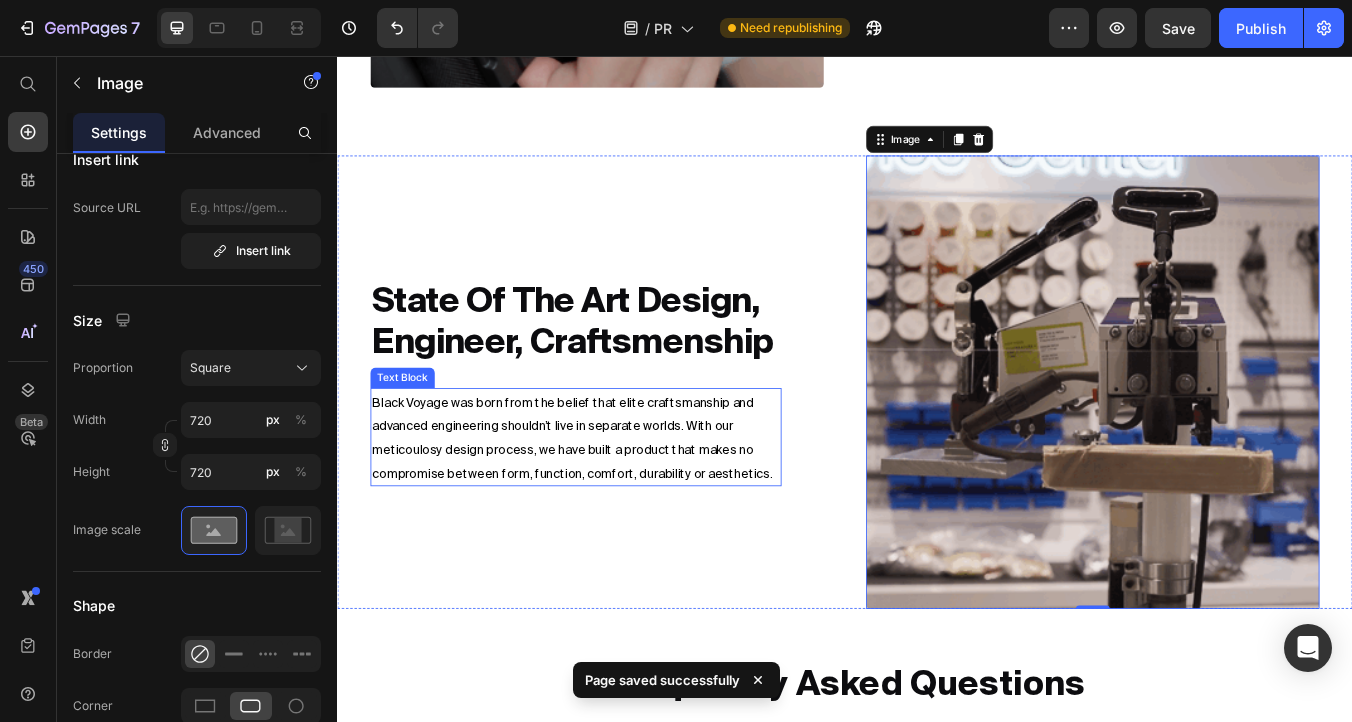 scroll, scrollTop: 4809, scrollLeft: 0, axis: vertical 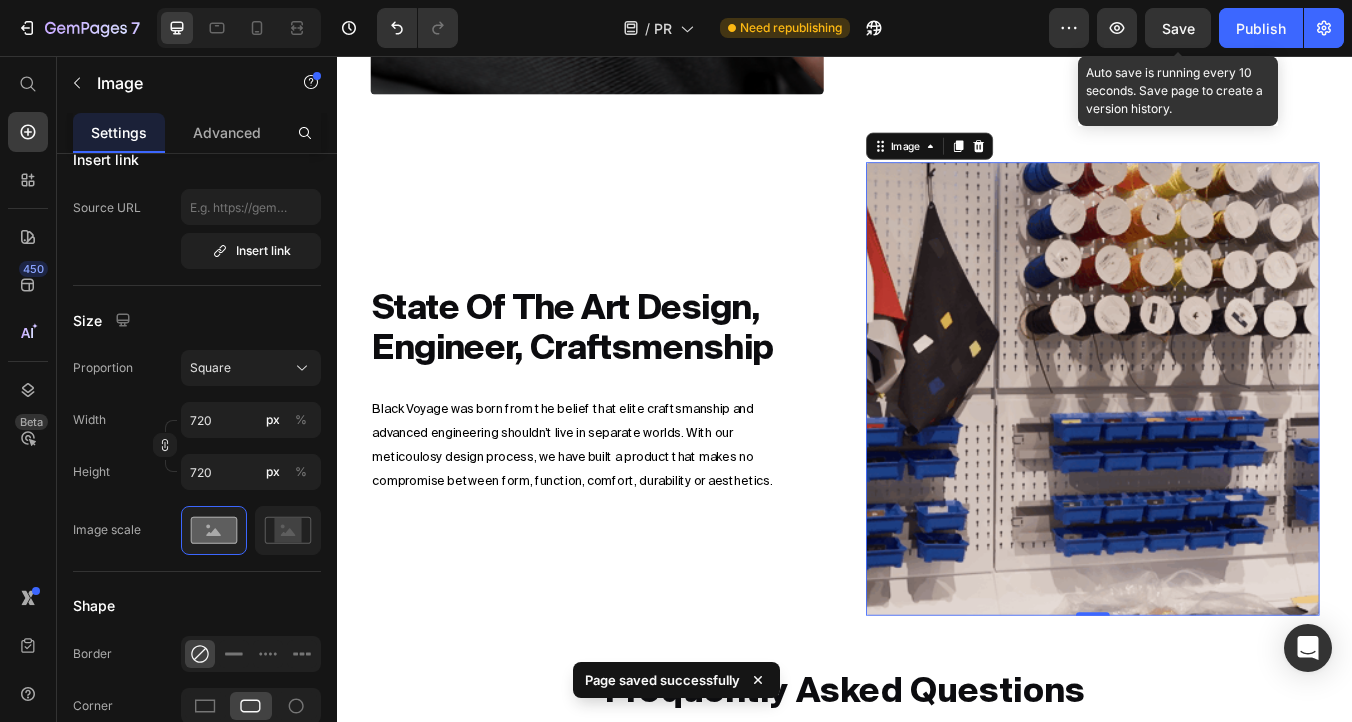 click on "Save" at bounding box center [1178, 28] 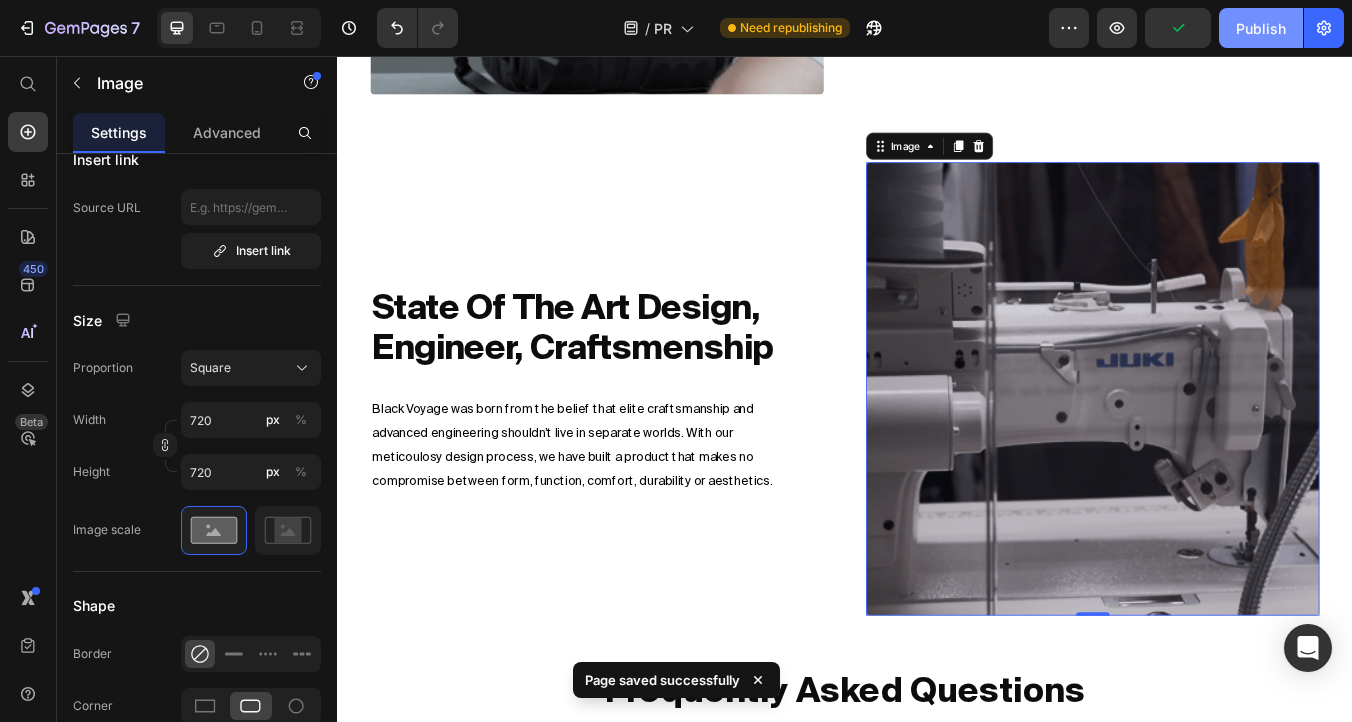 click on "Publish" at bounding box center [1261, 28] 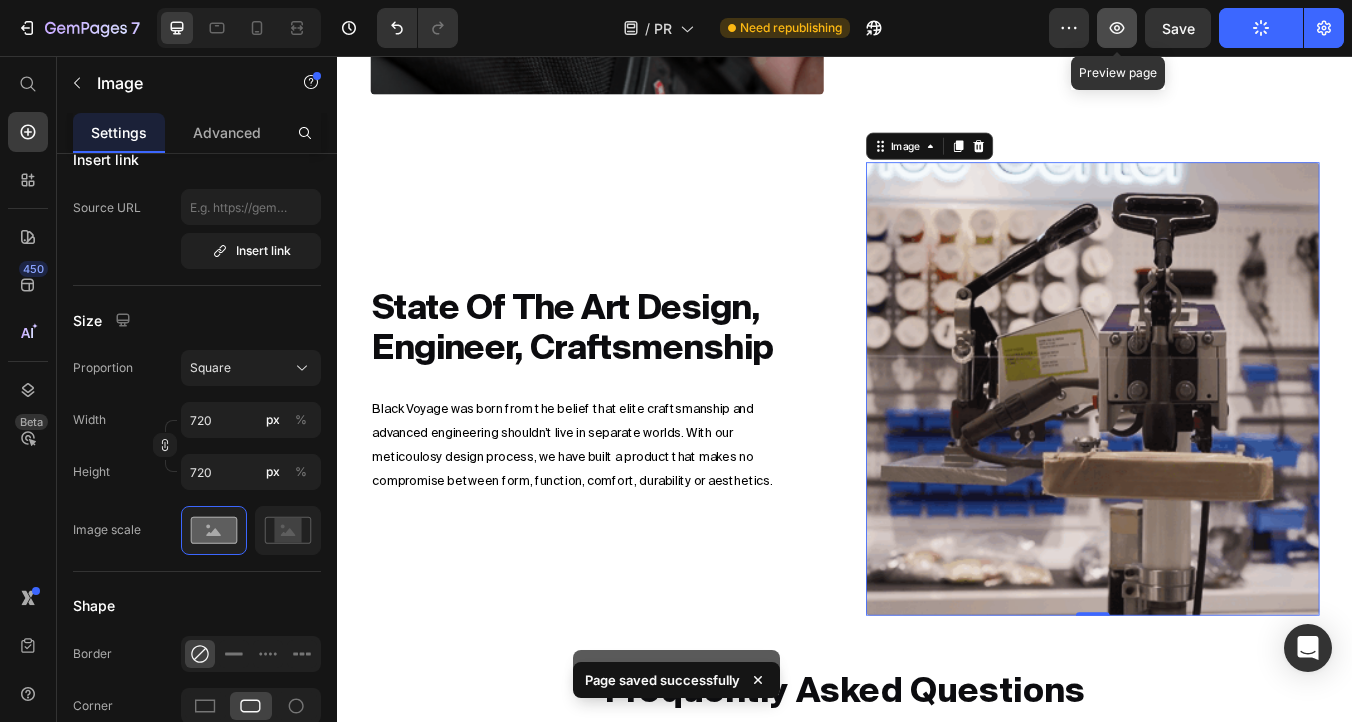 click 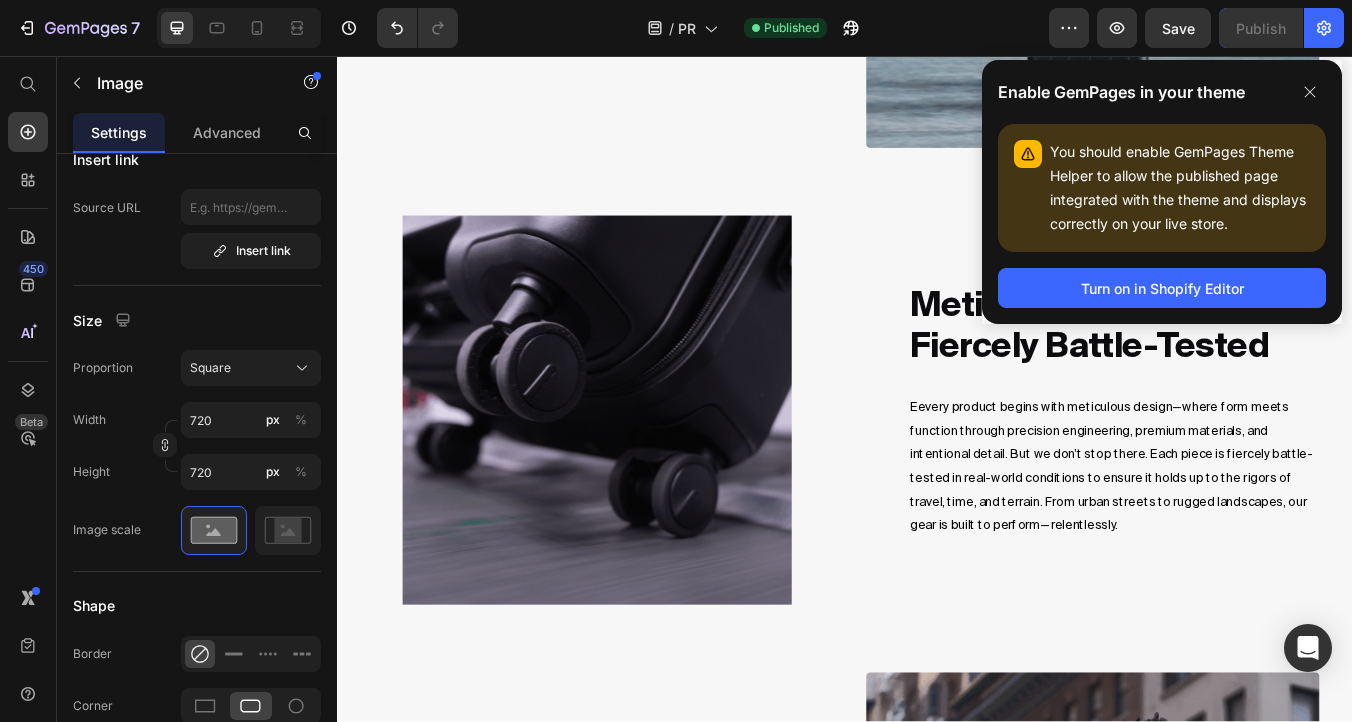 scroll, scrollTop: 2889, scrollLeft: 0, axis: vertical 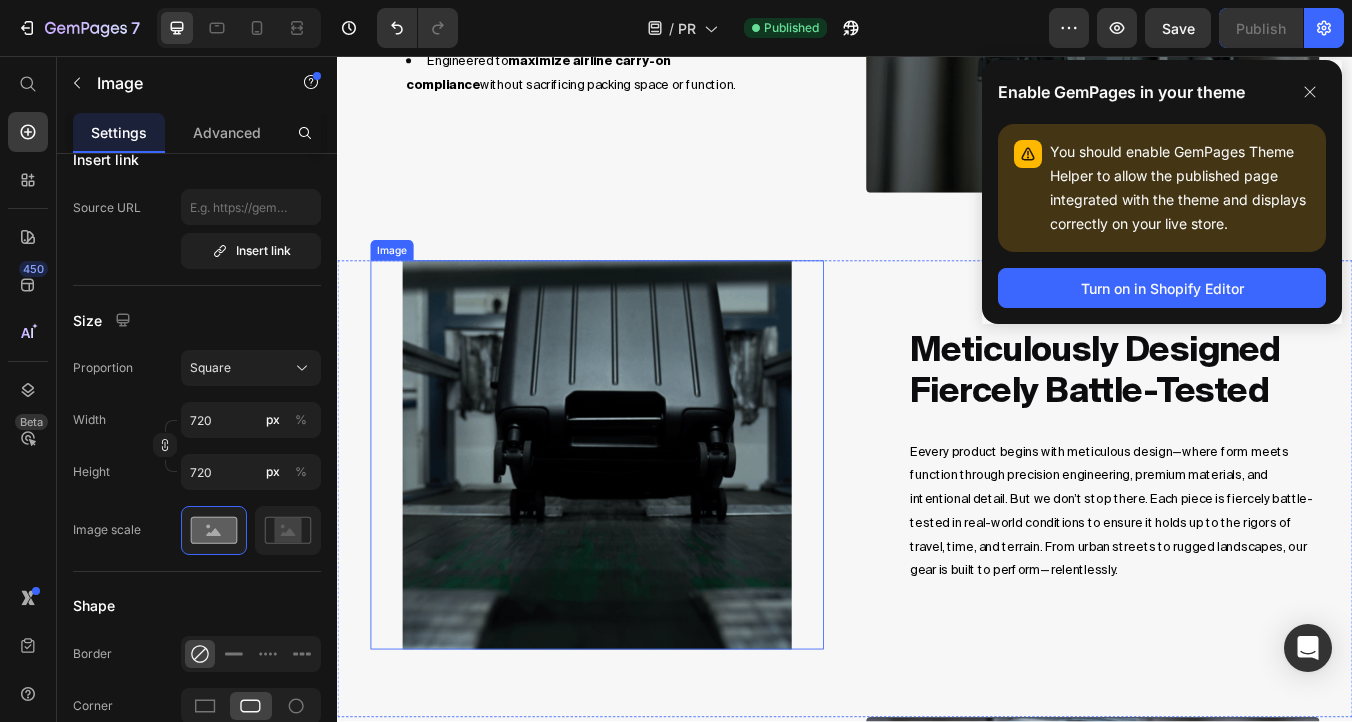 click at bounding box center [644, 528] 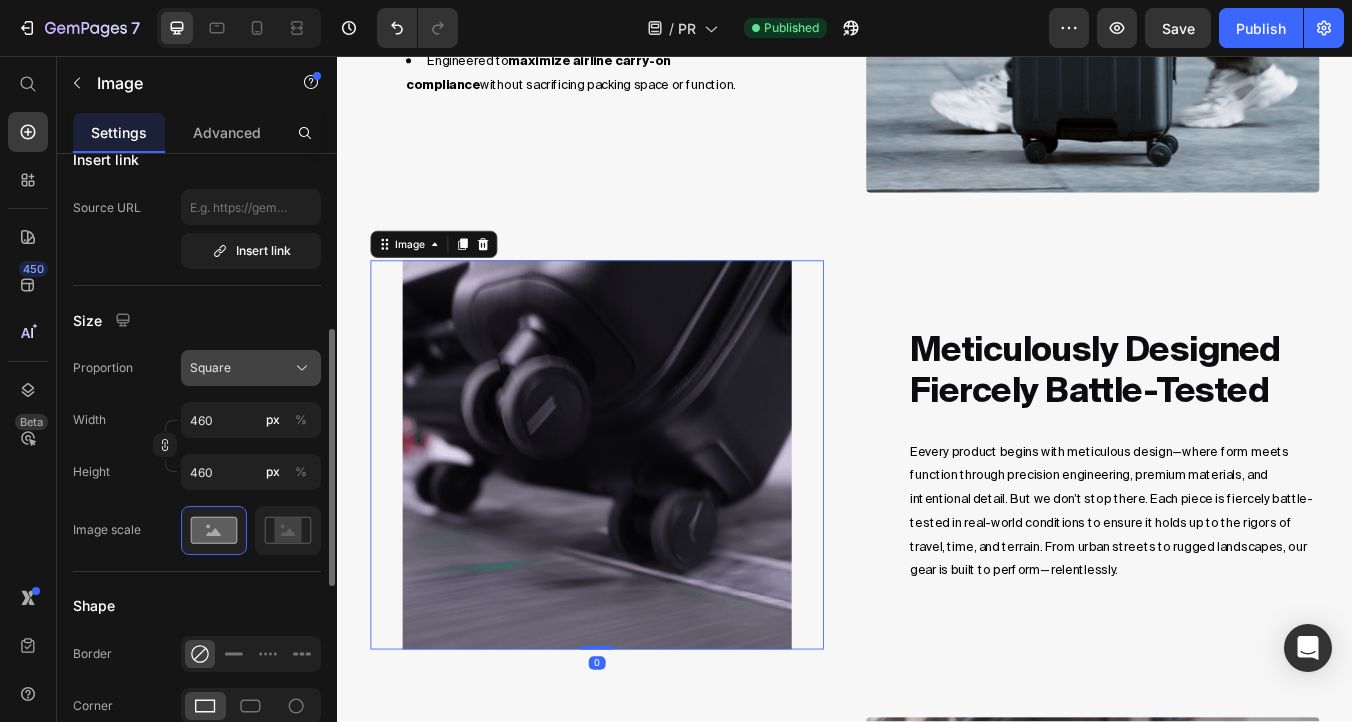 click on "Square" at bounding box center (251, 368) 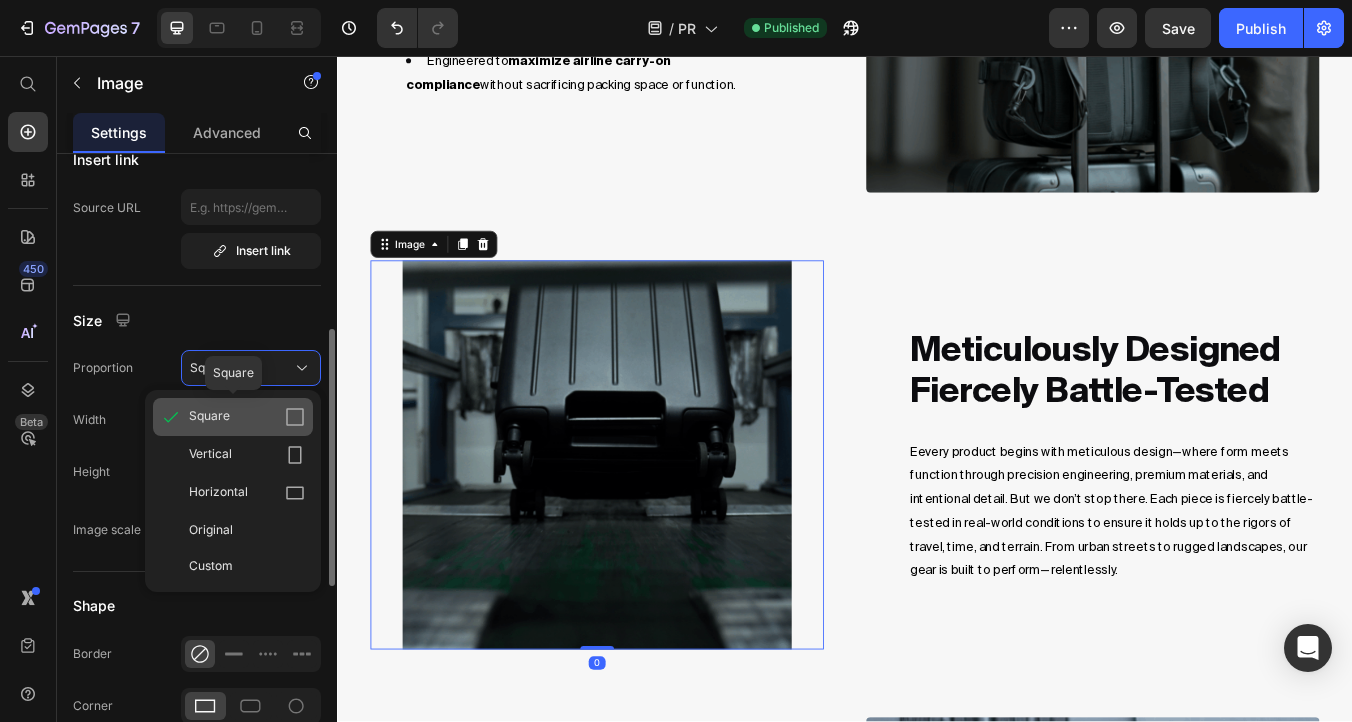 click on "Square" at bounding box center [247, 417] 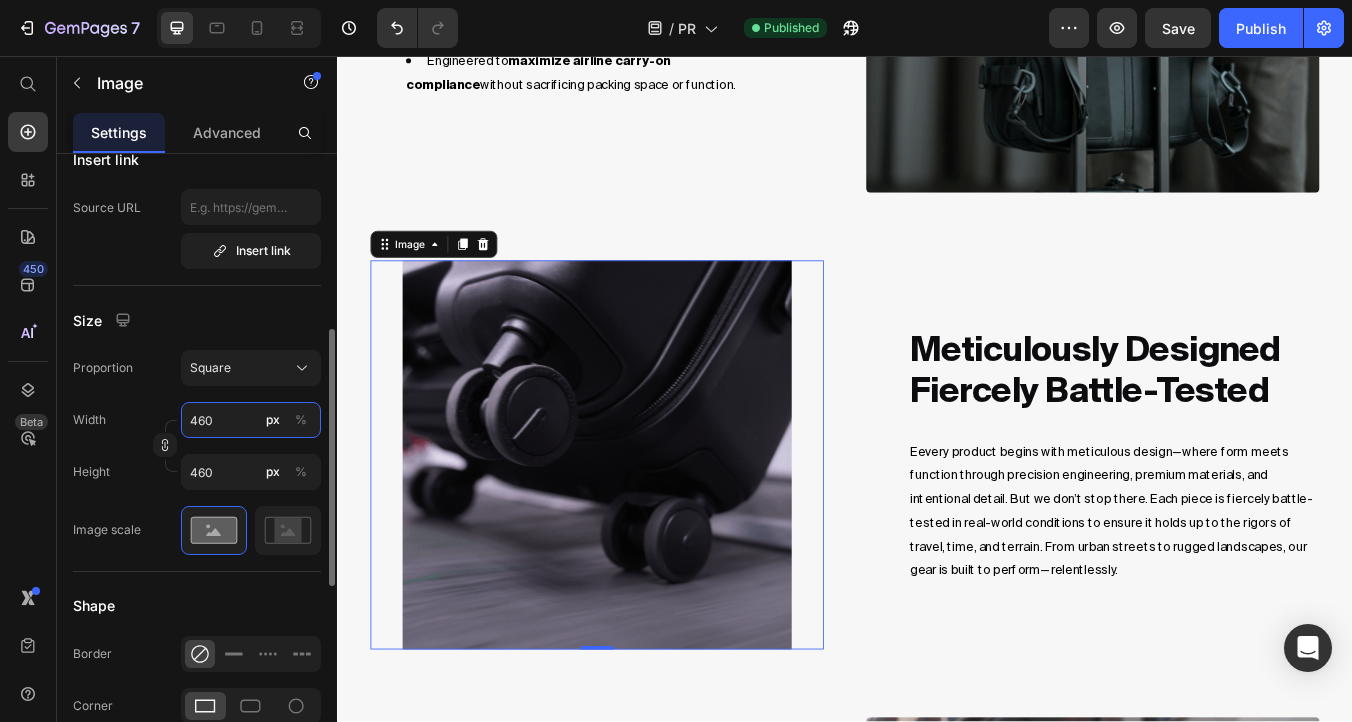 click on "460" at bounding box center [251, 420] 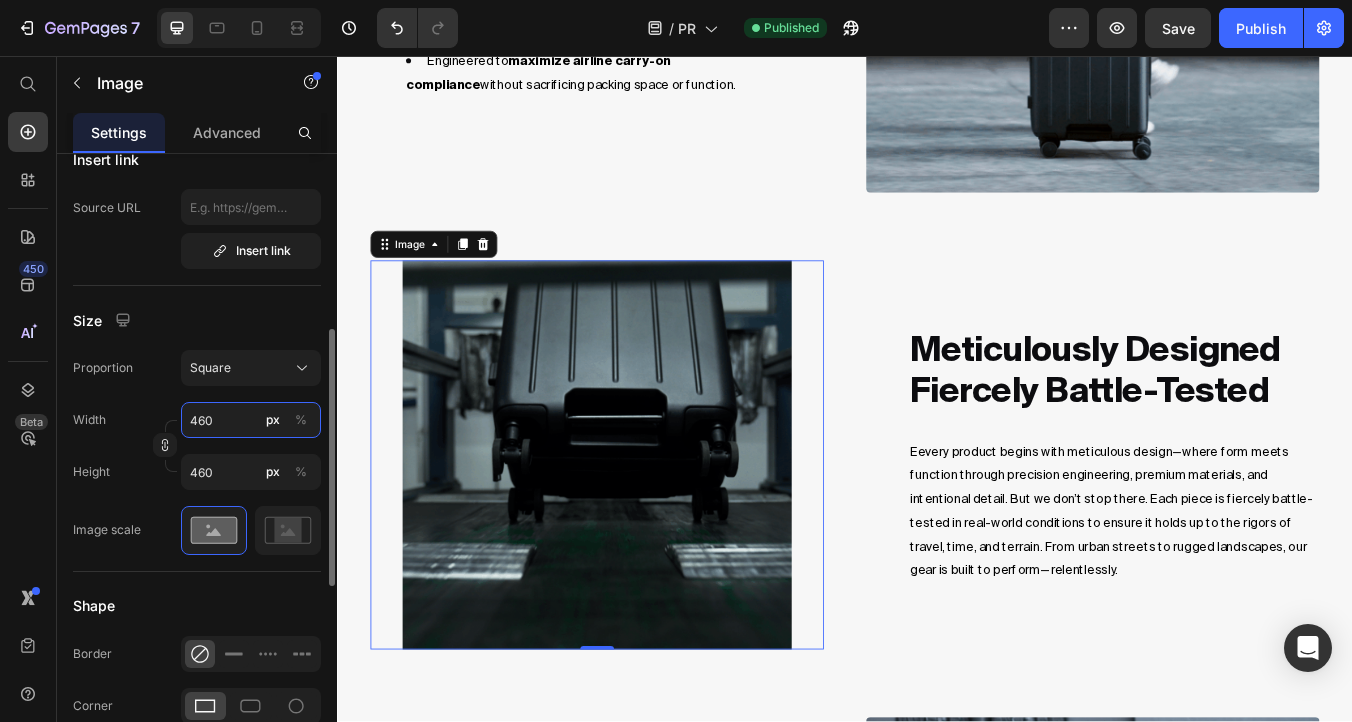click on "460" at bounding box center [251, 420] 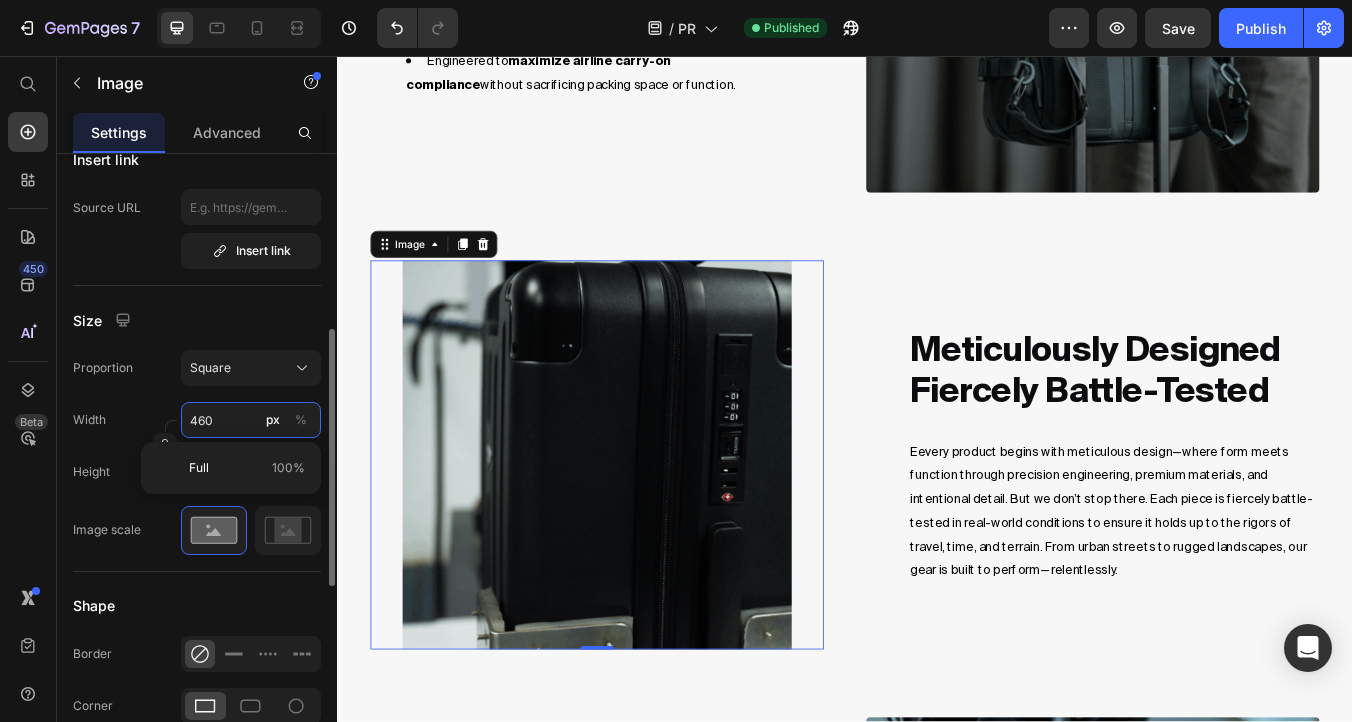 paste on "72" 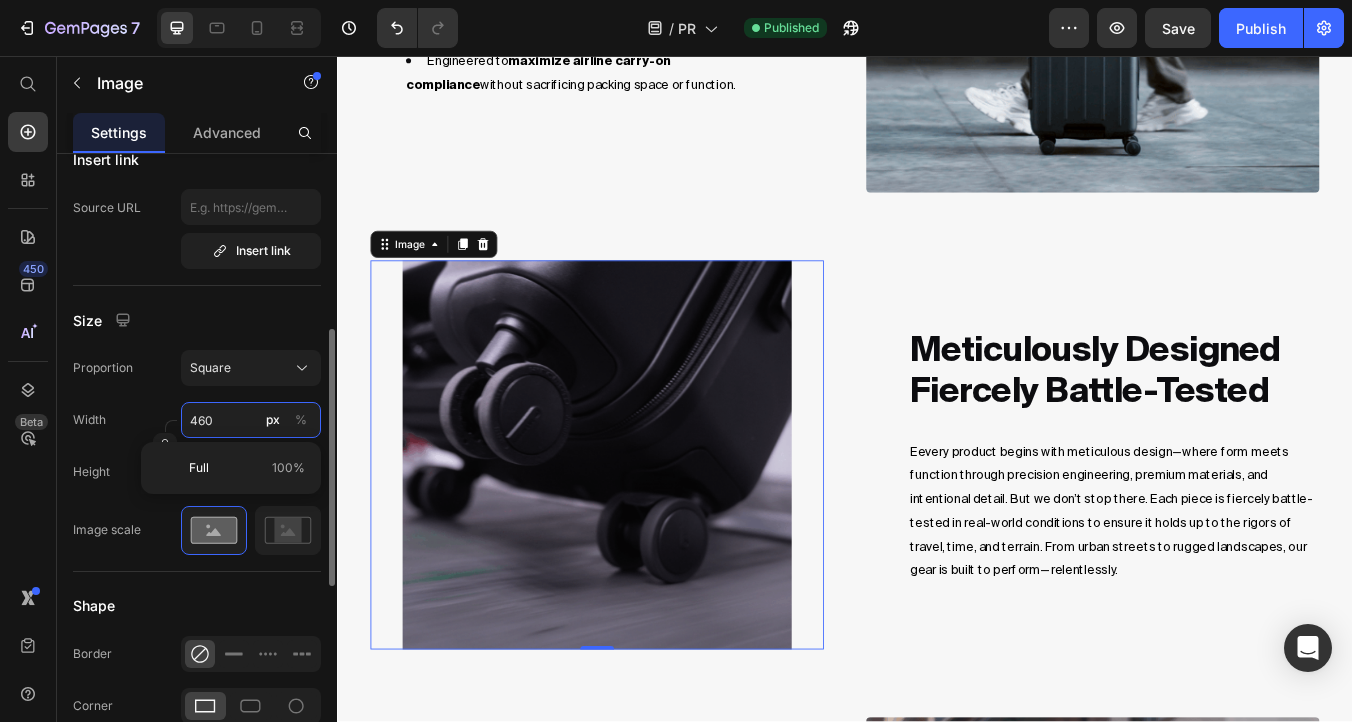 type on "720" 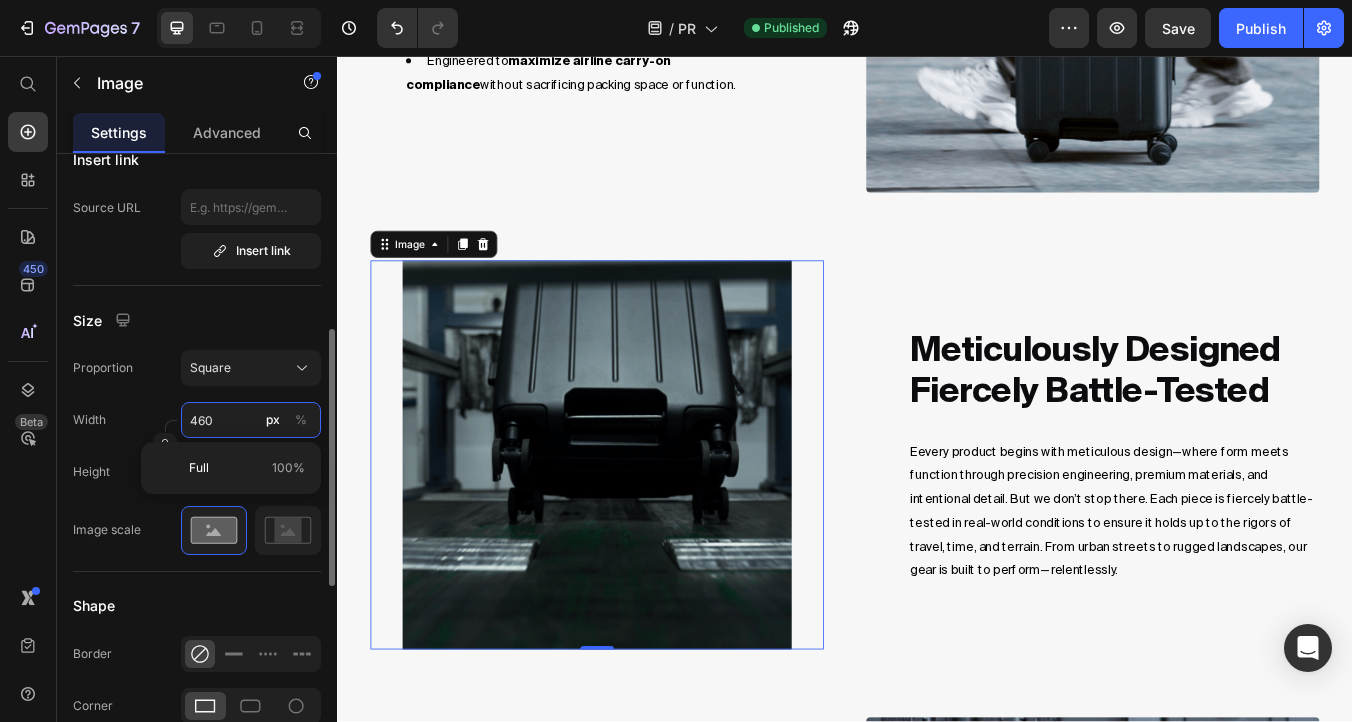 type on "720" 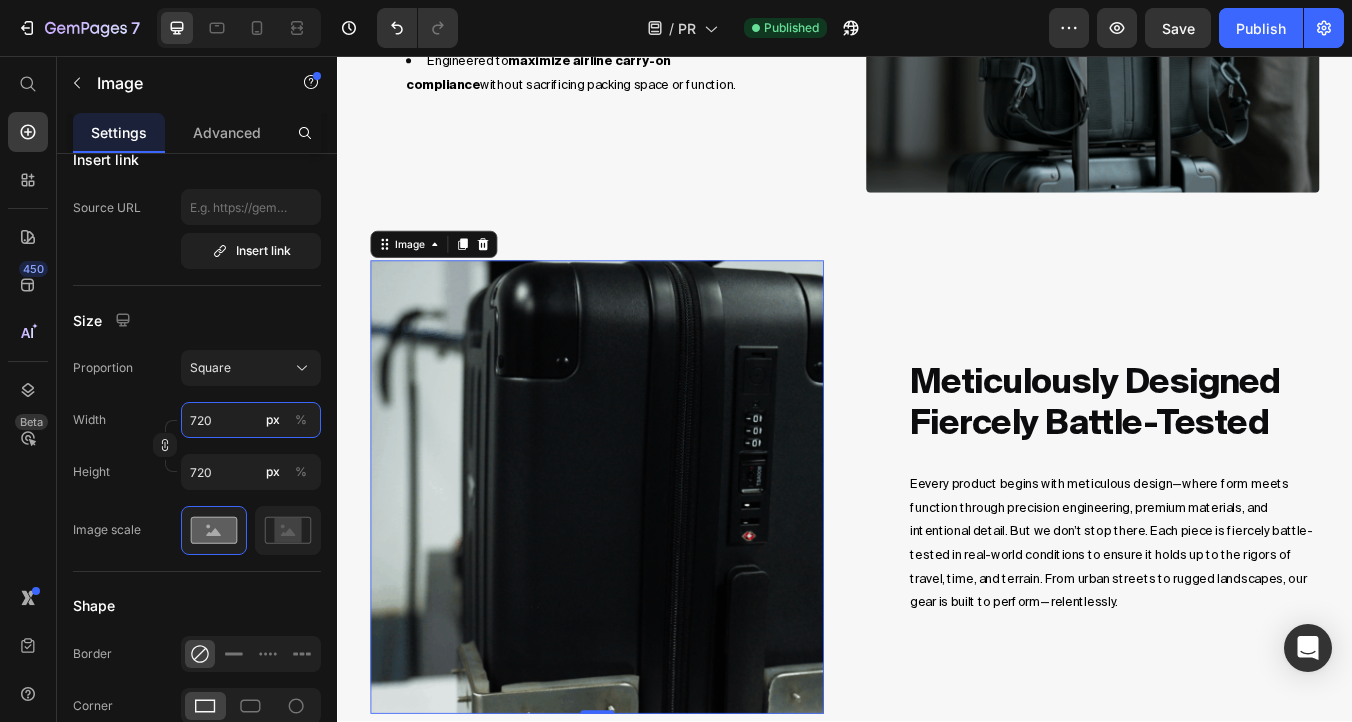 type on "720" 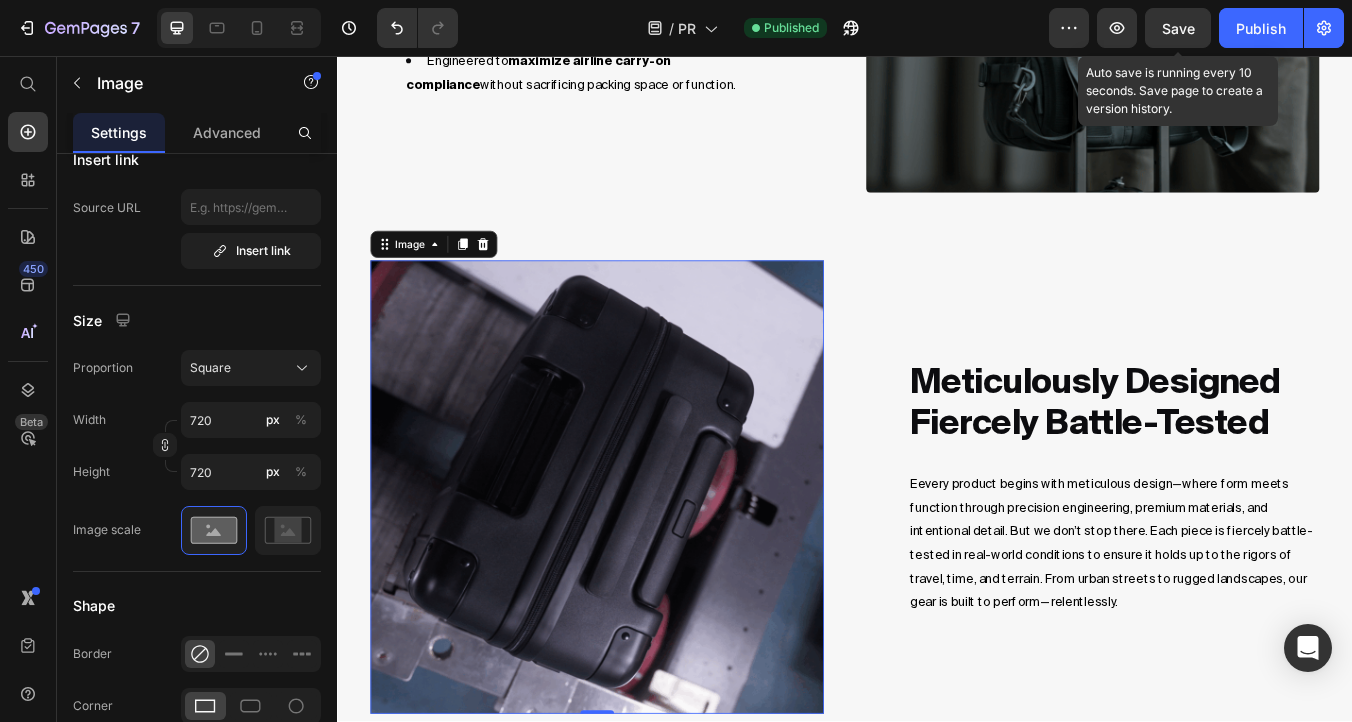 click on "Save" at bounding box center (1178, 28) 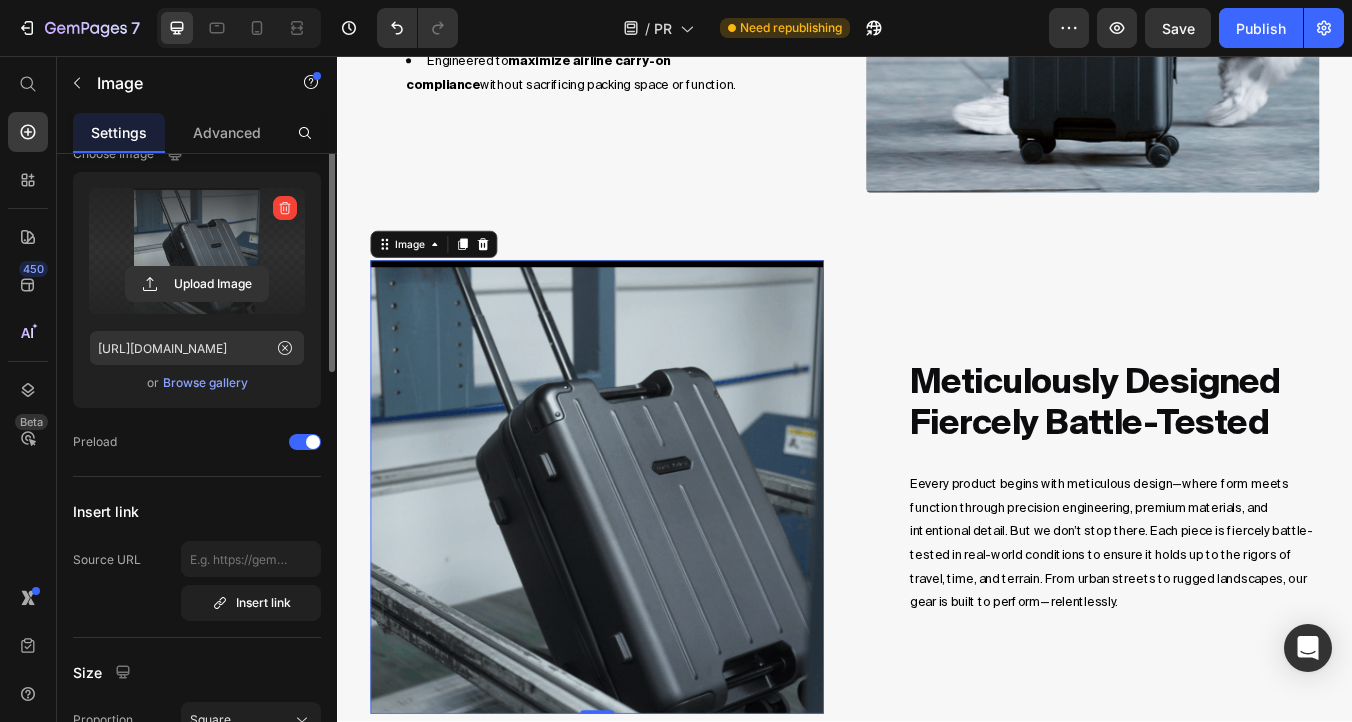scroll, scrollTop: 113, scrollLeft: 0, axis: vertical 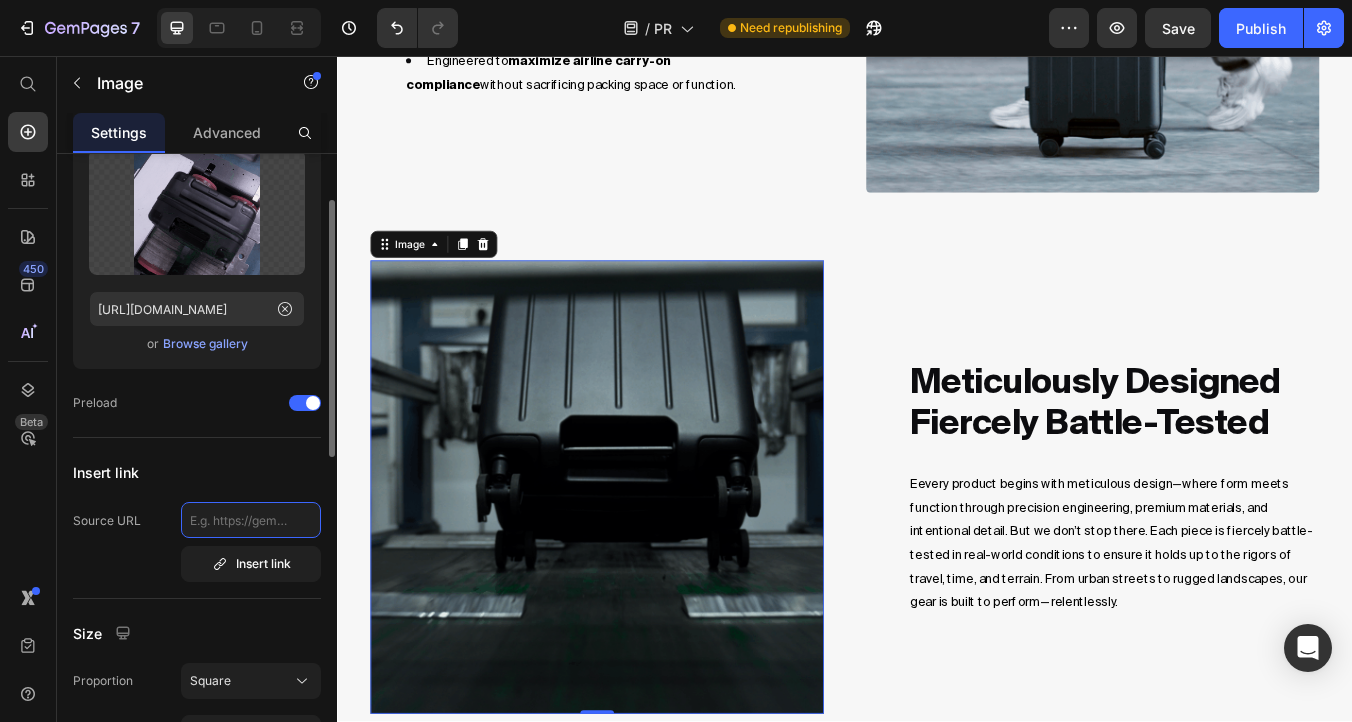 click 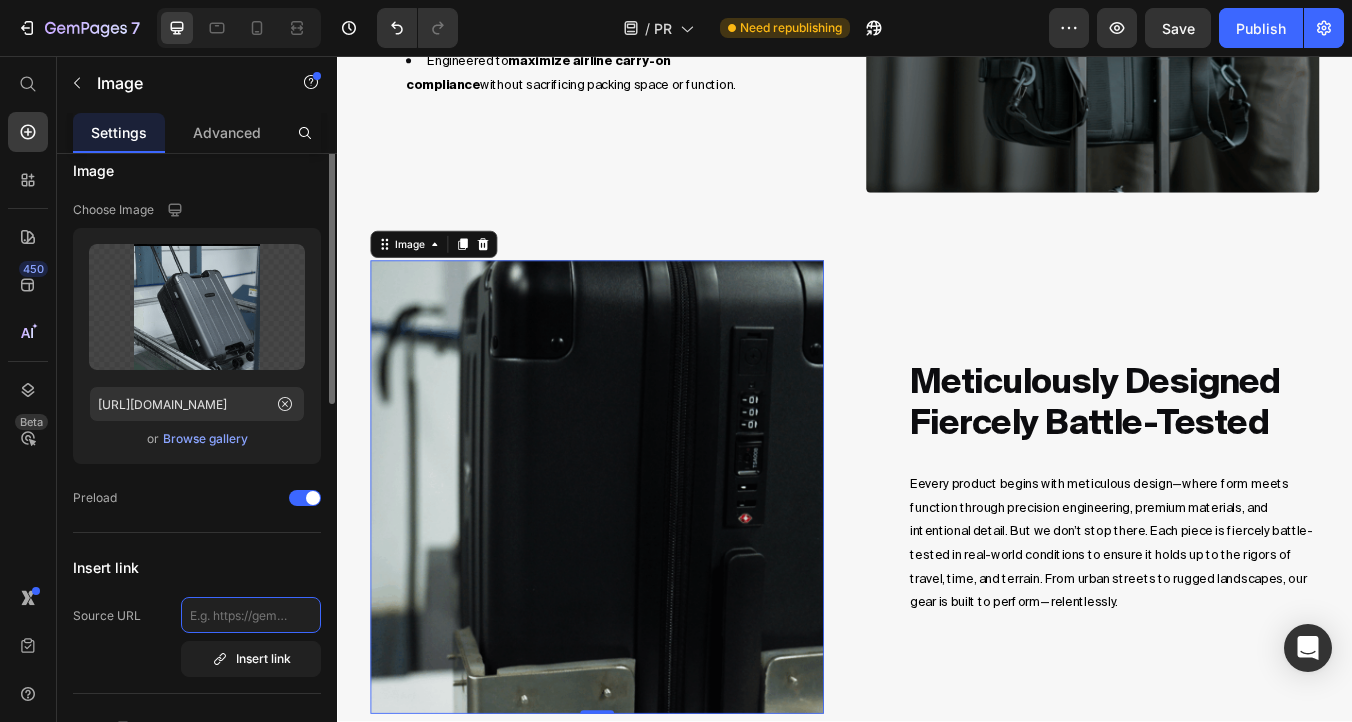 scroll, scrollTop: 8, scrollLeft: 0, axis: vertical 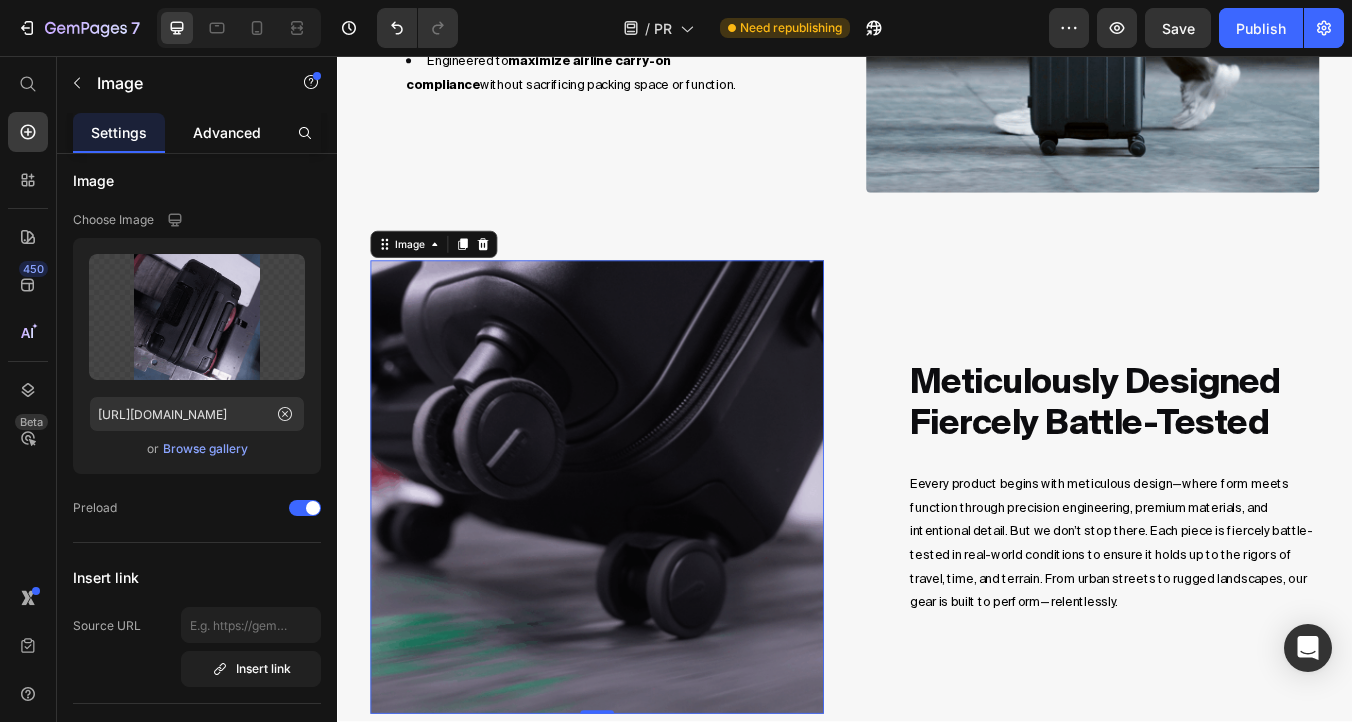 click on "Advanced" 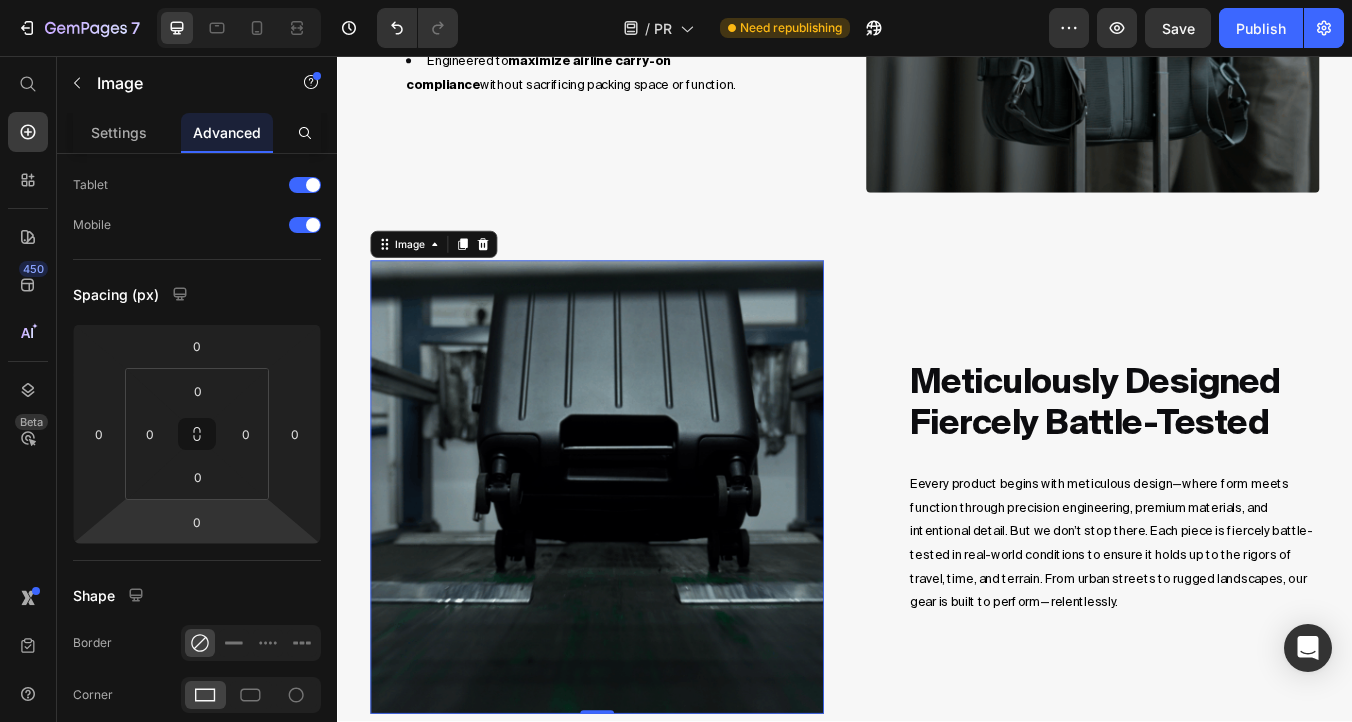 scroll, scrollTop: 0, scrollLeft: 0, axis: both 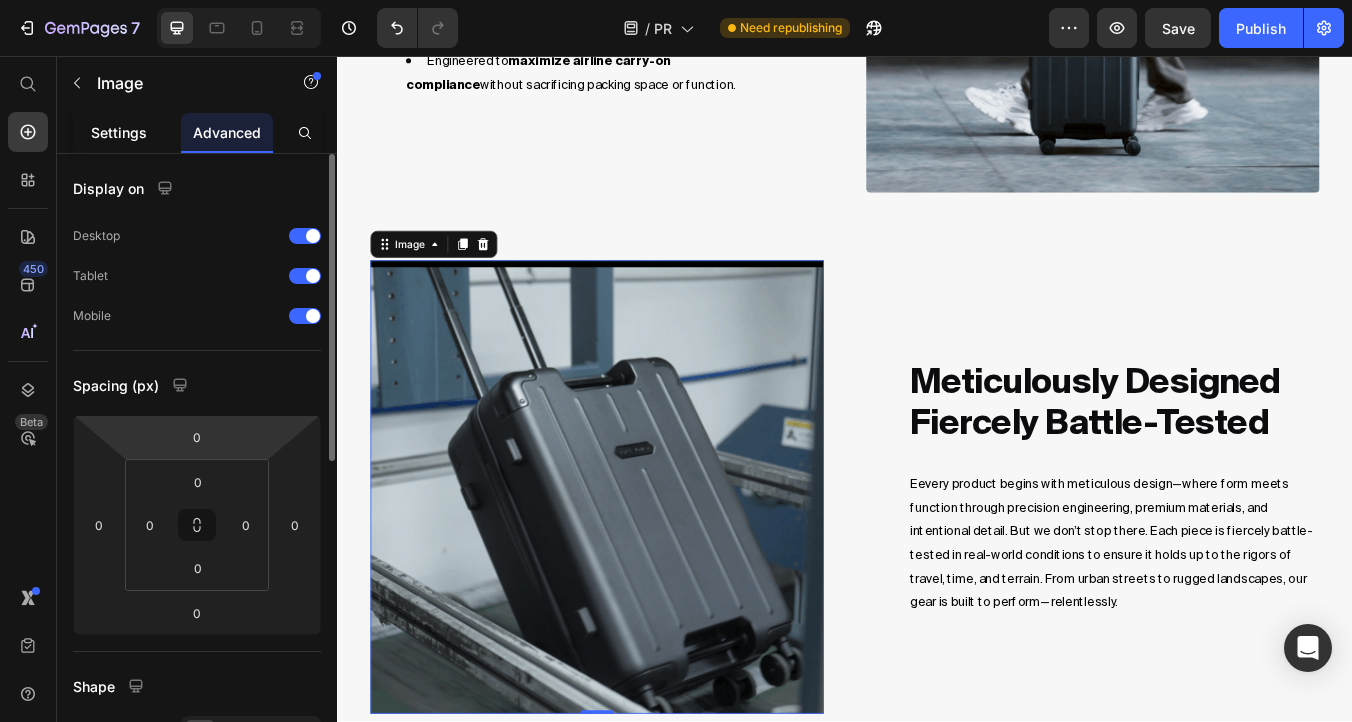 click on "Settings" at bounding box center [119, 132] 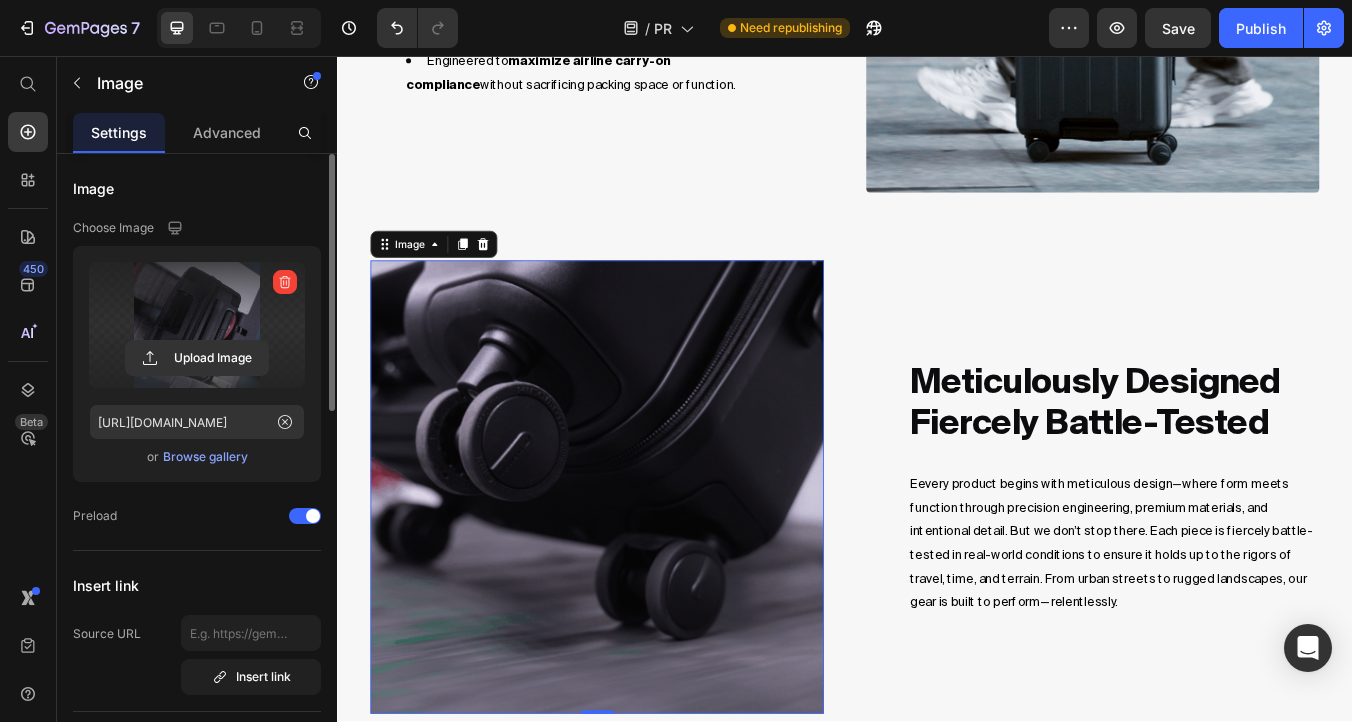 click at bounding box center (197, 325) 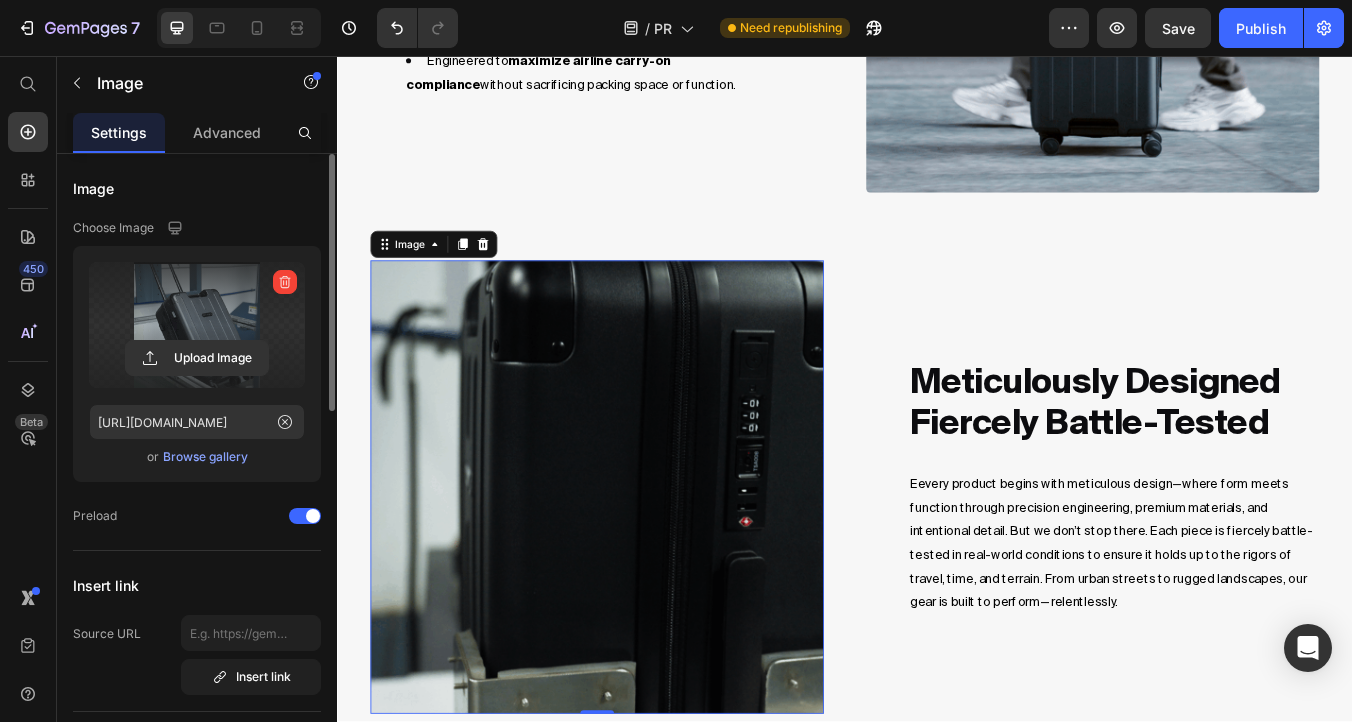 click 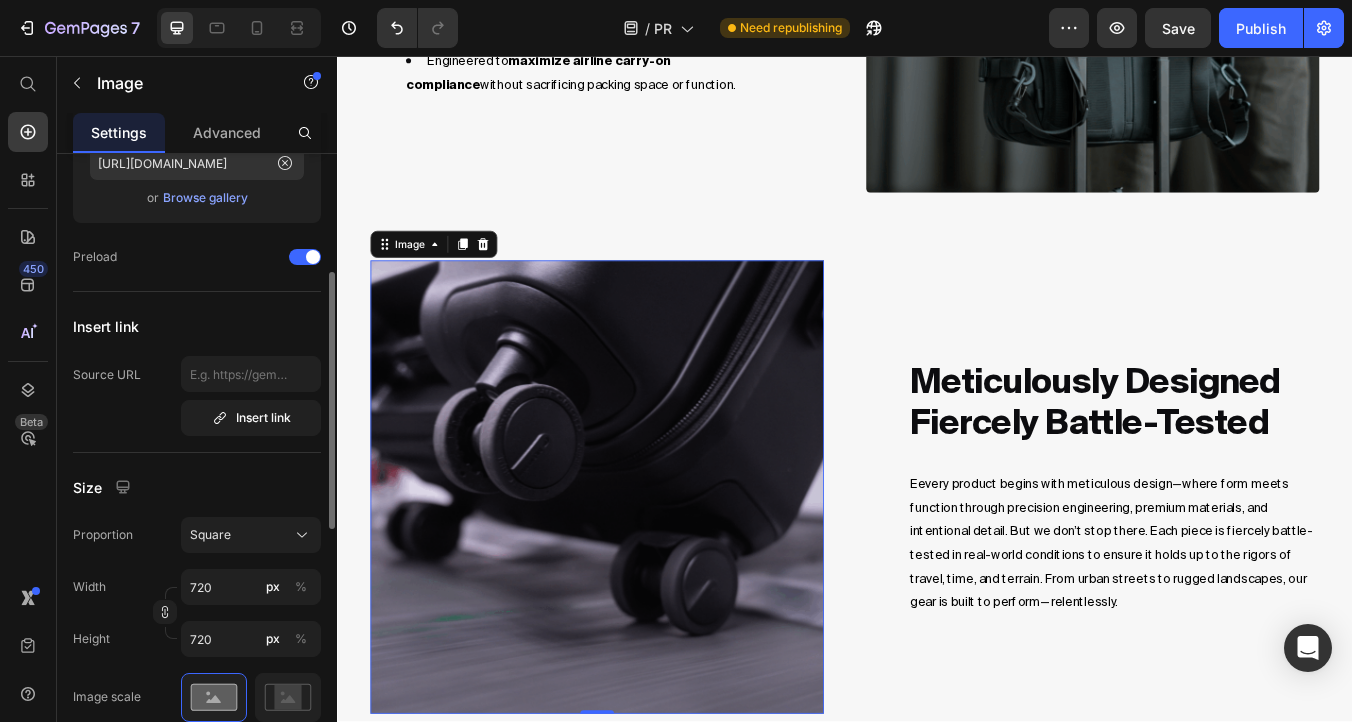 scroll, scrollTop: 275, scrollLeft: 0, axis: vertical 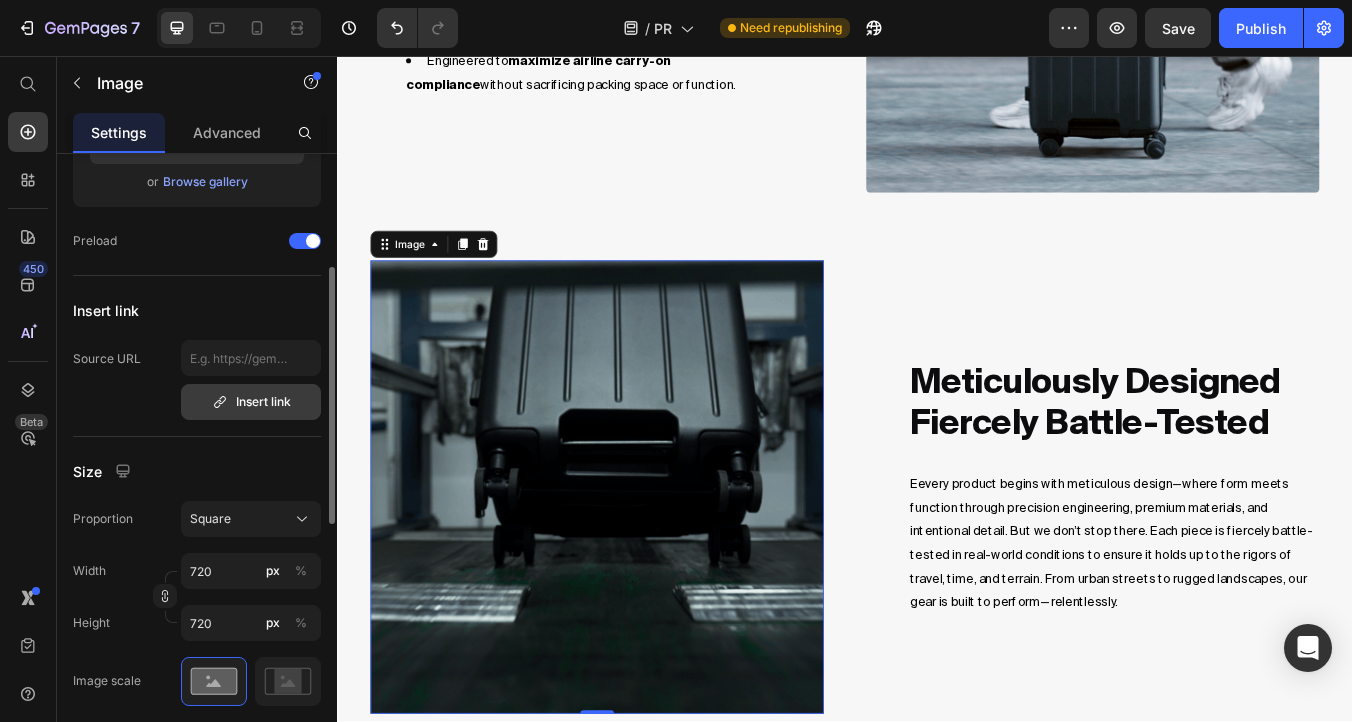 click on "Insert link" at bounding box center (251, 402) 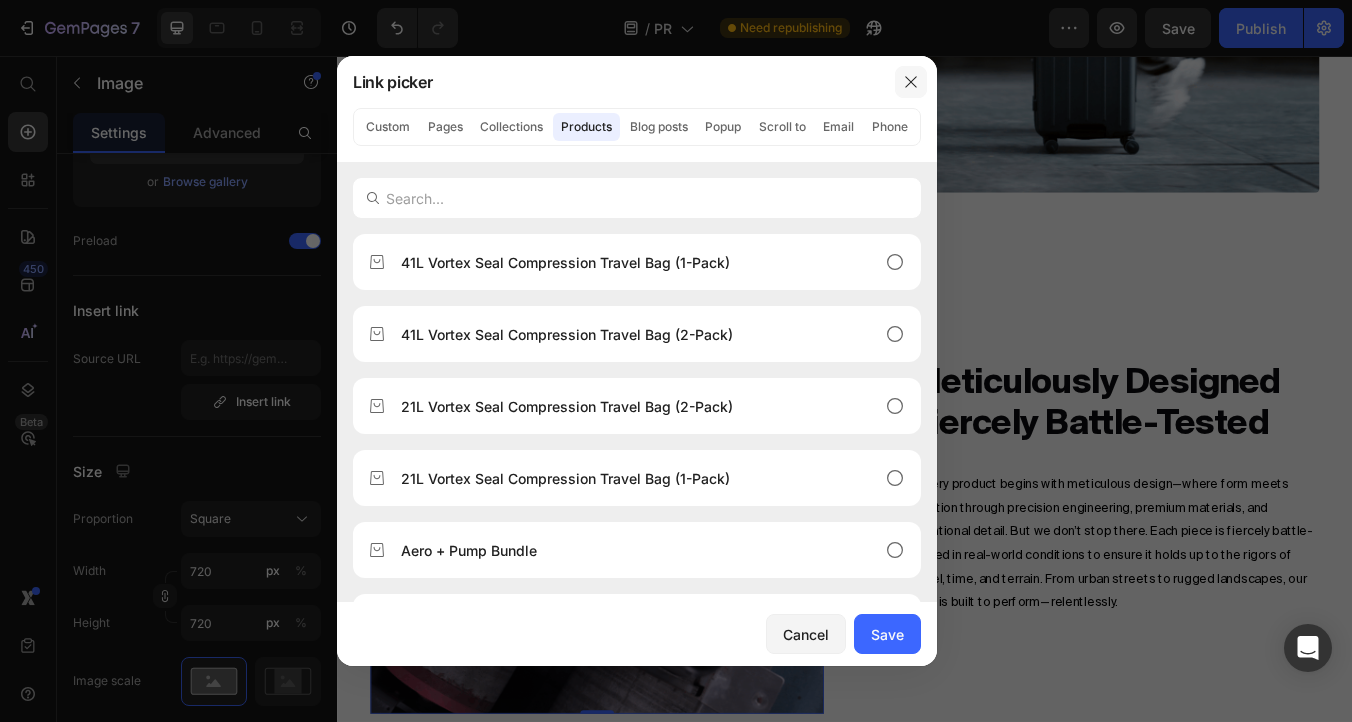 click 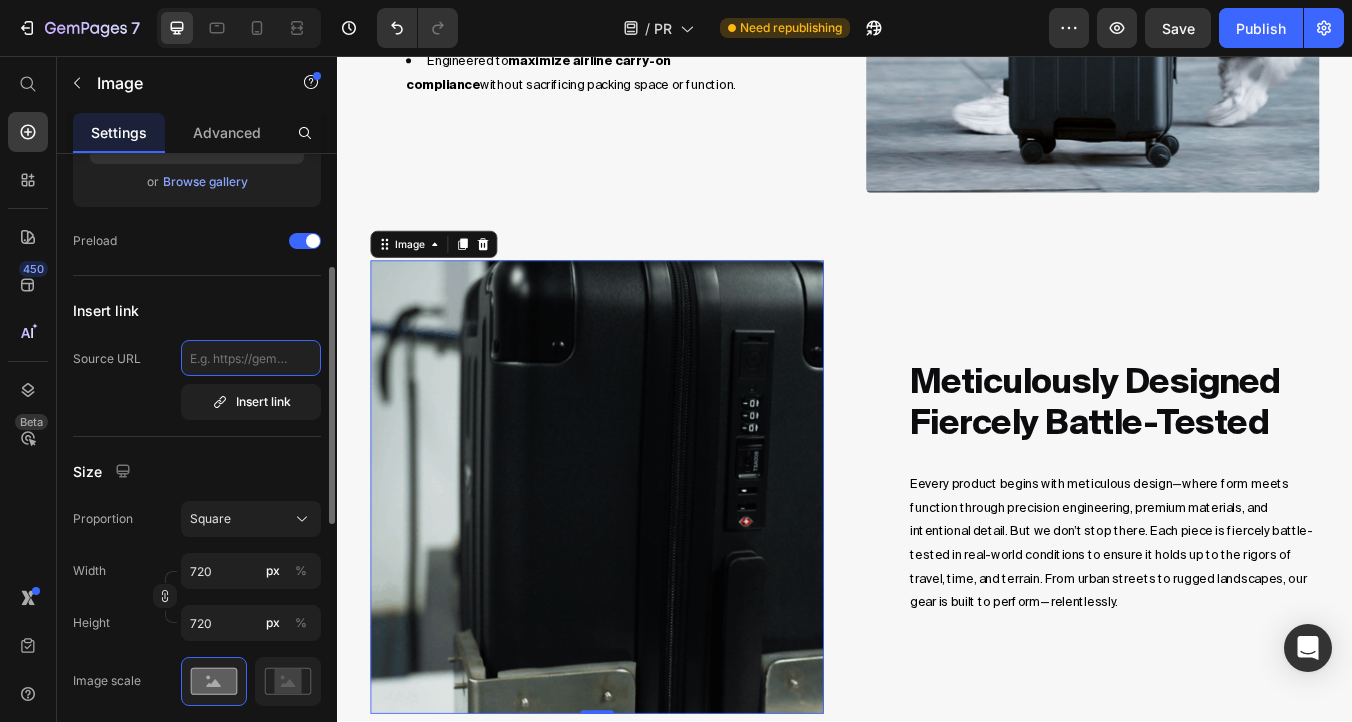 click 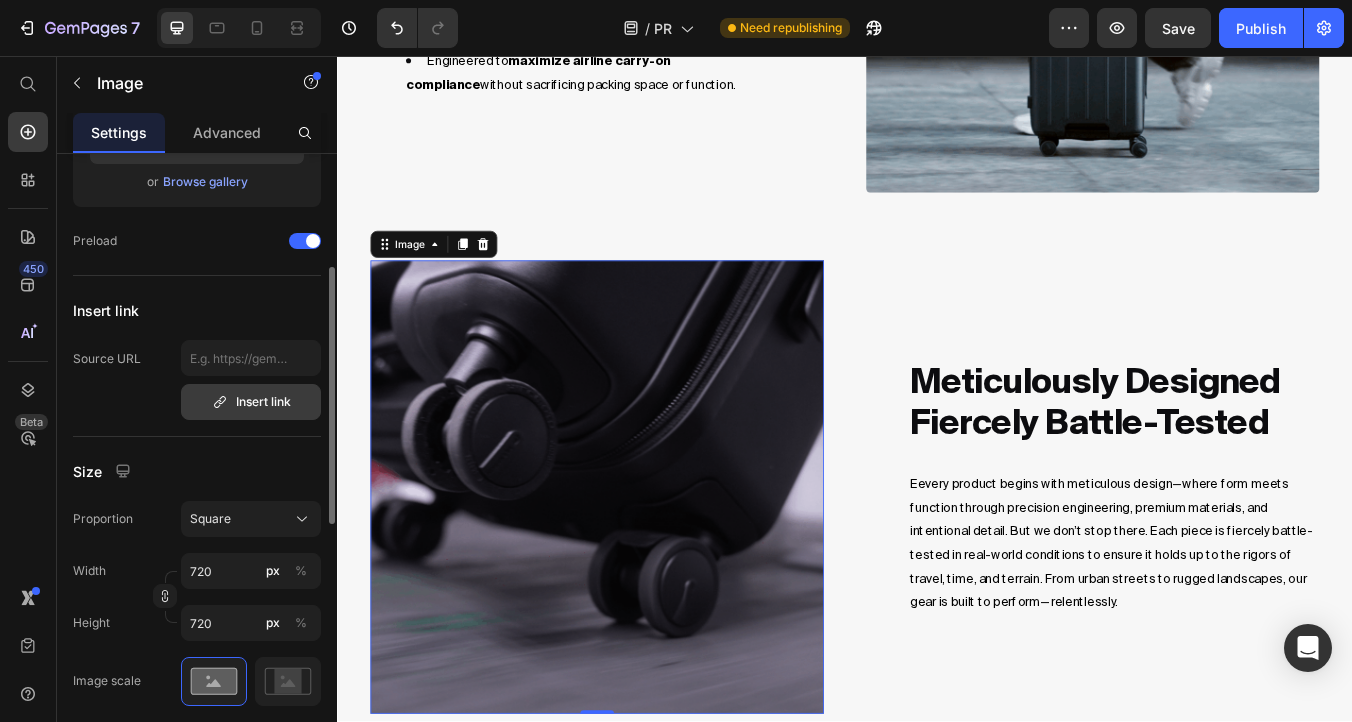 click on "Insert link" at bounding box center [251, 402] 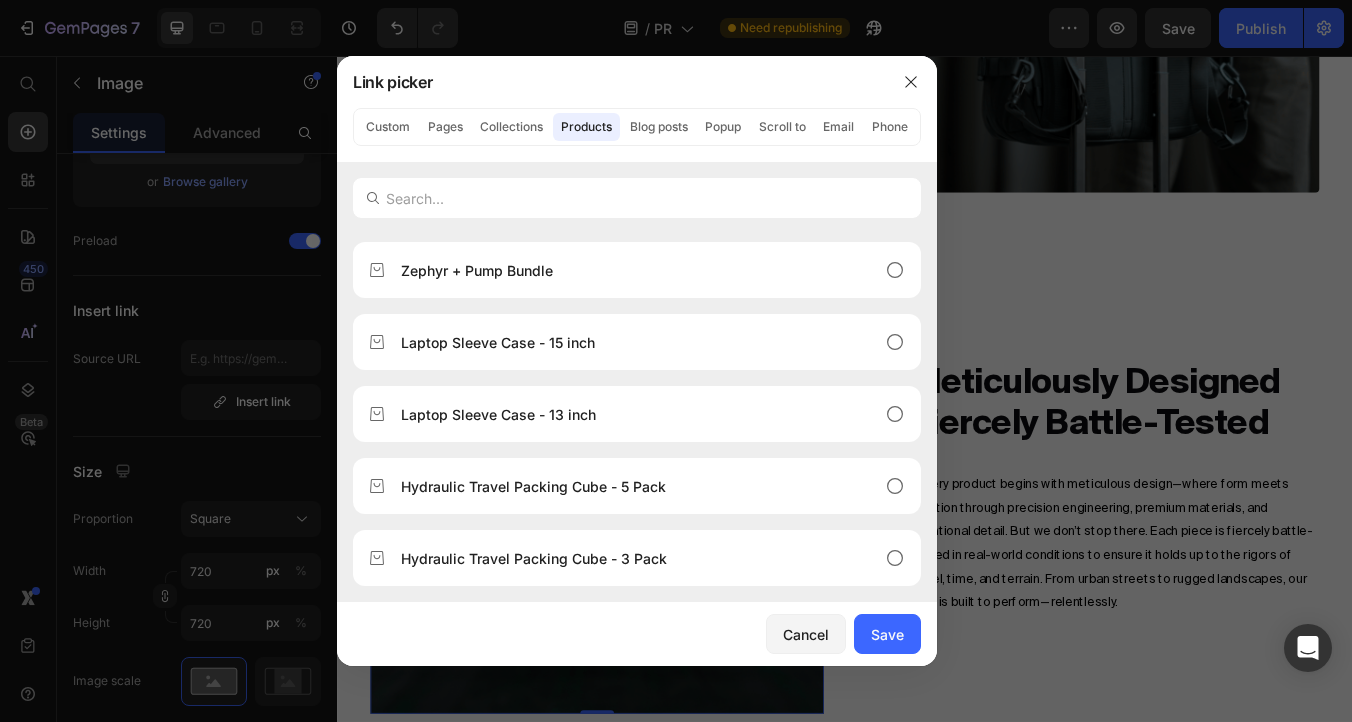 scroll, scrollTop: 484, scrollLeft: 0, axis: vertical 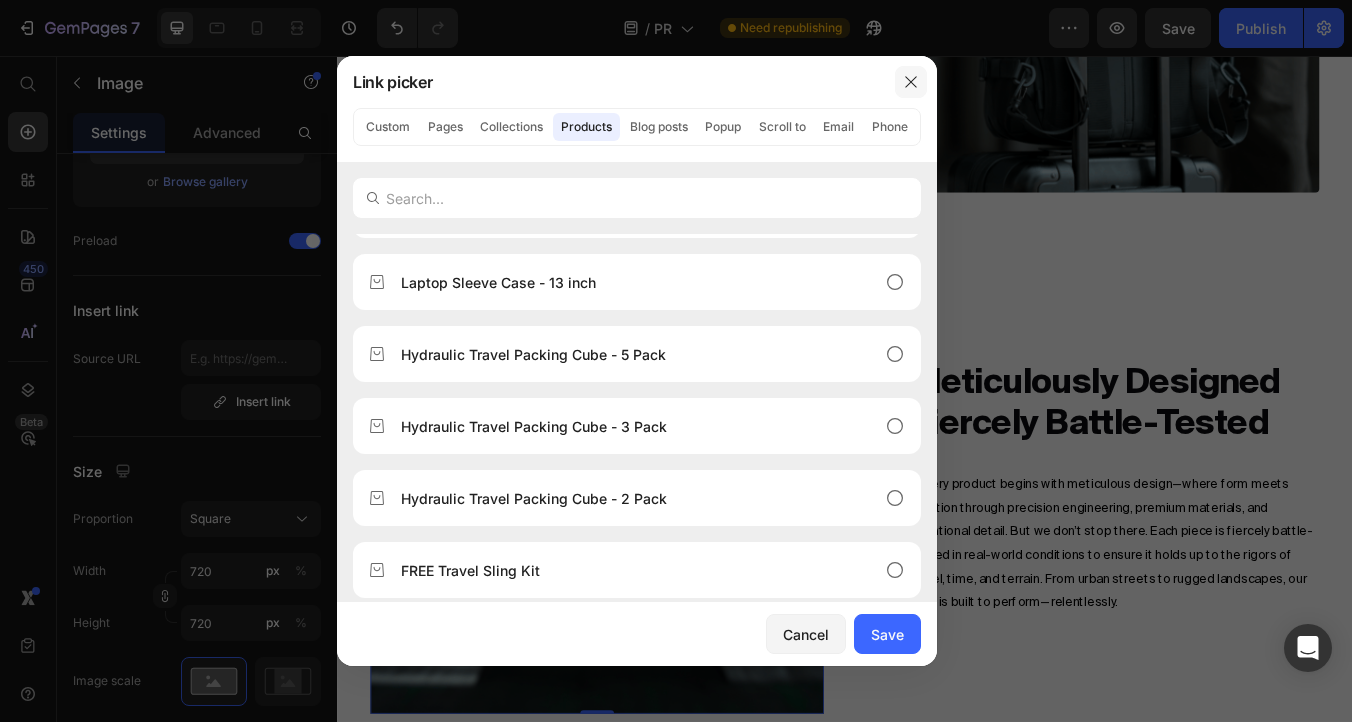 drag, startPoint x: 902, startPoint y: 92, endPoint x: 668, endPoint y: 42, distance: 239.28226 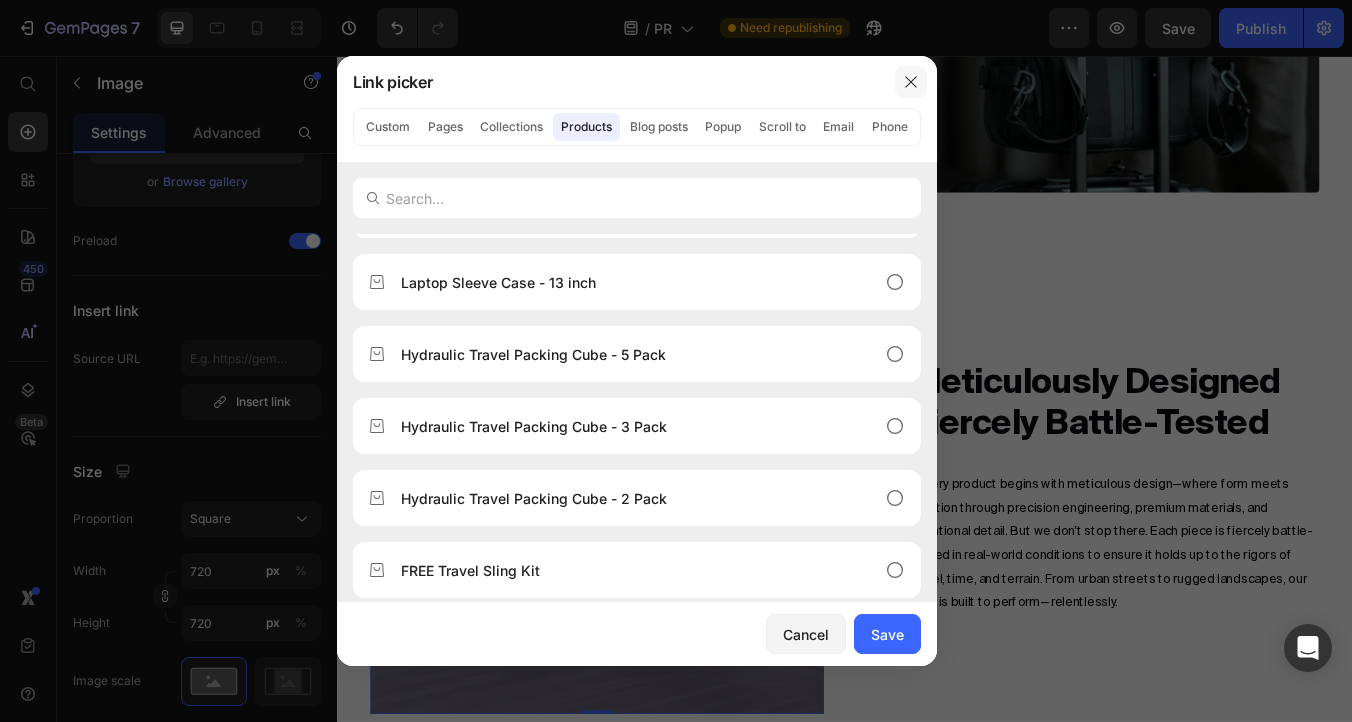 click at bounding box center (911, 82) 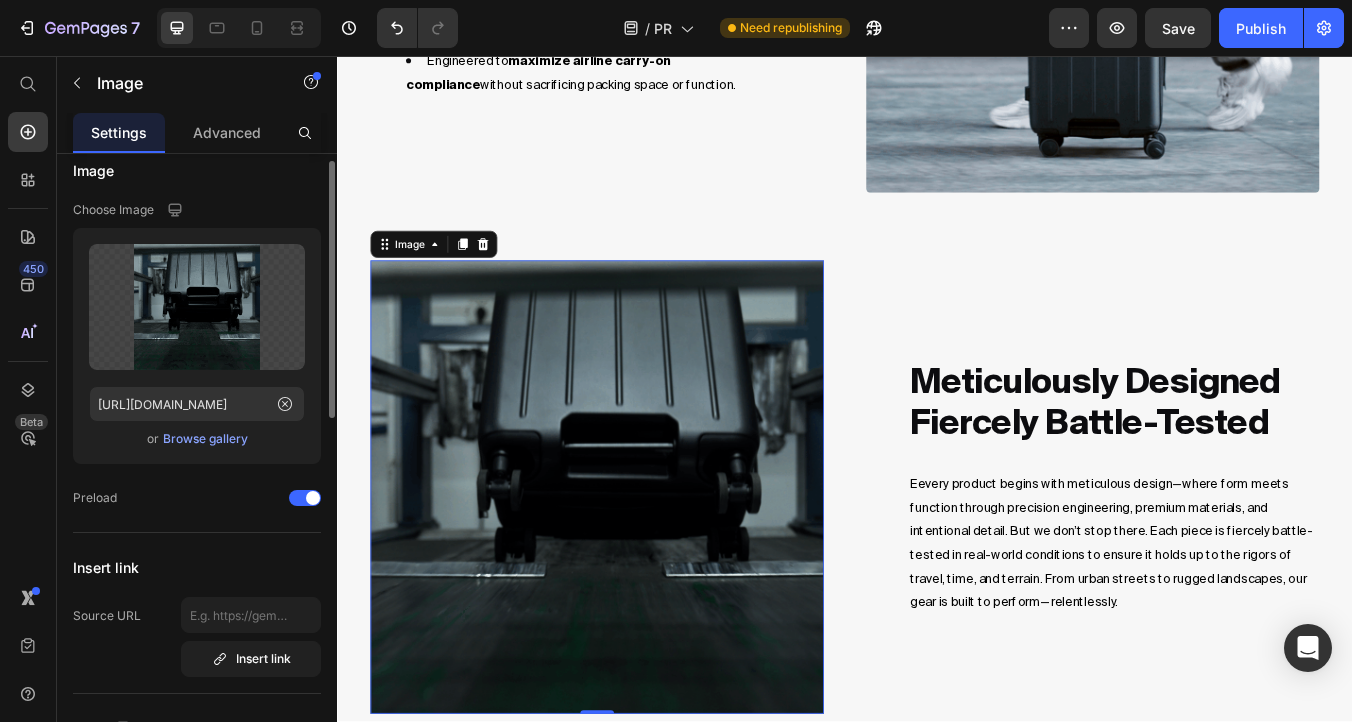 scroll, scrollTop: 0, scrollLeft: 0, axis: both 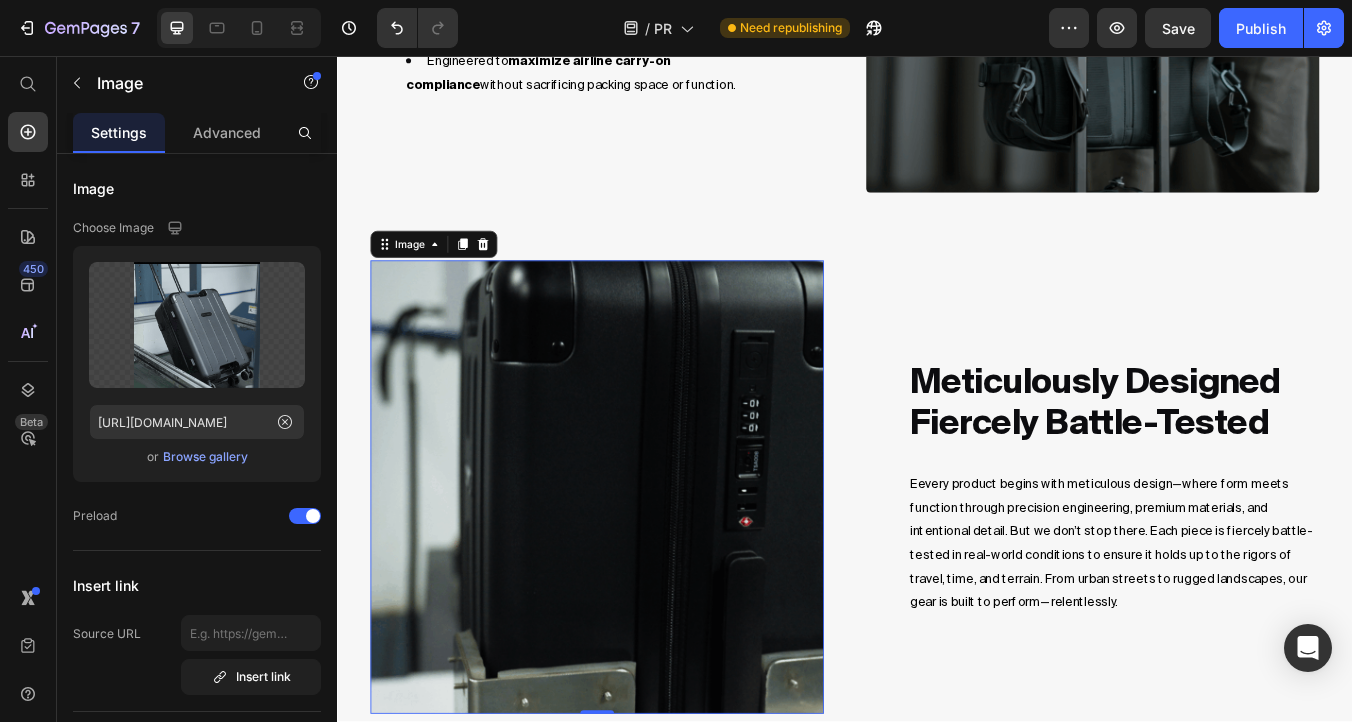 click on "Settings" at bounding box center [119, 132] 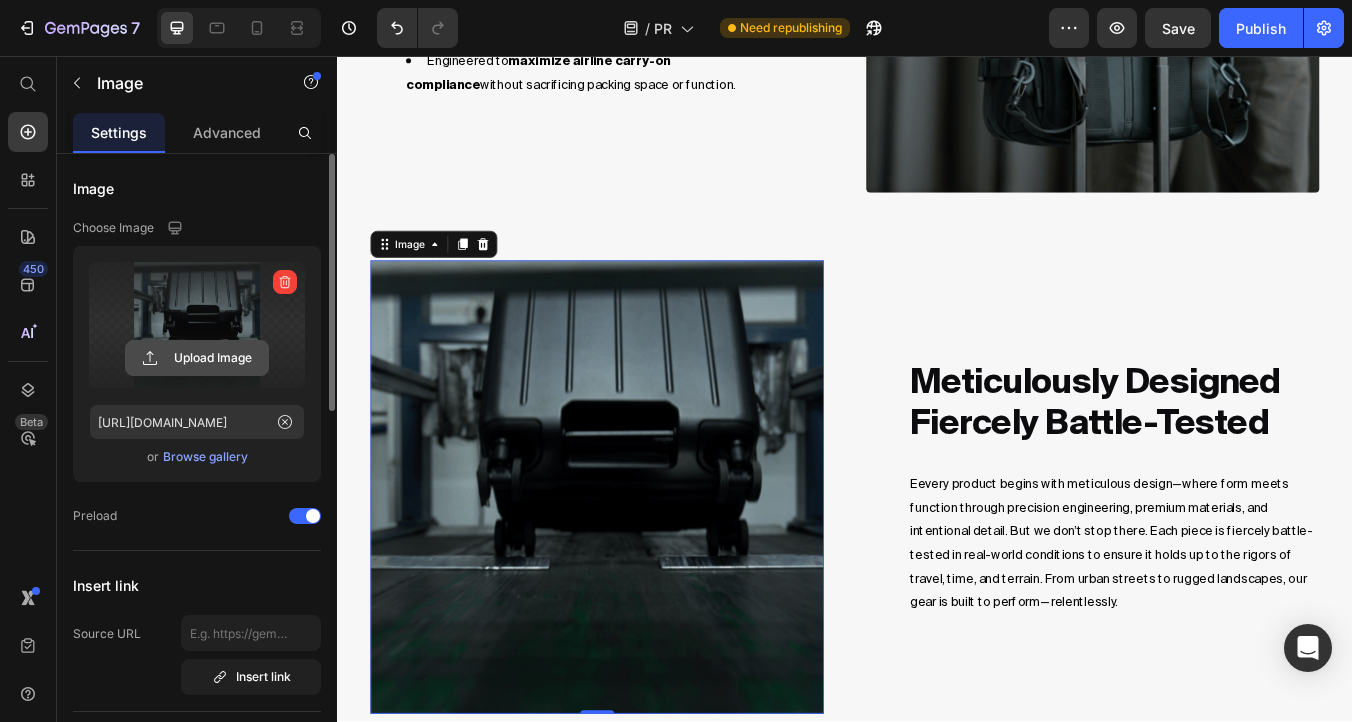 click 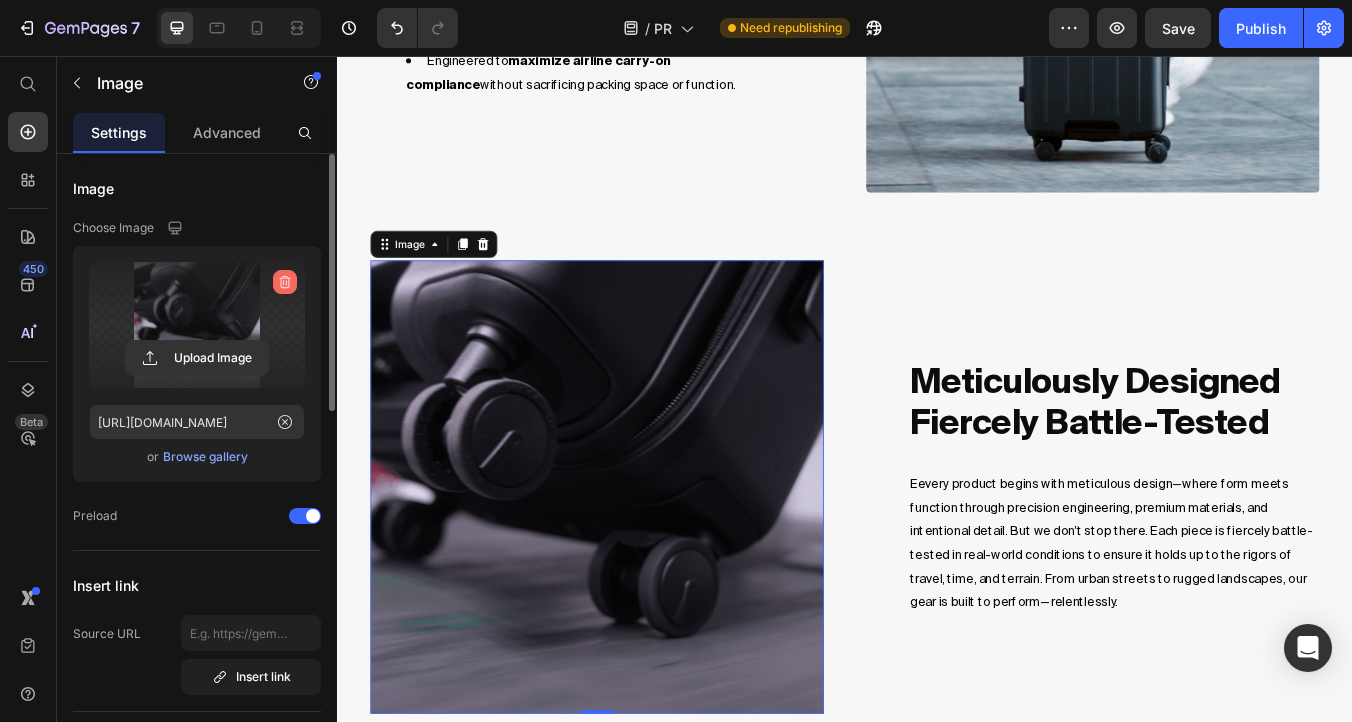 click 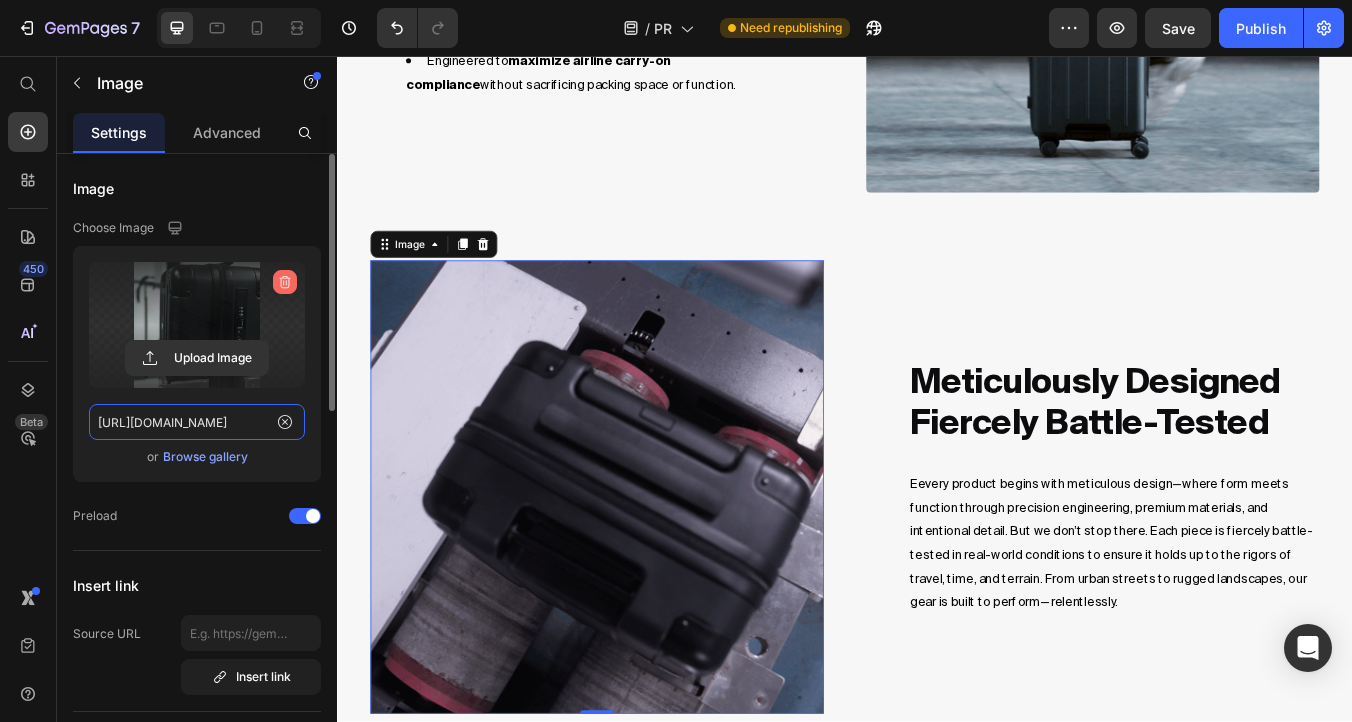 type 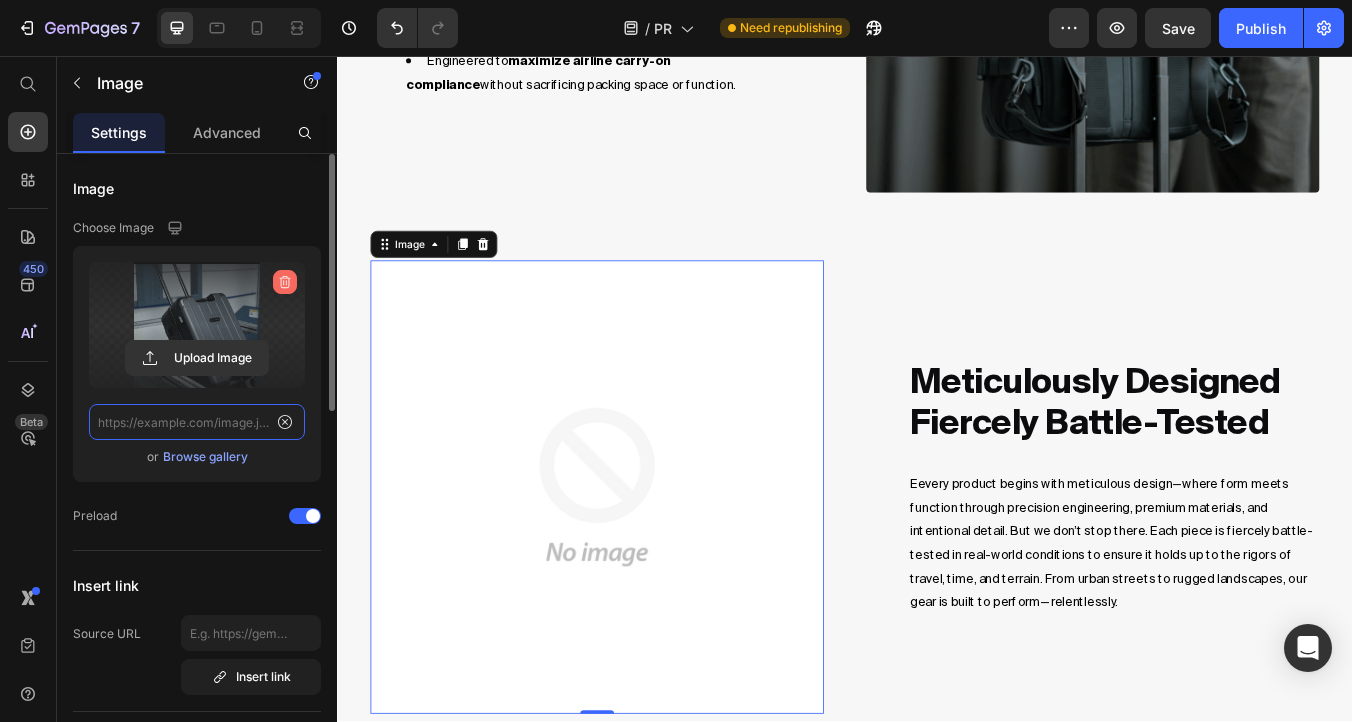 scroll, scrollTop: 0, scrollLeft: 0, axis: both 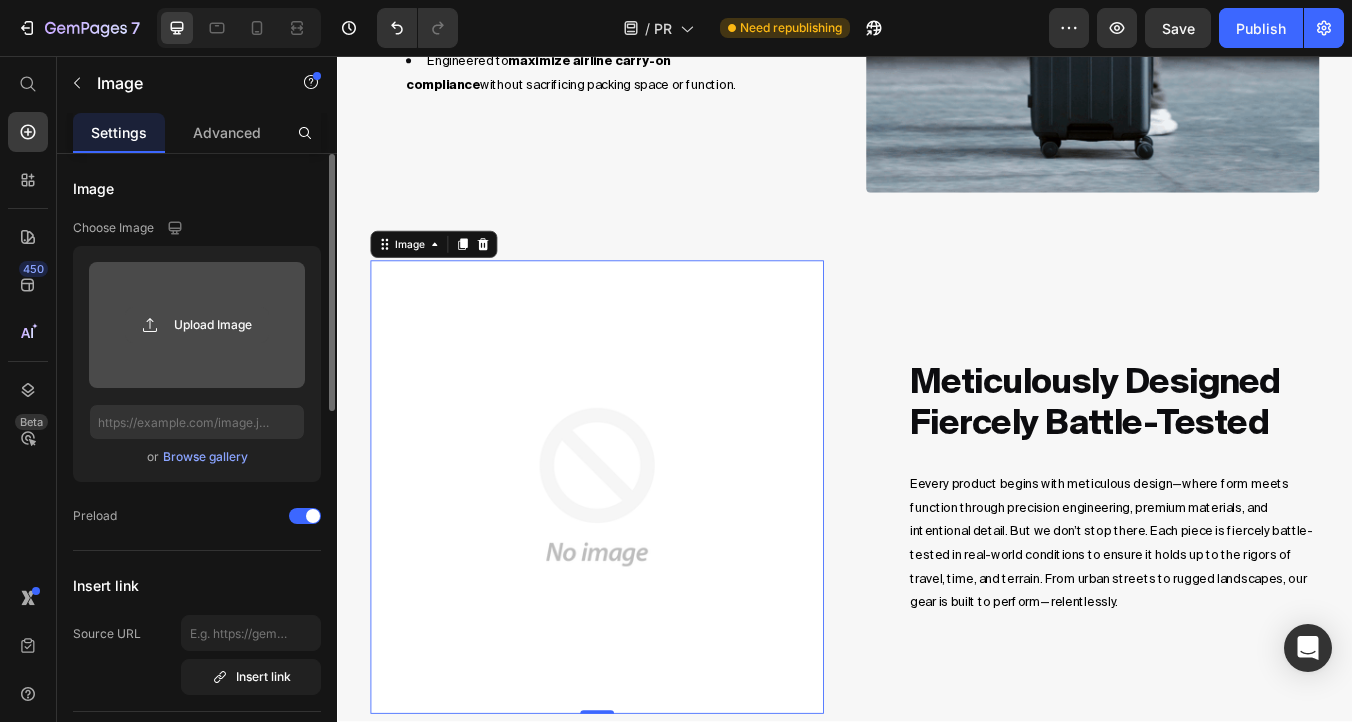 click 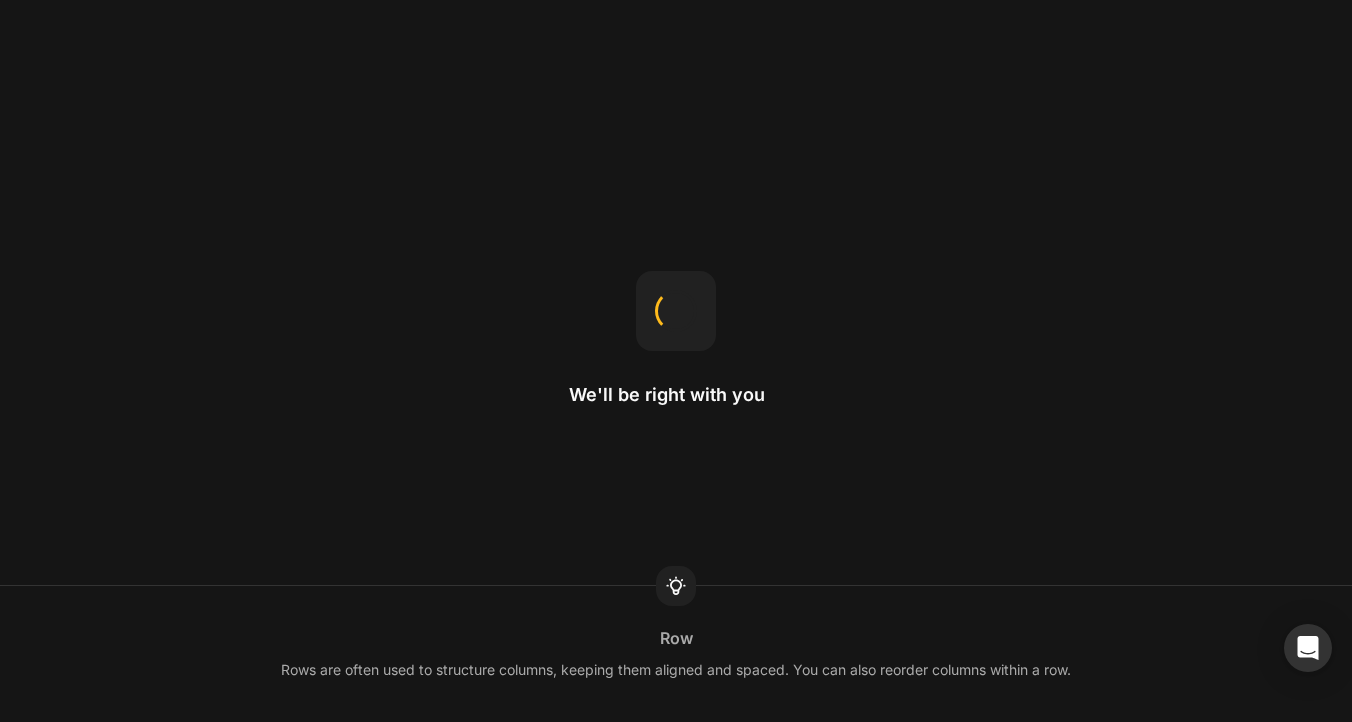 scroll, scrollTop: 0, scrollLeft: 0, axis: both 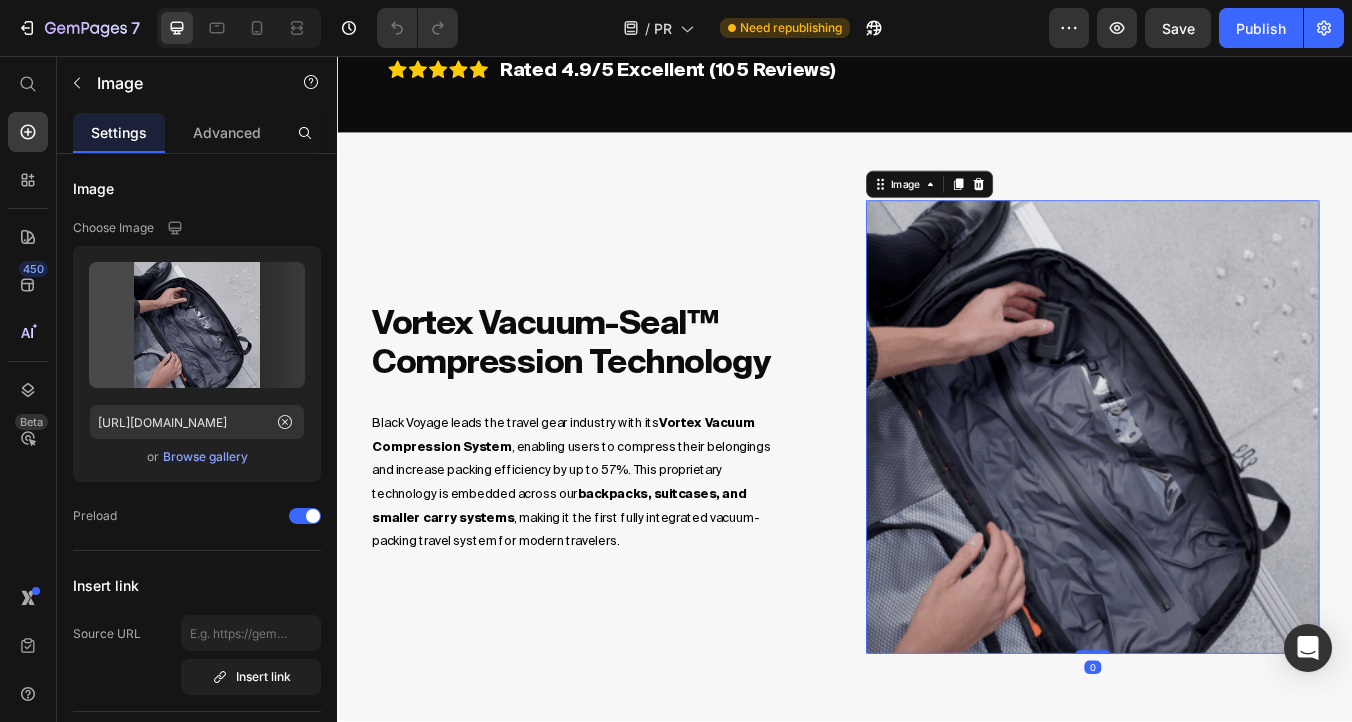 click at bounding box center [1230, 495] 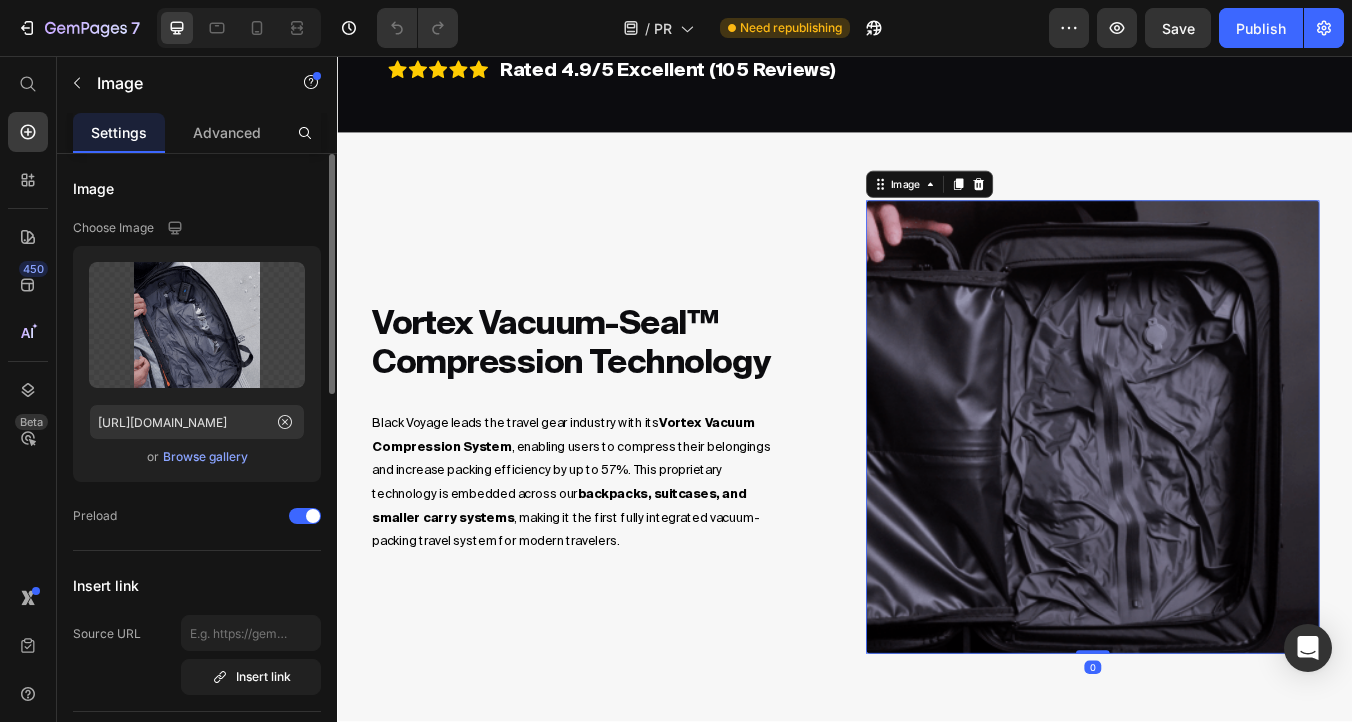 click on "Image" at bounding box center [93, 188] 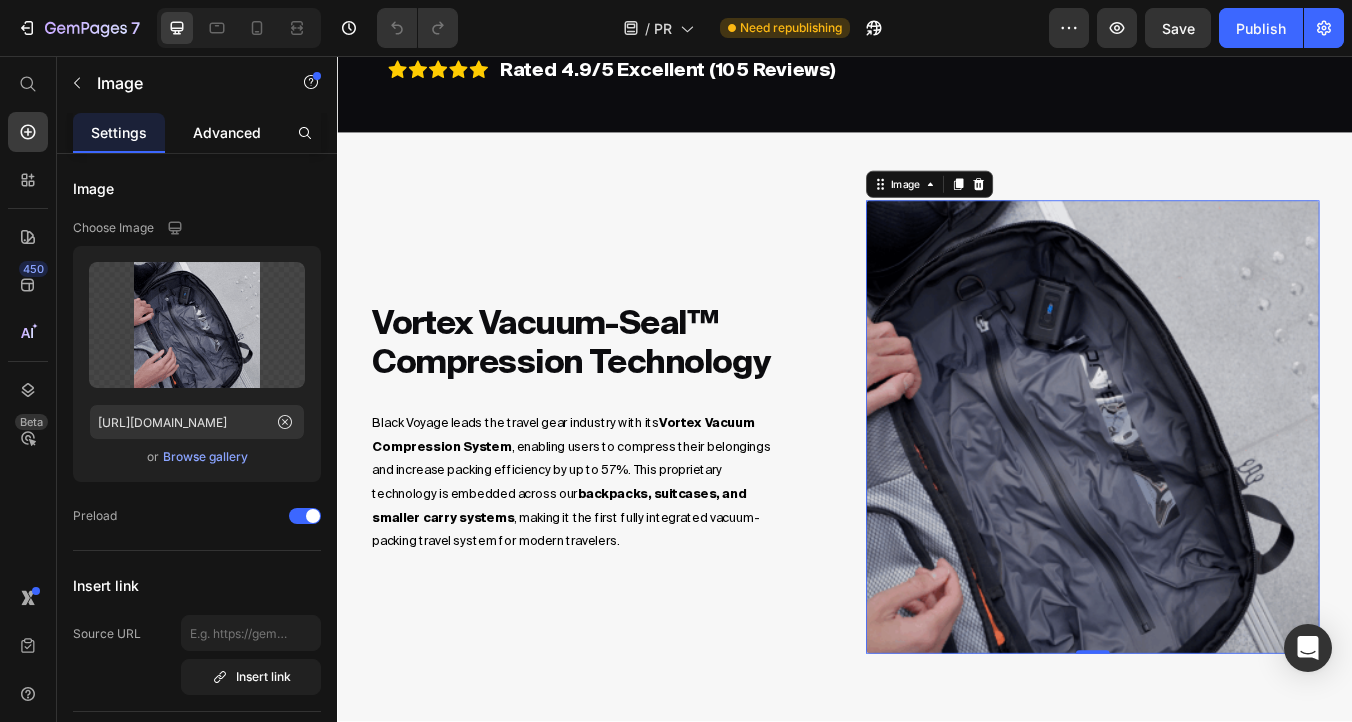 click on "Advanced" at bounding box center (227, 132) 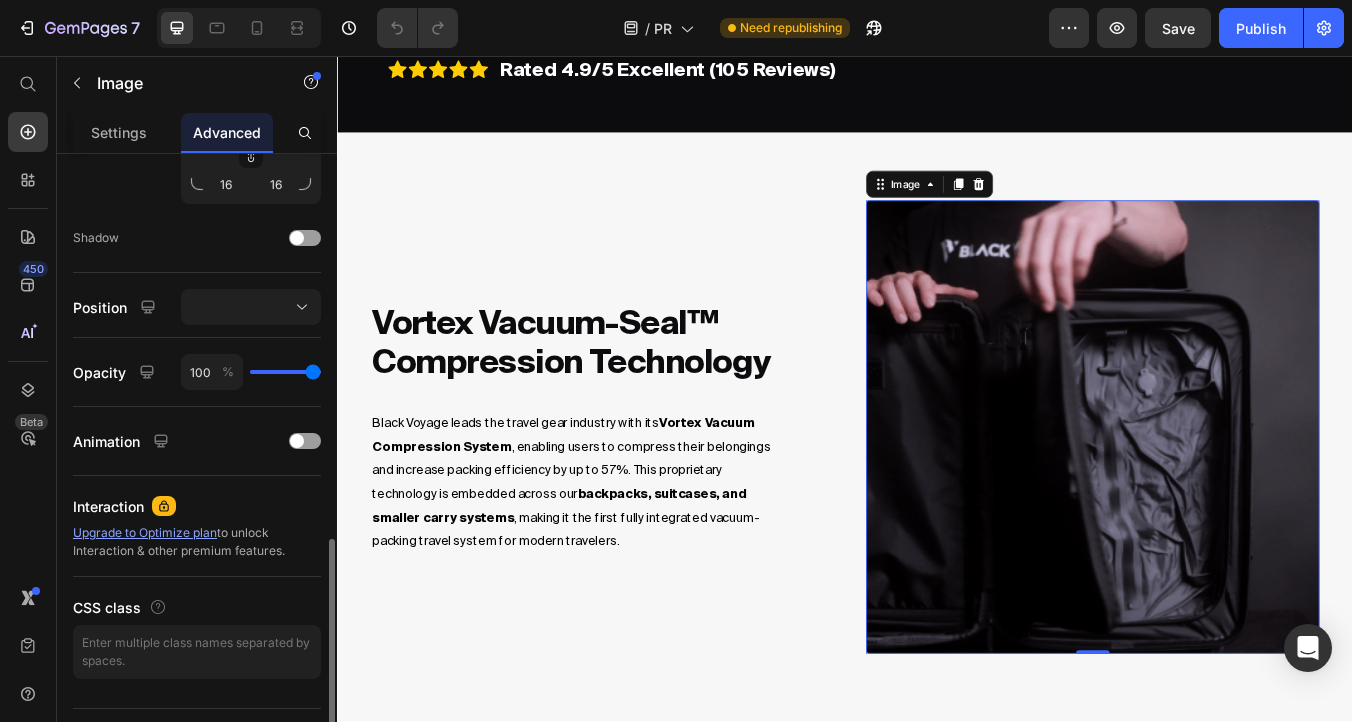scroll, scrollTop: 748, scrollLeft: 0, axis: vertical 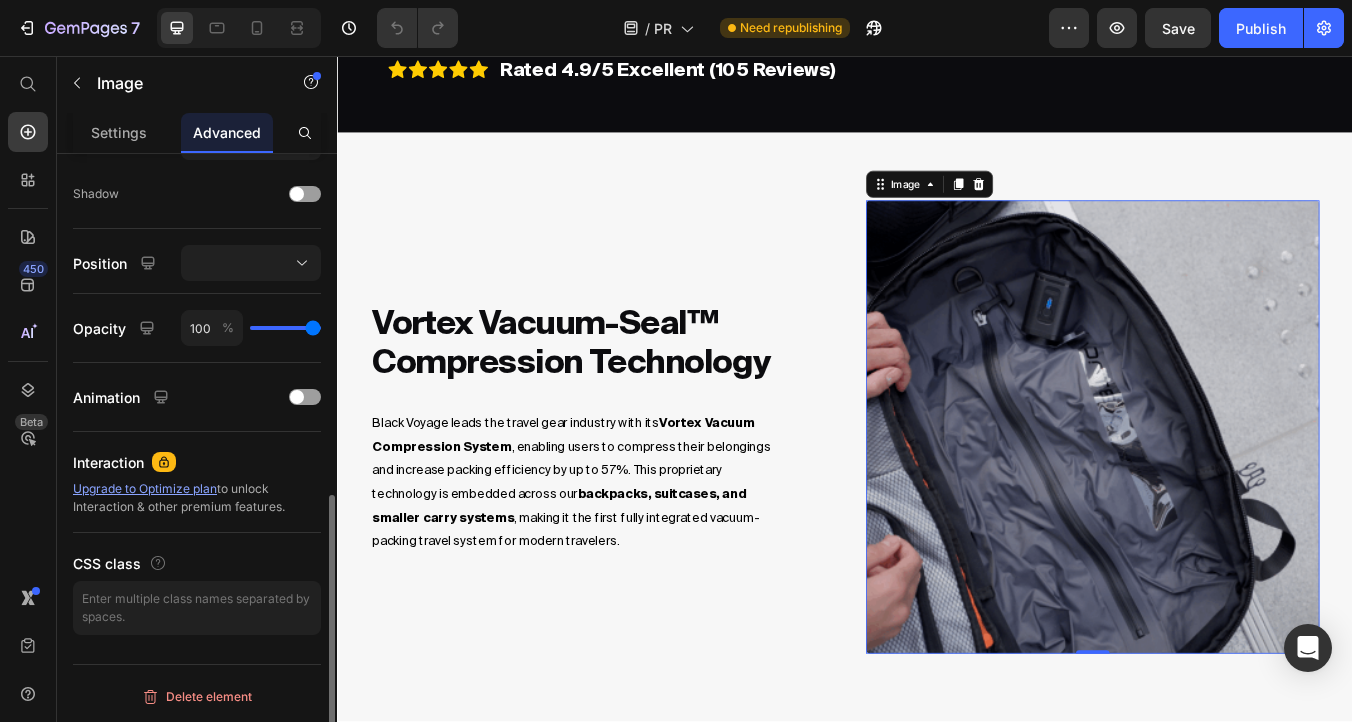 click 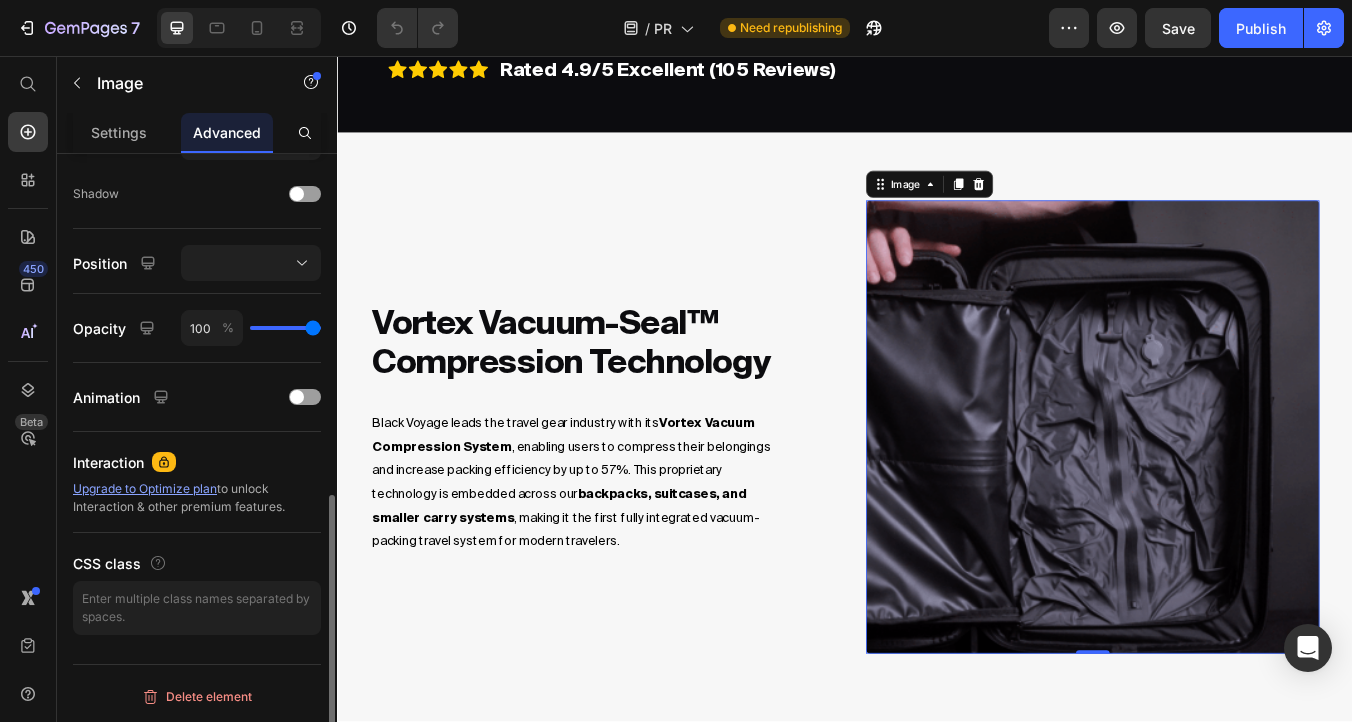 click on "Upgrade to Optimize plan" at bounding box center (145, 488) 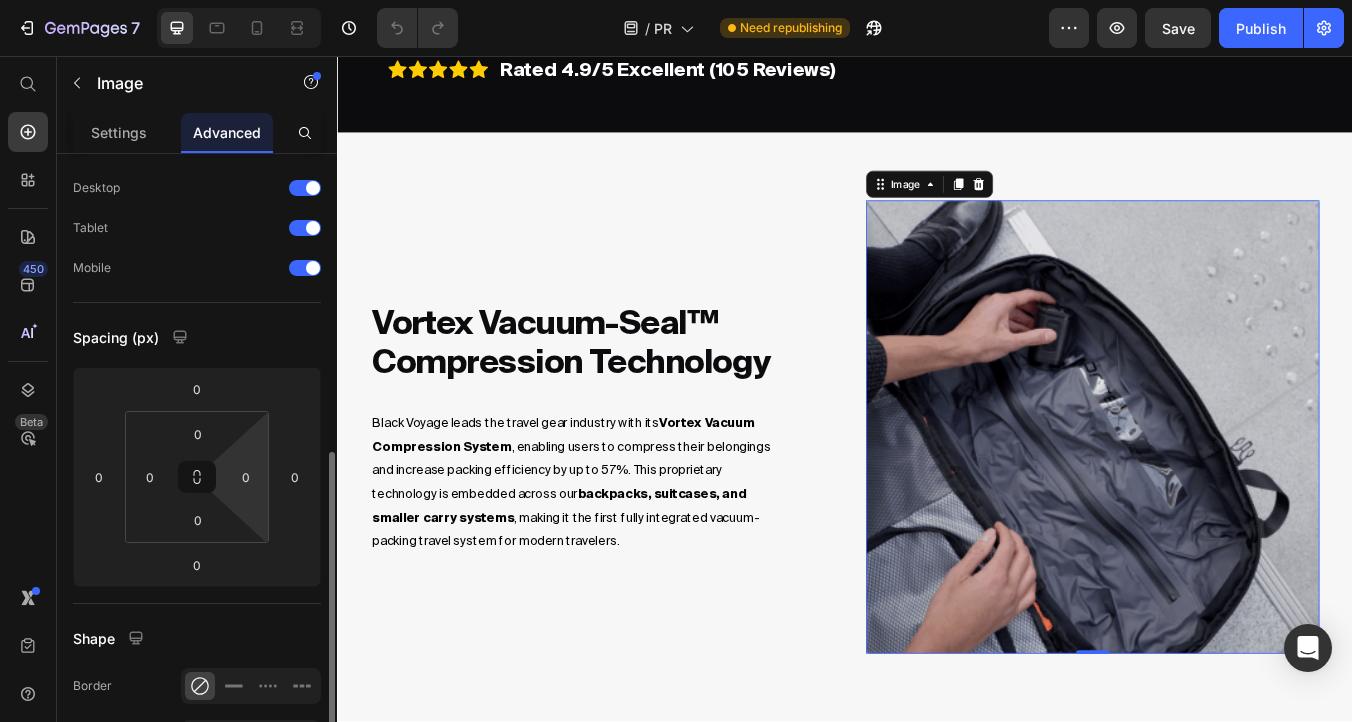 scroll, scrollTop: 0, scrollLeft: 0, axis: both 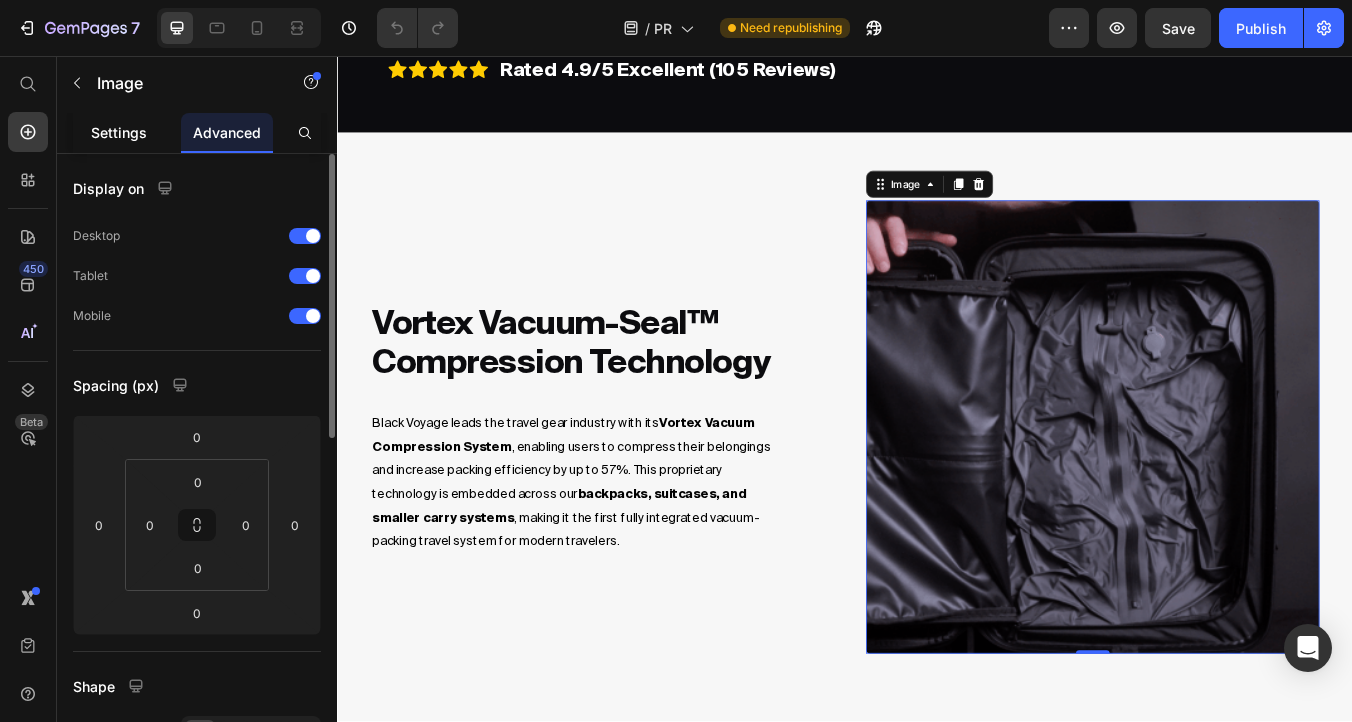 click on "Settings" at bounding box center (119, 132) 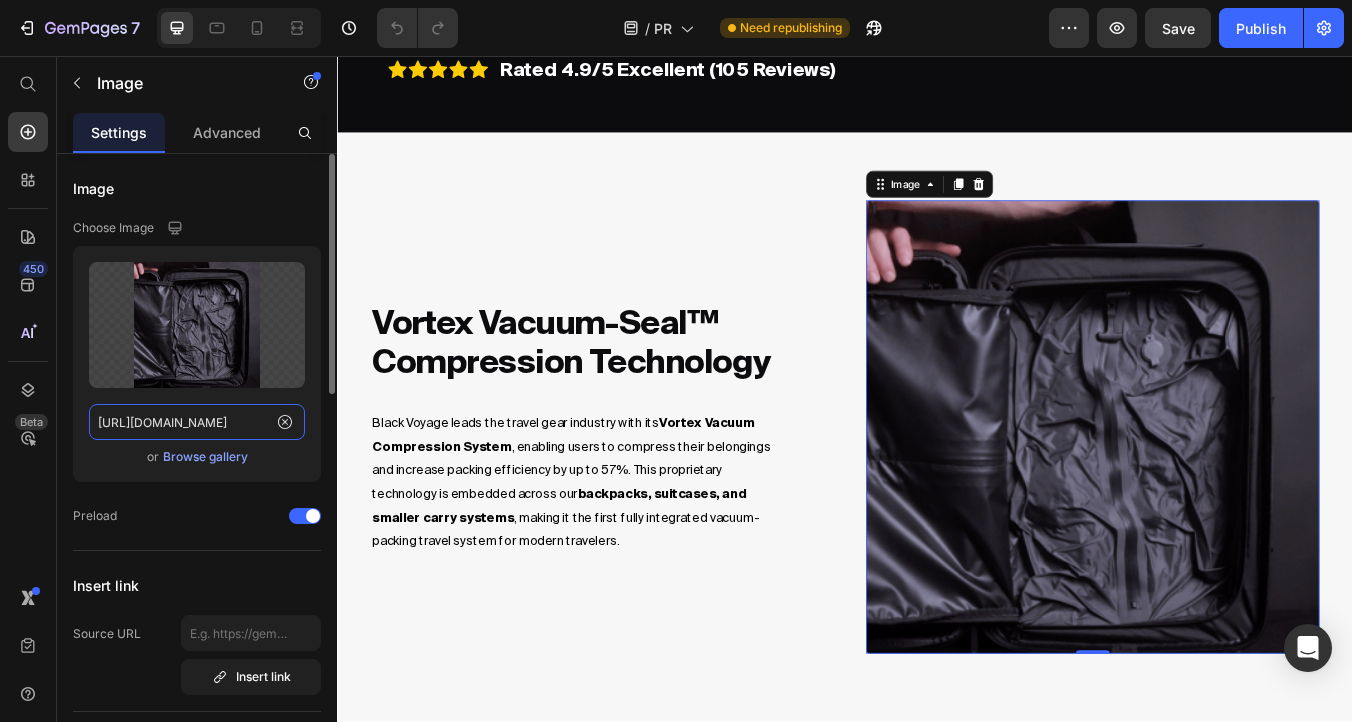 click on "[URL][DOMAIN_NAME]" 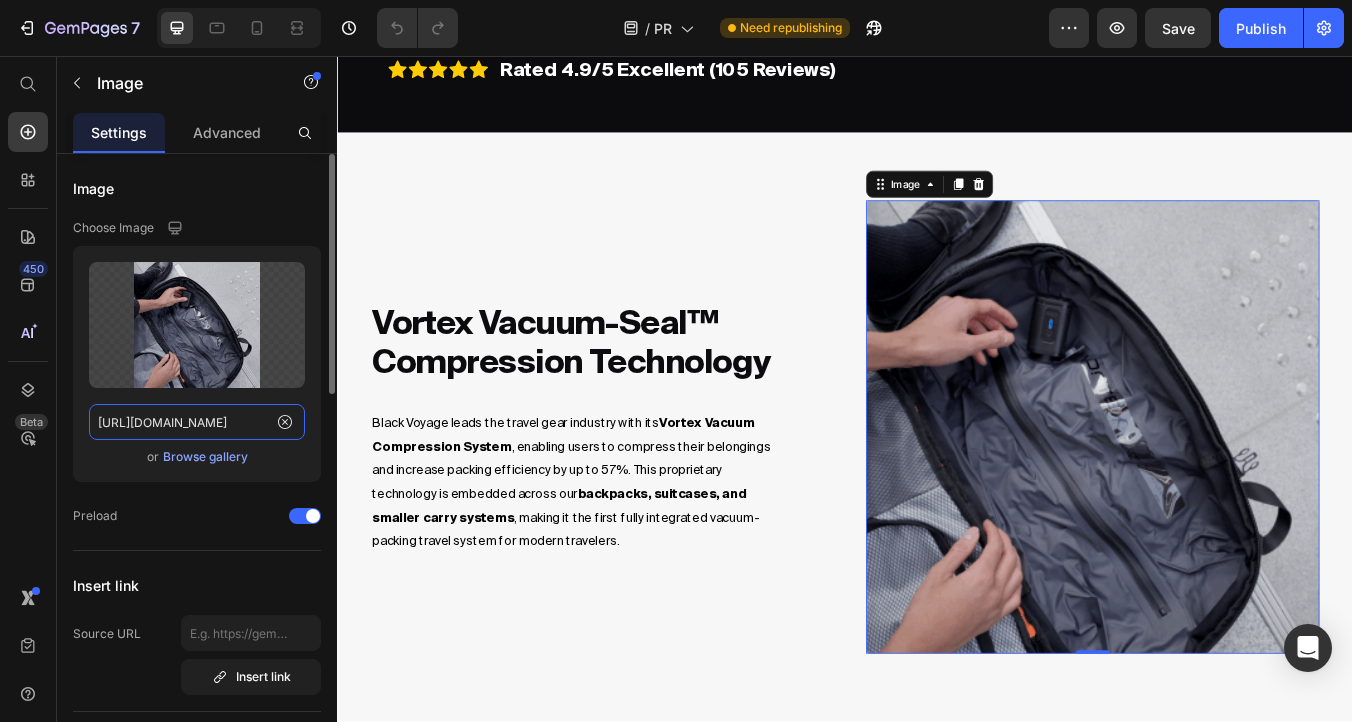click on "[URL][DOMAIN_NAME]" 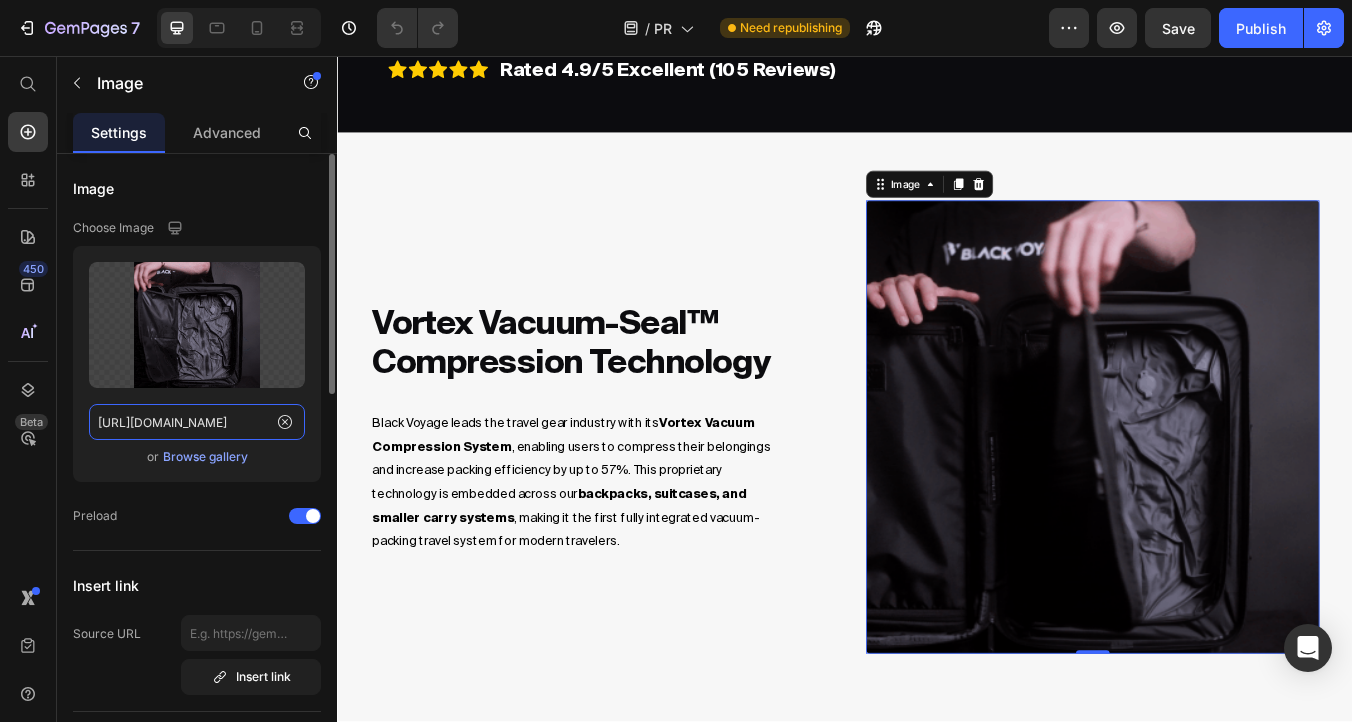 click on "[URL][DOMAIN_NAME]" 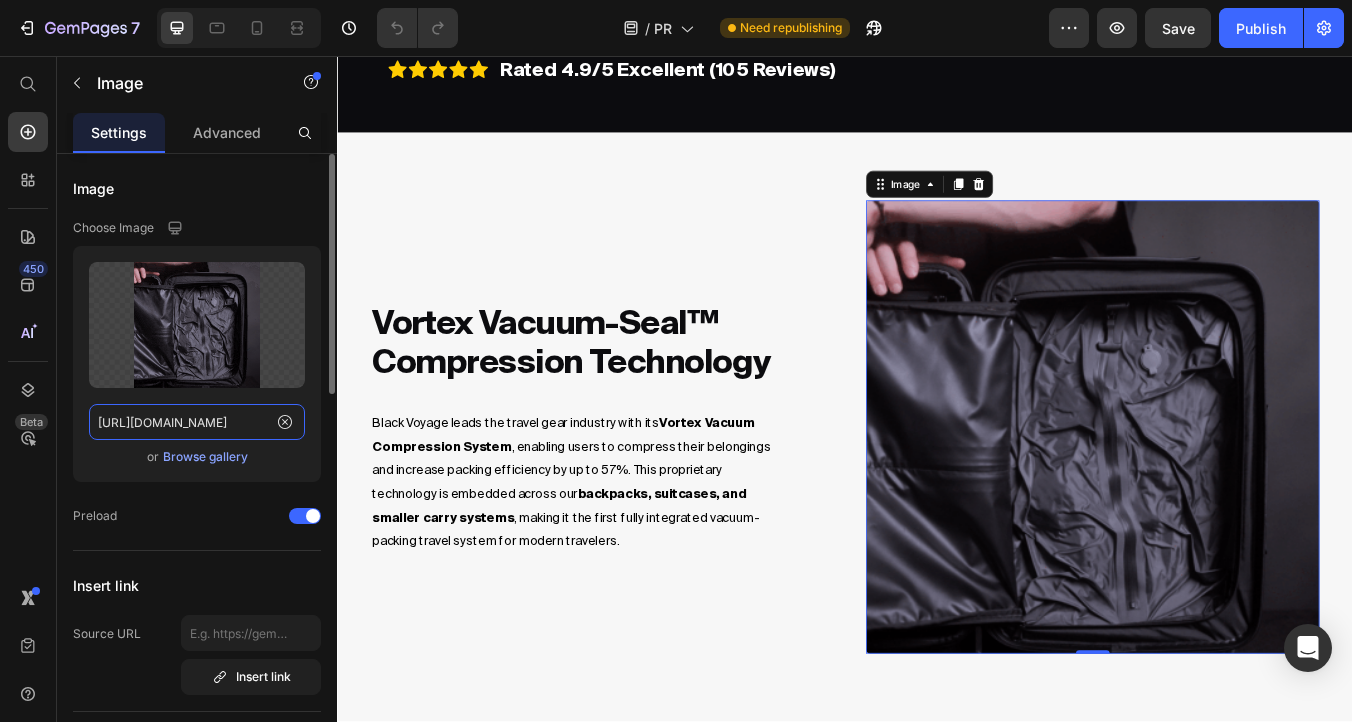 click on "[URL][DOMAIN_NAME]" 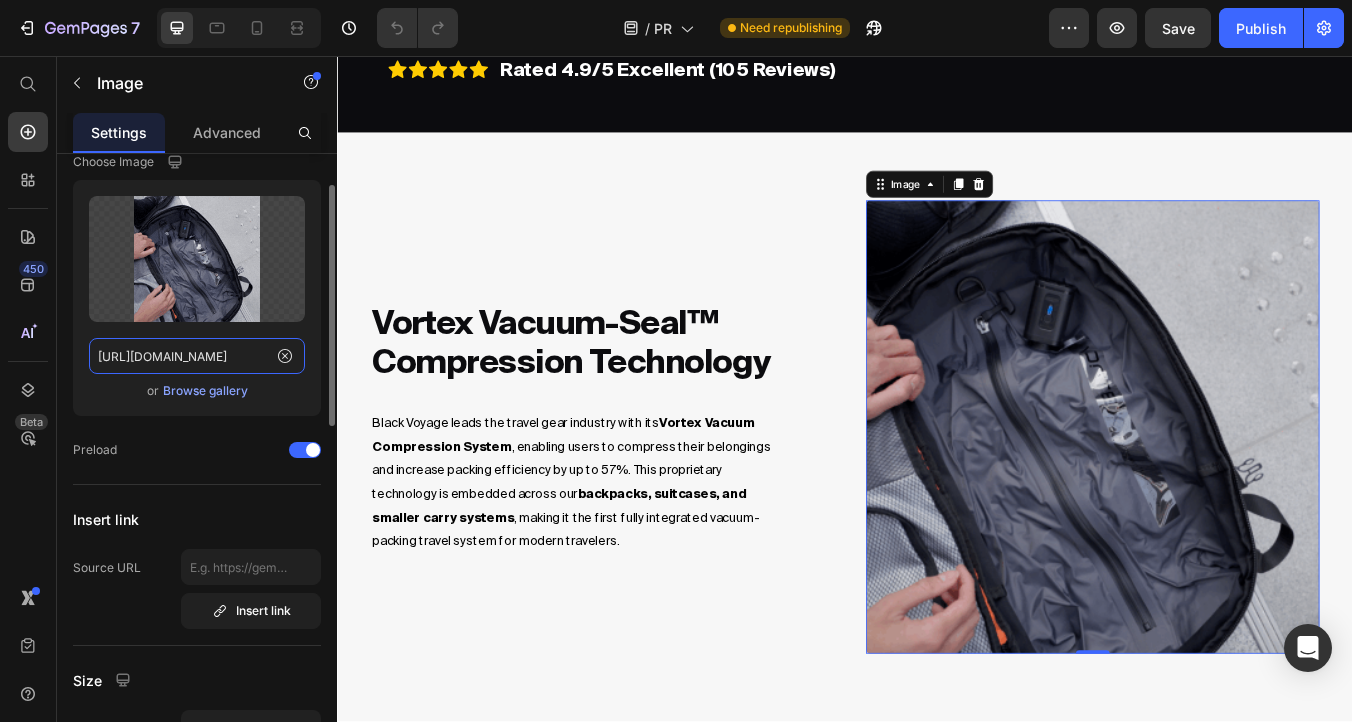 scroll, scrollTop: 117, scrollLeft: 0, axis: vertical 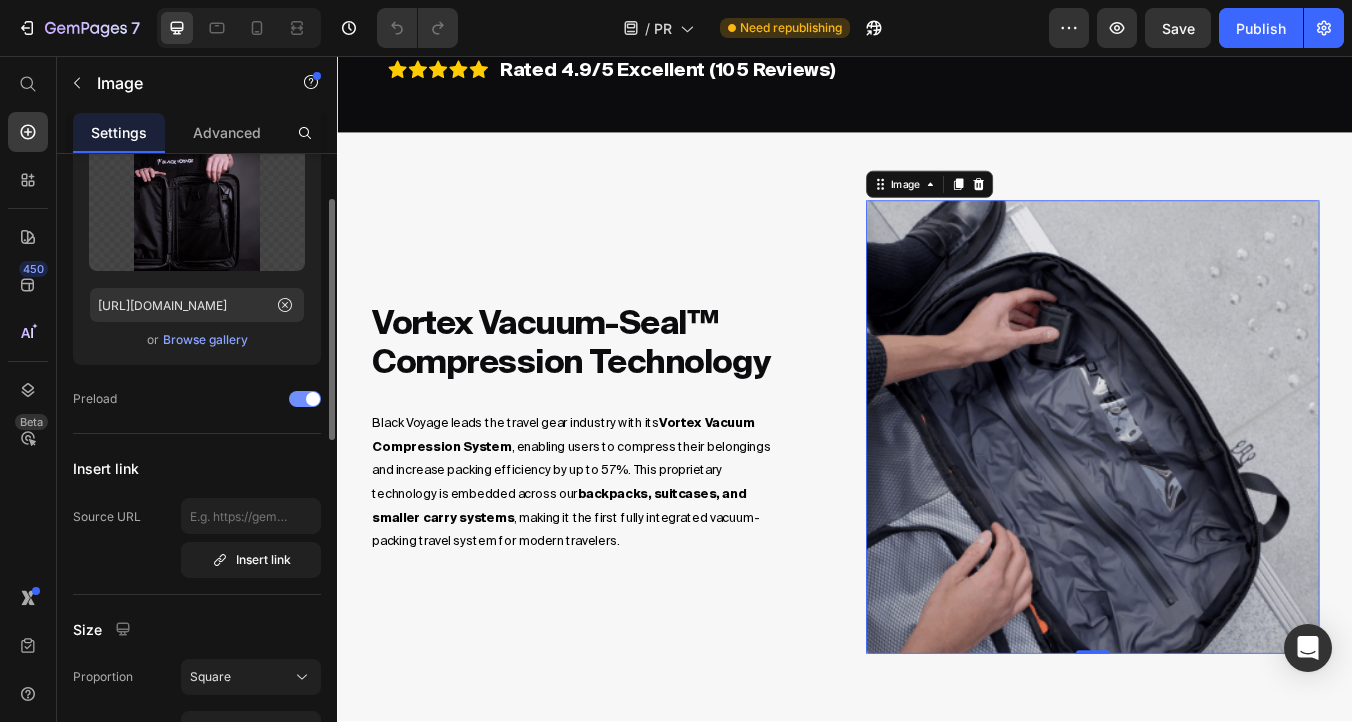 click on "Preload" 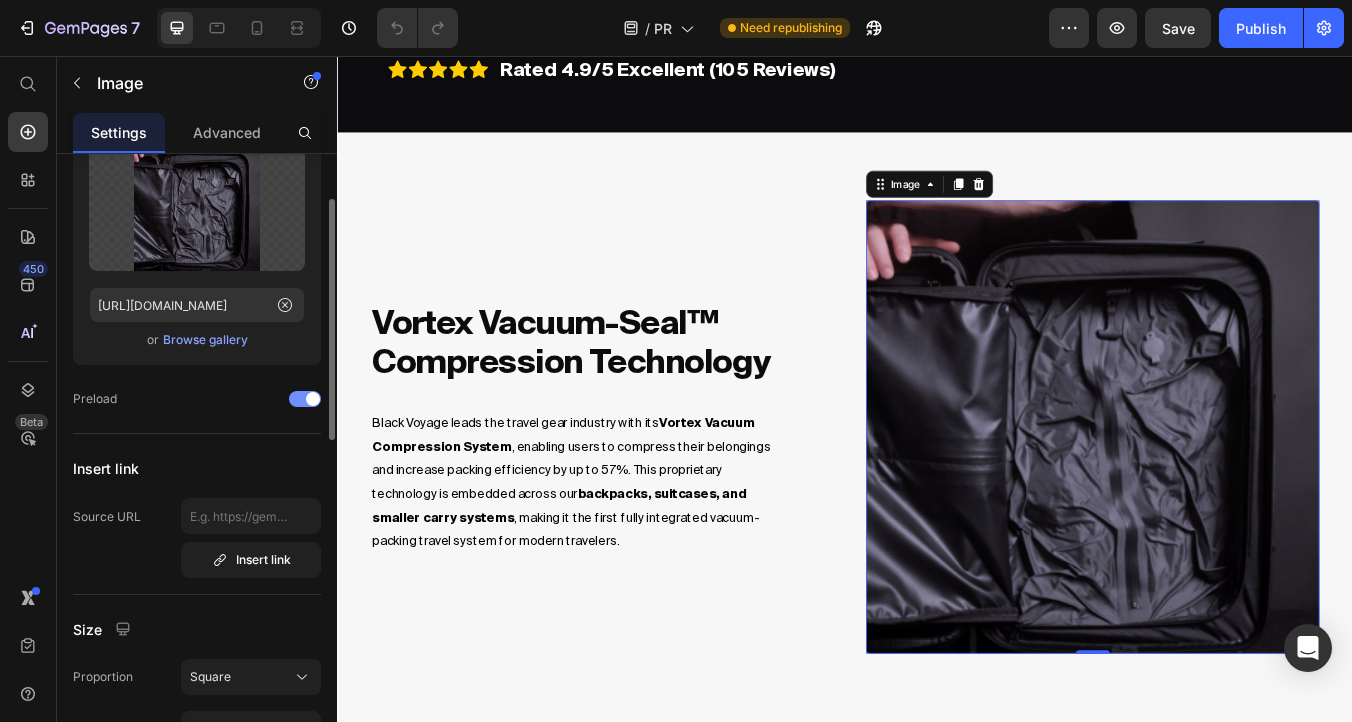 click at bounding box center (313, 399) 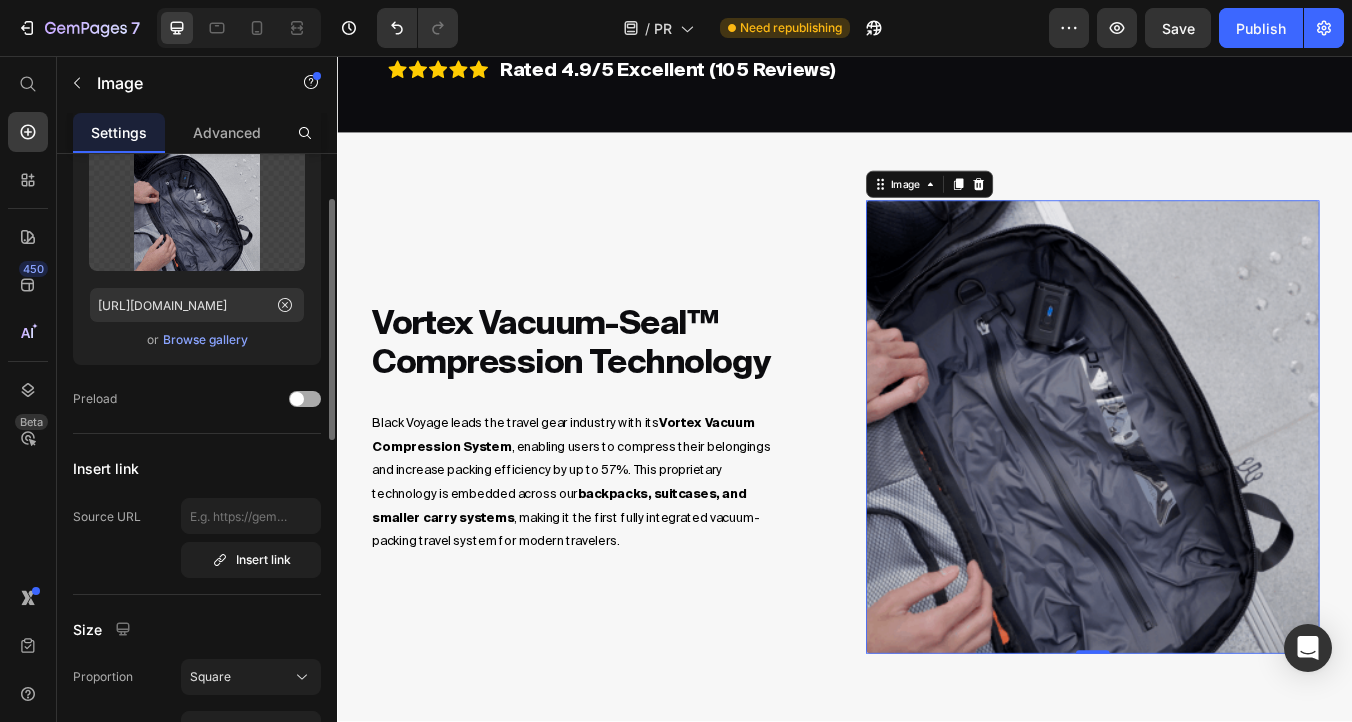 click at bounding box center [297, 399] 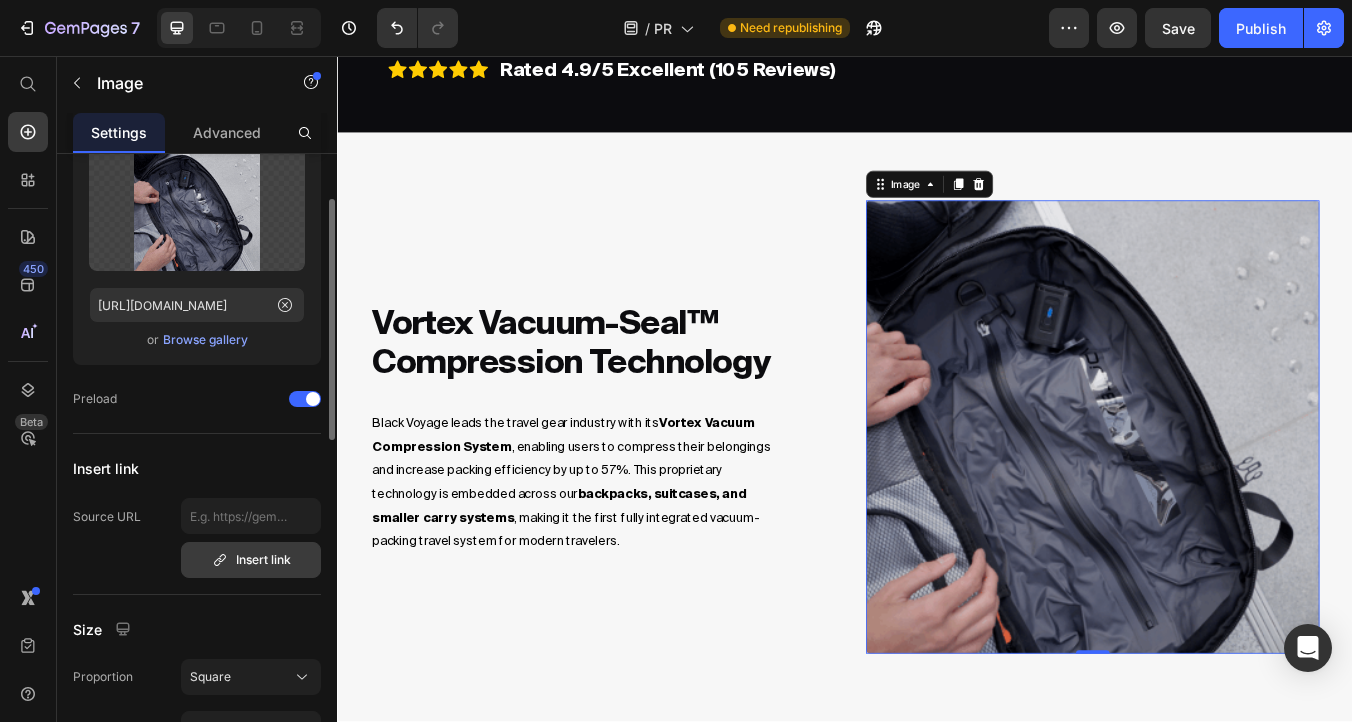 click on "Insert link" at bounding box center (251, 560) 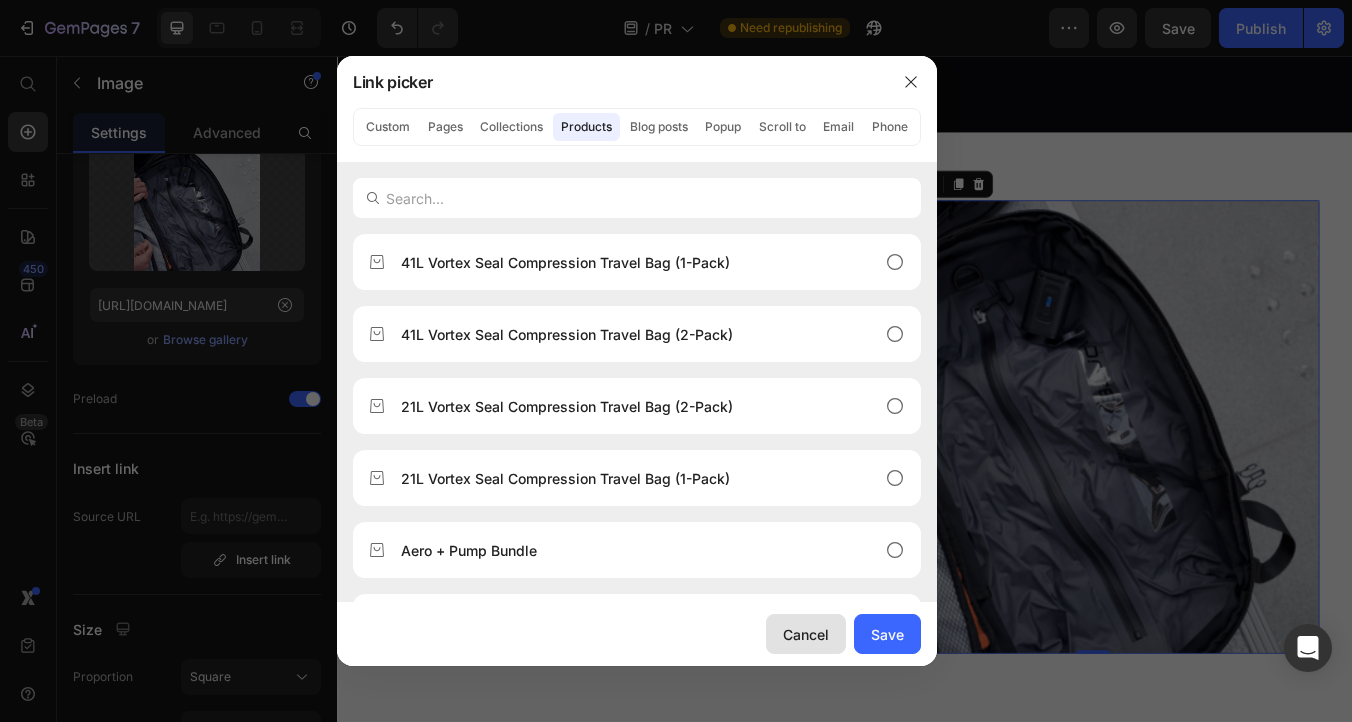 click on "Cancel" 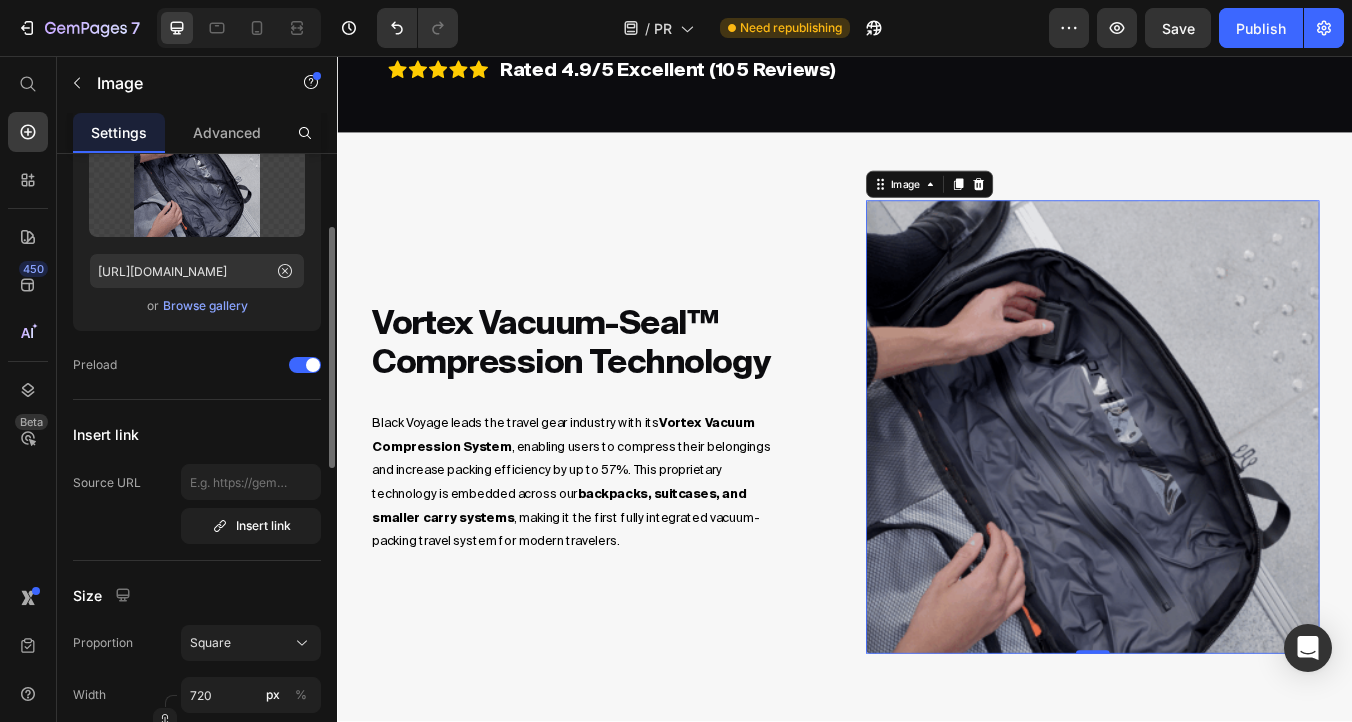 scroll, scrollTop: 0, scrollLeft: 0, axis: both 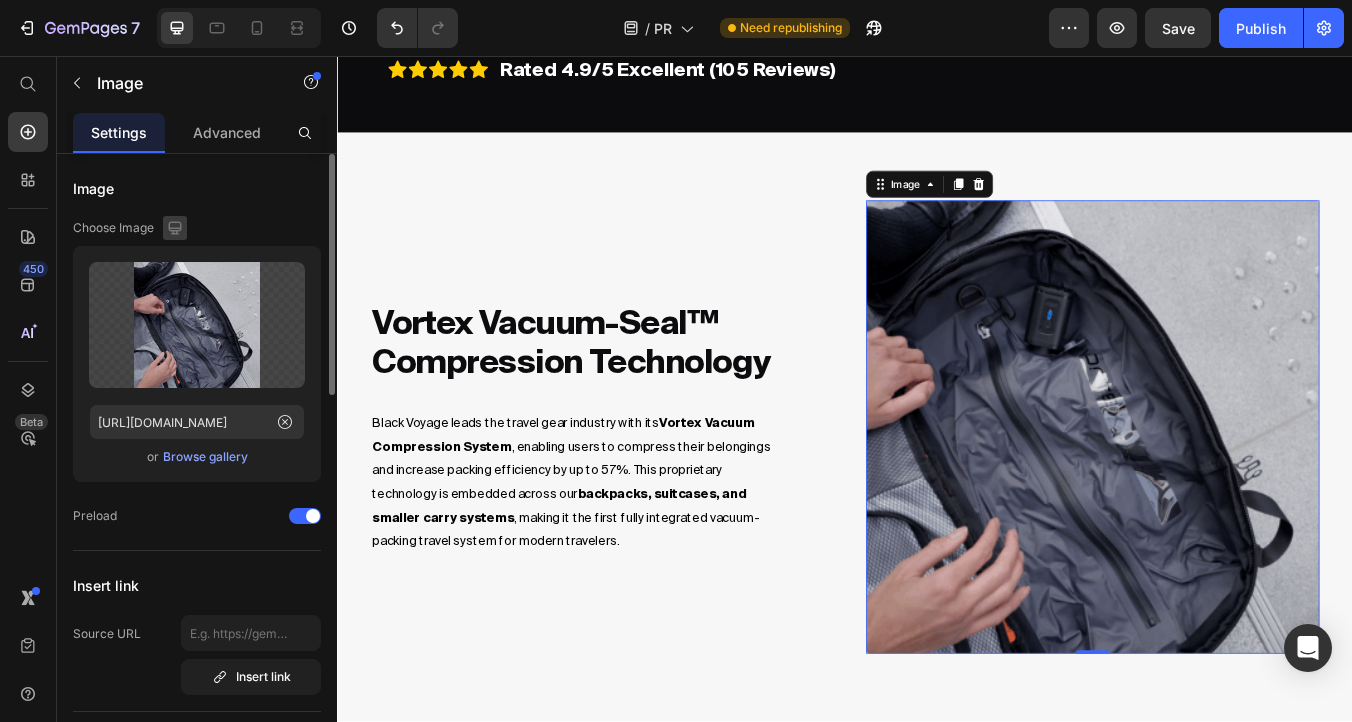 click 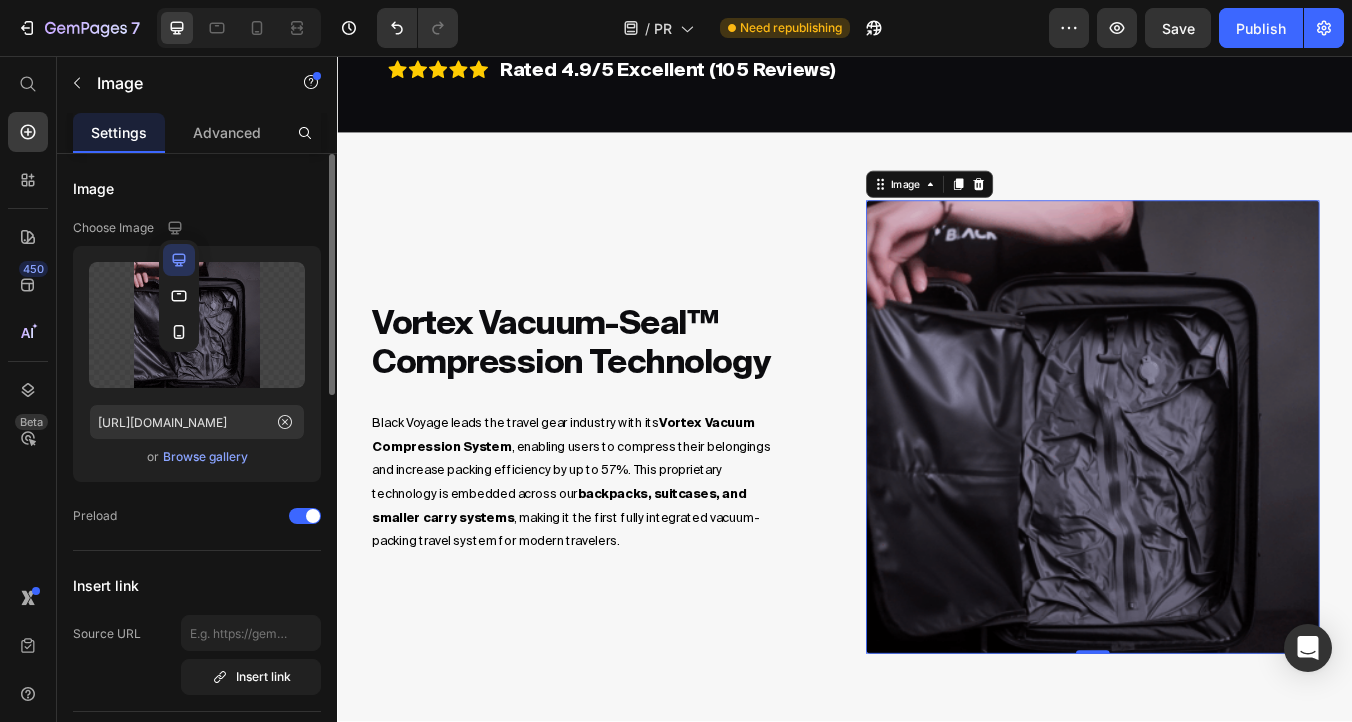 click on "Choose Image" at bounding box center [113, 228] 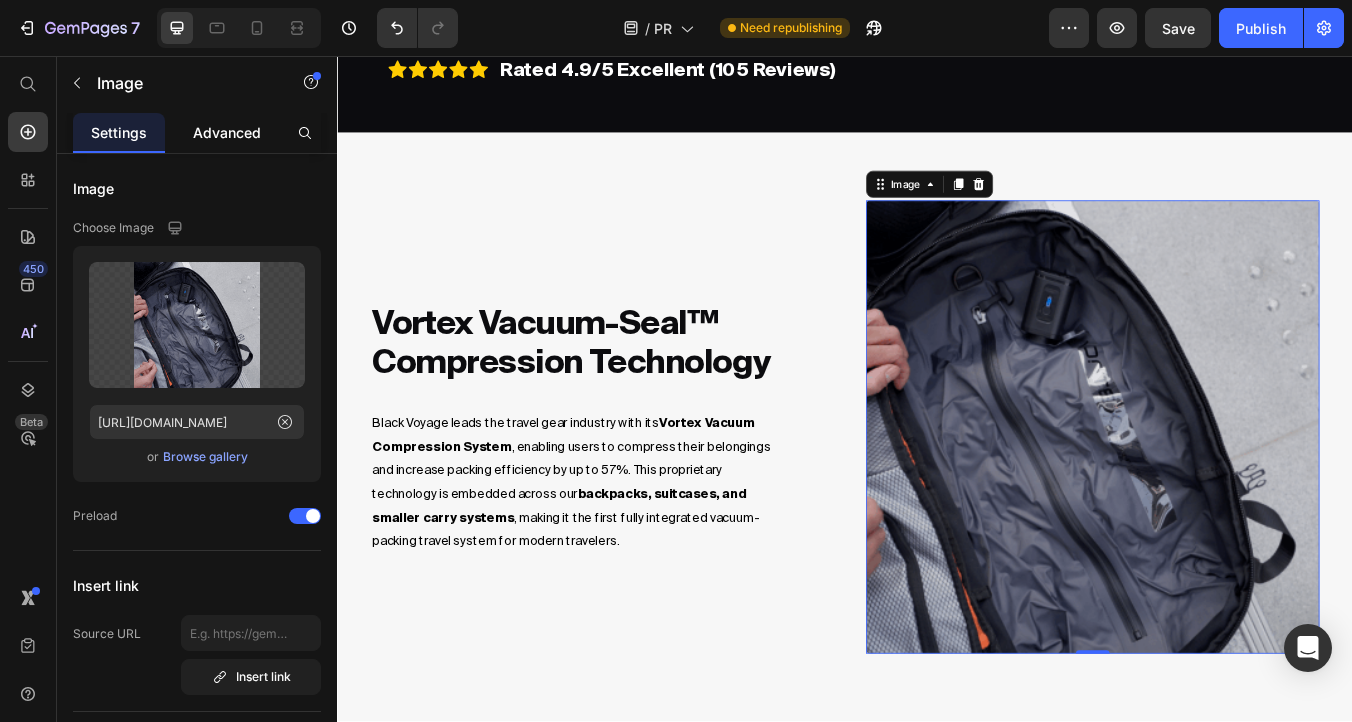 click on "Advanced" 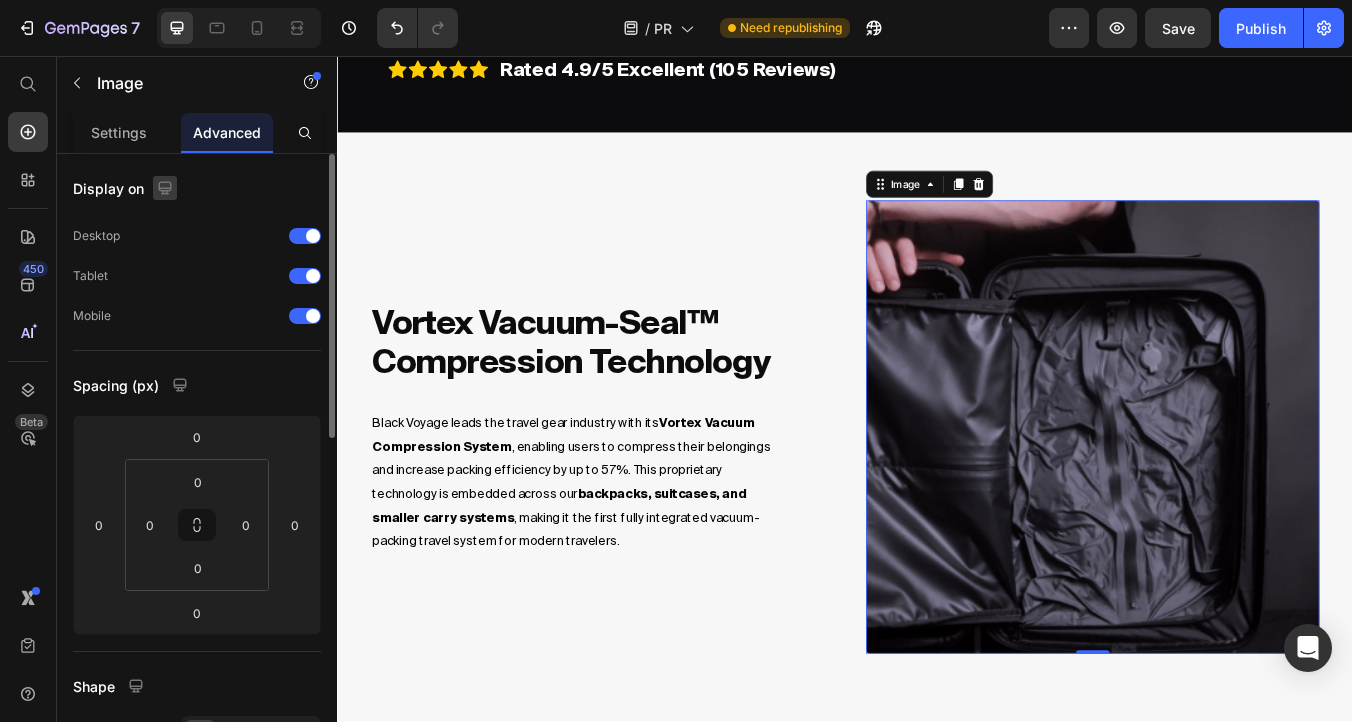 click 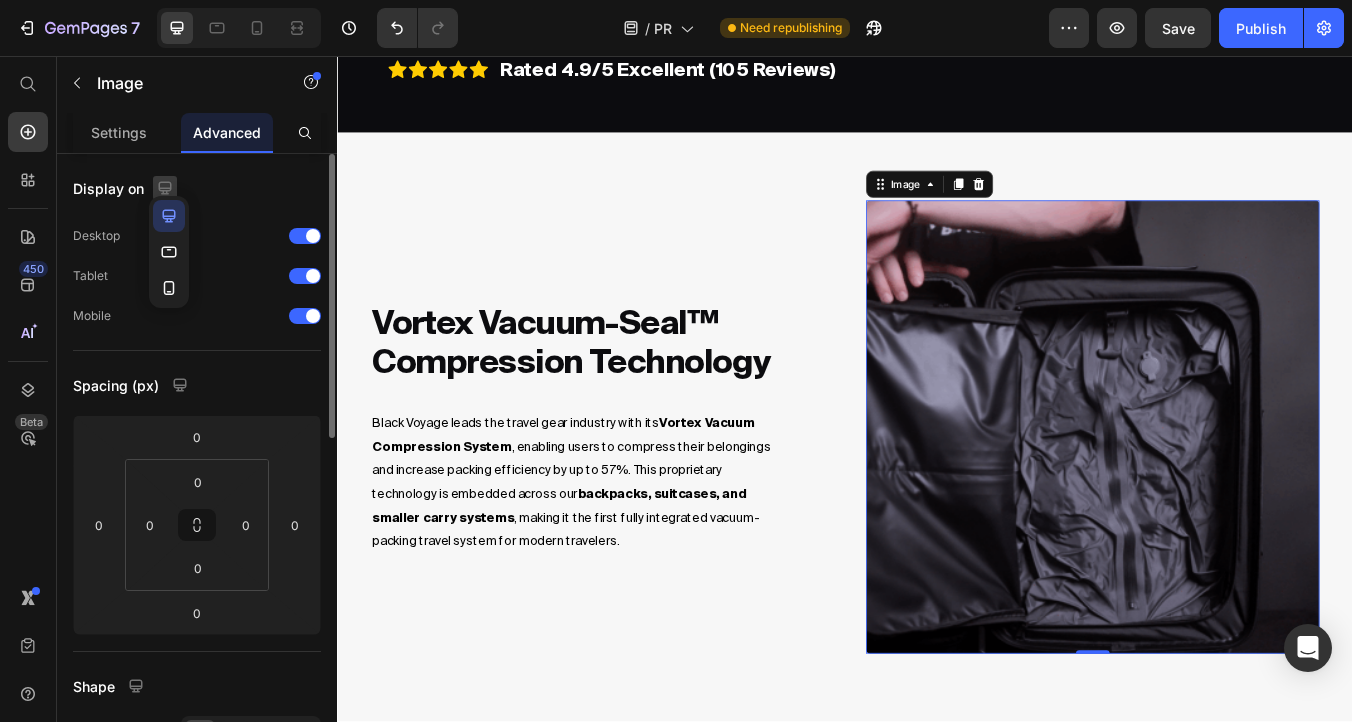 click 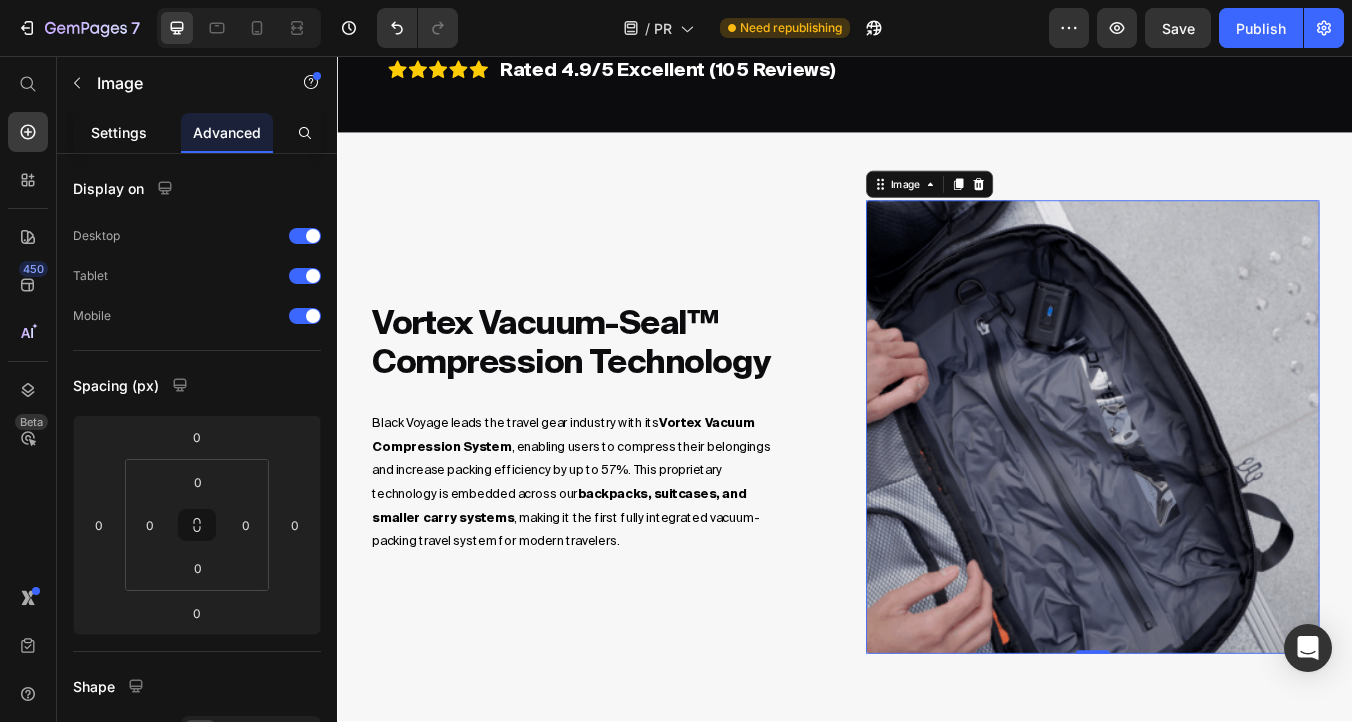 click on "Settings" 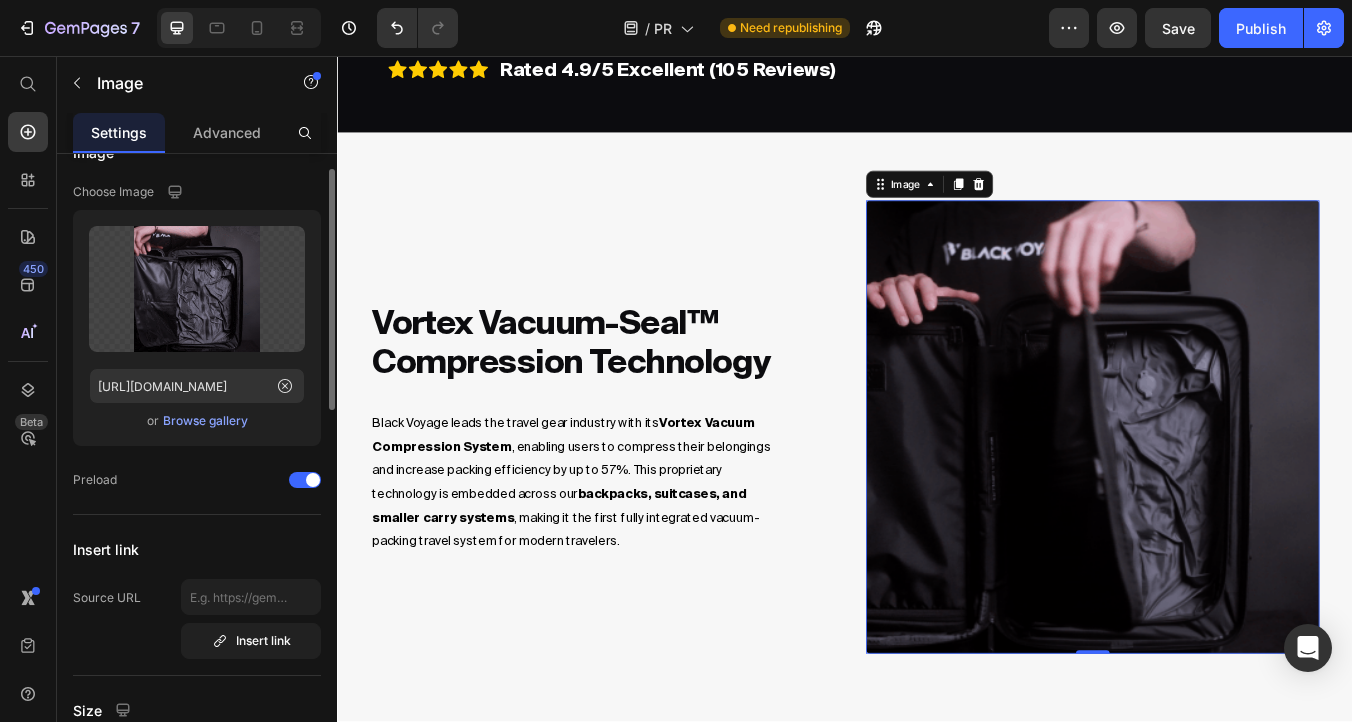 scroll, scrollTop: 38, scrollLeft: 0, axis: vertical 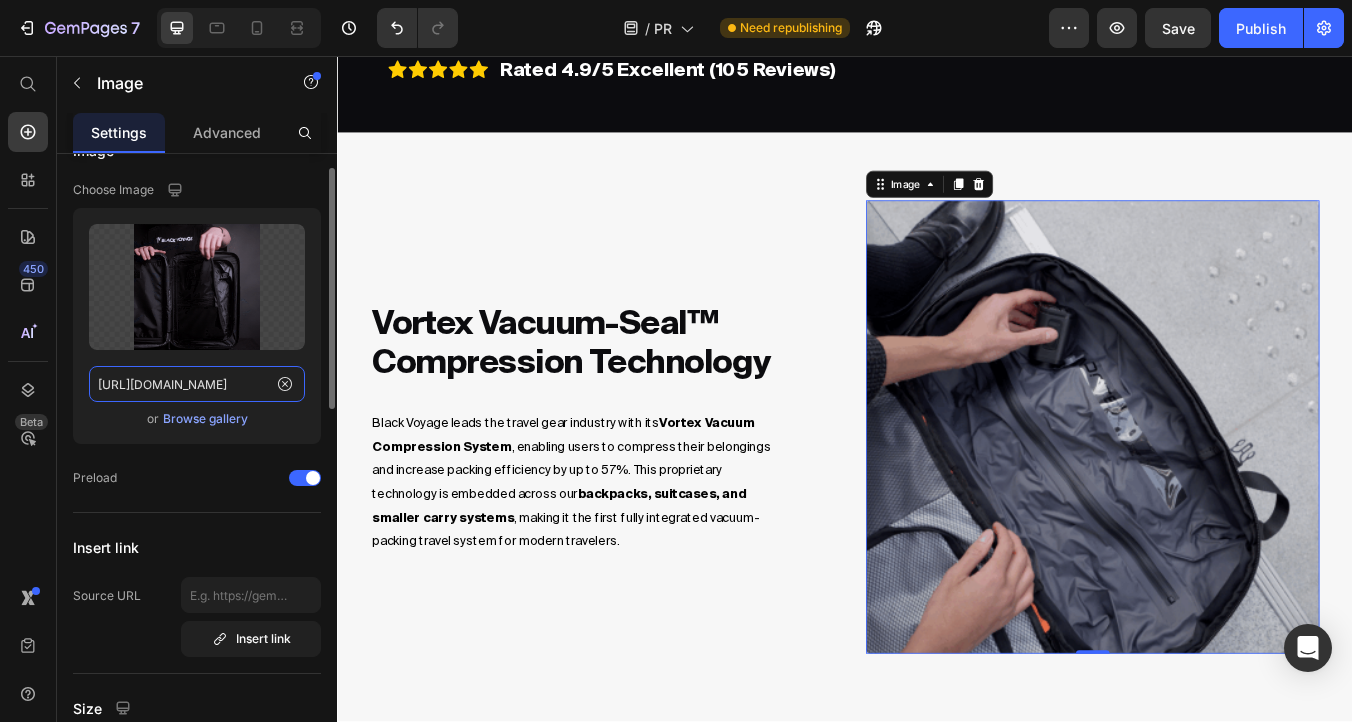 click on "[URL][DOMAIN_NAME]" 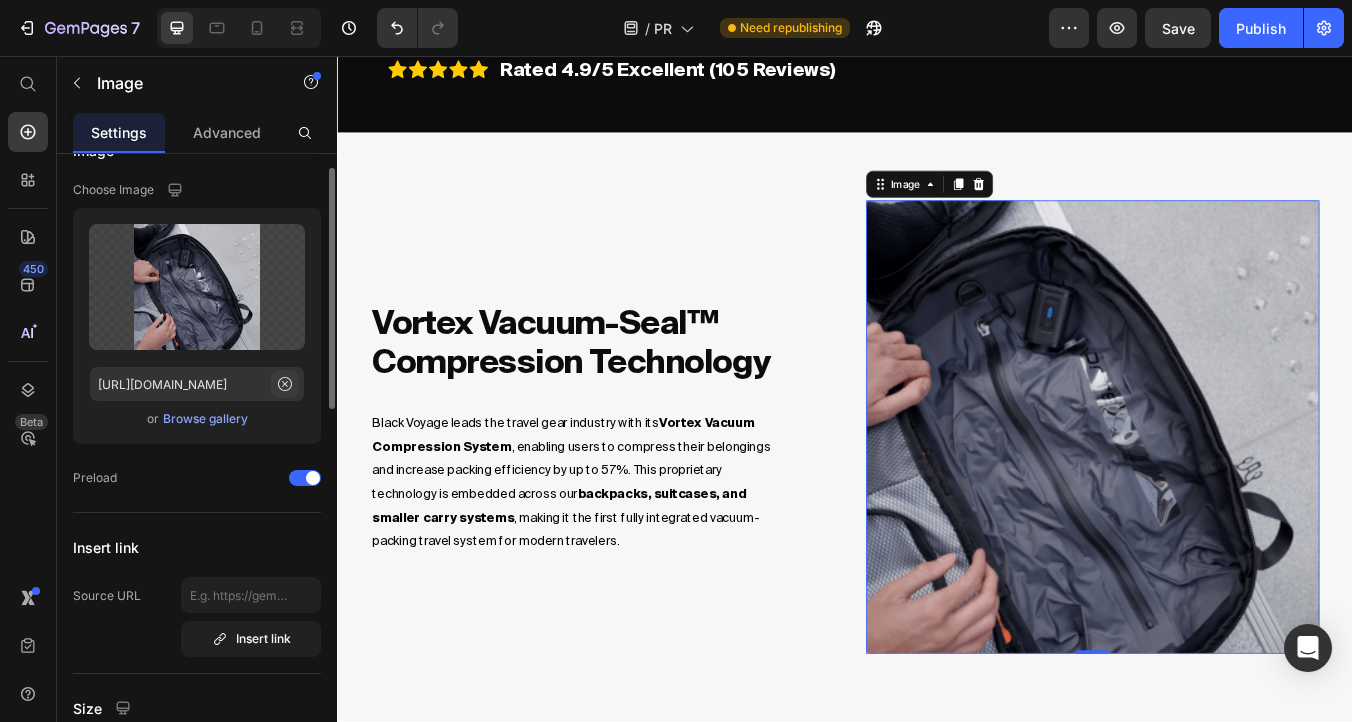 click 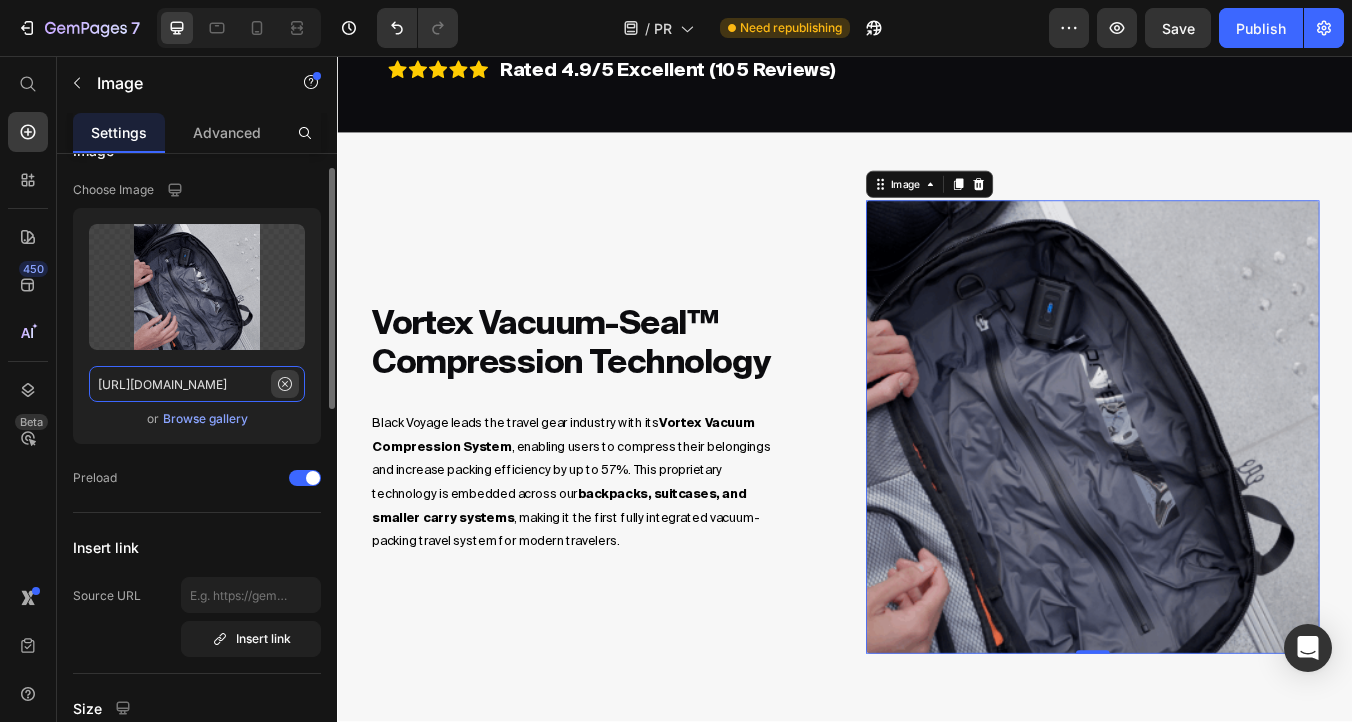 type 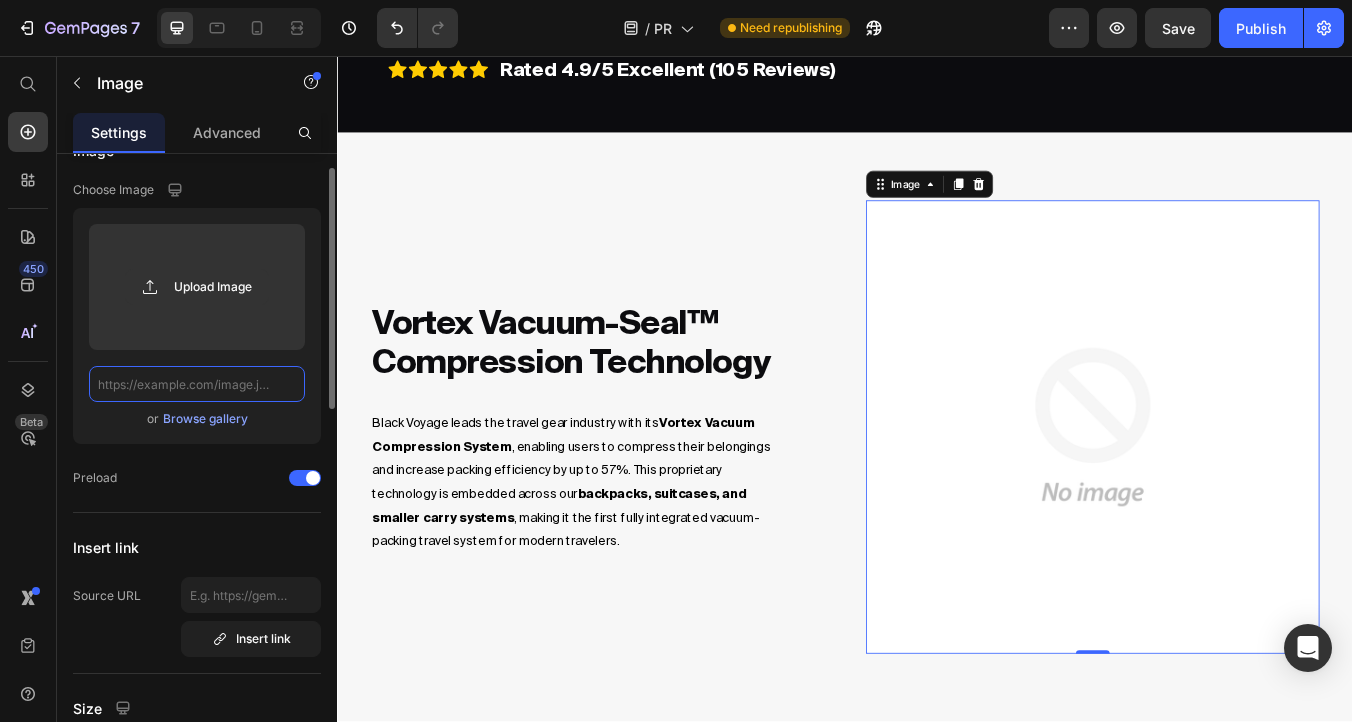 click 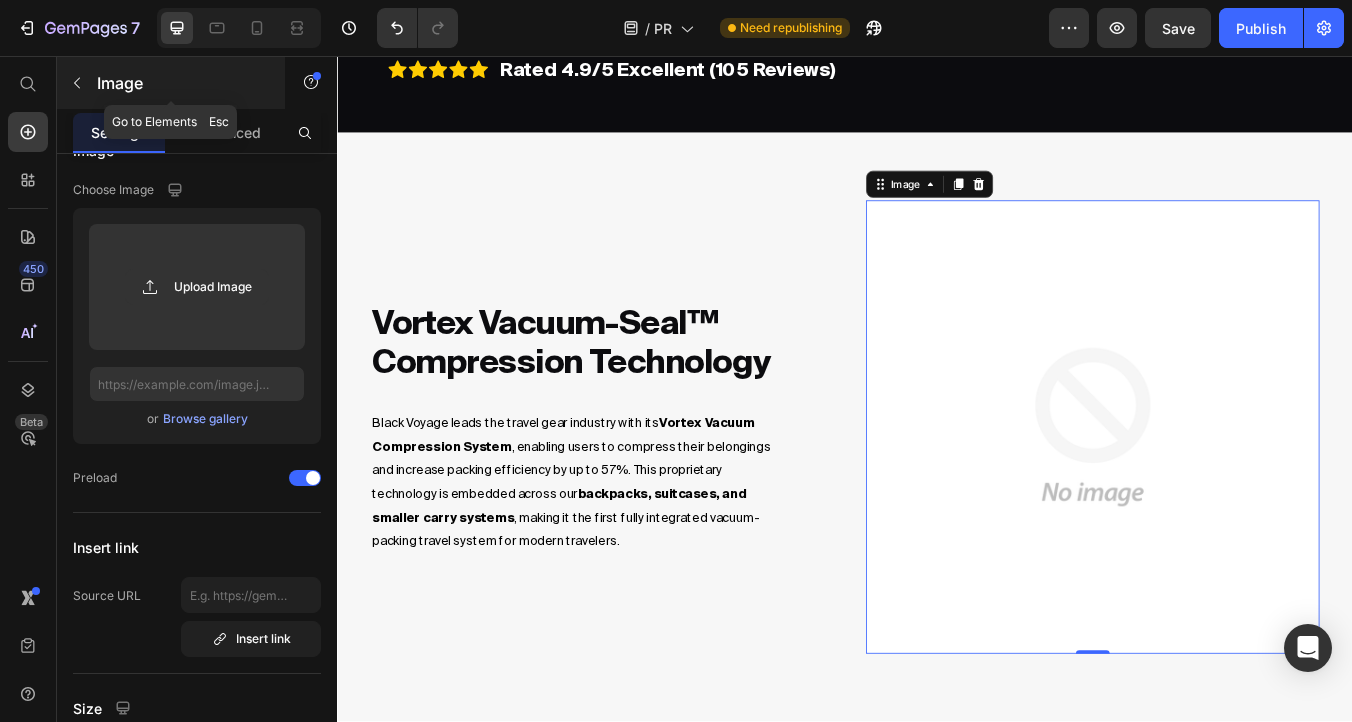click 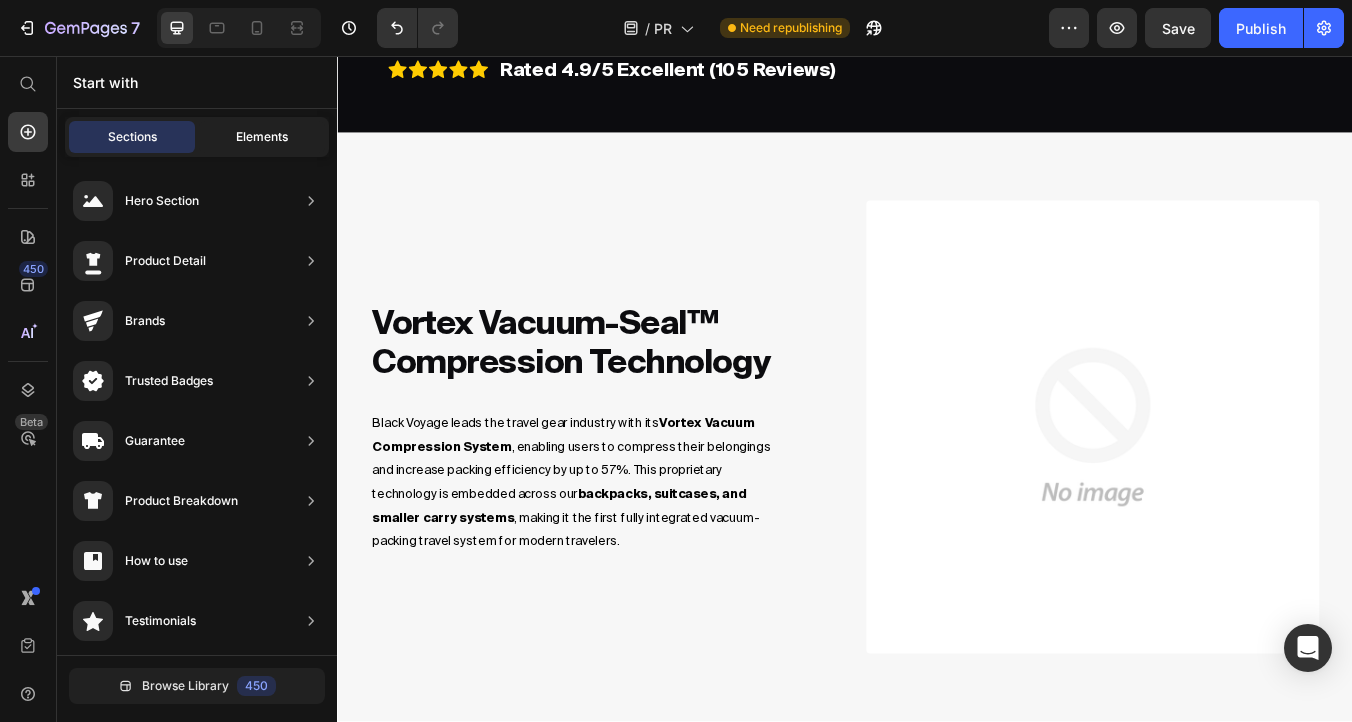 click on "Elements" at bounding box center [262, 137] 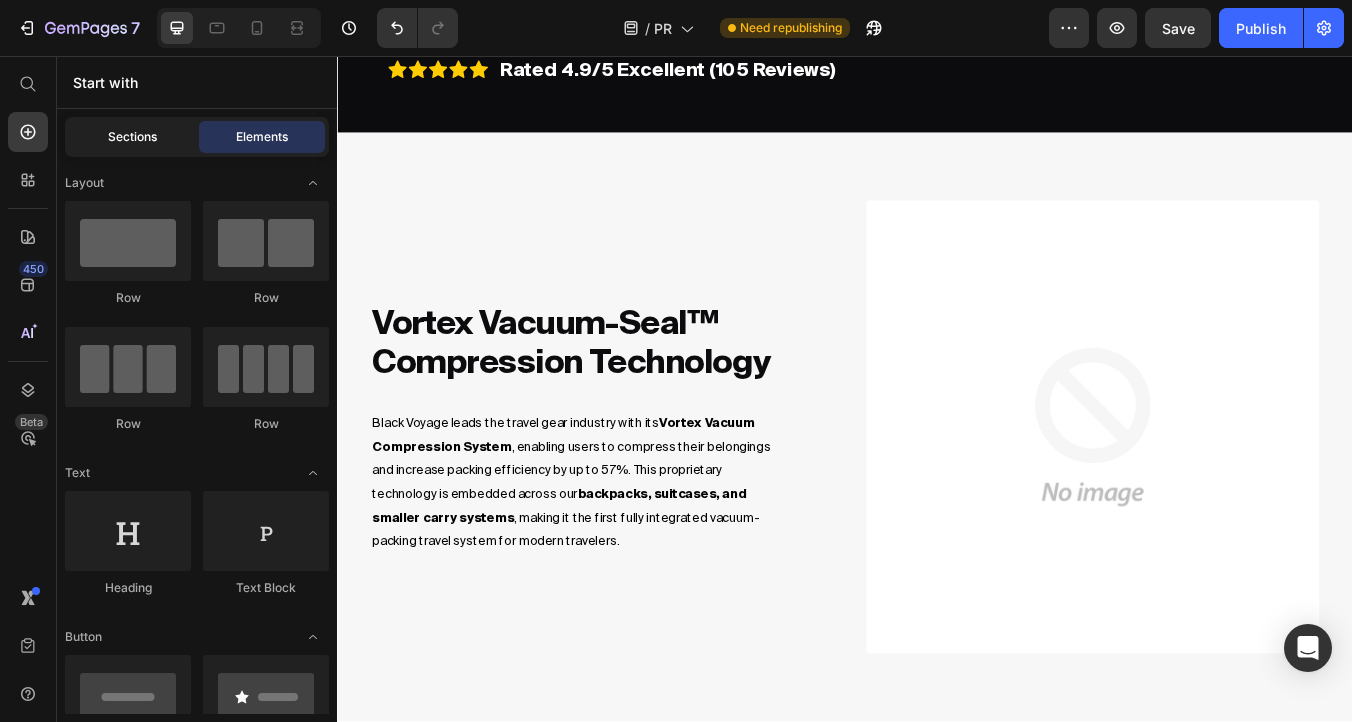 click on "Sections" 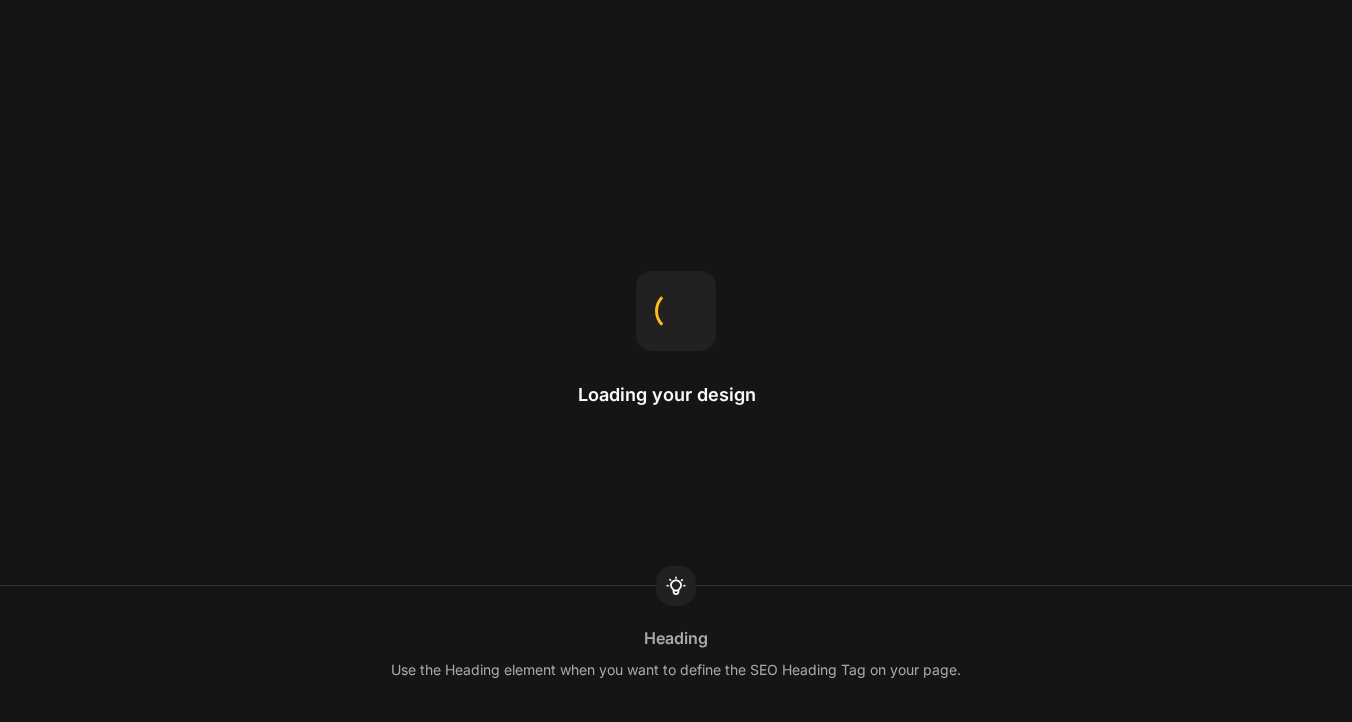 scroll, scrollTop: 0, scrollLeft: 0, axis: both 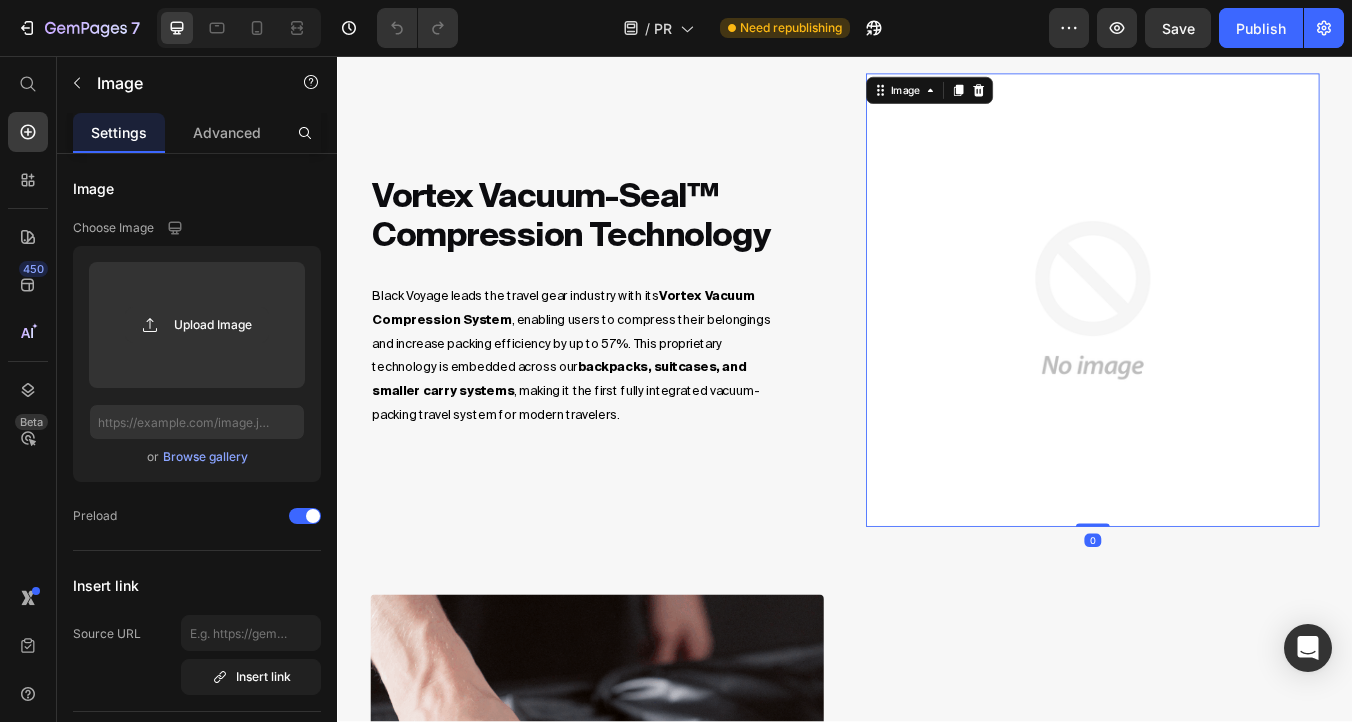 click at bounding box center (1230, 345) 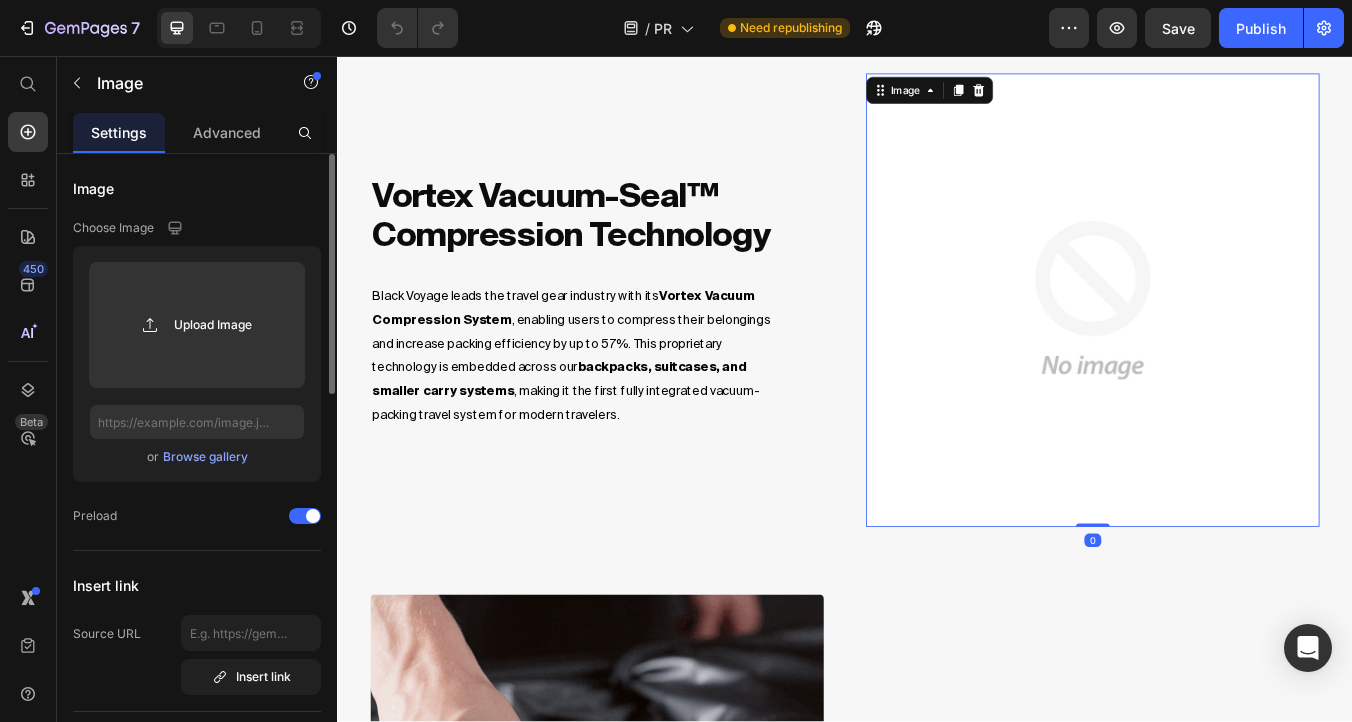 click on "Browse gallery" at bounding box center (205, 457) 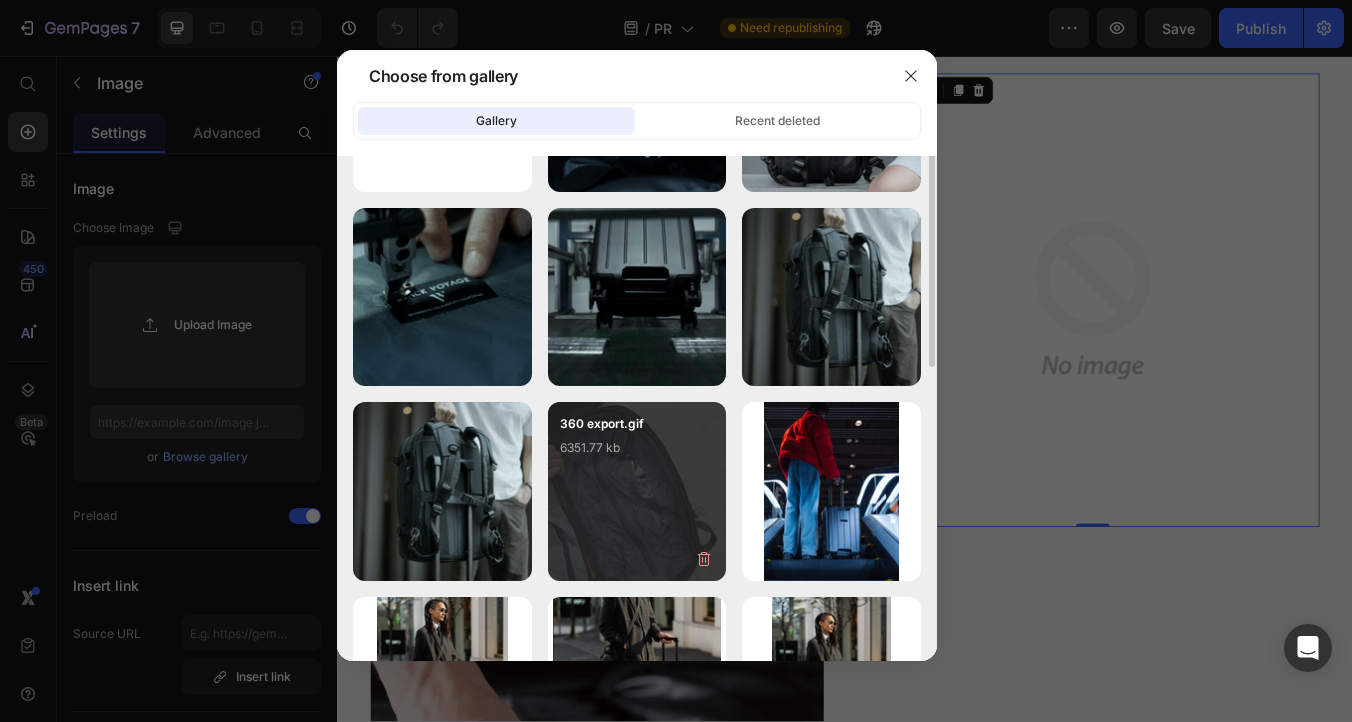 scroll, scrollTop: 168, scrollLeft: 0, axis: vertical 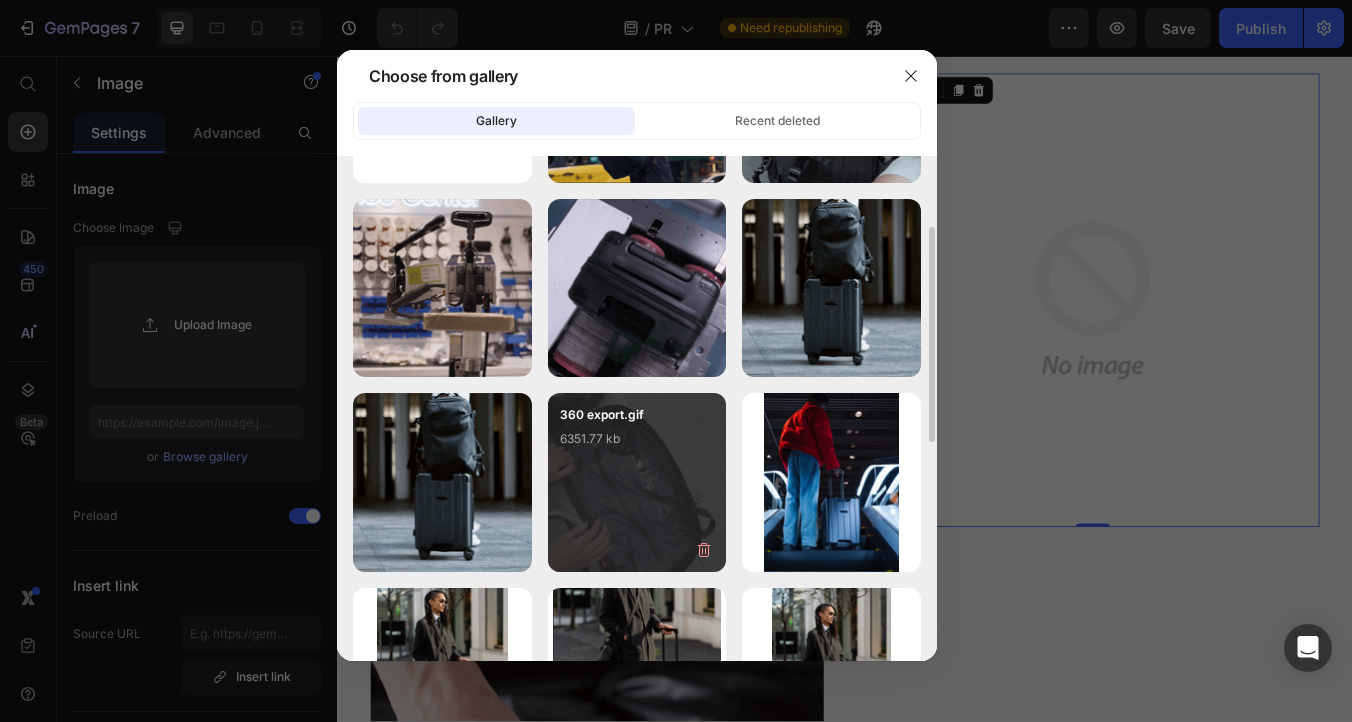 click on "360 export.gif 6351.77 kb" at bounding box center (637, 445) 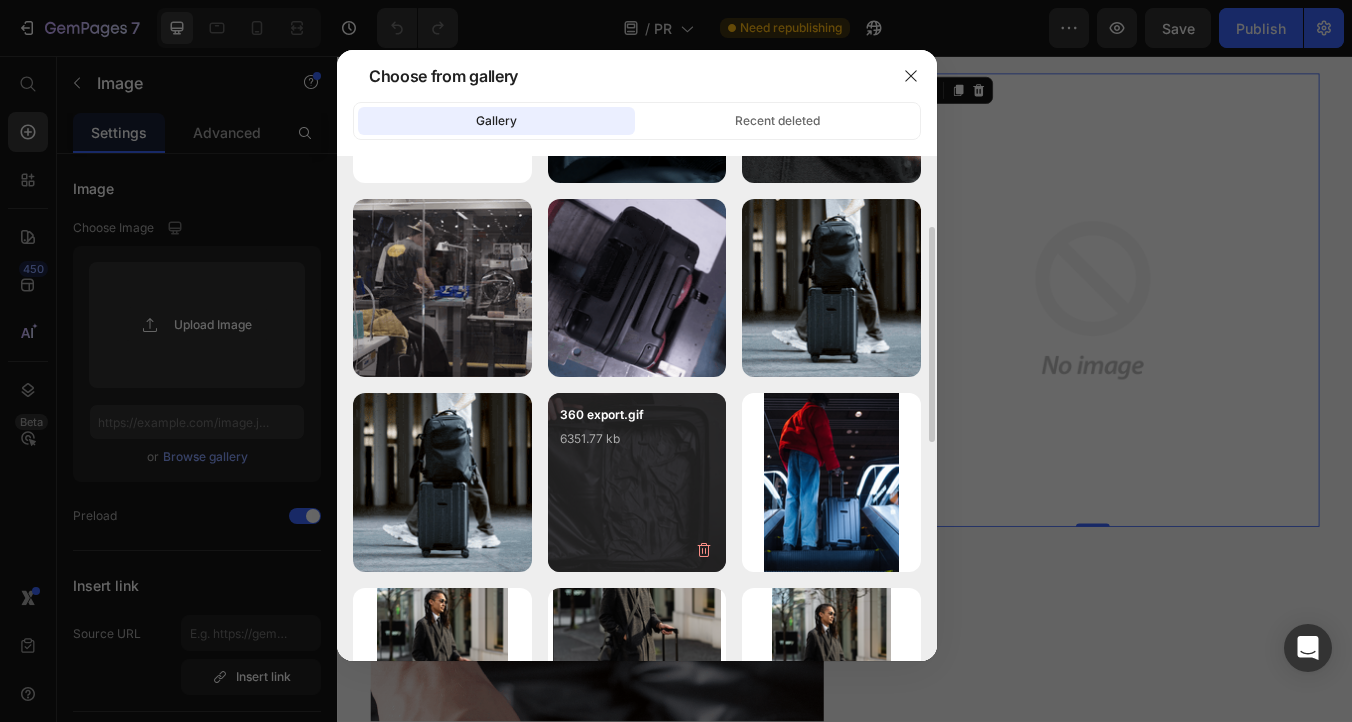 type on "[URL][DOMAIN_NAME]" 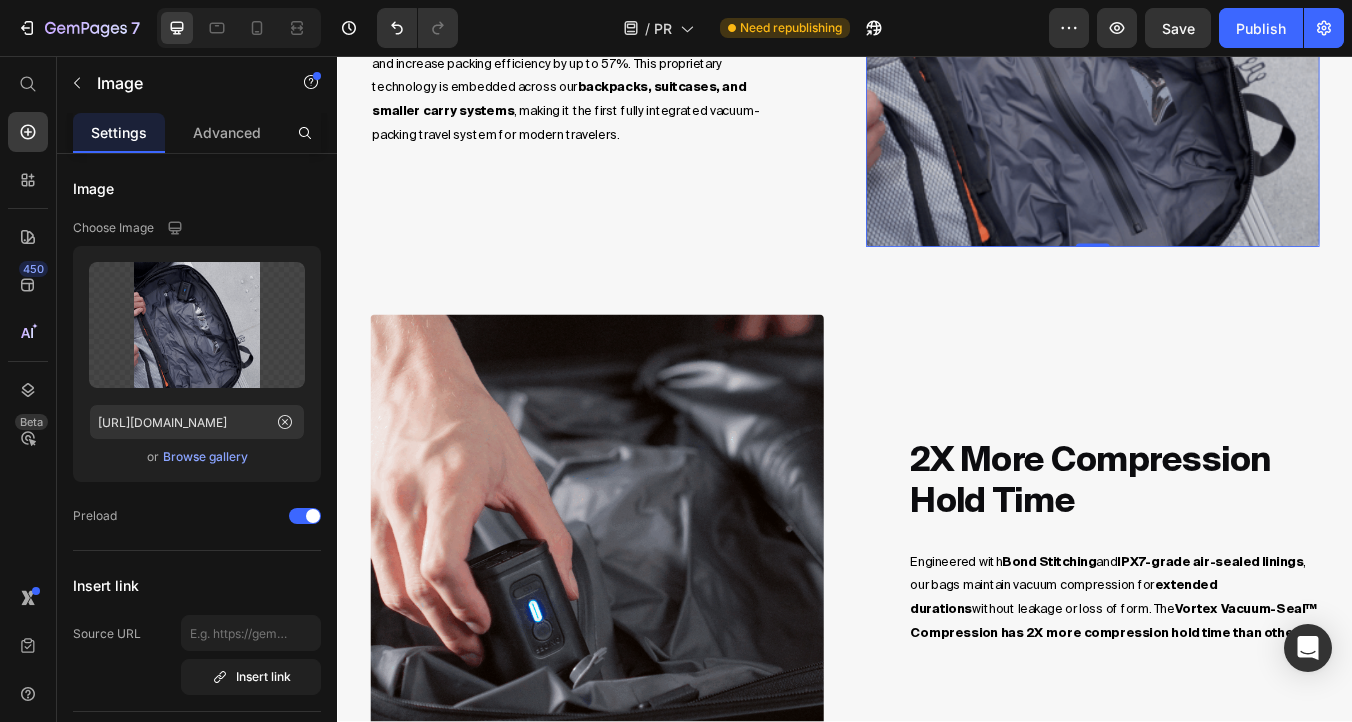 scroll, scrollTop: 1606, scrollLeft: 0, axis: vertical 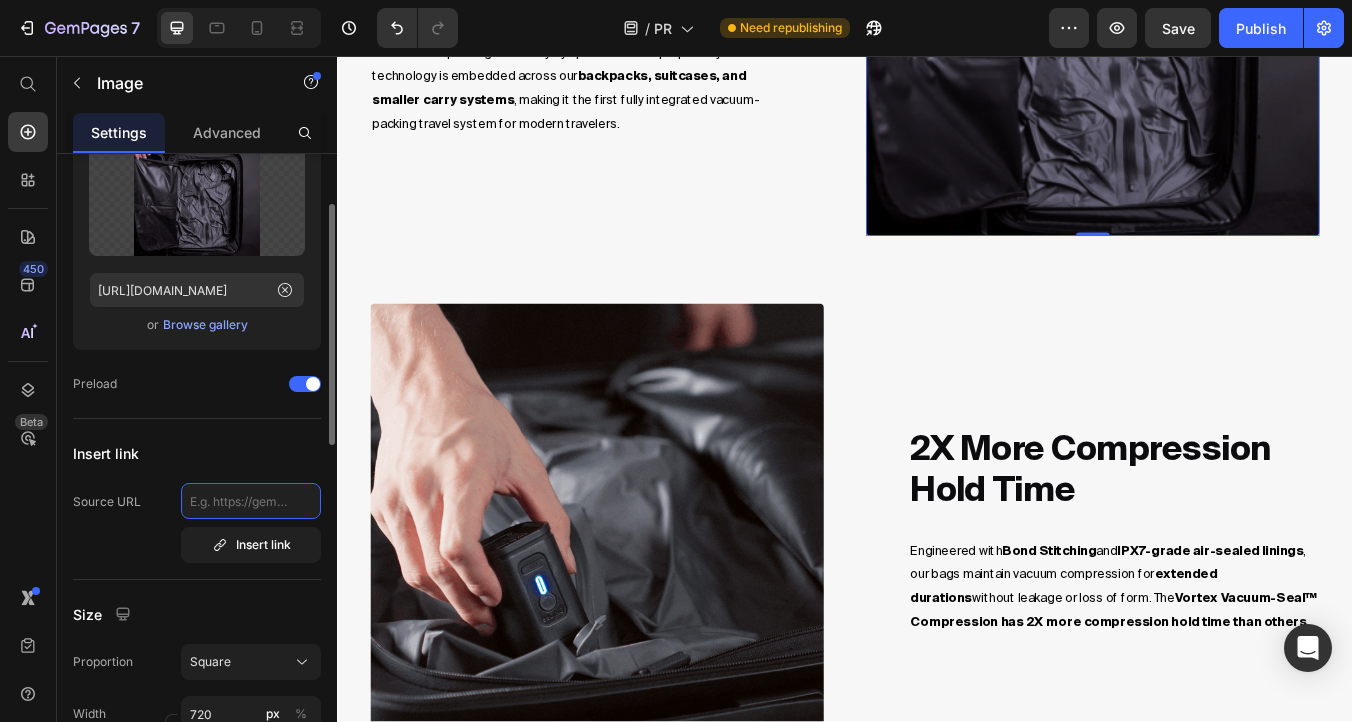 click 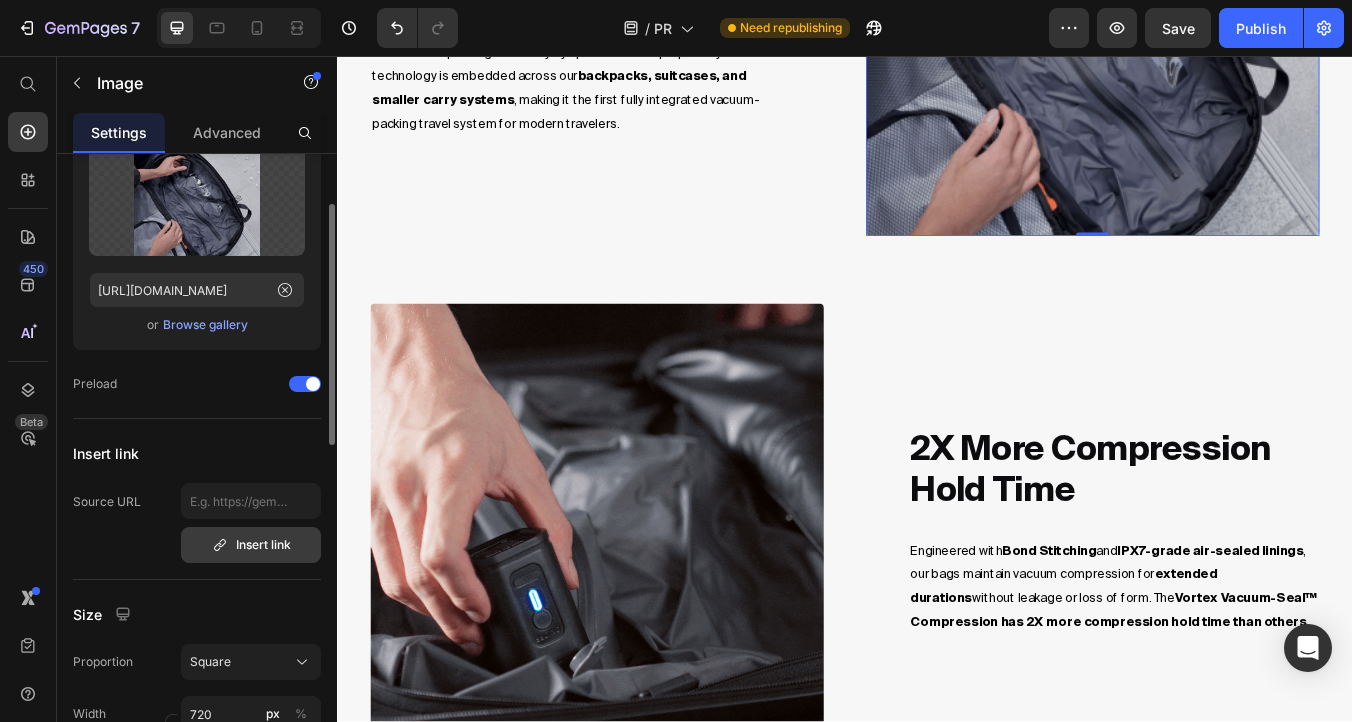 click on "Insert link" at bounding box center [251, 545] 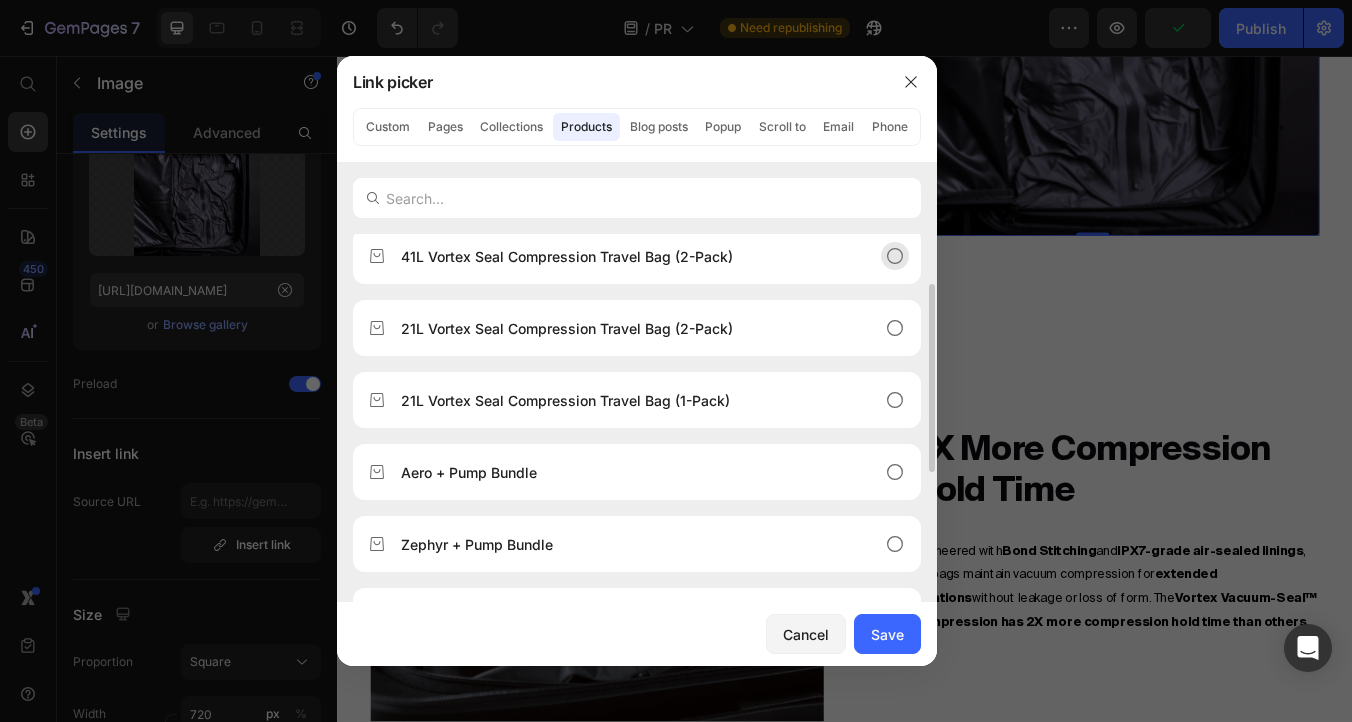 scroll, scrollTop: 94, scrollLeft: 0, axis: vertical 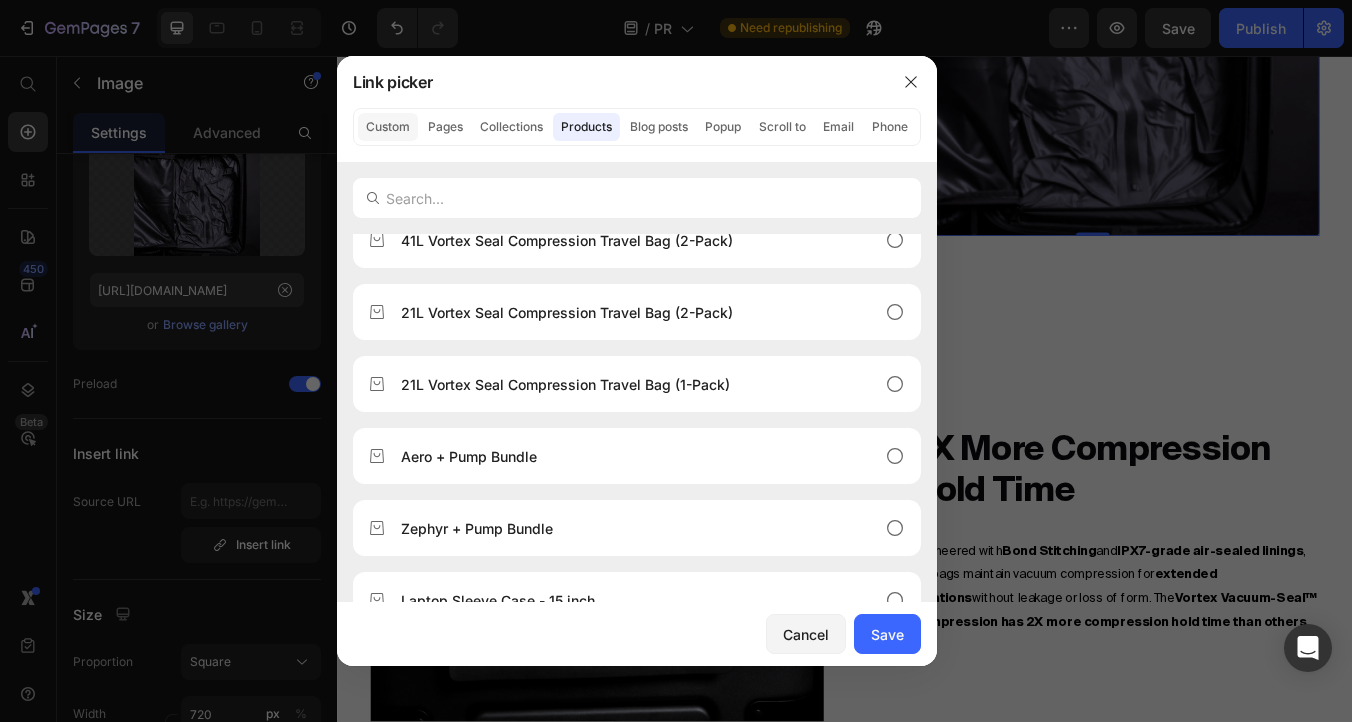 click on "Custom" 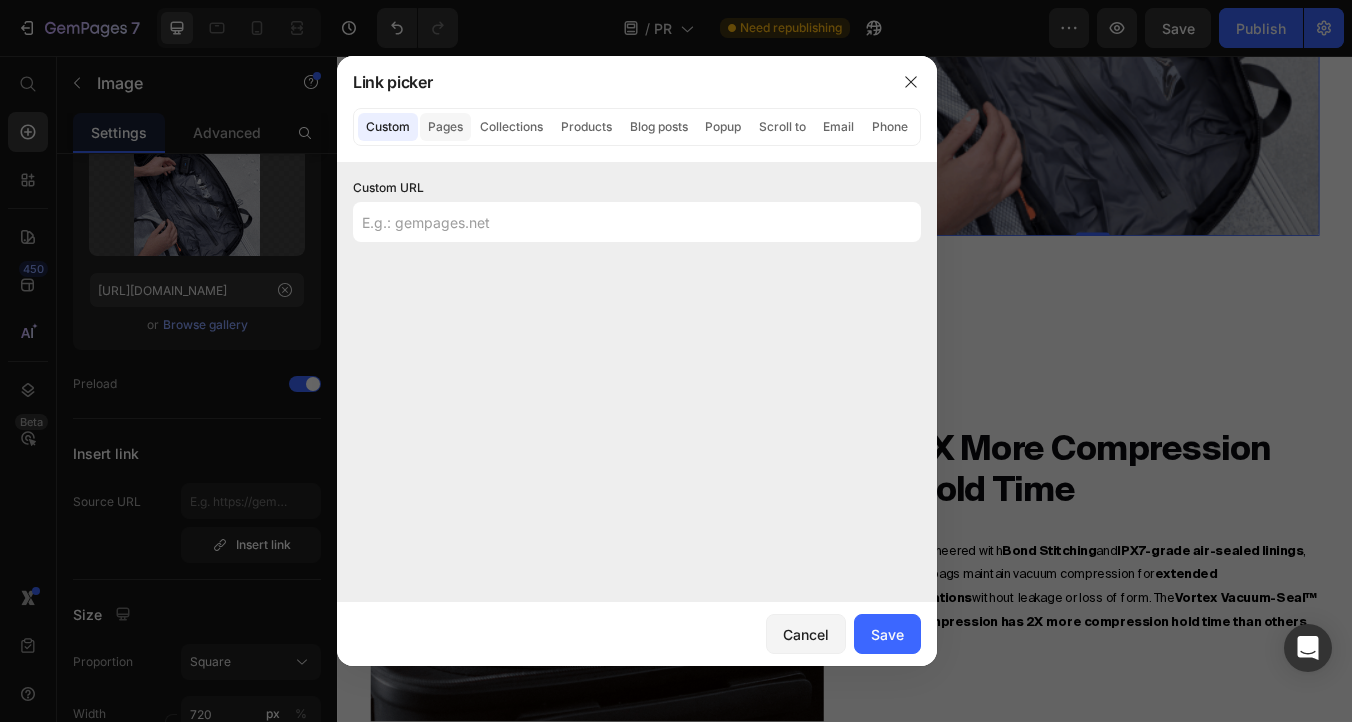 click on "Pages" 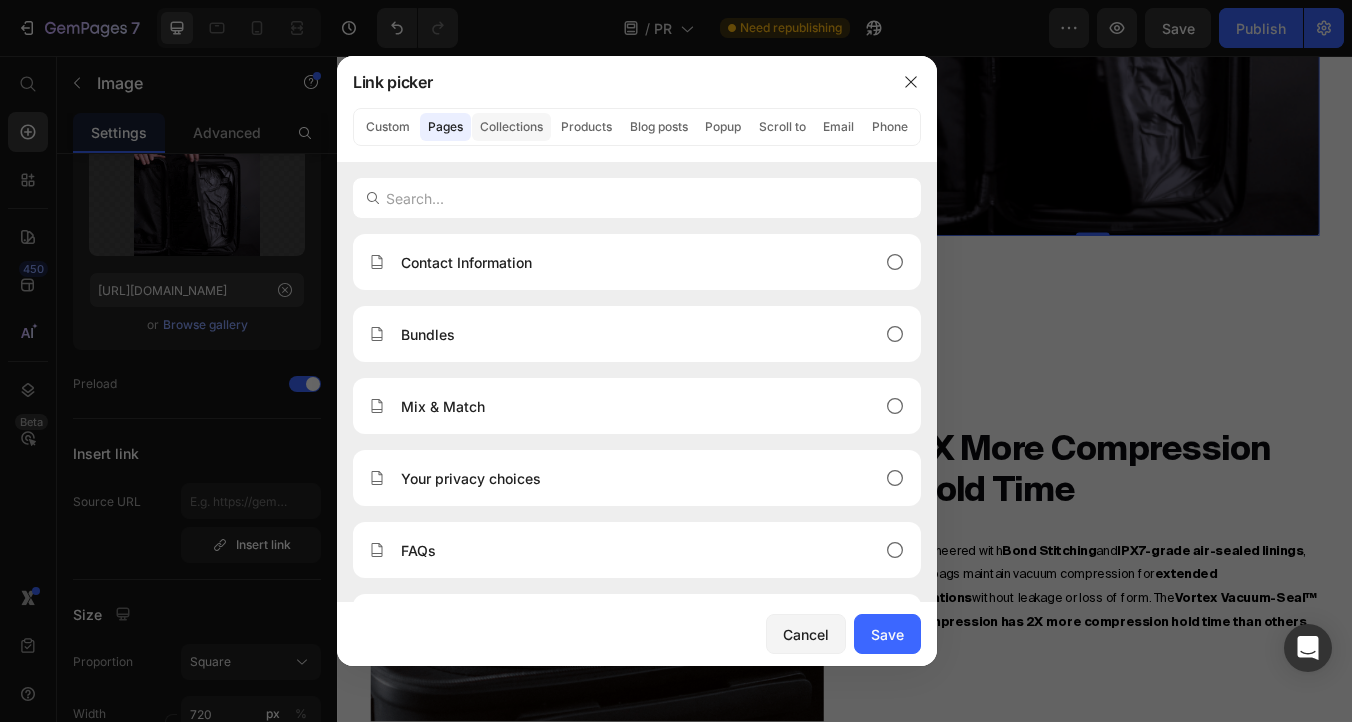 click on "Collections" 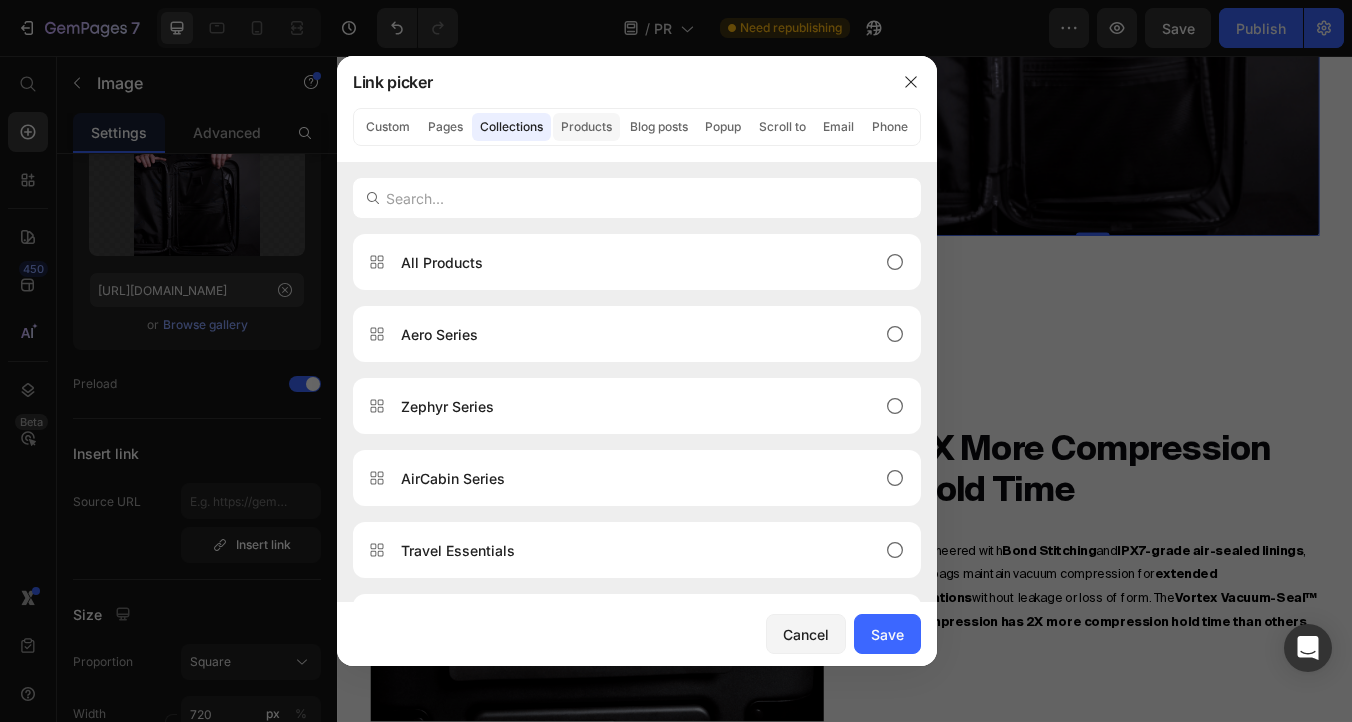 click on "Products" 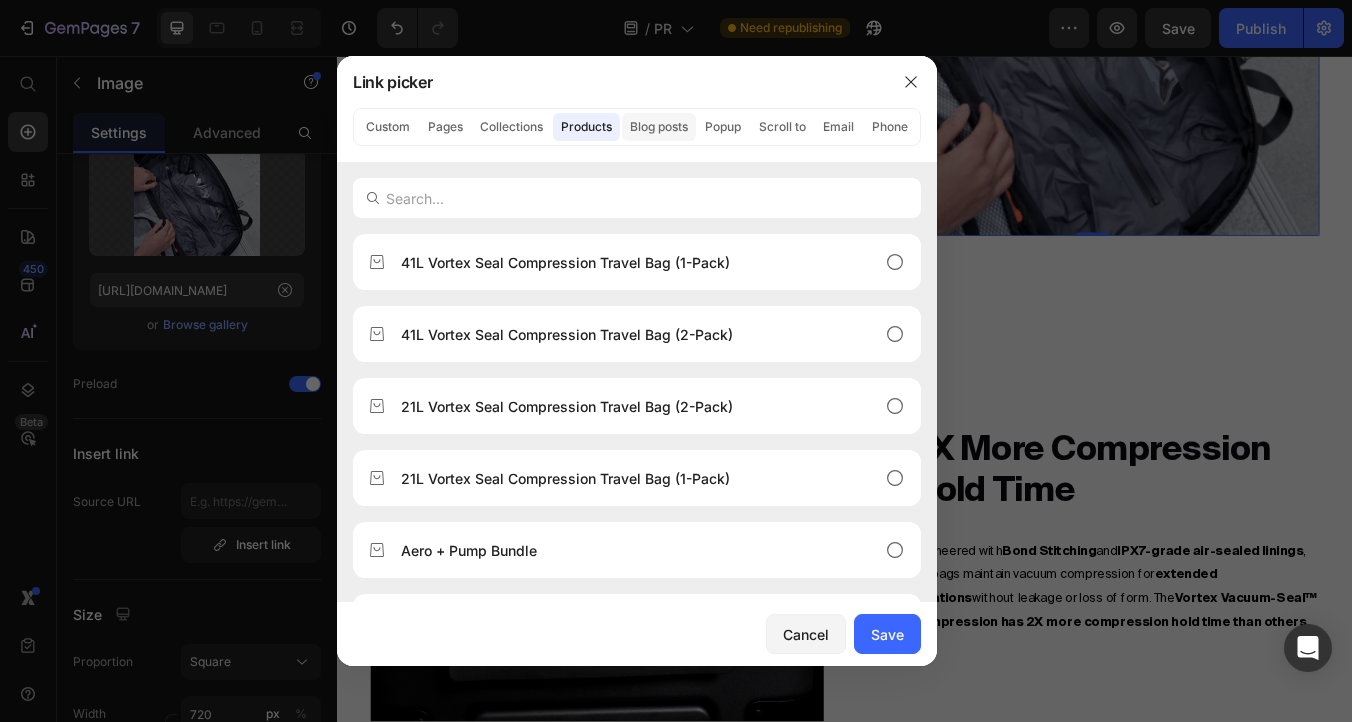 click on "Blog posts" 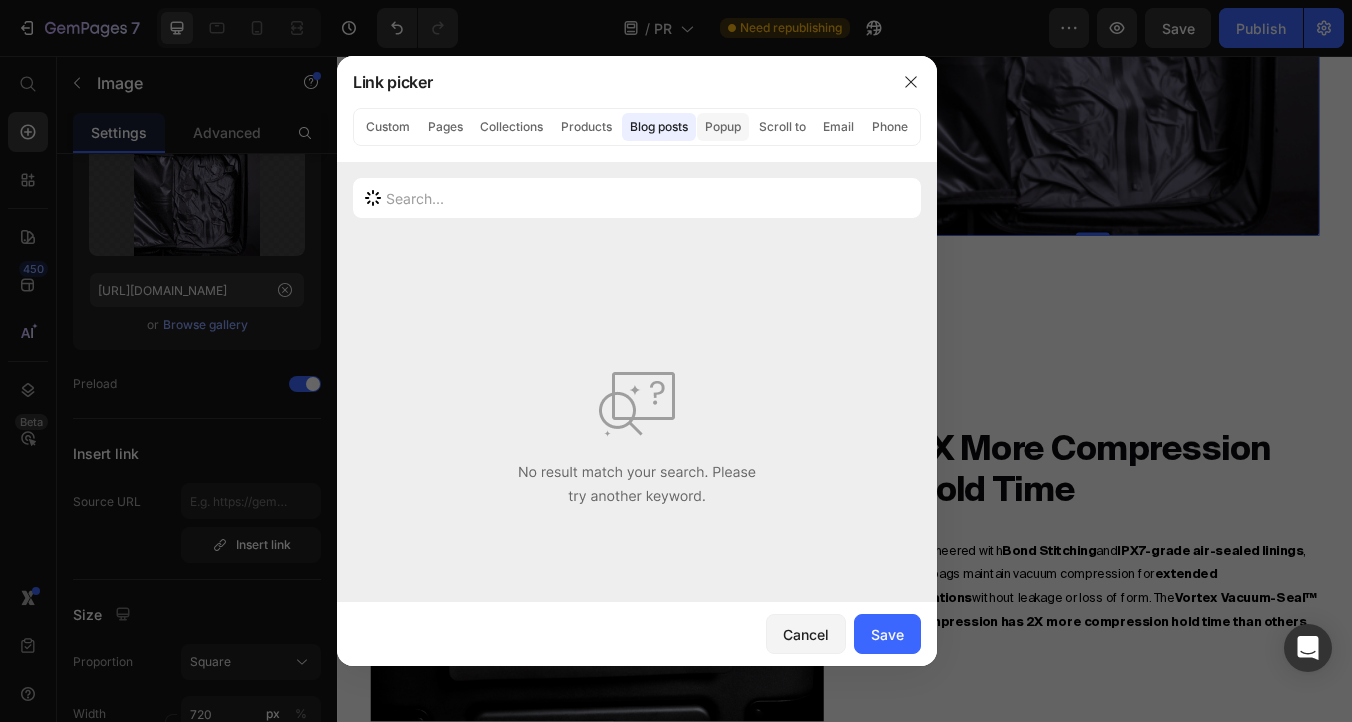 click on "Popup" 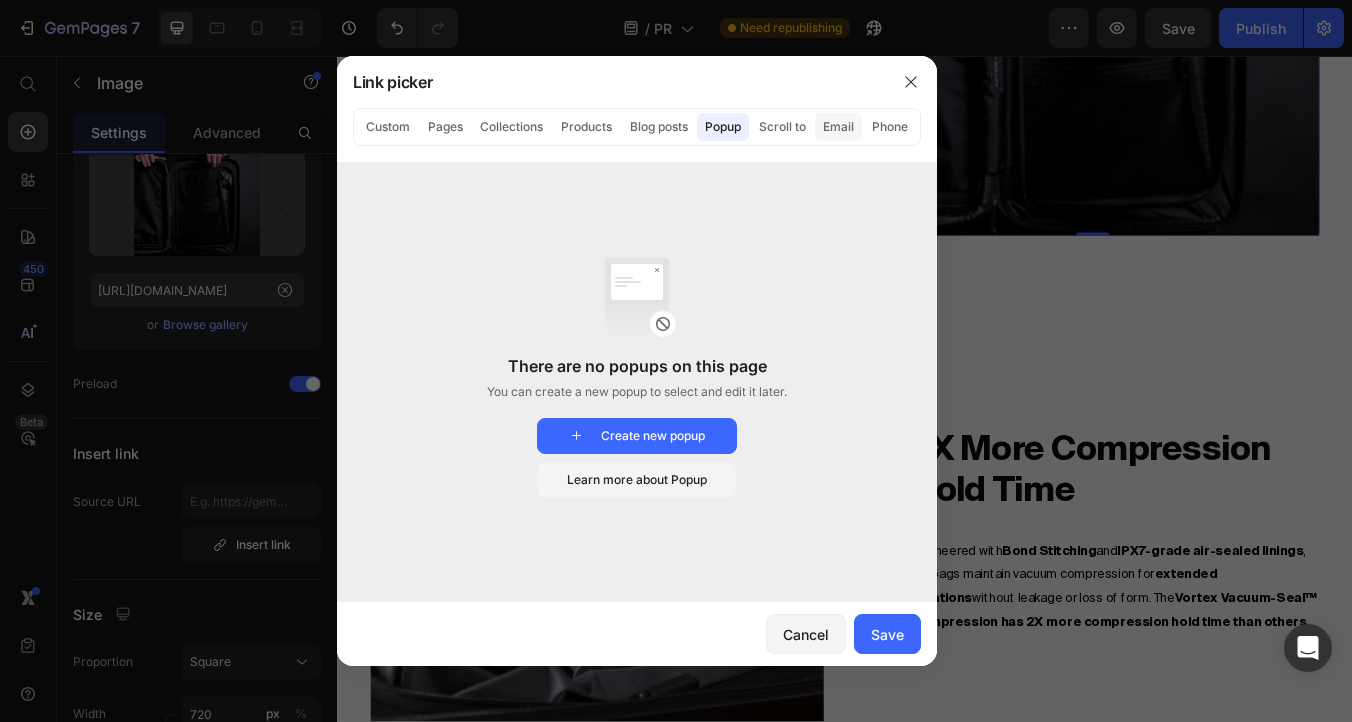 click on "Email" 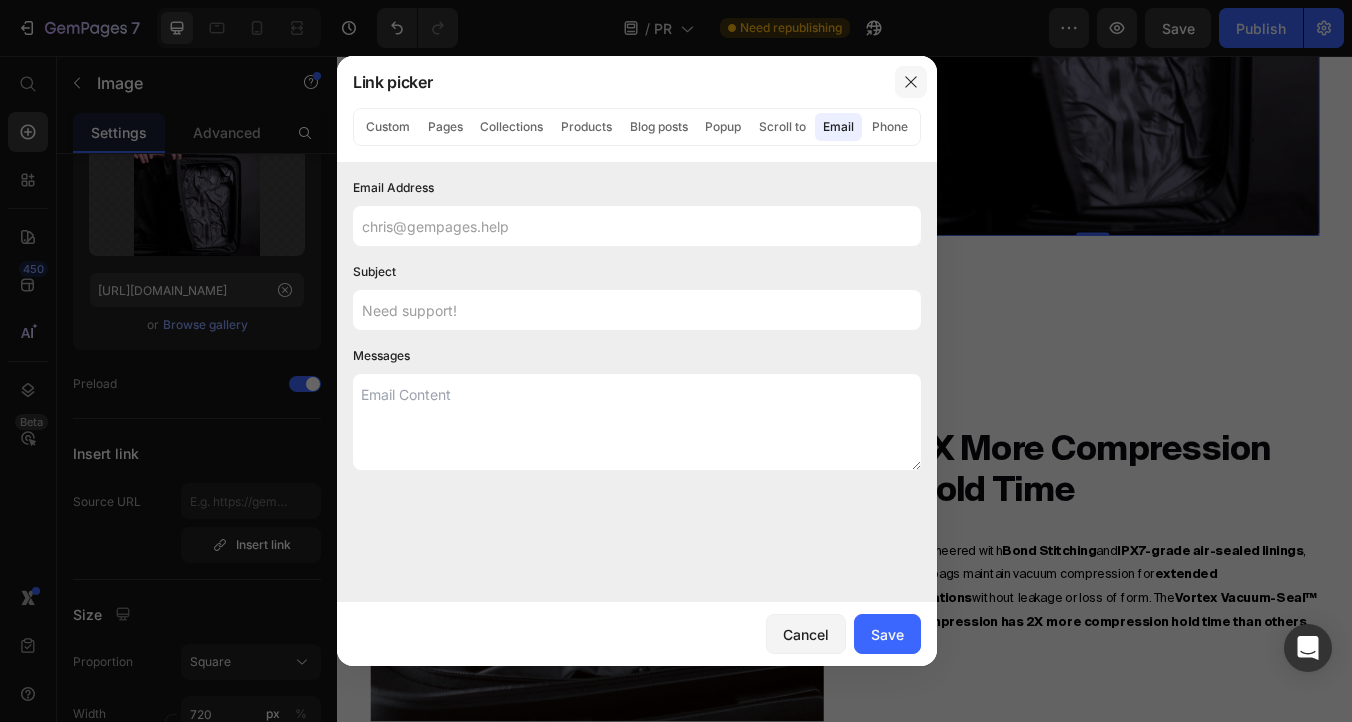 click at bounding box center [911, 82] 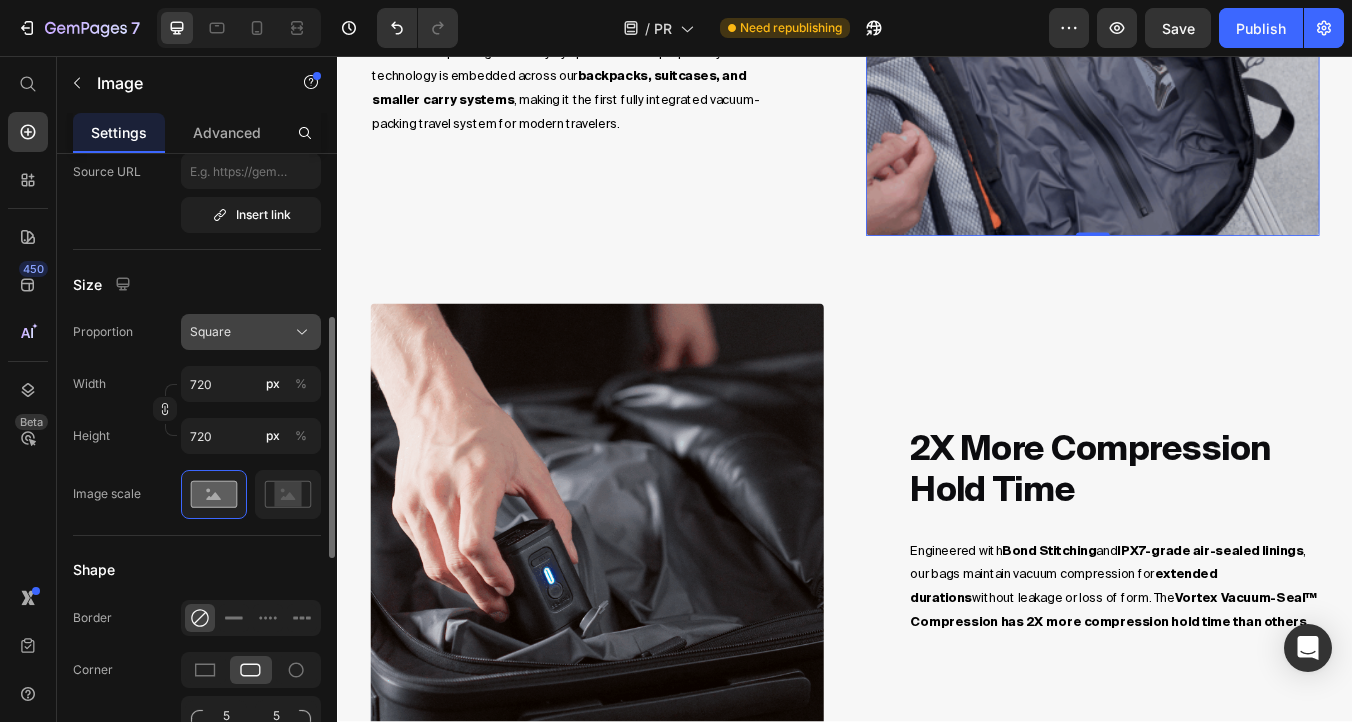 scroll, scrollTop: 393, scrollLeft: 0, axis: vertical 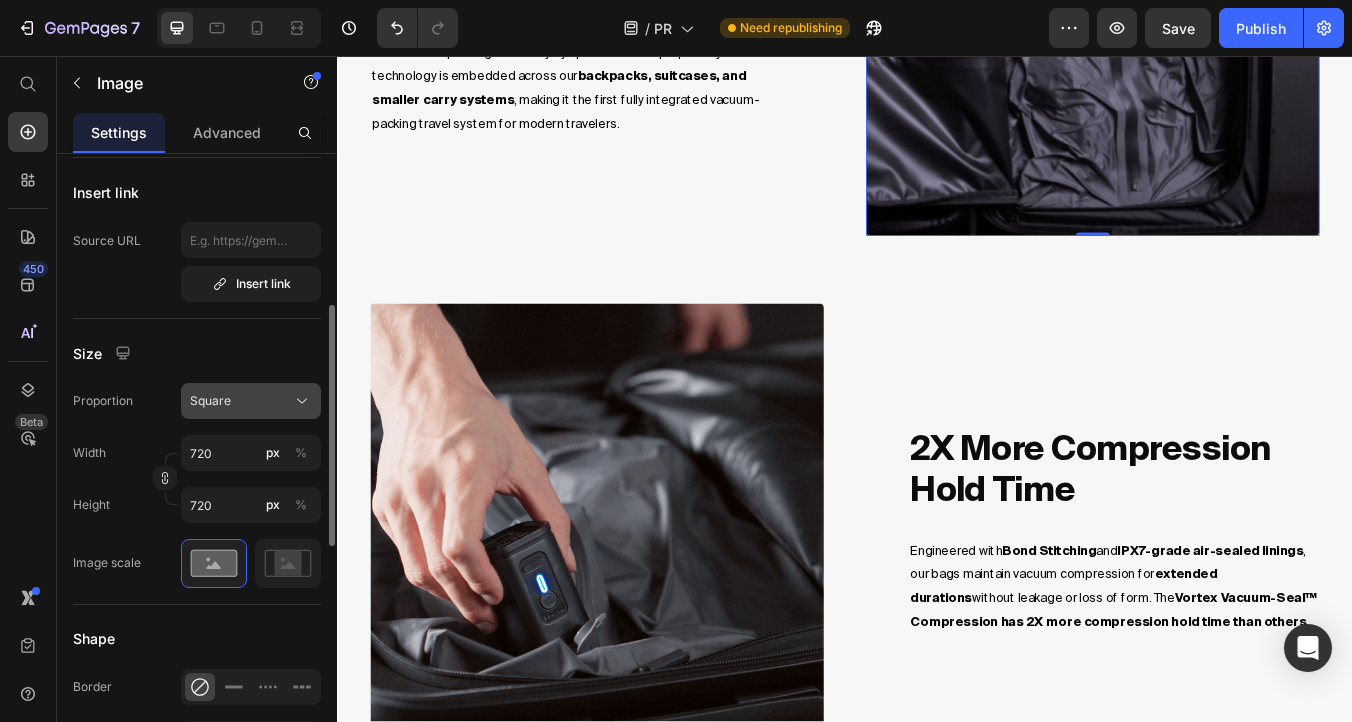 click on "Square" 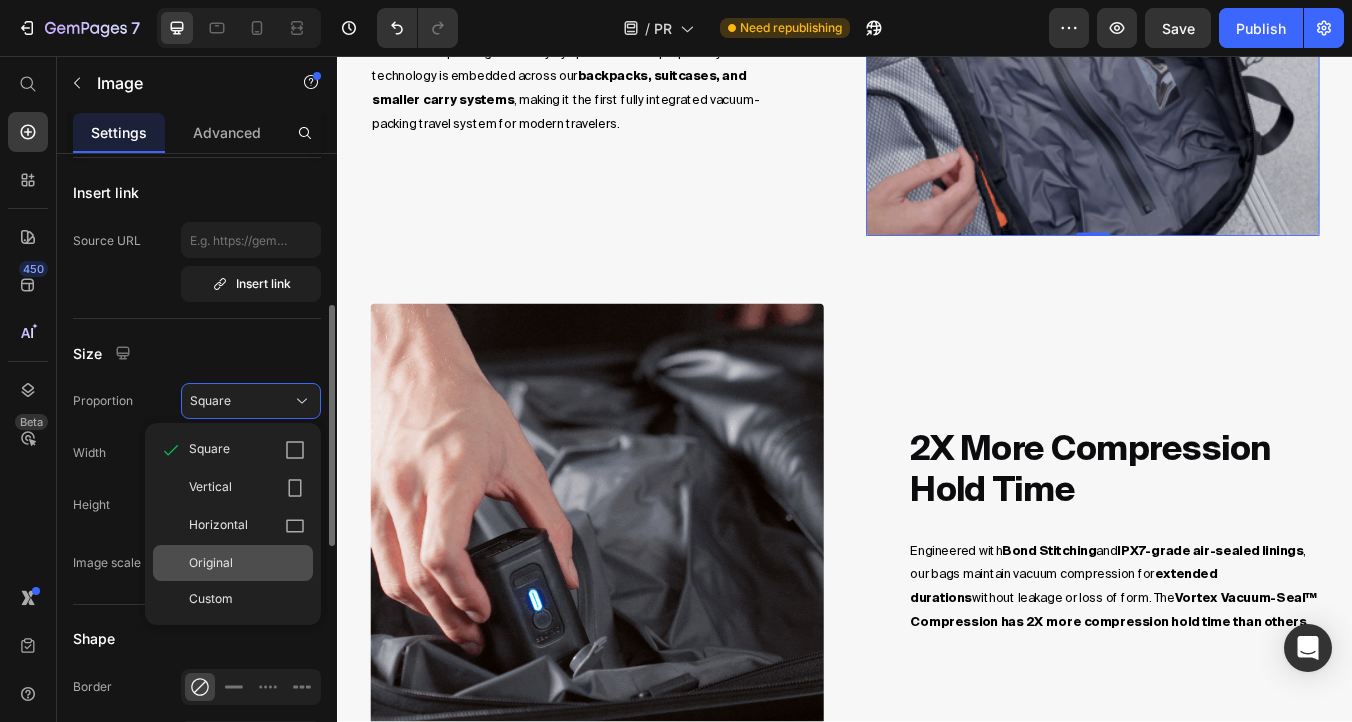 click on "Original" 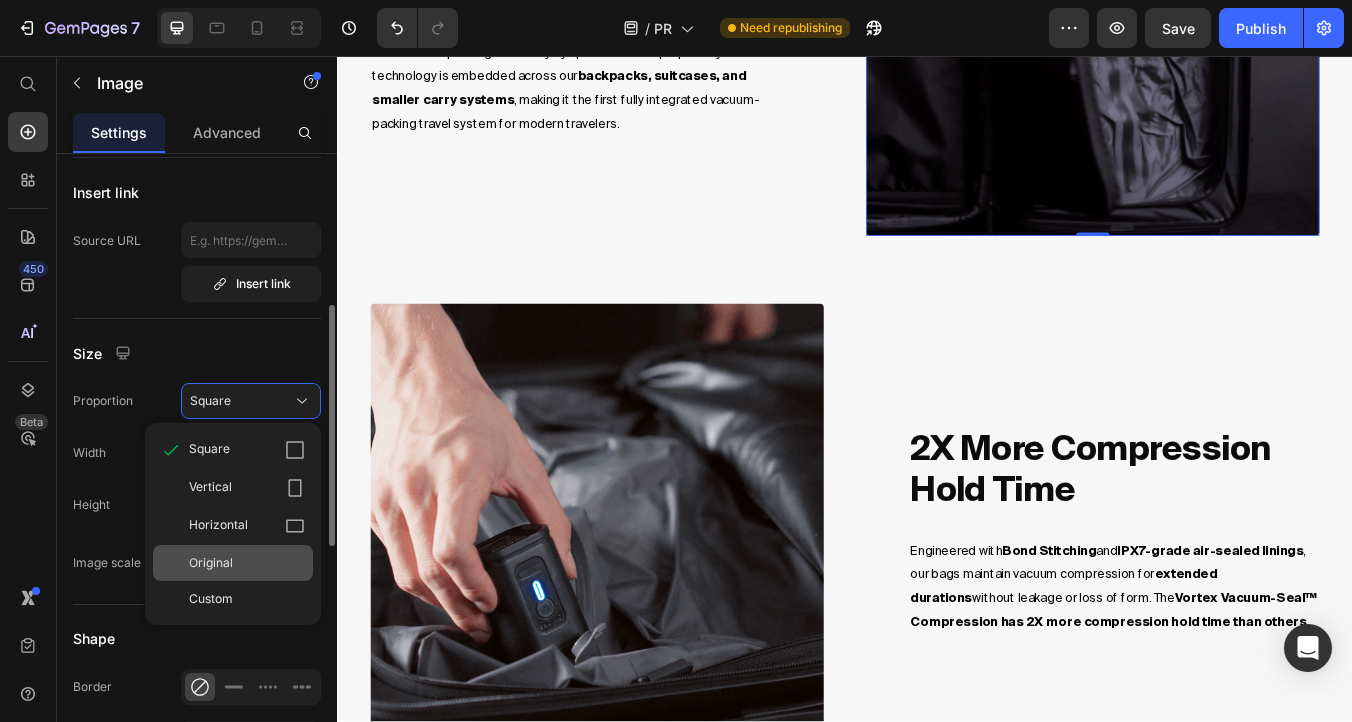 type 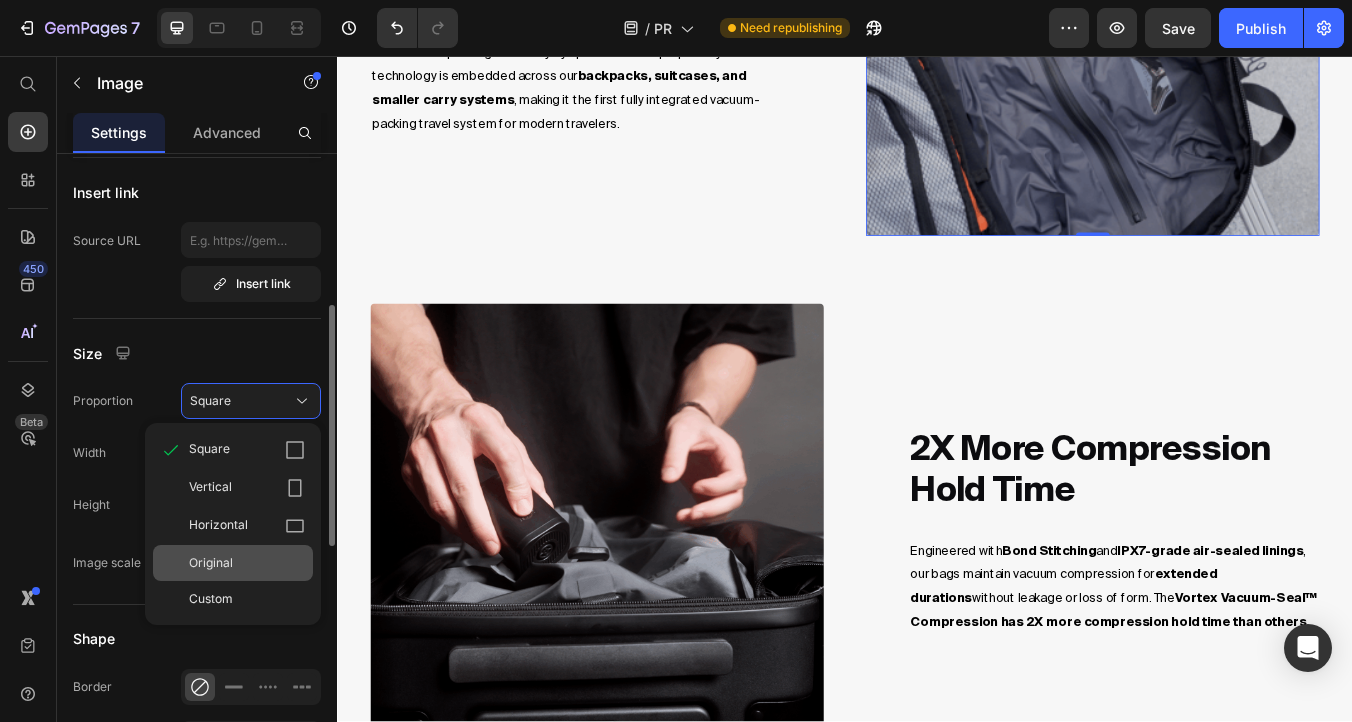 type 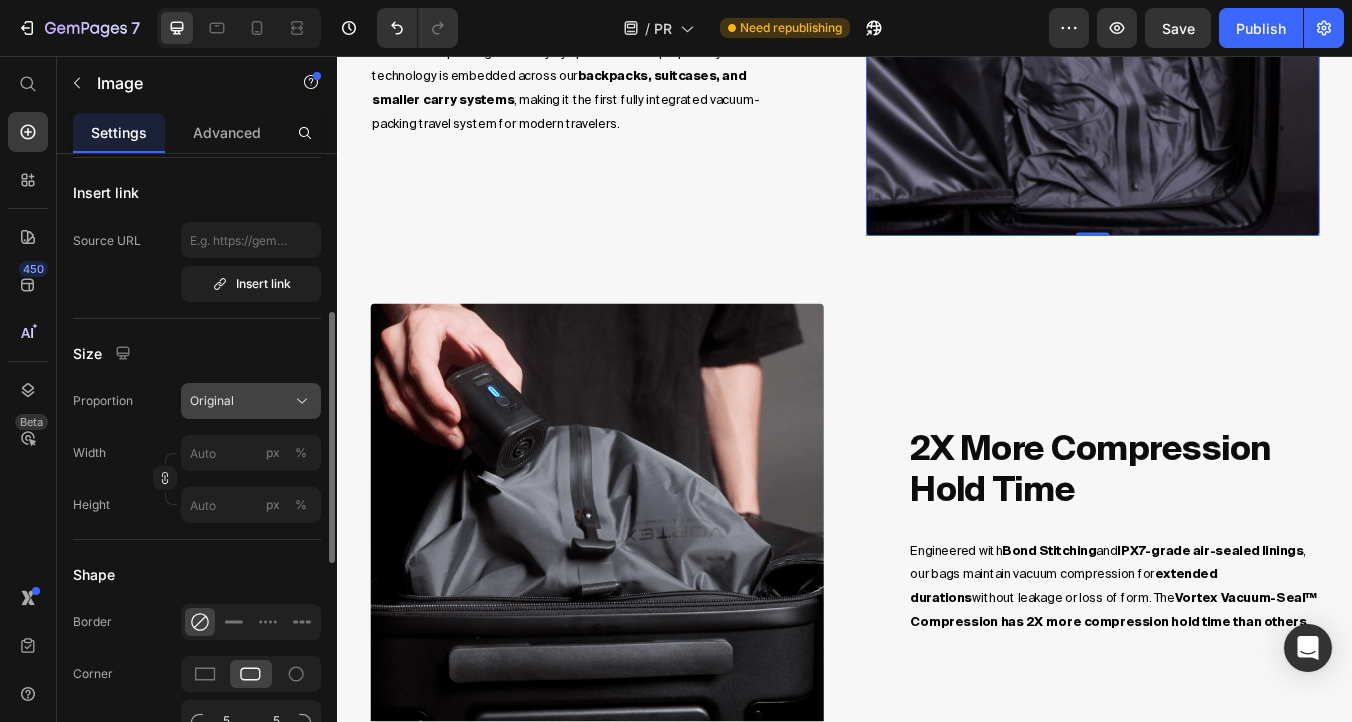 click on "Original" 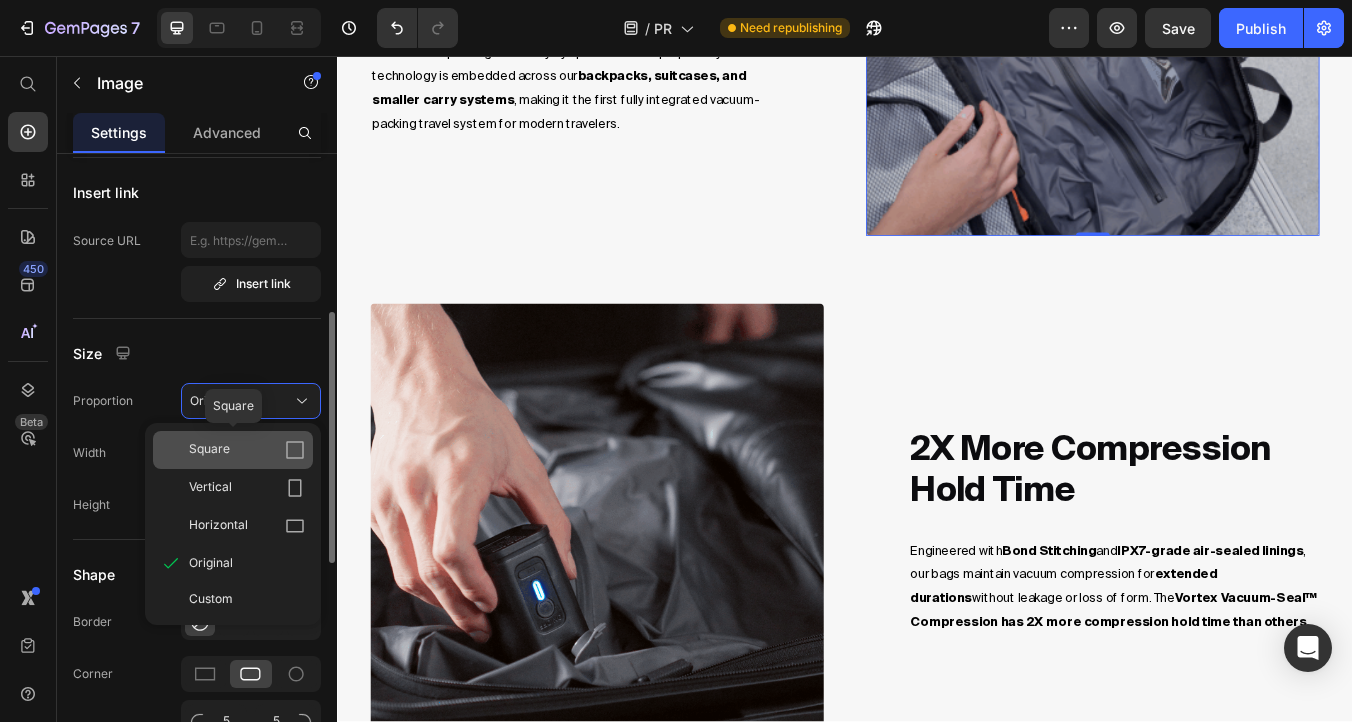 click on "Square" at bounding box center [247, 450] 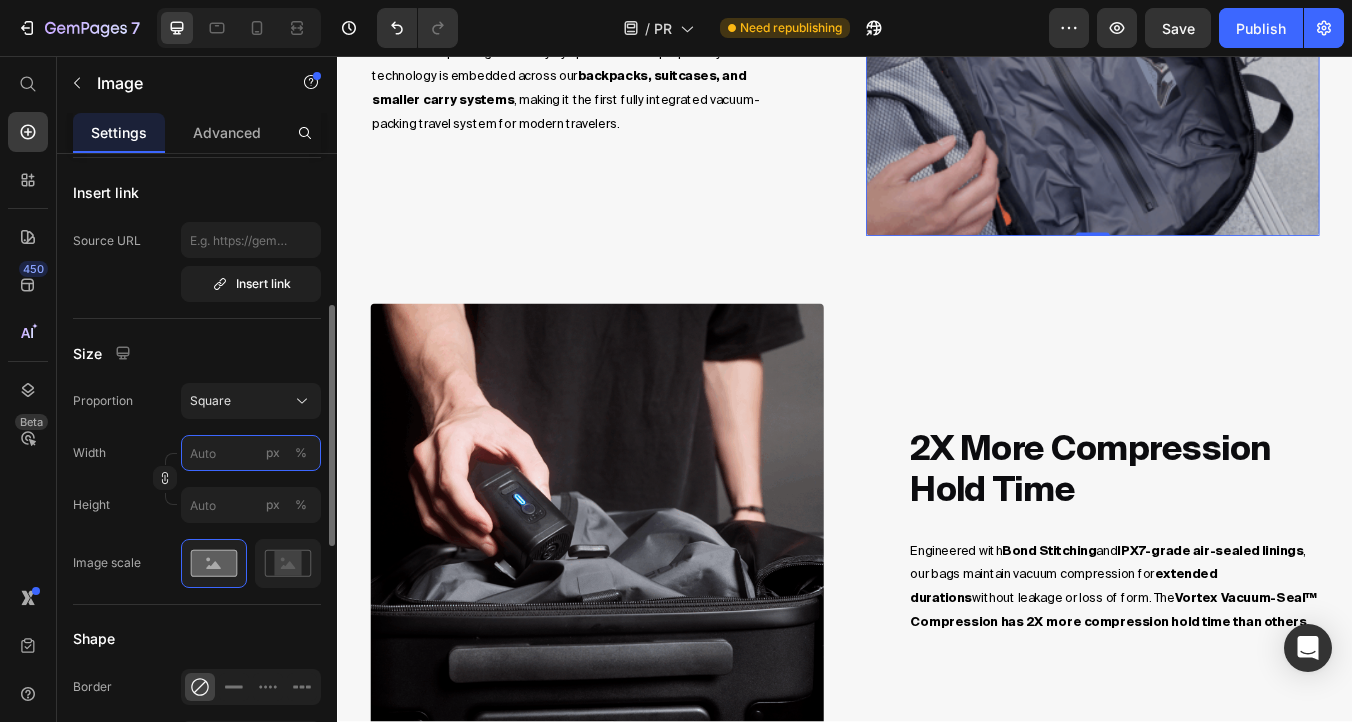 click on "px %" at bounding box center [251, 453] 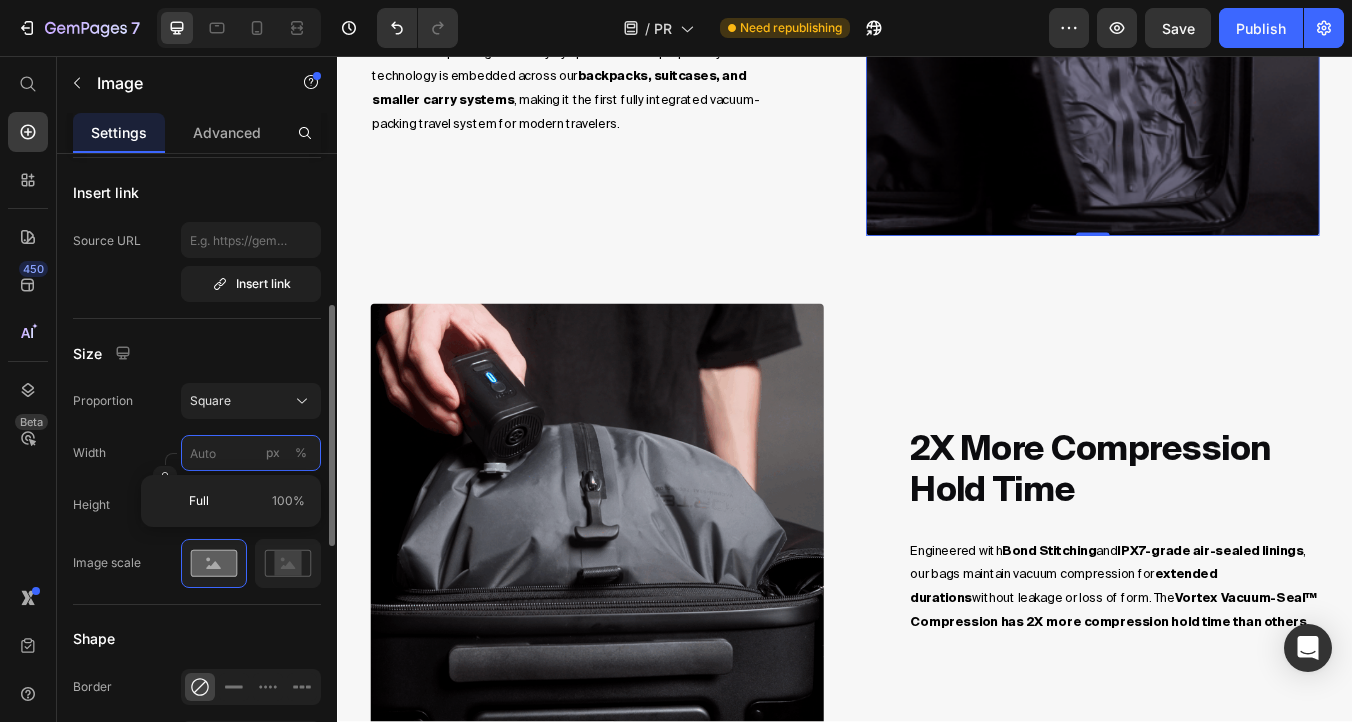 type on "6" 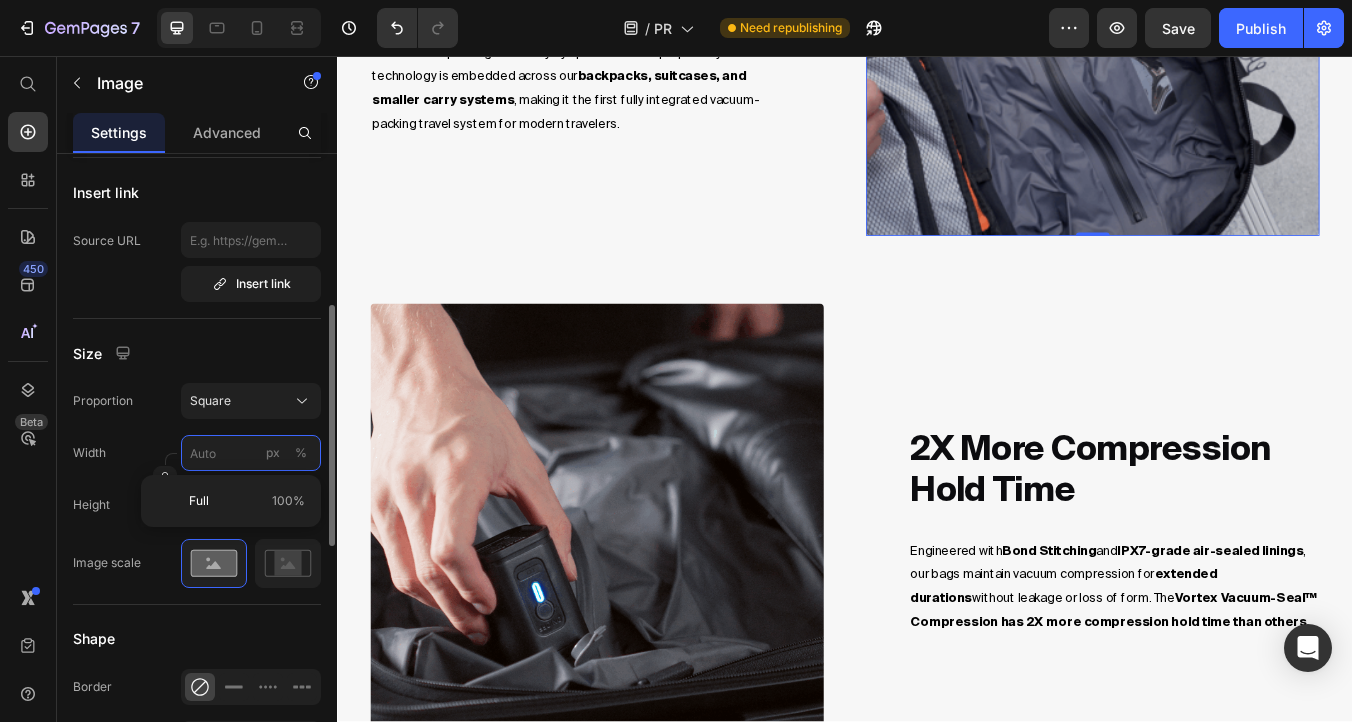type on "6" 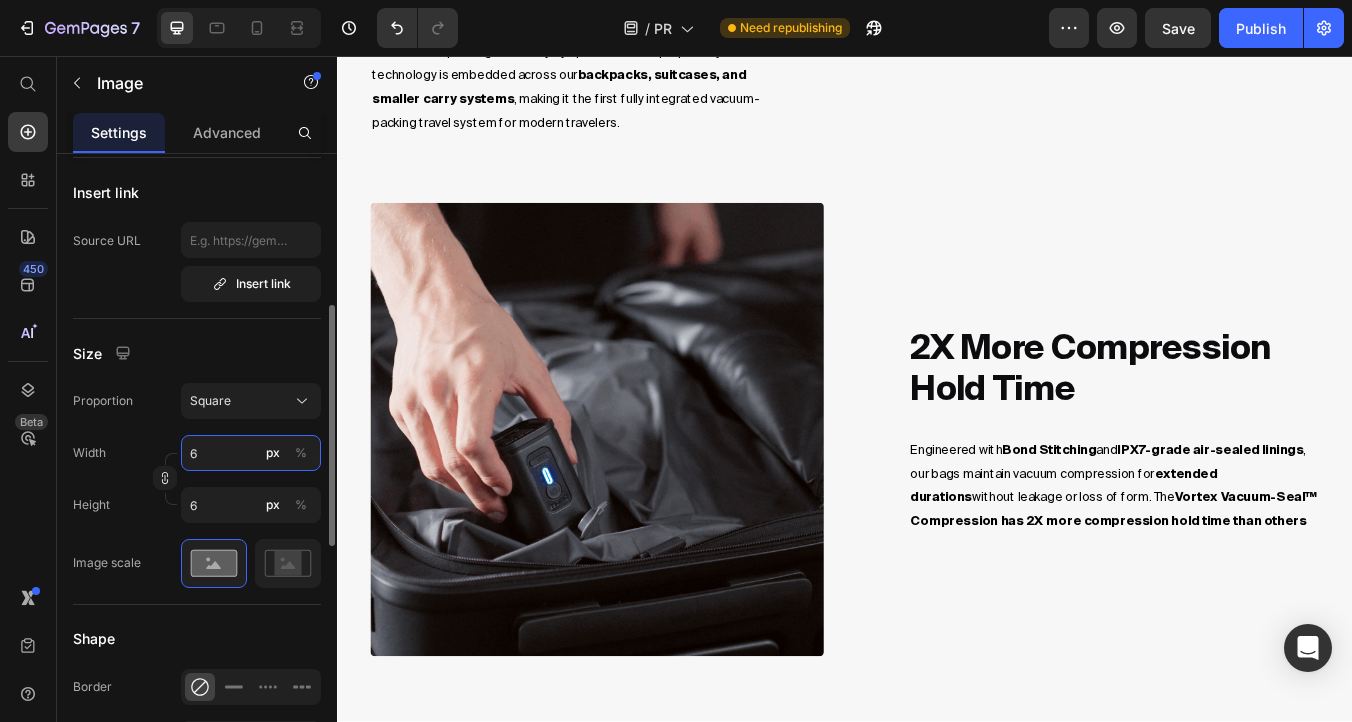 type 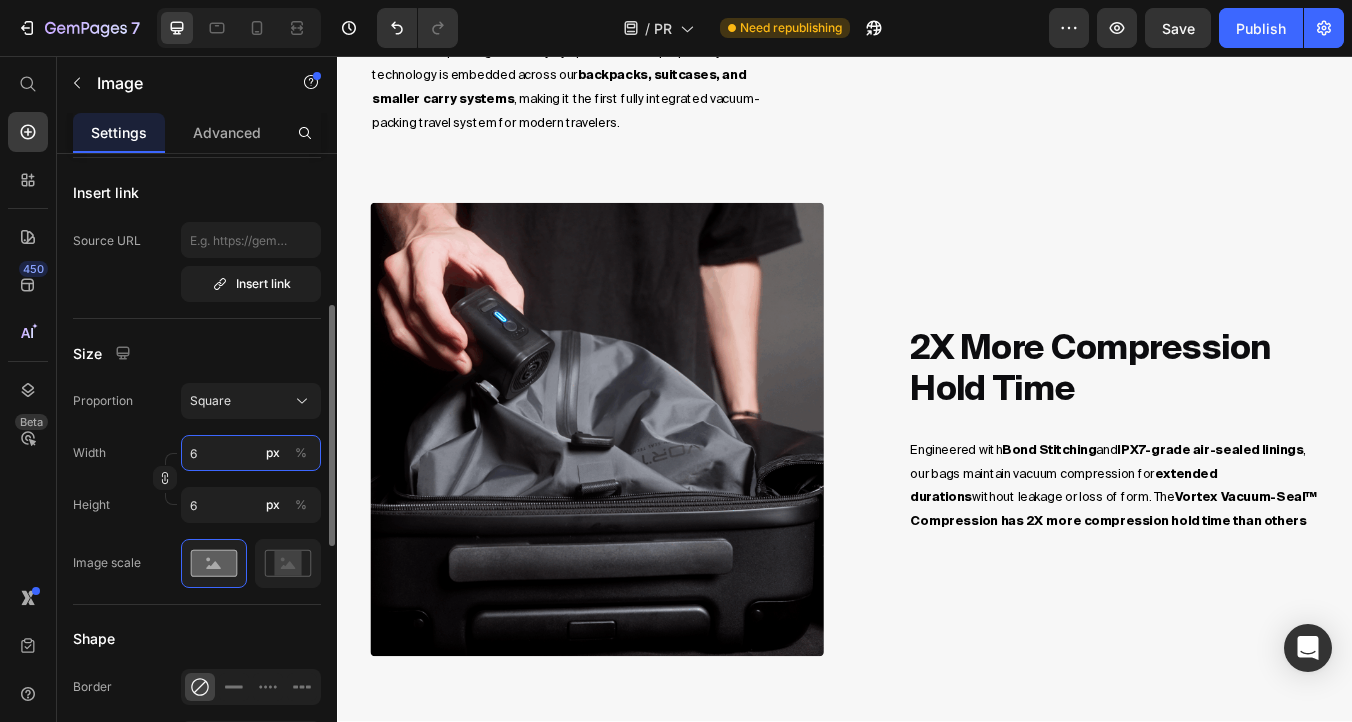 type 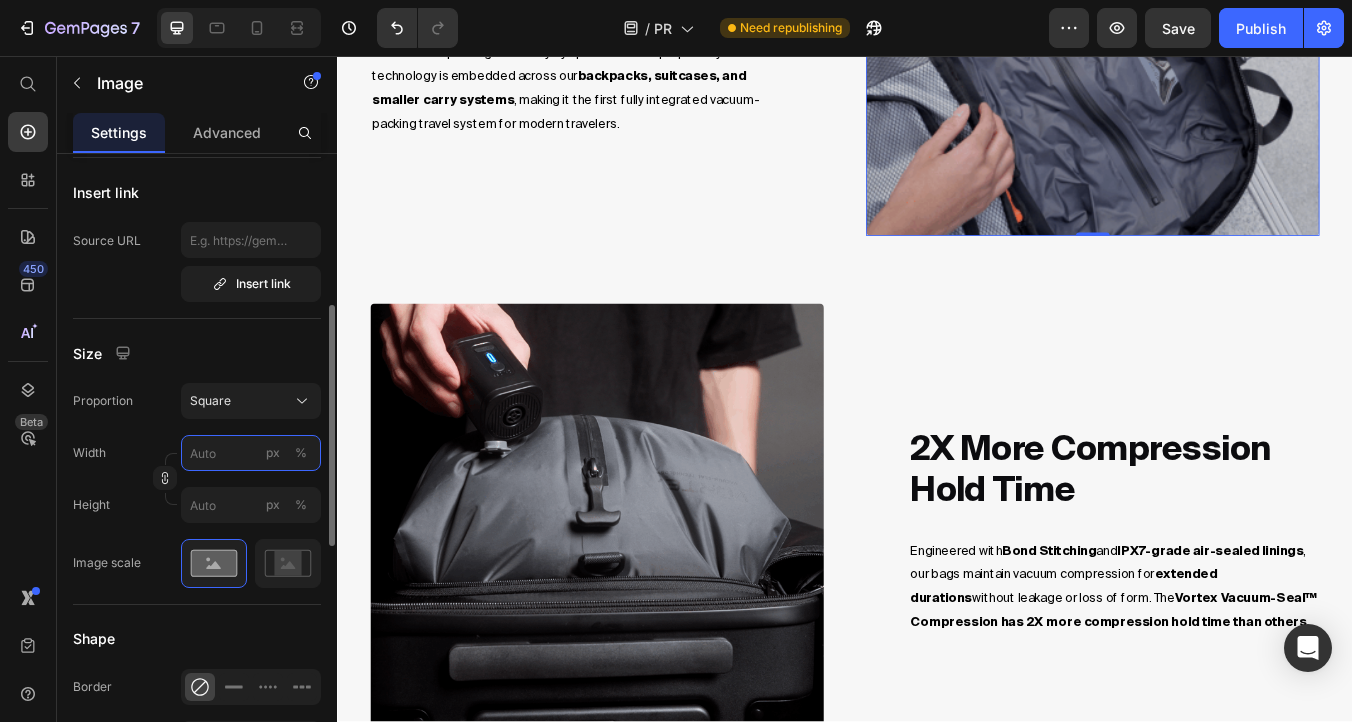 type on "7" 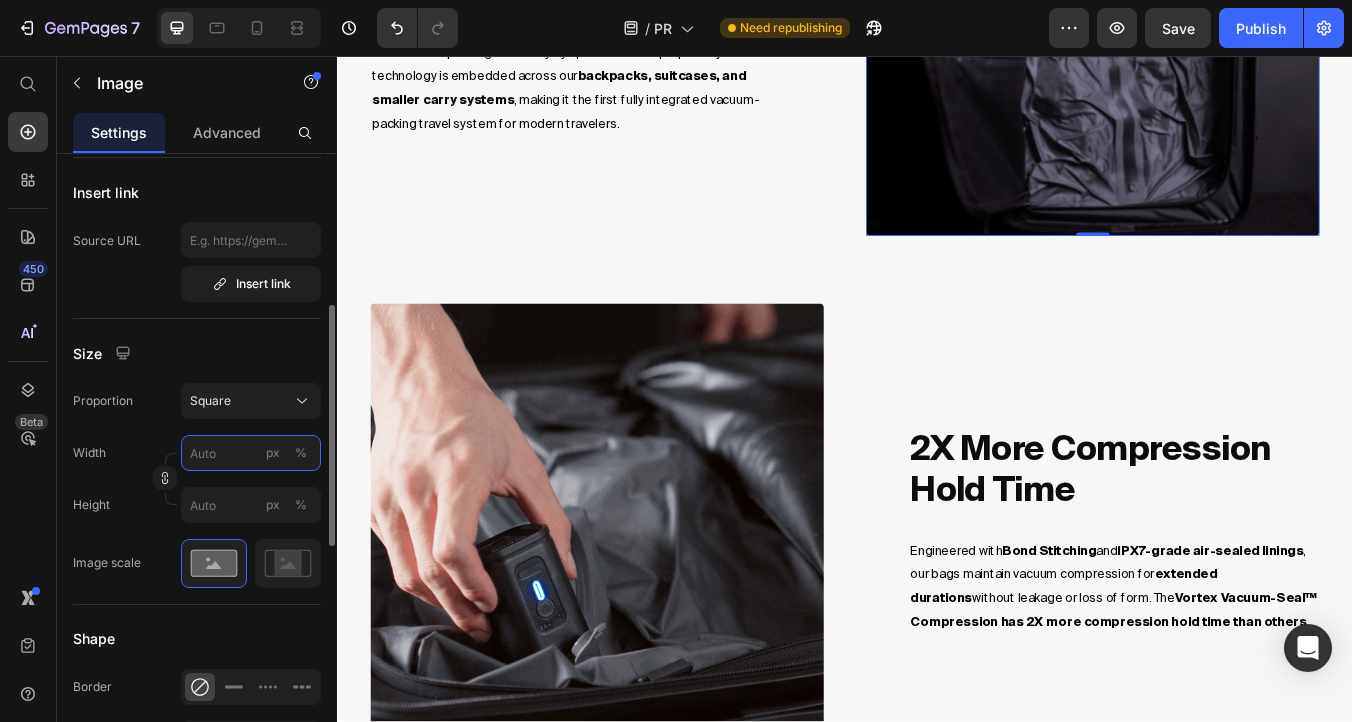 type on "7" 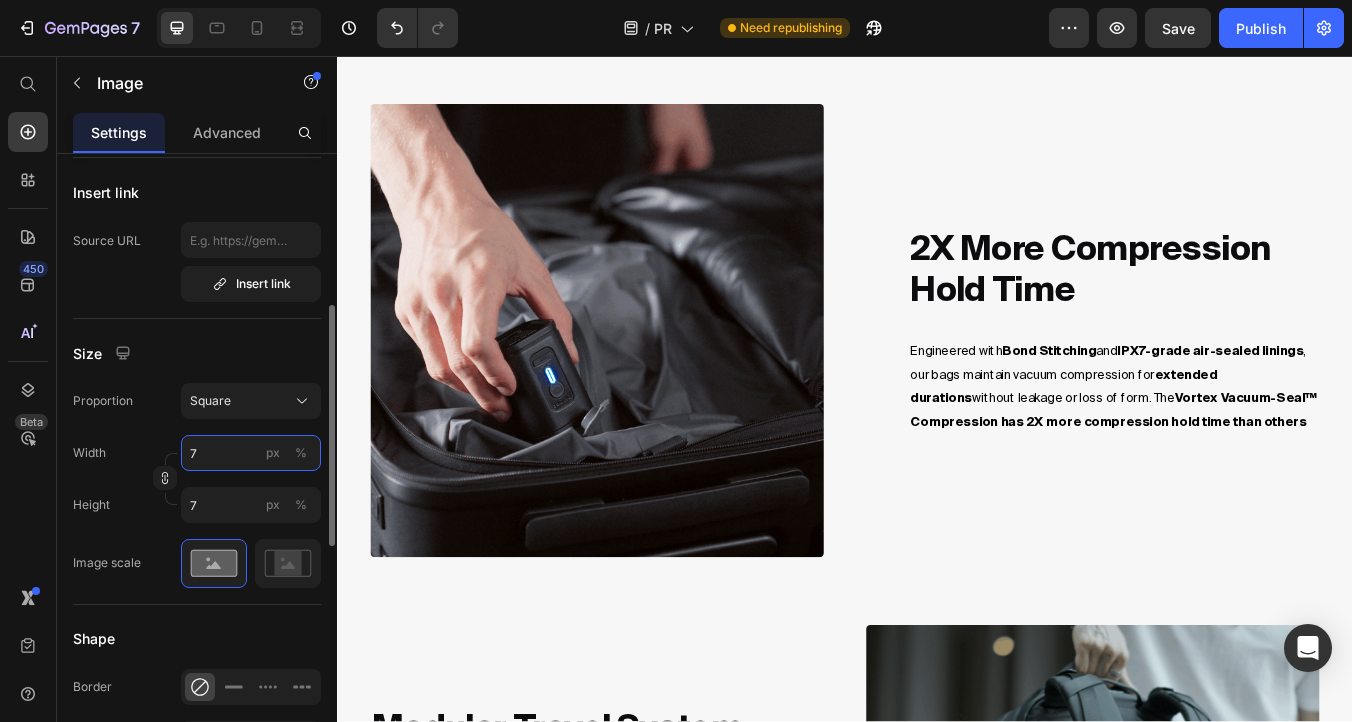 scroll, scrollTop: 1489, scrollLeft: 0, axis: vertical 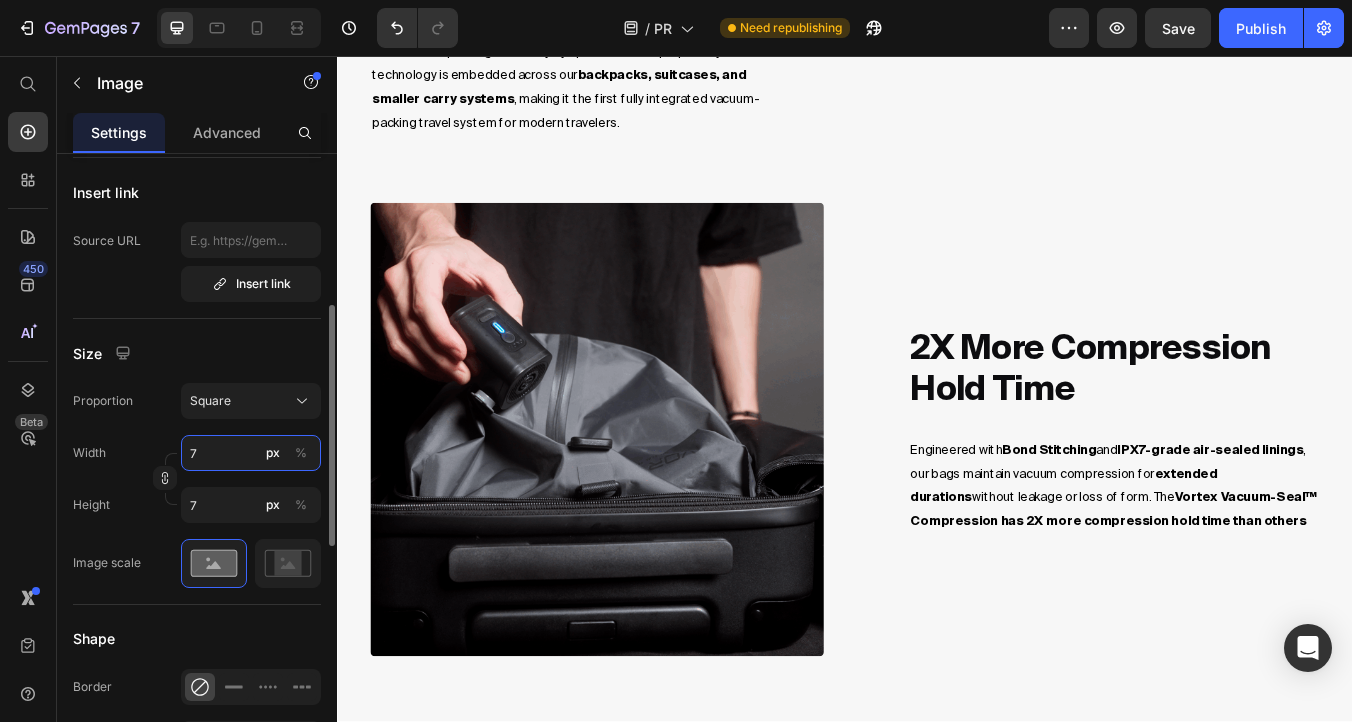 type on "73" 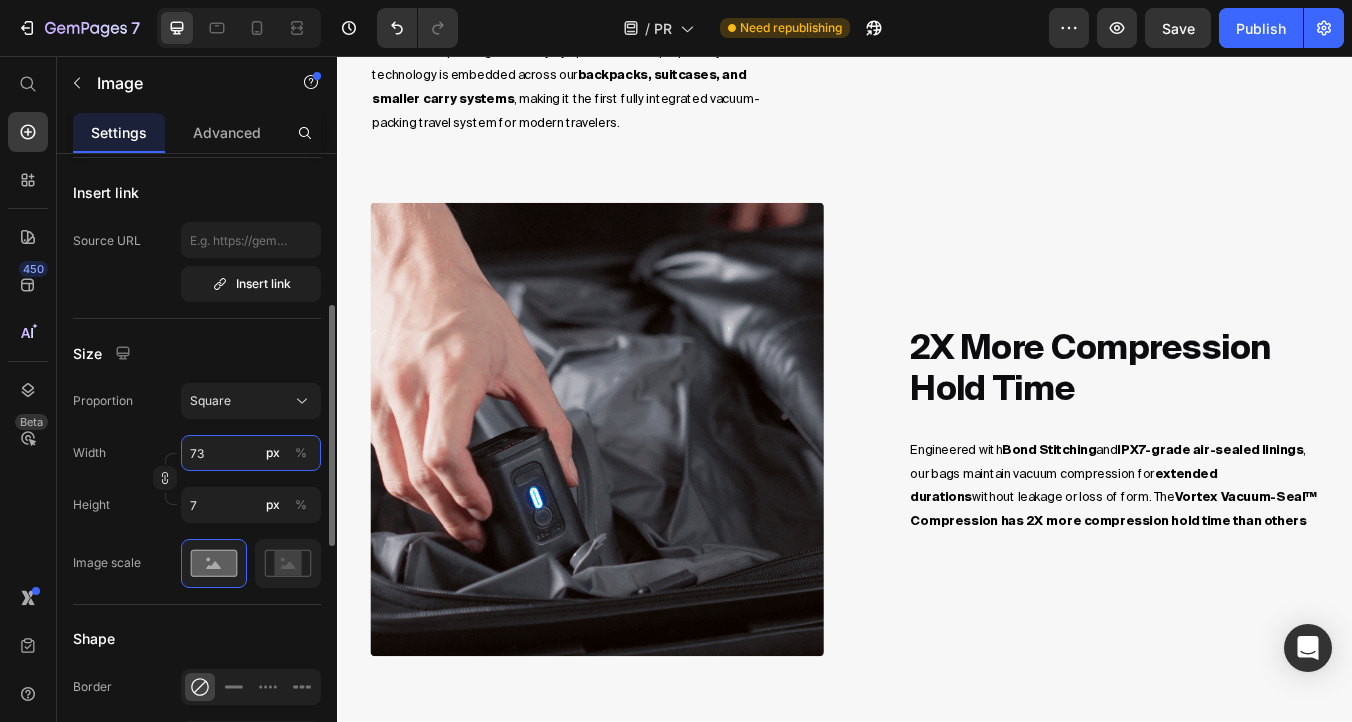 type on "73" 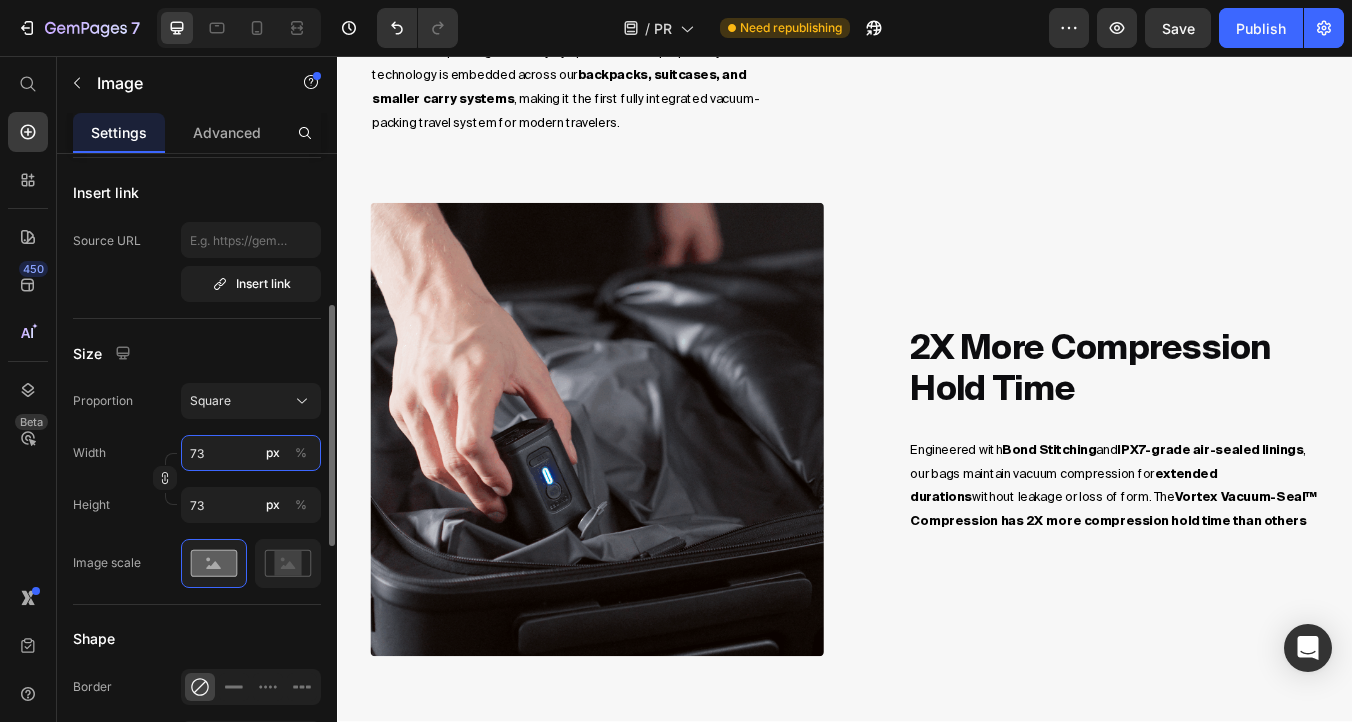 type on "7" 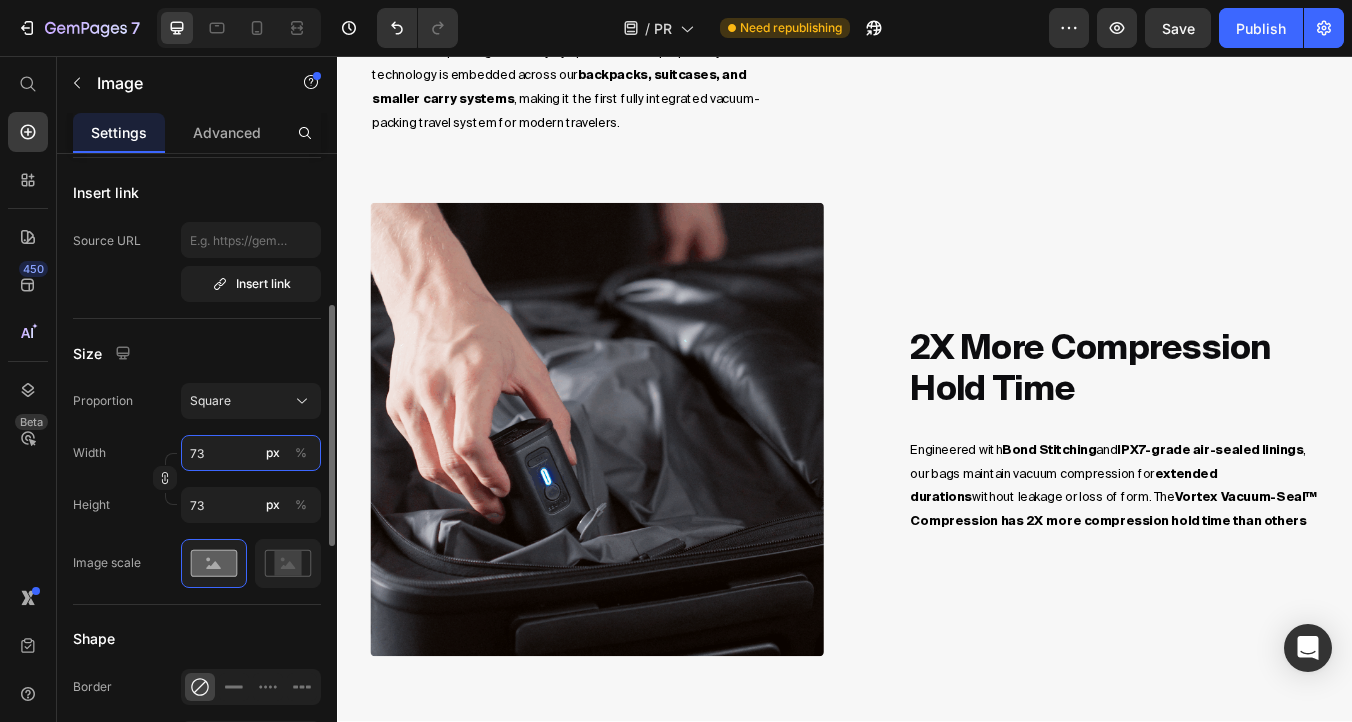 type on "7" 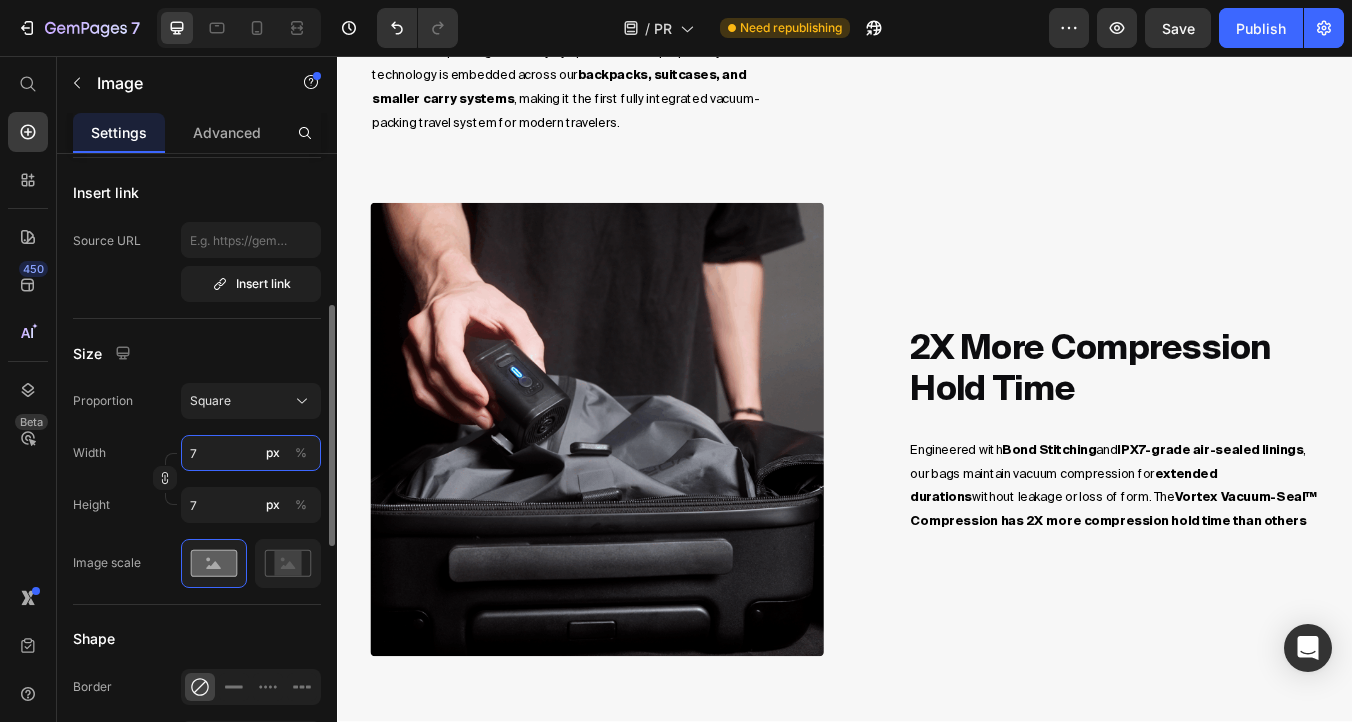 type on "72" 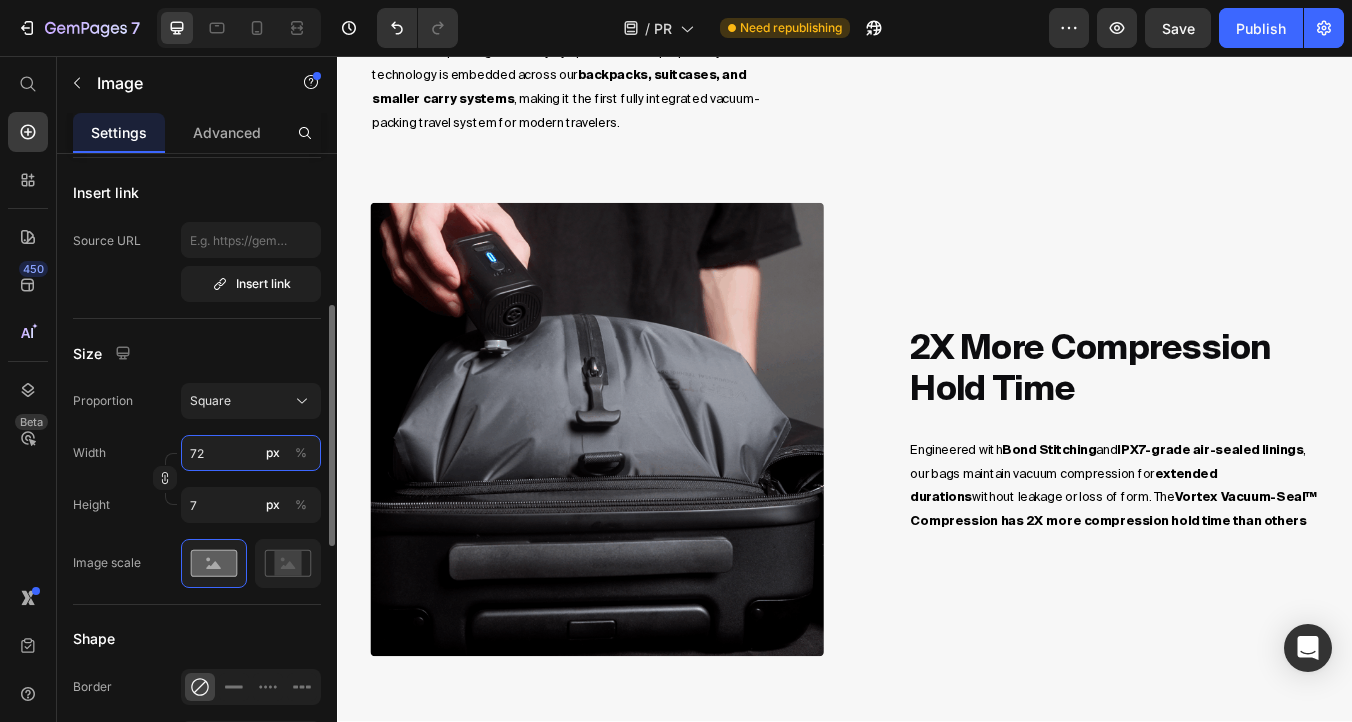 type on "72" 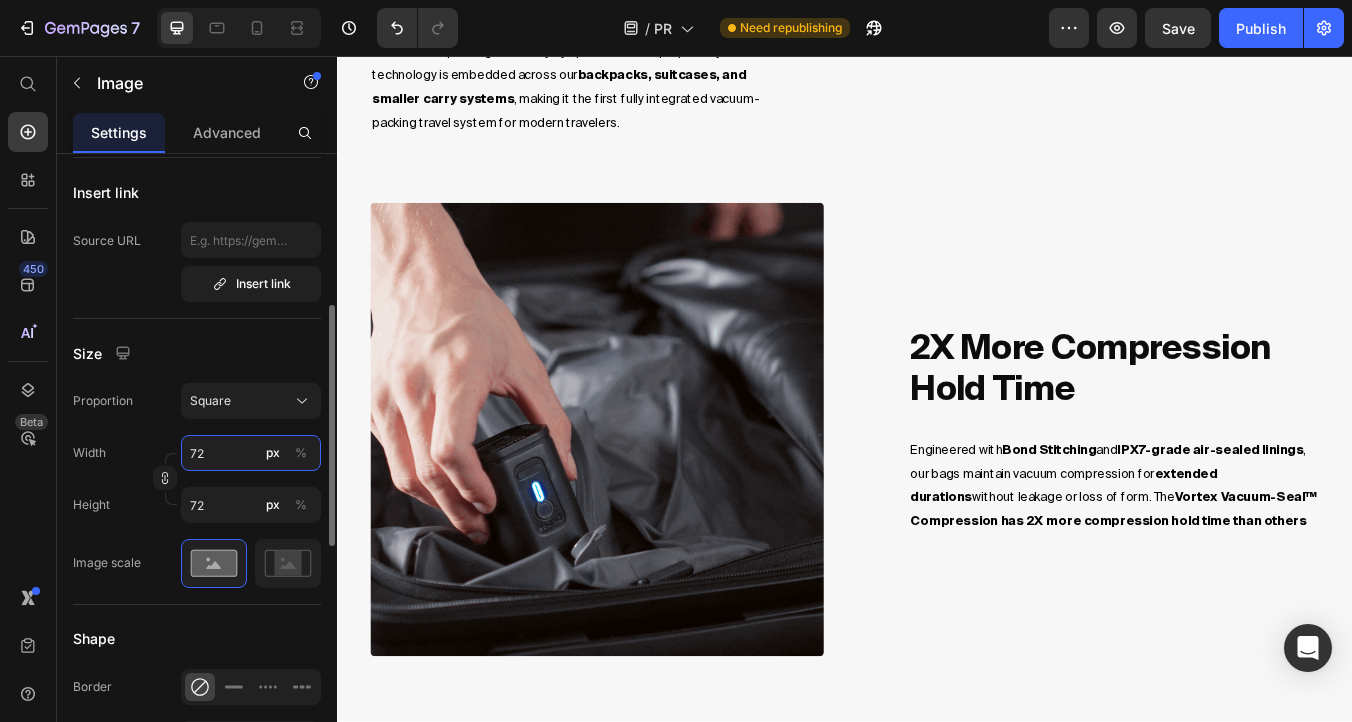 type on "720" 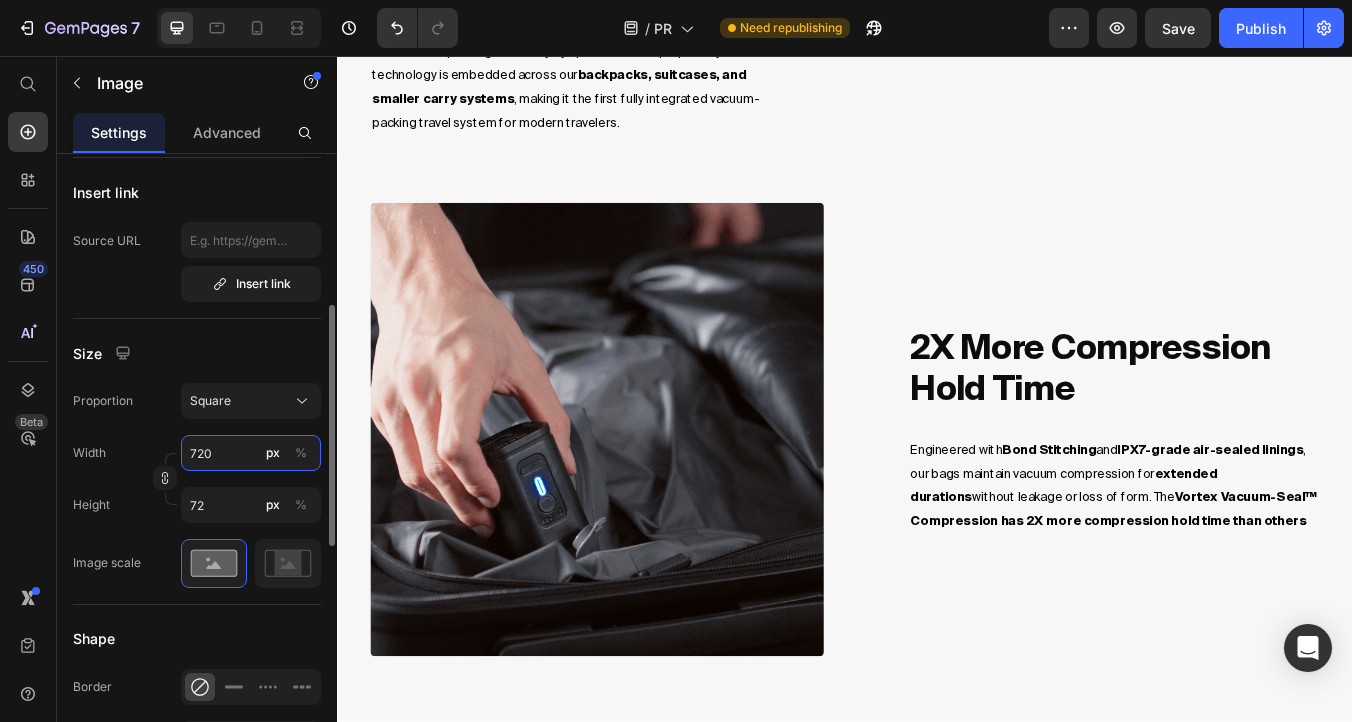 type on "720" 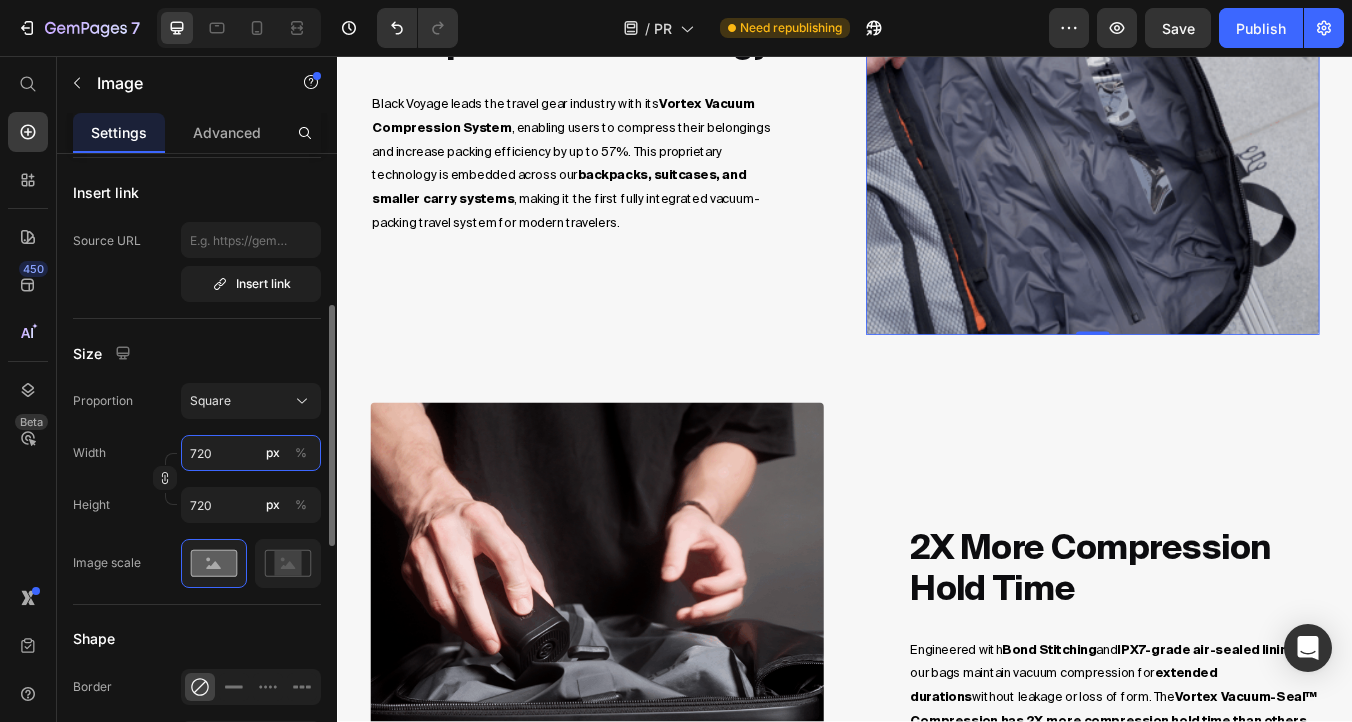 scroll, scrollTop: 1606, scrollLeft: 0, axis: vertical 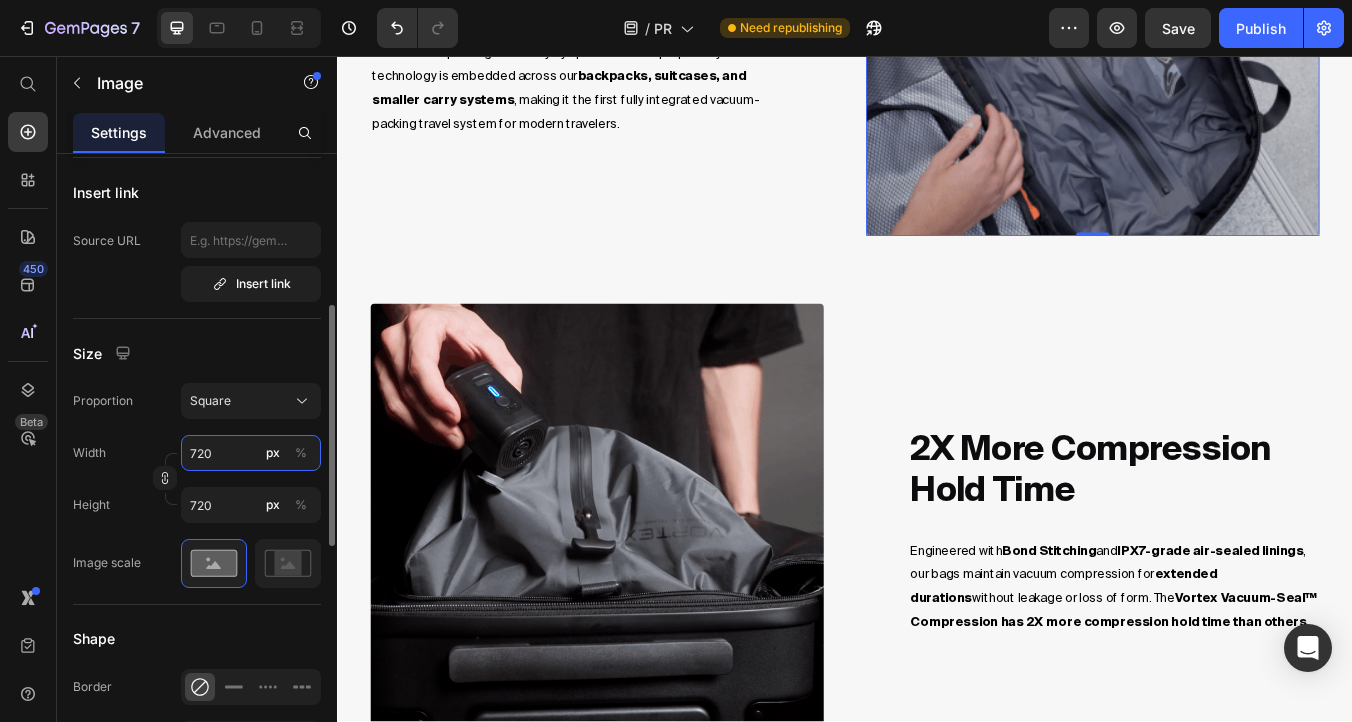 type on "720" 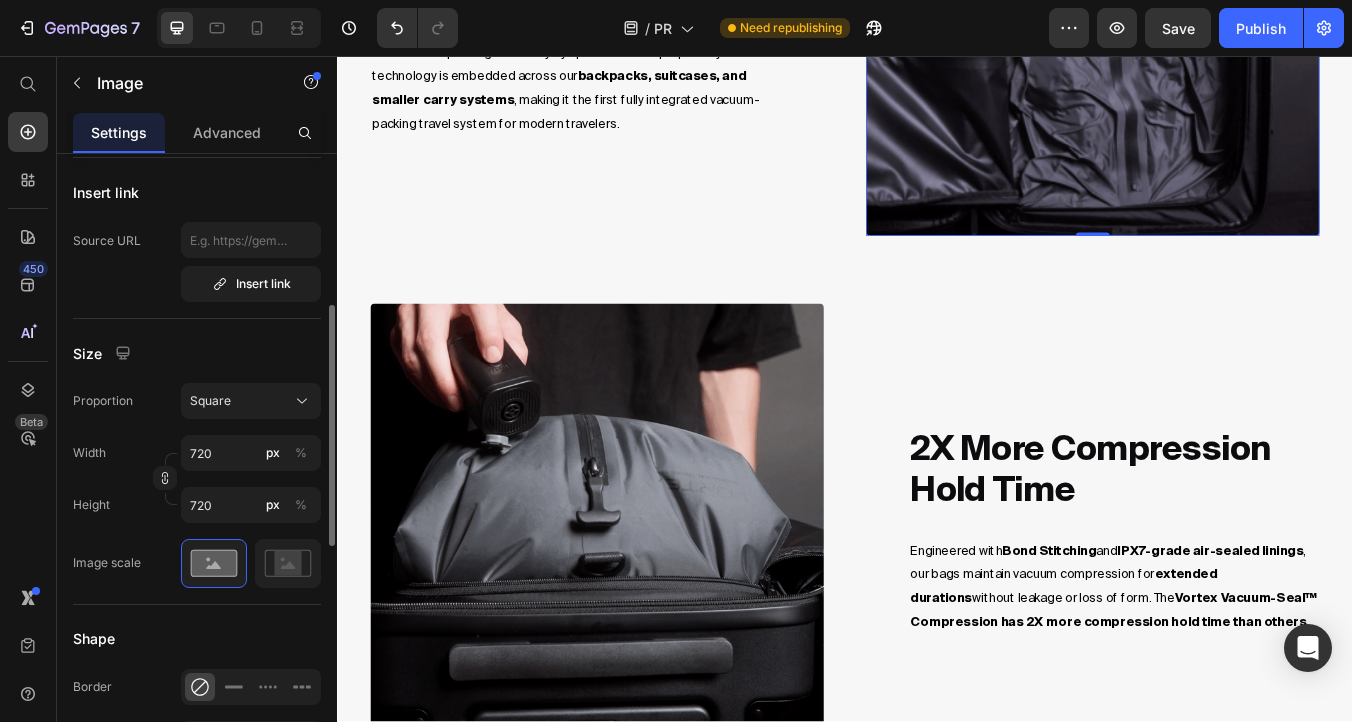 click on "Size" at bounding box center (197, 353) 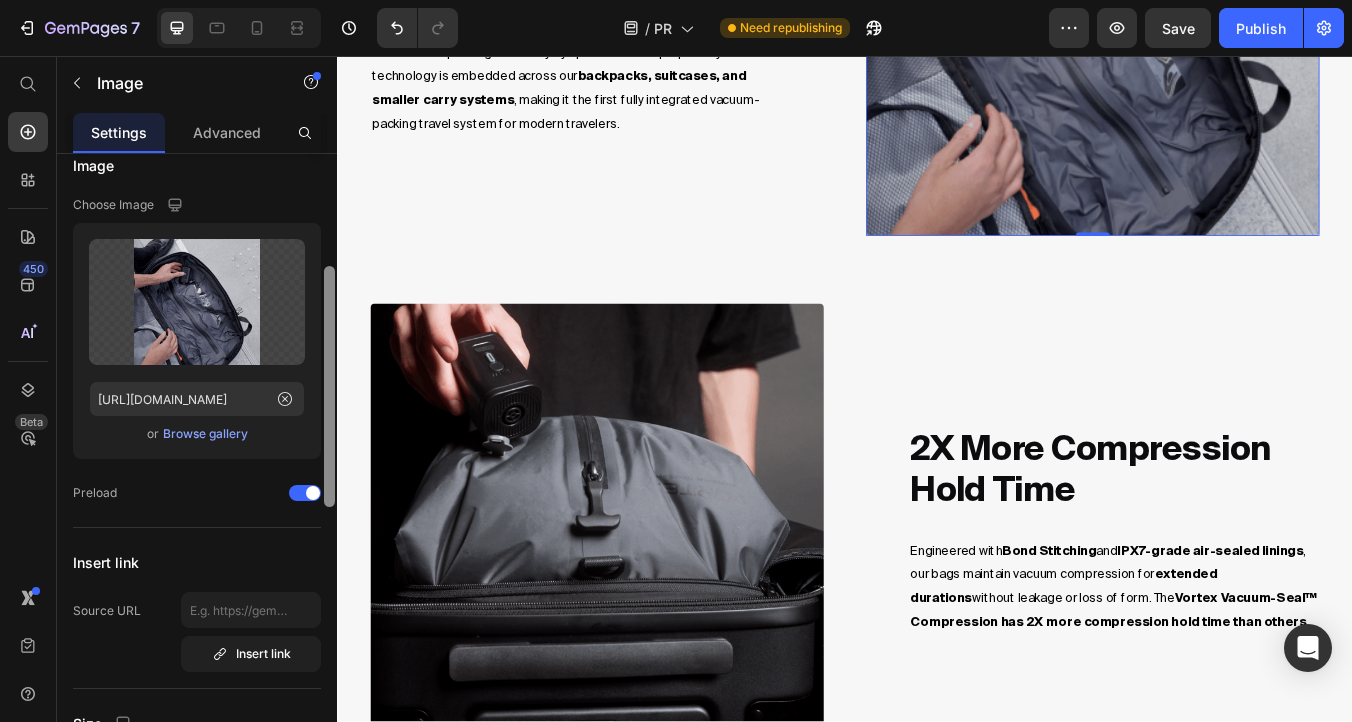 scroll, scrollTop: 14, scrollLeft: 0, axis: vertical 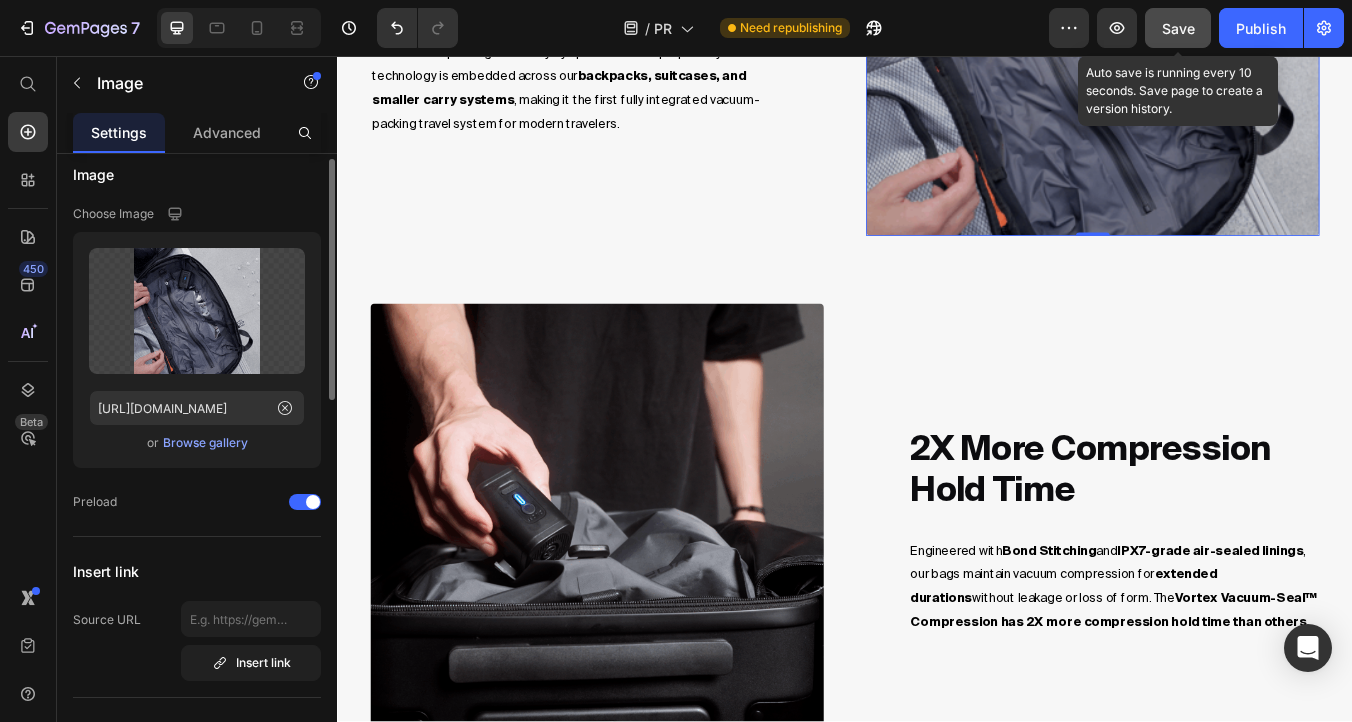 click on "Save" at bounding box center (1178, 28) 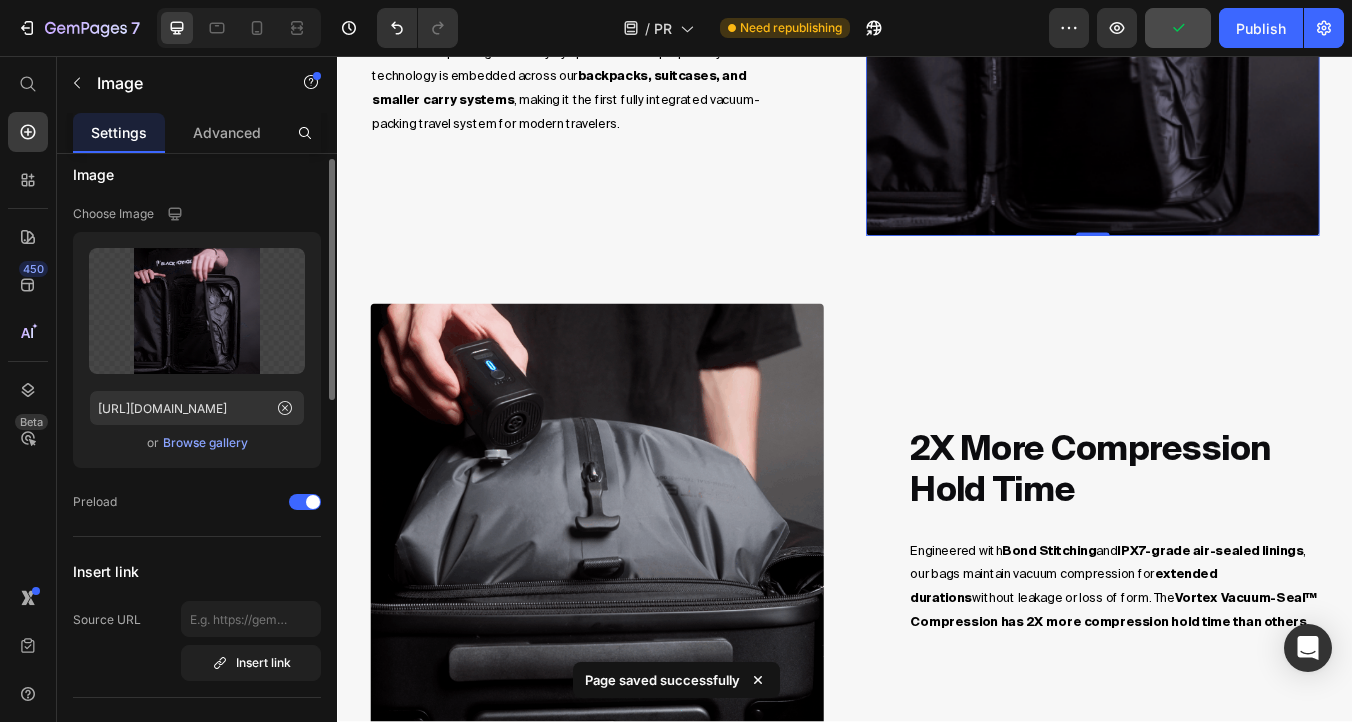 scroll, scrollTop: 0, scrollLeft: 0, axis: both 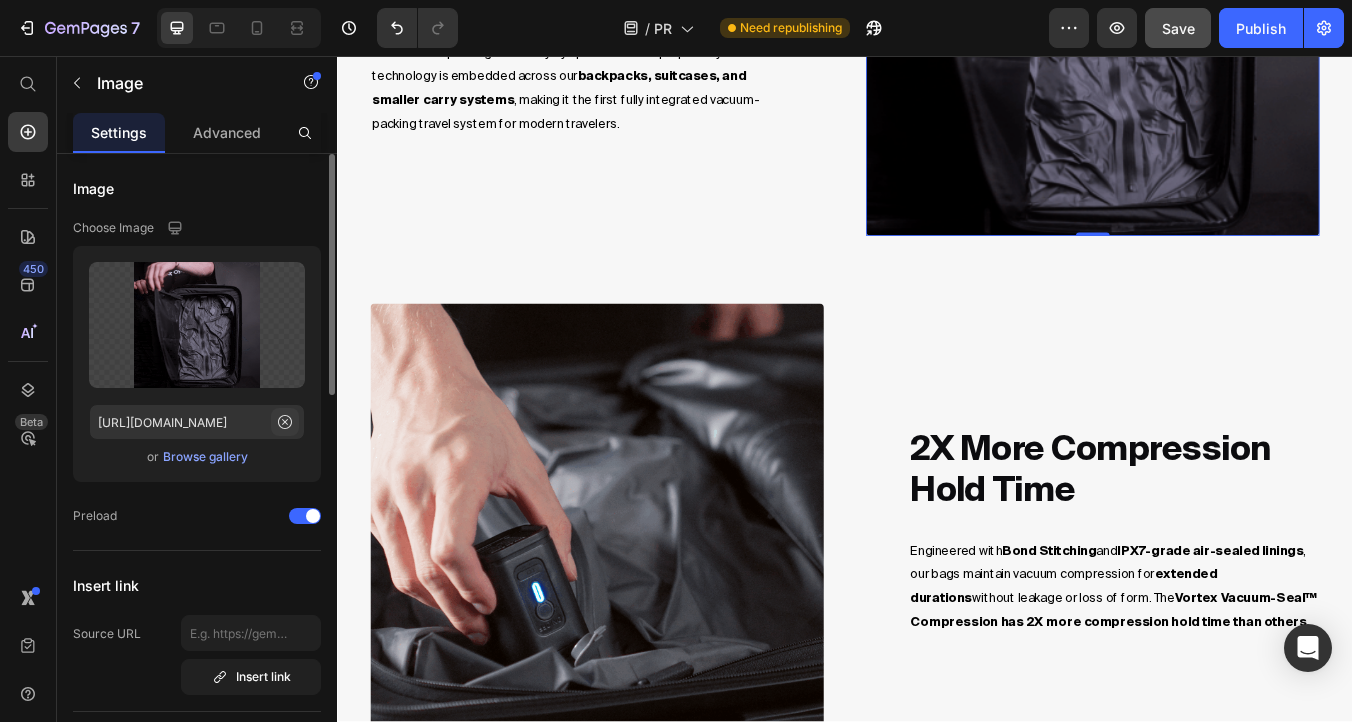 click 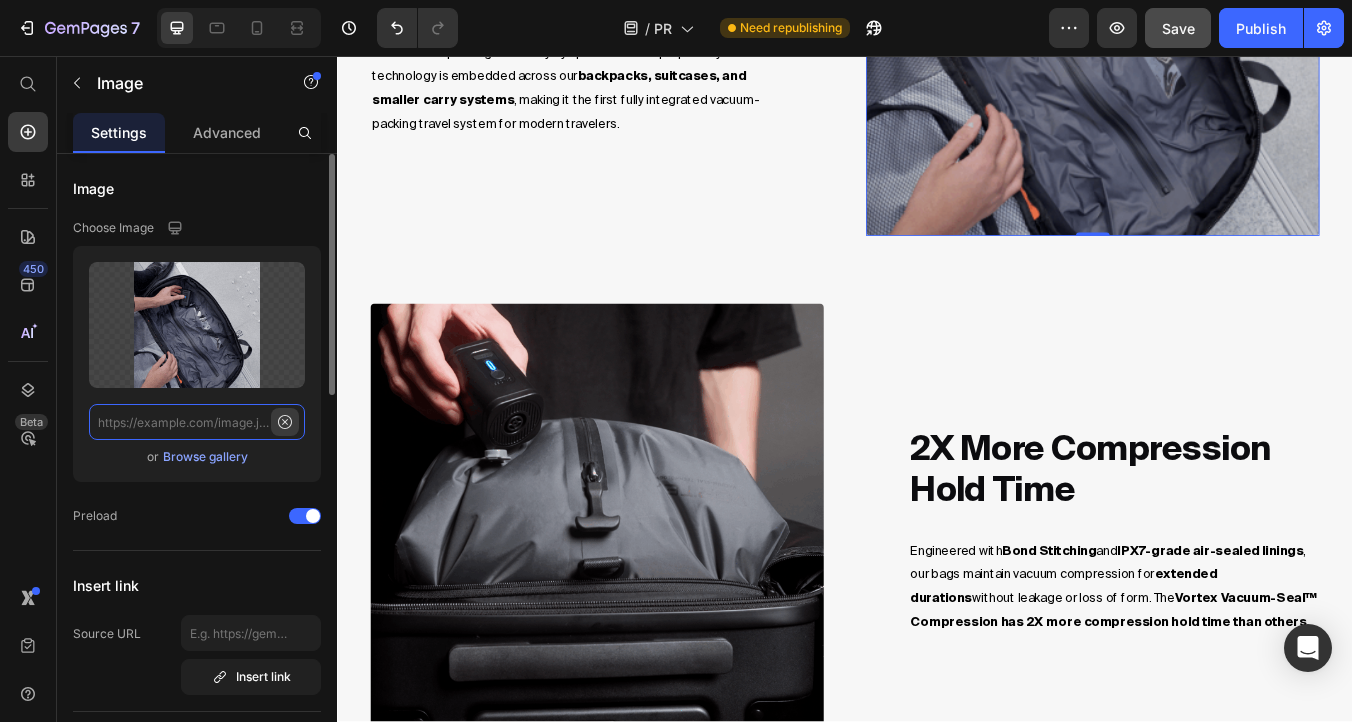scroll, scrollTop: 0, scrollLeft: 0, axis: both 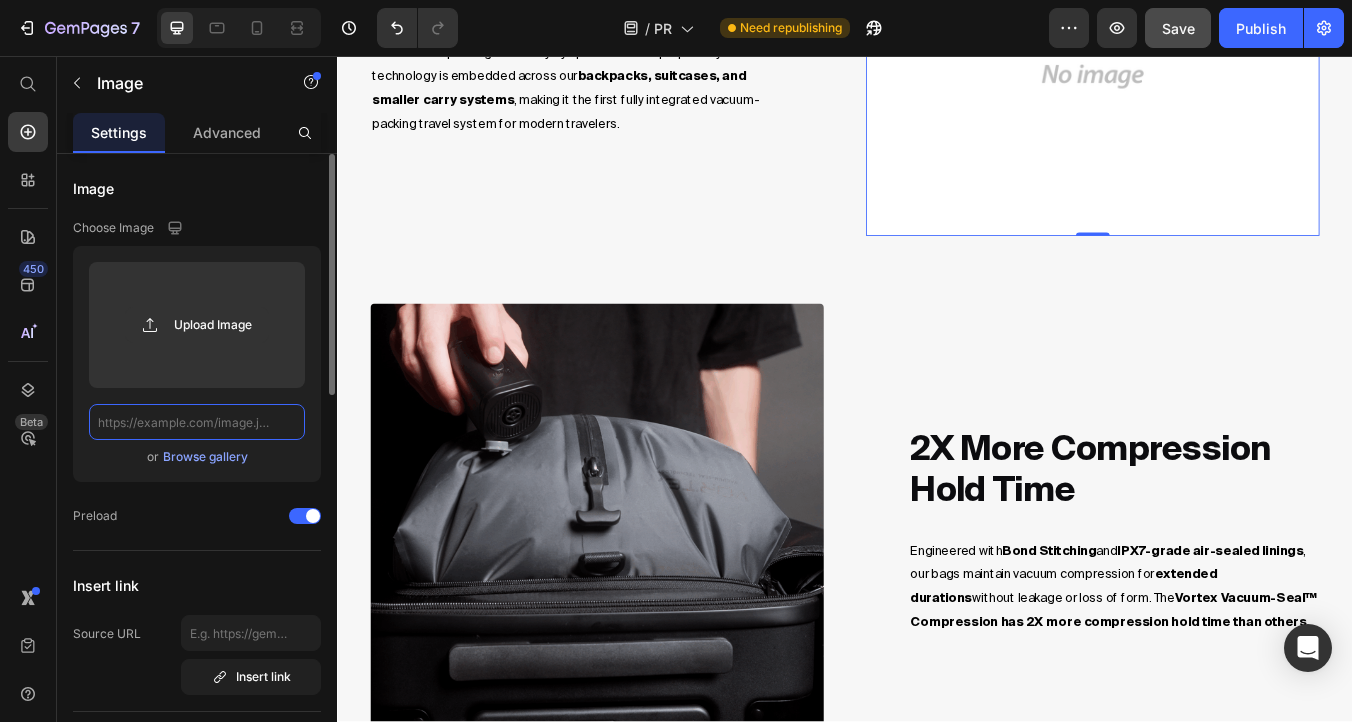 click 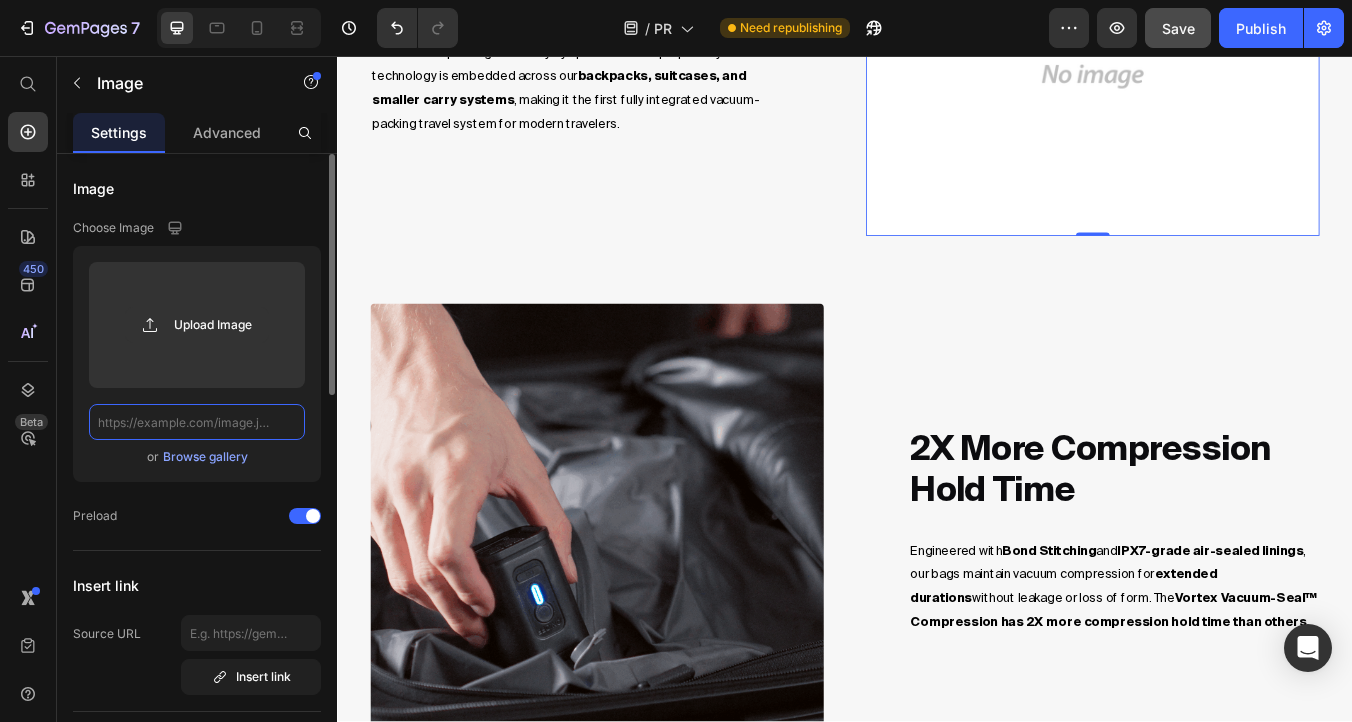 paste on "[URL][DOMAIN_NAME]" 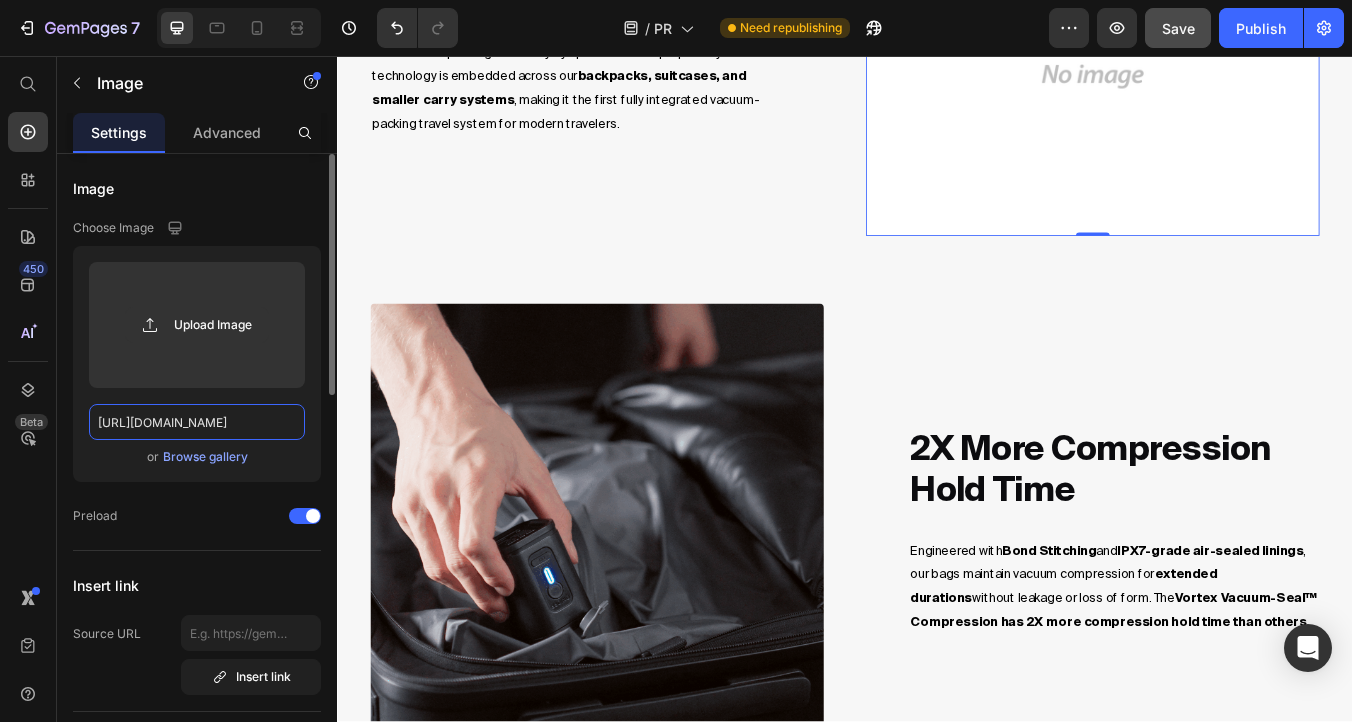 scroll, scrollTop: 0, scrollLeft: 291, axis: horizontal 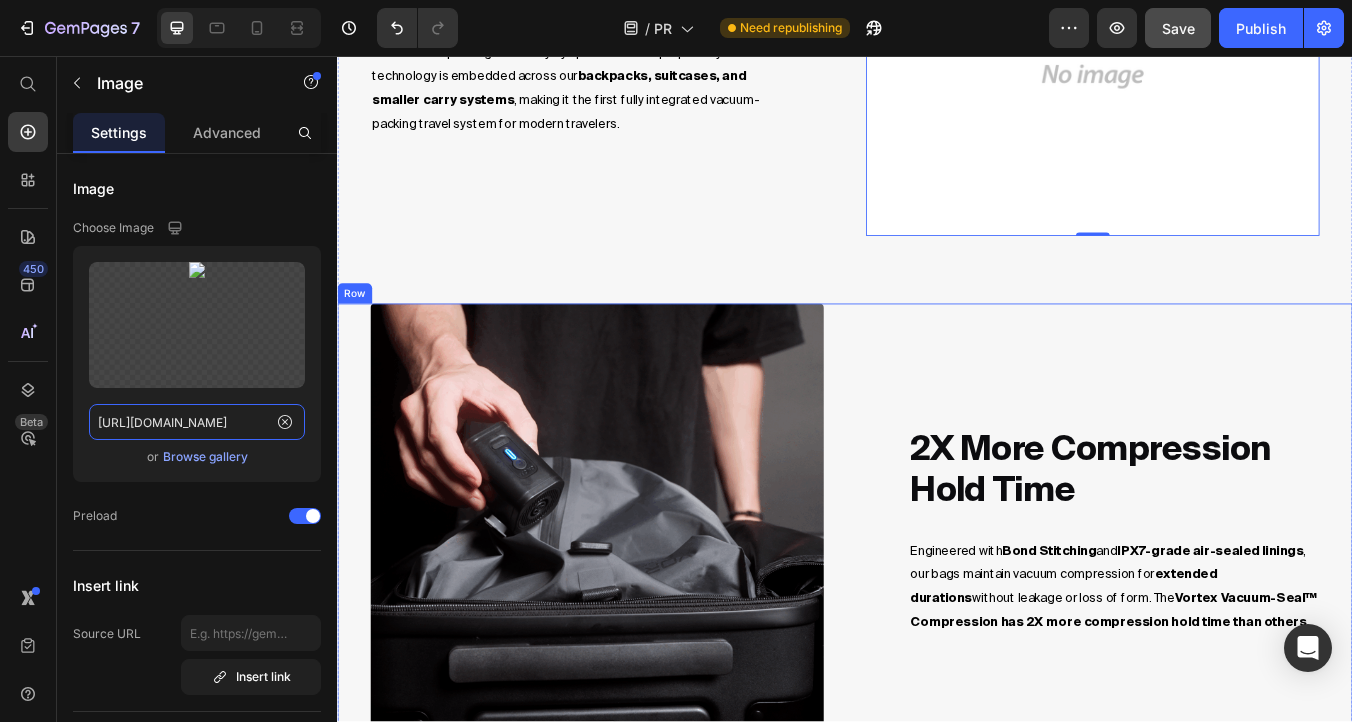 type on "[URL][DOMAIN_NAME]" 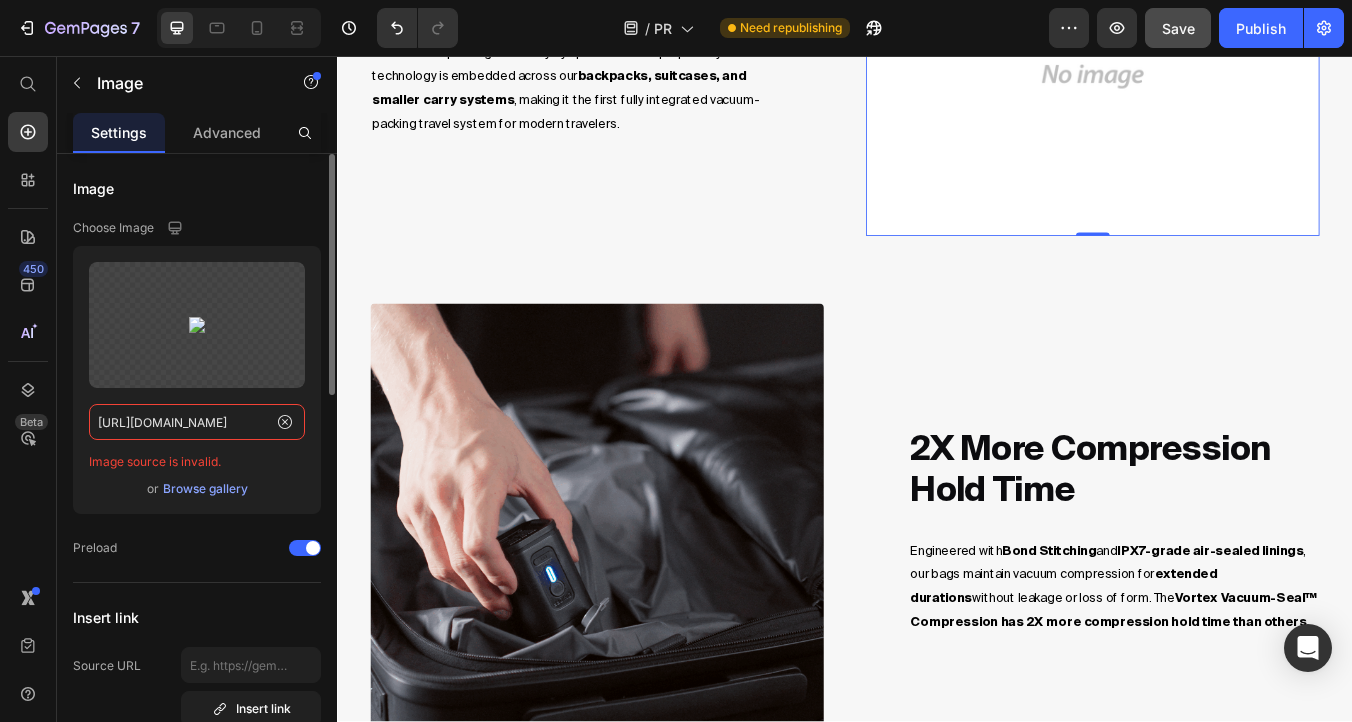 click on "[URL][DOMAIN_NAME]" 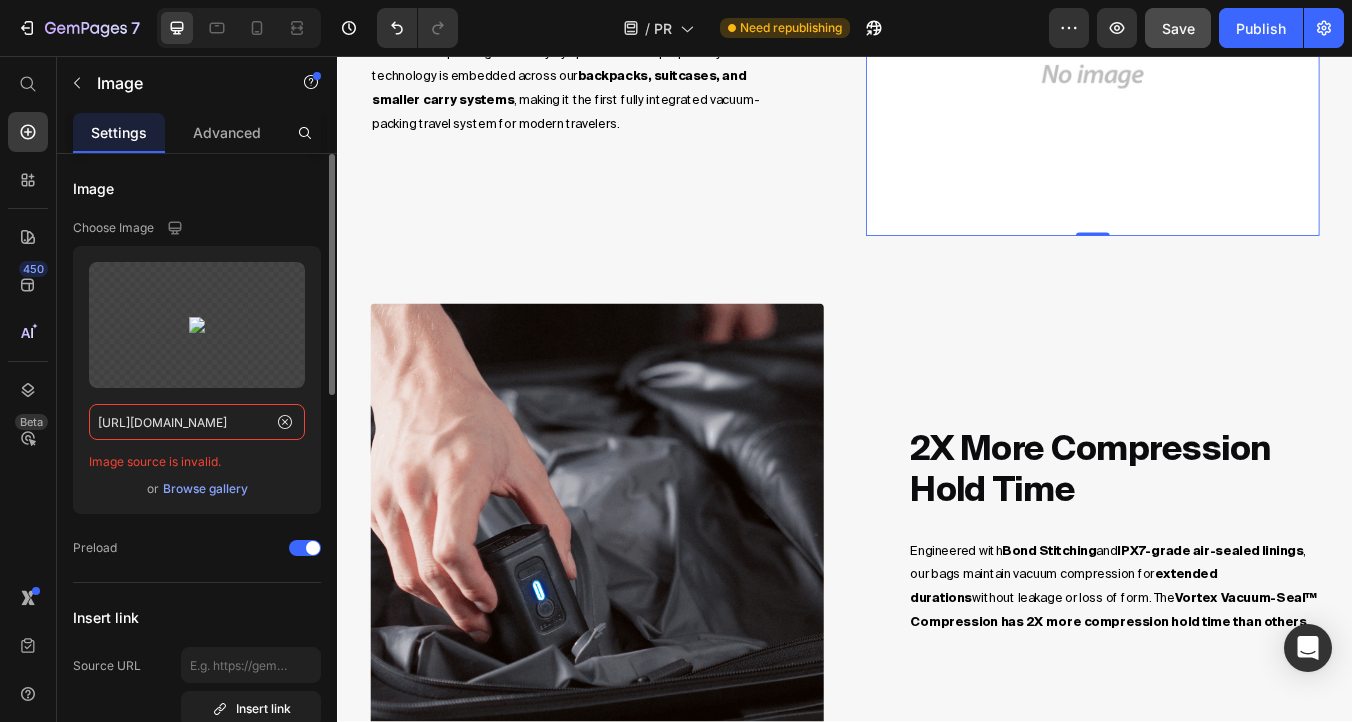 click on "[URL][DOMAIN_NAME]" 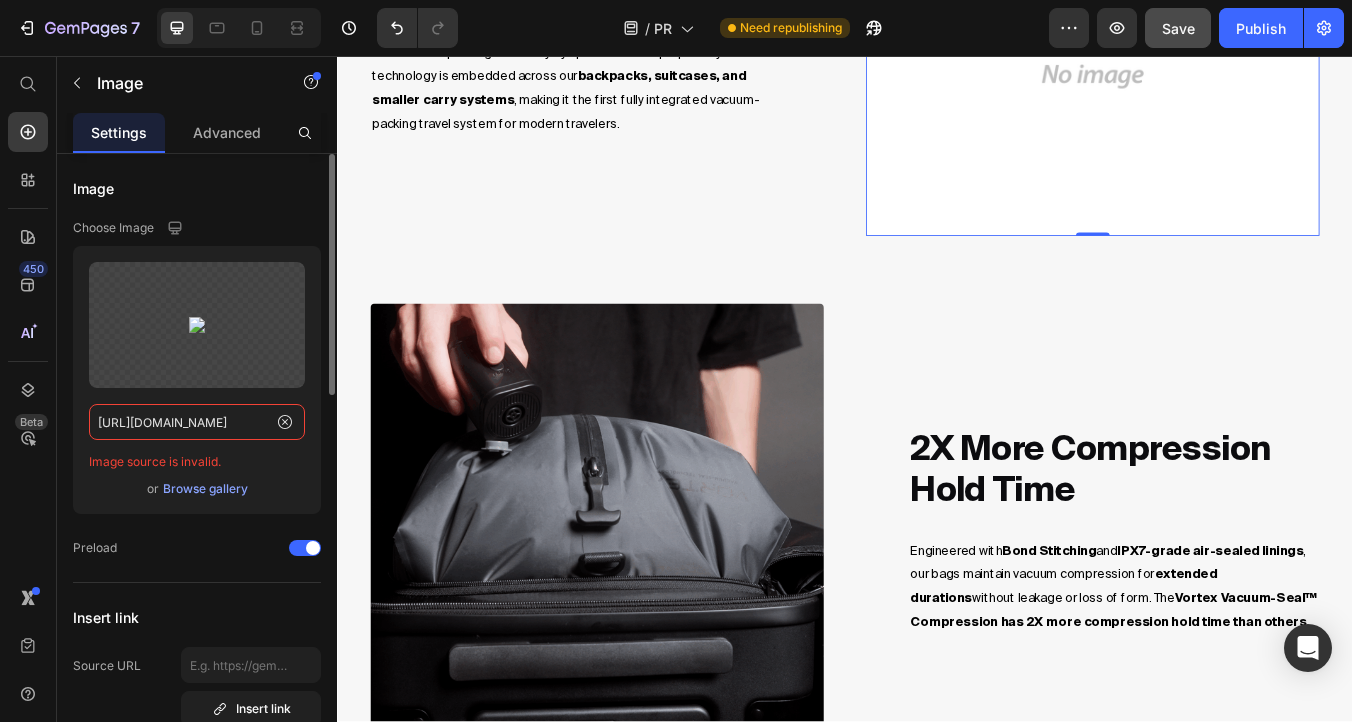 click on "[URL][DOMAIN_NAME]" 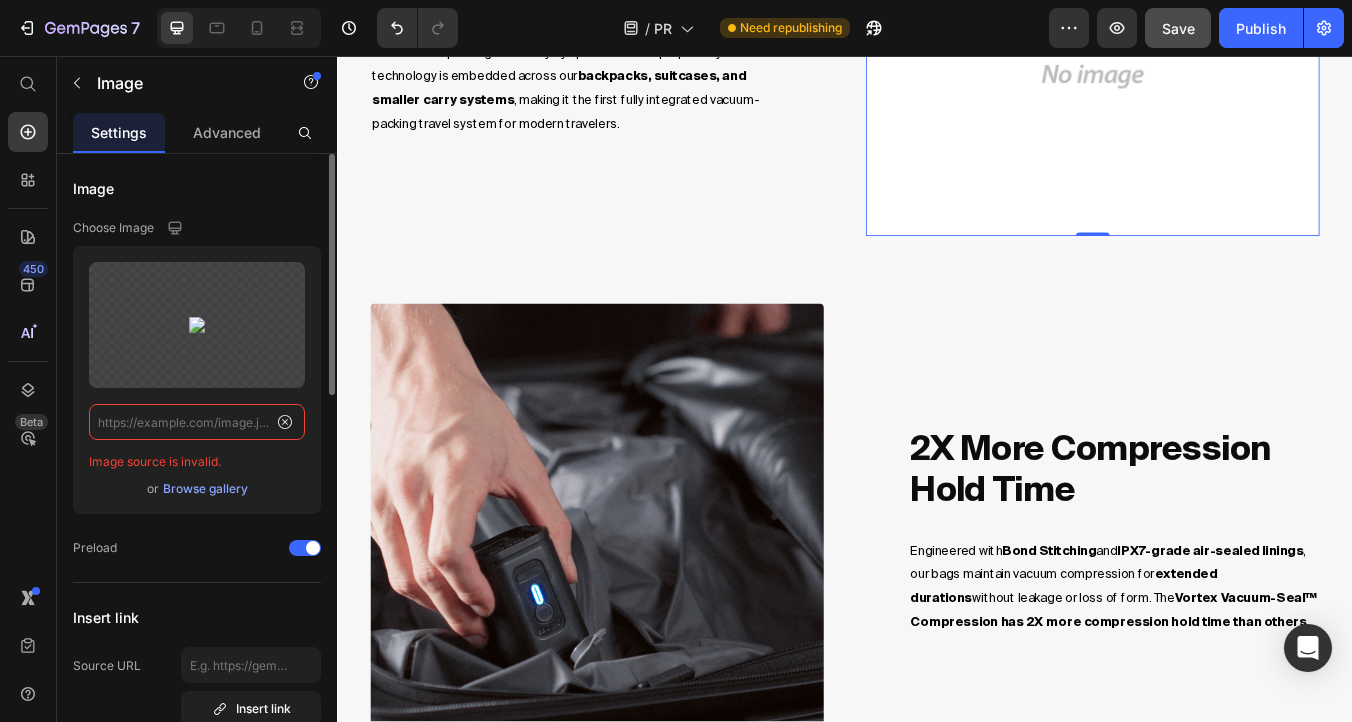scroll, scrollTop: 0, scrollLeft: 0, axis: both 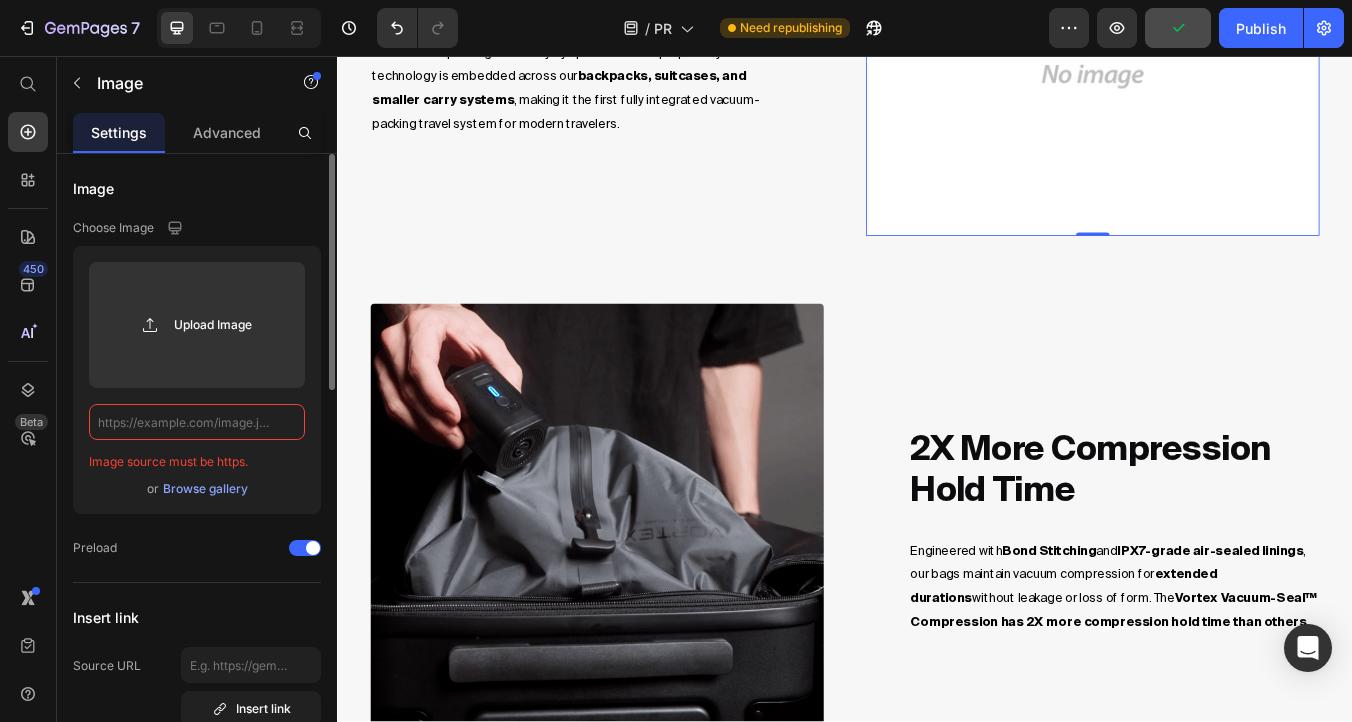 paste on "[URL][DOMAIN_NAME]" 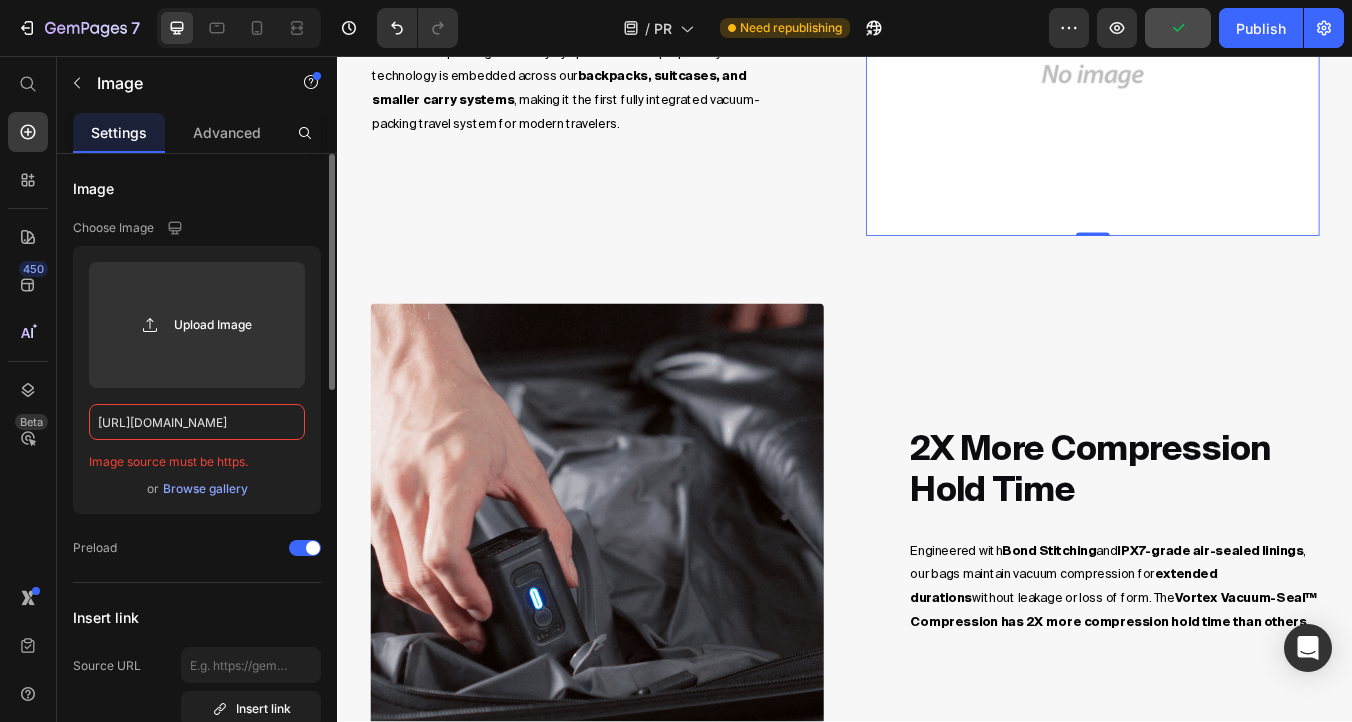 scroll, scrollTop: 0, scrollLeft: 285, axis: horizontal 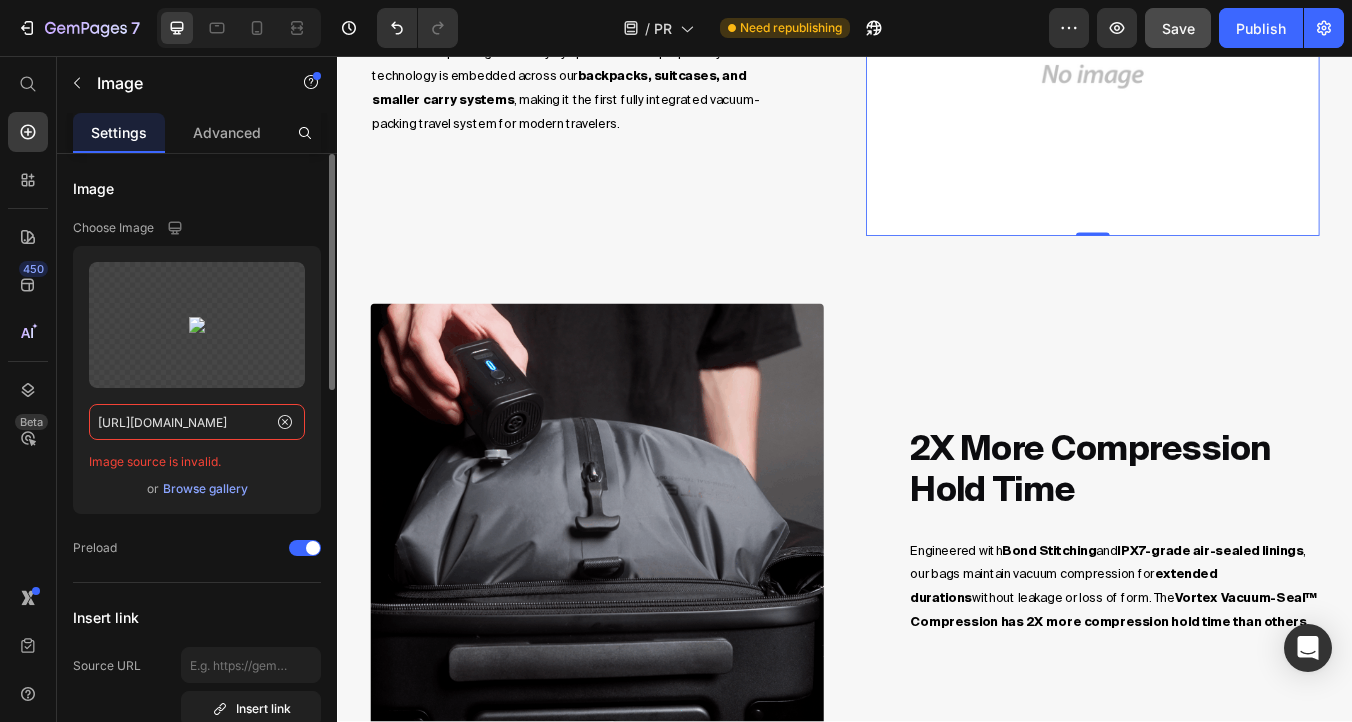 paste on "s/files/1/0647/8325/3713/files/360_export.gif?v=1752183709" 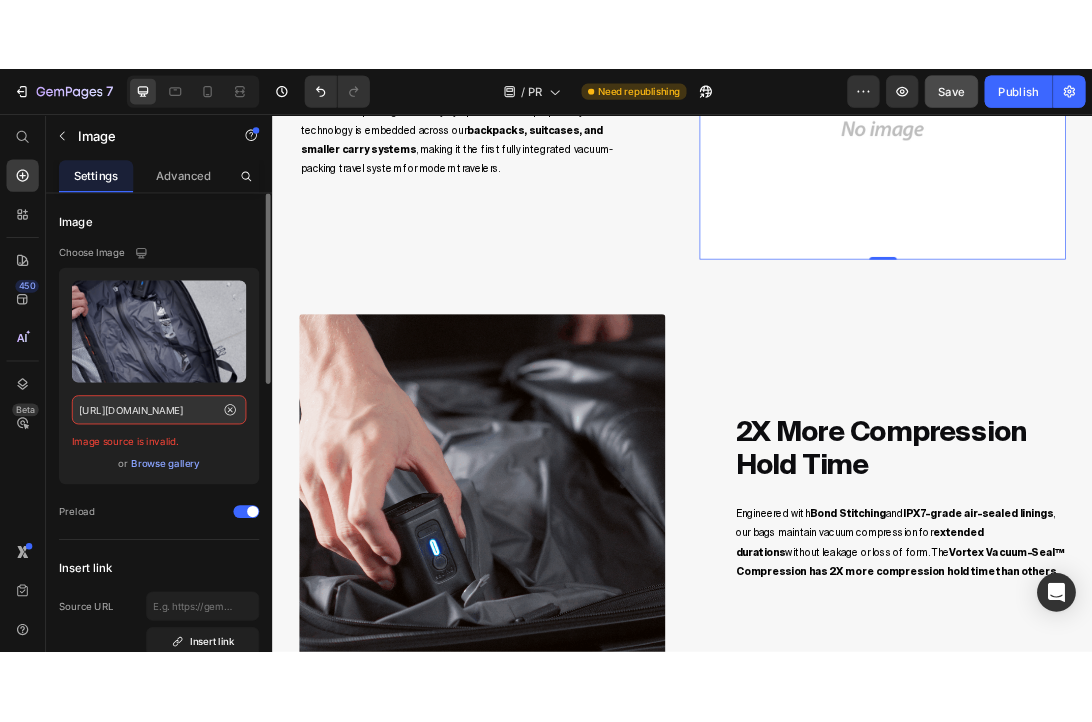 scroll, scrollTop: 0, scrollLeft: 0, axis: both 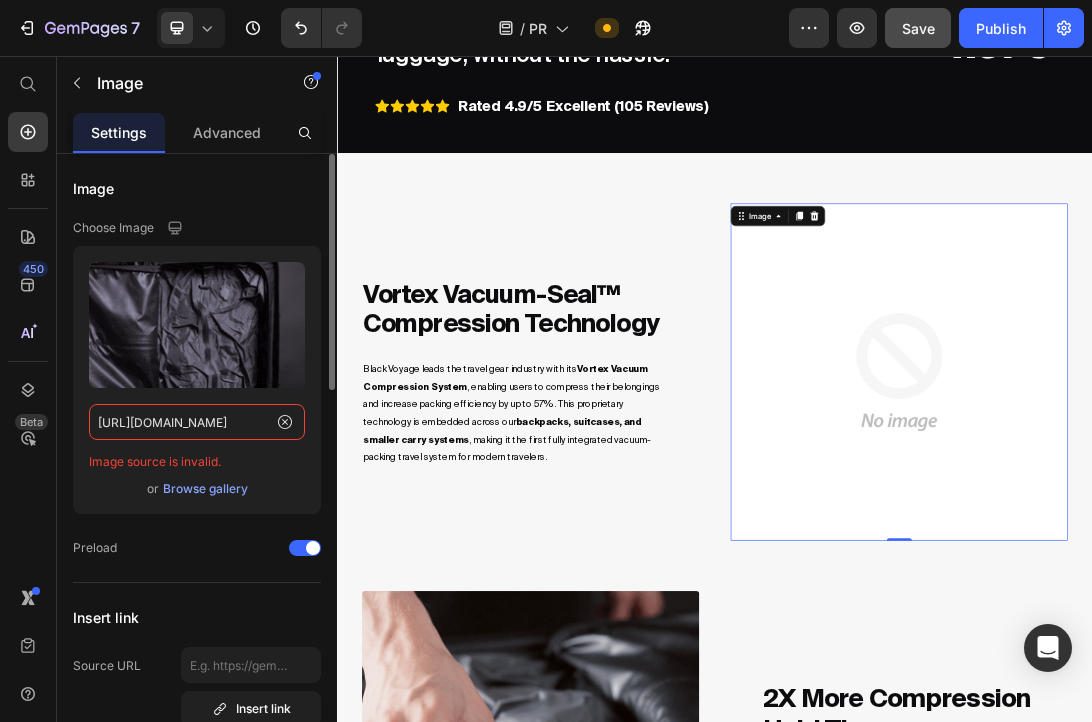 click on "[URL][DOMAIN_NAME]" 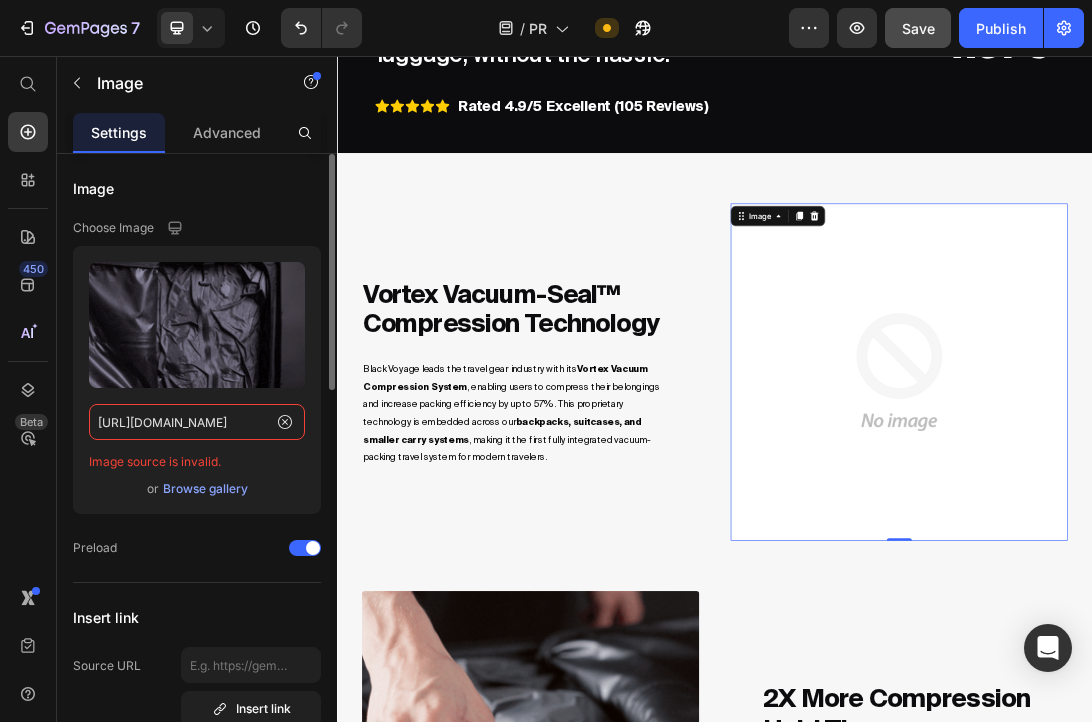 click on "[URL][DOMAIN_NAME]" 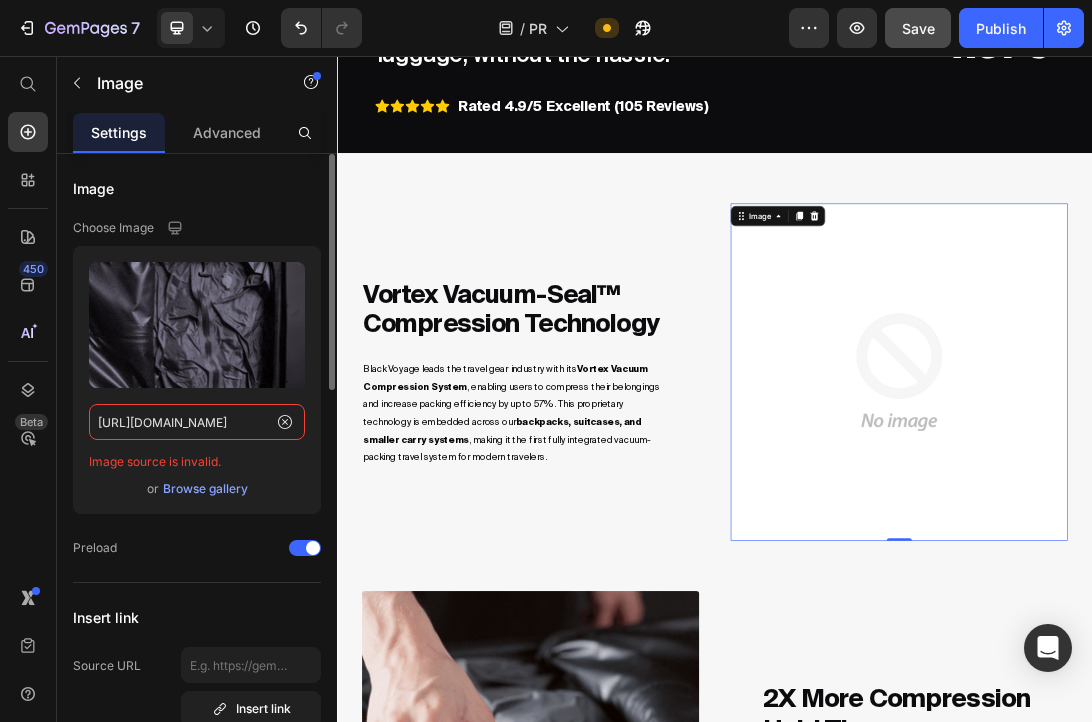 click on "[URL][DOMAIN_NAME]" 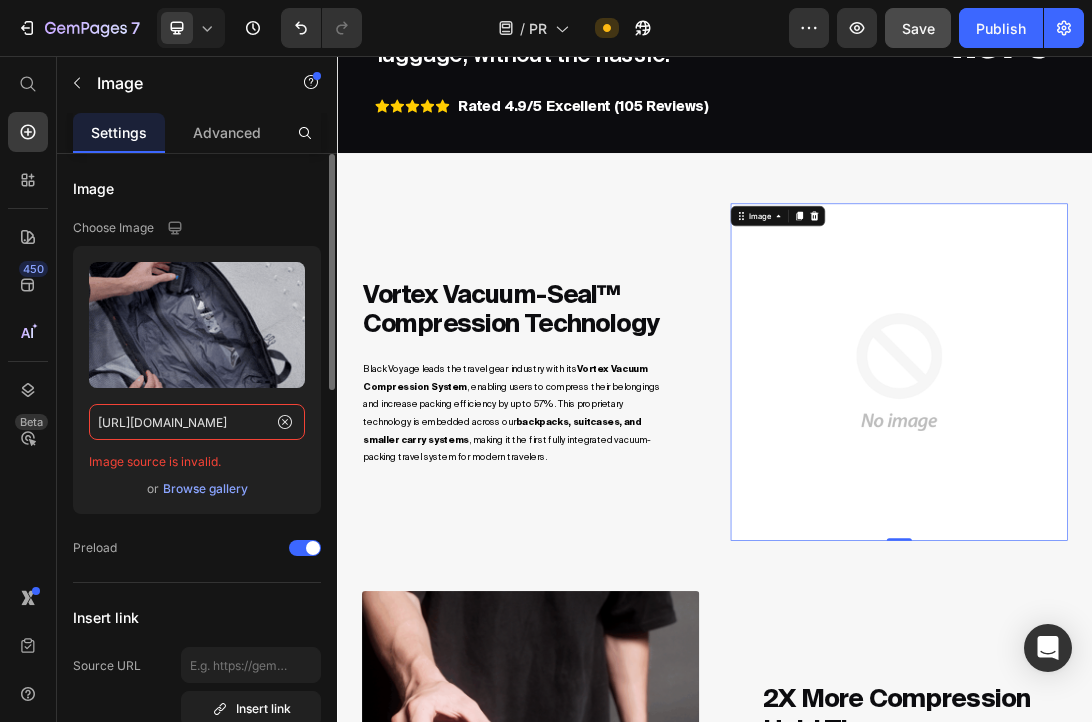 paste on "7.gif?v=1752183811" 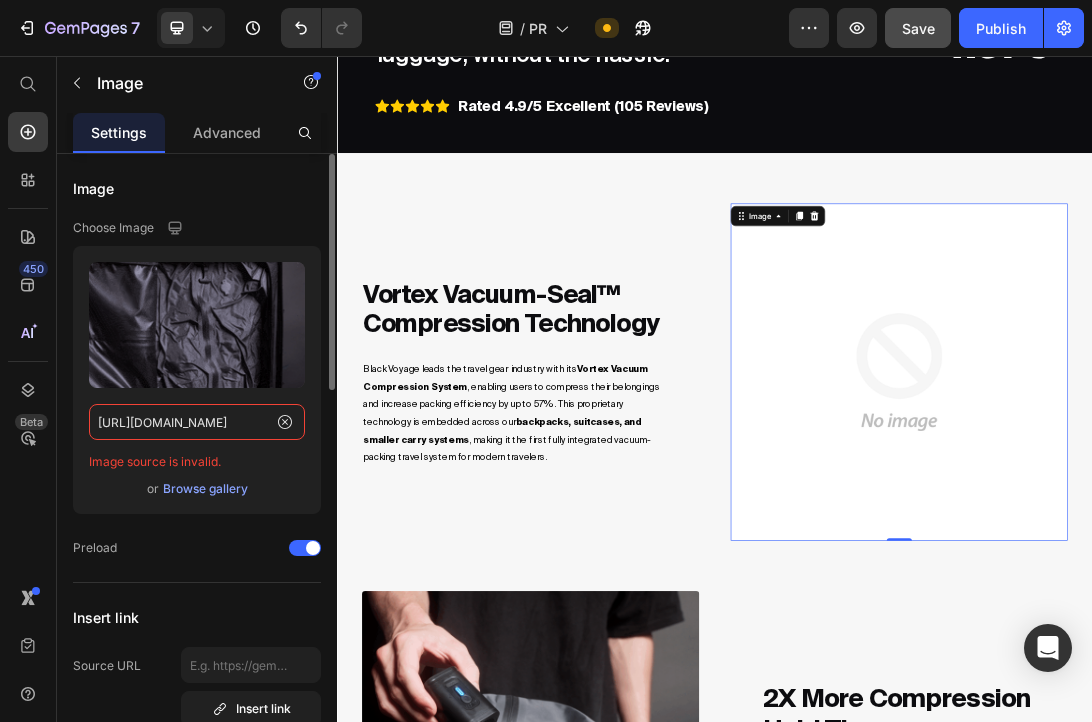 scroll, scrollTop: 0, scrollLeft: 246, axis: horizontal 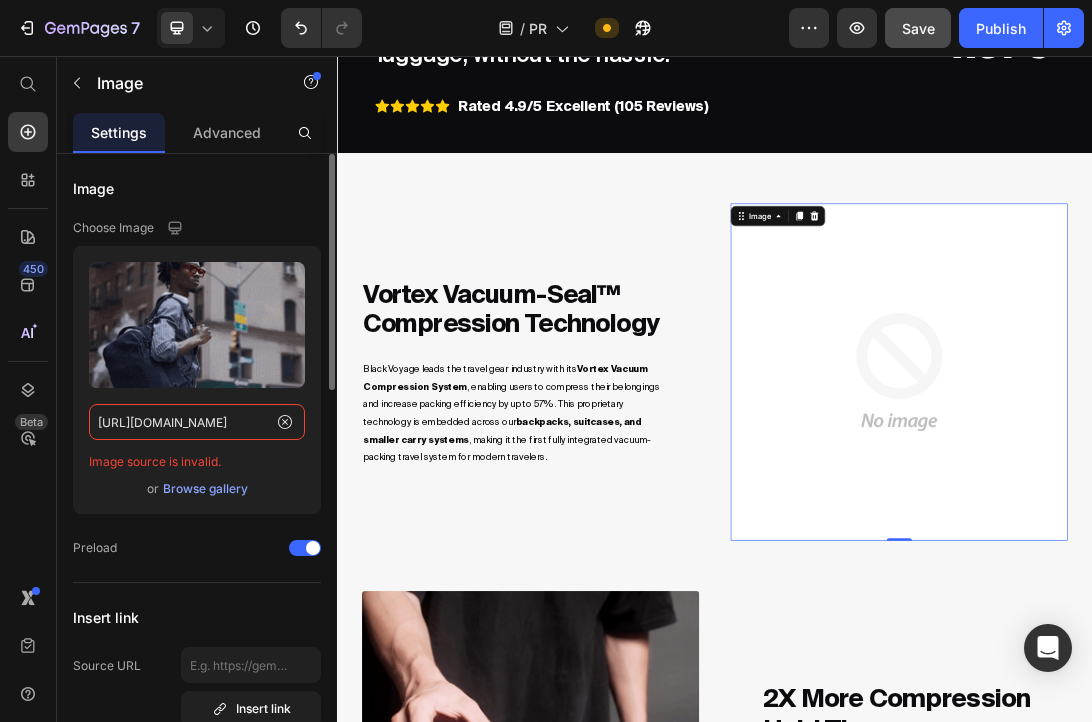 click on "[URL][DOMAIN_NAME]" 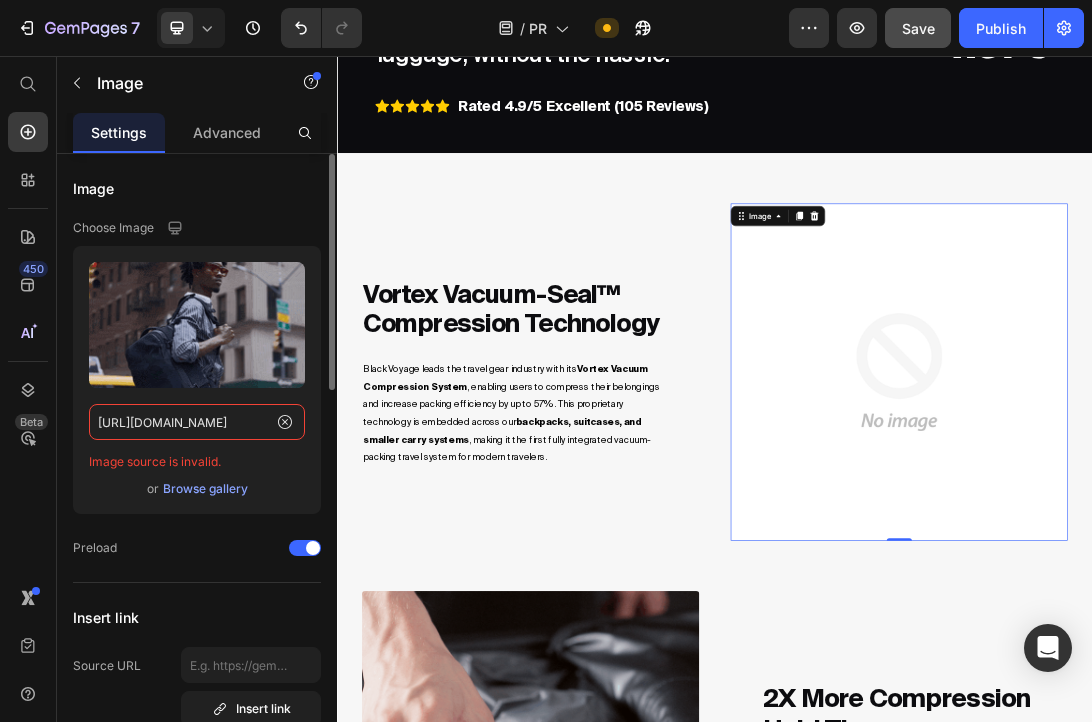 click on "[URL][DOMAIN_NAME]" 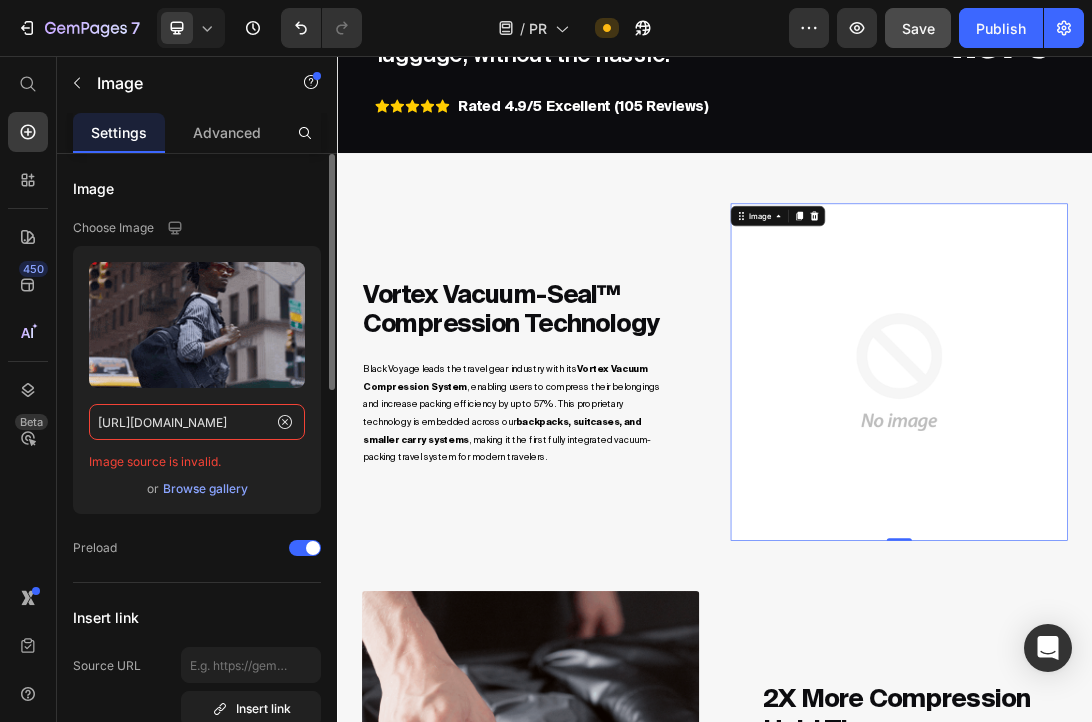click on "[URL][DOMAIN_NAME]" 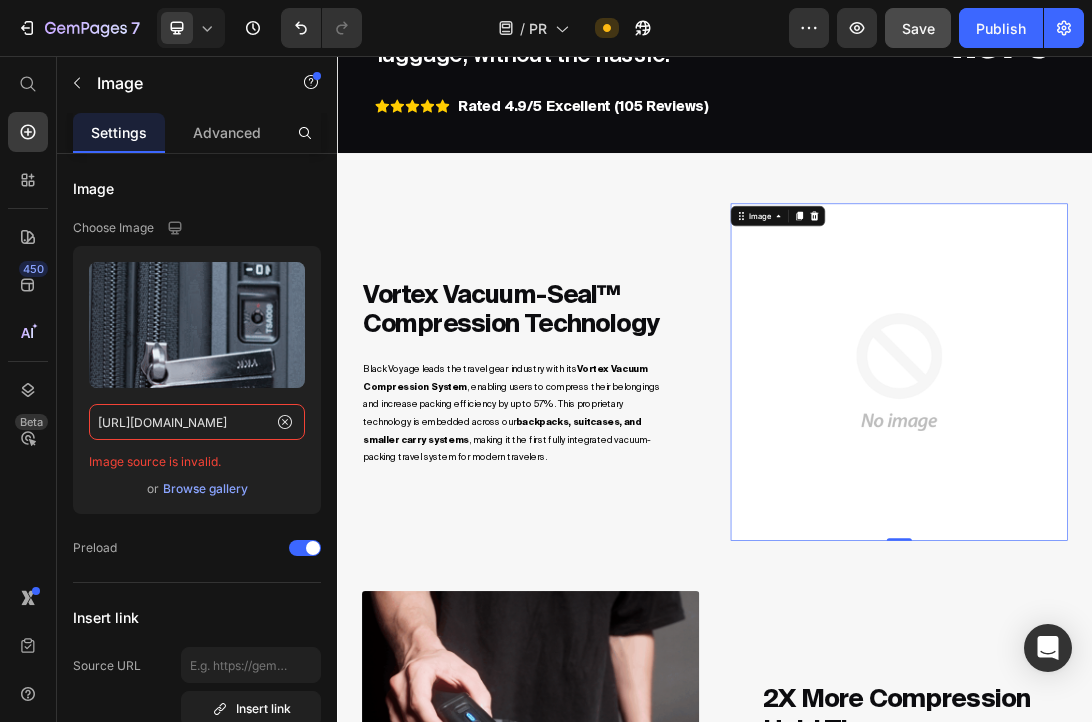 scroll, scrollTop: 0, scrollLeft: 0, axis: both 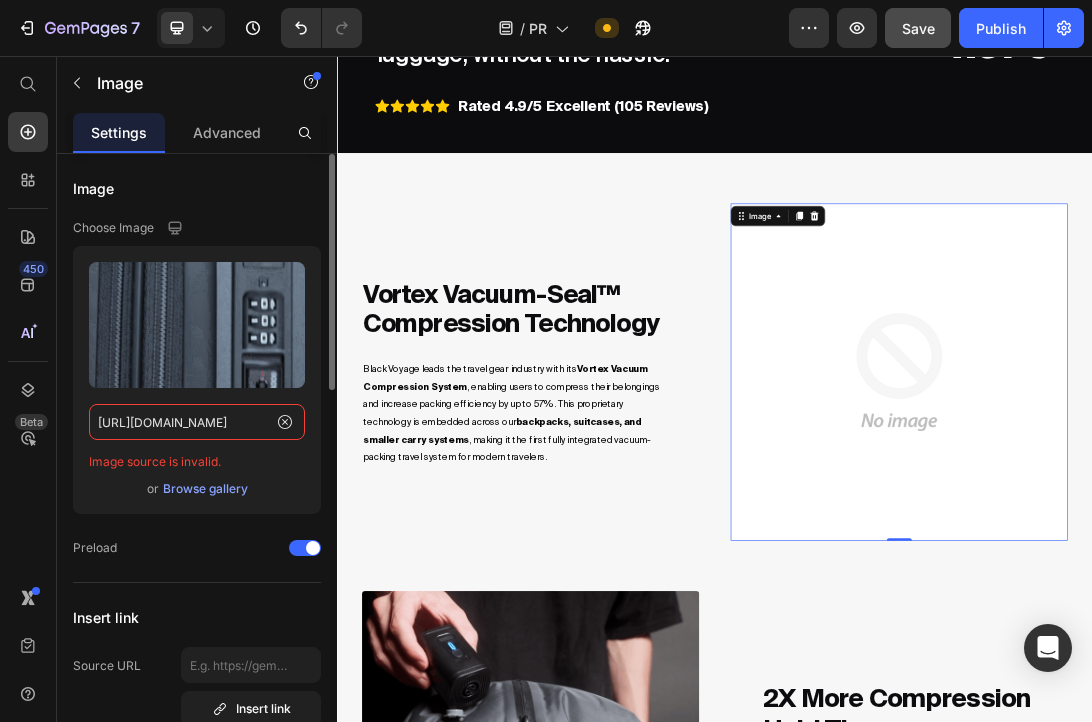 click on "[URL][DOMAIN_NAME]" 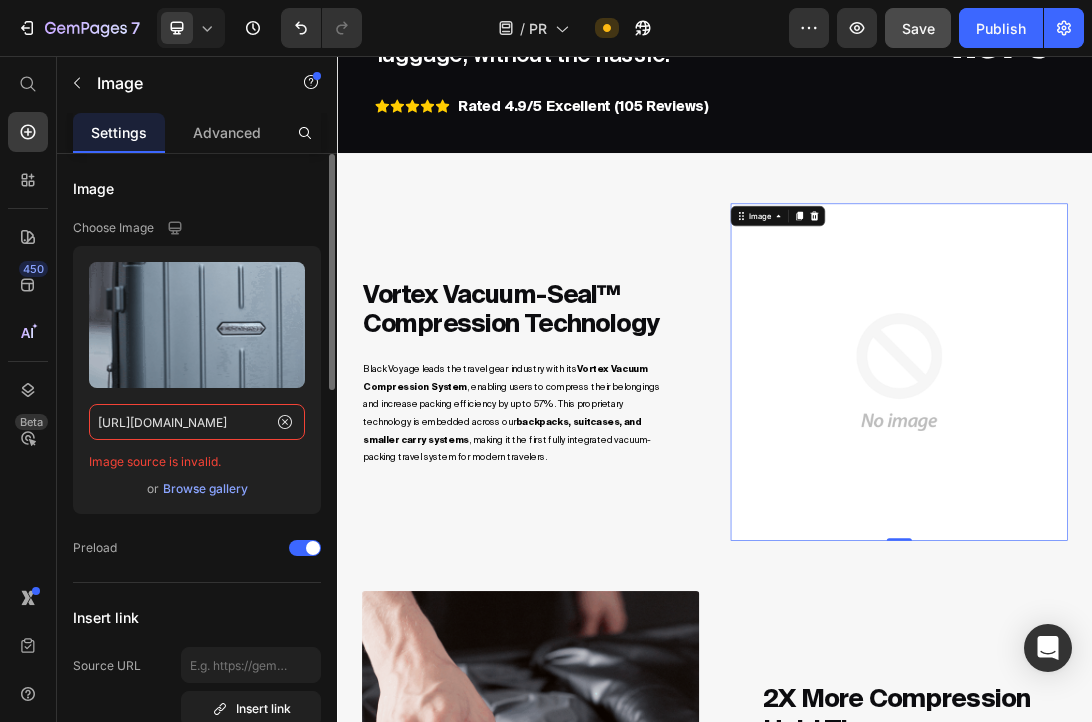 click on "[URL][DOMAIN_NAME]" 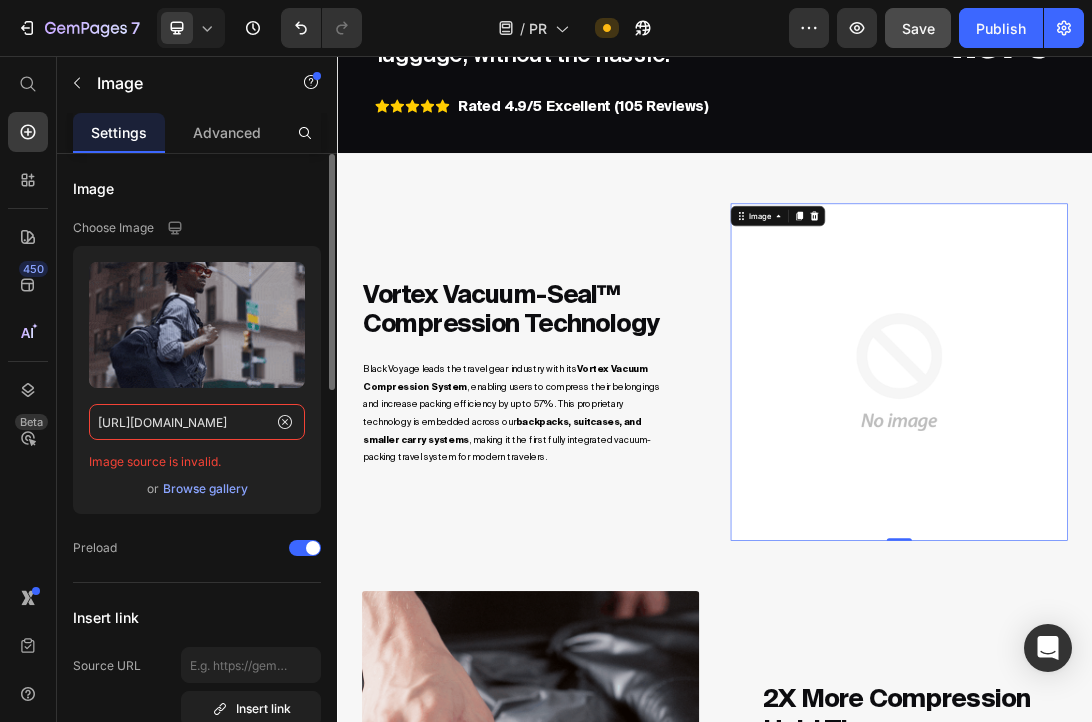 click on "[URL][DOMAIN_NAME]" 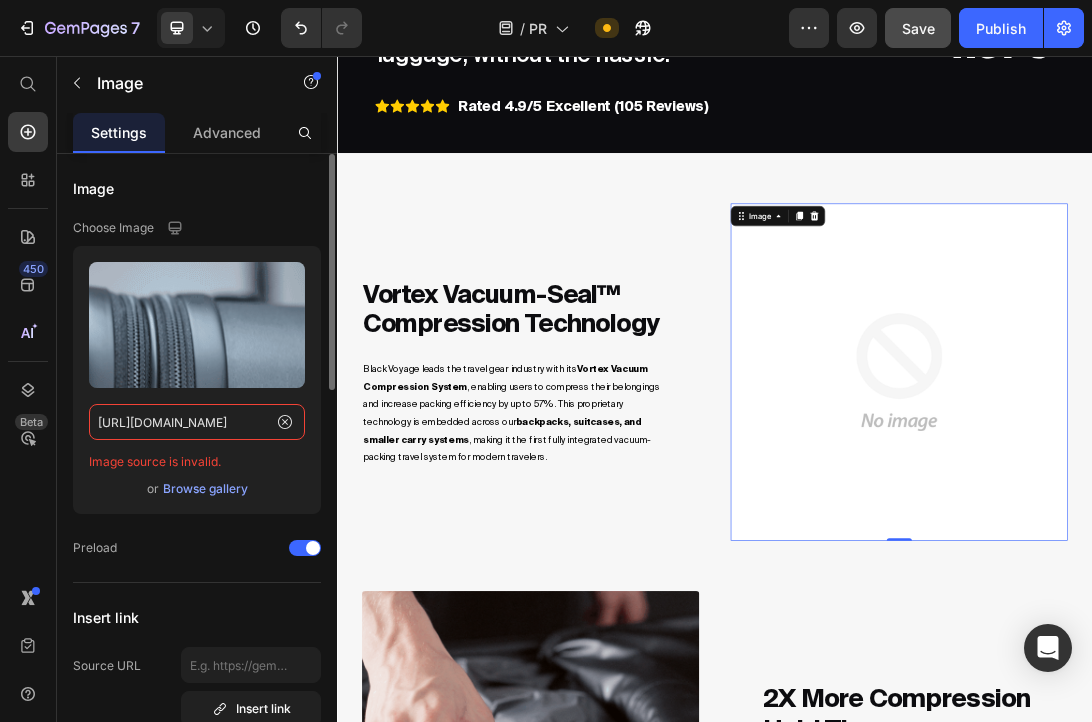paste on "360_export.gif?v=1752183709" 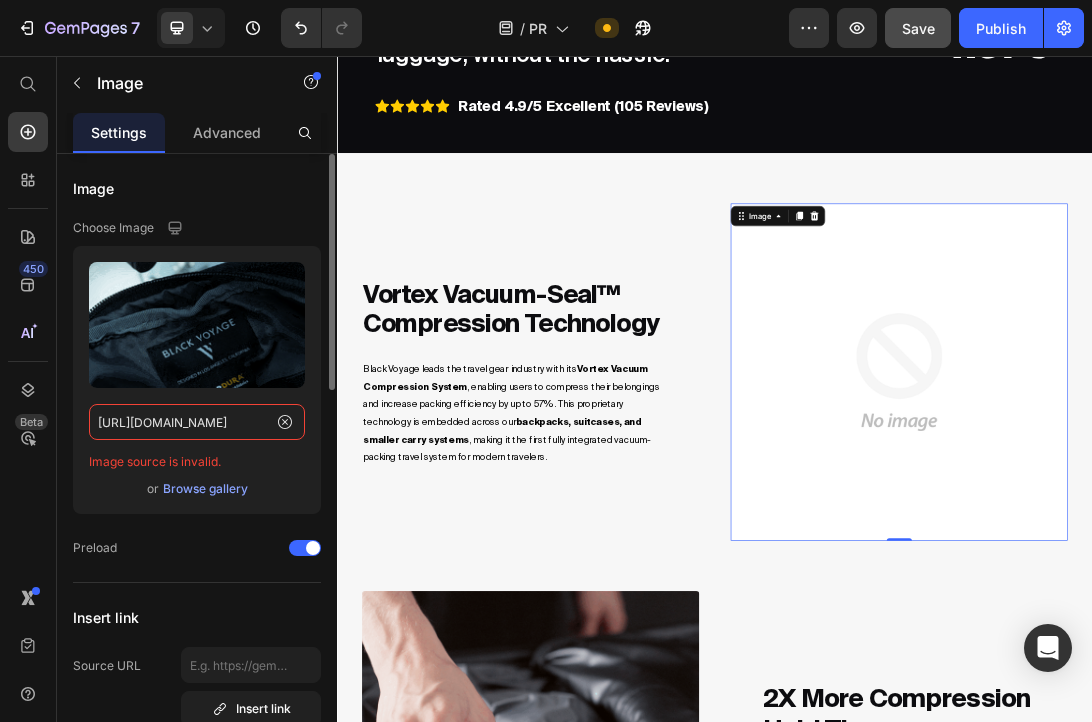 type on "[URL][DOMAIN_NAME]" 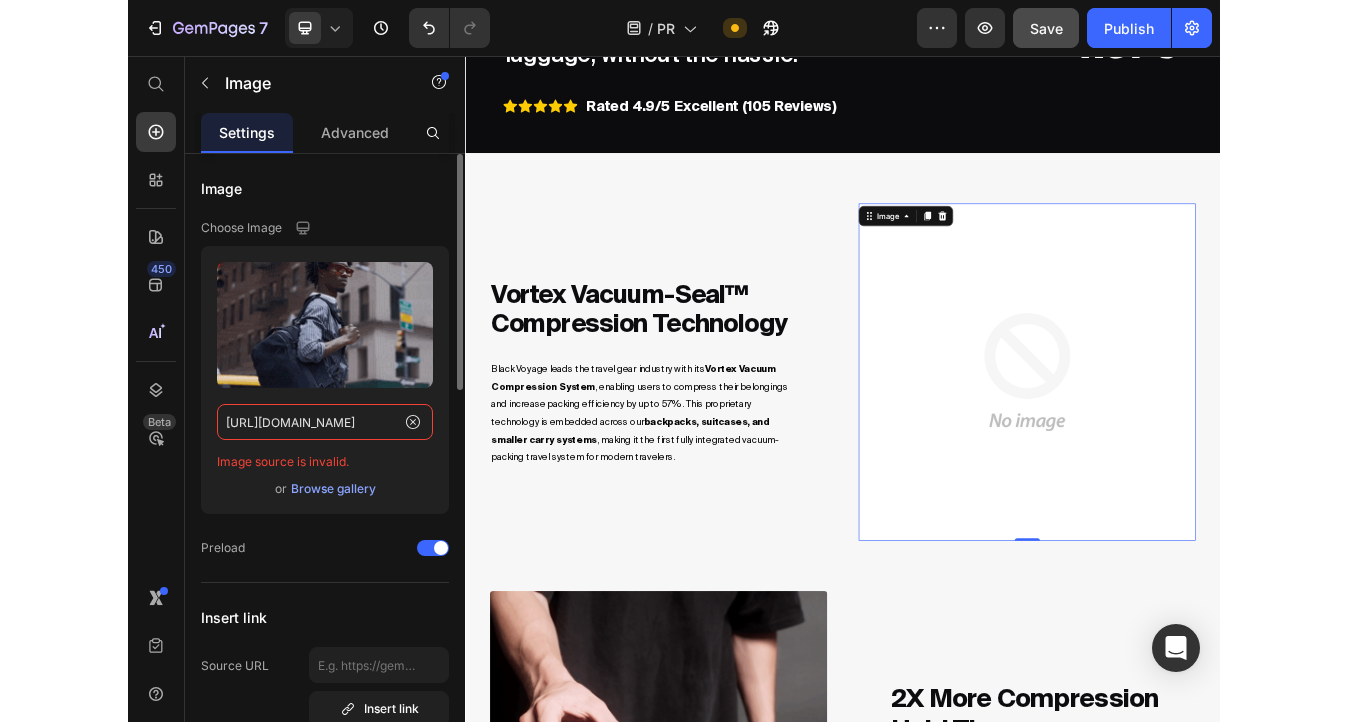 scroll, scrollTop: 0, scrollLeft: 308, axis: horizontal 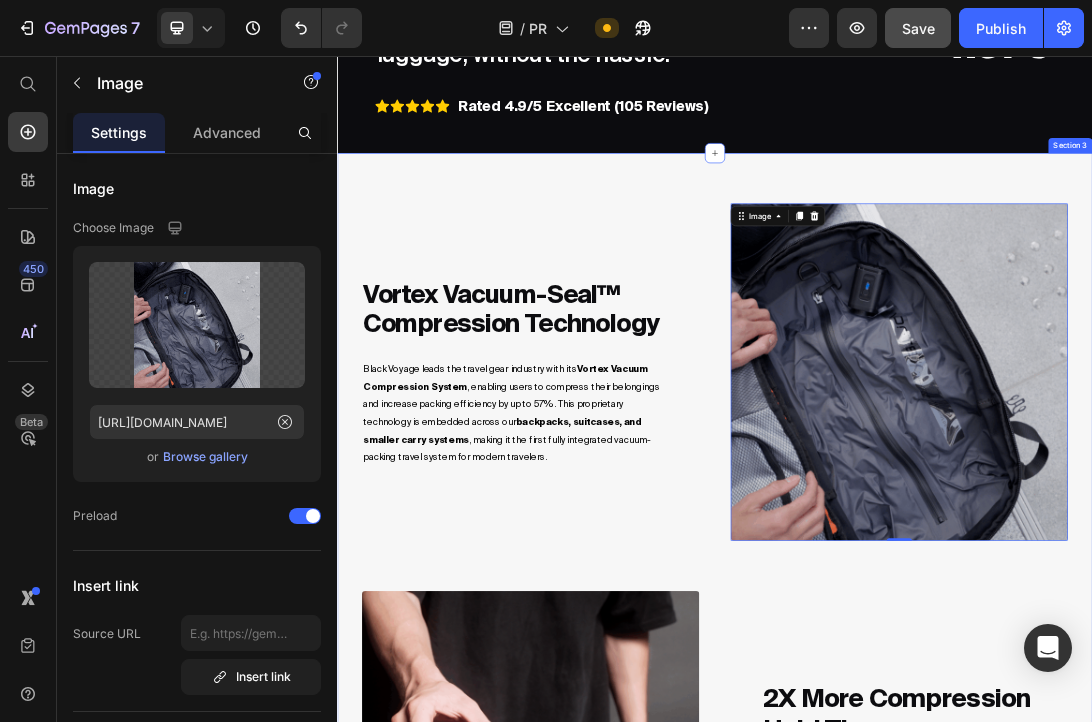 click on "Vortex Vacuum-Seal™ Compression Technology Heading Black Voyage leads the travel gear industry with its  Vortex Vacuum Compression System , enabling users to compress their belongings and increase packing efficiency by up to 57%. This proprietary technology is embedded across our  backpacks, suitcases, and smaller carry systems , making it the first fully integrated vacuum-packing travel system for modern travelers. Text Block Image   0 Row Image 2X More compression Hold Time Heading Engineered with  Bond Stitching  and  IPX7-grade air-sealed linings , our bags maintain vacuum compression for  extended durations  without leakage or loss of form. The  Vortex Vacuum-Seal™ Compression has 2X more compression hold time than others Text Block Row modular Travel System Heading  Our product ecosystem is designed around  modular functionality , allowing our  AirCabin™ Suitcase  and  Flagship Zephyr Vacuum-Seal Backpack  to  seamlessly stack and interlock unified mobility . Engineered to  Text Block" at bounding box center (937, 1790) 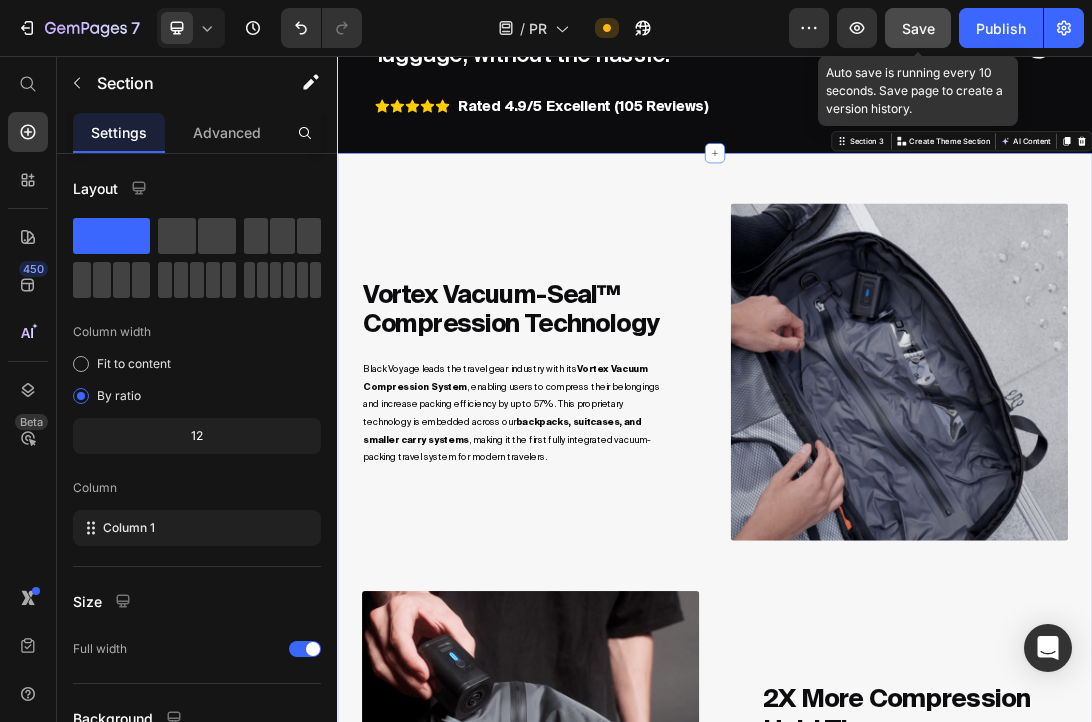 click on "Save" at bounding box center (918, 28) 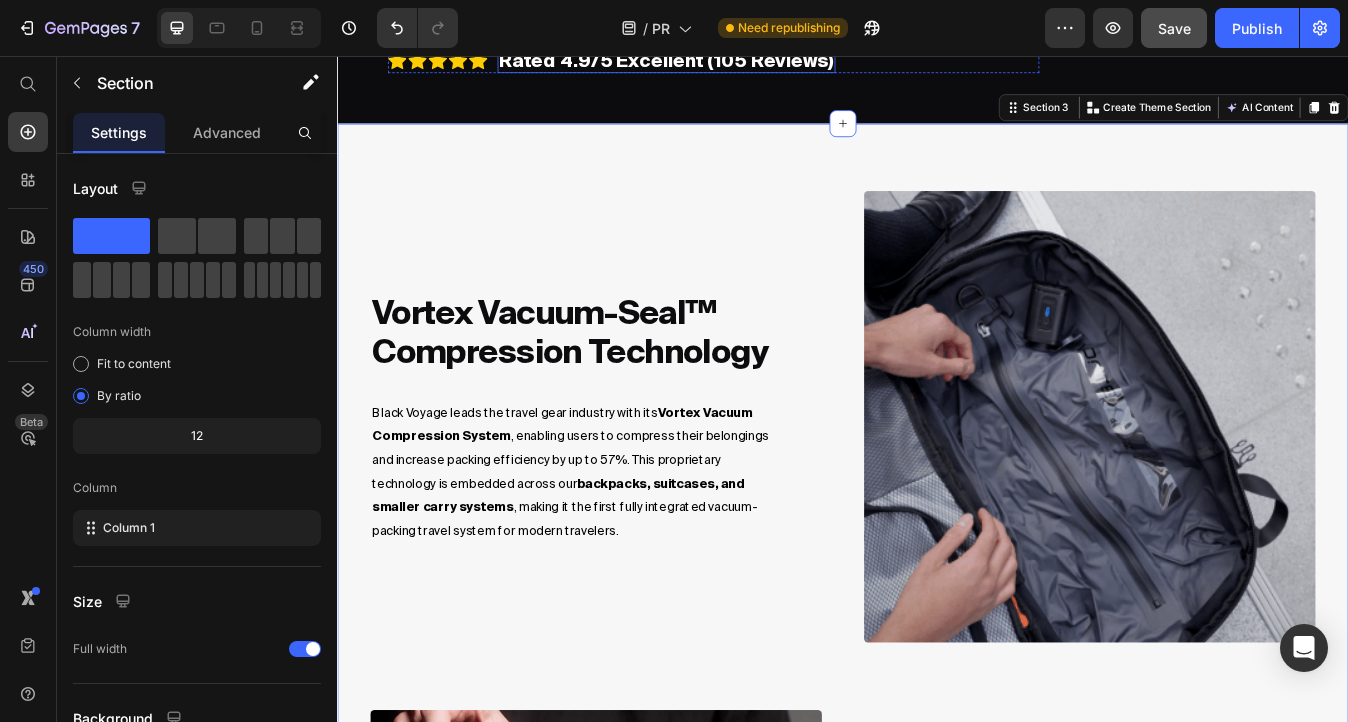 scroll, scrollTop: 1187, scrollLeft: 0, axis: vertical 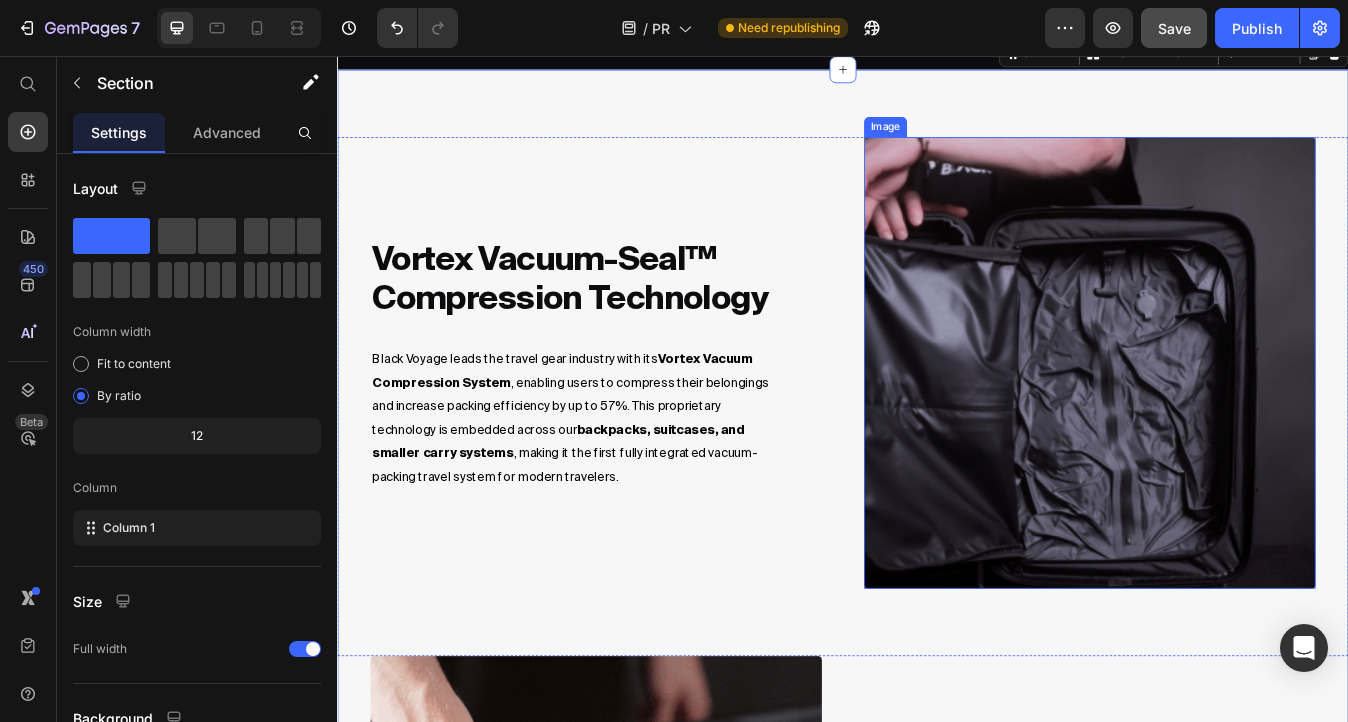 click at bounding box center [1230, 420] 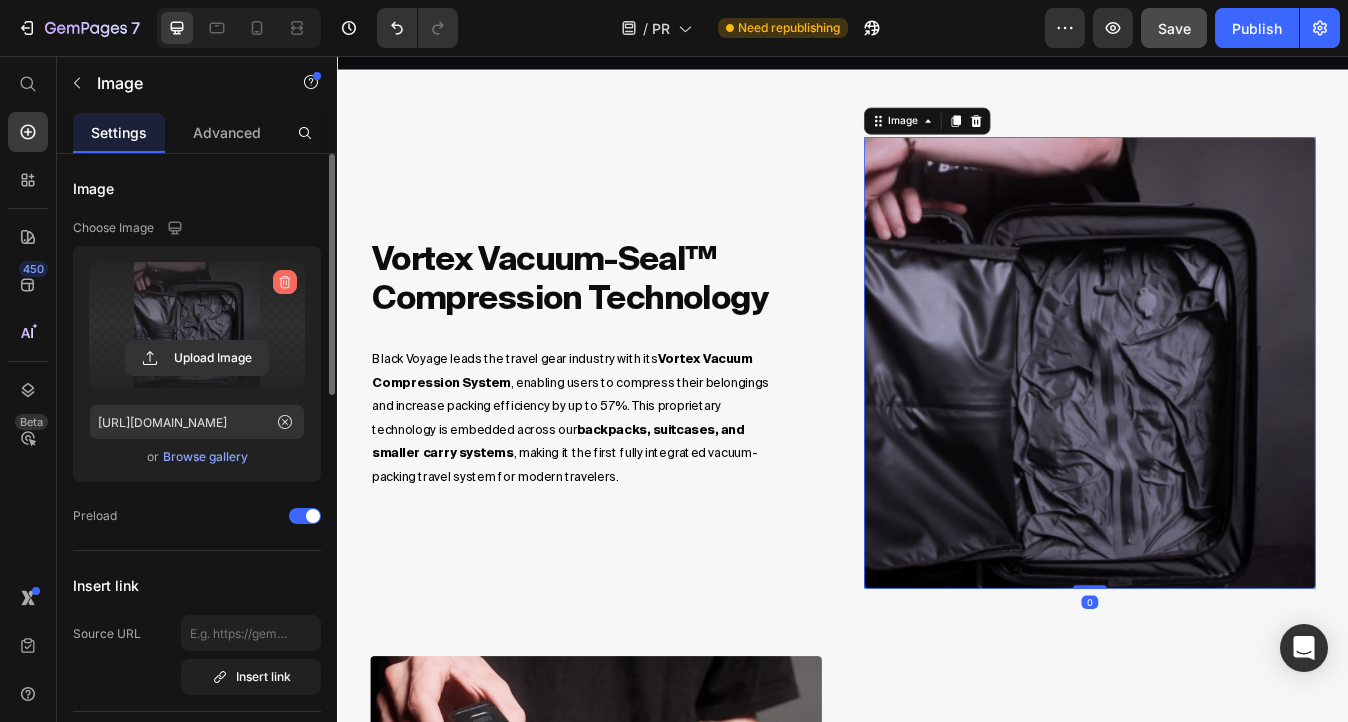 click 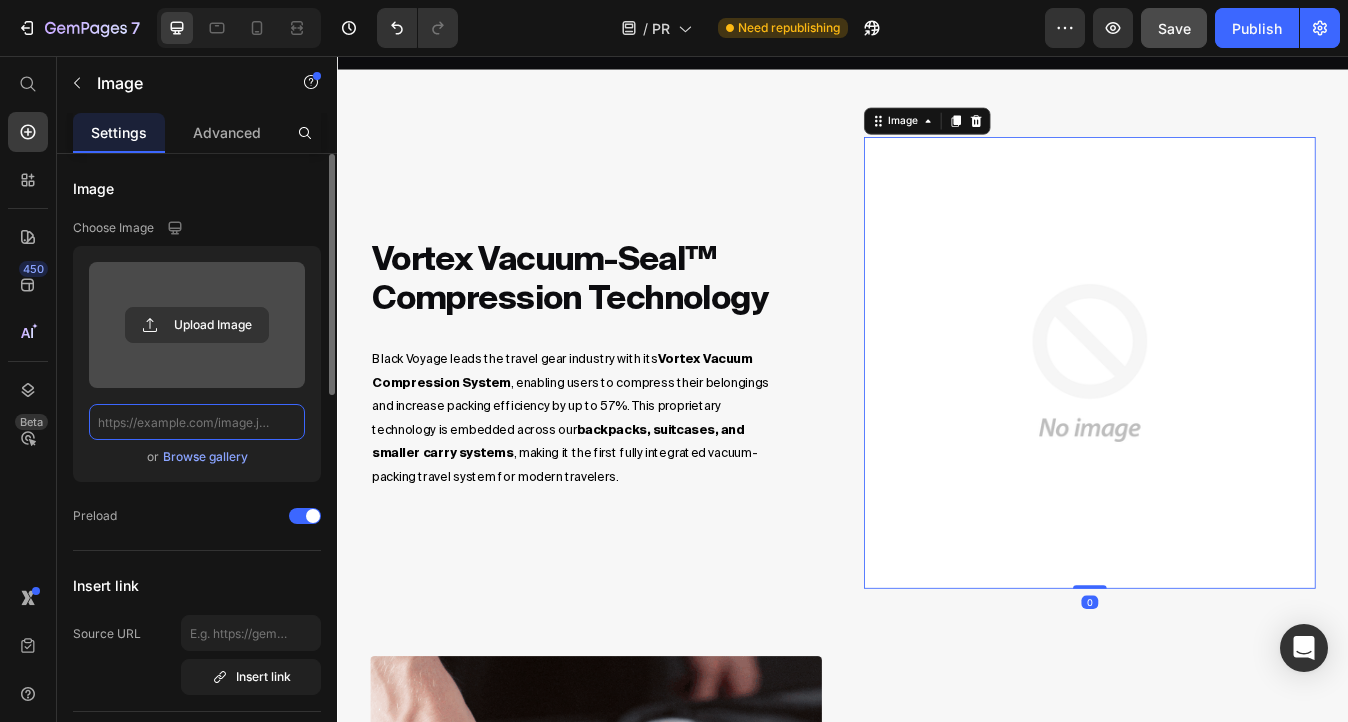 scroll, scrollTop: 0, scrollLeft: 0, axis: both 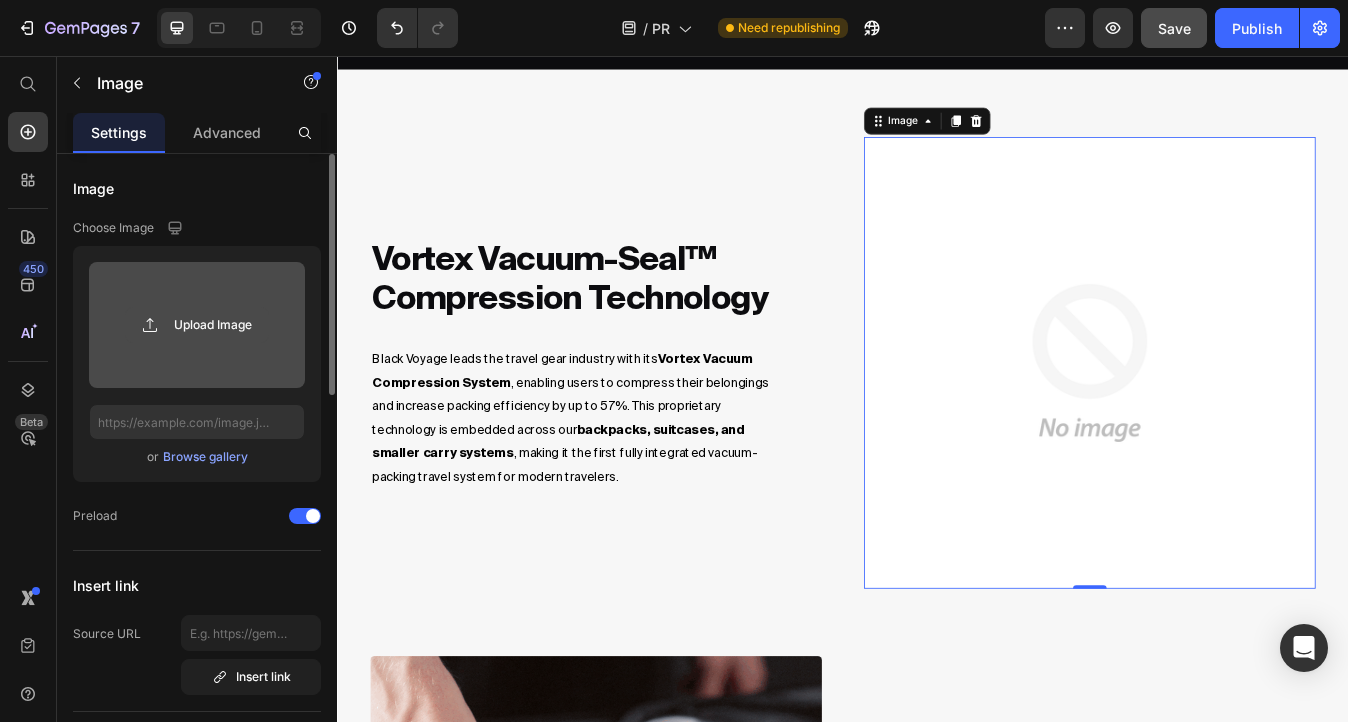 click 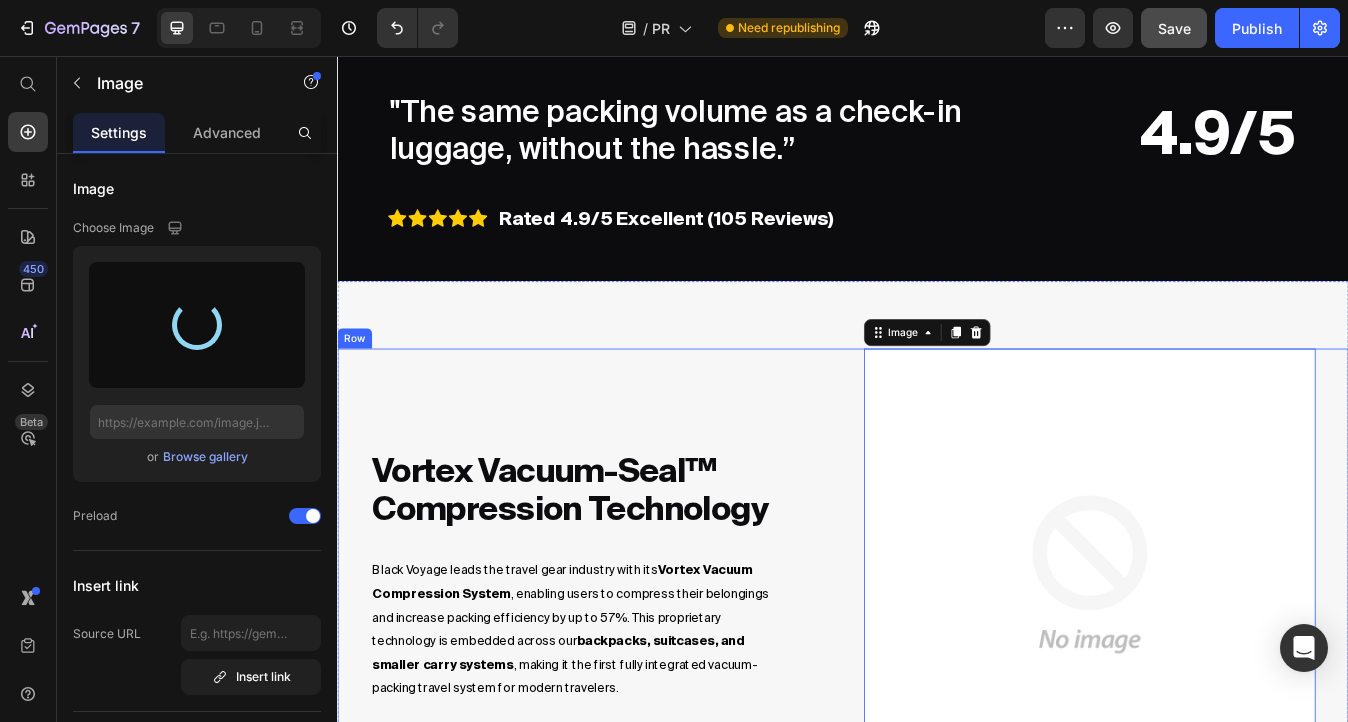 scroll, scrollTop: 1097, scrollLeft: 0, axis: vertical 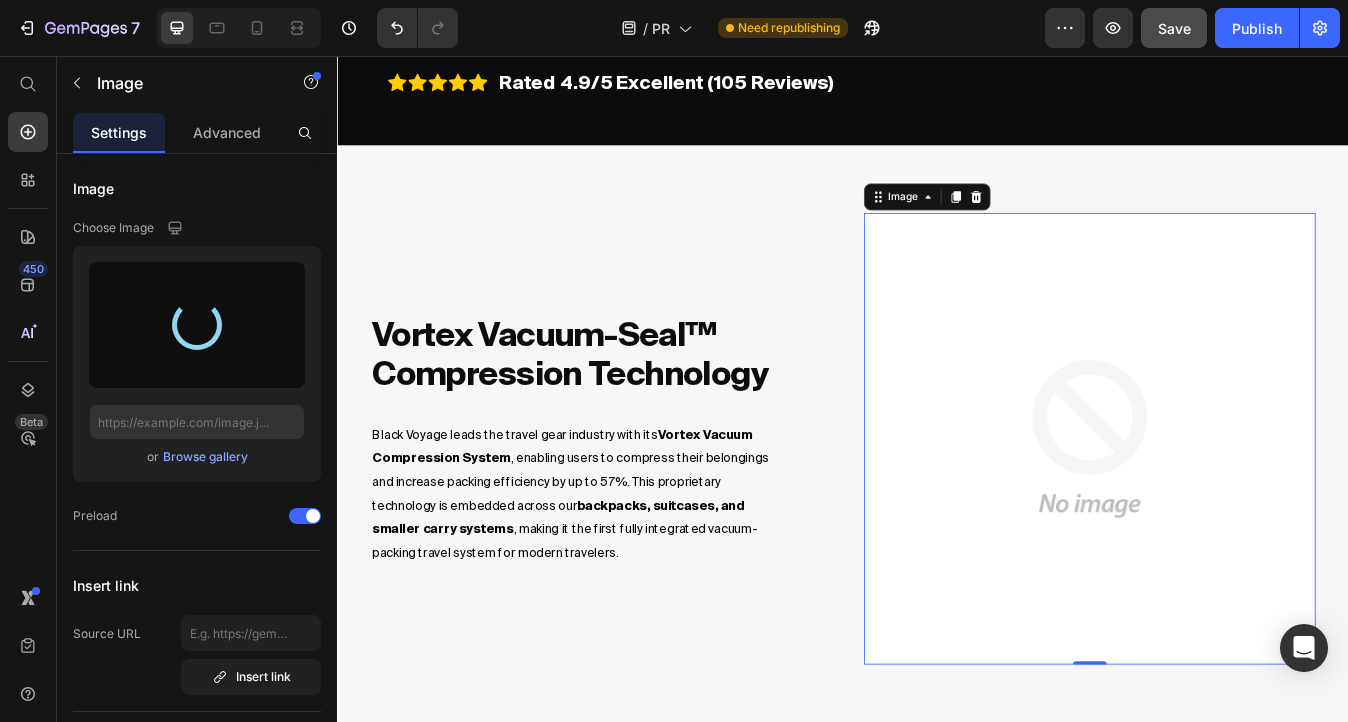 type on "[URL][DOMAIN_NAME]" 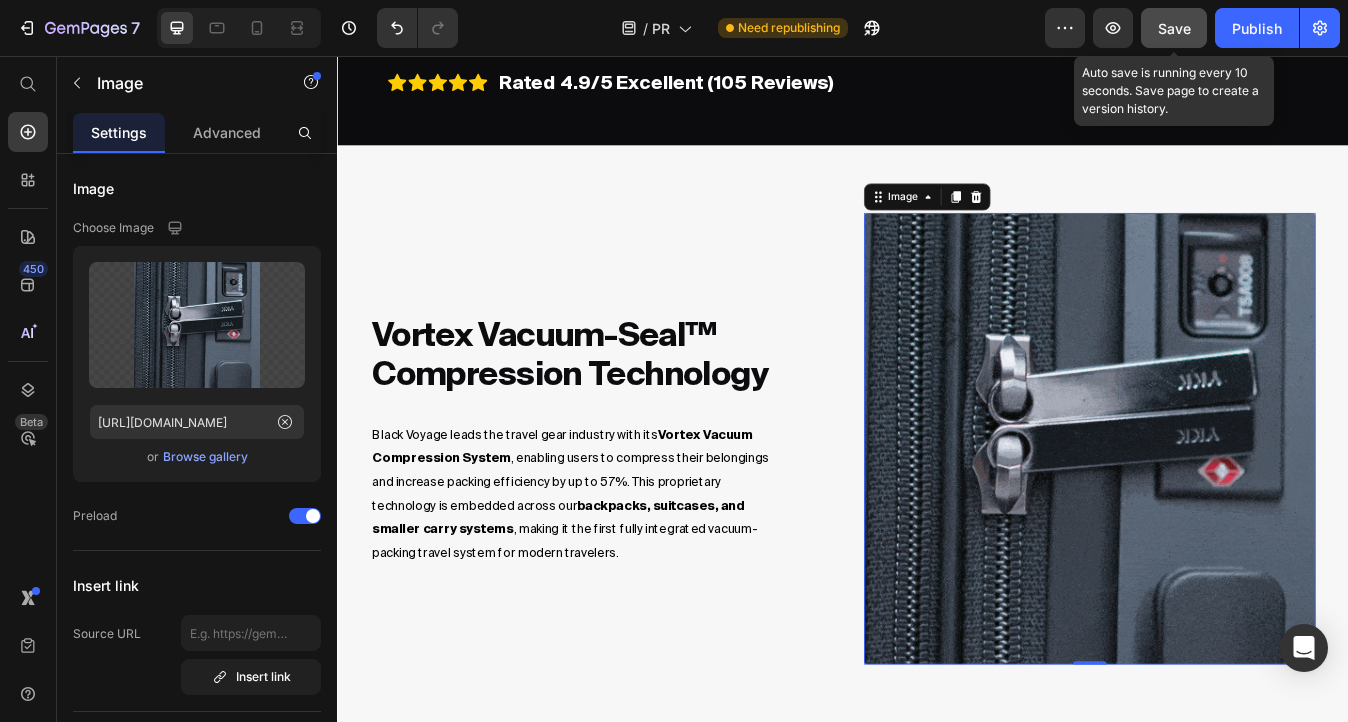 click on "Save" at bounding box center [1174, 28] 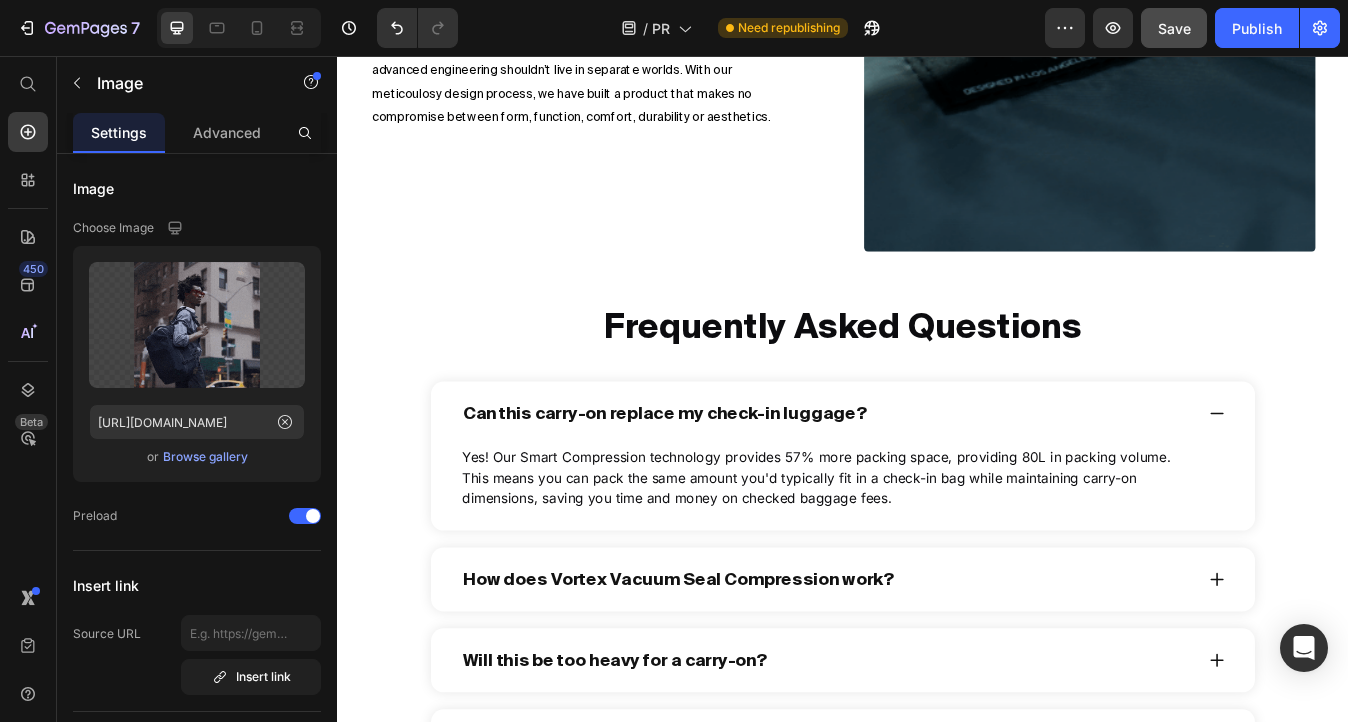 scroll, scrollTop: 5497, scrollLeft: 0, axis: vertical 